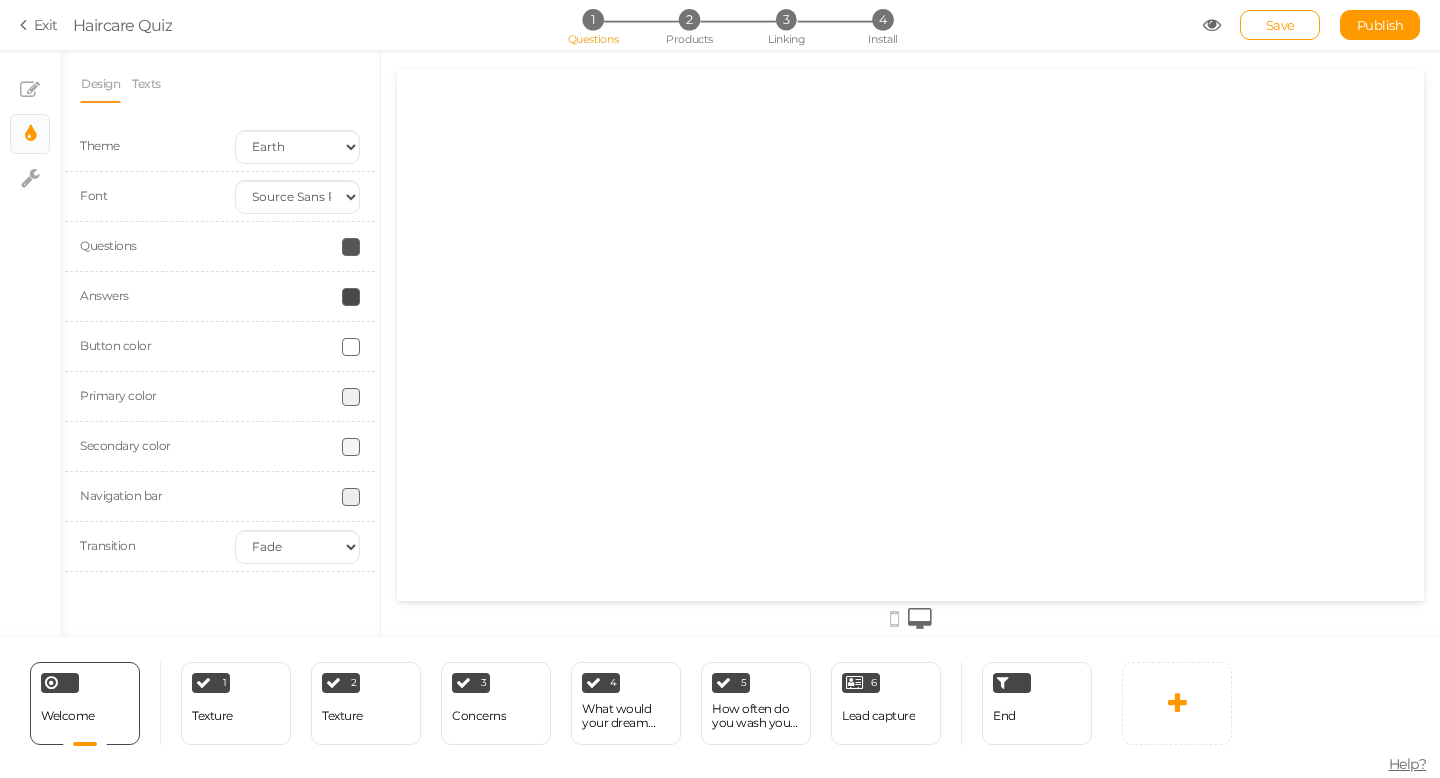 select on "sourcesanspro" 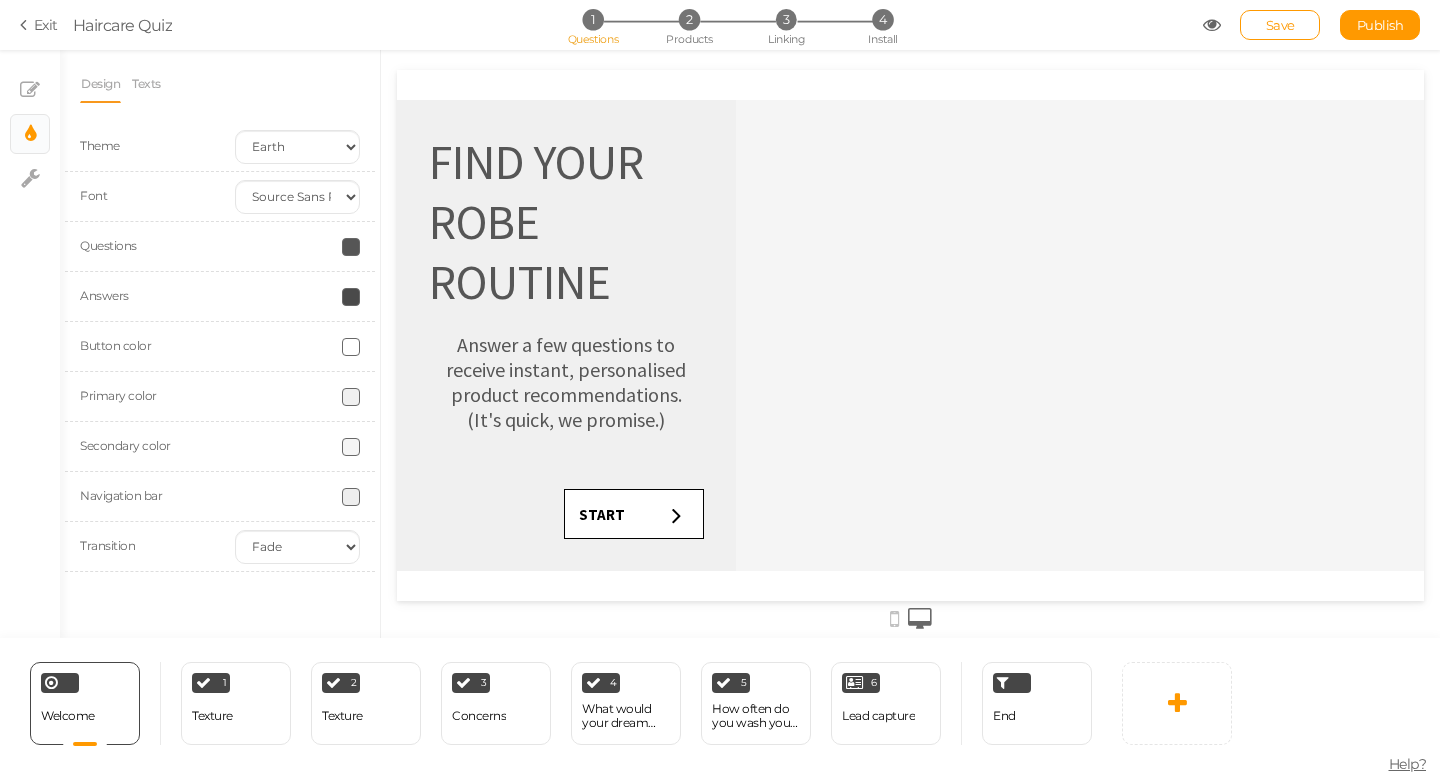 scroll, scrollTop: 0, scrollLeft: 0, axis: both 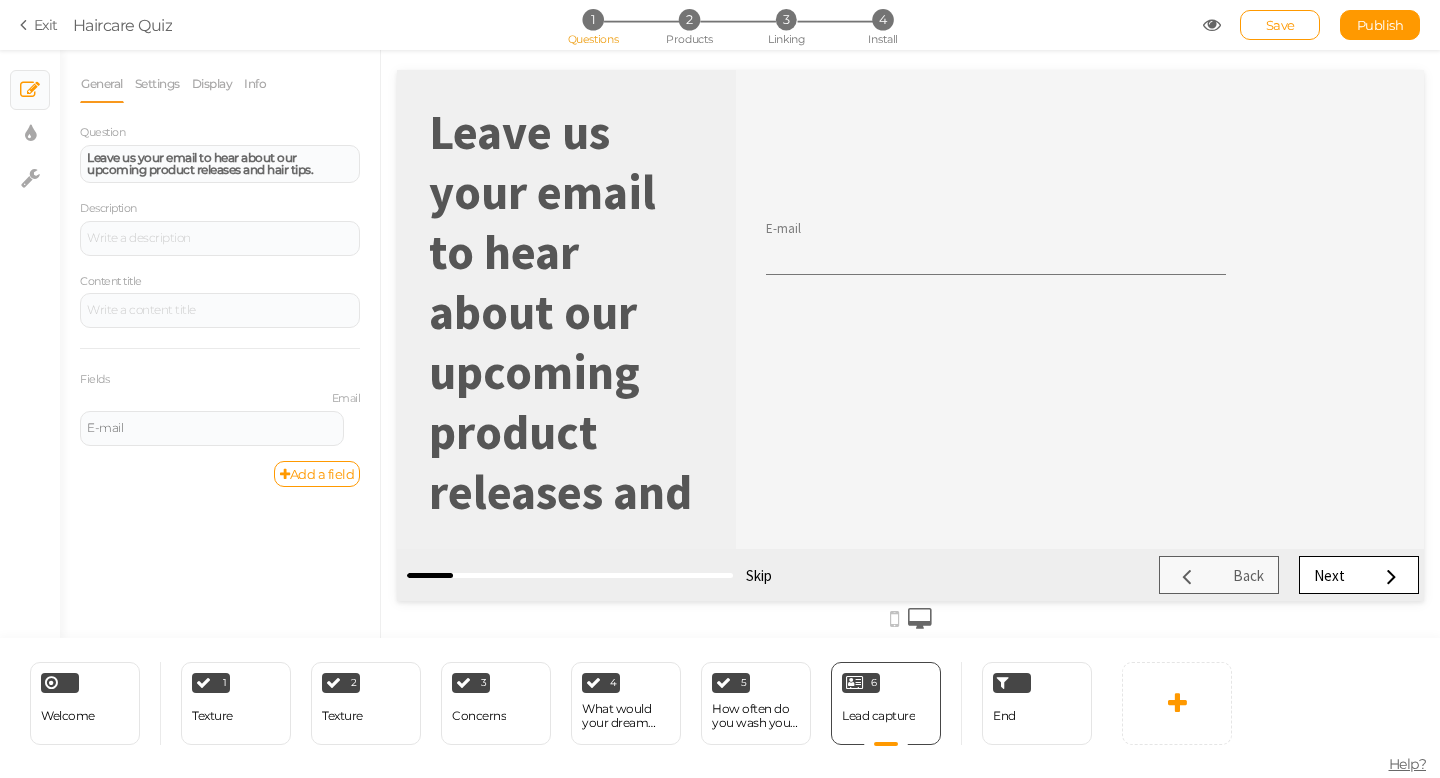 click on "Leave us your email to hear about our upcoming product releases and hair tips." at bounding box center (560, 342) 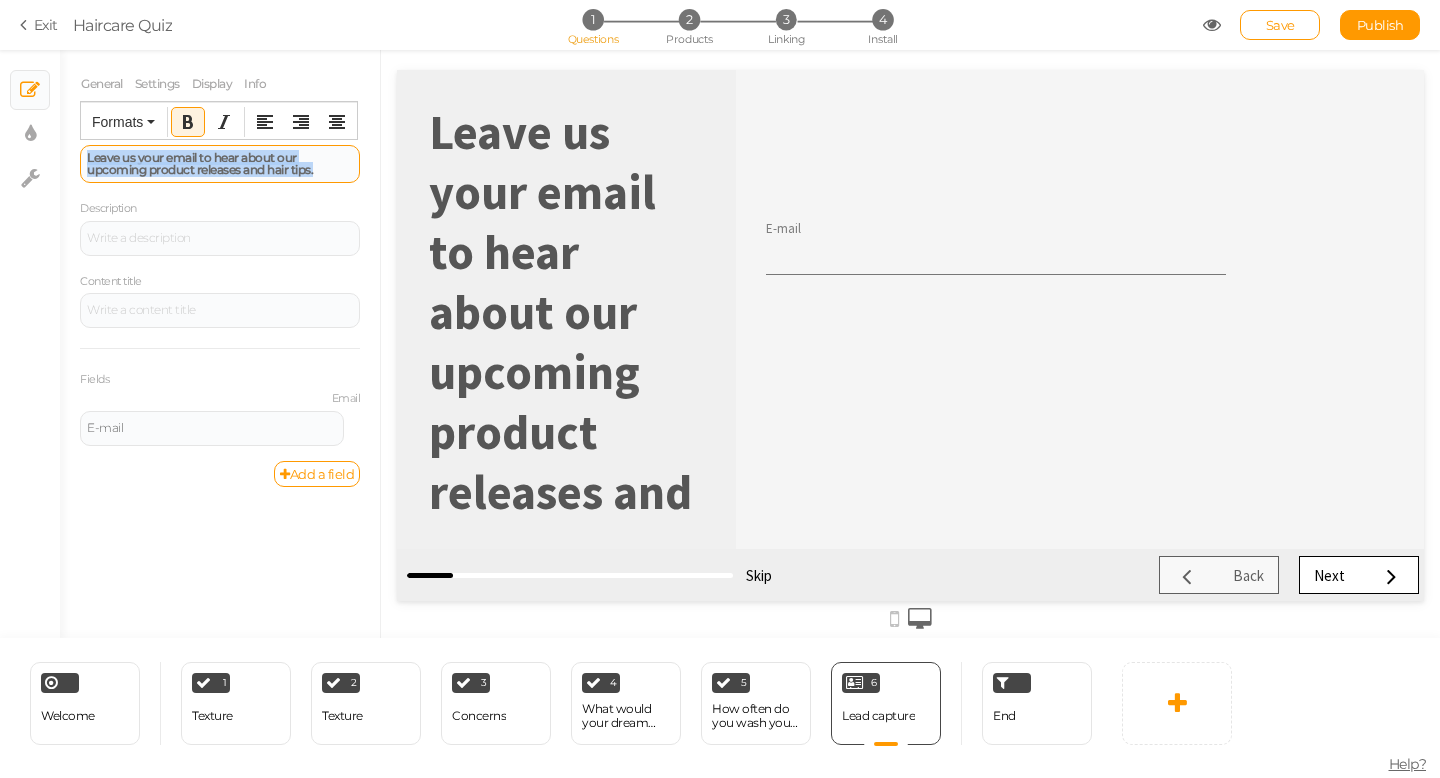 drag, startPoint x: 330, startPoint y: 173, endPoint x: 79, endPoint y: 160, distance: 251.33643 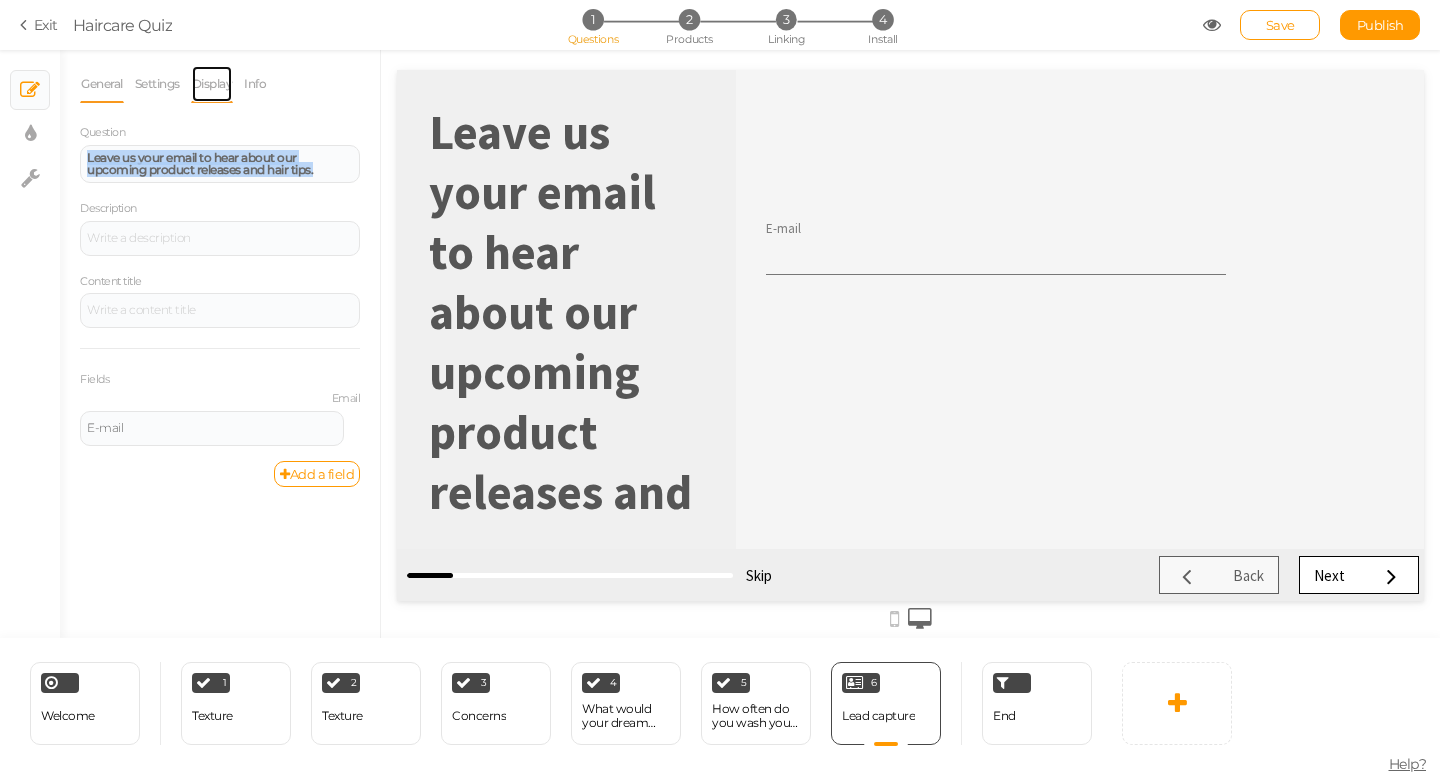 click on "Display" at bounding box center (212, 84) 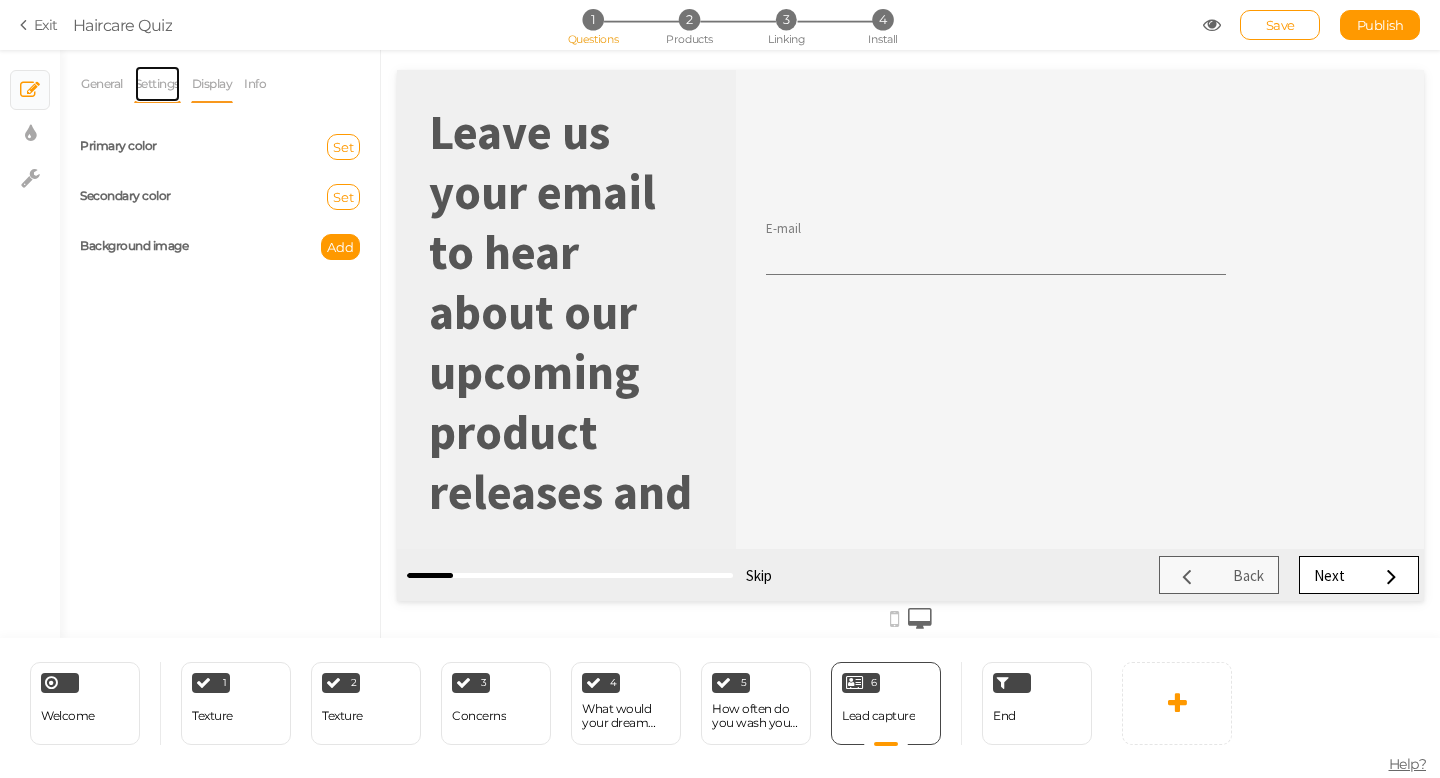 click on "Settings" at bounding box center [157, 84] 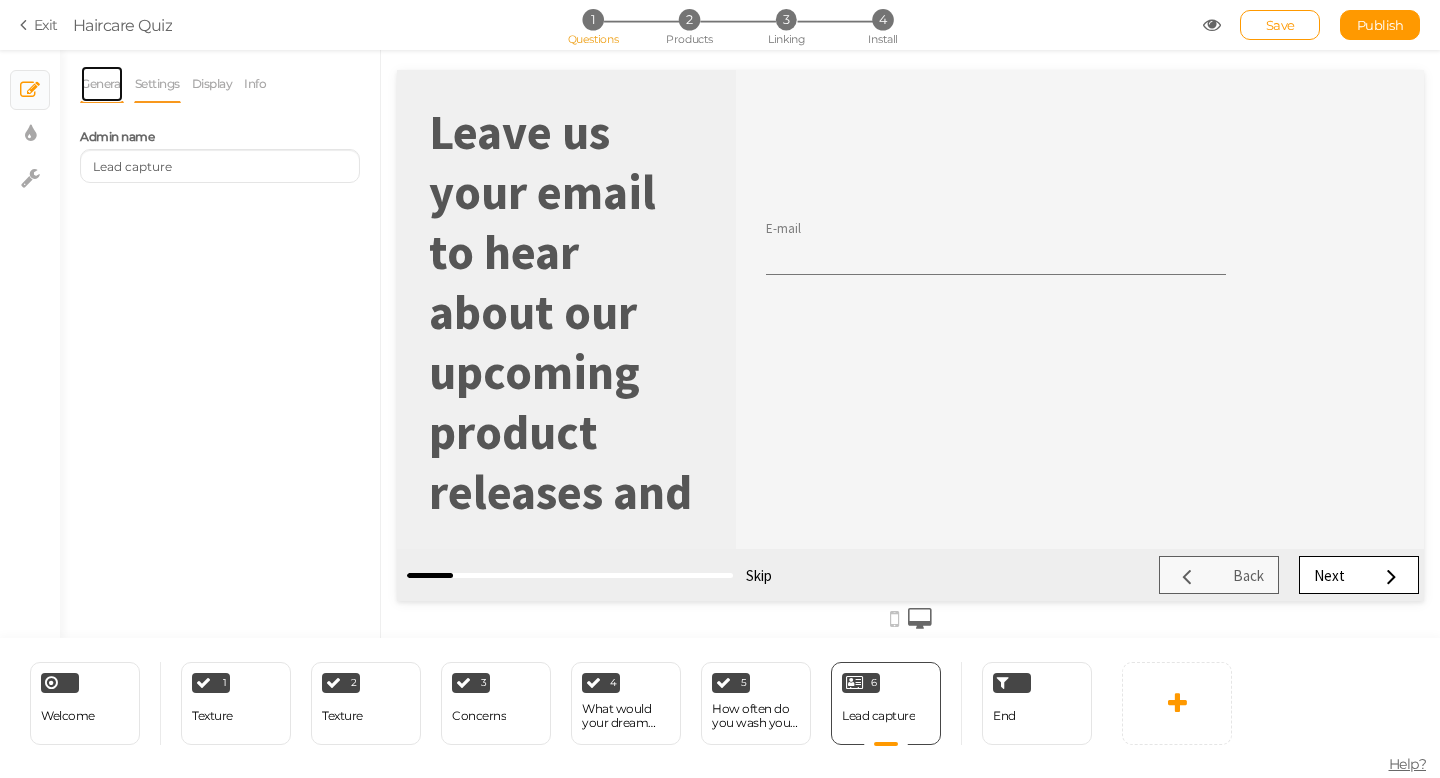 click on "General" at bounding box center (102, 84) 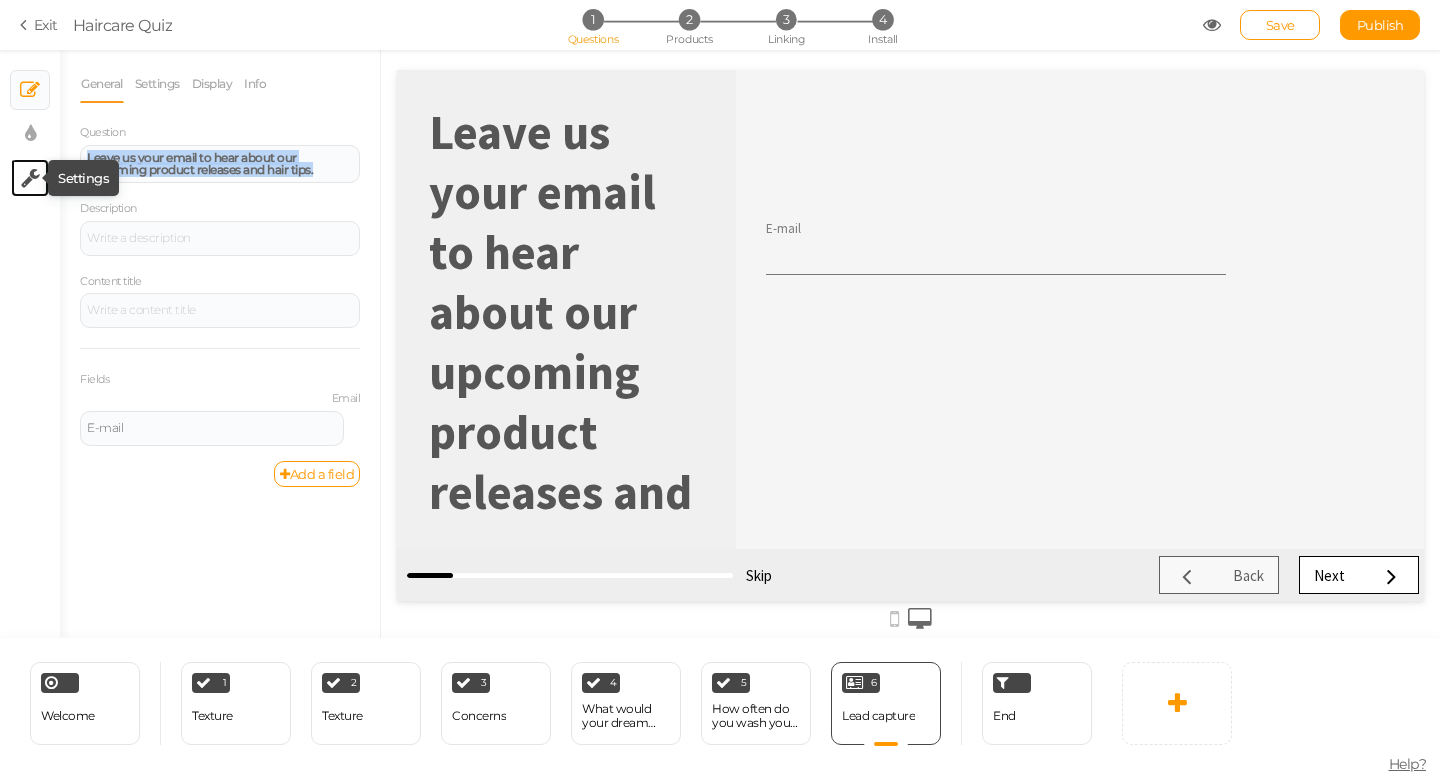 click at bounding box center [30, 178] 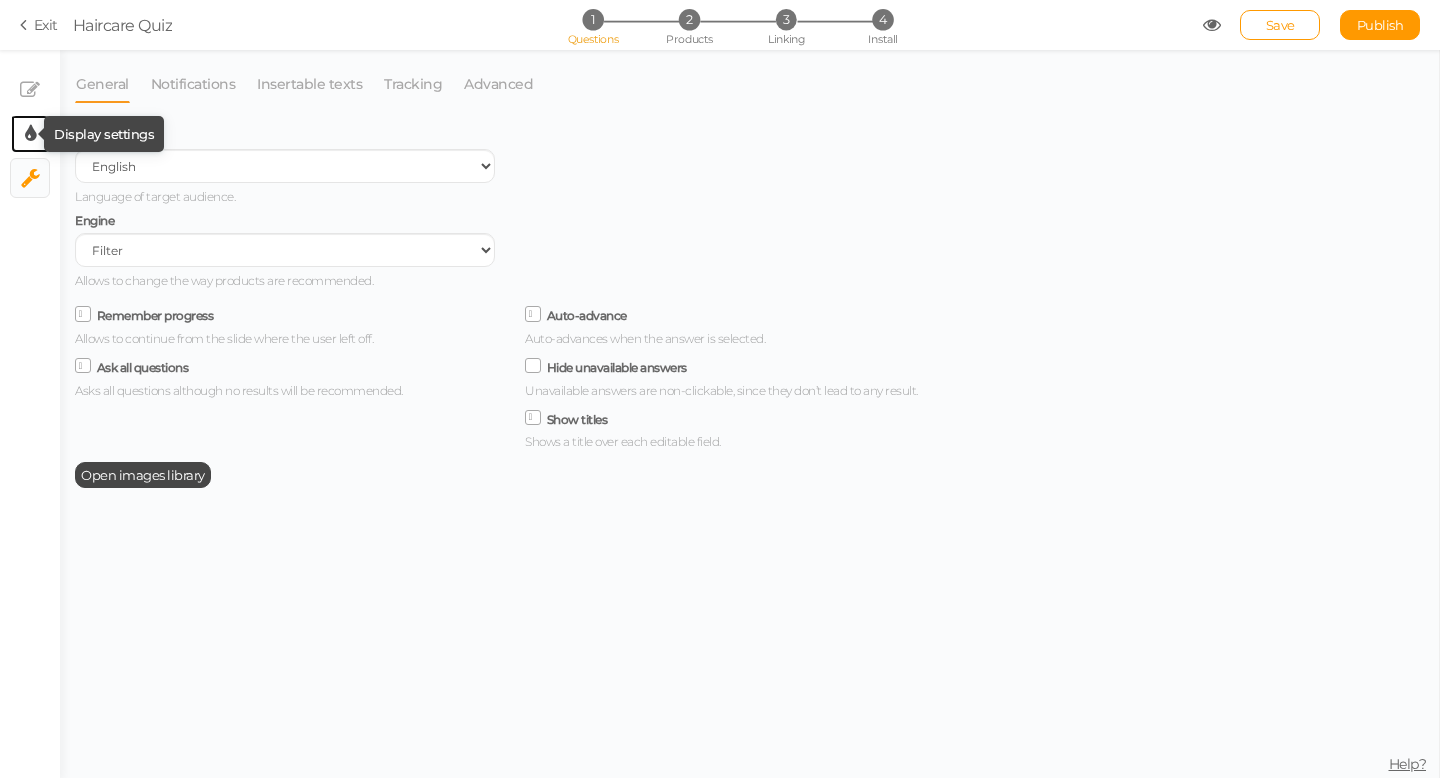 click at bounding box center [30, 134] 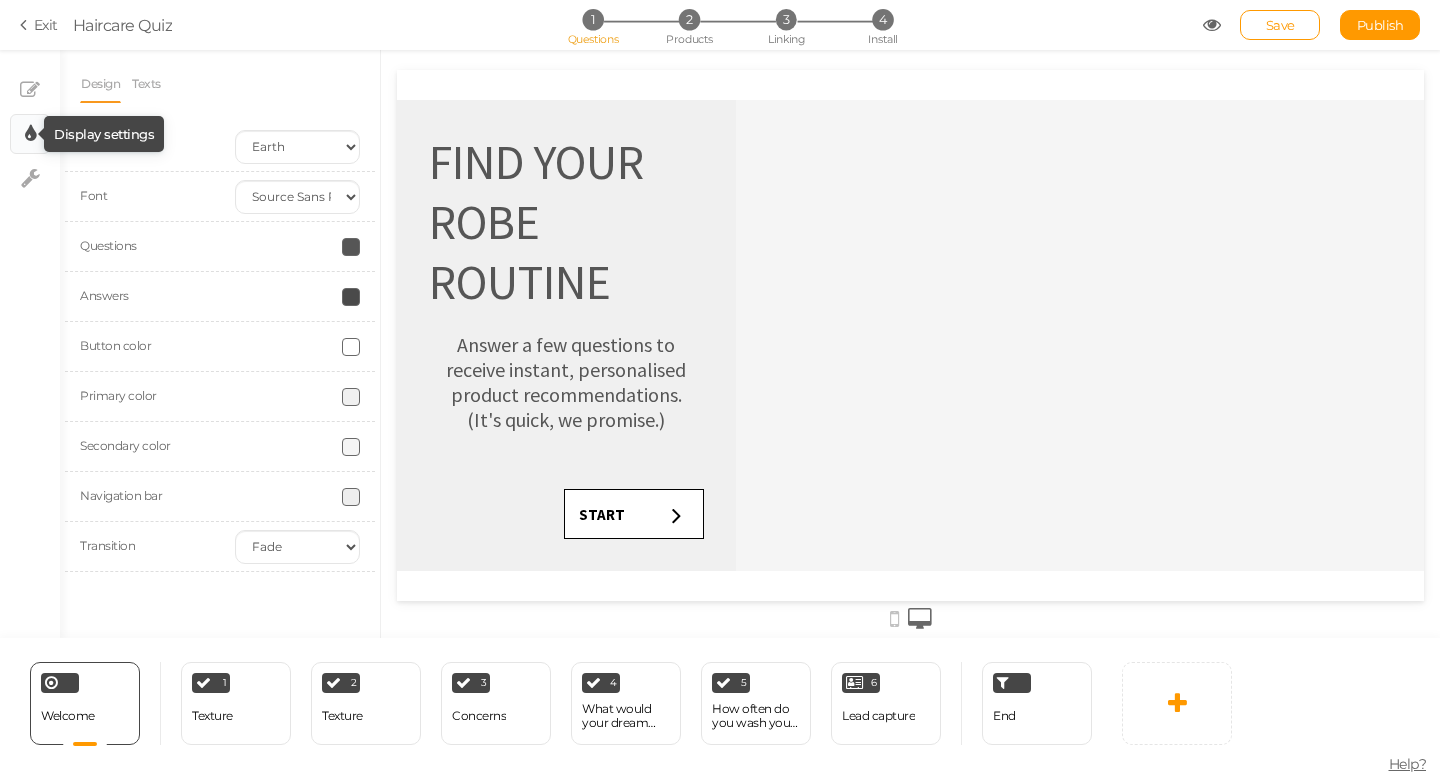 scroll, scrollTop: 0, scrollLeft: 0, axis: both 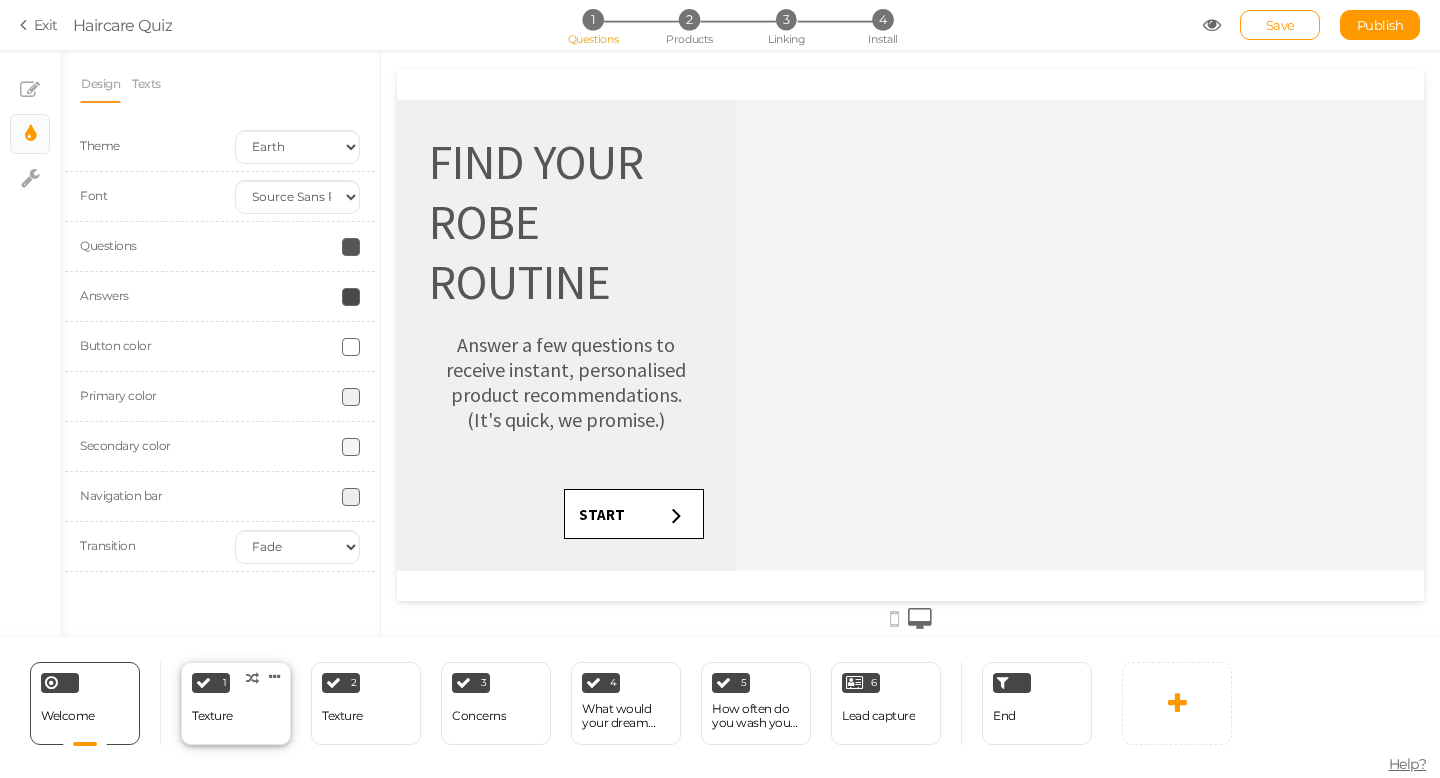 click on "1         Texture         × Define the conditions to show this slide.                     Clone             Change type             Delete" at bounding box center [236, 703] 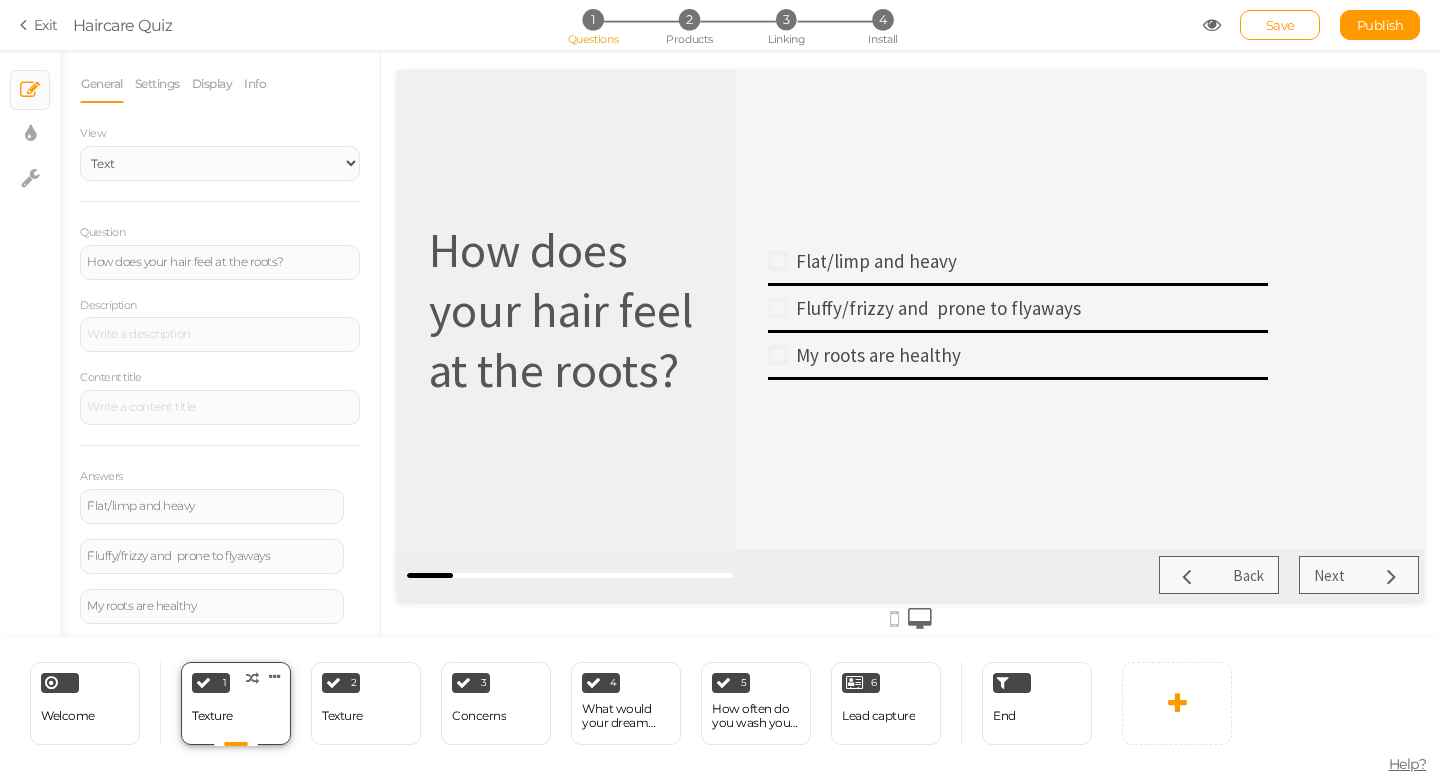 scroll, scrollTop: 0, scrollLeft: 0, axis: both 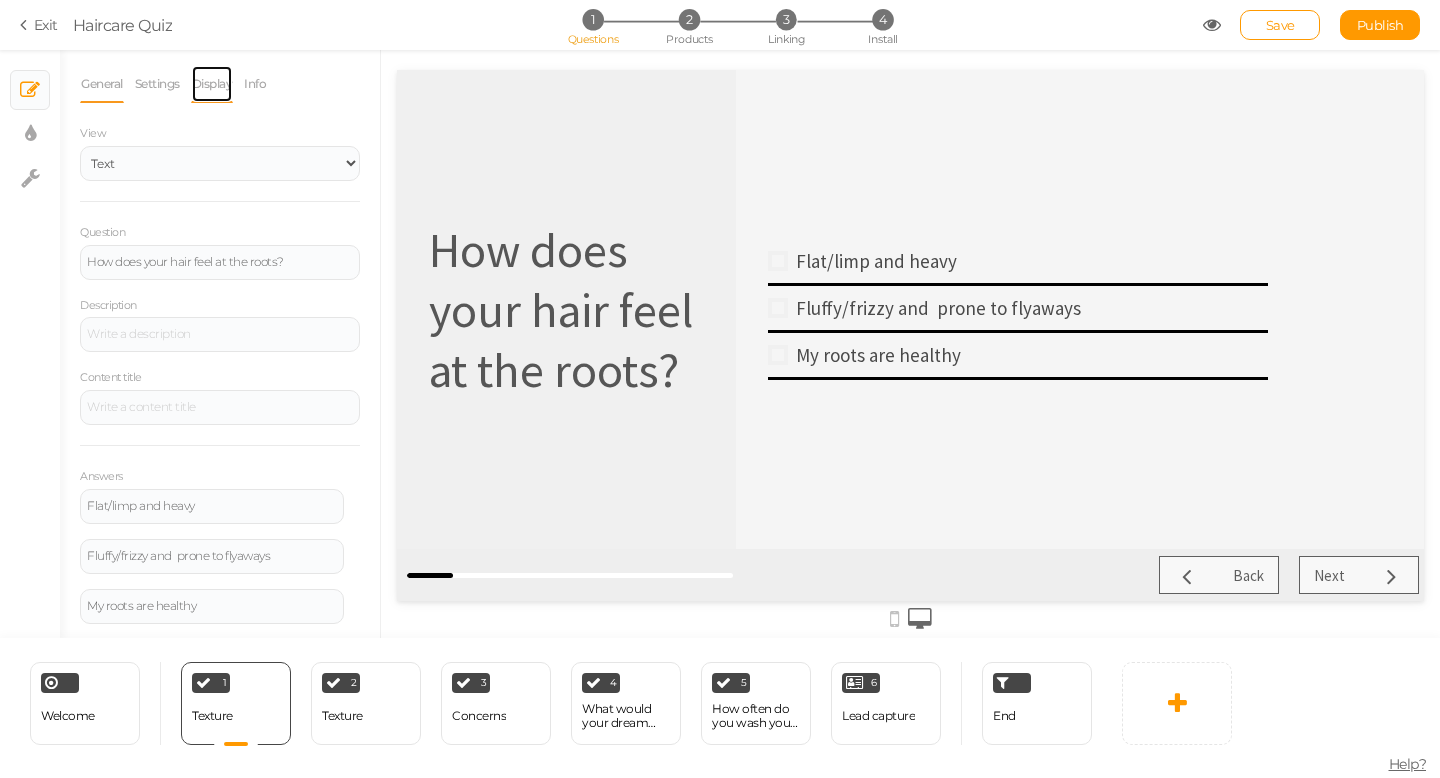 click on "Display" at bounding box center [212, 84] 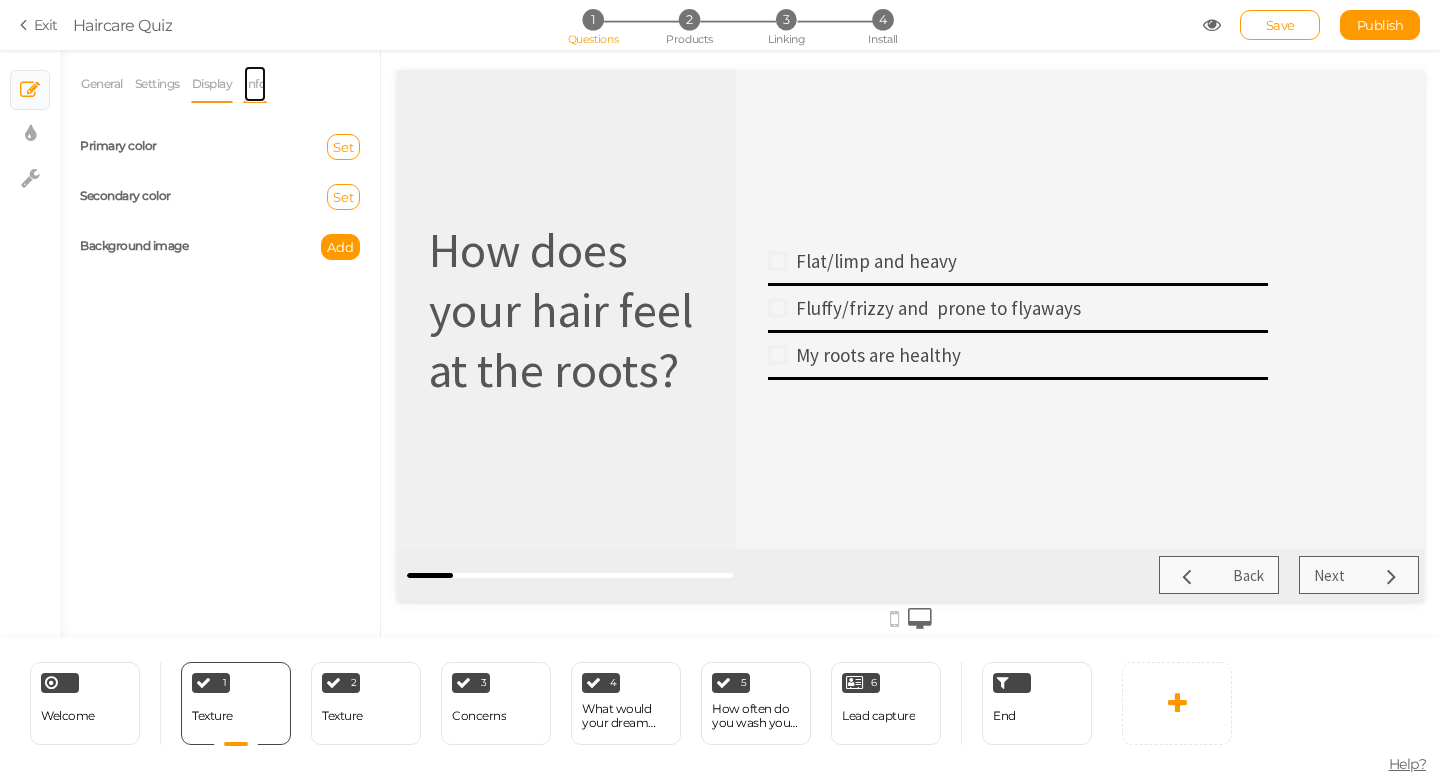 click on "Info" at bounding box center (255, 84) 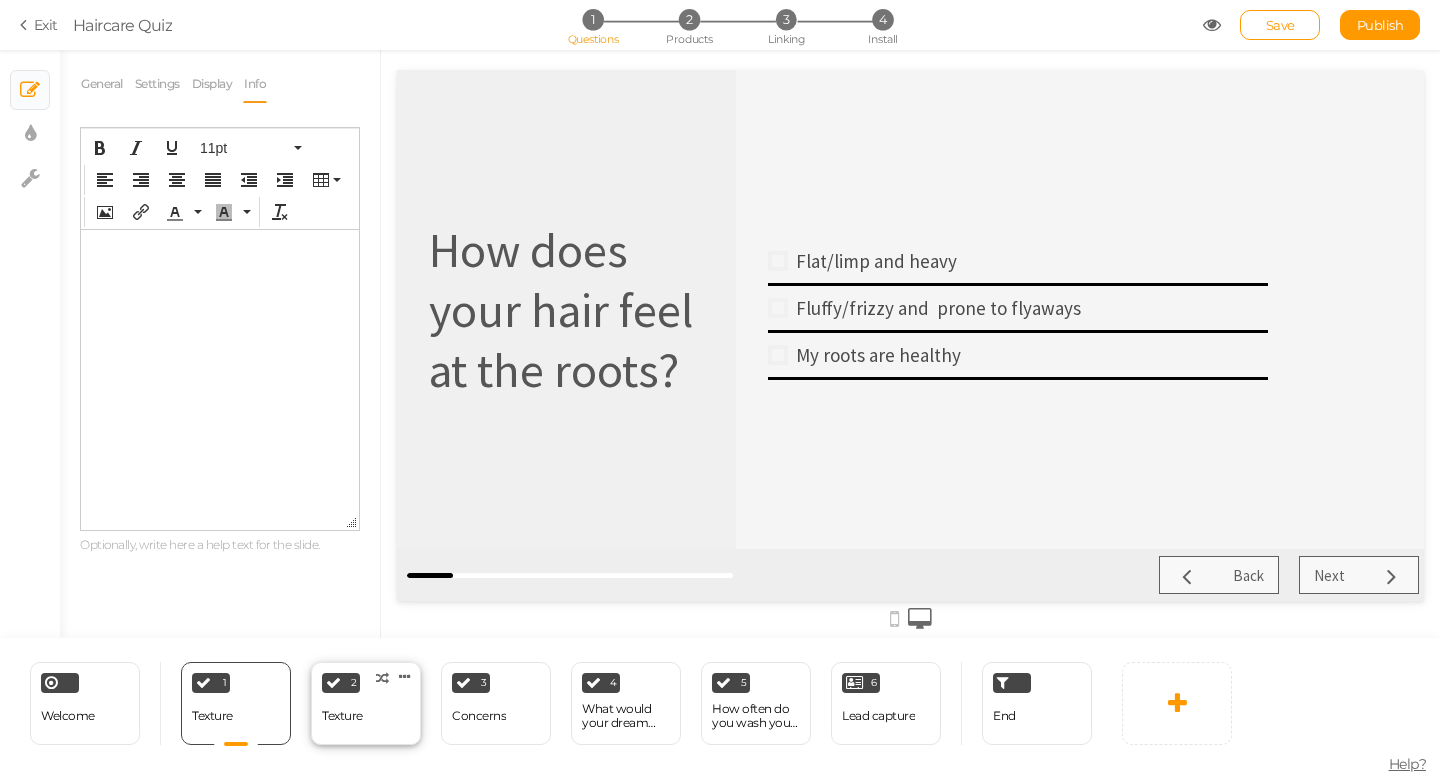 click on "Texture" at bounding box center (342, 716) 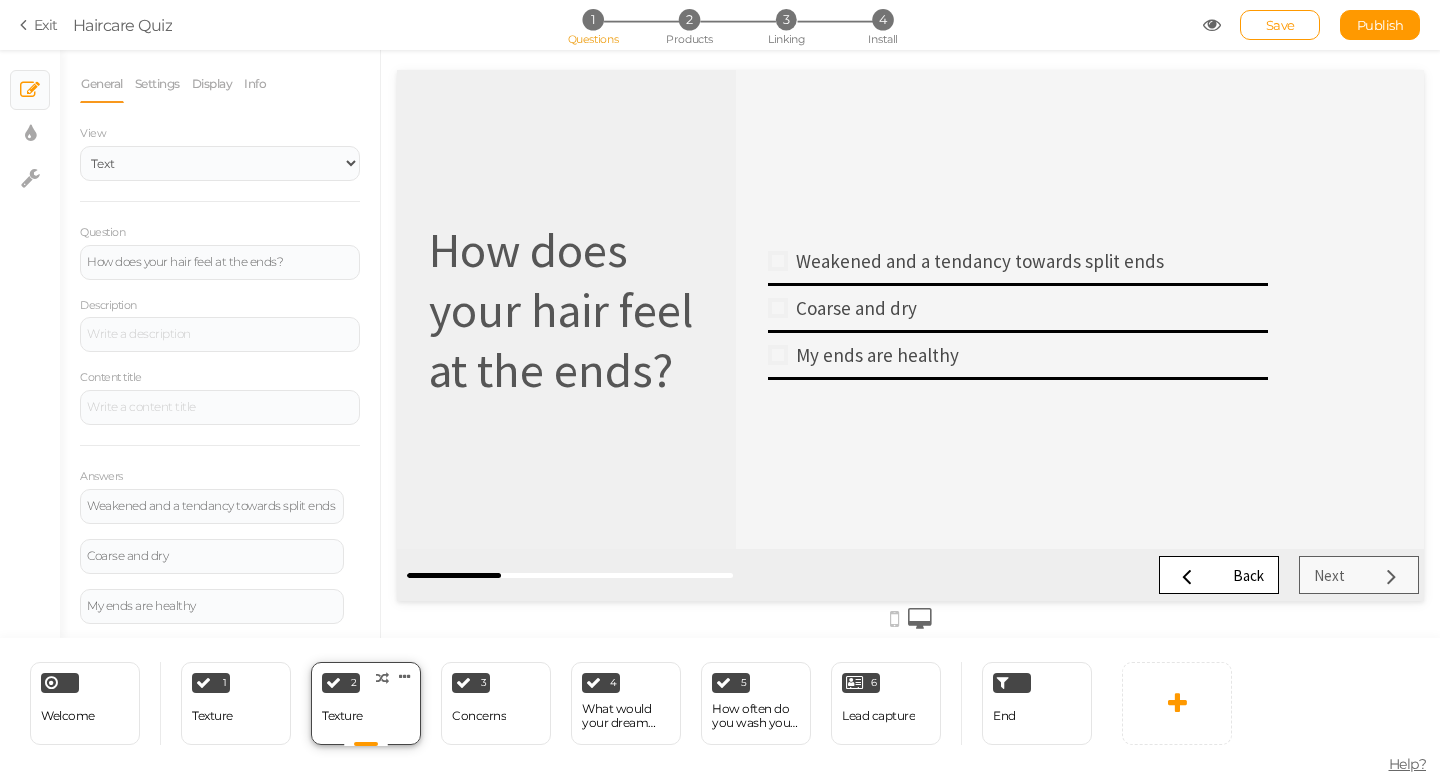 scroll, scrollTop: 0, scrollLeft: 0, axis: both 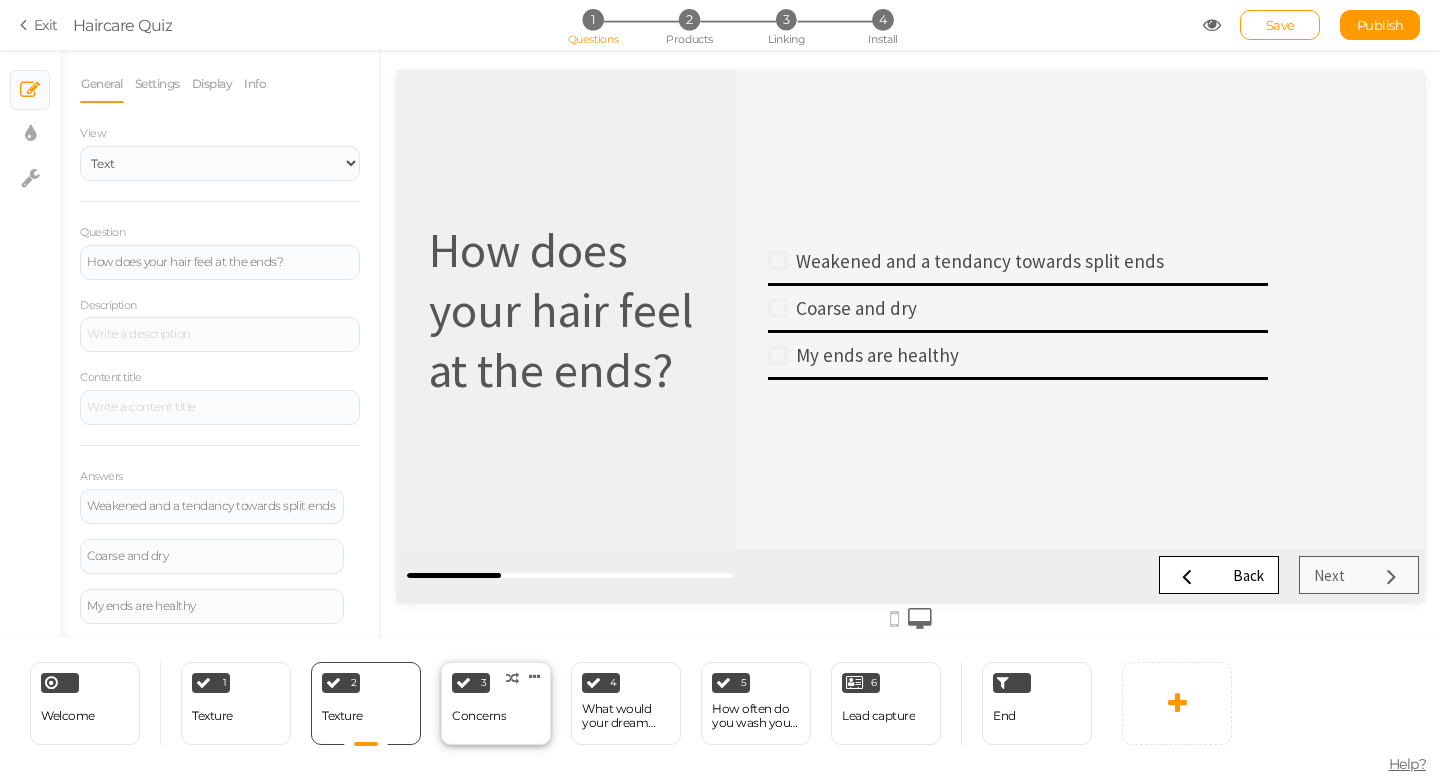 click on "Concerns" at bounding box center [479, 716] 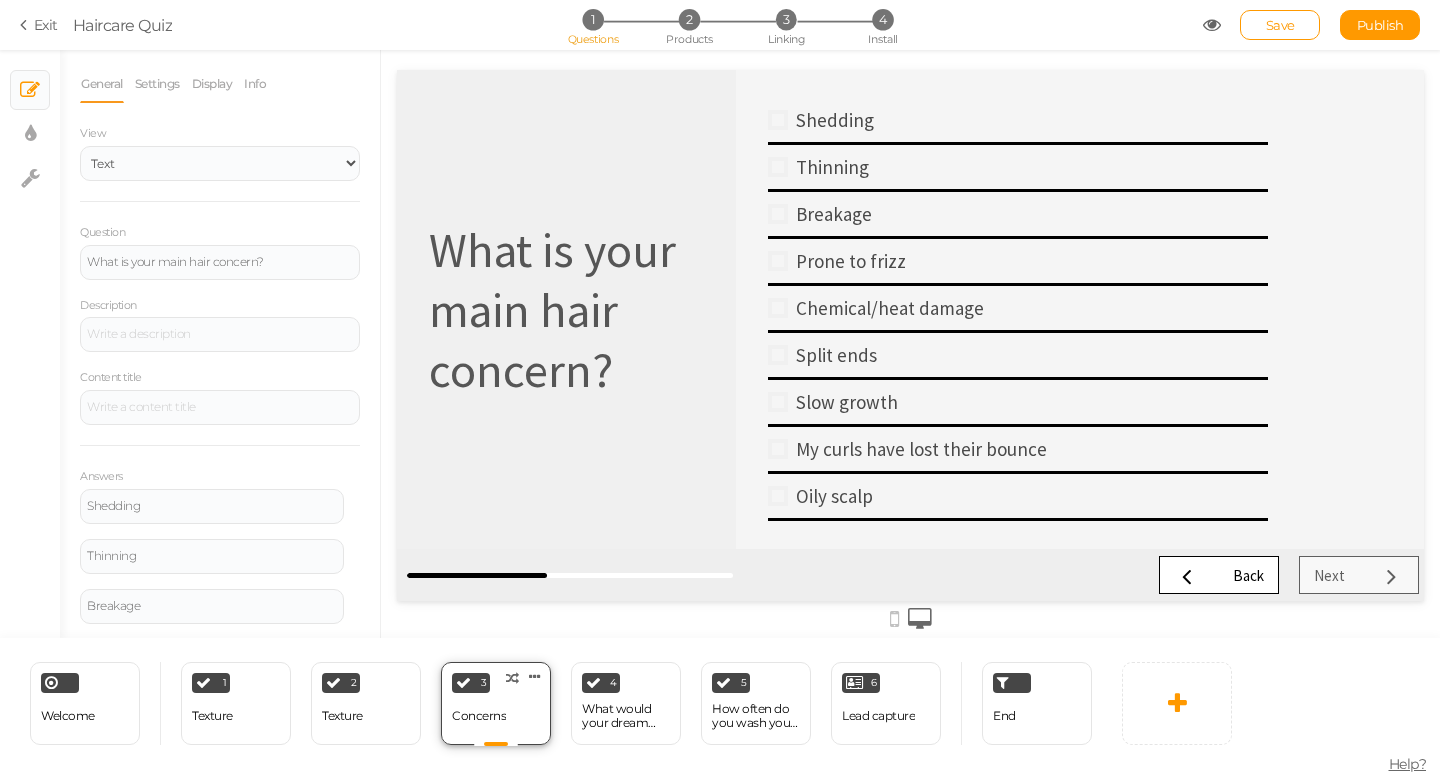 scroll, scrollTop: 0, scrollLeft: 0, axis: both 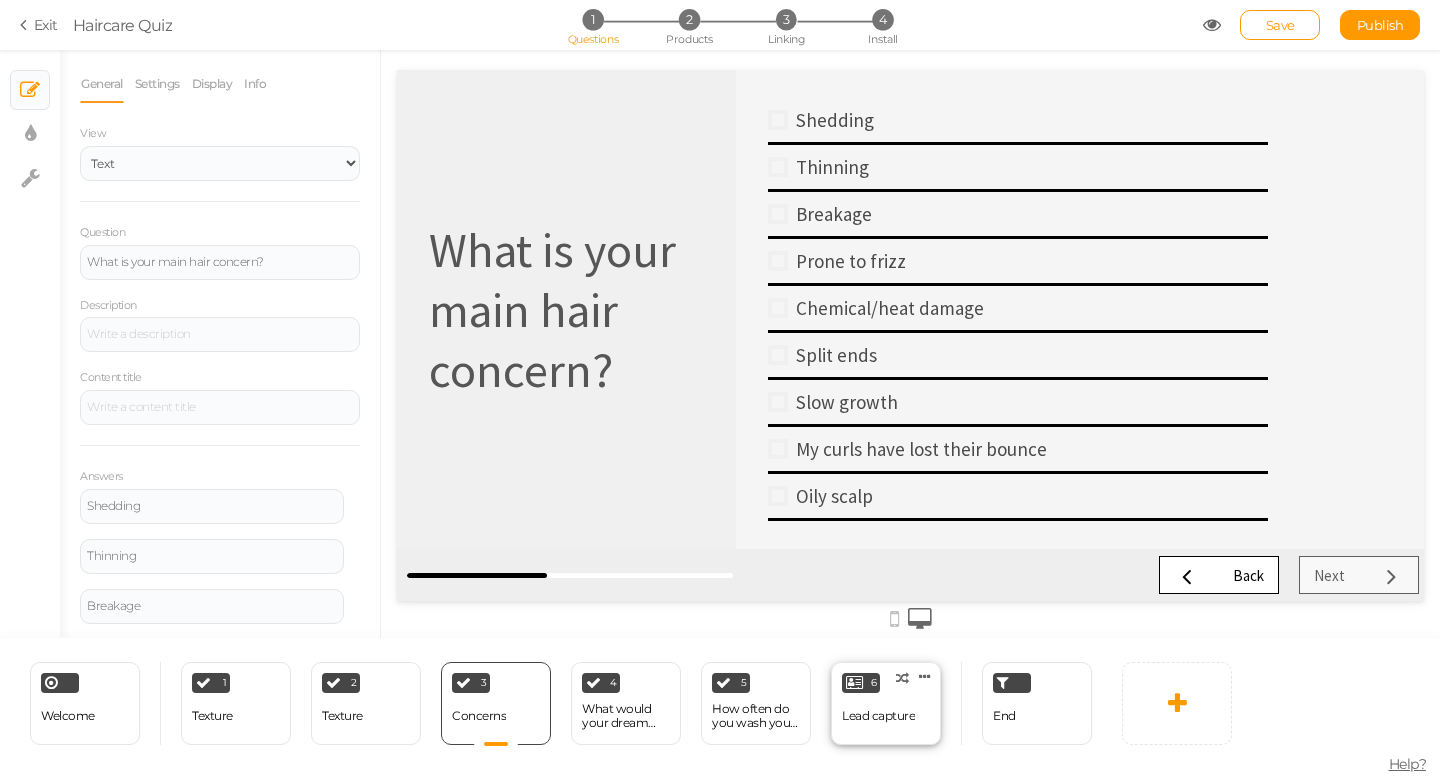 click on "6         Lead capture         × Define the conditions to show this slide.                     Clone             Change type             Delete" at bounding box center [886, 703] 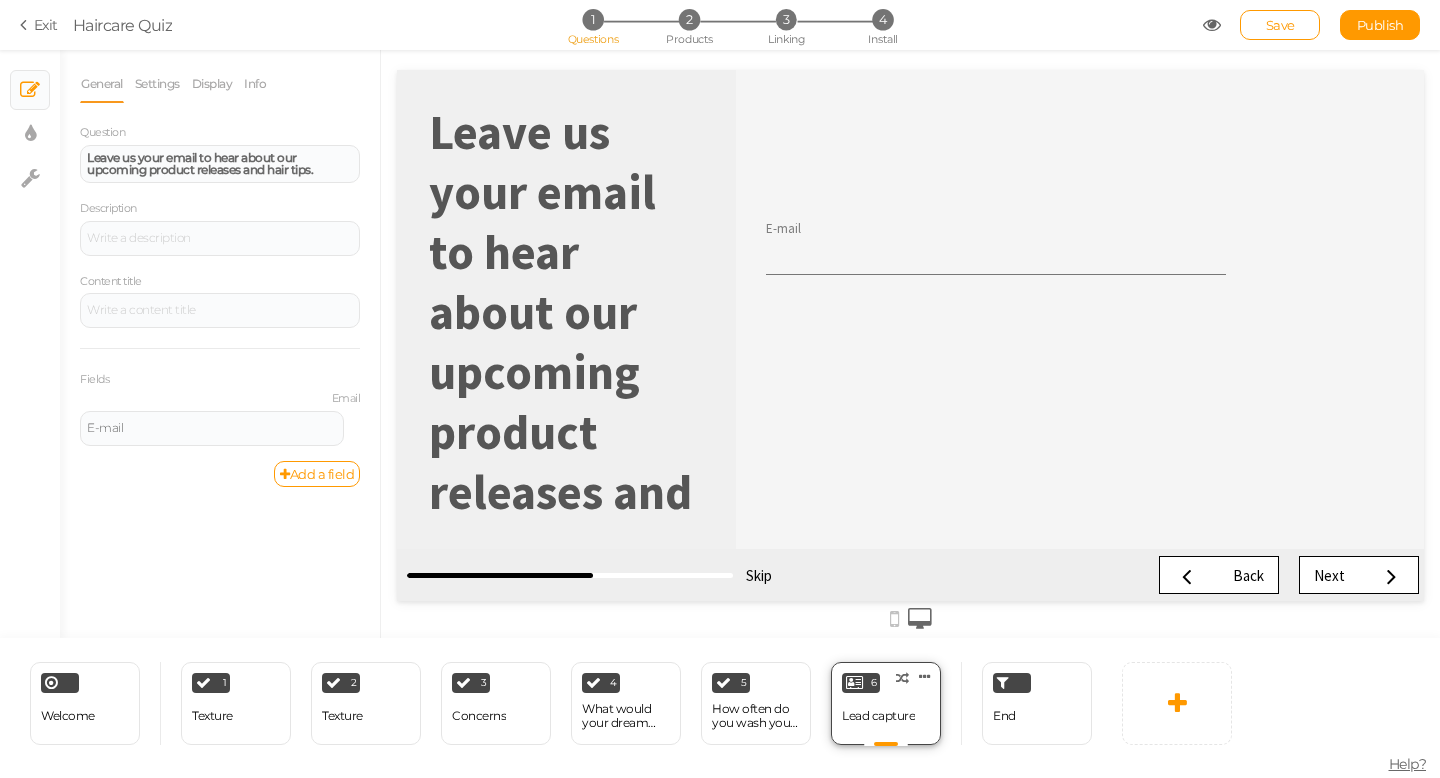 scroll, scrollTop: 0, scrollLeft: 0, axis: both 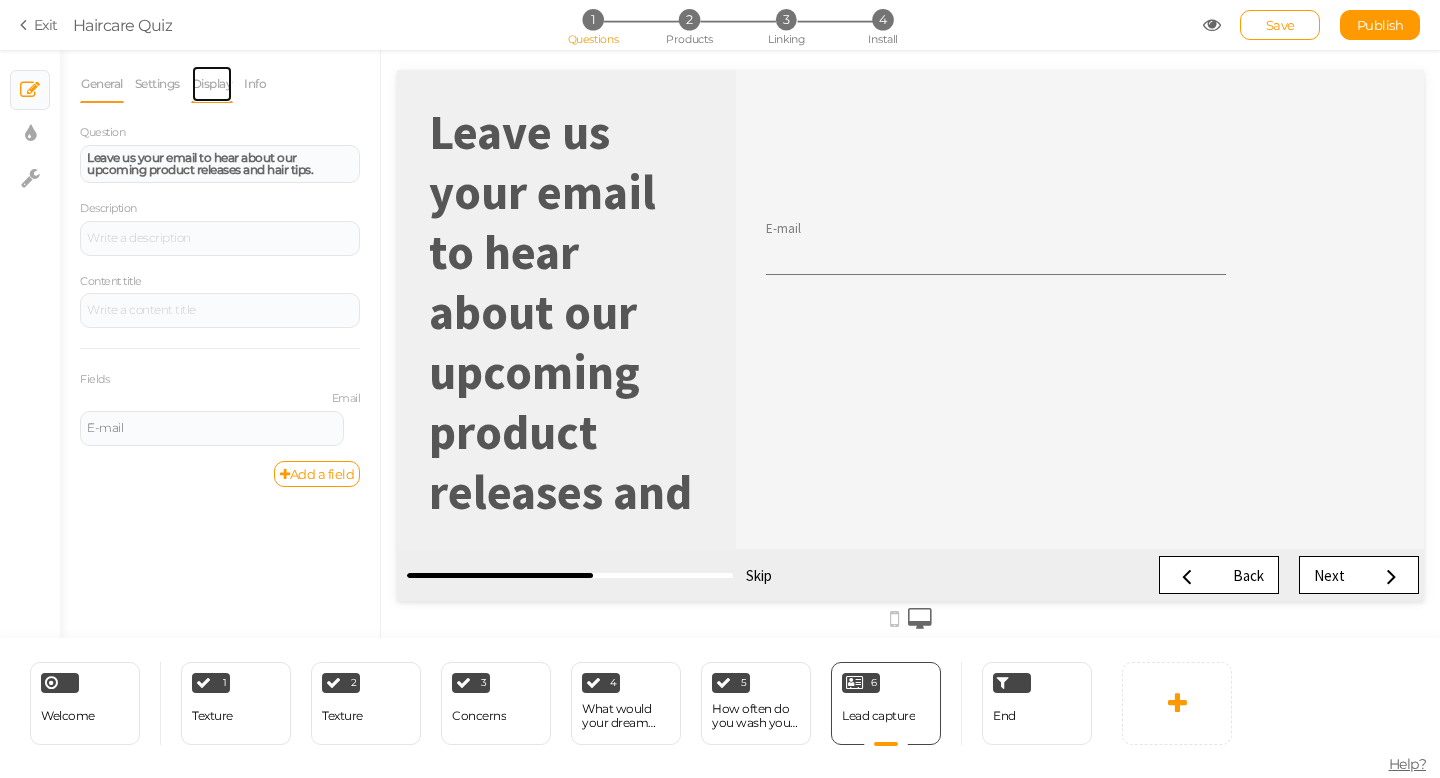 click on "Display" at bounding box center (212, 84) 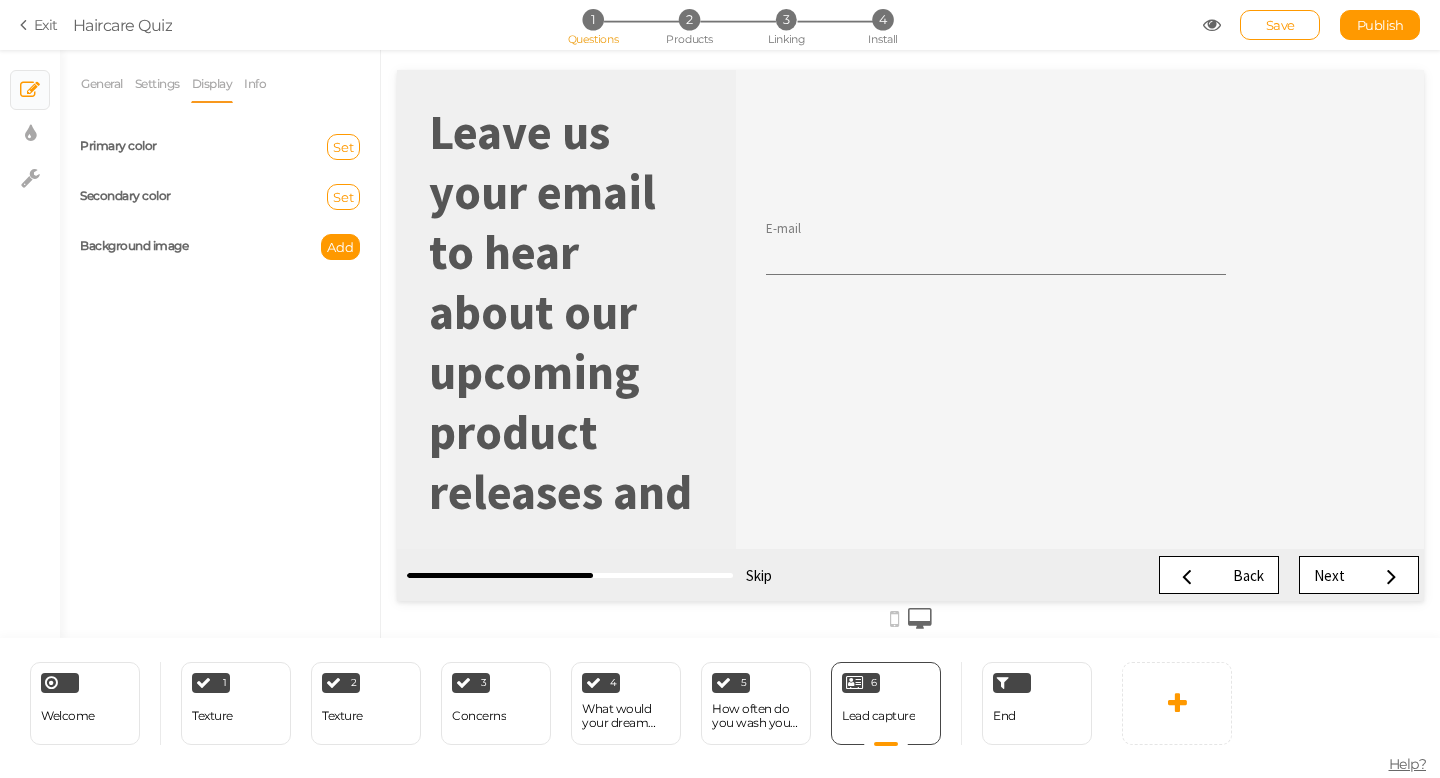 click on "Primary color" at bounding box center (118, 145) 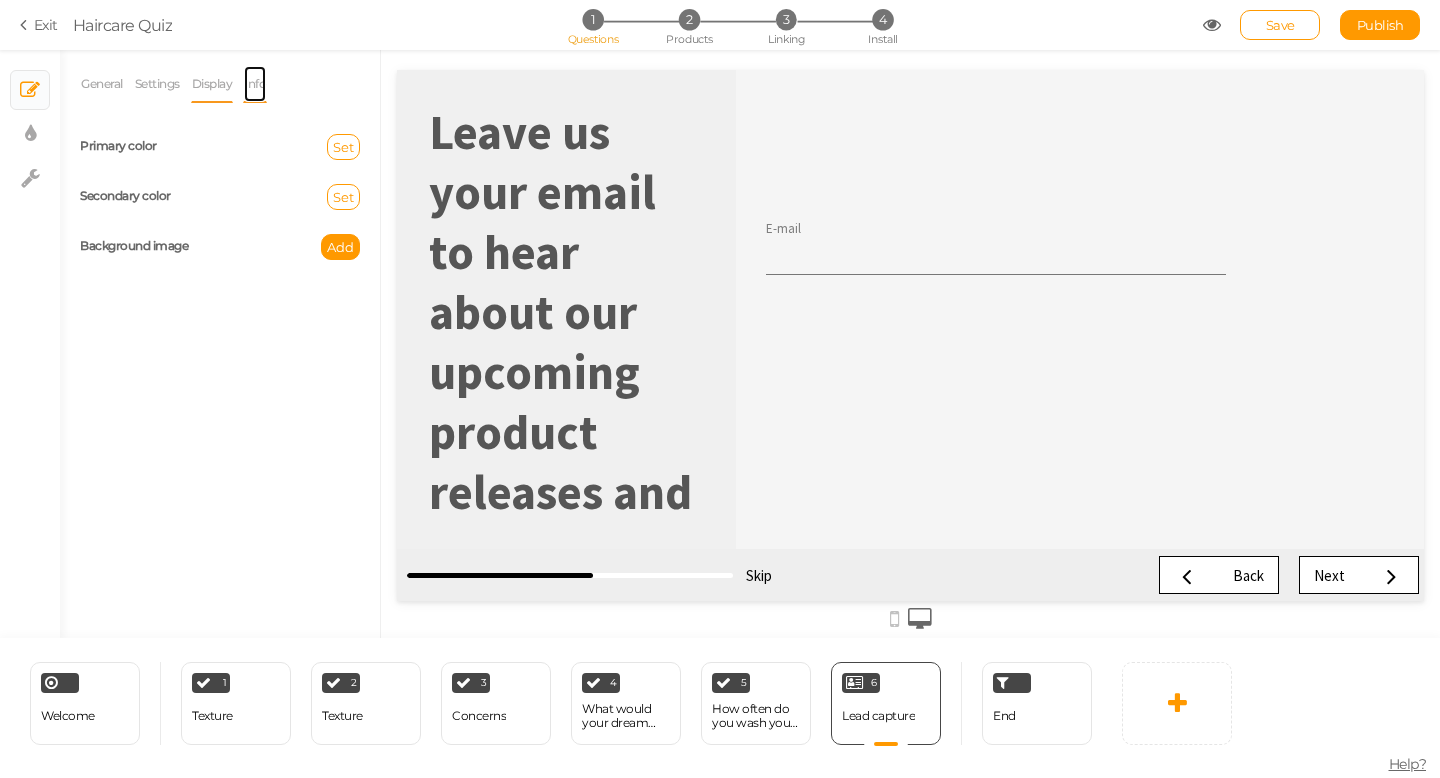 click on "Info" at bounding box center [255, 84] 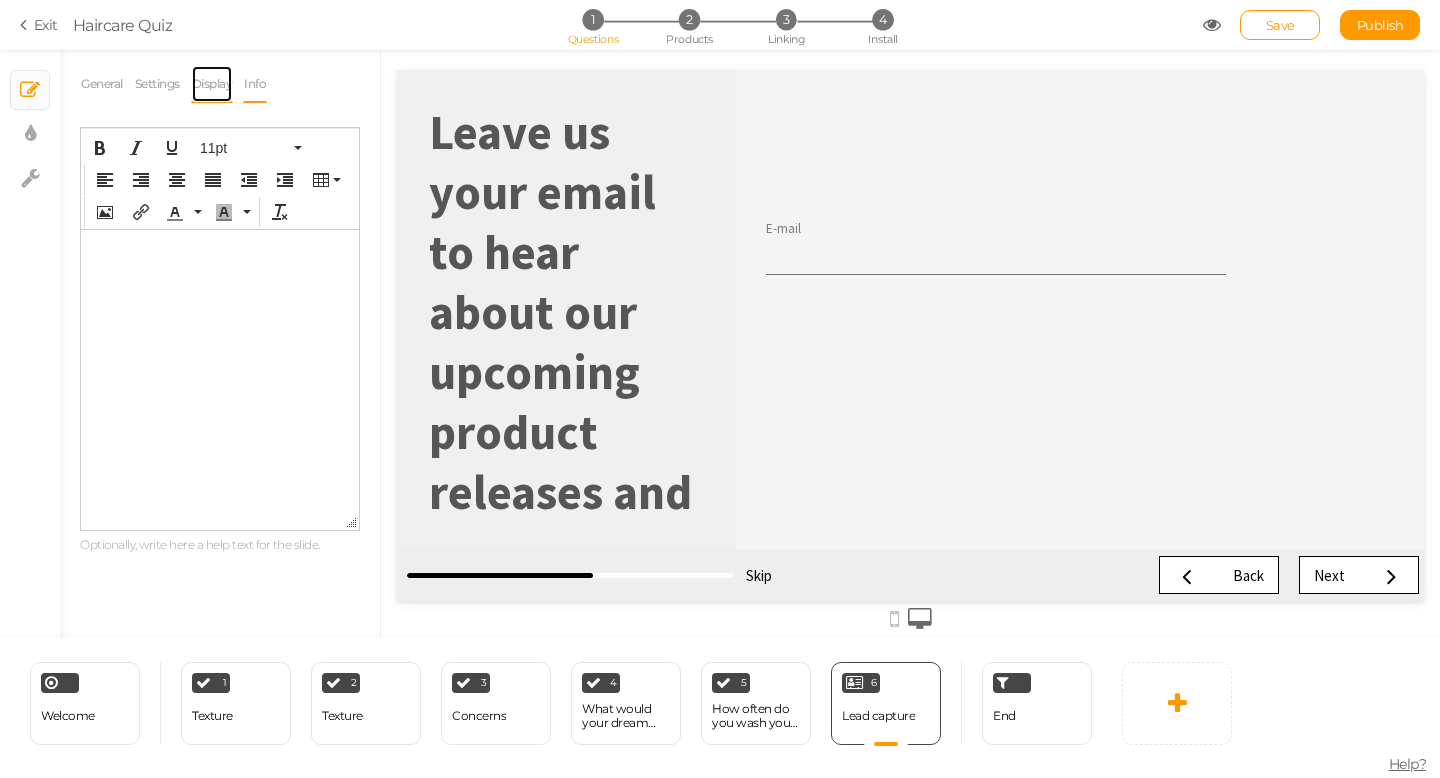 click on "Display" at bounding box center [212, 84] 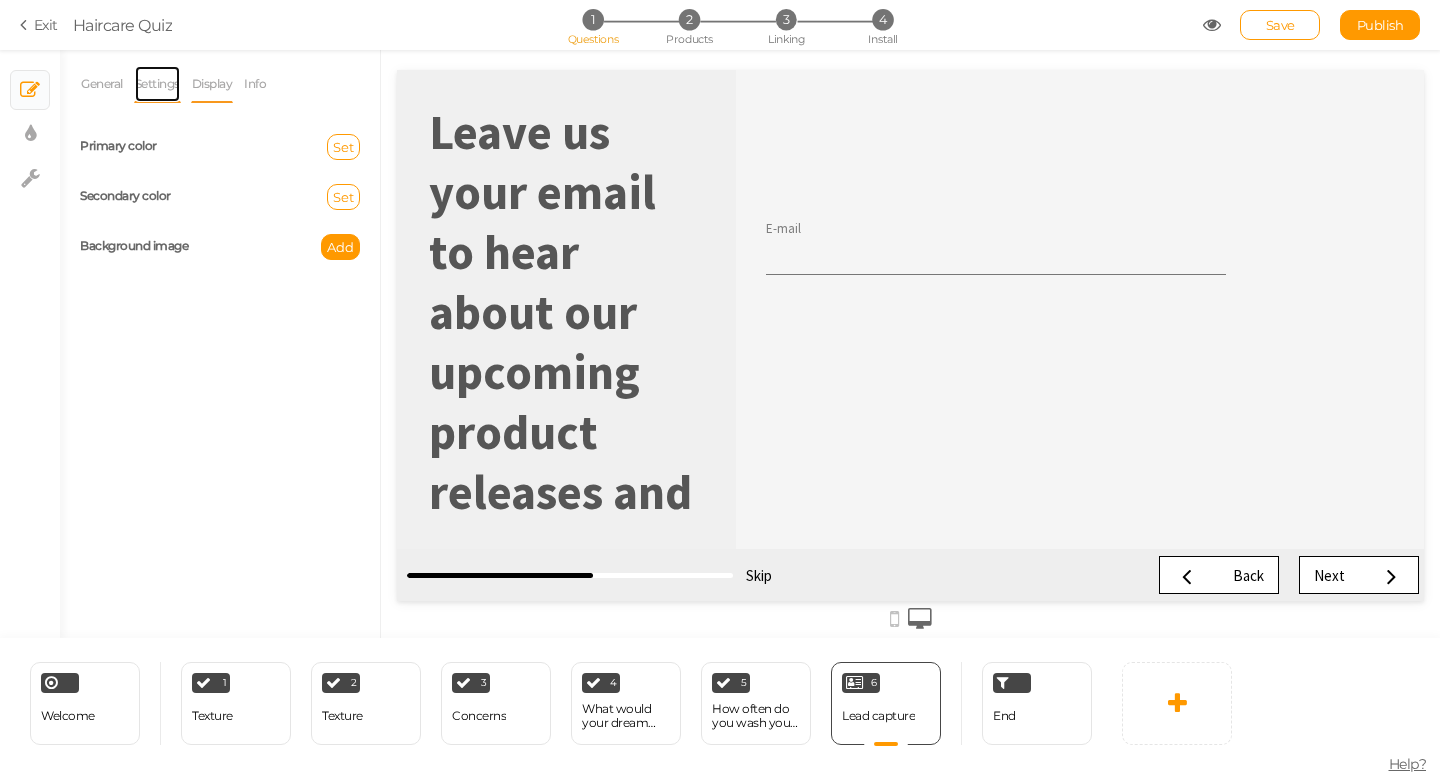 click on "Settings" at bounding box center [157, 84] 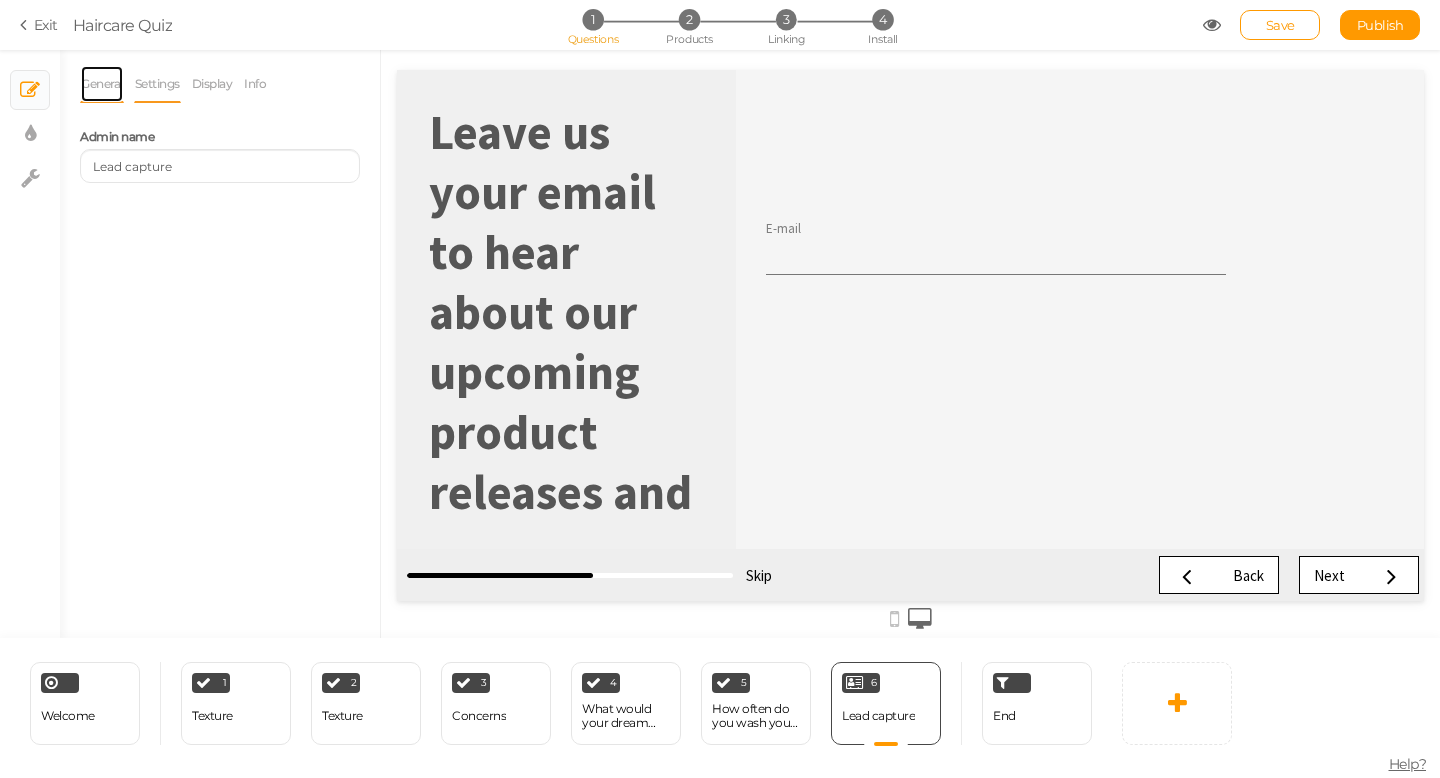 click on "General" at bounding box center (102, 84) 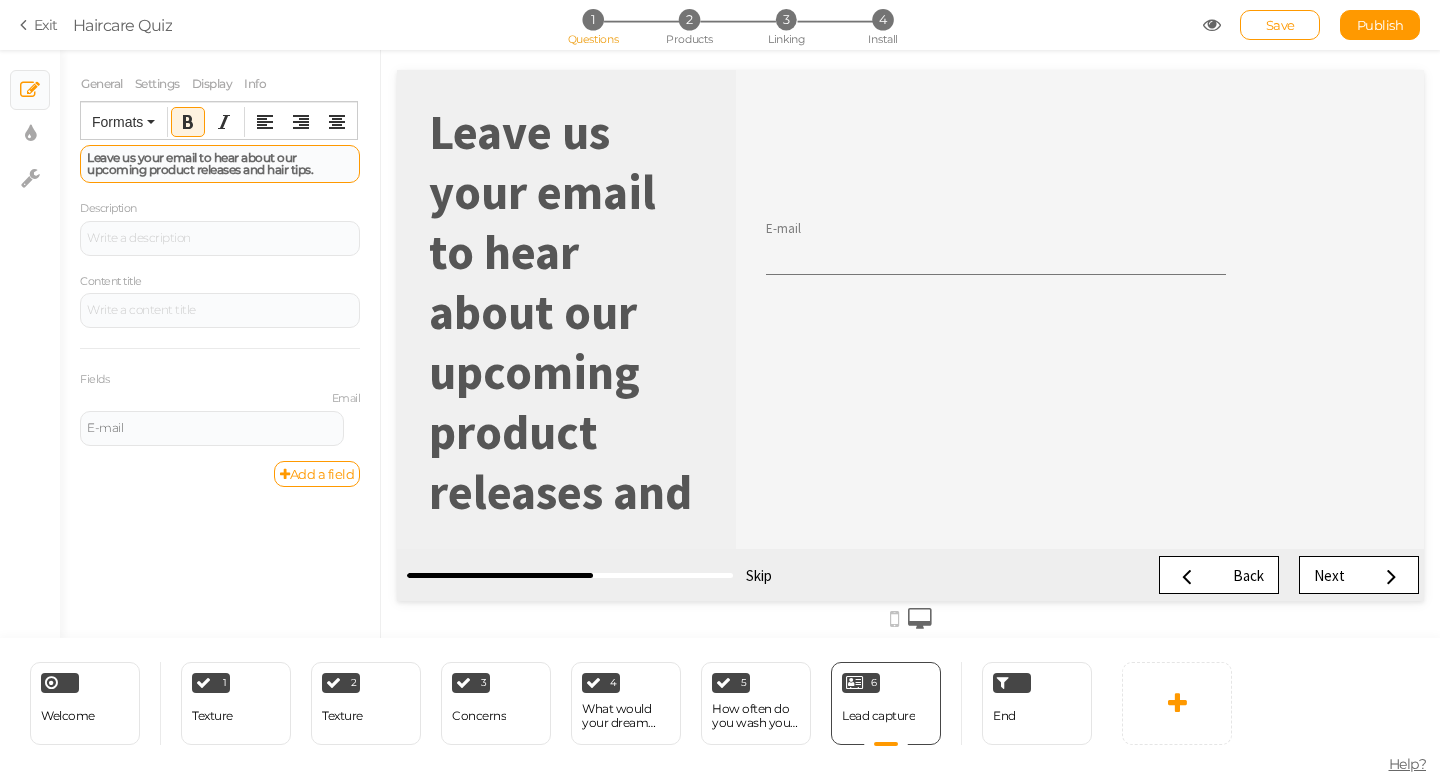 click on "Leave us your email to hear about our upcoming product releases and hair tips." at bounding box center (220, 164) 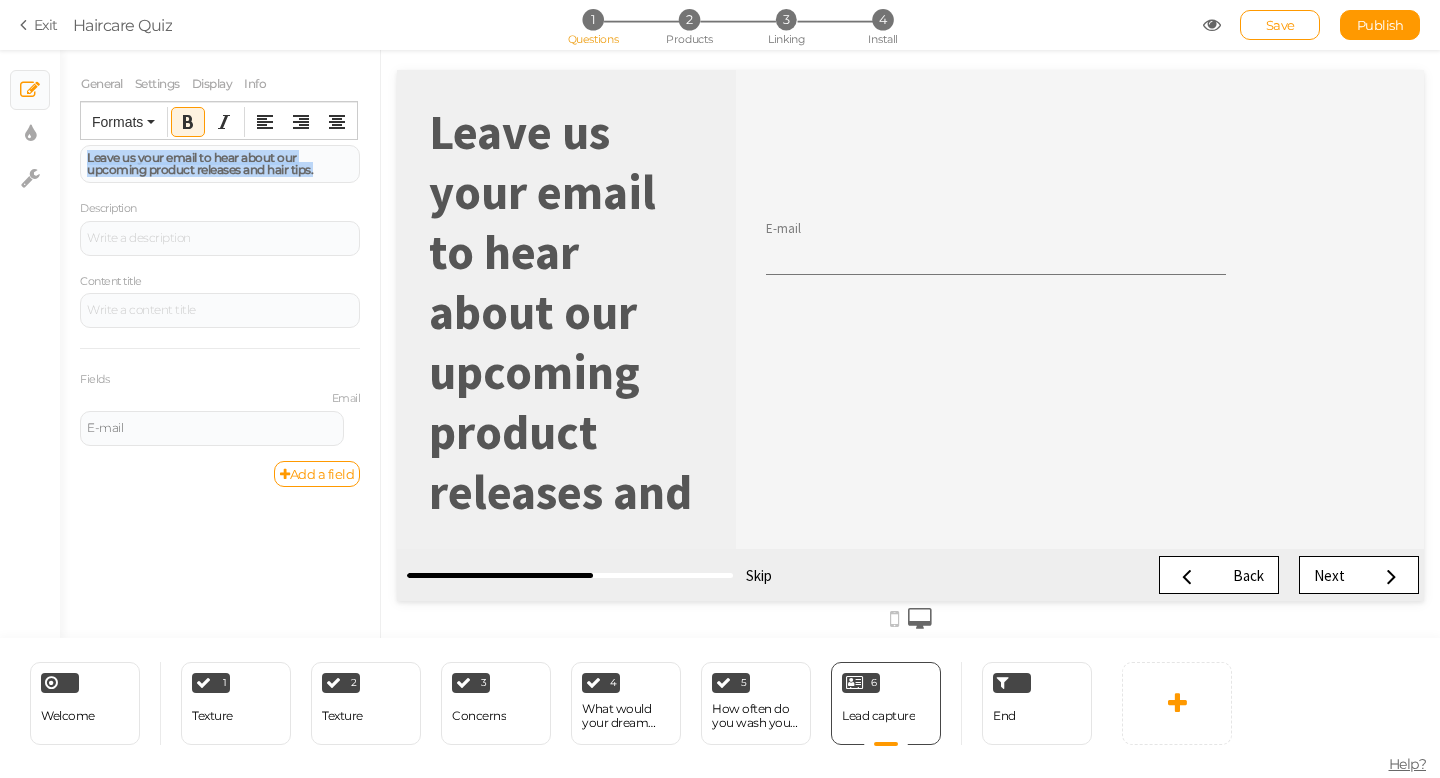 drag, startPoint x: 334, startPoint y: 172, endPoint x: 78, endPoint y: 162, distance: 256.19525 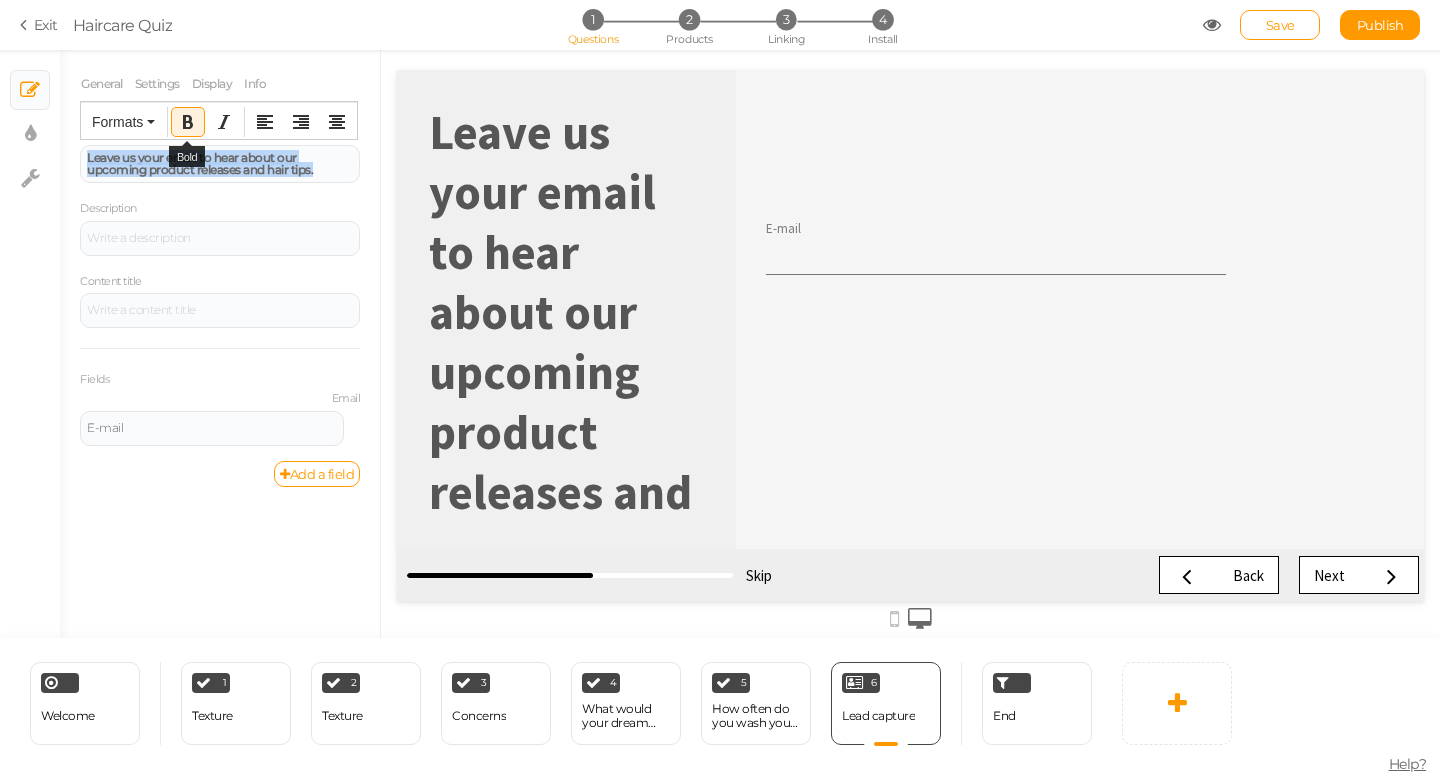 click at bounding box center (188, 122) 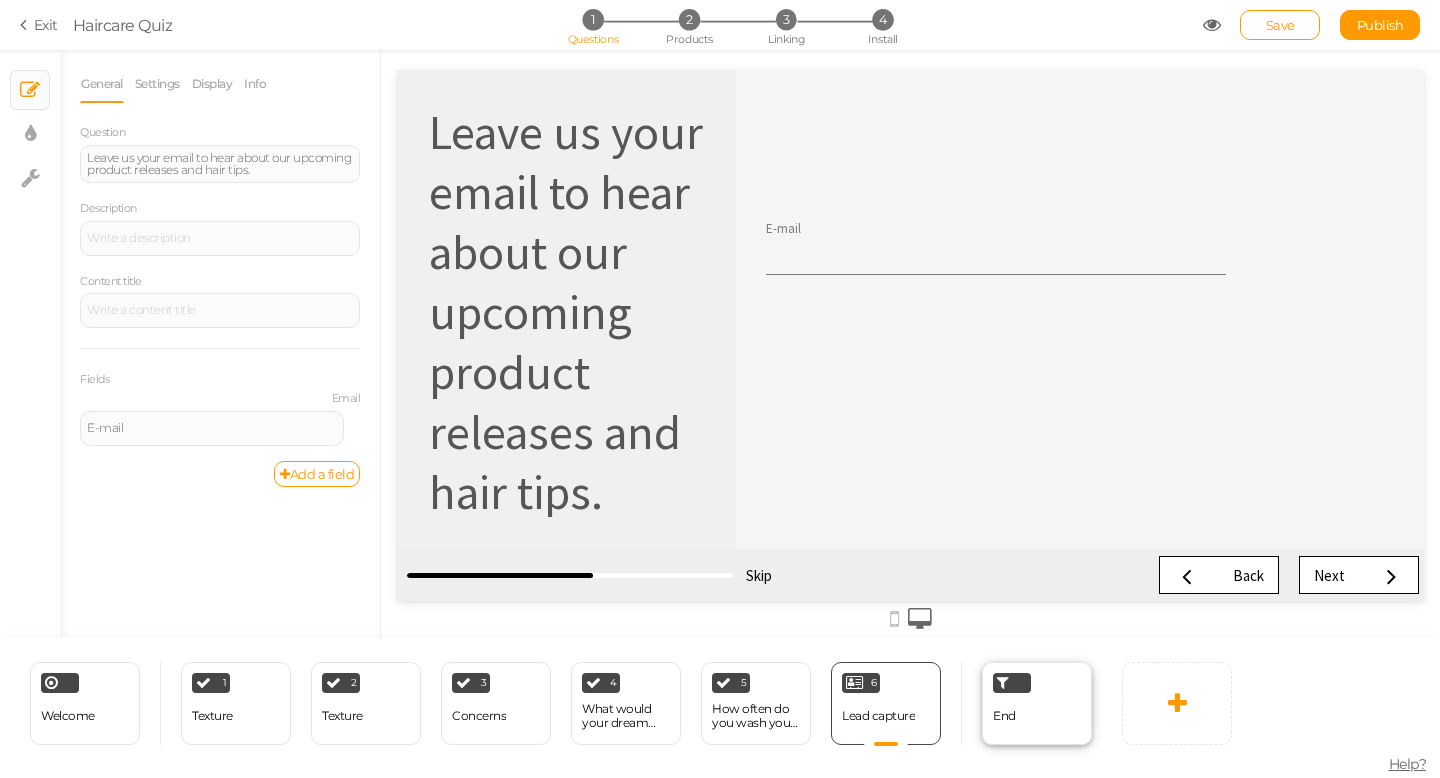 click on "End" at bounding box center [1037, 703] 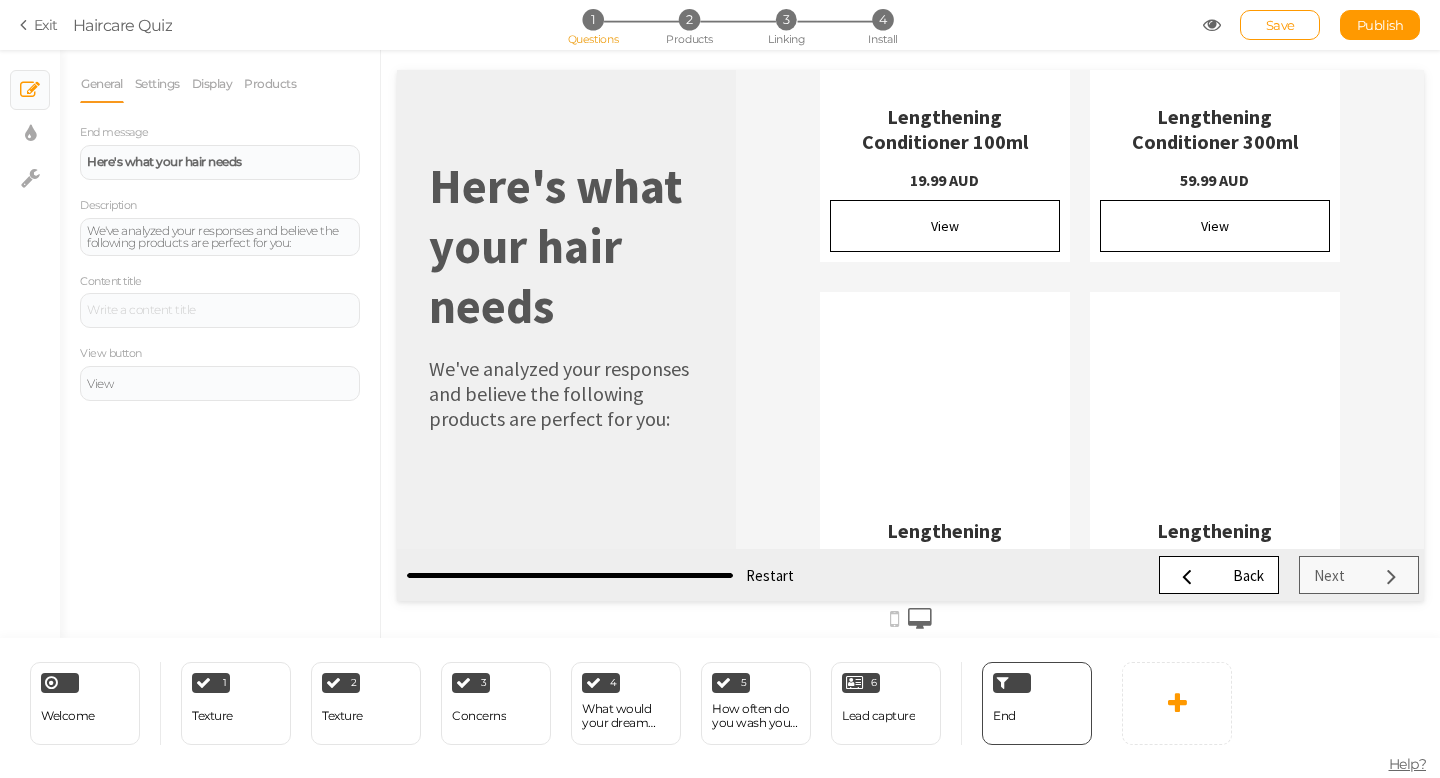 scroll, scrollTop: 1410, scrollLeft: 0, axis: vertical 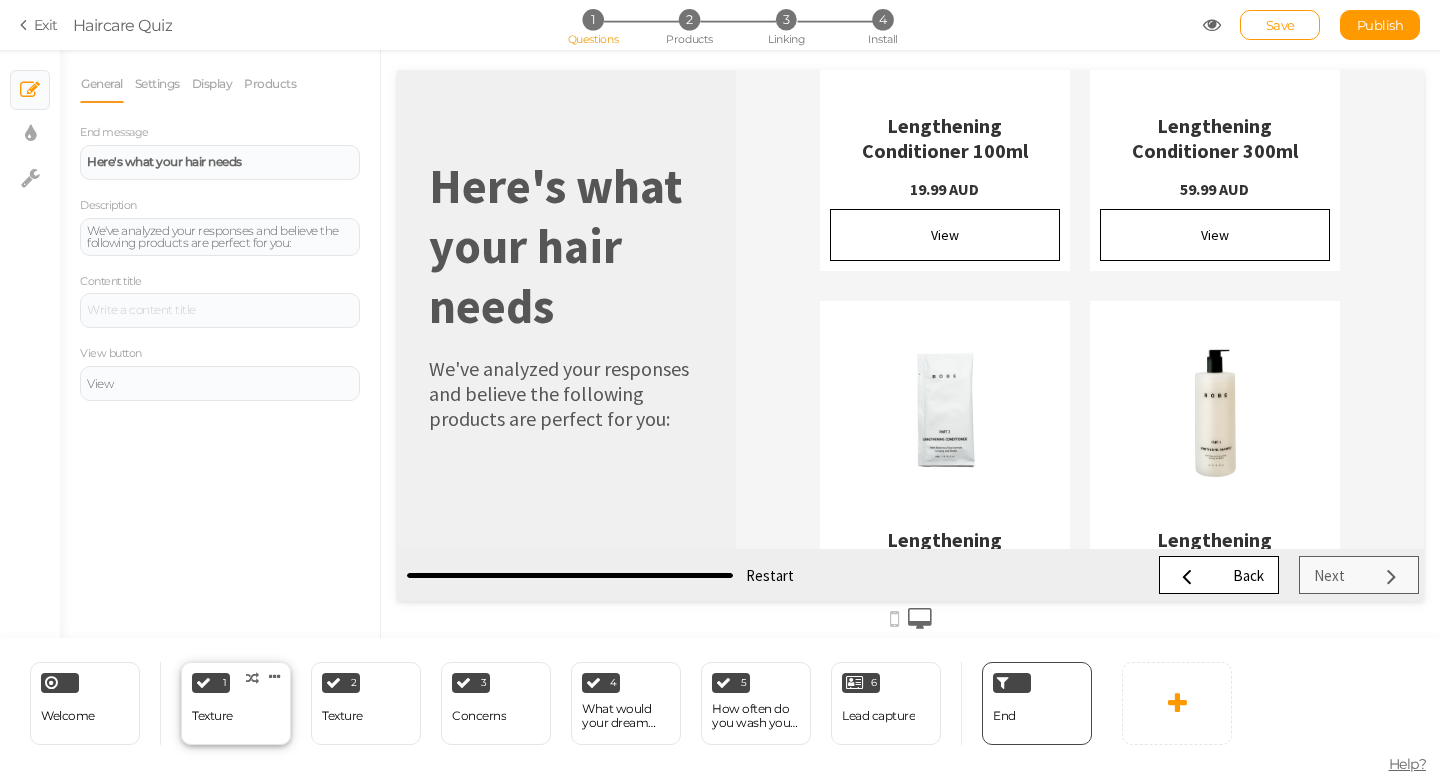 click on "Texture" at bounding box center (212, 716) 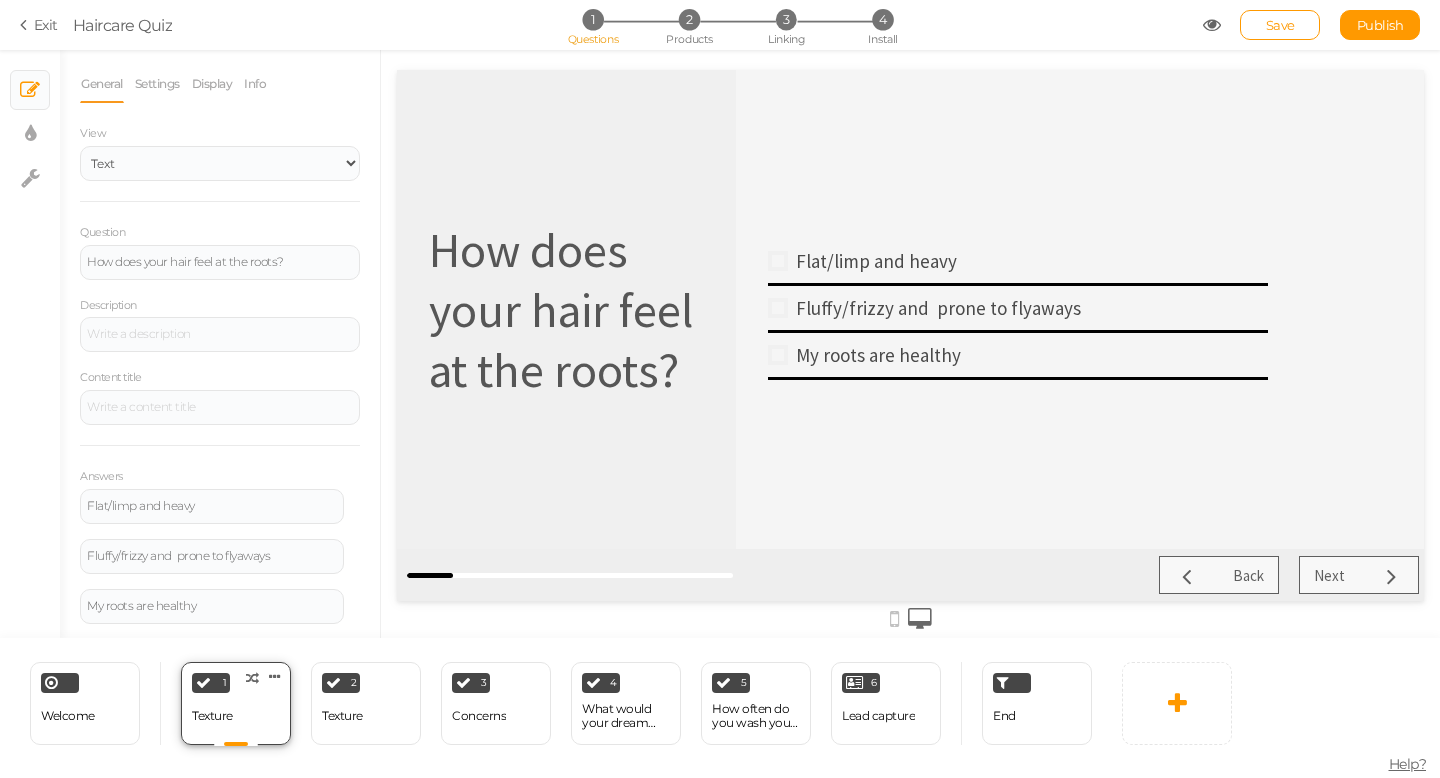 scroll, scrollTop: 0, scrollLeft: 0, axis: both 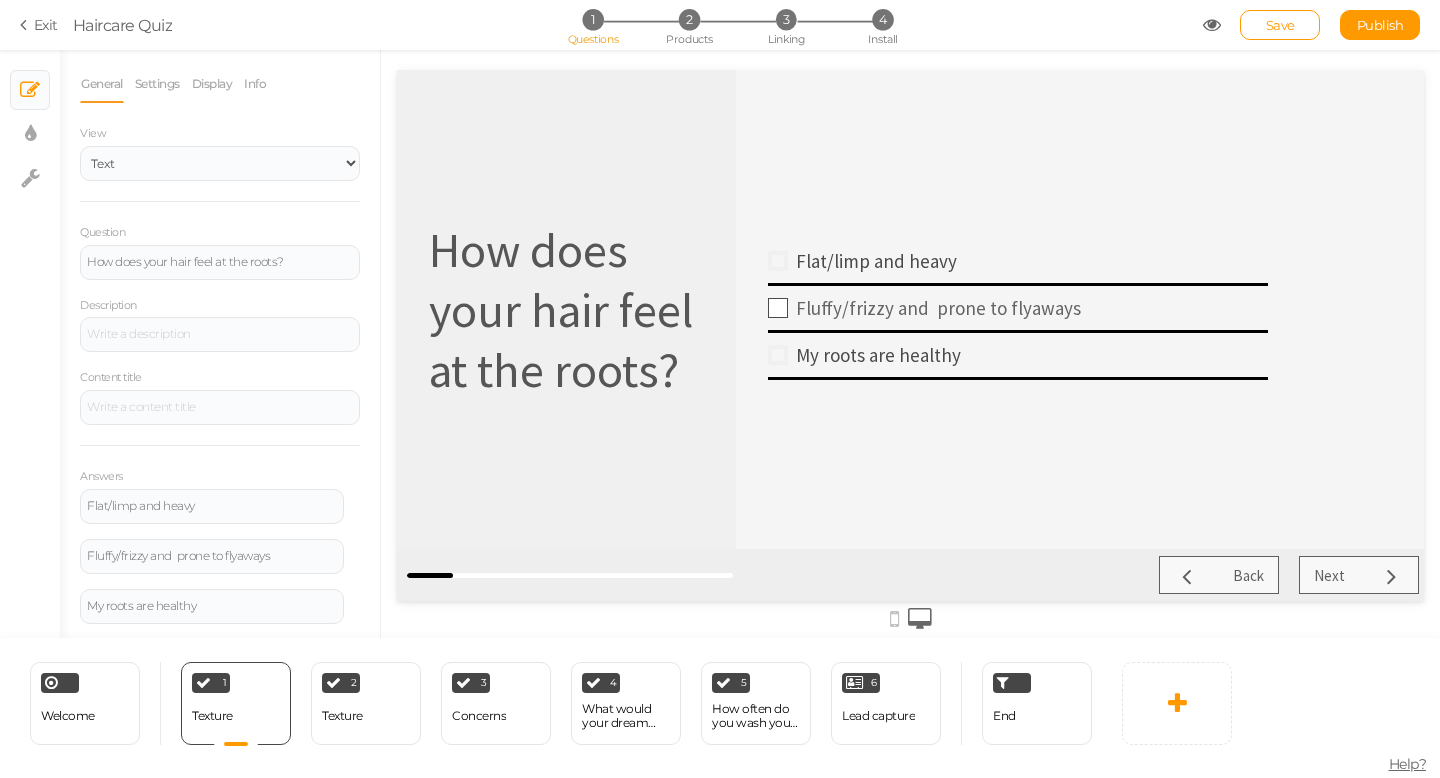 click at bounding box center (778, 308) 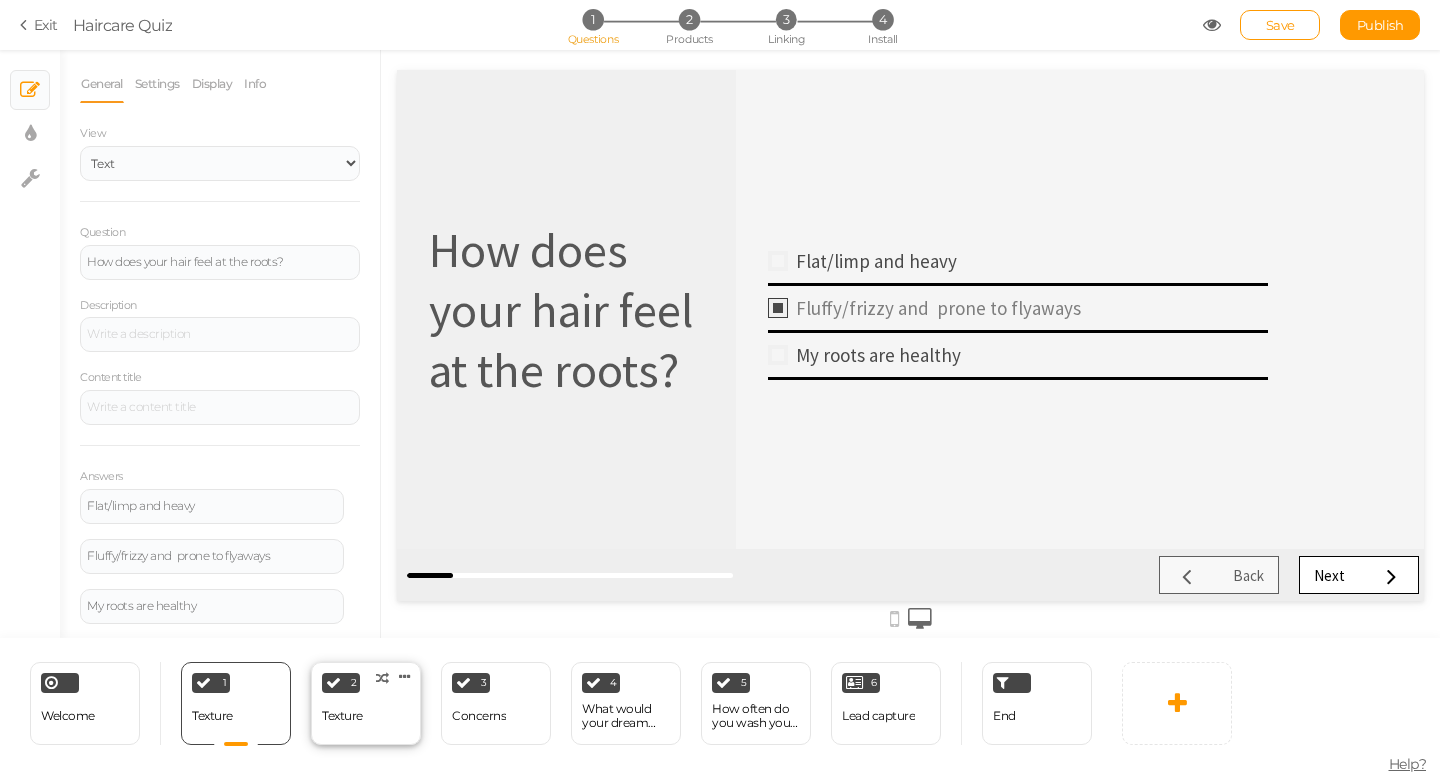 click on "Texture" at bounding box center (342, 716) 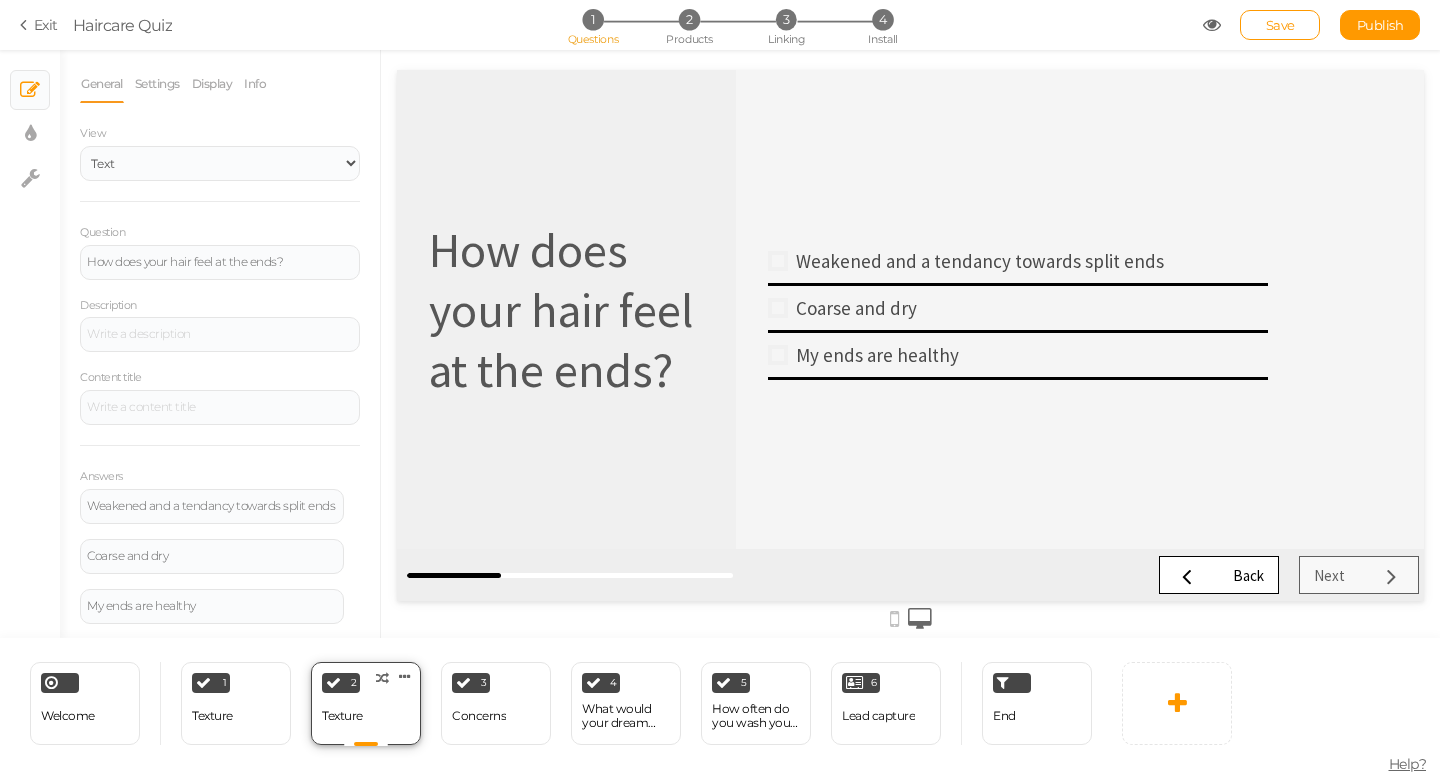 scroll, scrollTop: 0, scrollLeft: 0, axis: both 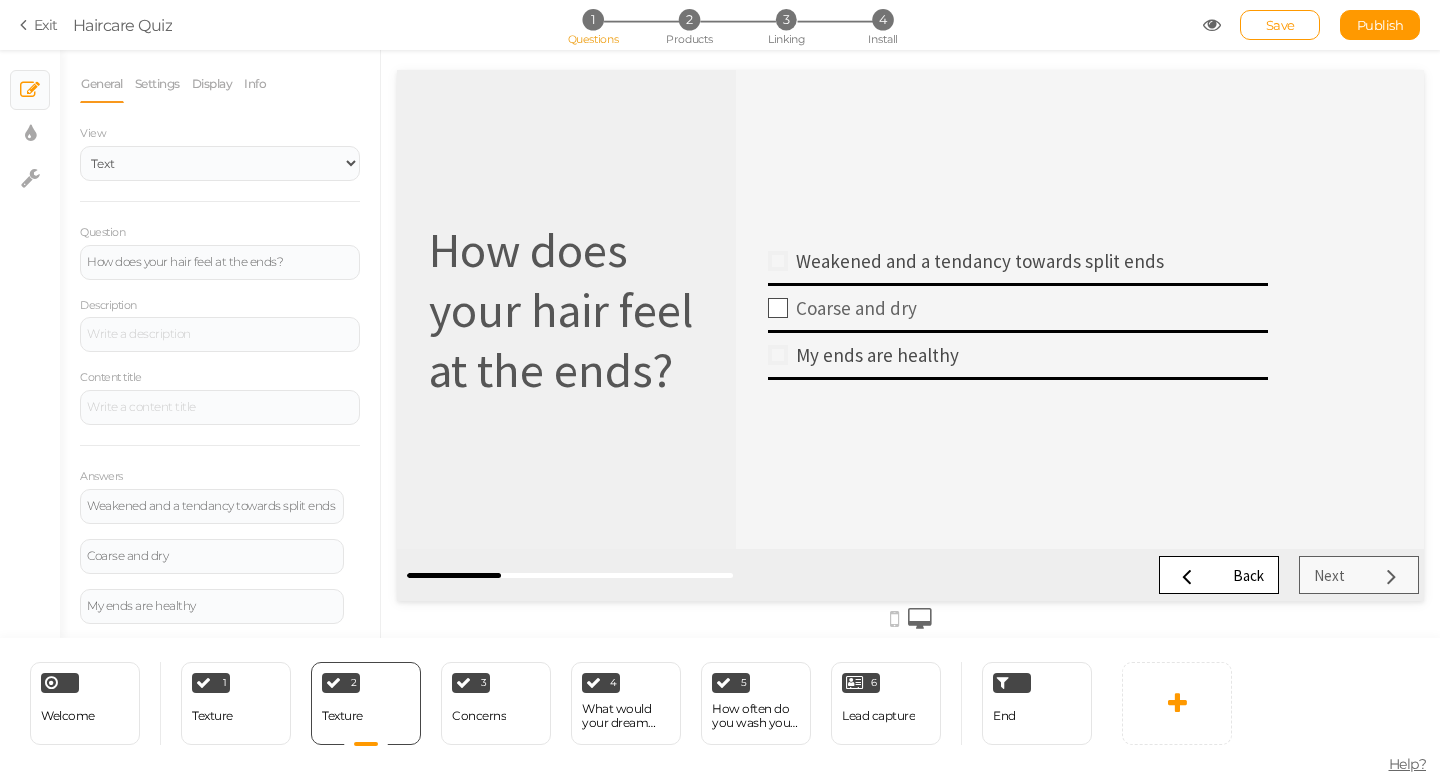 click at bounding box center (778, 308) 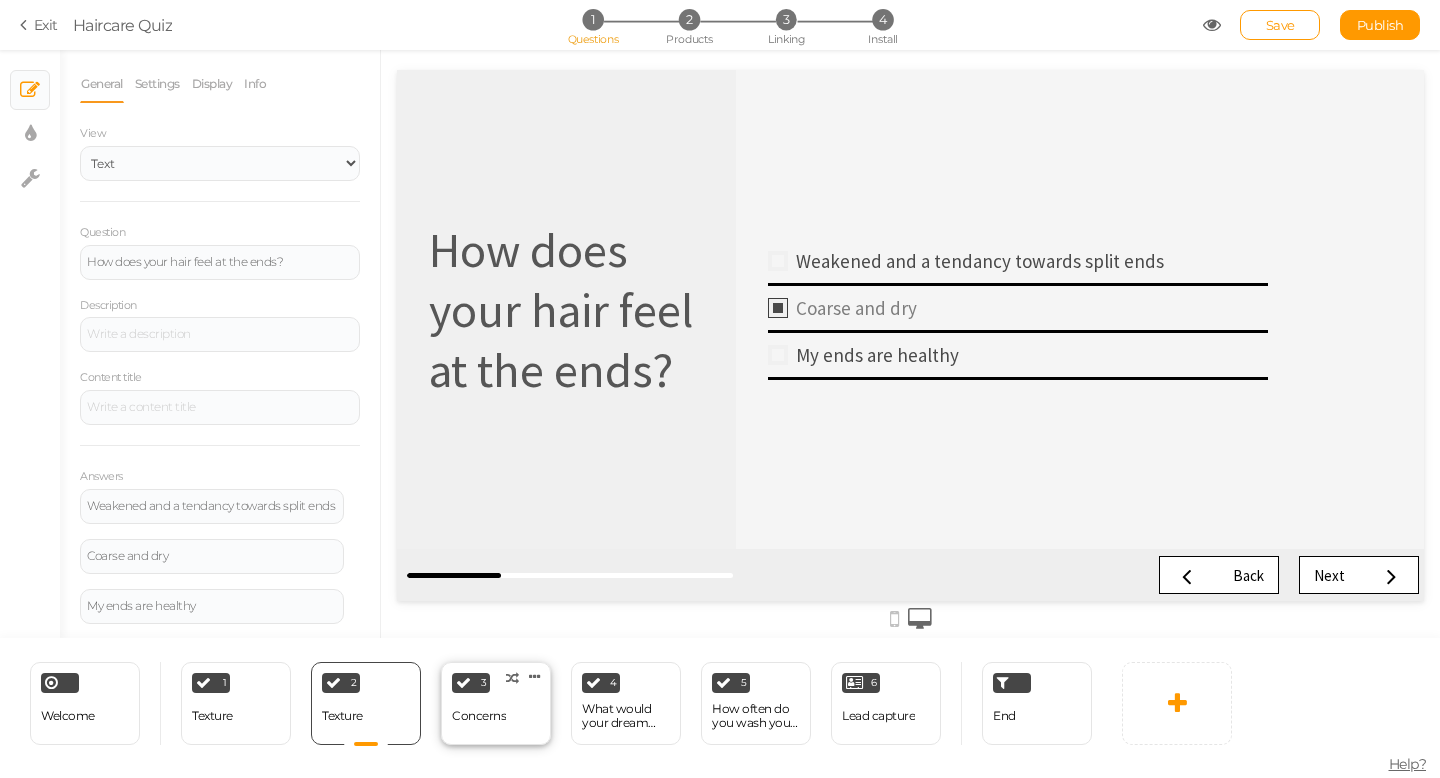 click on "Concerns" at bounding box center [479, 716] 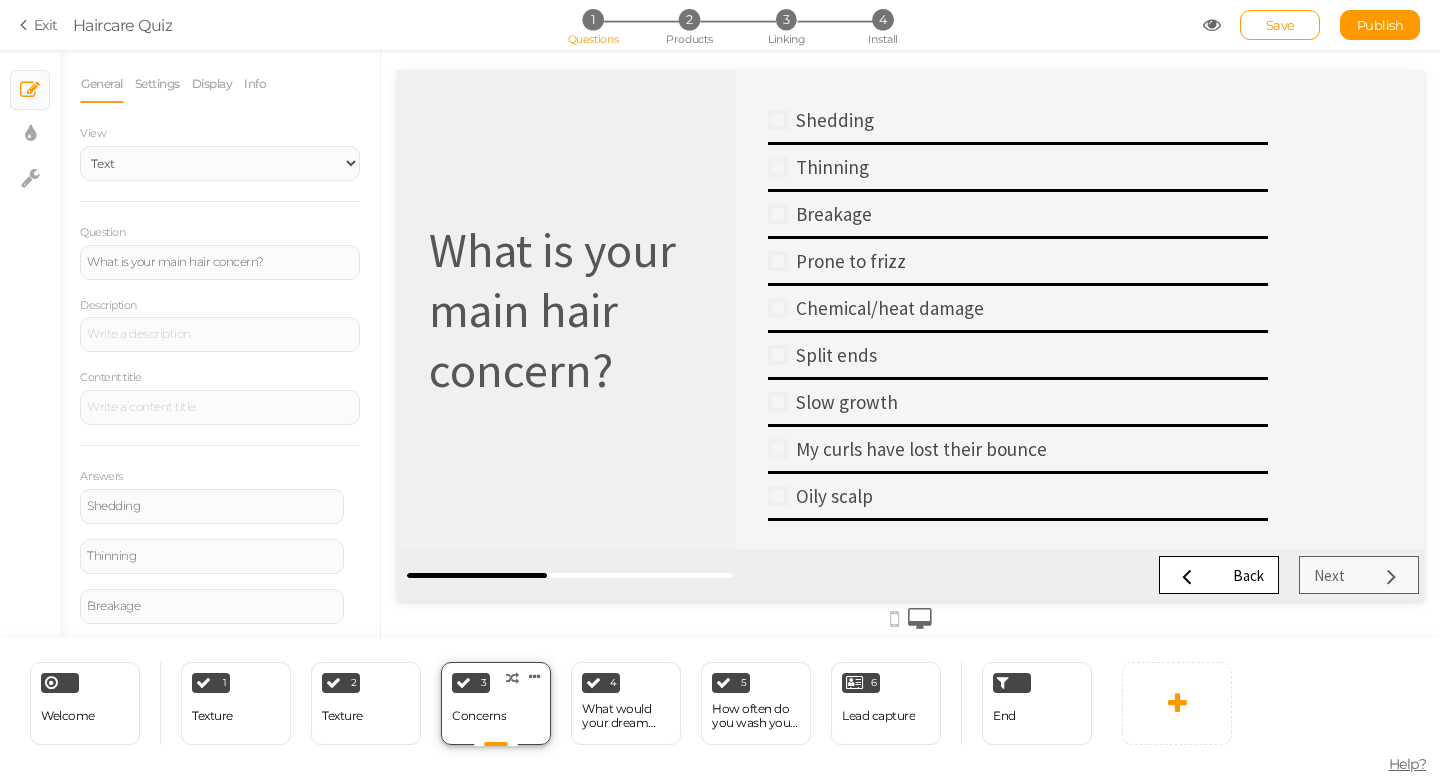 scroll, scrollTop: 0, scrollLeft: 0, axis: both 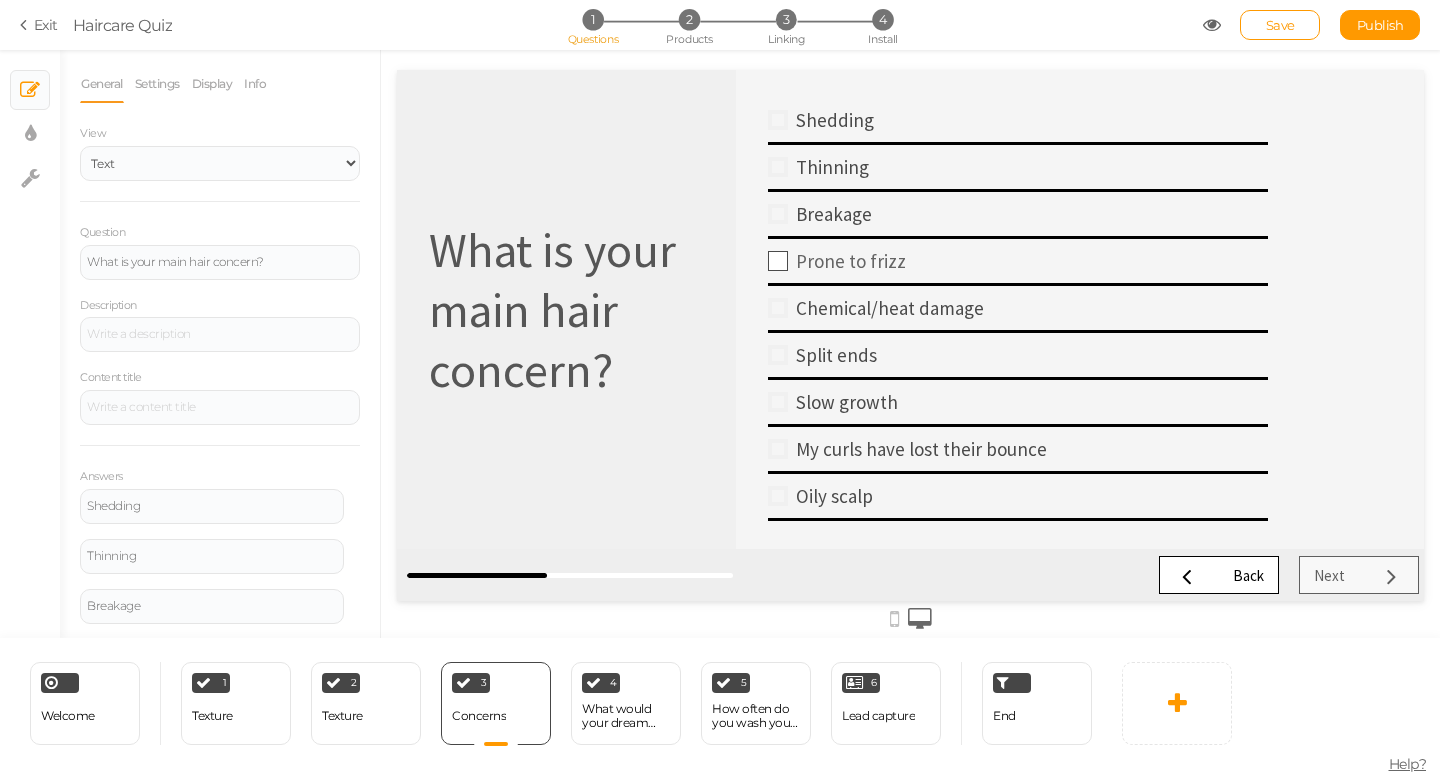click at bounding box center [778, 261] 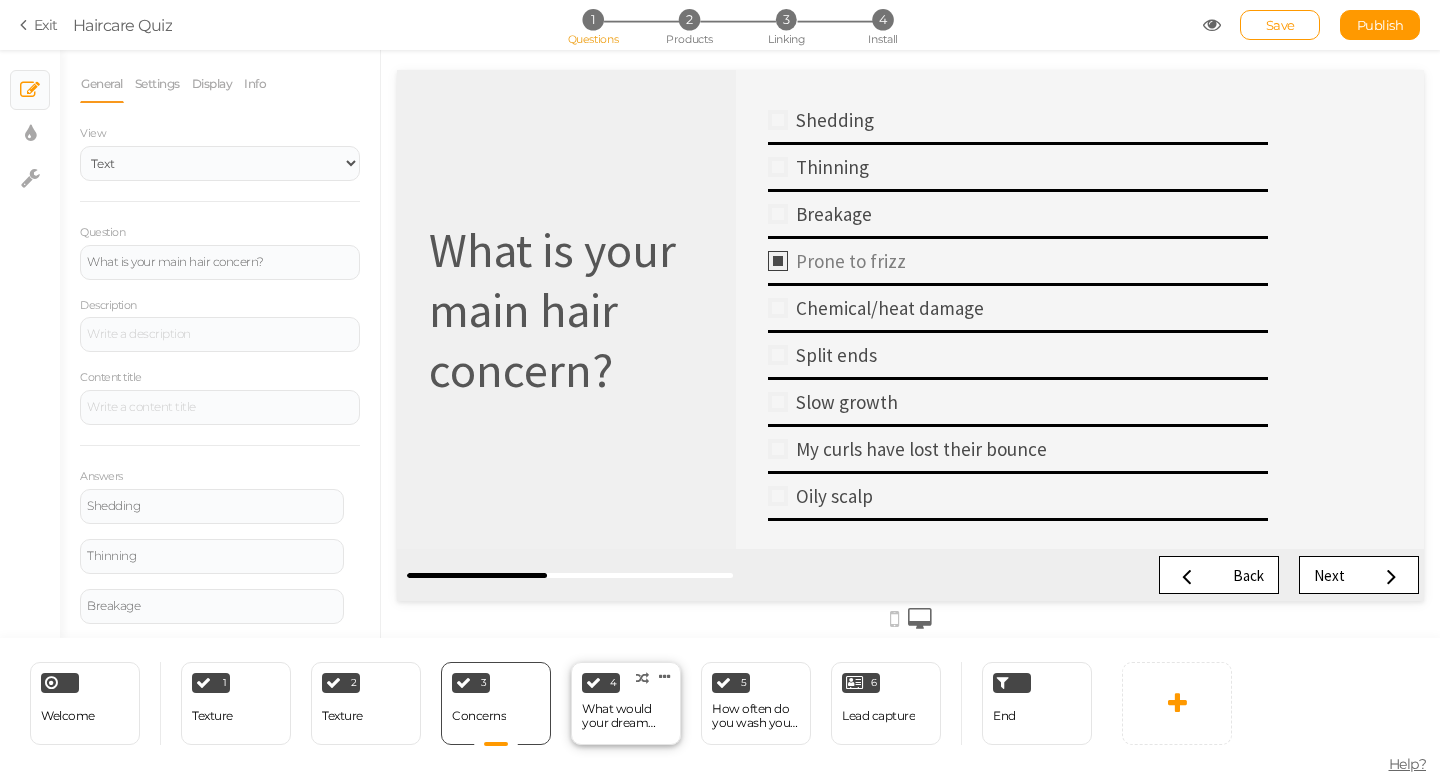 click on "What would your dream hair be?" at bounding box center [626, 716] 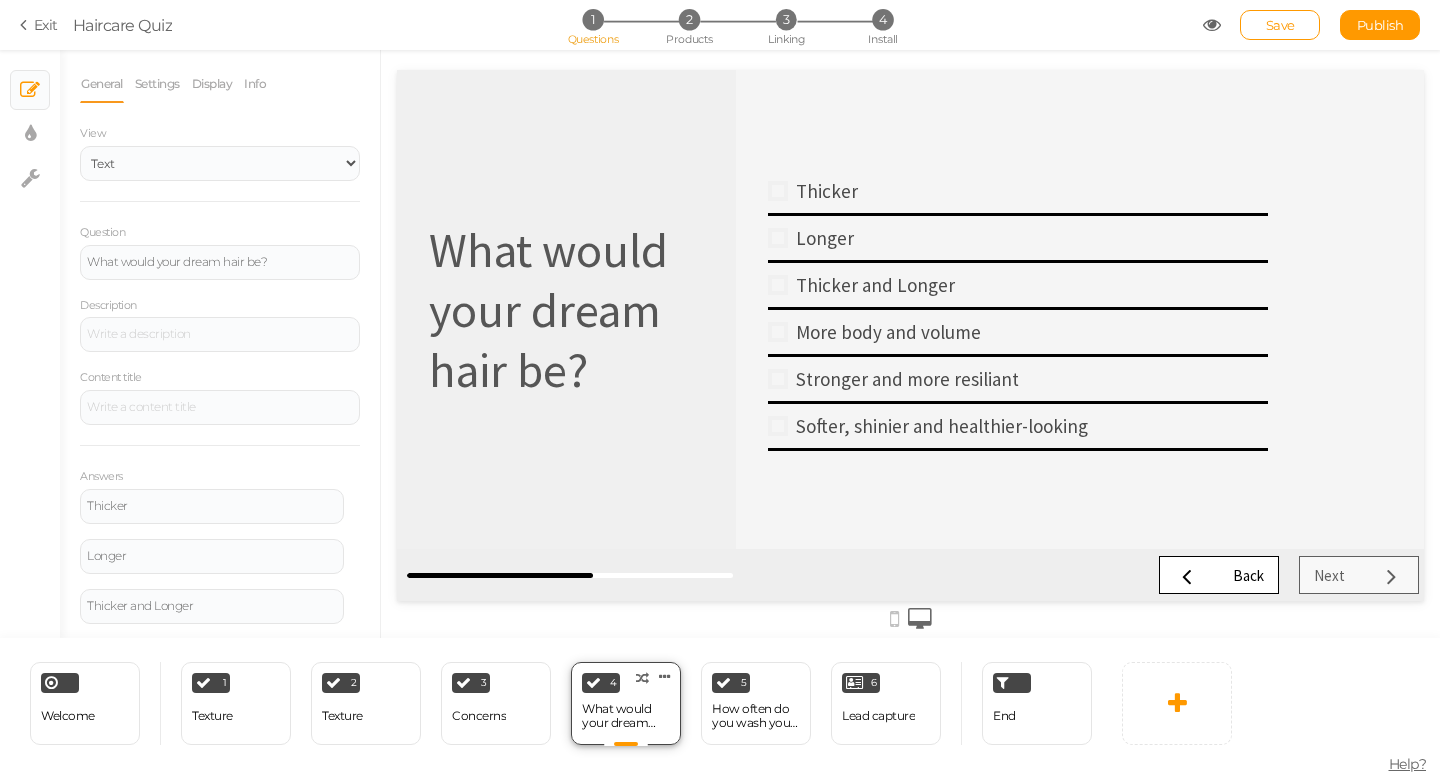 scroll, scrollTop: 0, scrollLeft: 0, axis: both 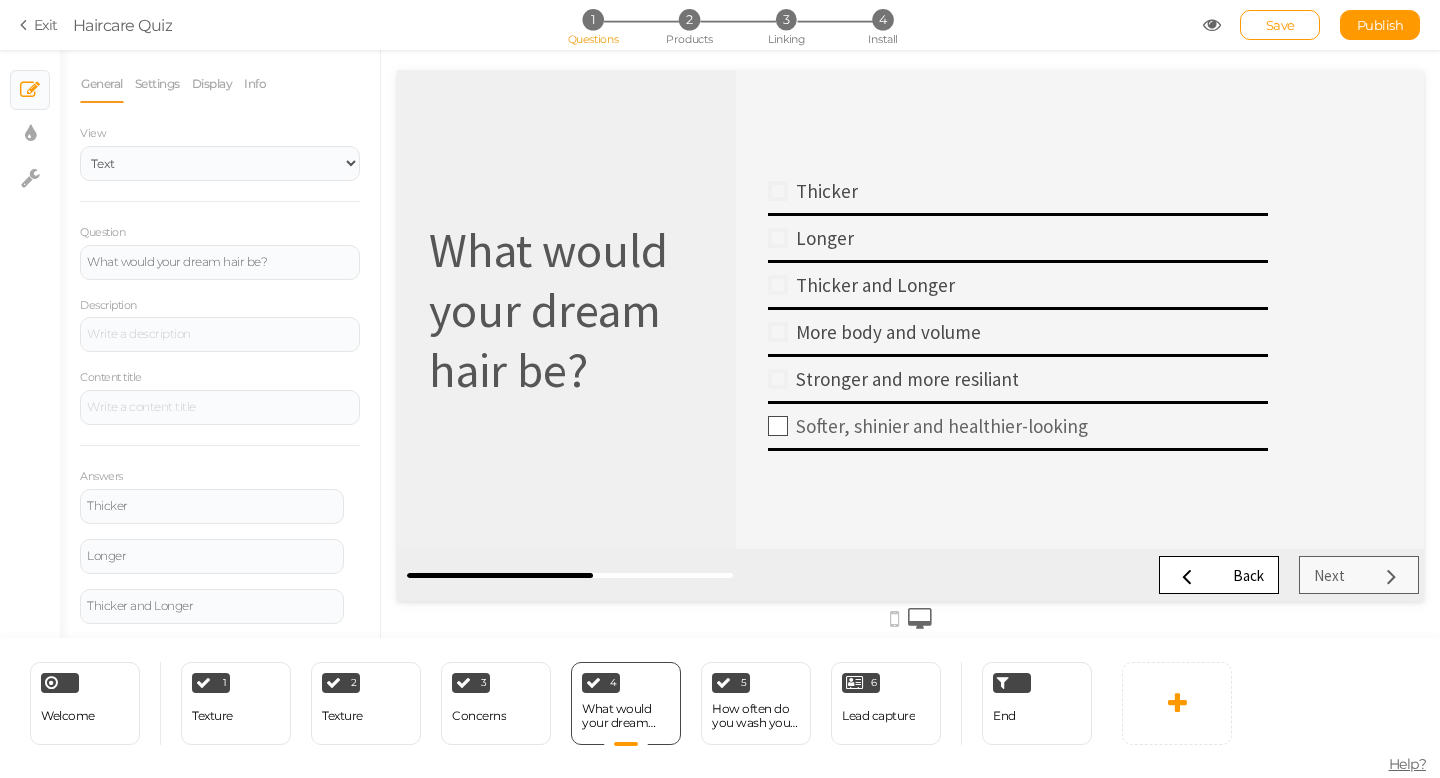 click at bounding box center [778, 426] 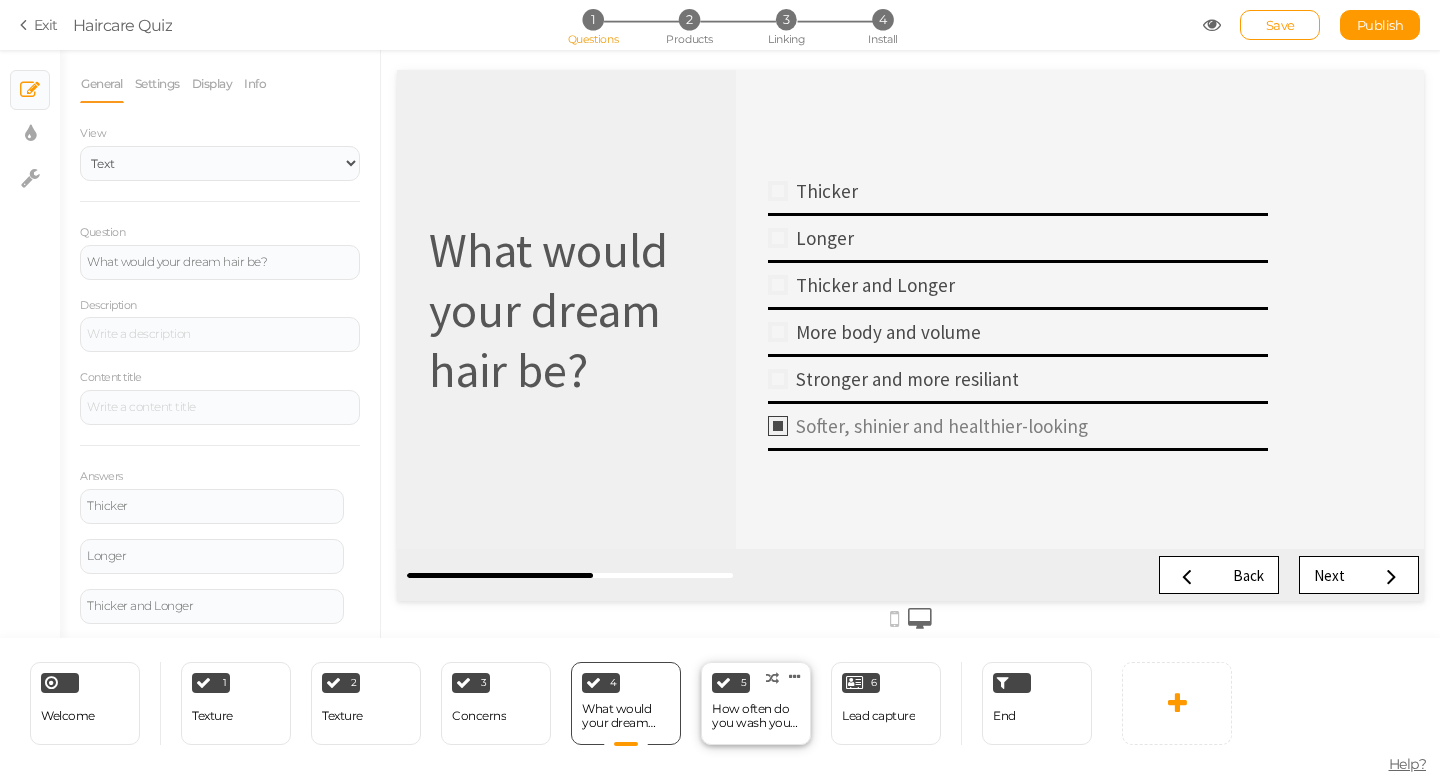click on "How often do you wash your hair?" at bounding box center (756, 716) 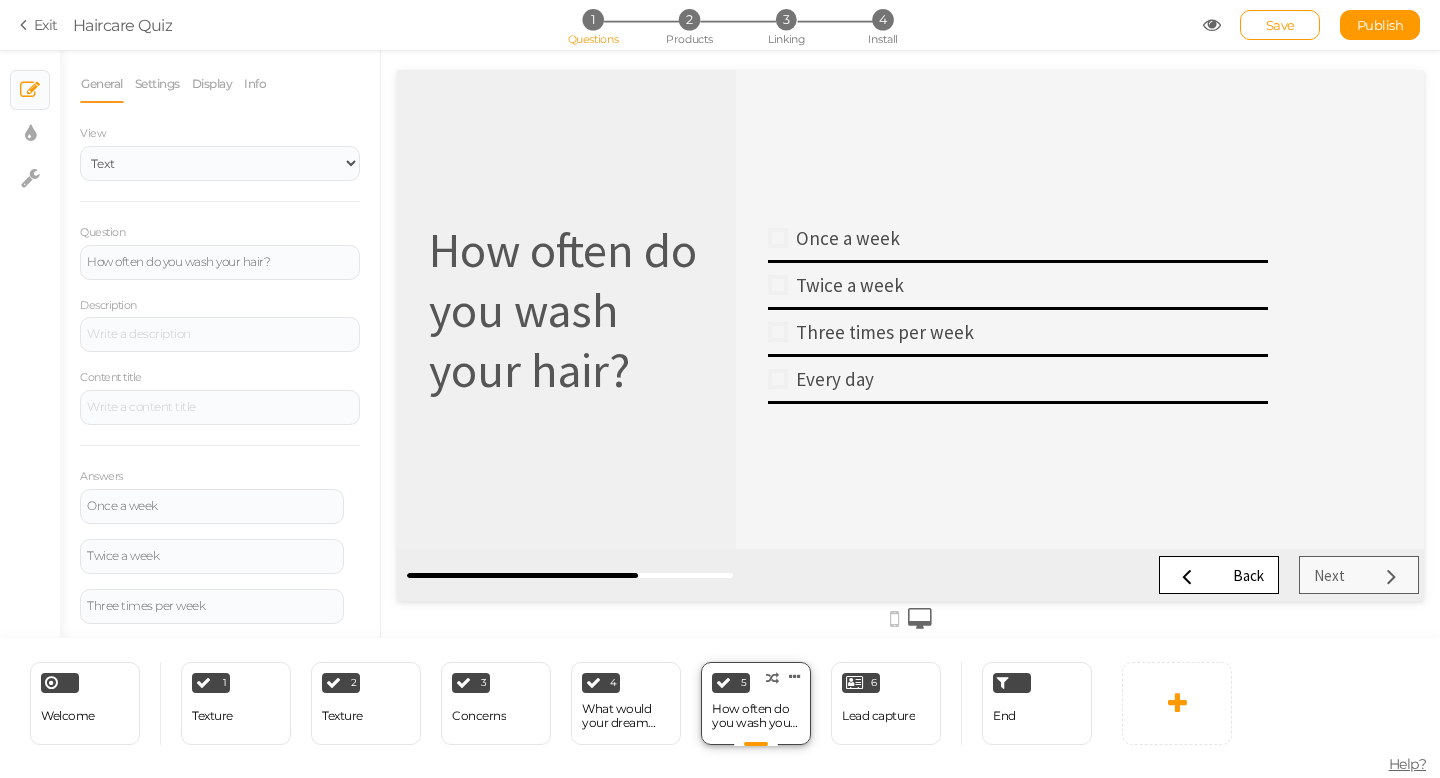 scroll, scrollTop: 0, scrollLeft: 0, axis: both 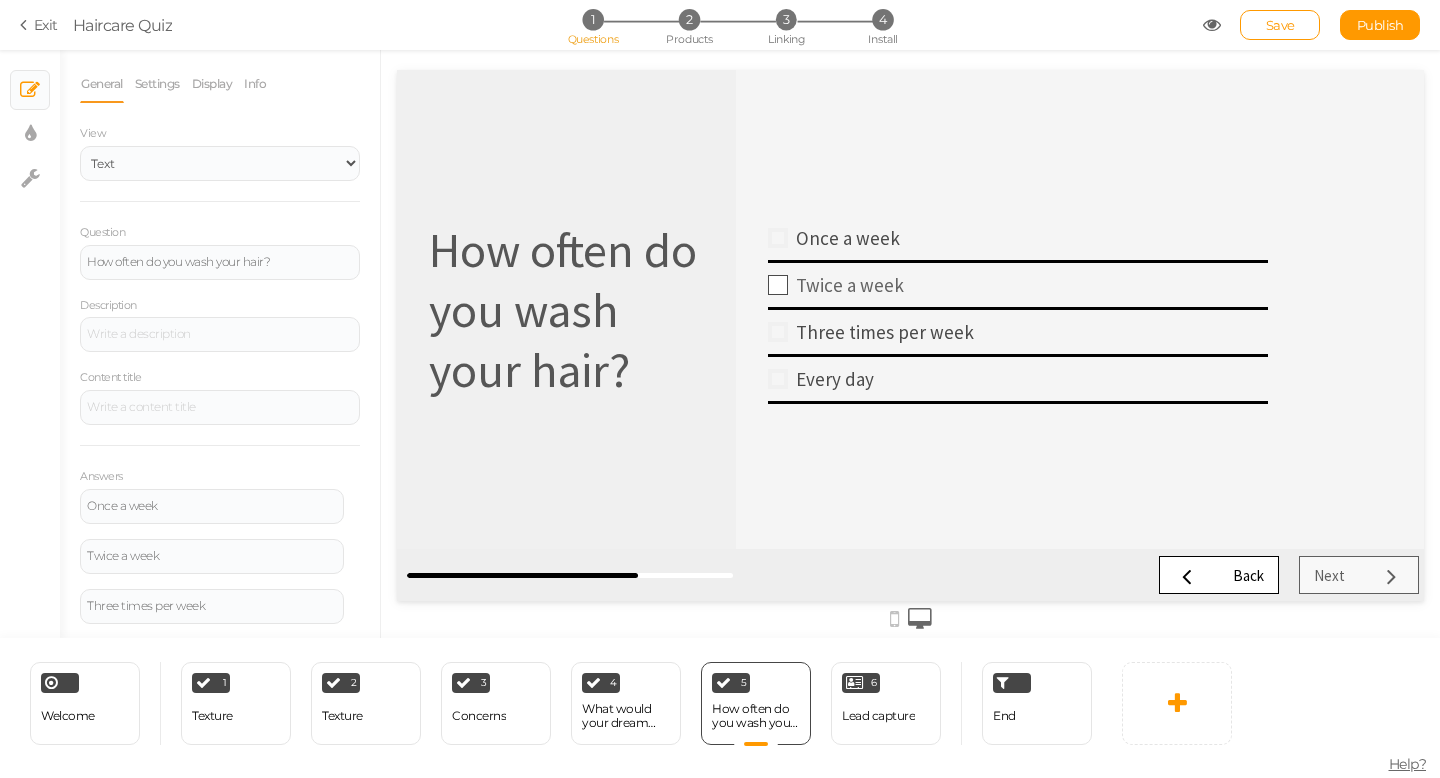 click at bounding box center (778, 285) 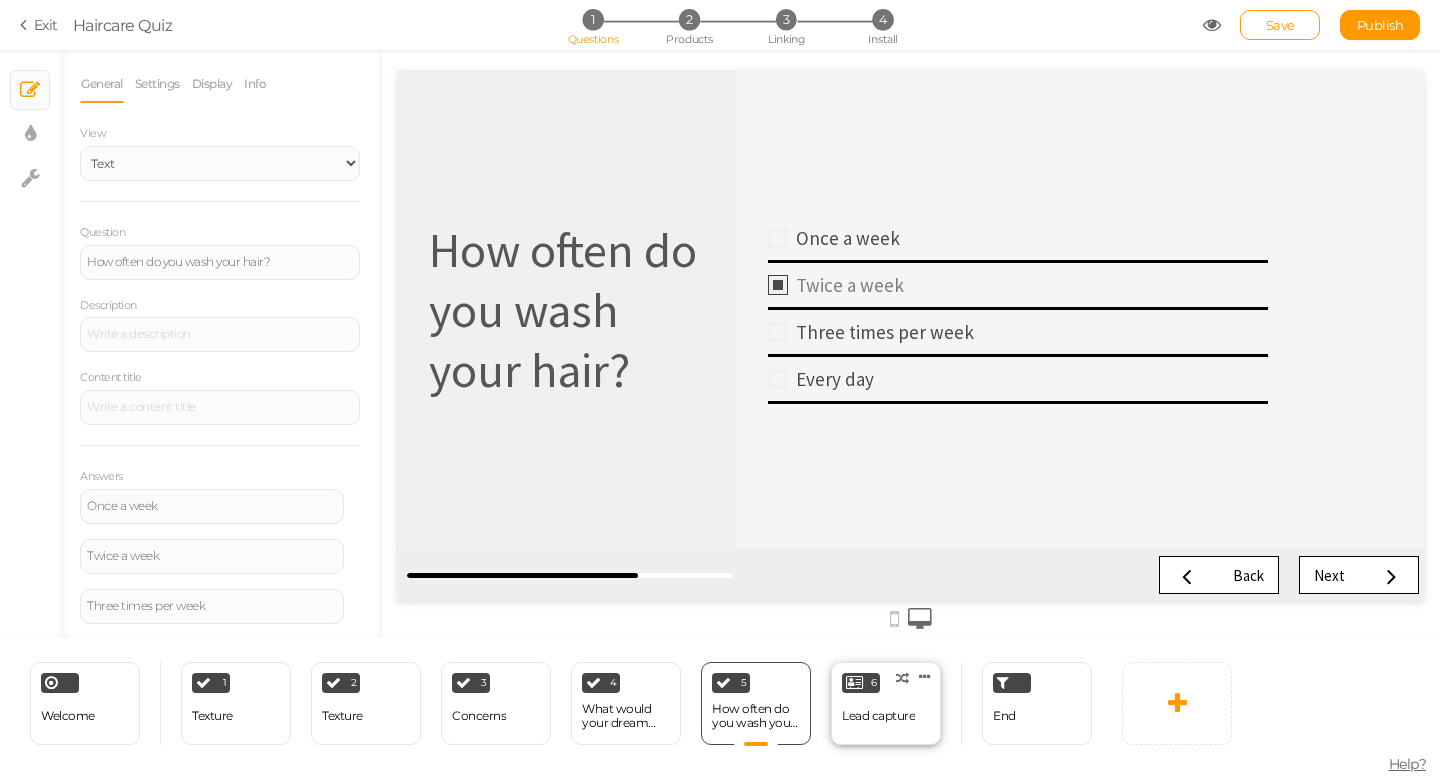 click on "Lead capture" at bounding box center [878, 716] 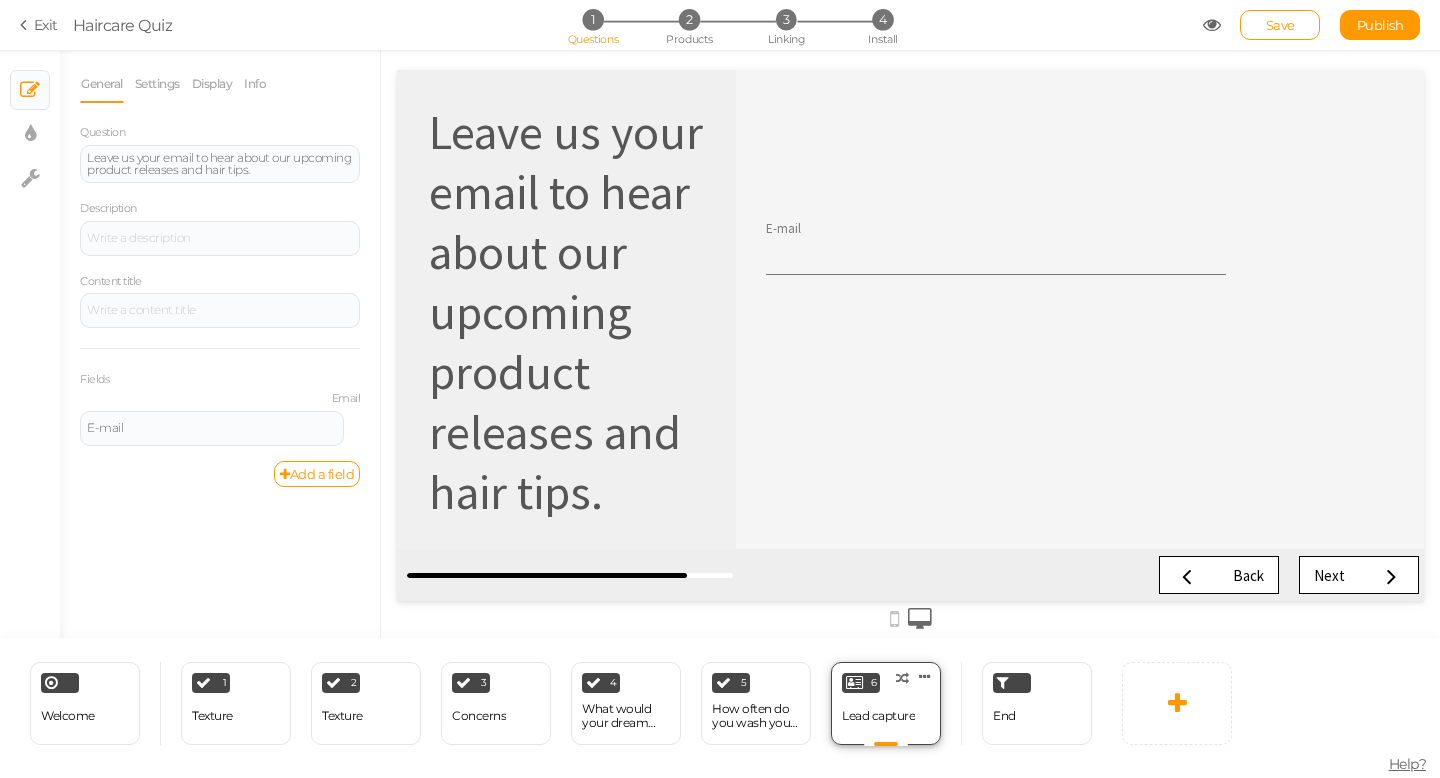 scroll, scrollTop: 0, scrollLeft: 0, axis: both 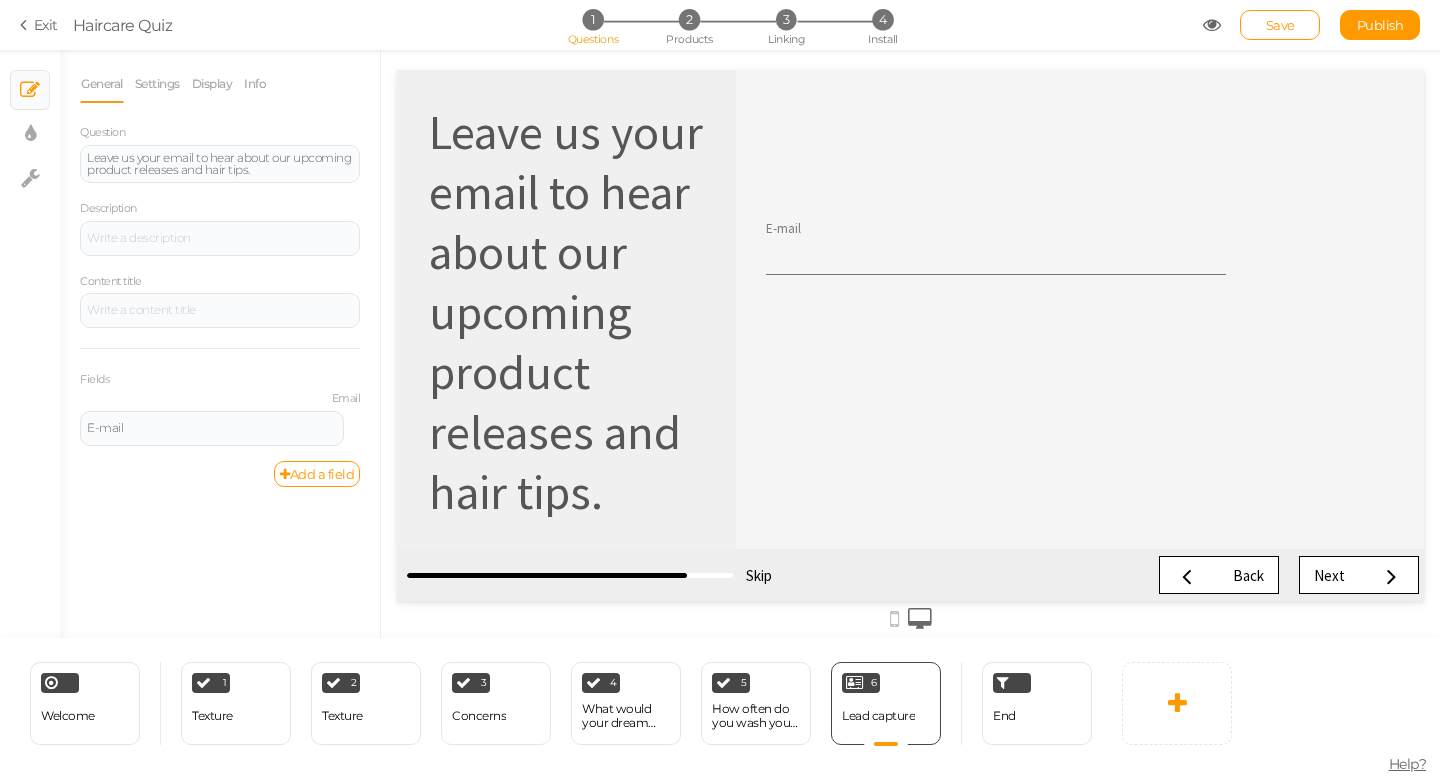 click on "End" at bounding box center (1026, 703) 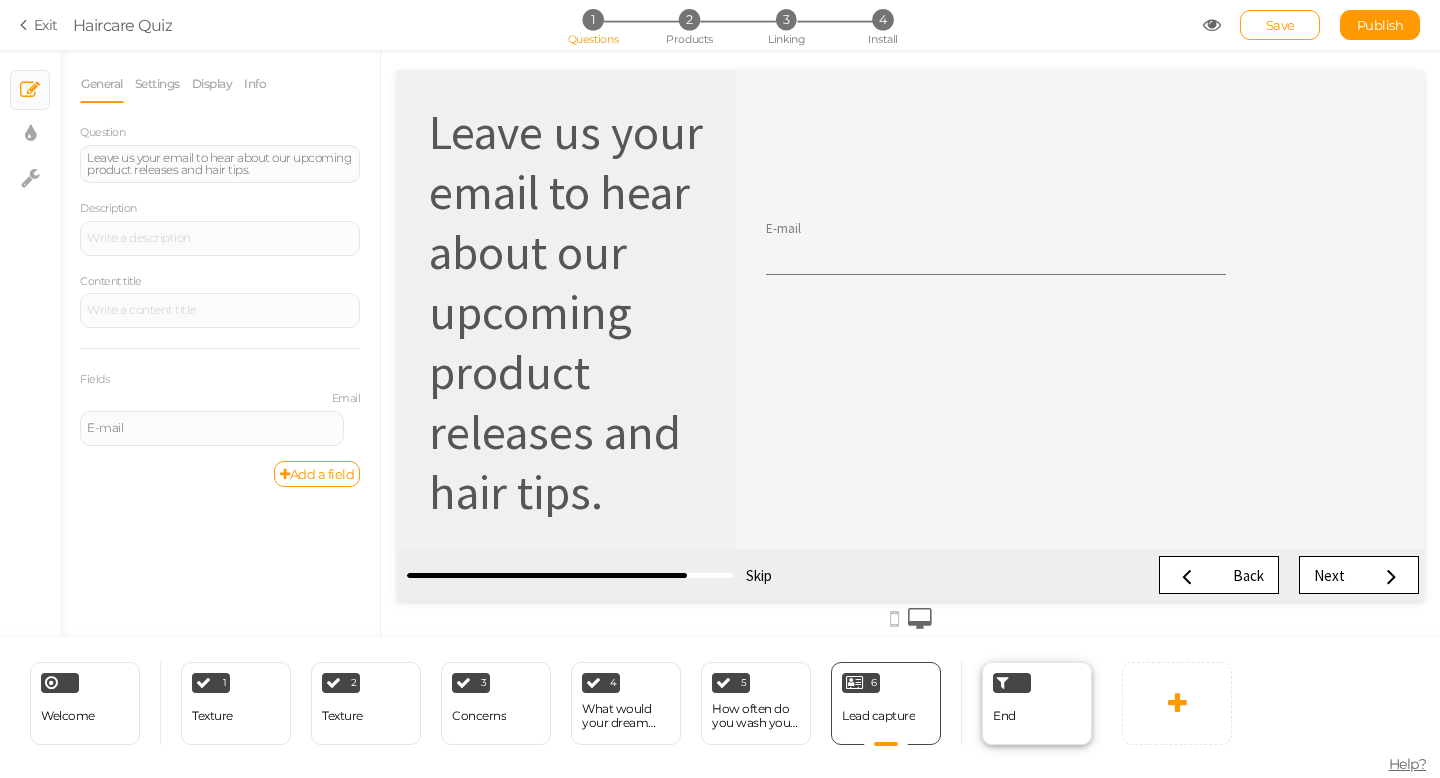click on "End" at bounding box center [1004, 715] 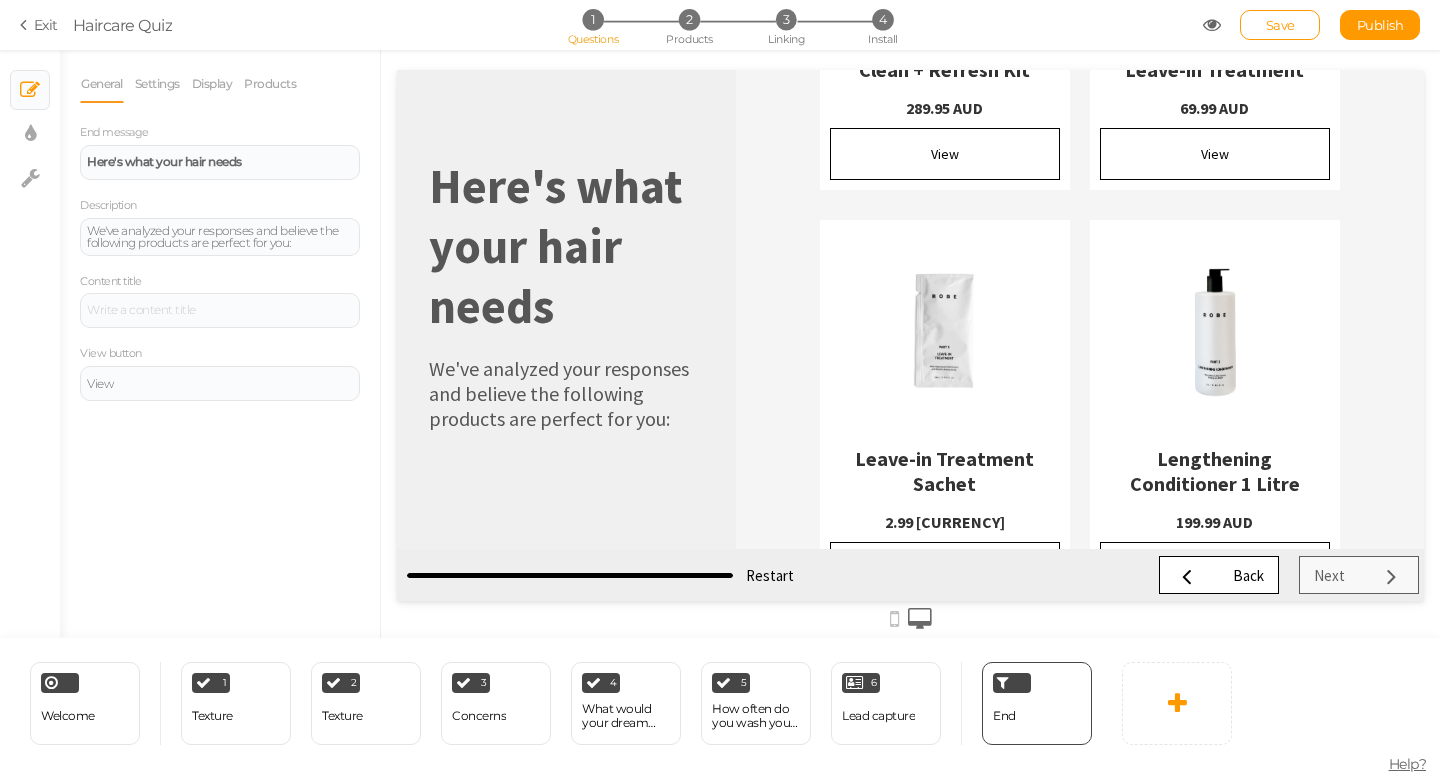 scroll, scrollTop: 655, scrollLeft: 0, axis: vertical 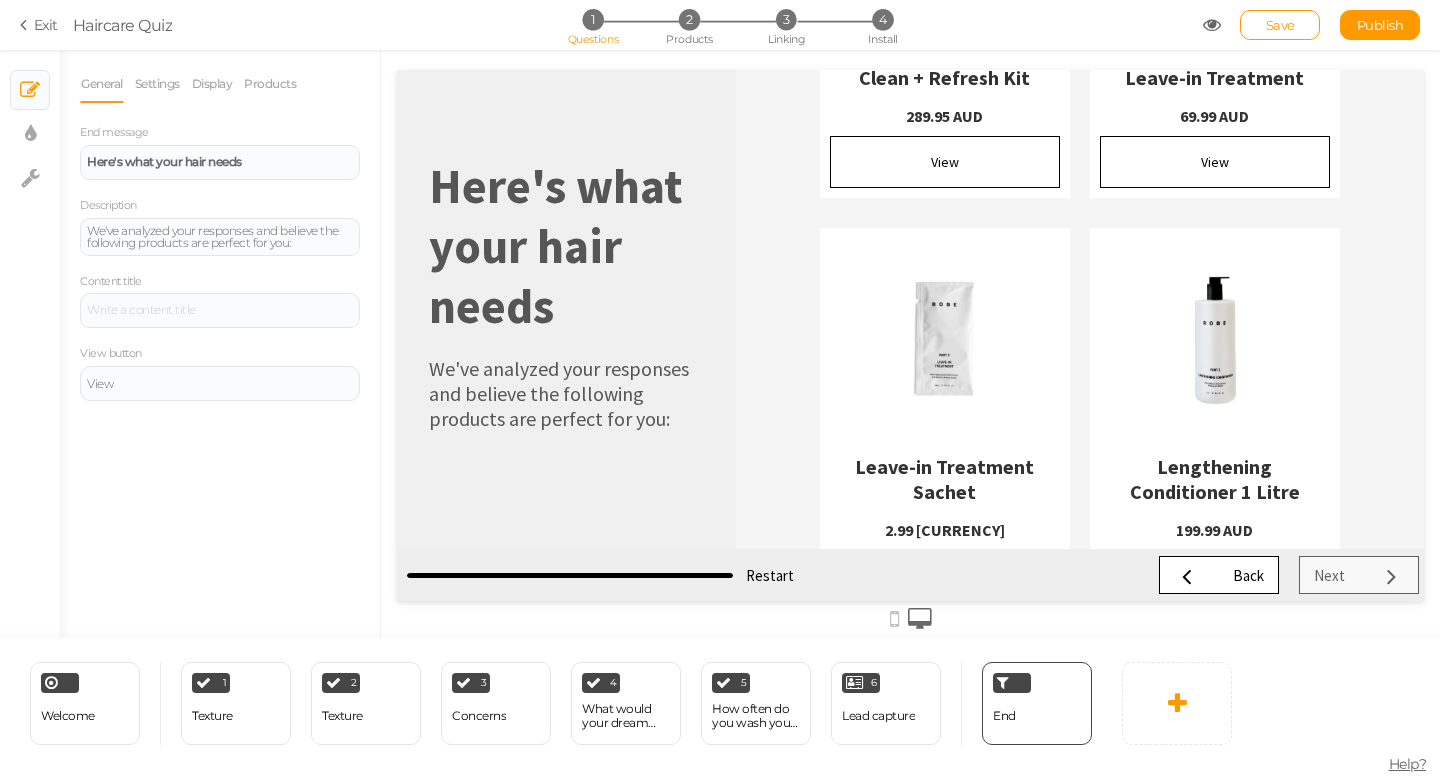 click at bounding box center [1212, 25] 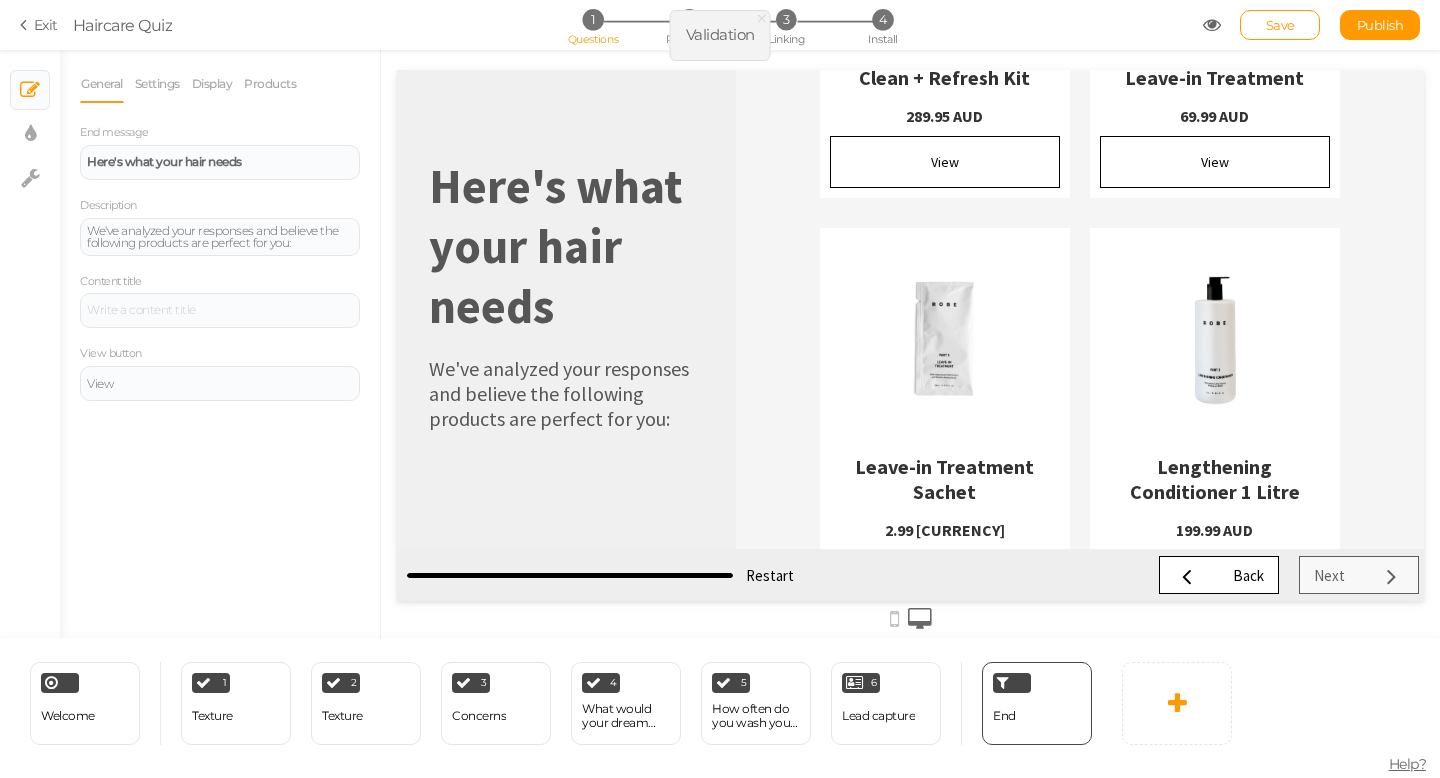 click at bounding box center (1212, 25) 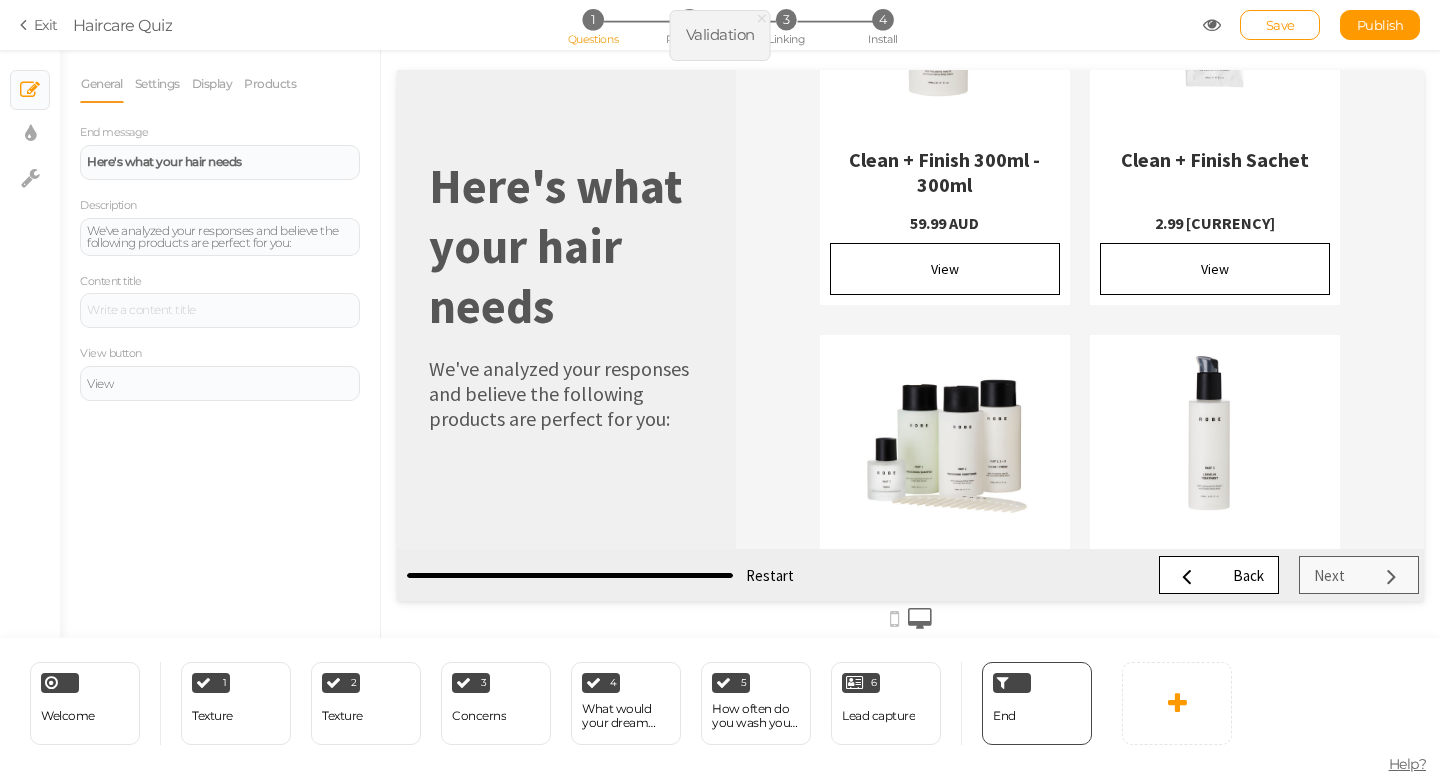 scroll, scrollTop: 0, scrollLeft: 0, axis: both 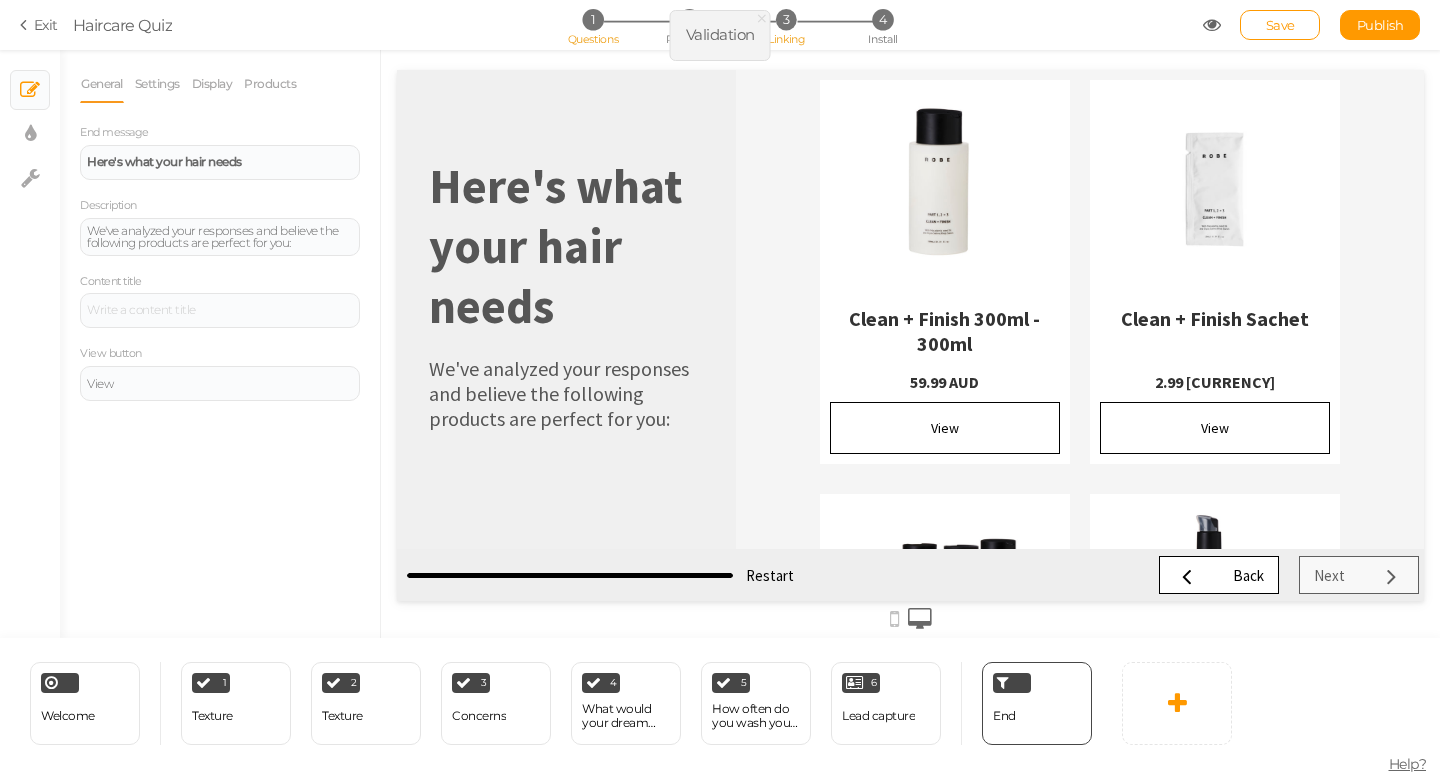 click on "3" at bounding box center (786, 19) 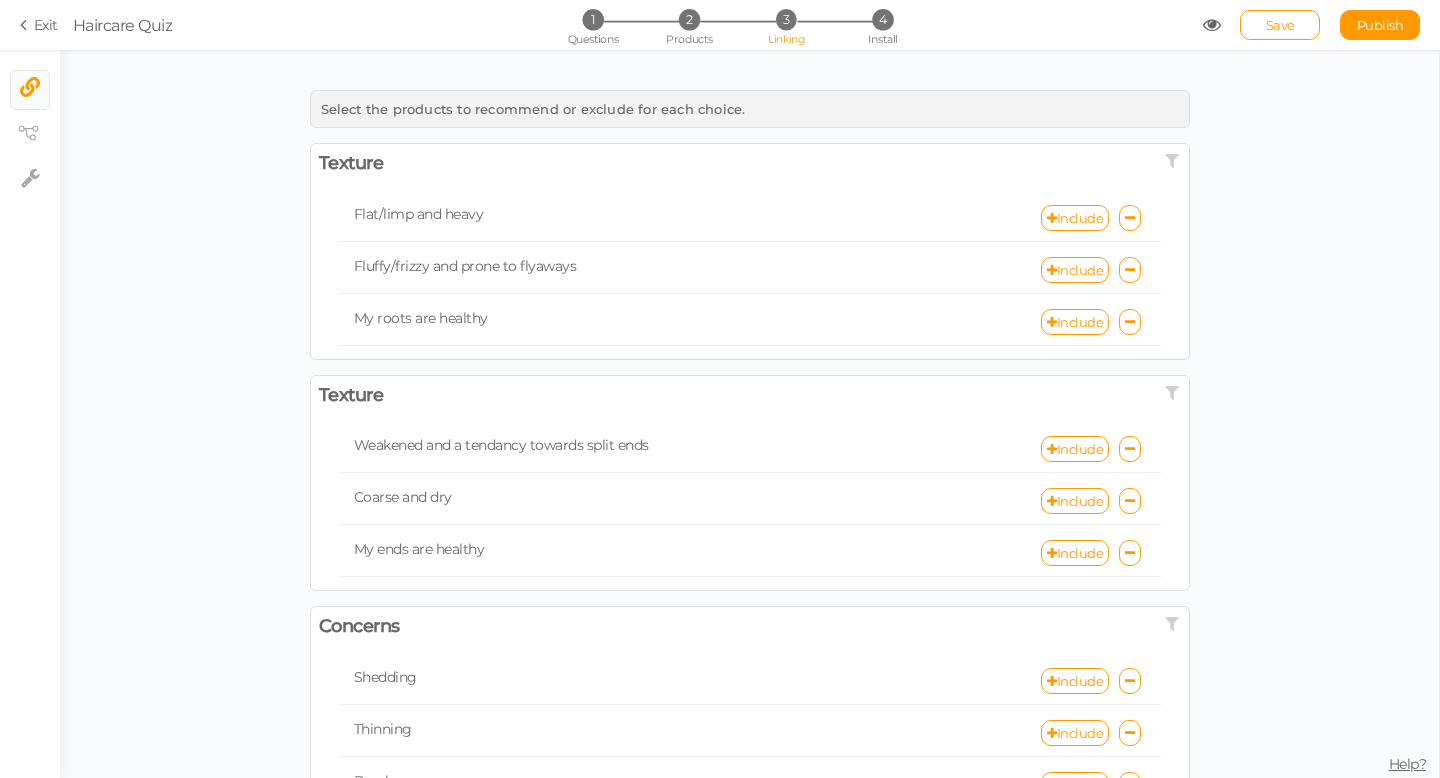 click at bounding box center (1212, 25) 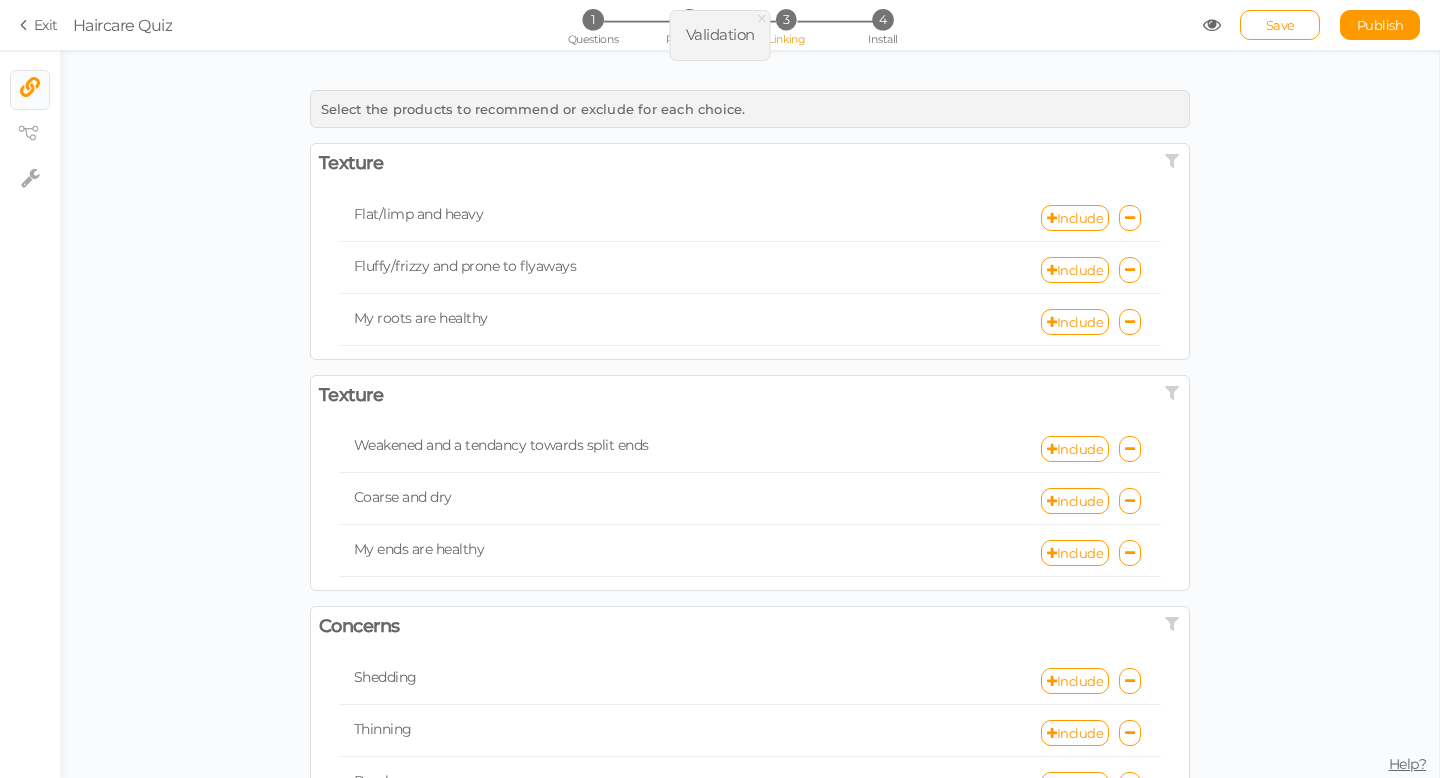 click at bounding box center (1212, 25) 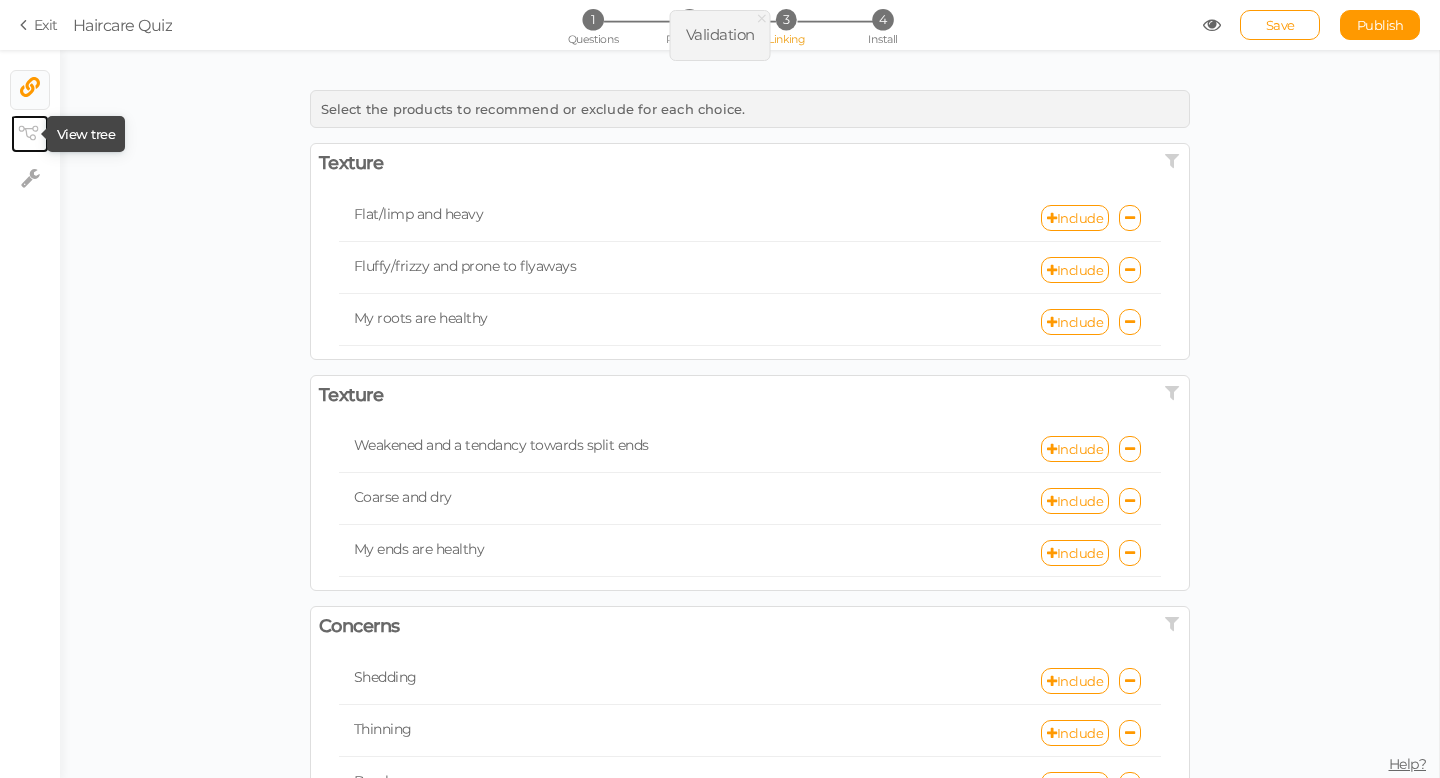 click 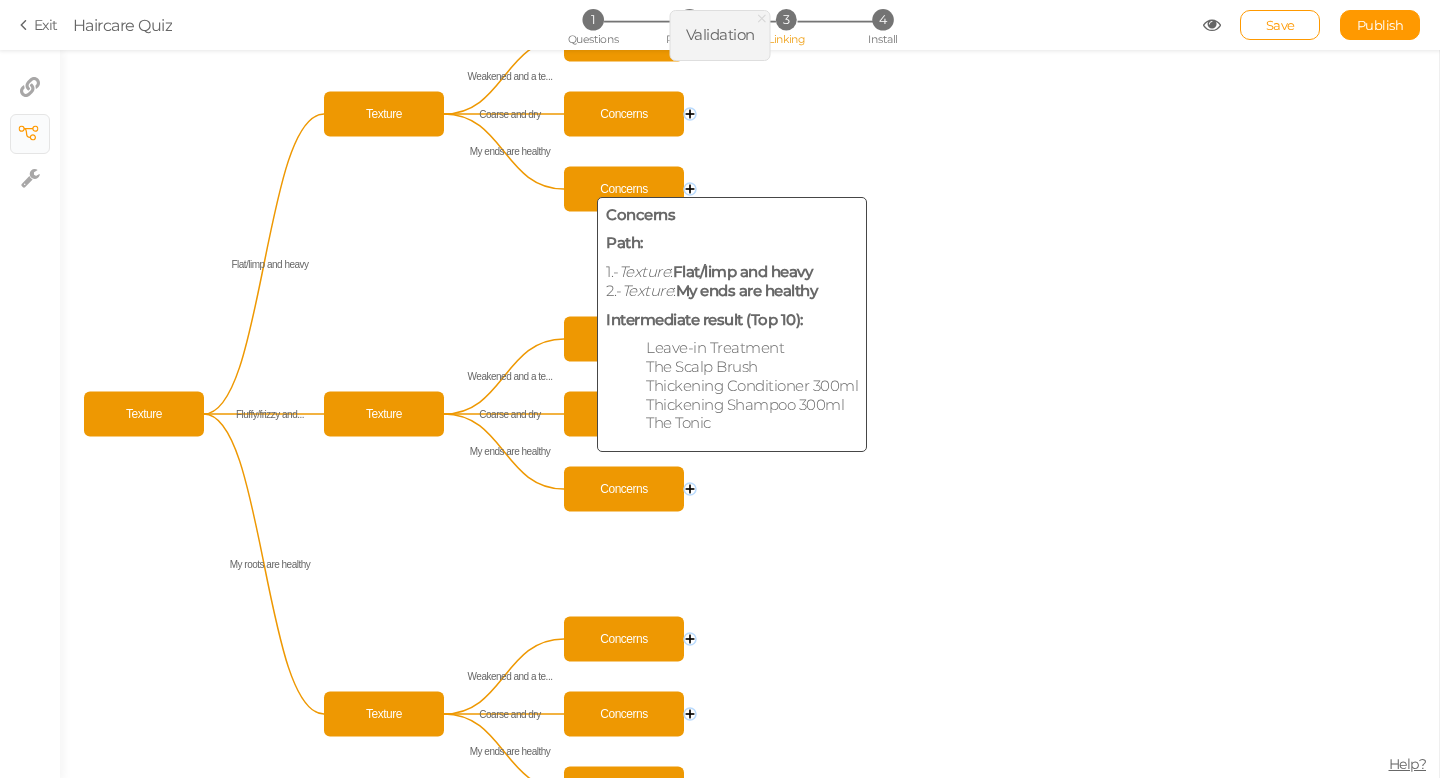 click on "Concerns" 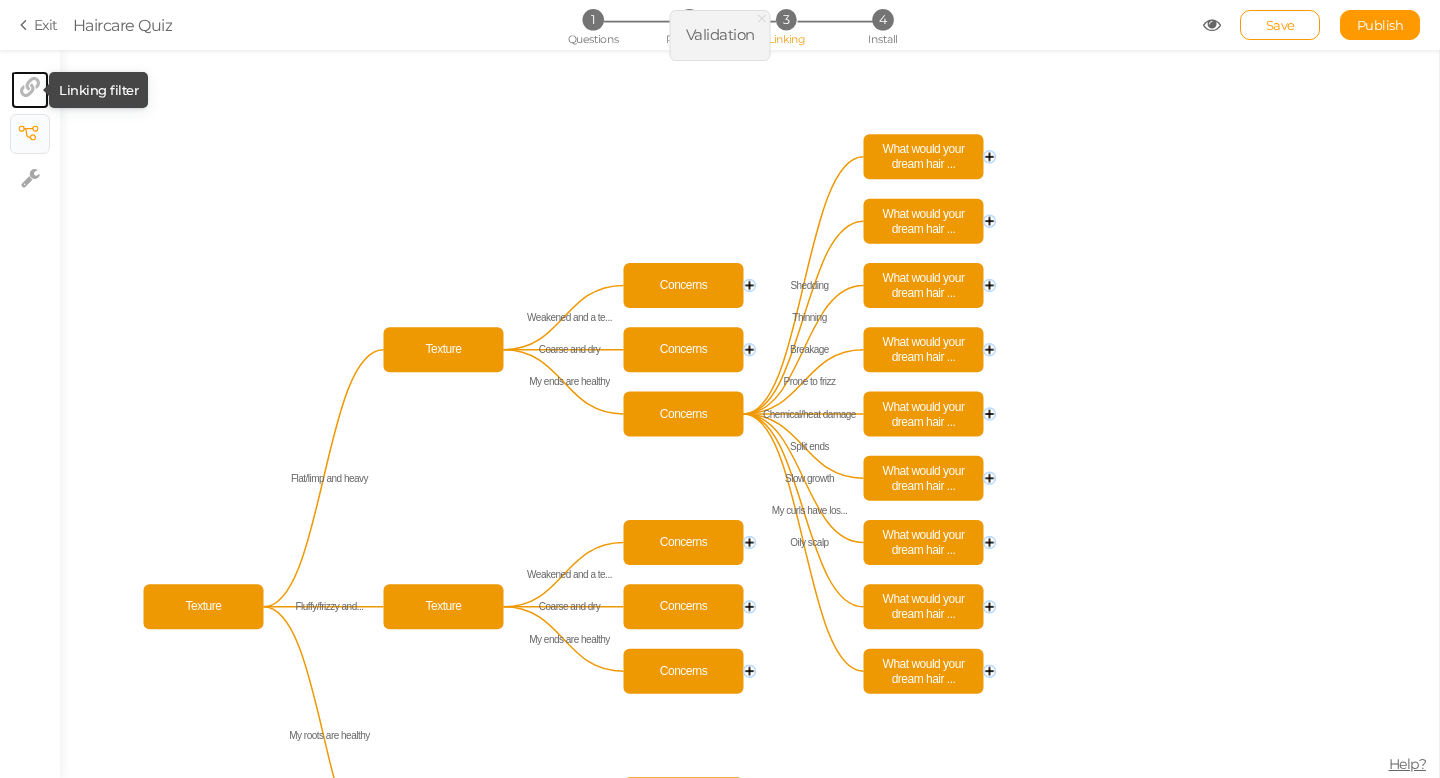 click 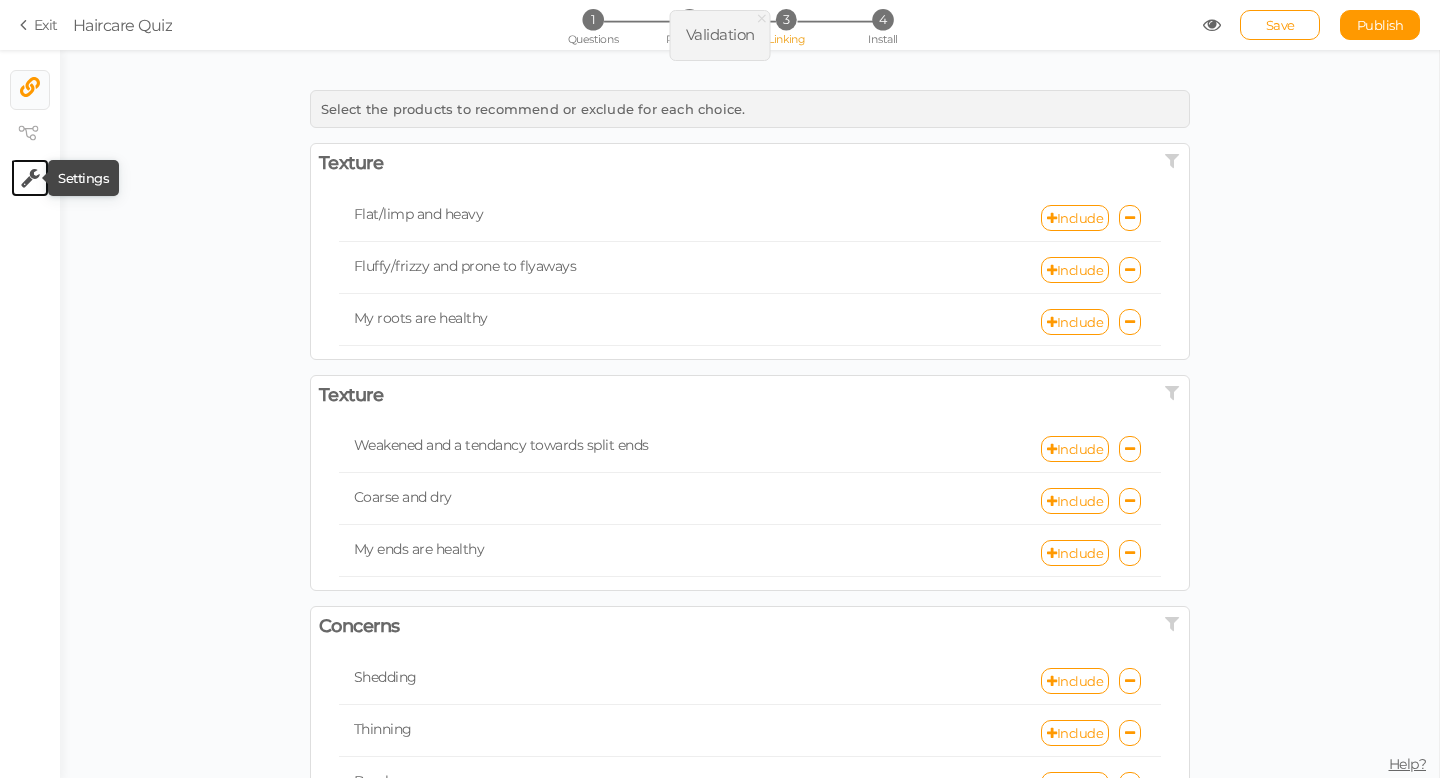 click at bounding box center (30, 178) 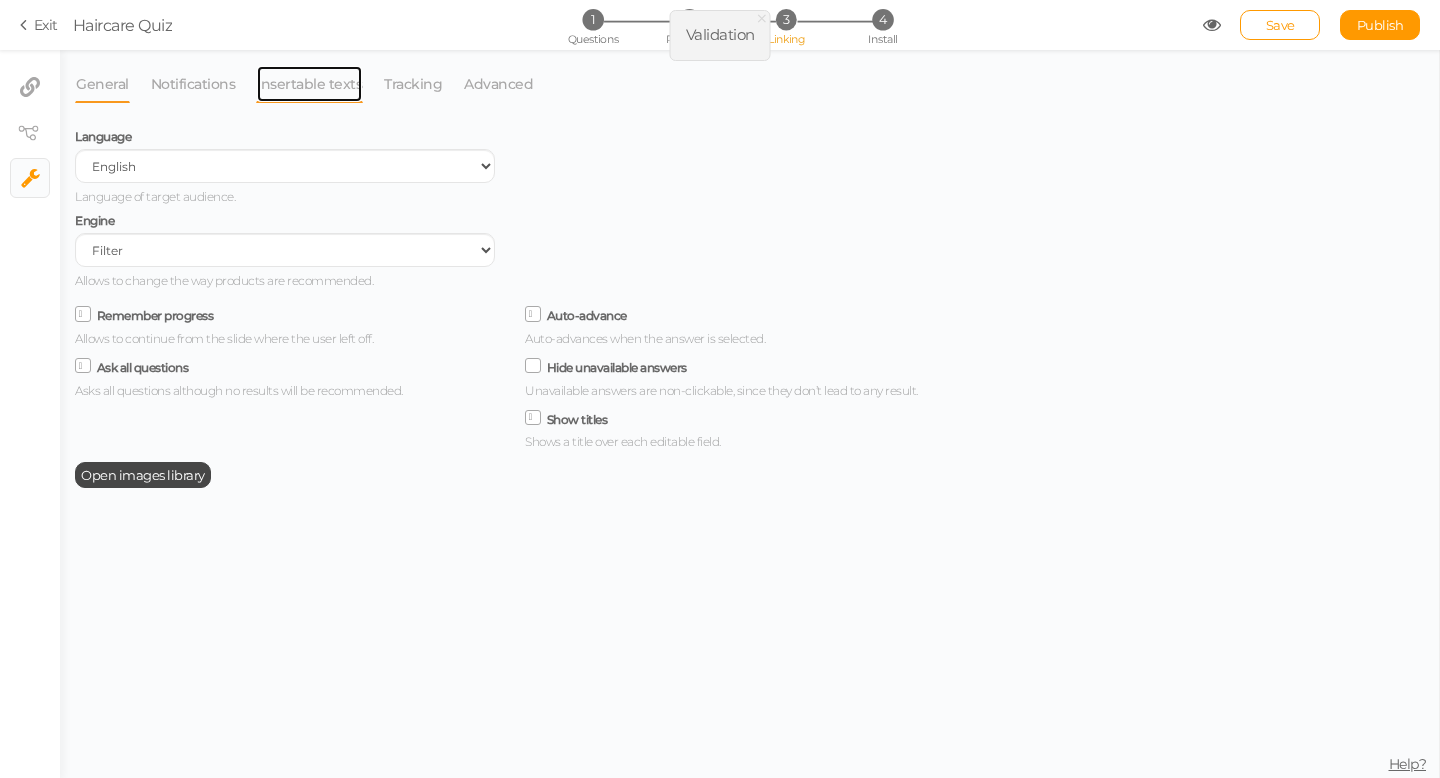 click on "Insertable texts" at bounding box center (309, 84) 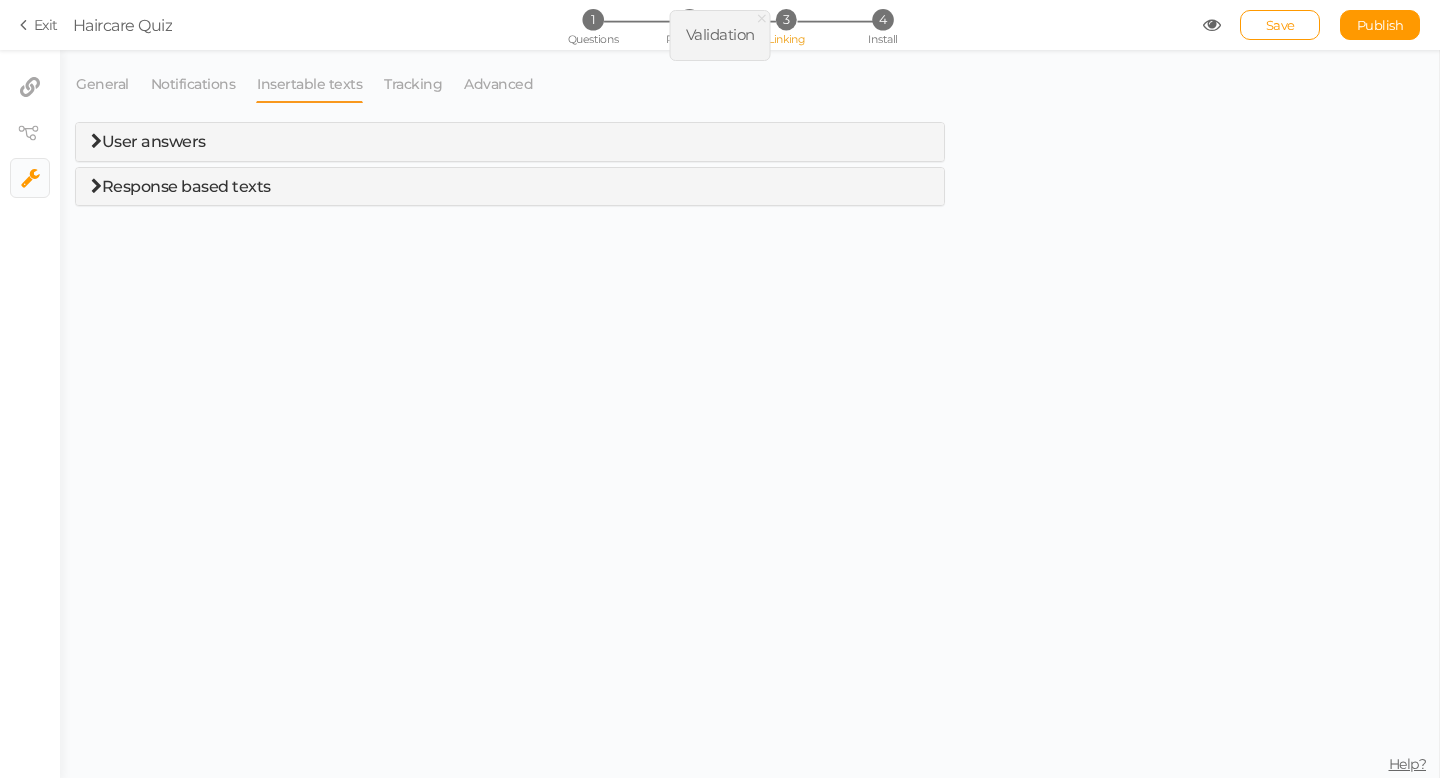 click on "User answers" at bounding box center (154, 141) 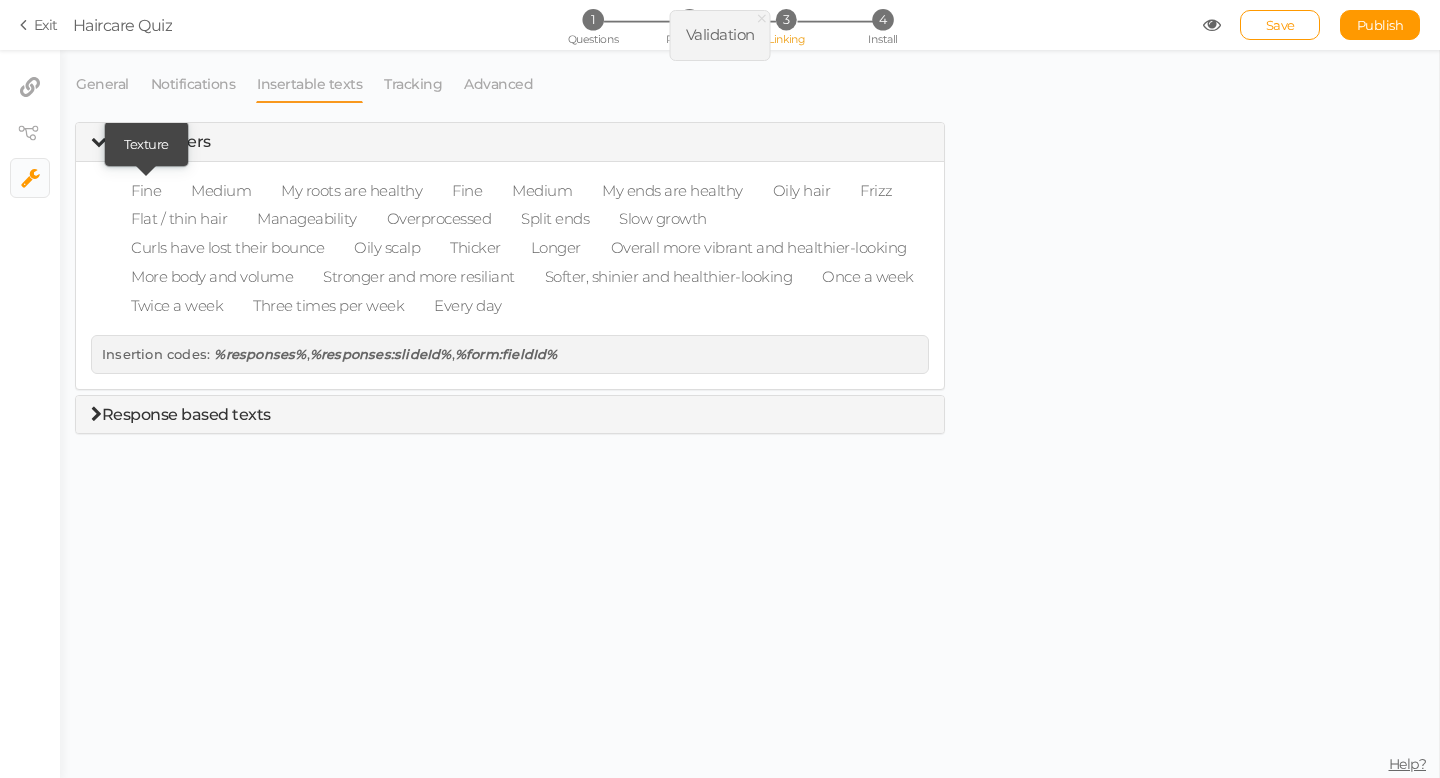 click on "Fine" at bounding box center (146, 191) 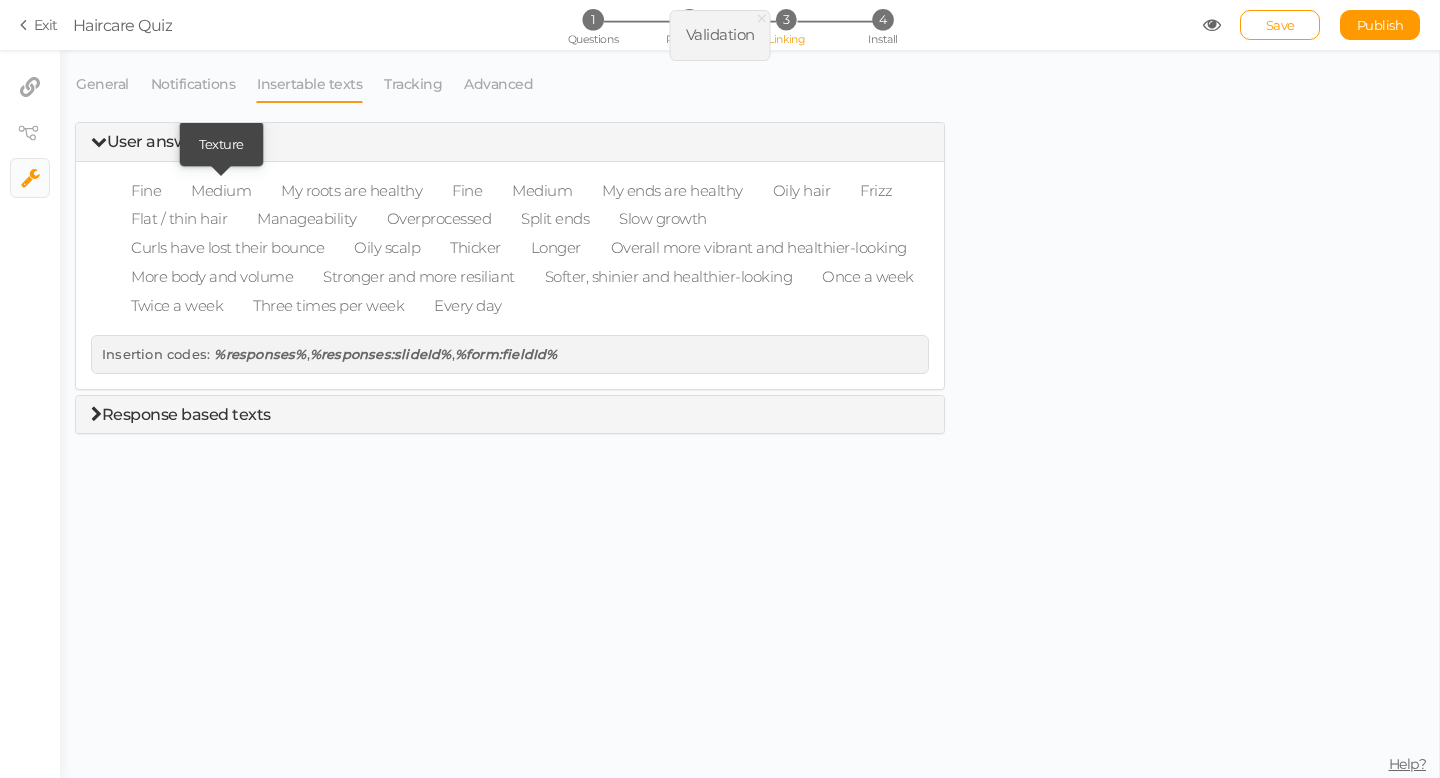 click on "Medium" at bounding box center [221, 191] 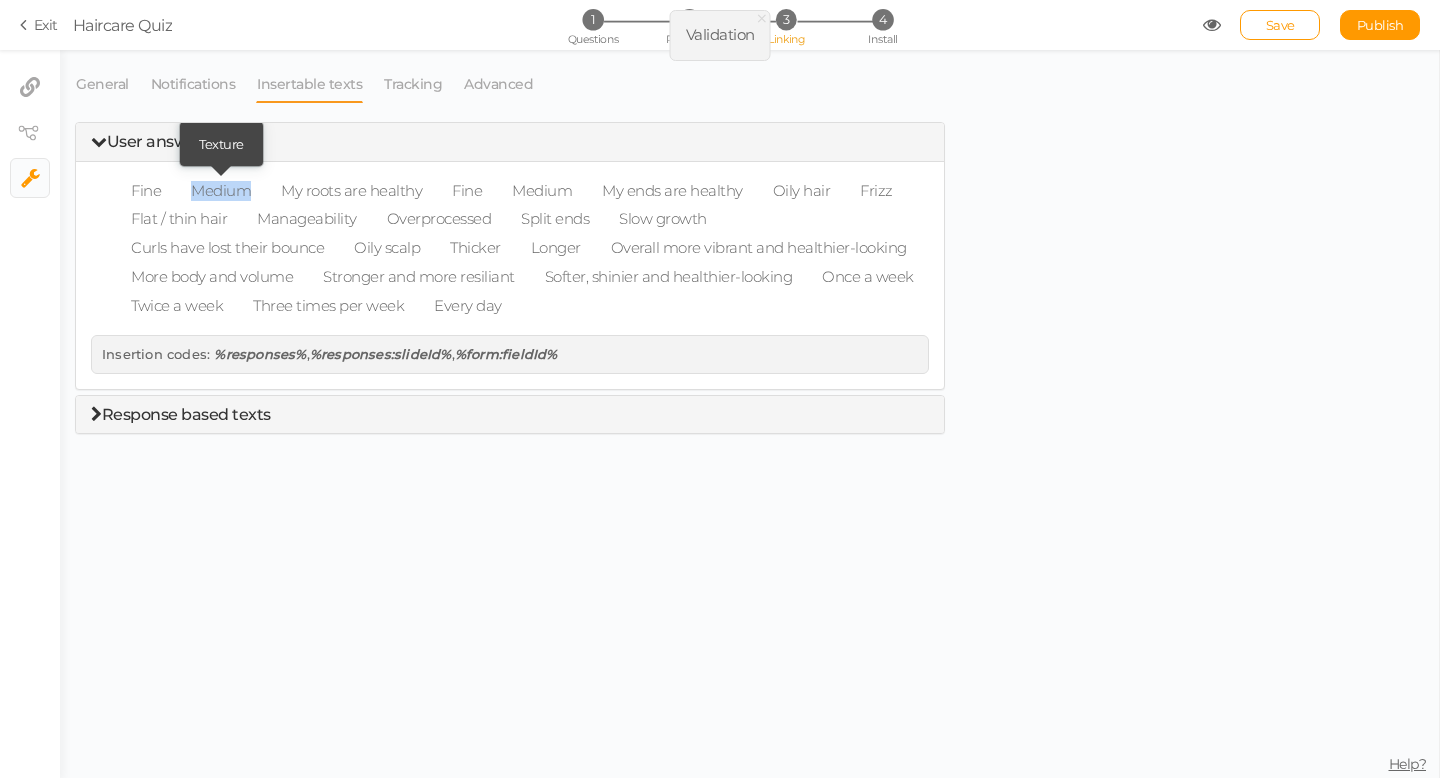 drag, startPoint x: 250, startPoint y: 196, endPoint x: 184, endPoint y: 195, distance: 66.007576 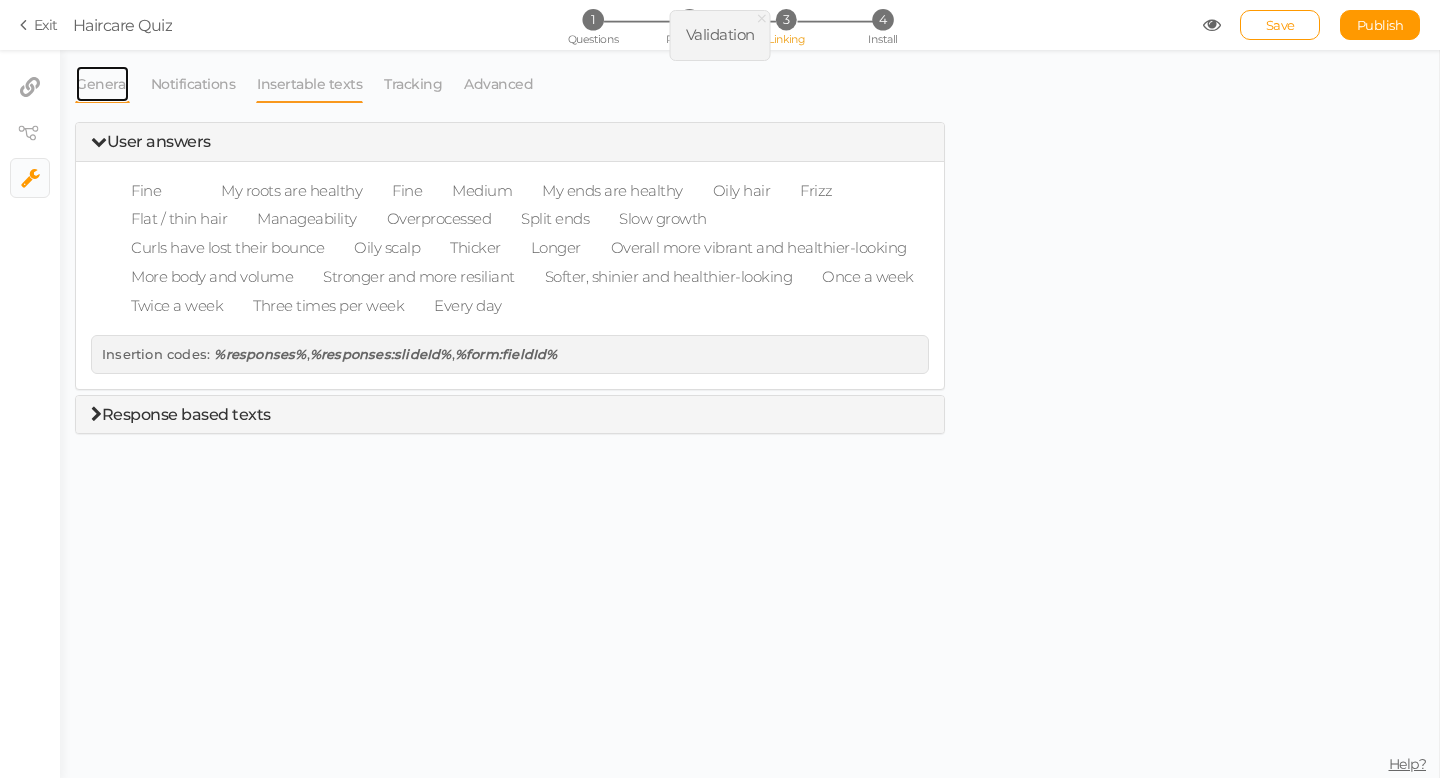 click on "General" at bounding box center [102, 84] 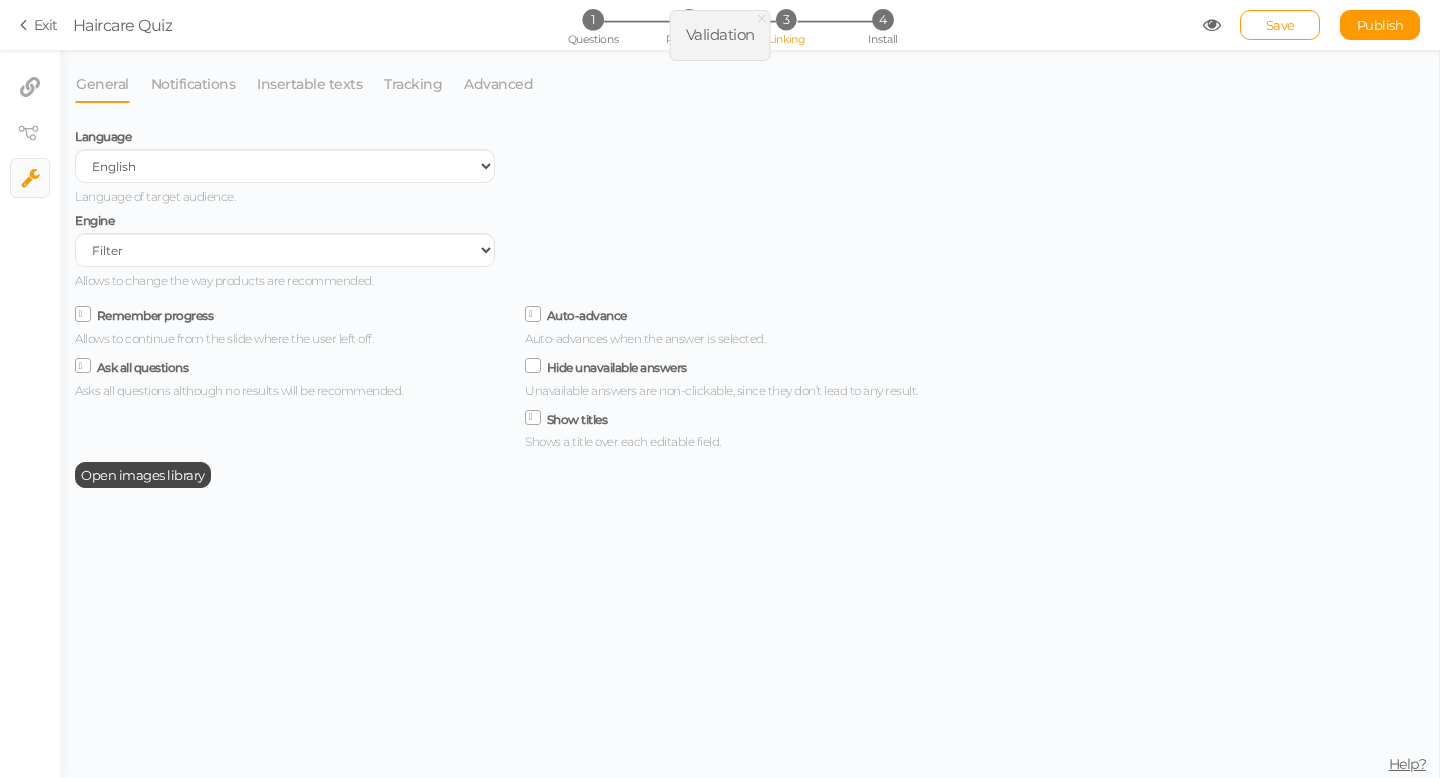 click at bounding box center [533, 366] 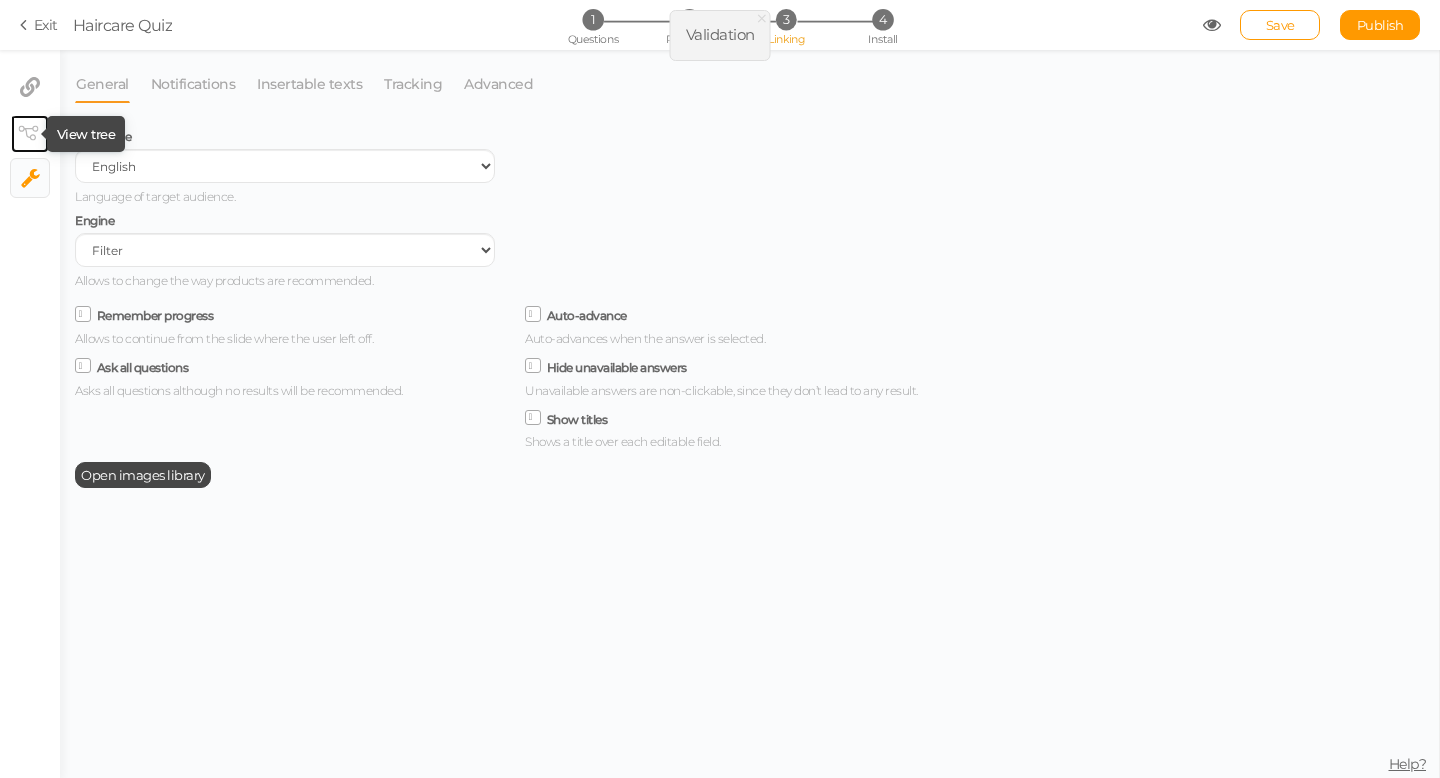 click 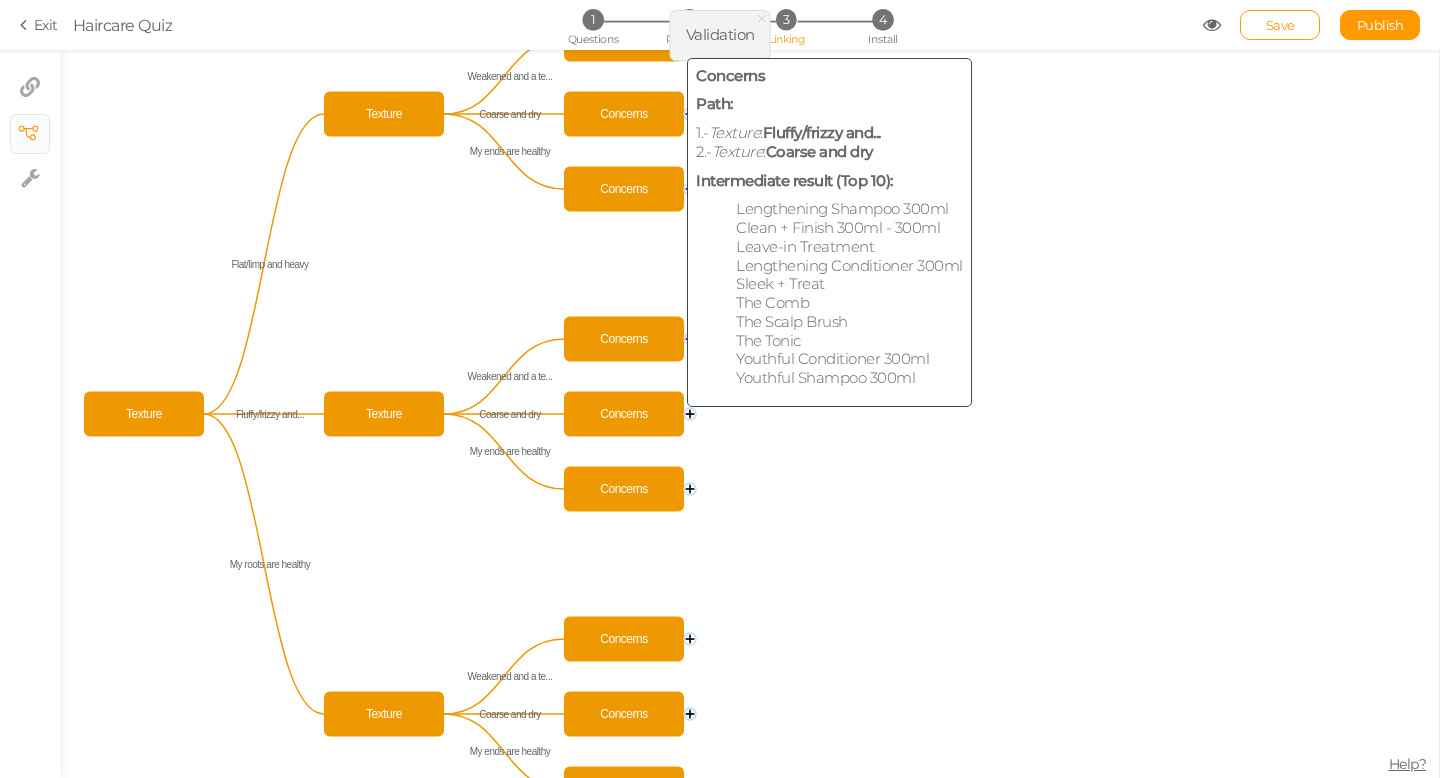 click on "Concerns" 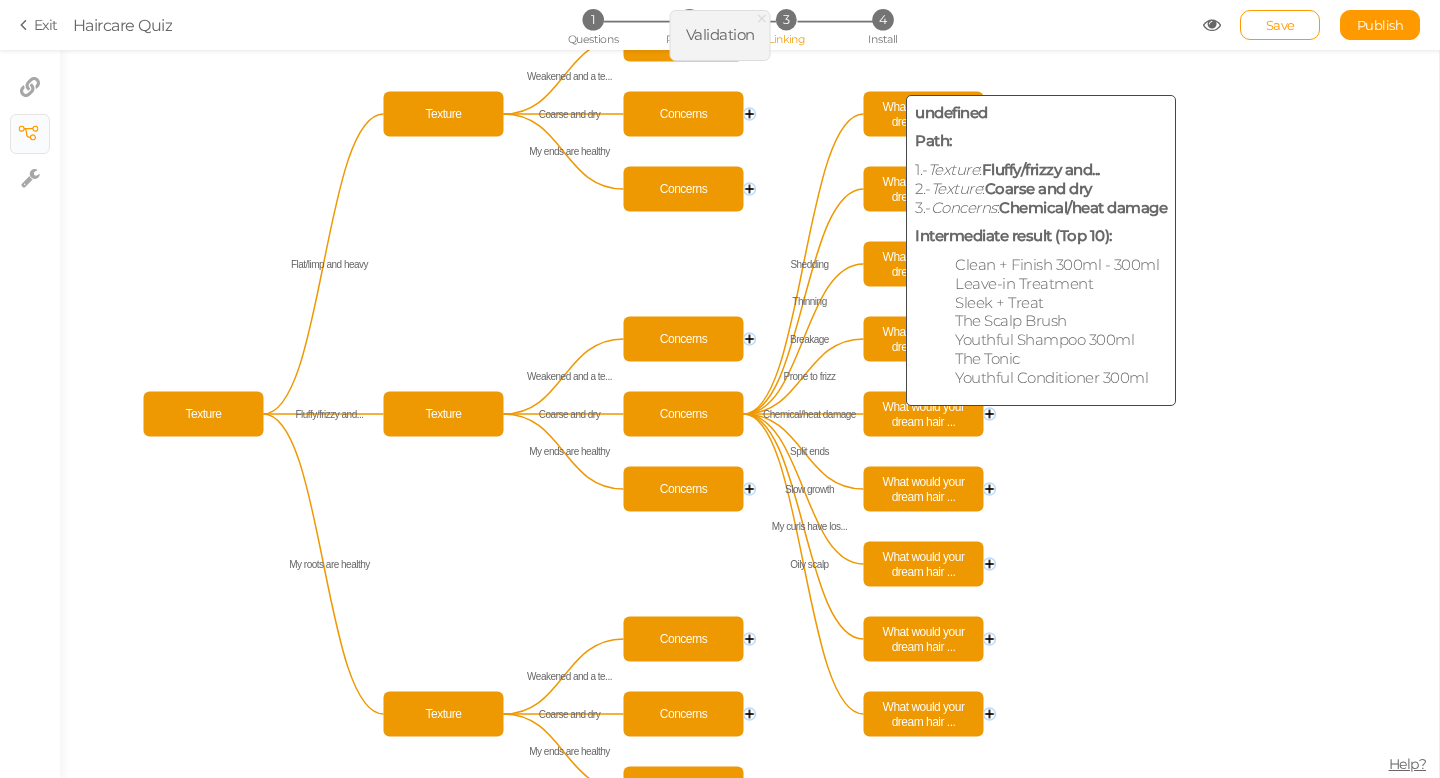 click on "What would your dream hair ..." 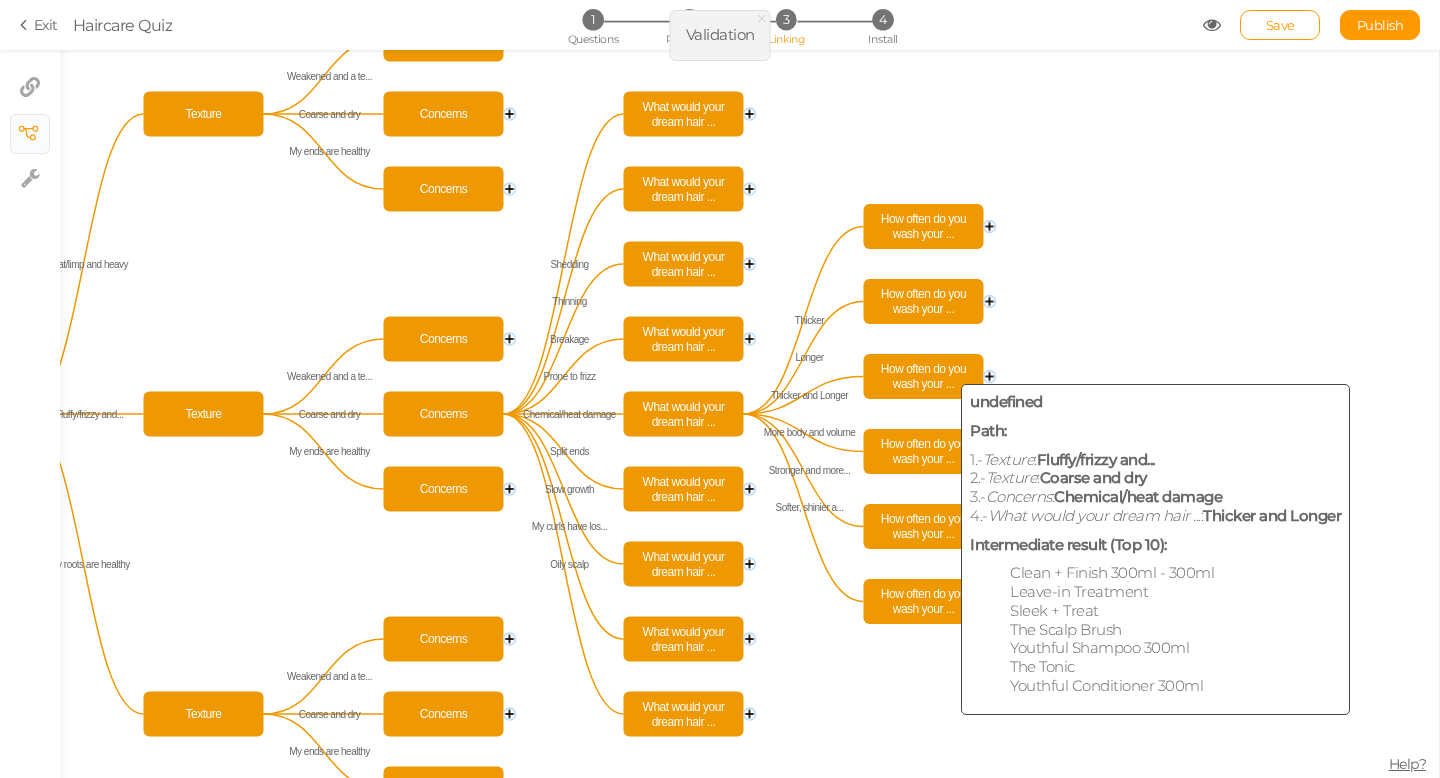 click on "How often do you wash your ..." 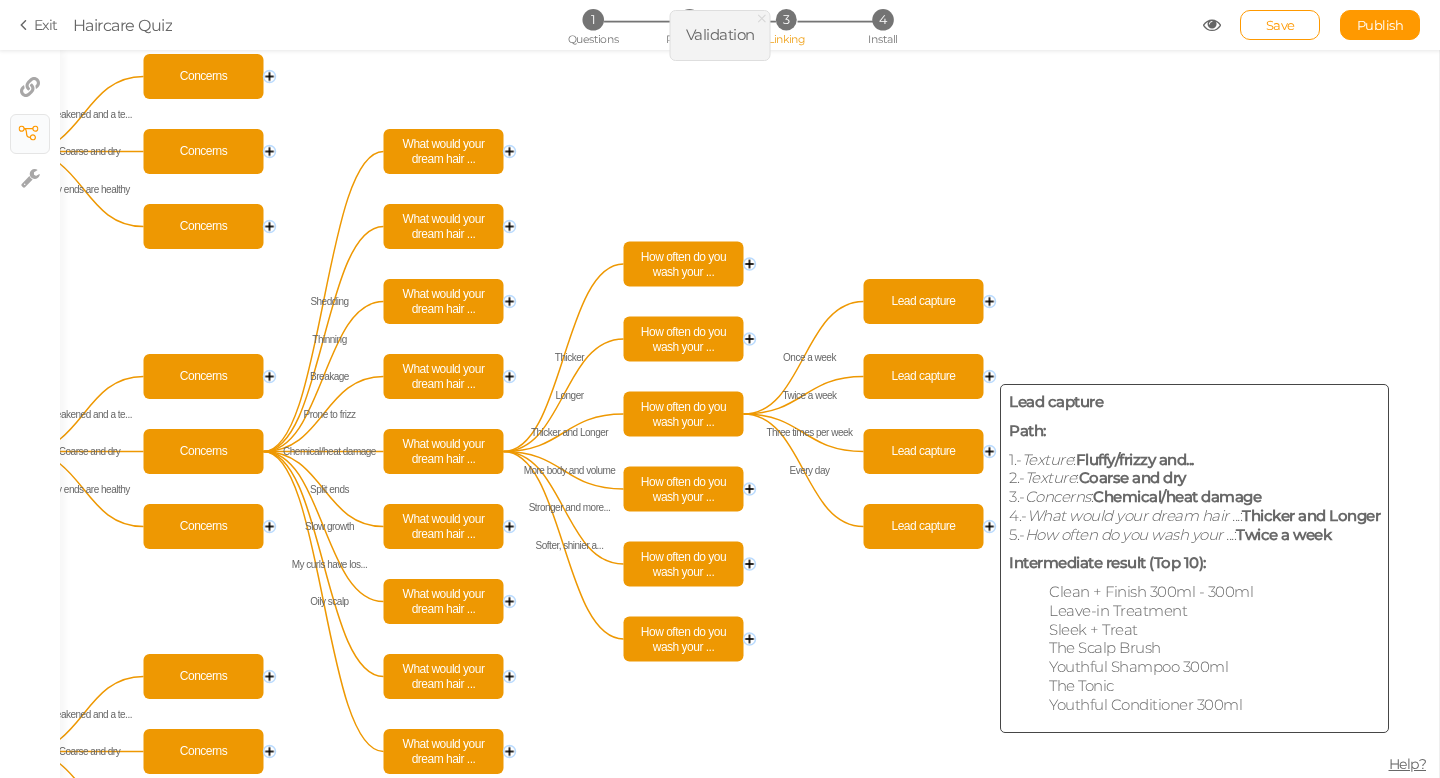 click on "Lead capture" 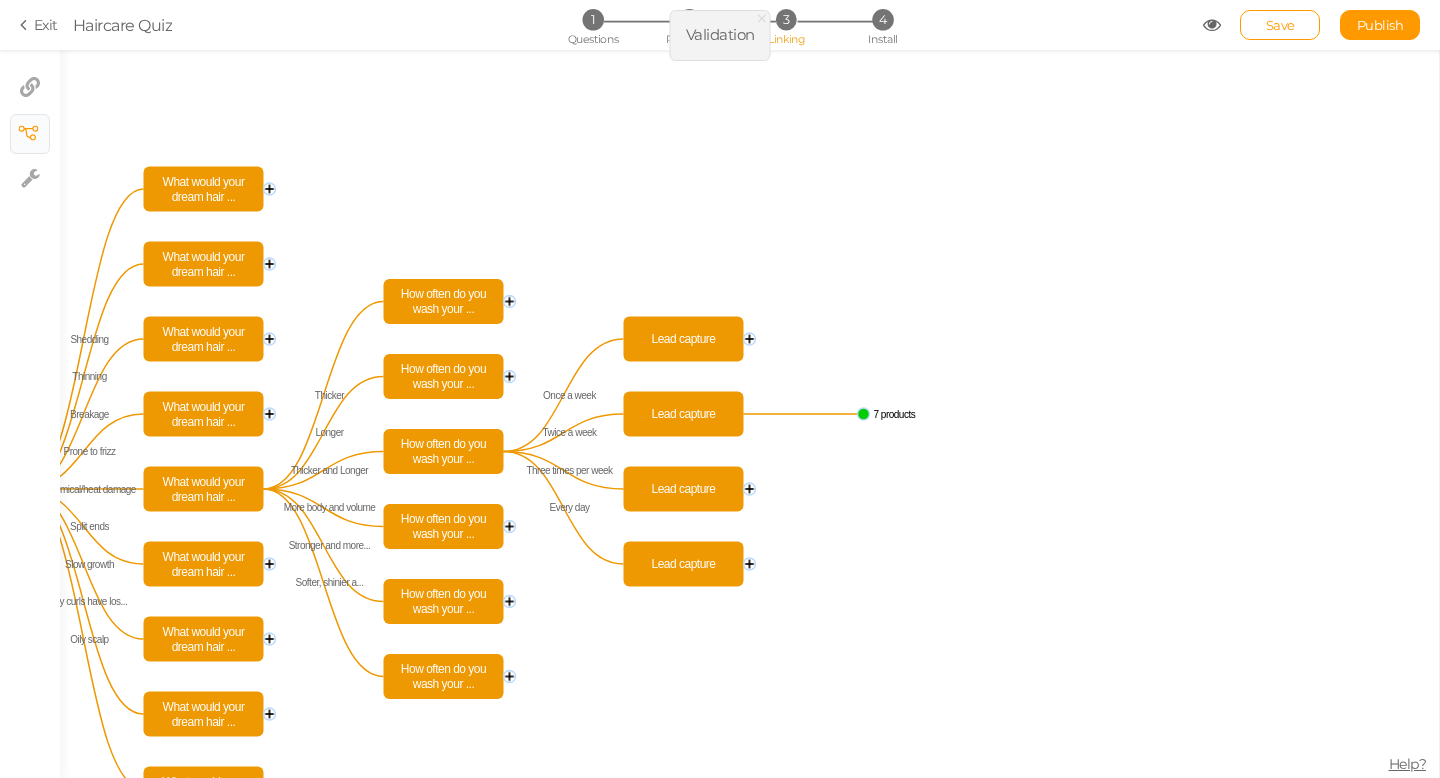 click on "7 products" 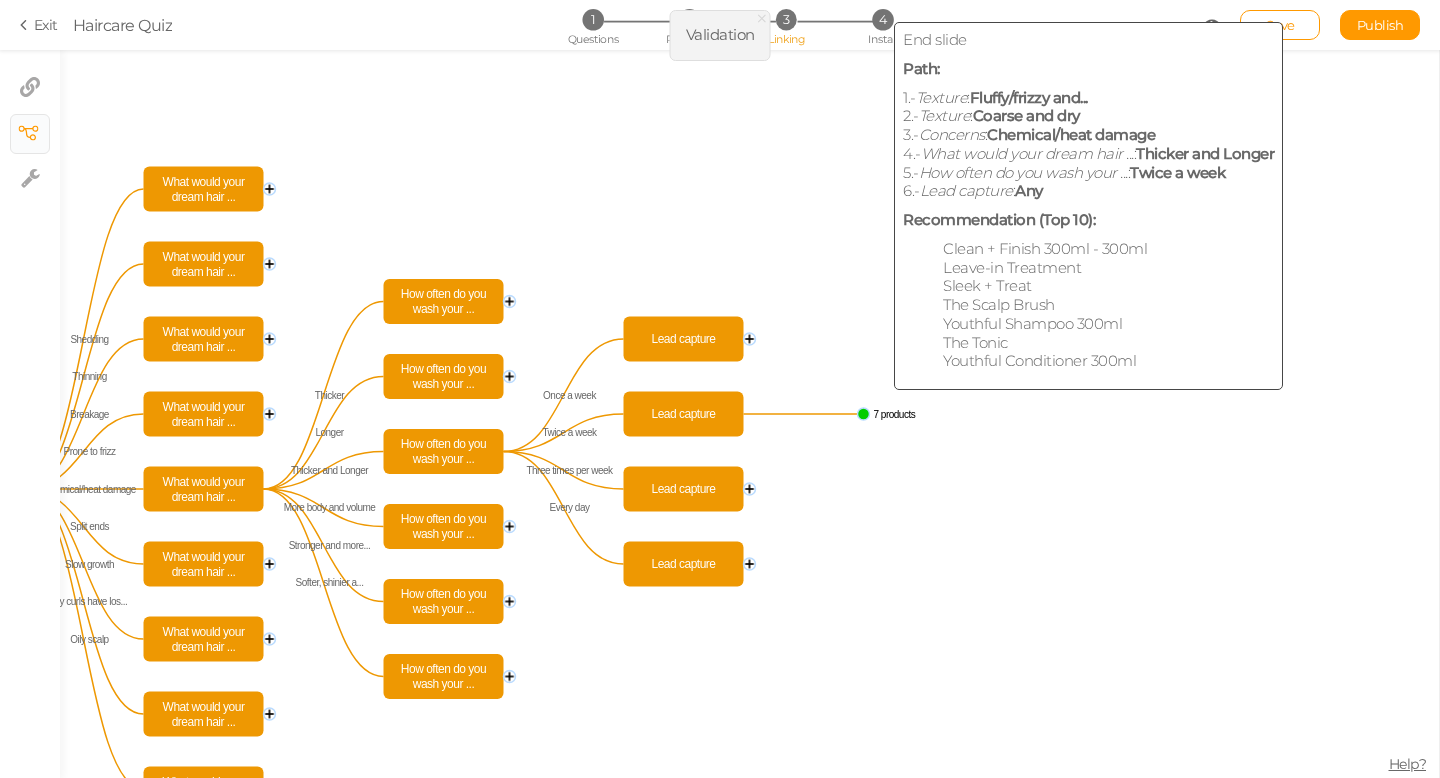 click 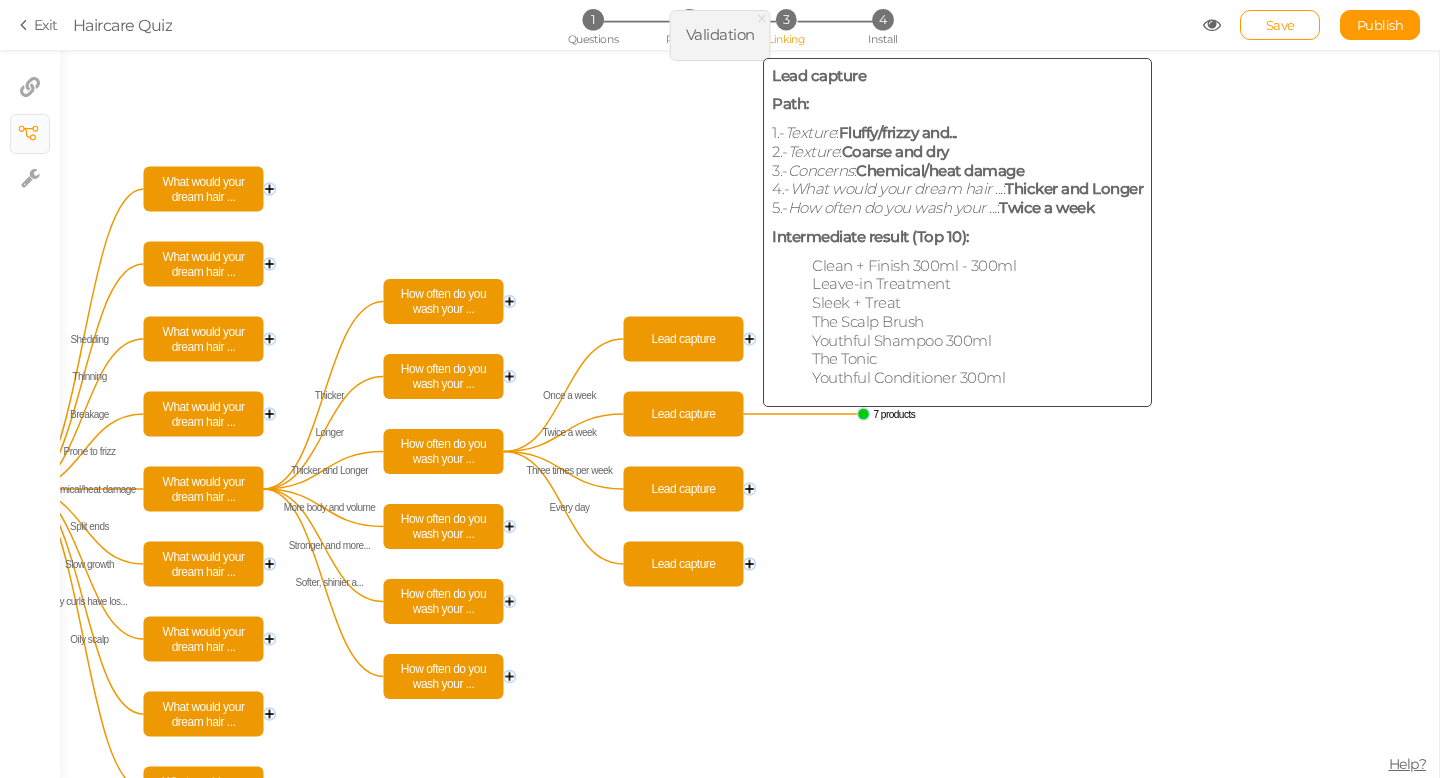 click on "Lead capture" 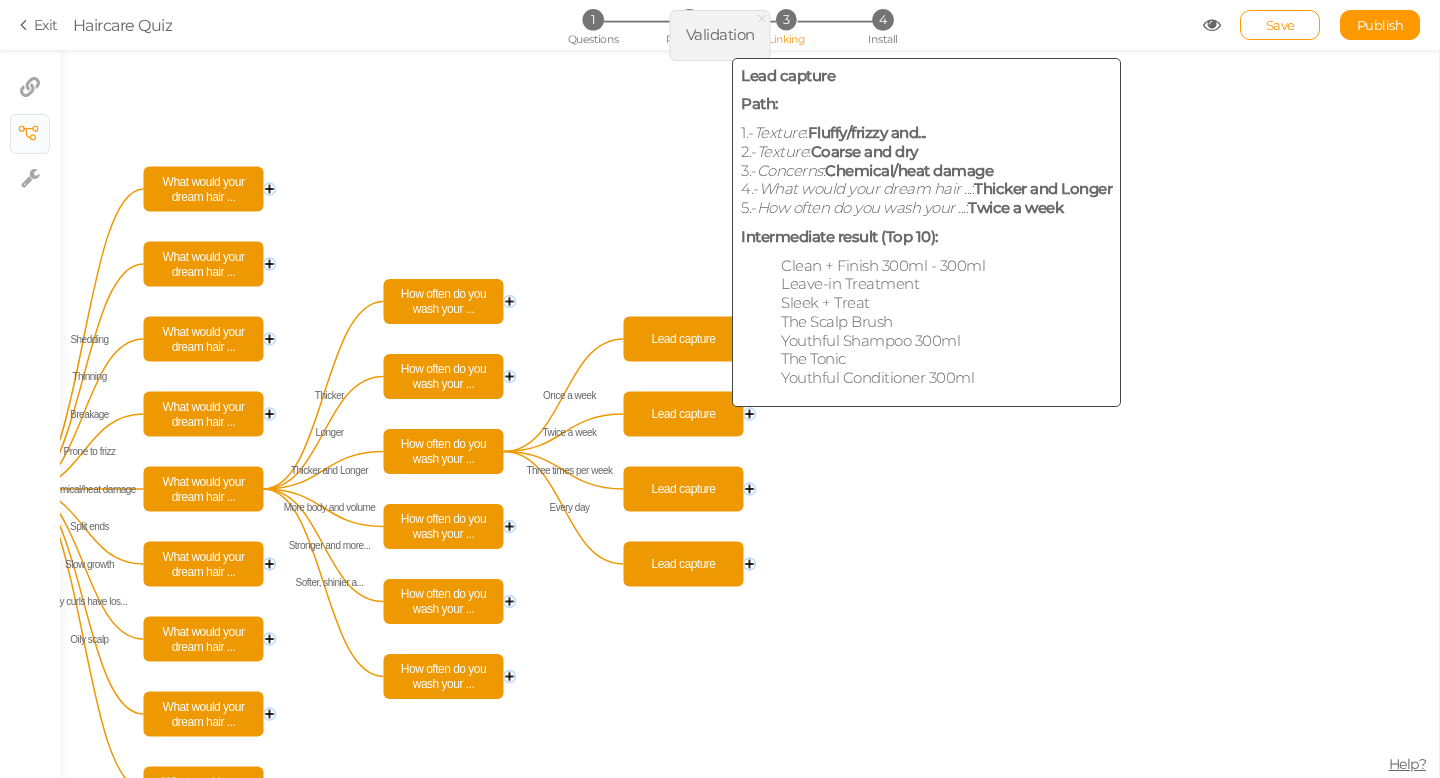 click on "Lead capture" 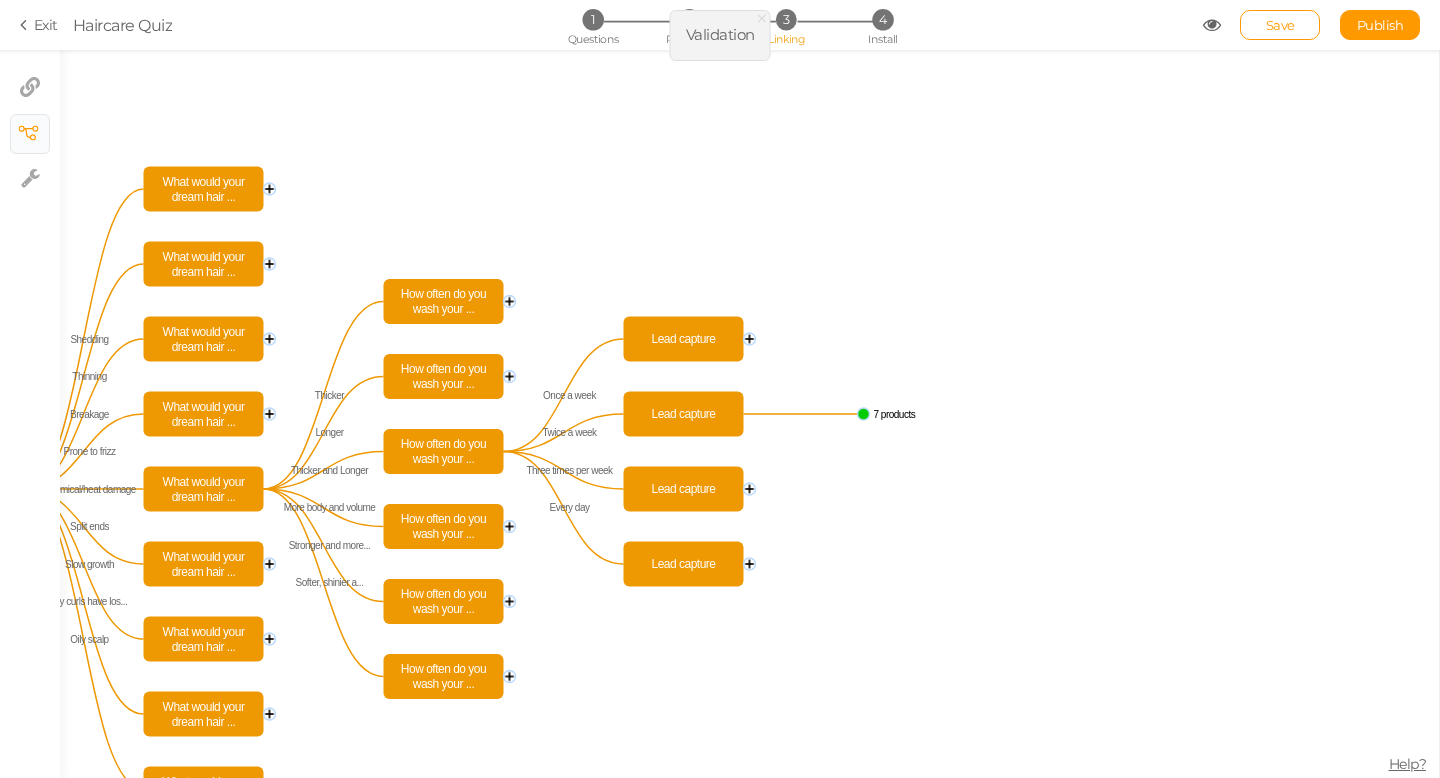 click on "7 products" 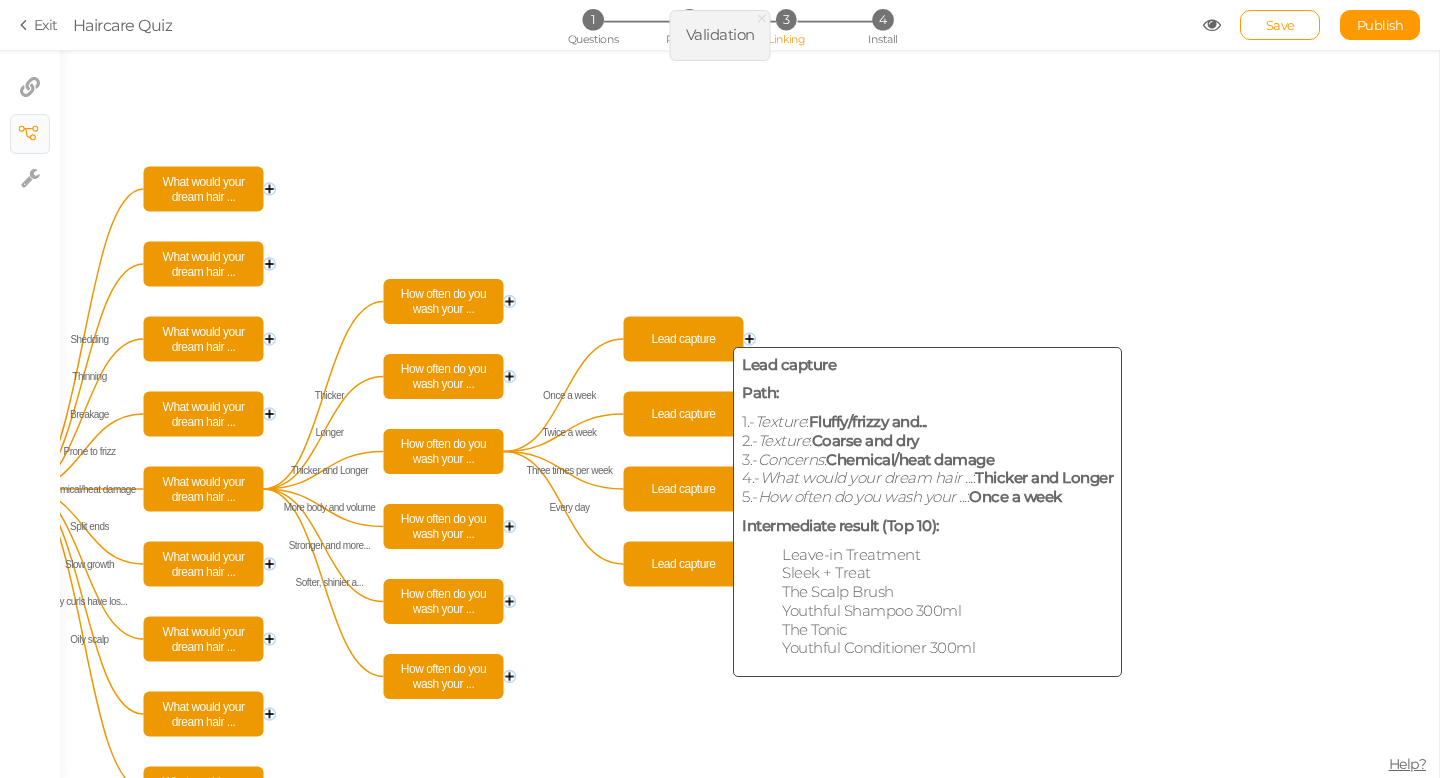click on "Lead capture" 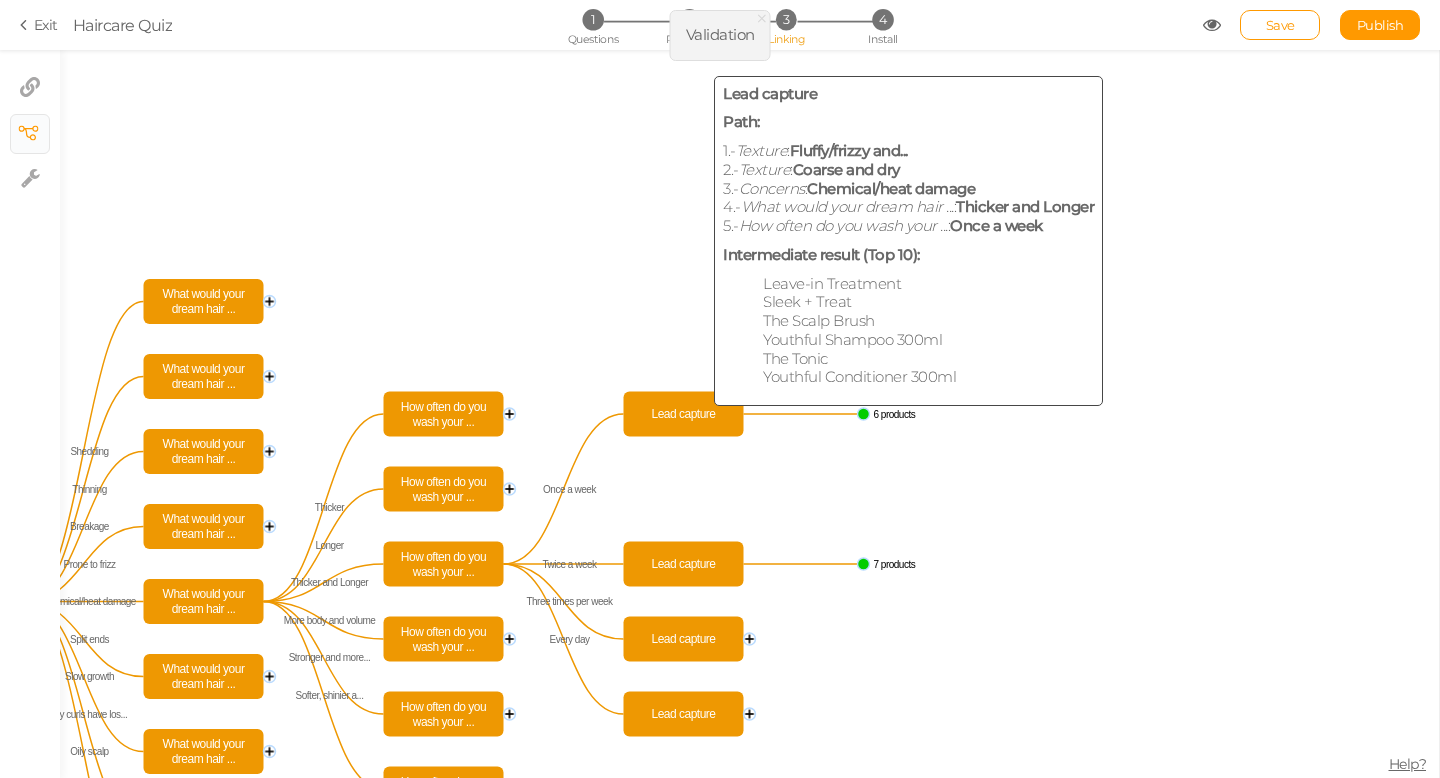 click on "Lead capture" 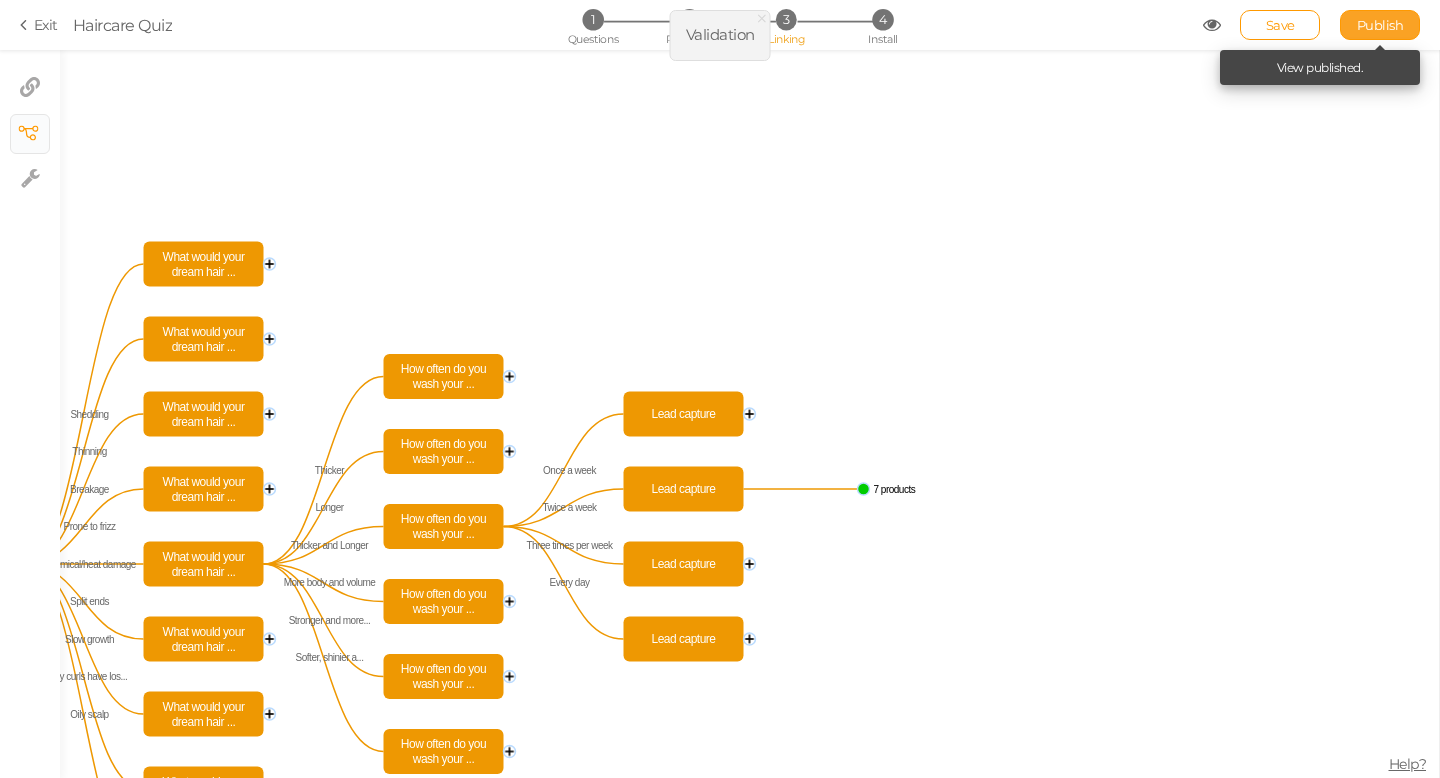 click on "Publish" at bounding box center (1380, 25) 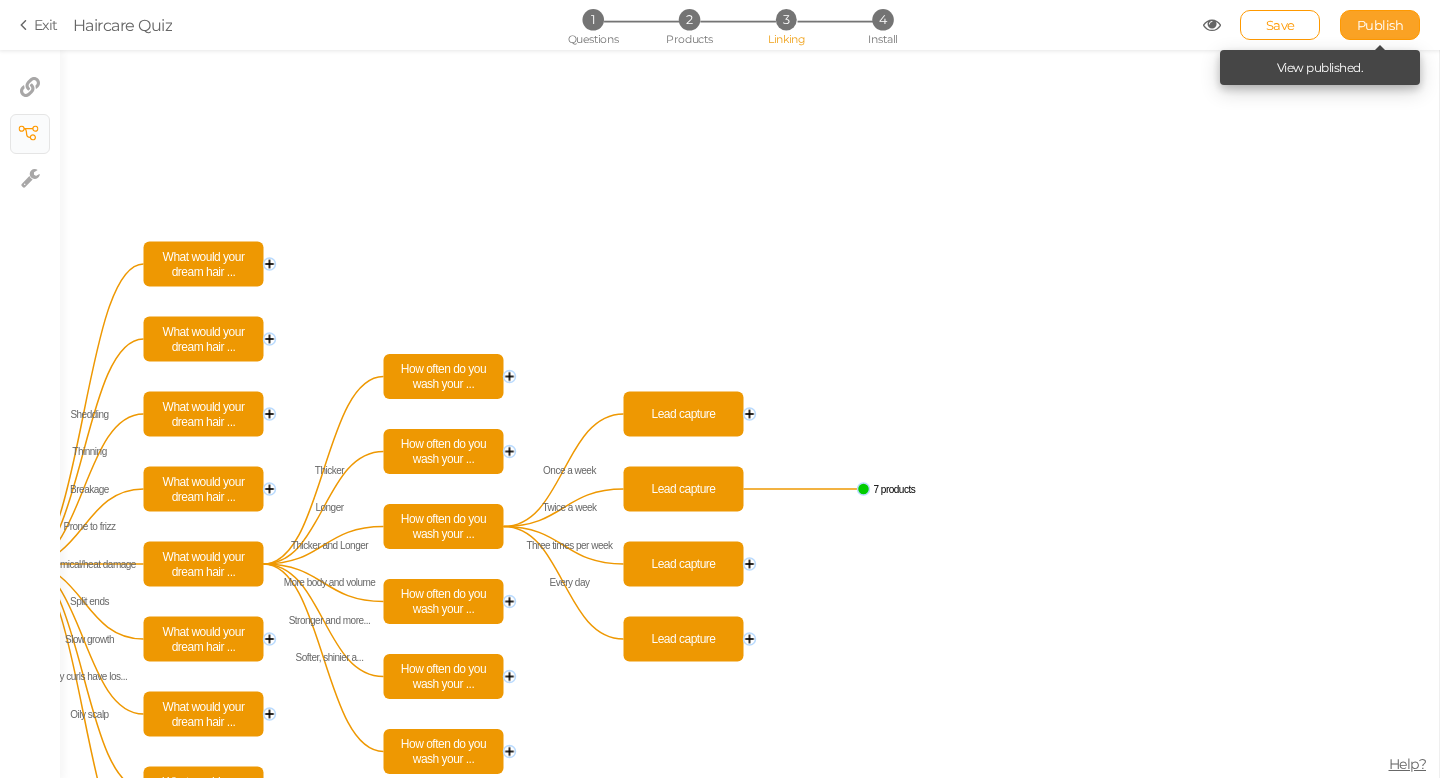 click on "Publish" at bounding box center [1380, 25] 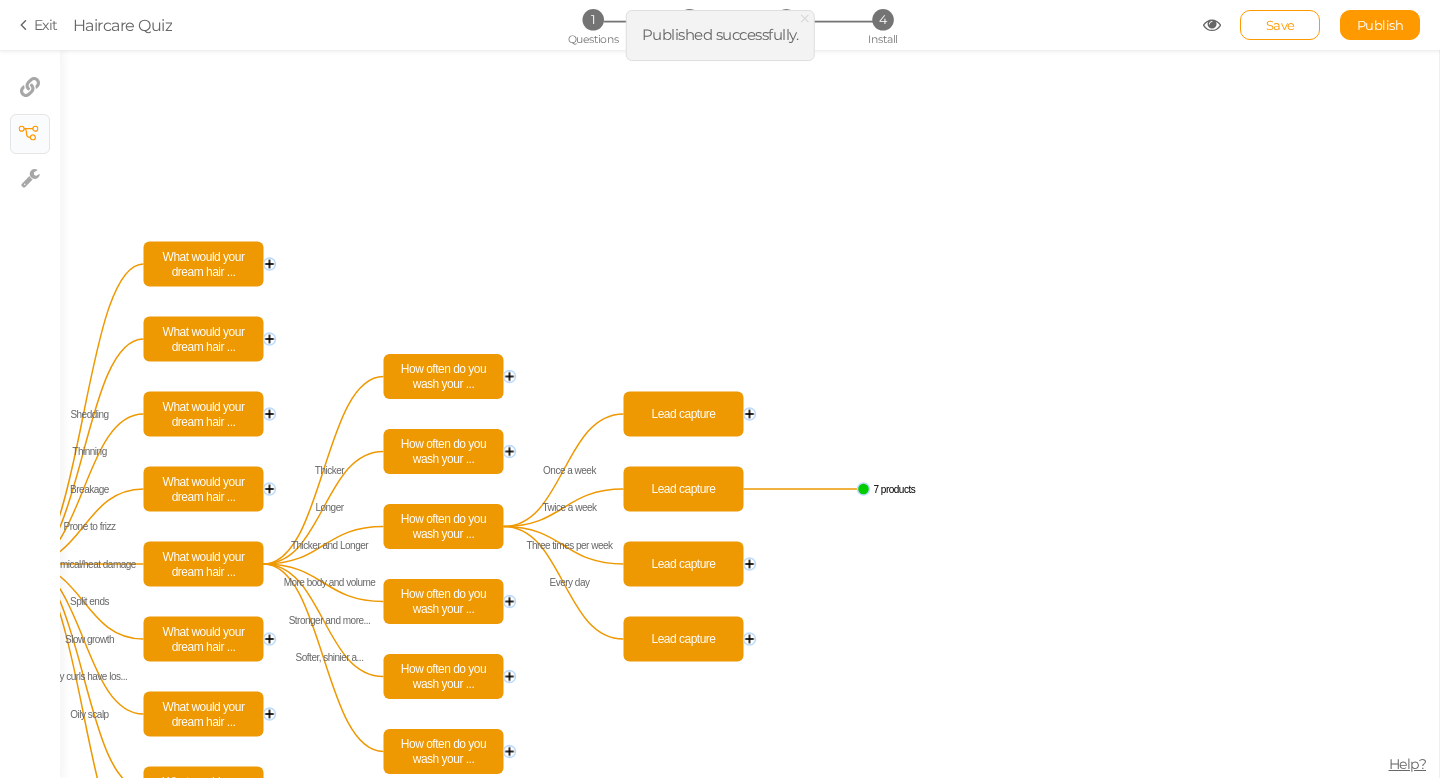 click at bounding box center [1212, 25] 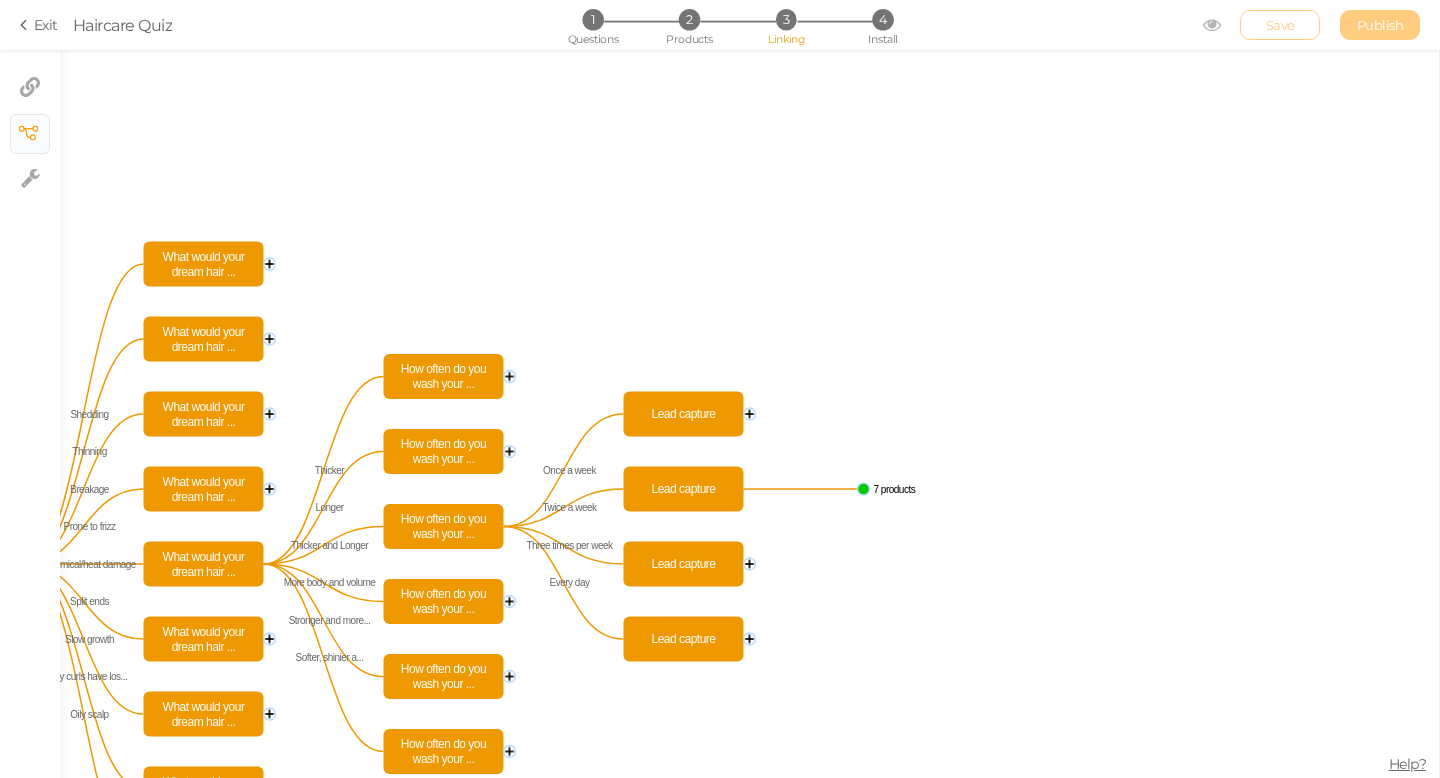 click on "Exit     Haircare Quiz           1   Questions       2   Products       3   Linking             4   Install                   Save       Publish     View published." at bounding box center (720, 25) 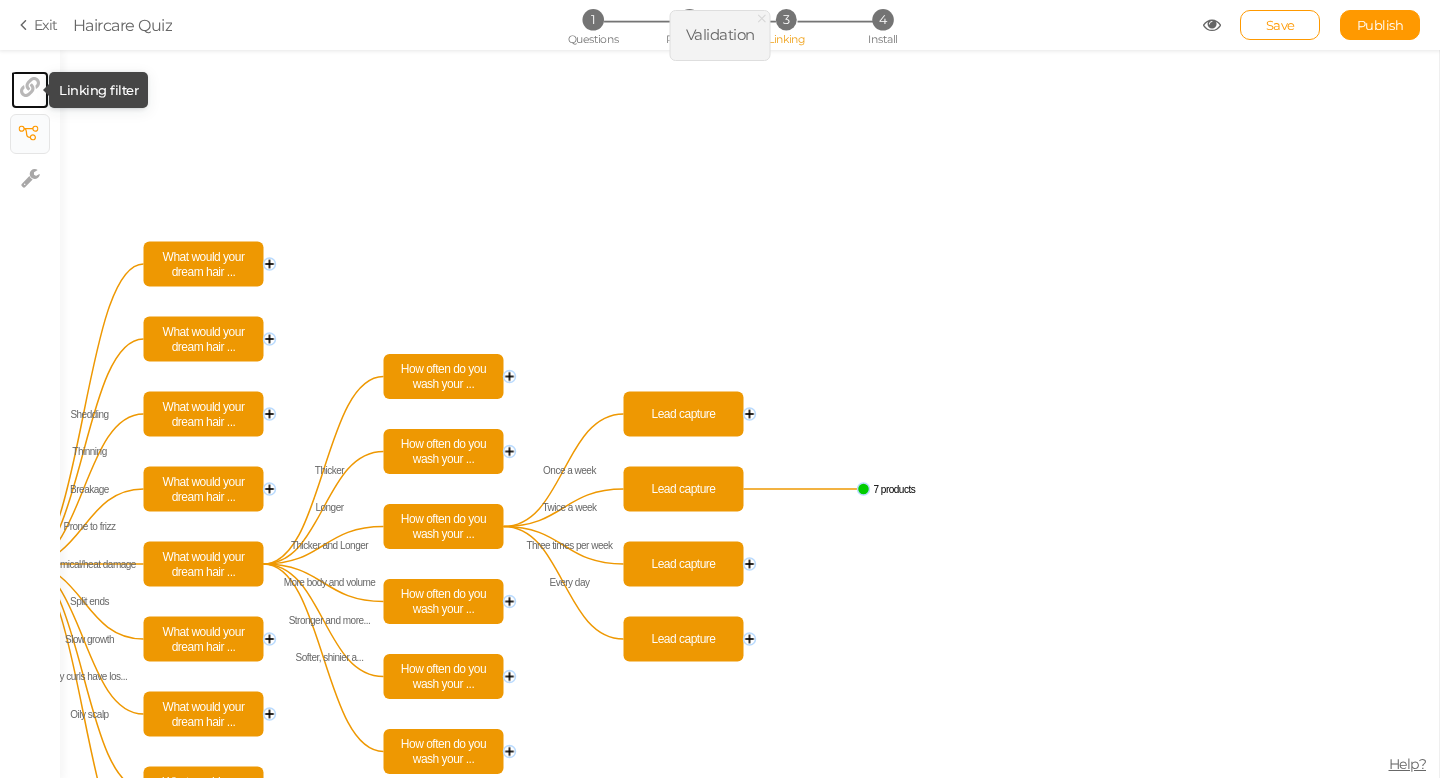 click 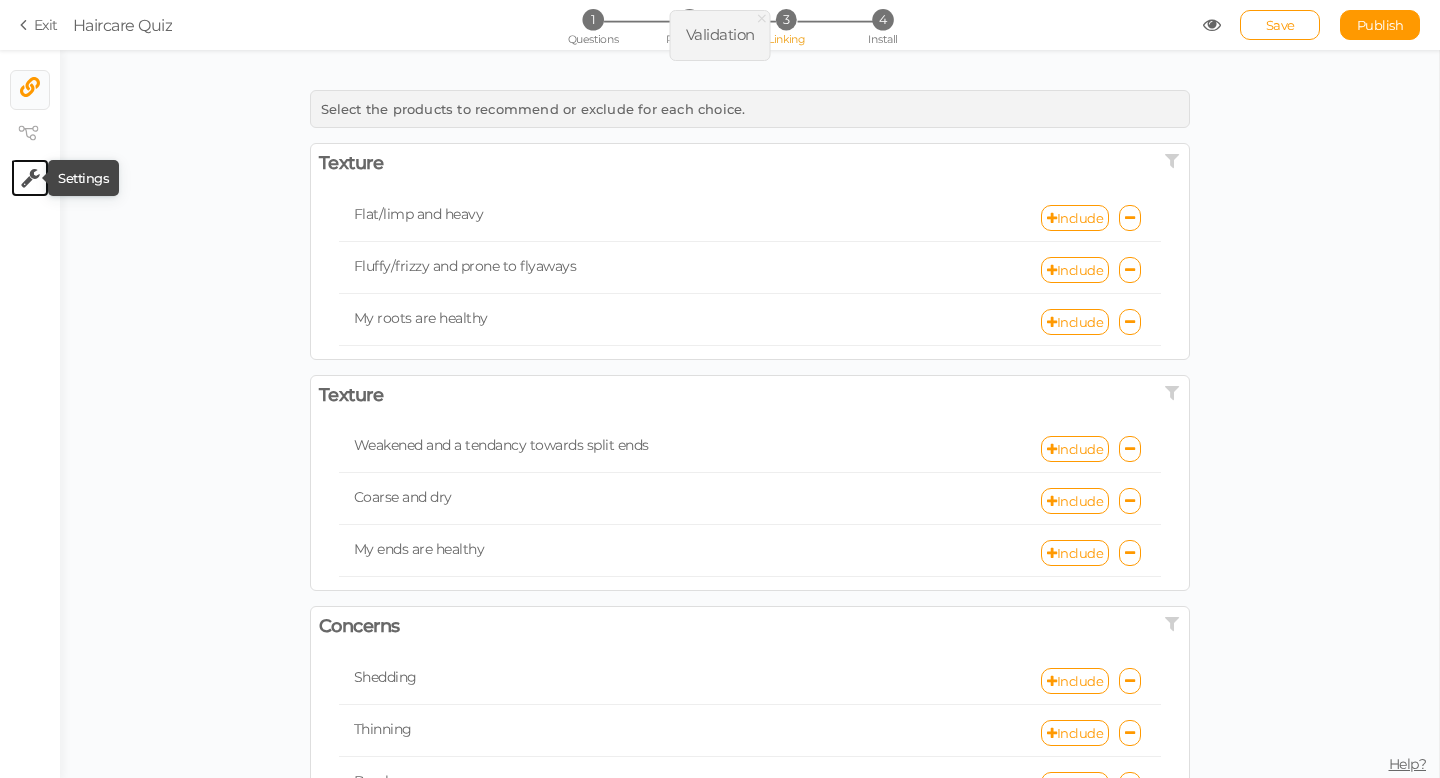 click at bounding box center (30, 178) 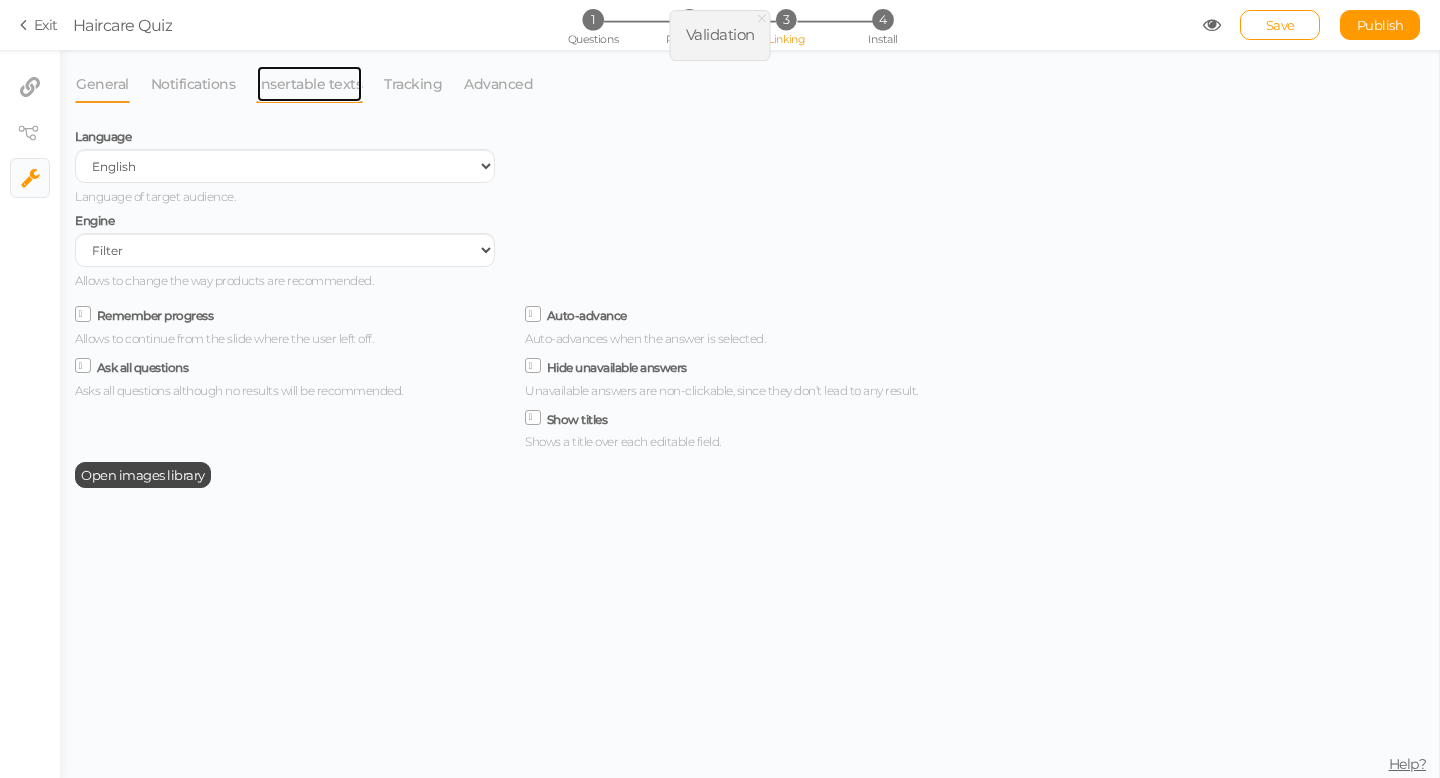 click on "Insertable texts" at bounding box center [309, 84] 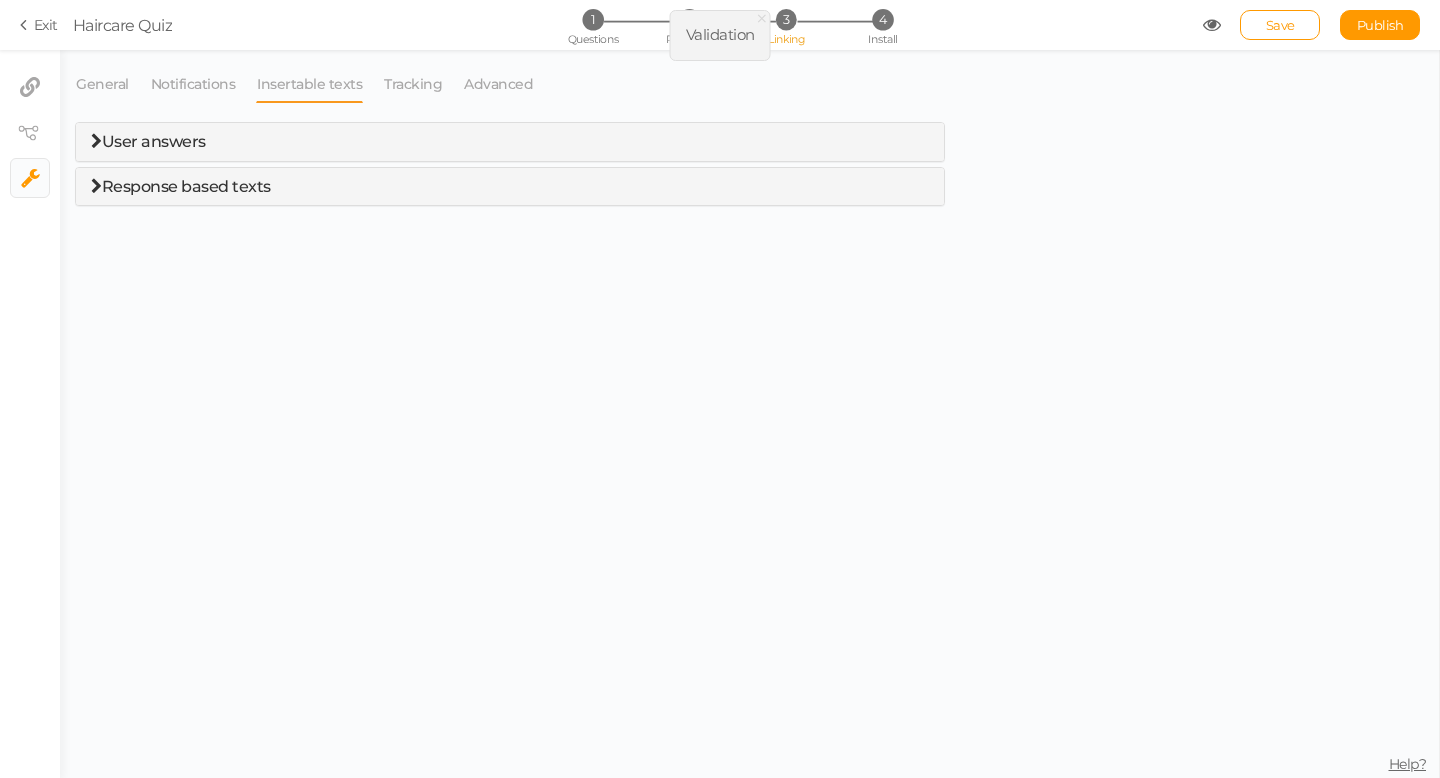 click on "Response based texts" at bounding box center [510, 187] 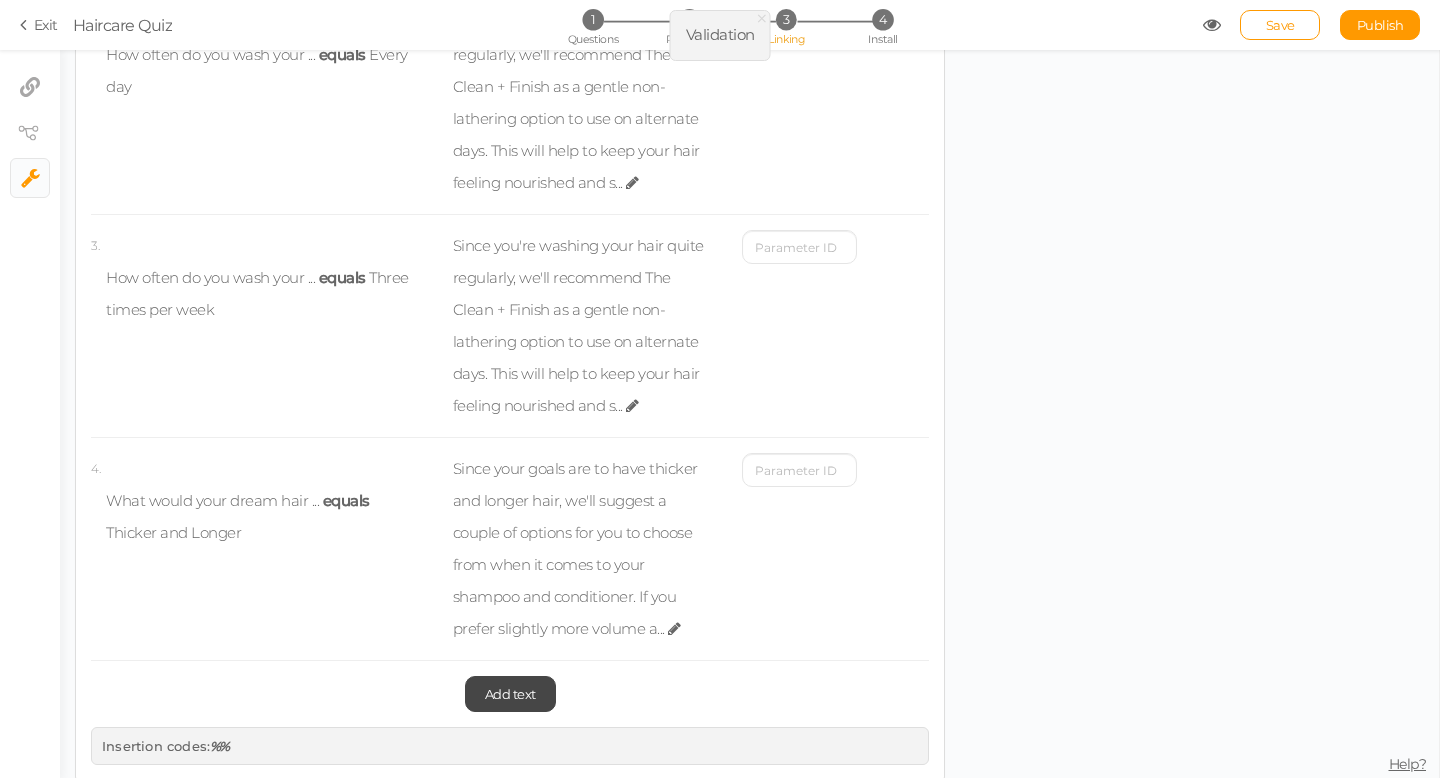 scroll, scrollTop: 461, scrollLeft: 0, axis: vertical 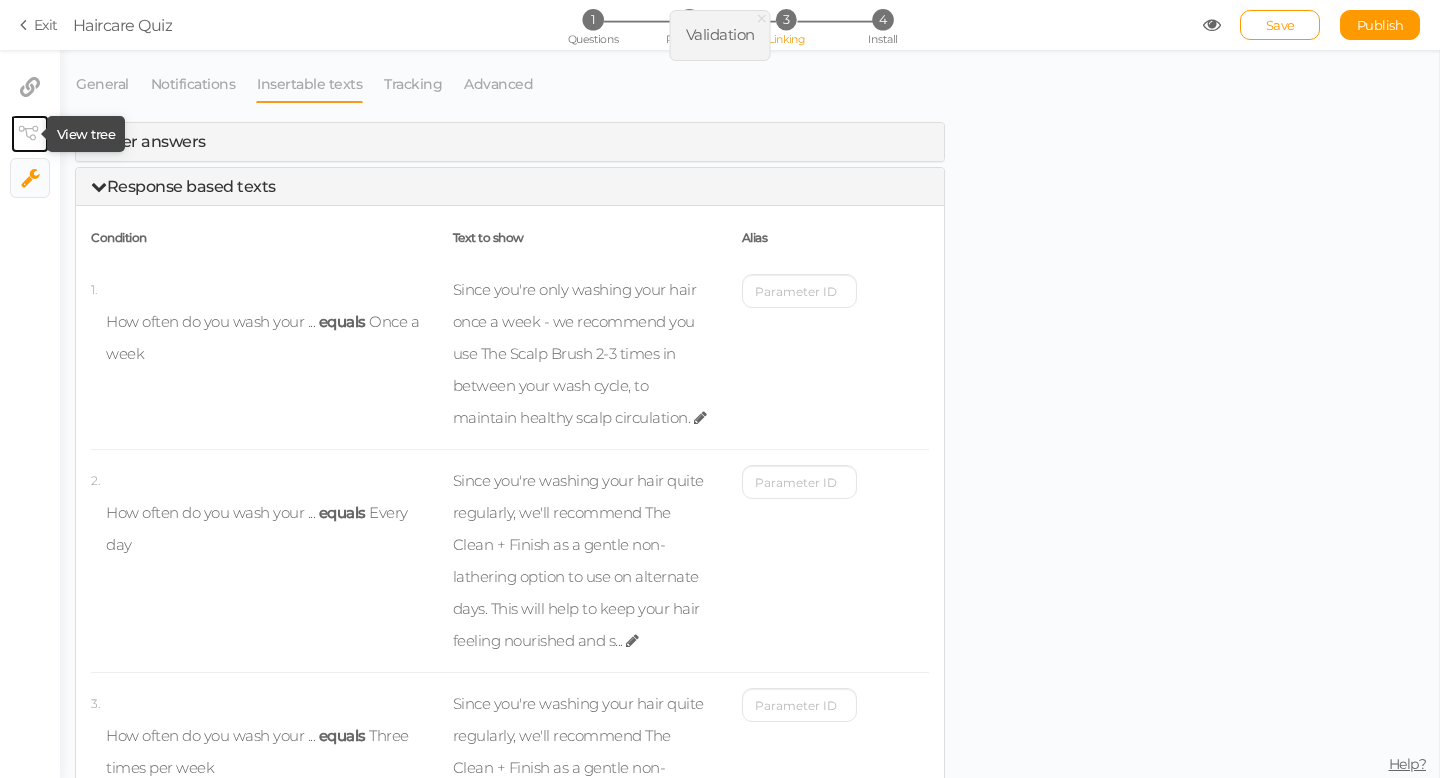 click 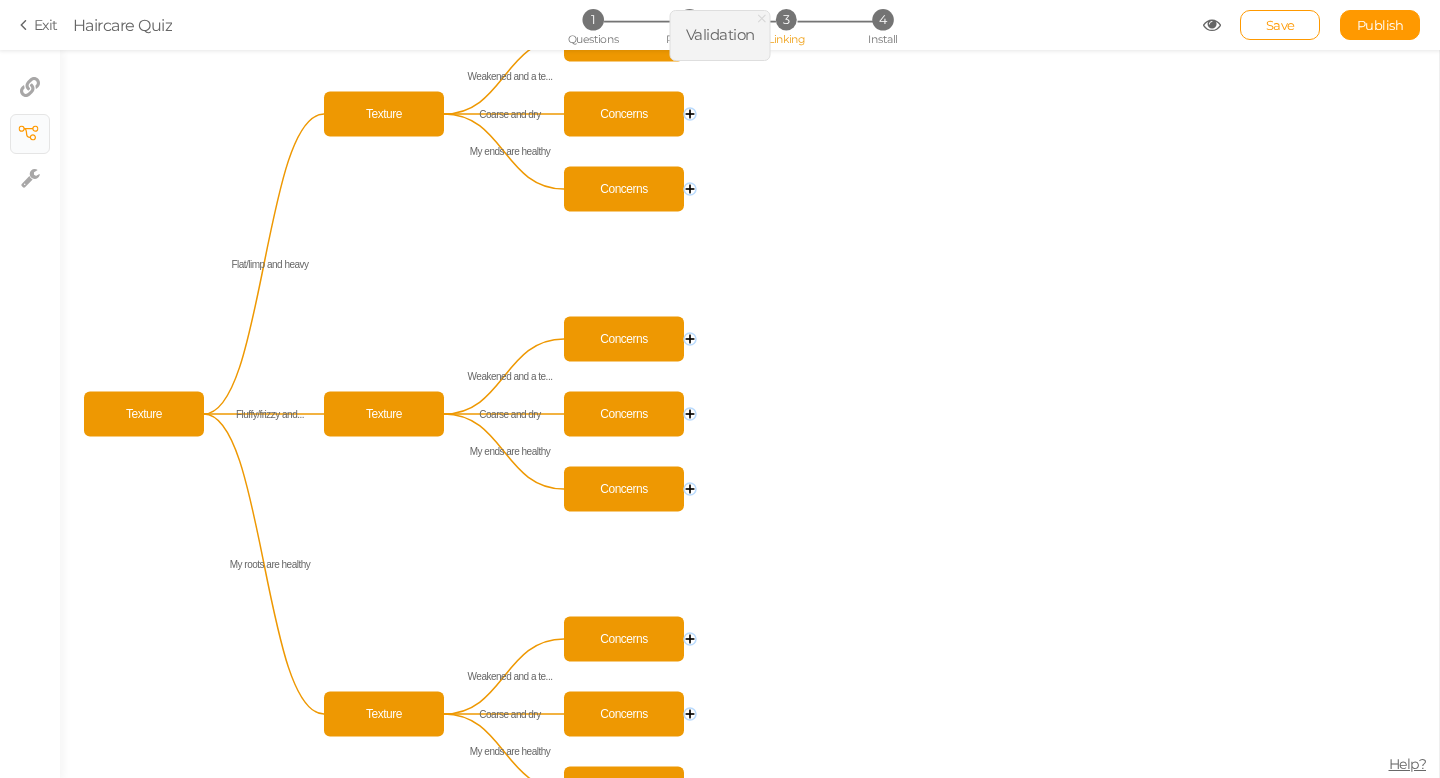 click on "3" at bounding box center [786, 19] 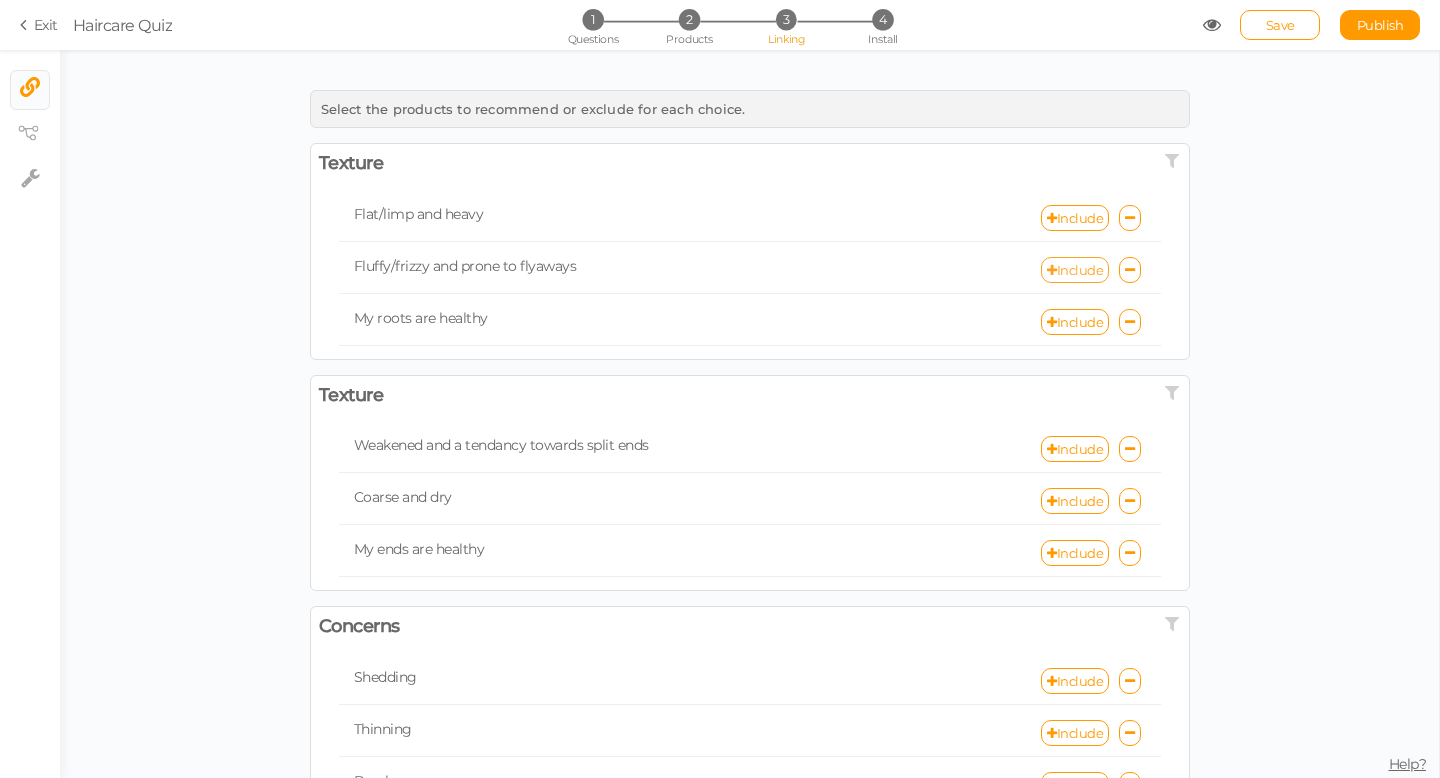 click on "Include" at bounding box center (1075, 270) 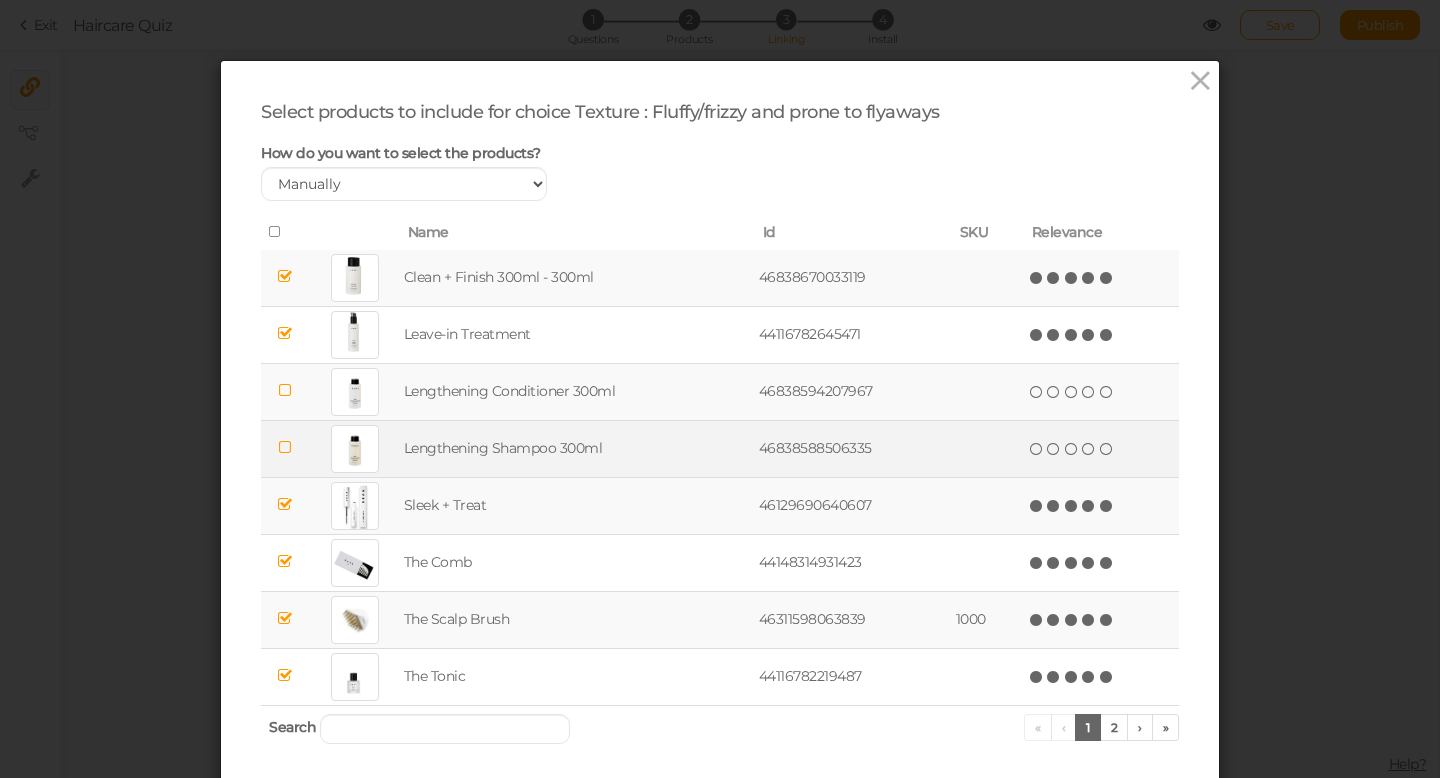 click at bounding box center [285, 447] 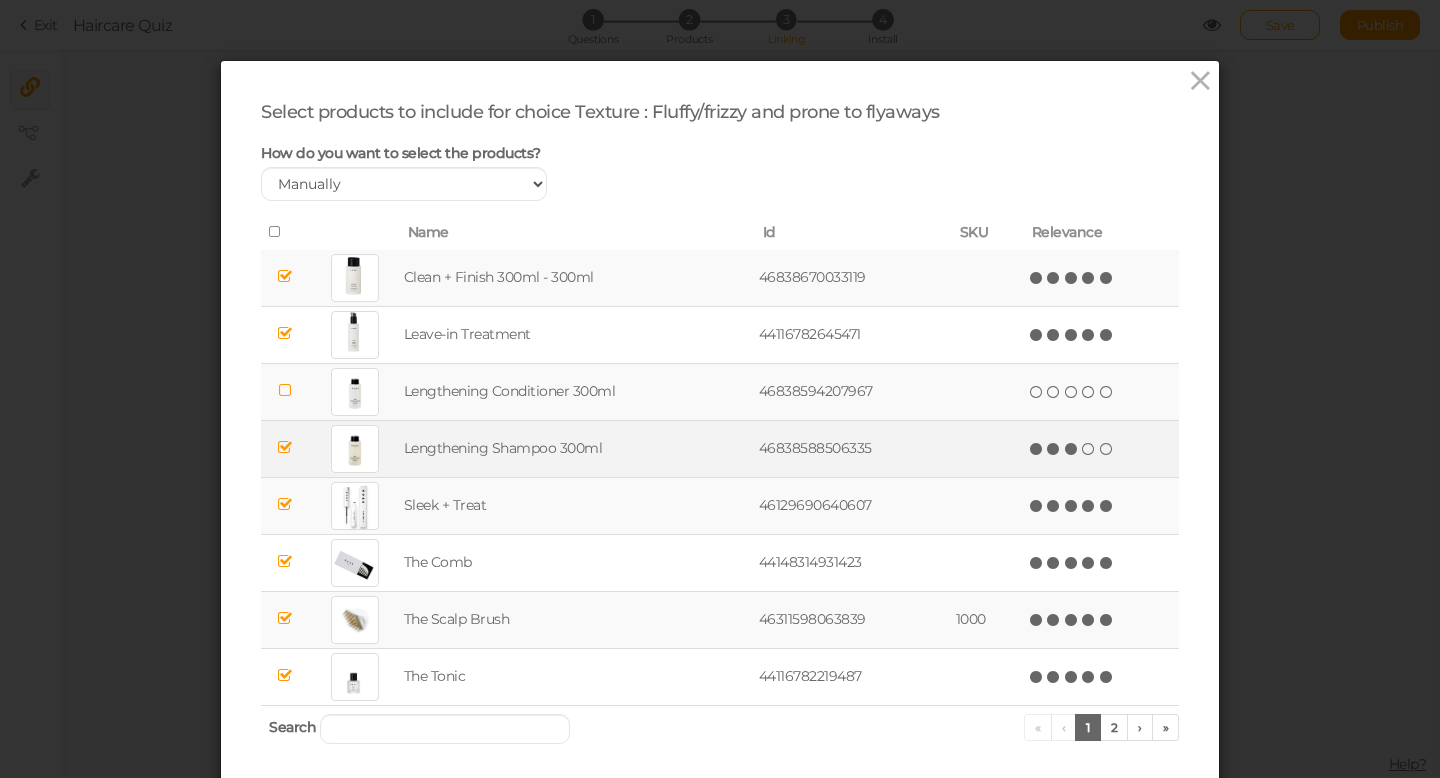 click at bounding box center (1072, 449) 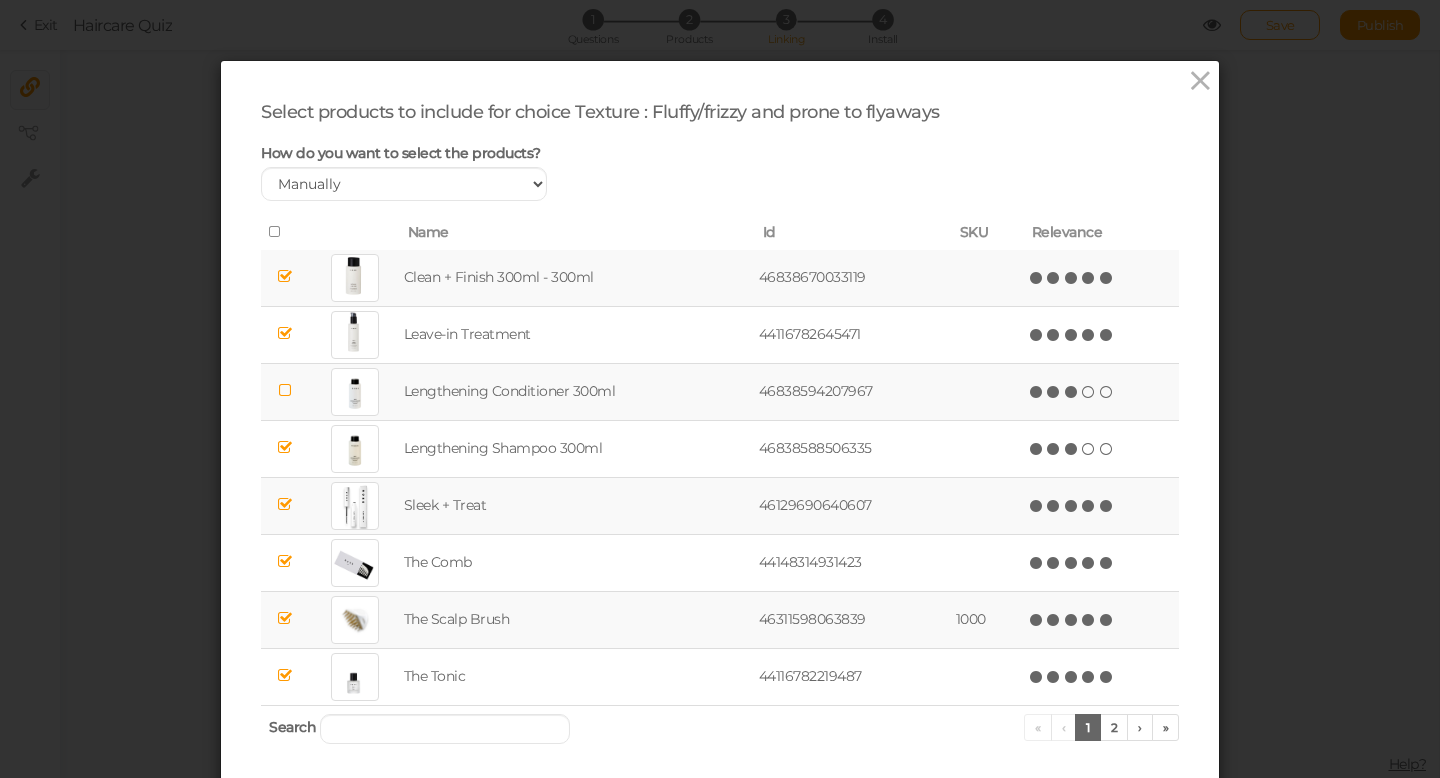 click at bounding box center (1072, 392) 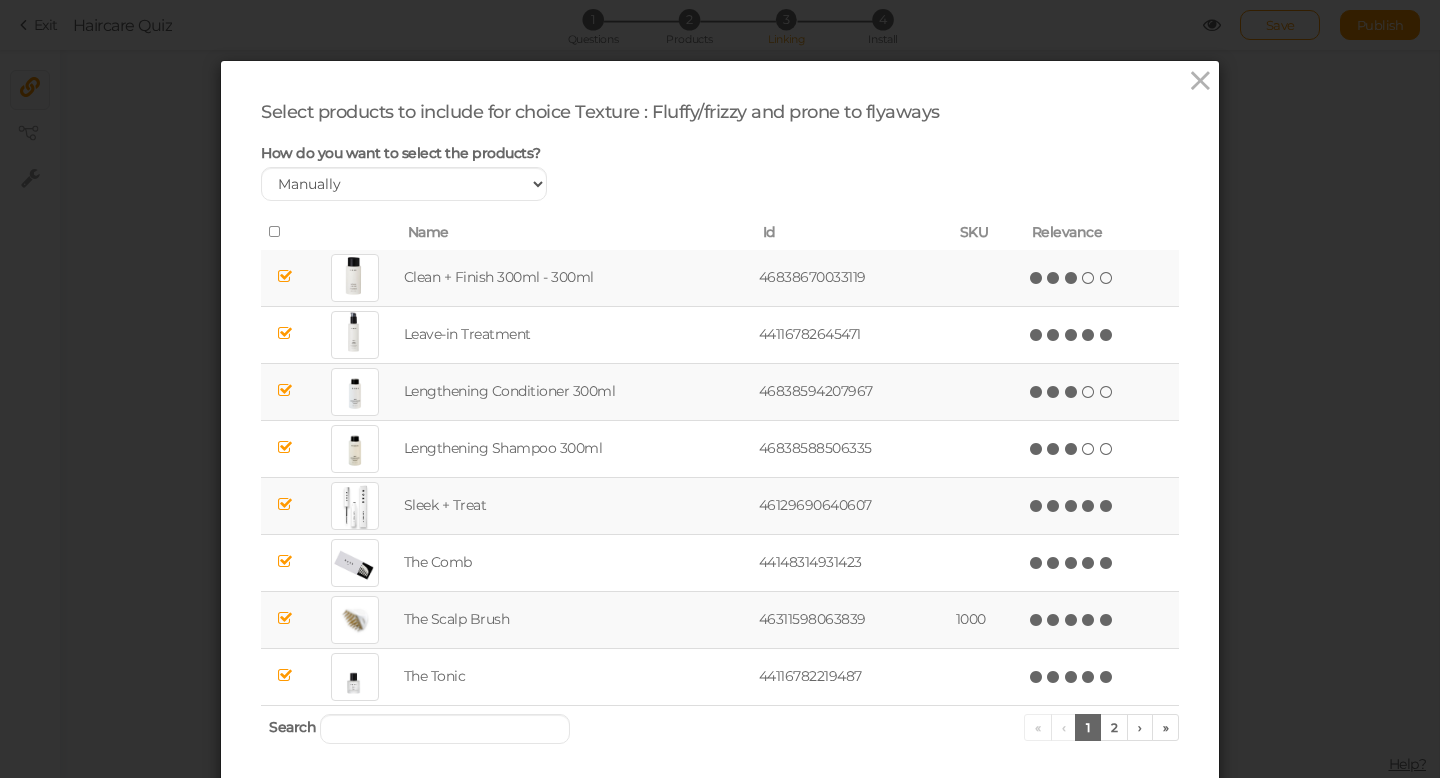 click at bounding box center [1072, 278] 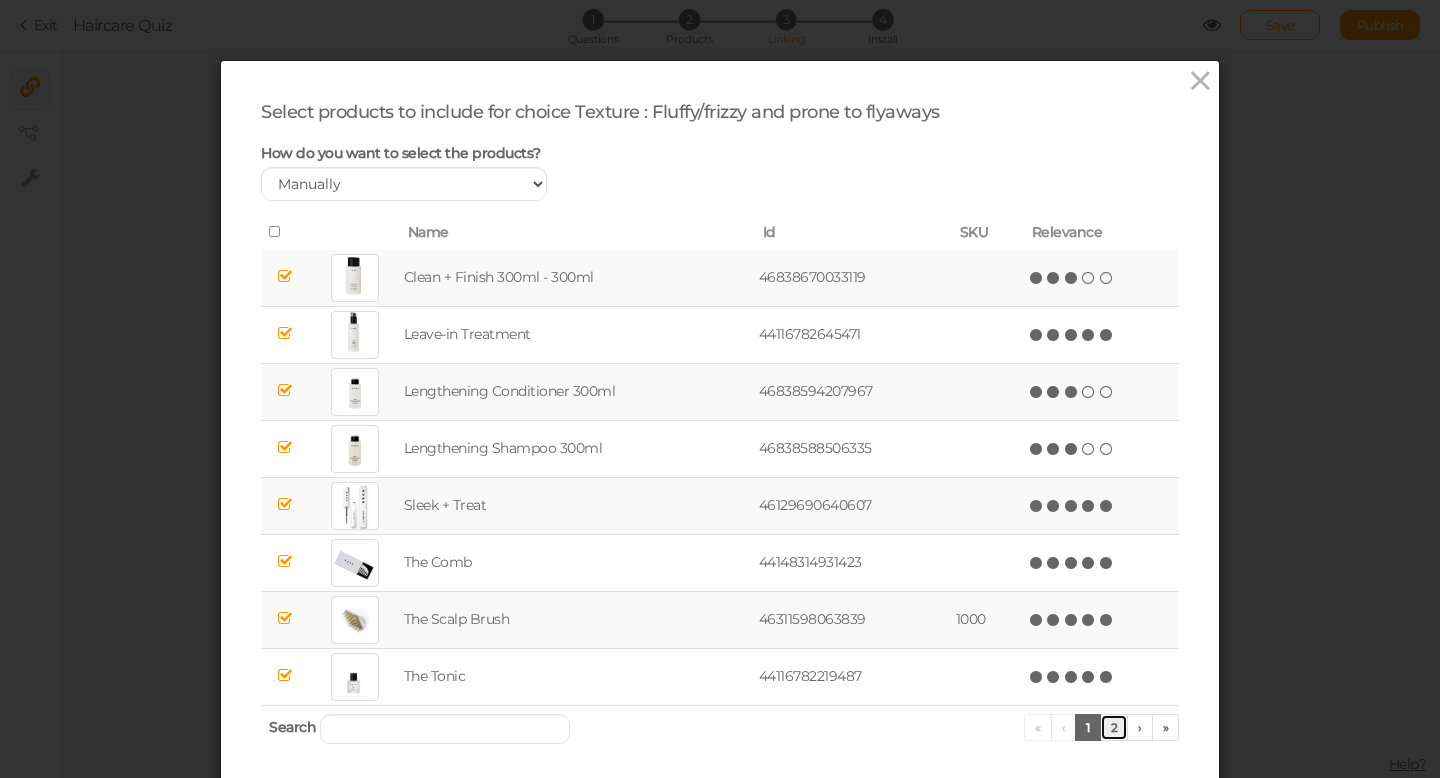 click on "2" at bounding box center (1114, 727) 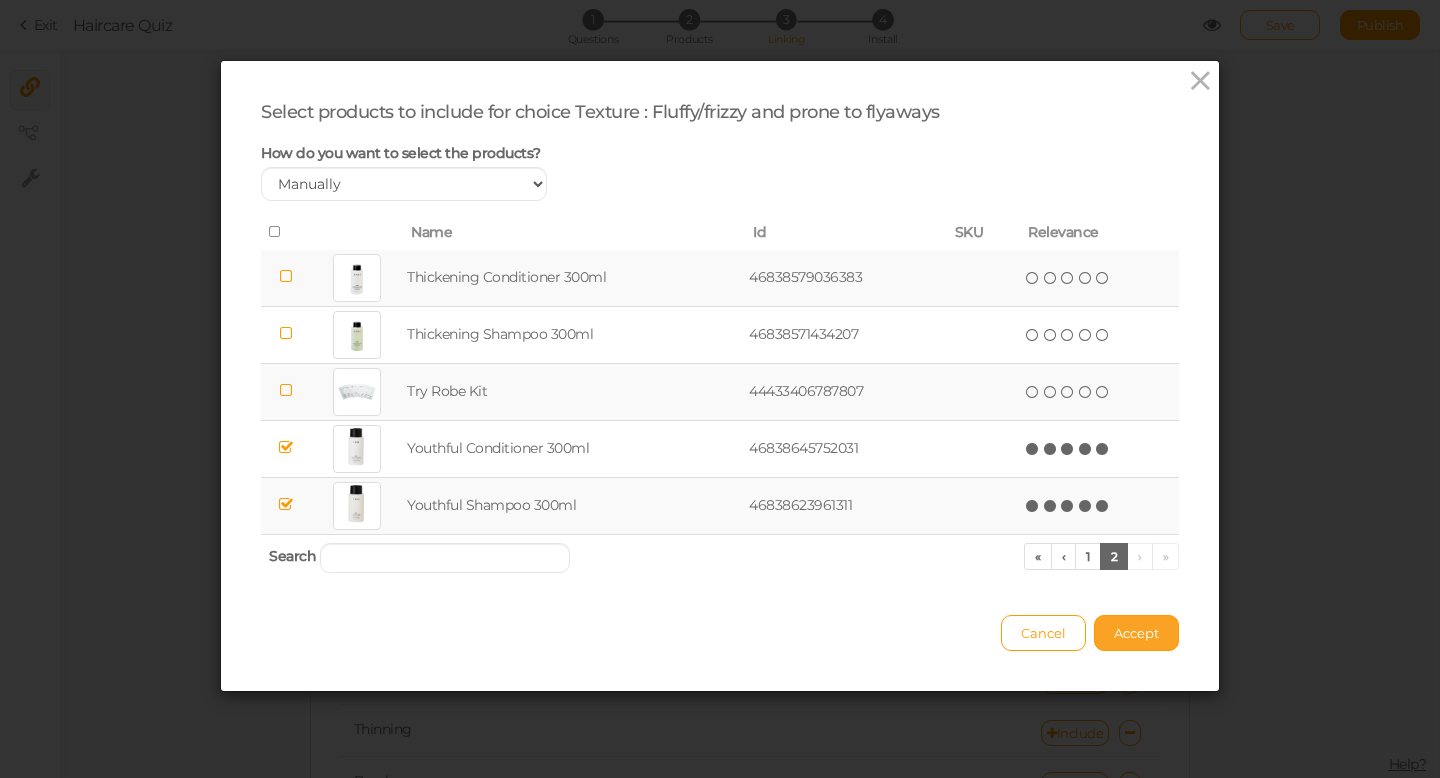 click on "Accept" at bounding box center [1136, 633] 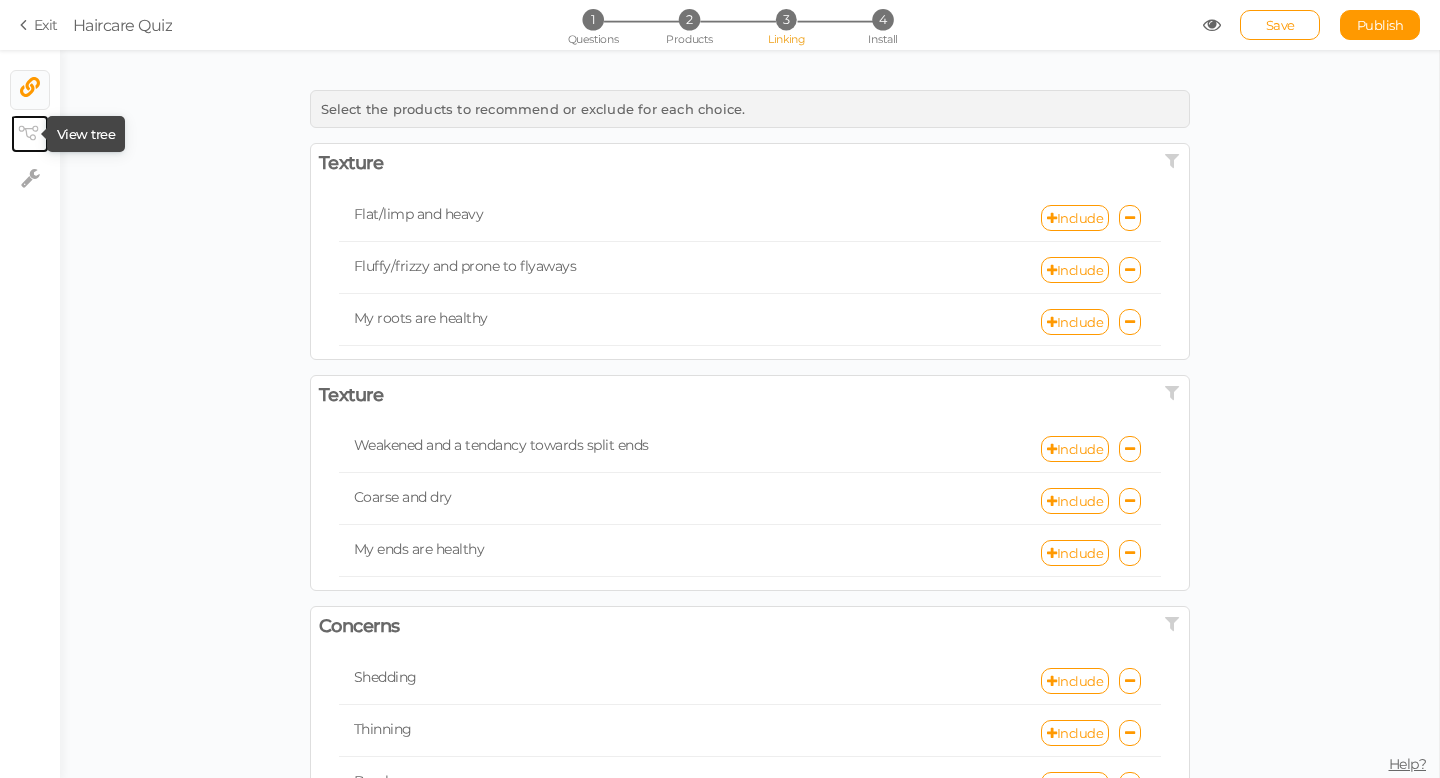 click 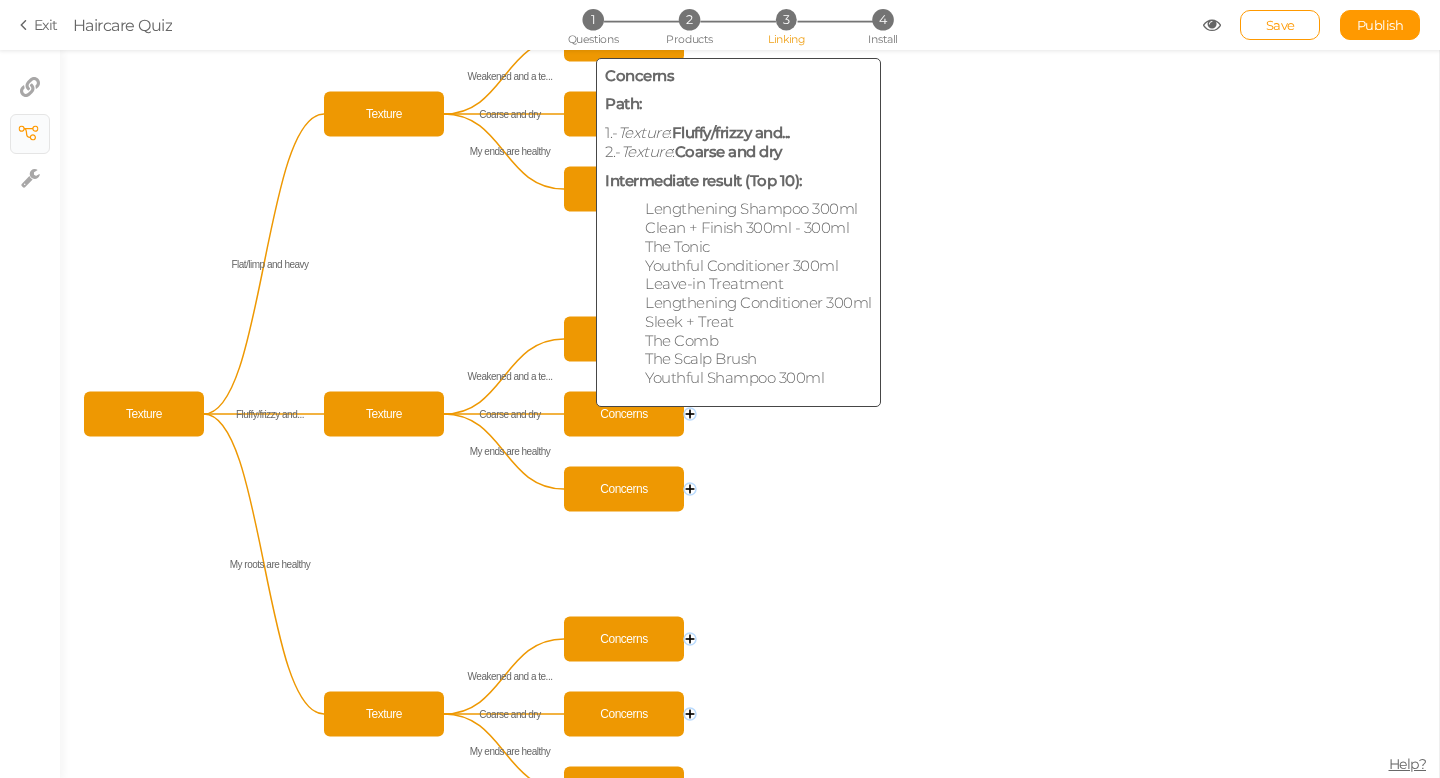 click on "Concerns" 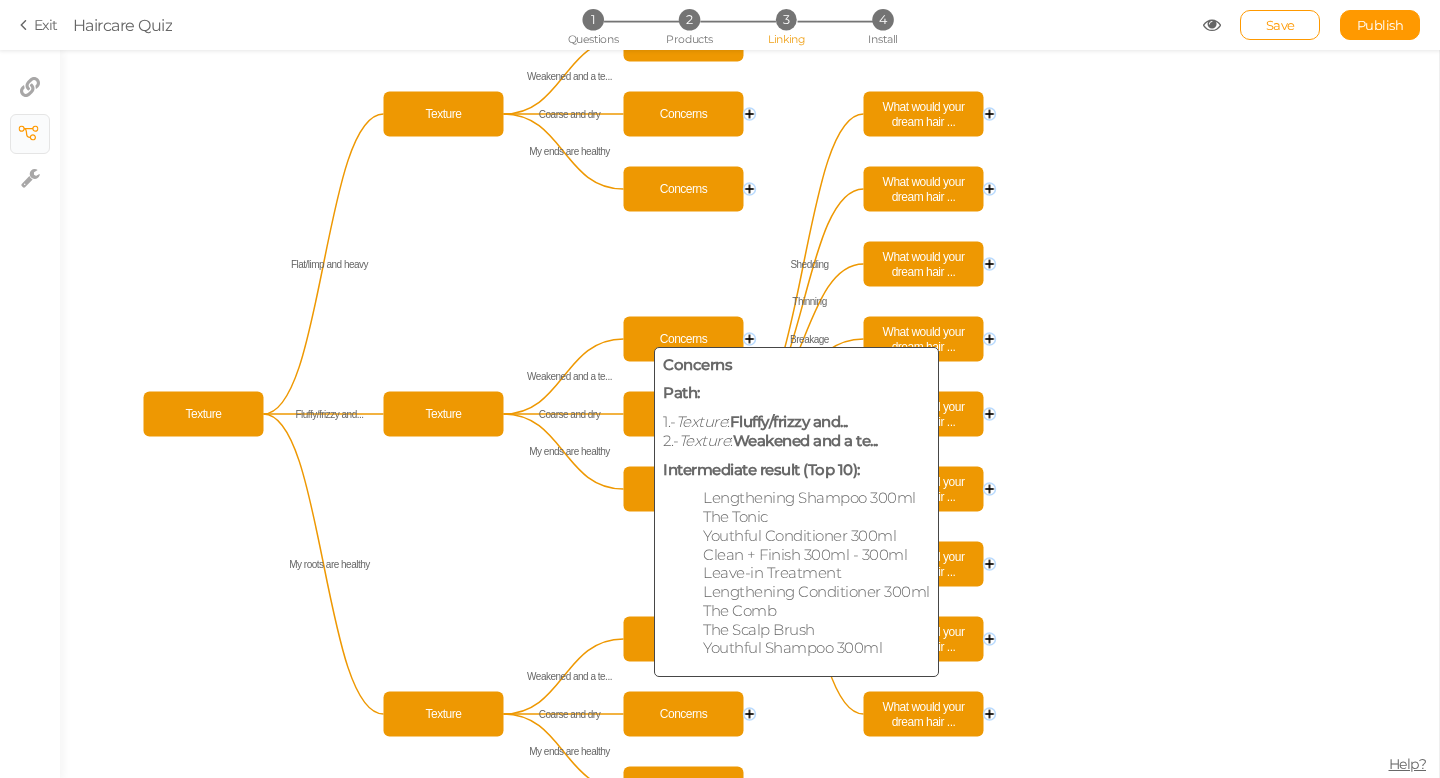 click on "Concerns" 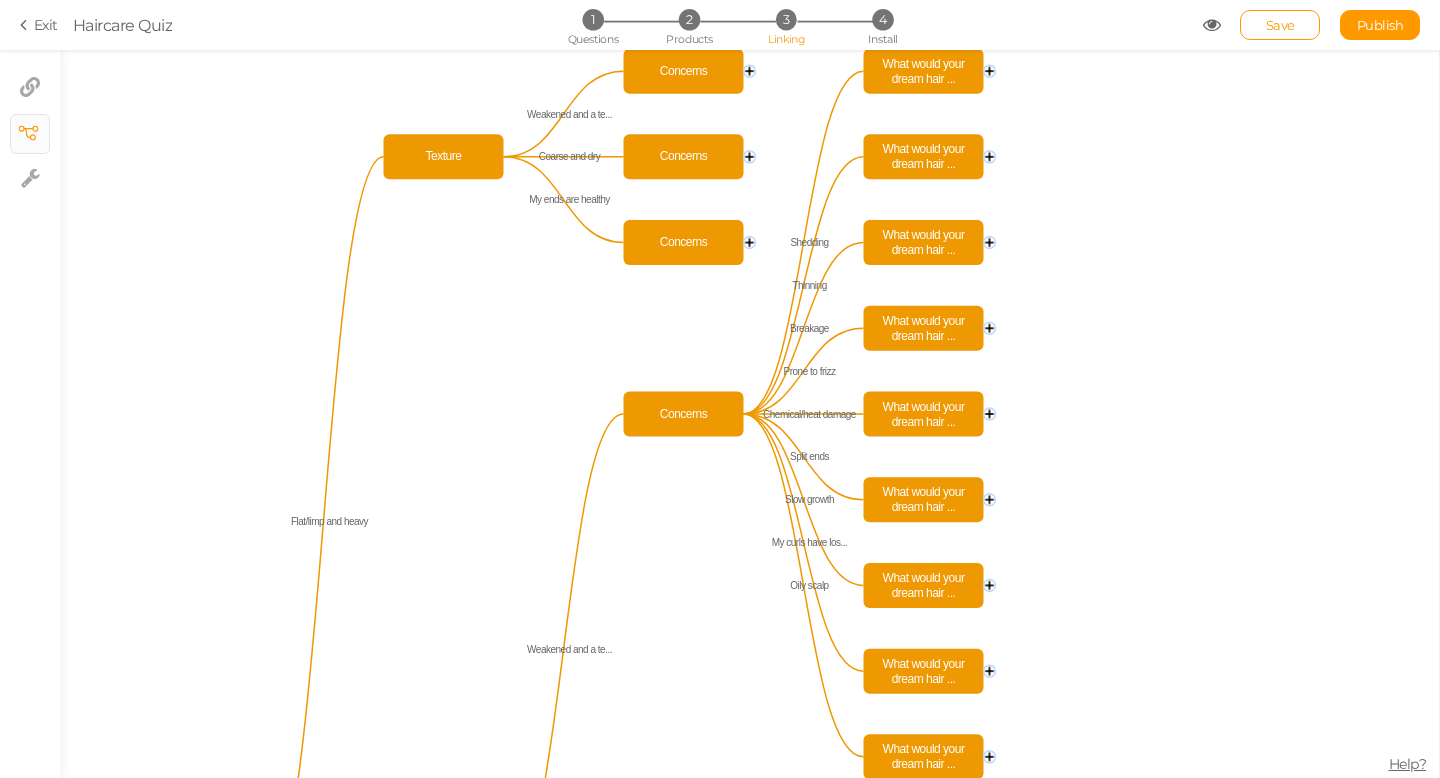 click on "3" at bounding box center [786, 19] 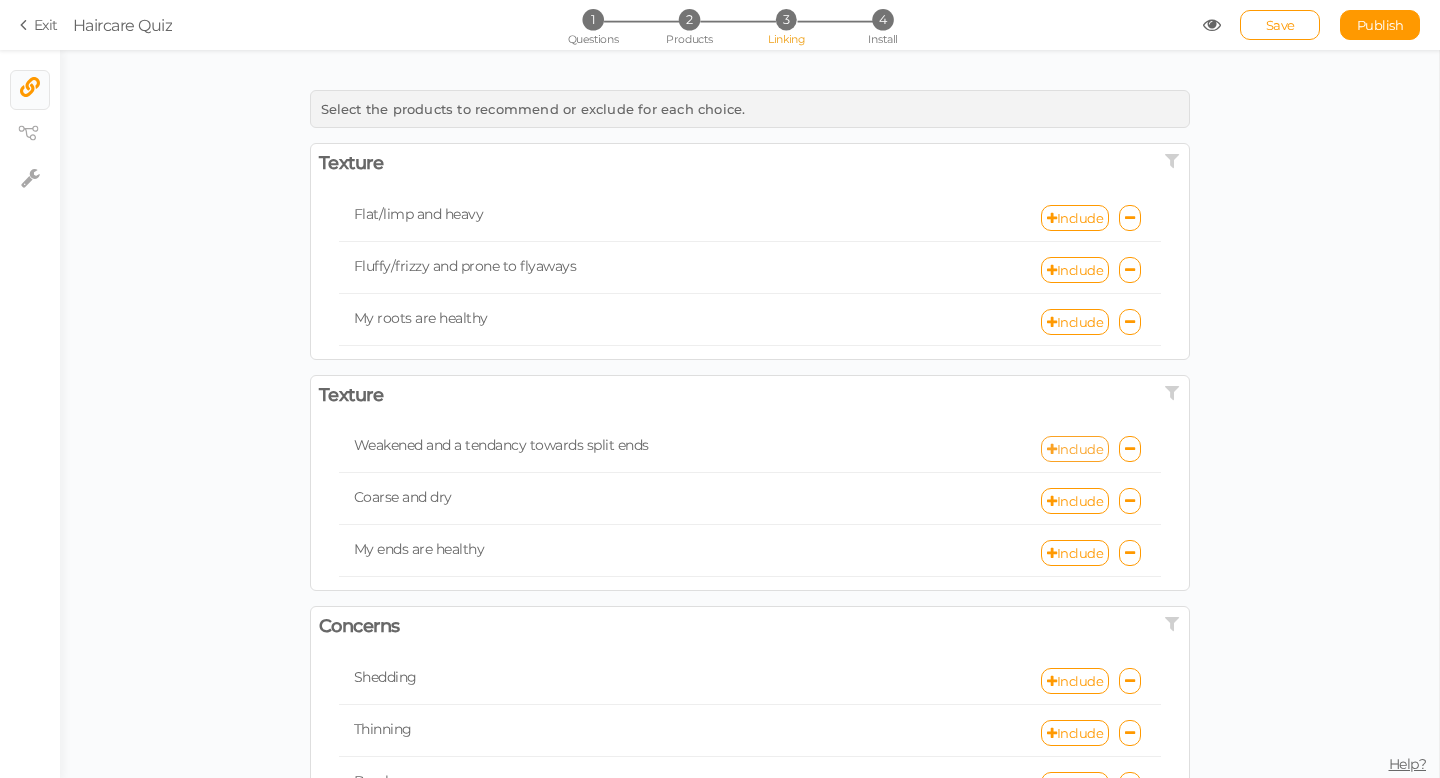 click on "Include" at bounding box center [1075, 449] 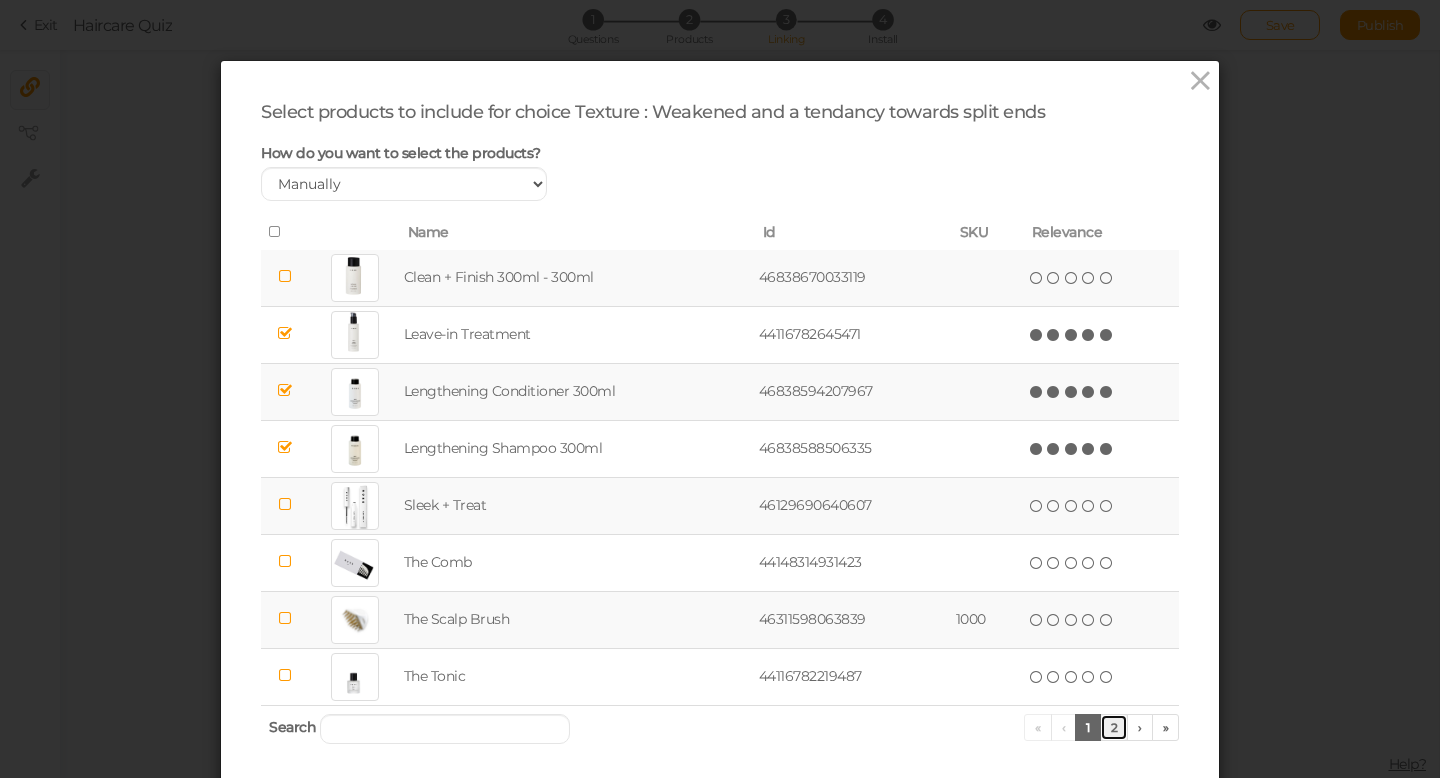 click on "2" at bounding box center (1114, 727) 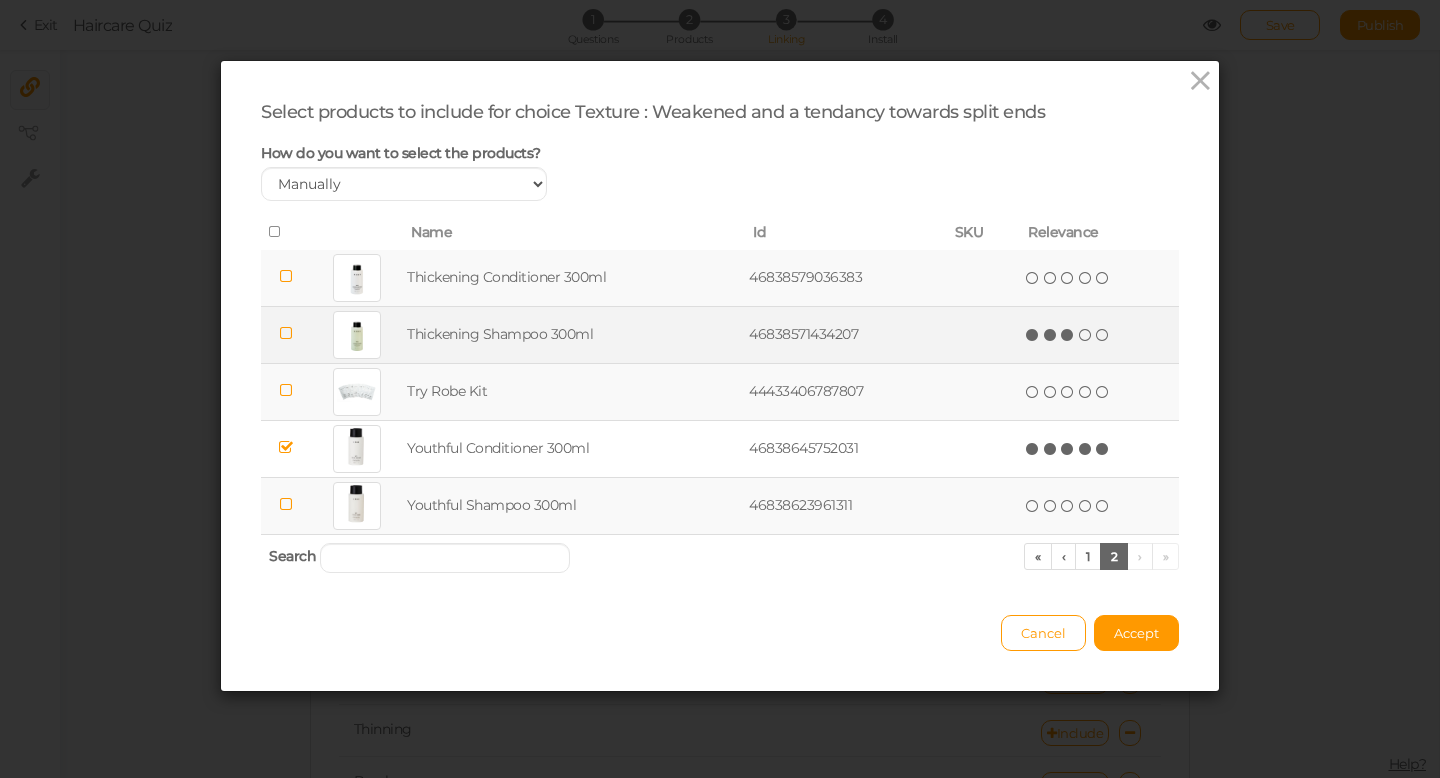 click at bounding box center (1068, 335) 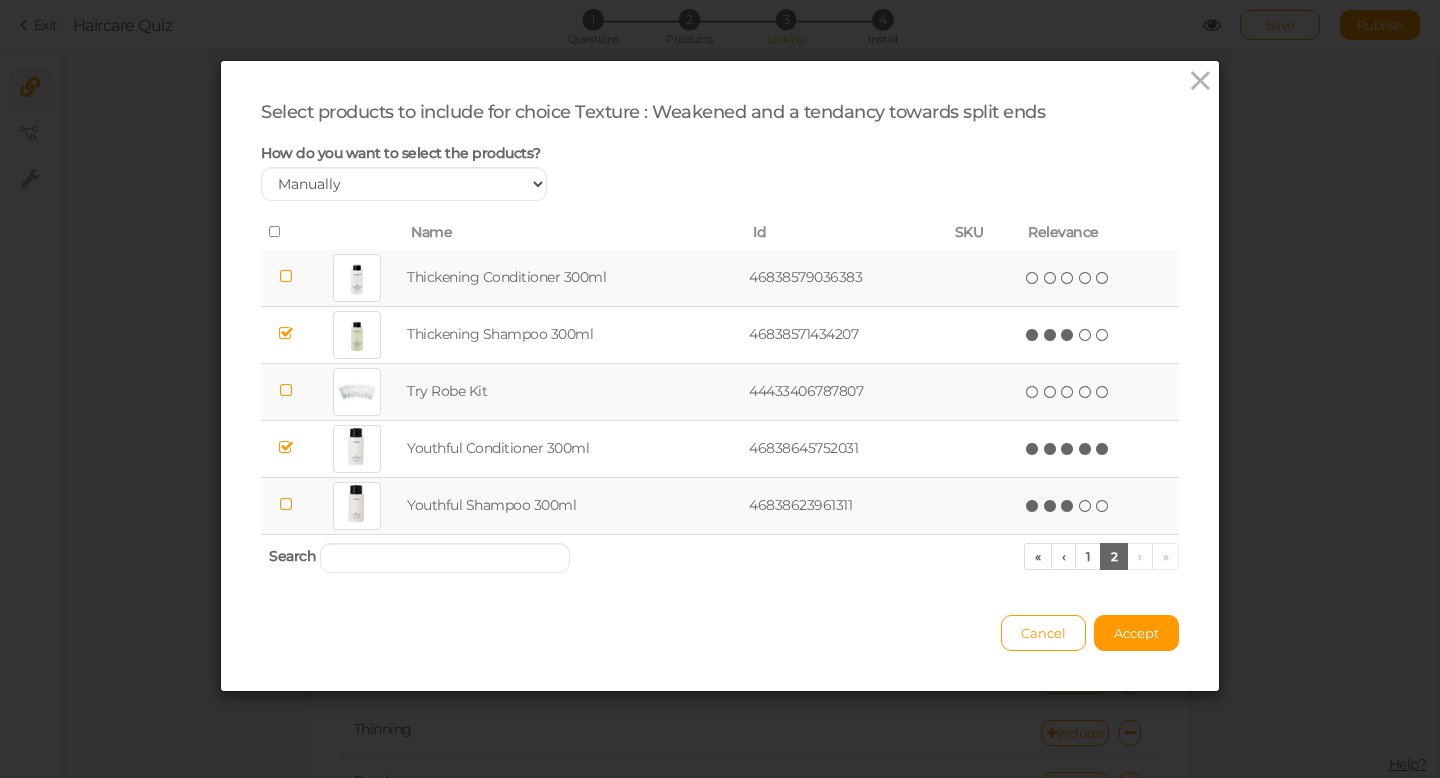 click at bounding box center [1068, 506] 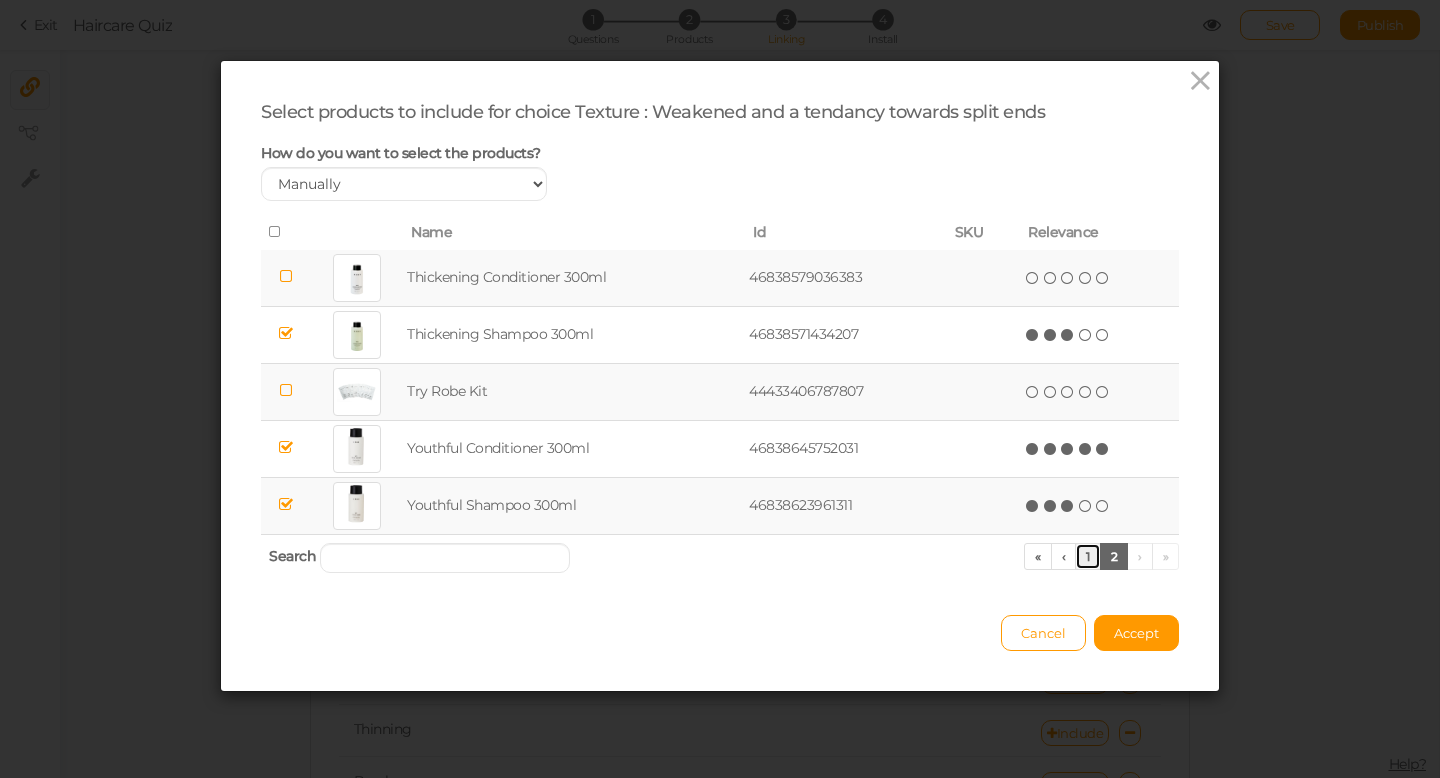 click on "1" at bounding box center [1088, 556] 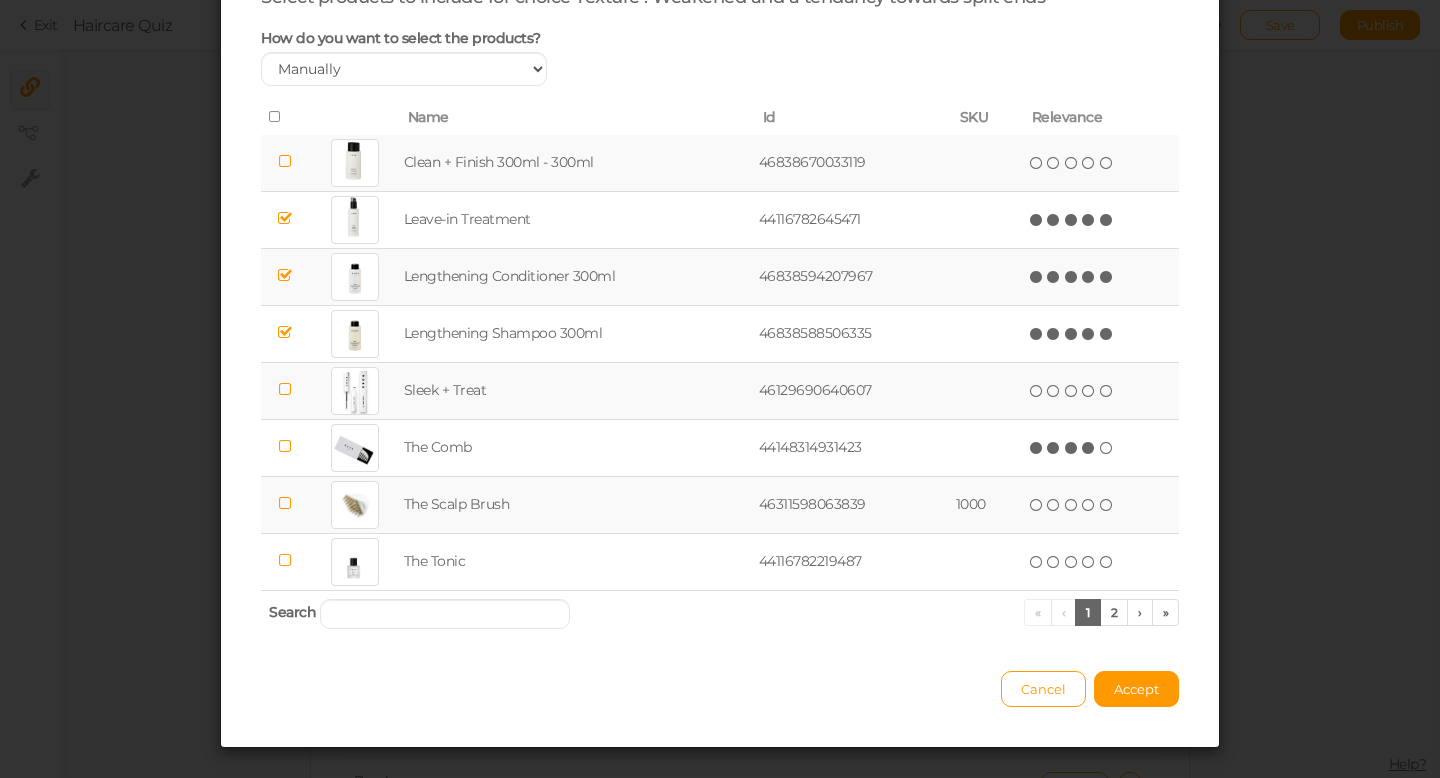 scroll, scrollTop: 117, scrollLeft: 0, axis: vertical 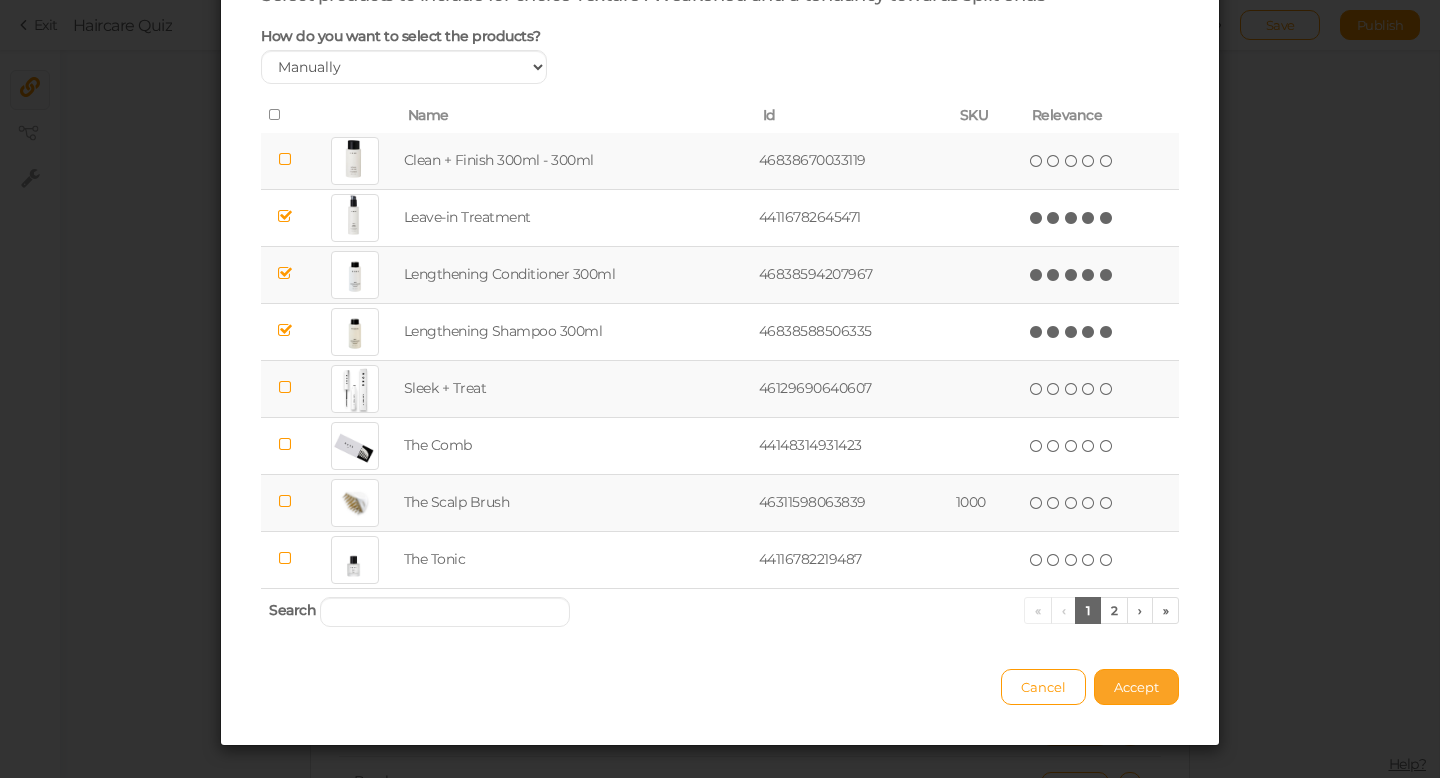 click on "Accept" at bounding box center [1136, 687] 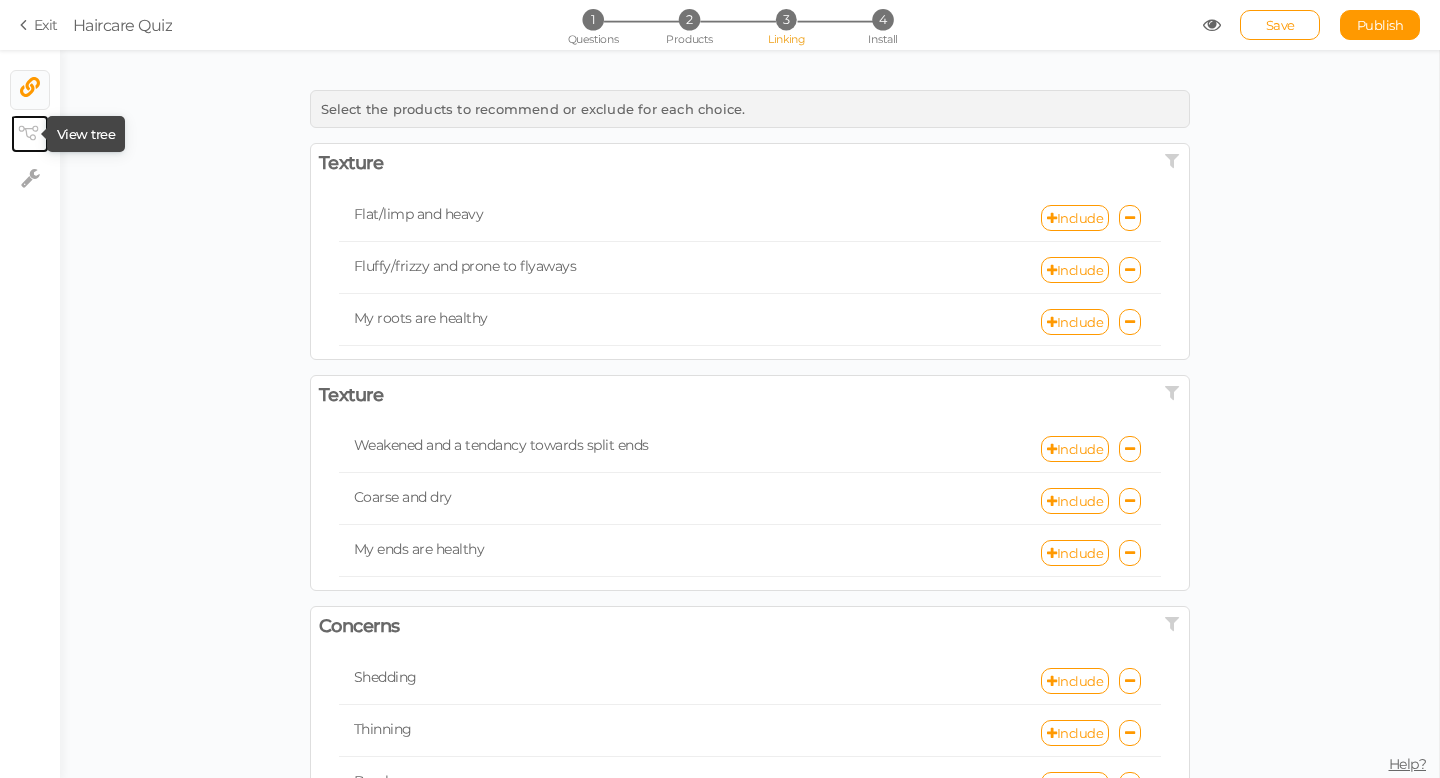 click at bounding box center (30, 134) 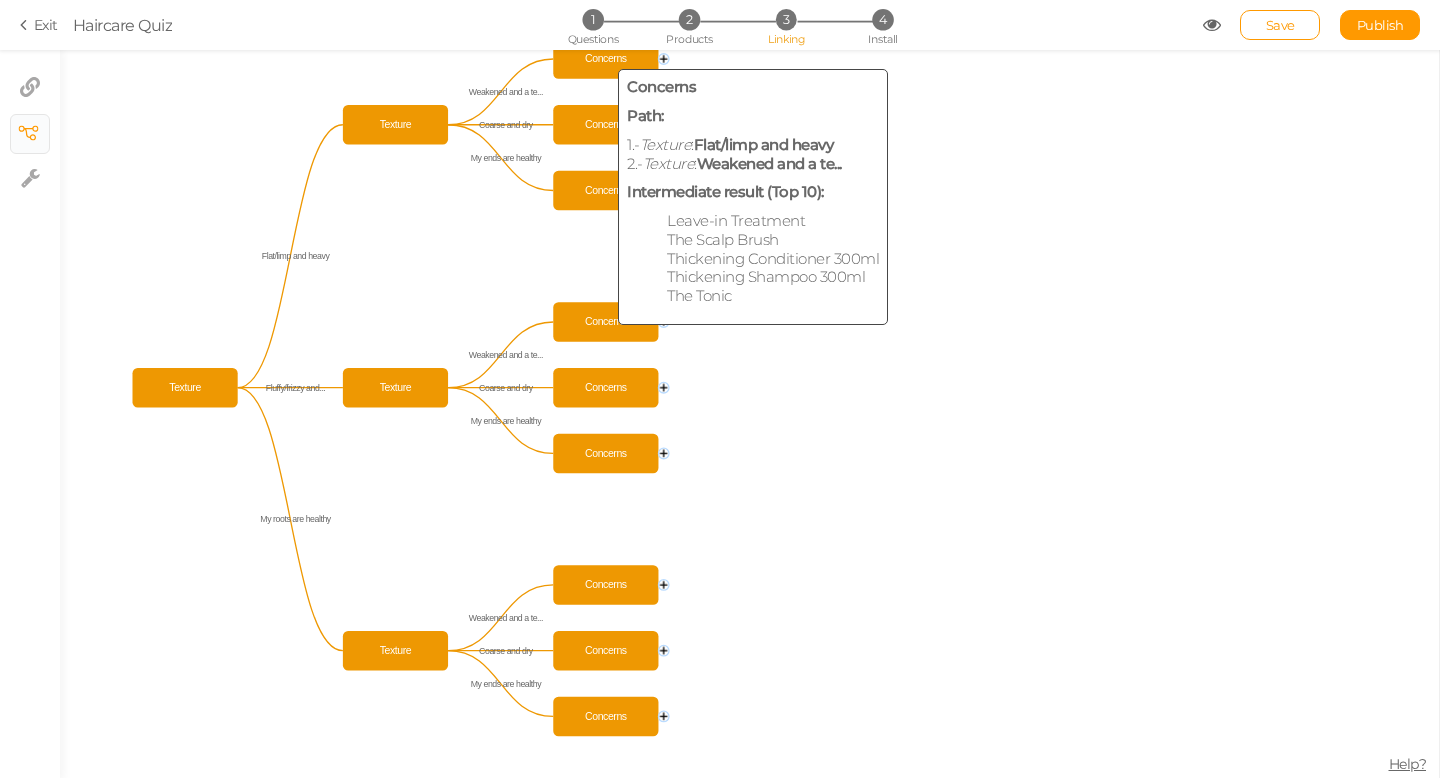 click on "Concerns" 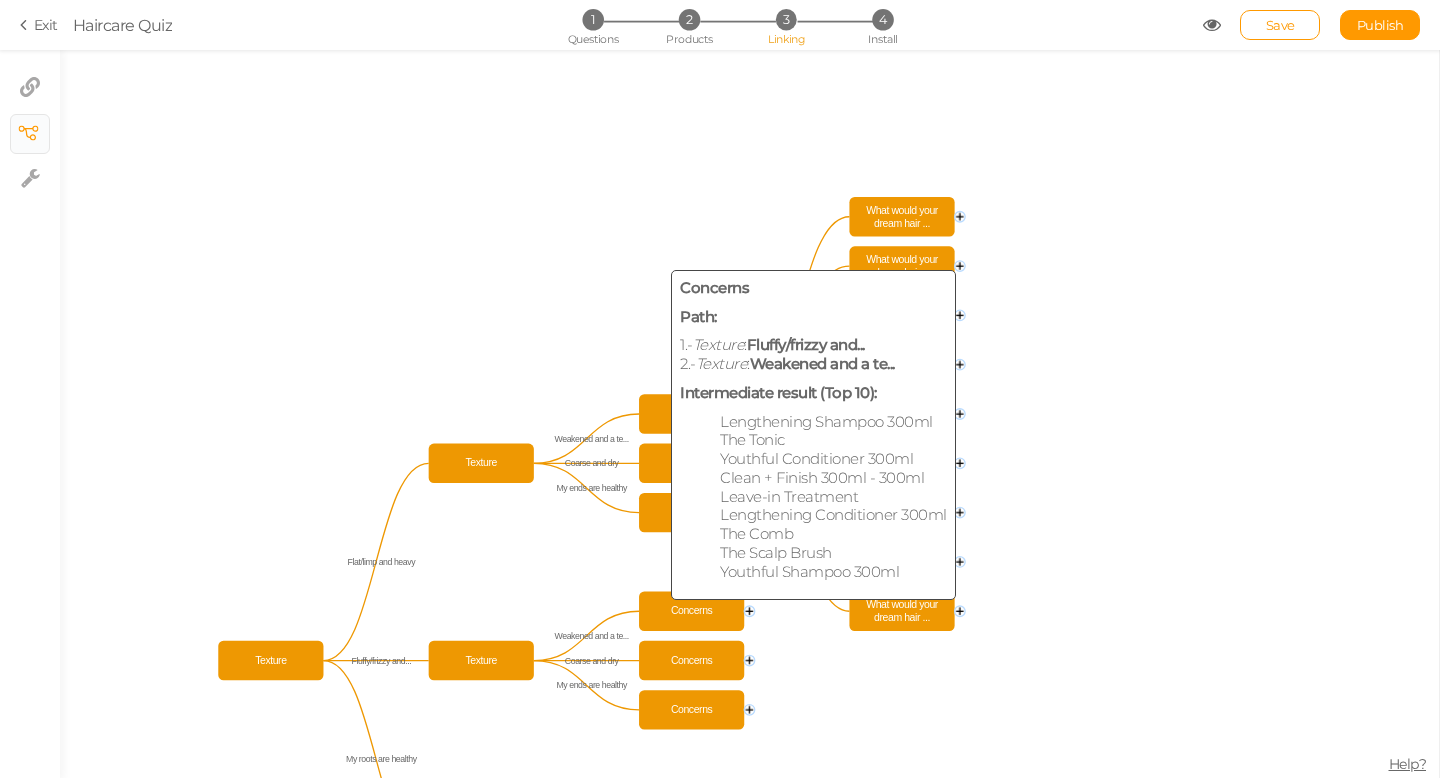 click on "Concerns" 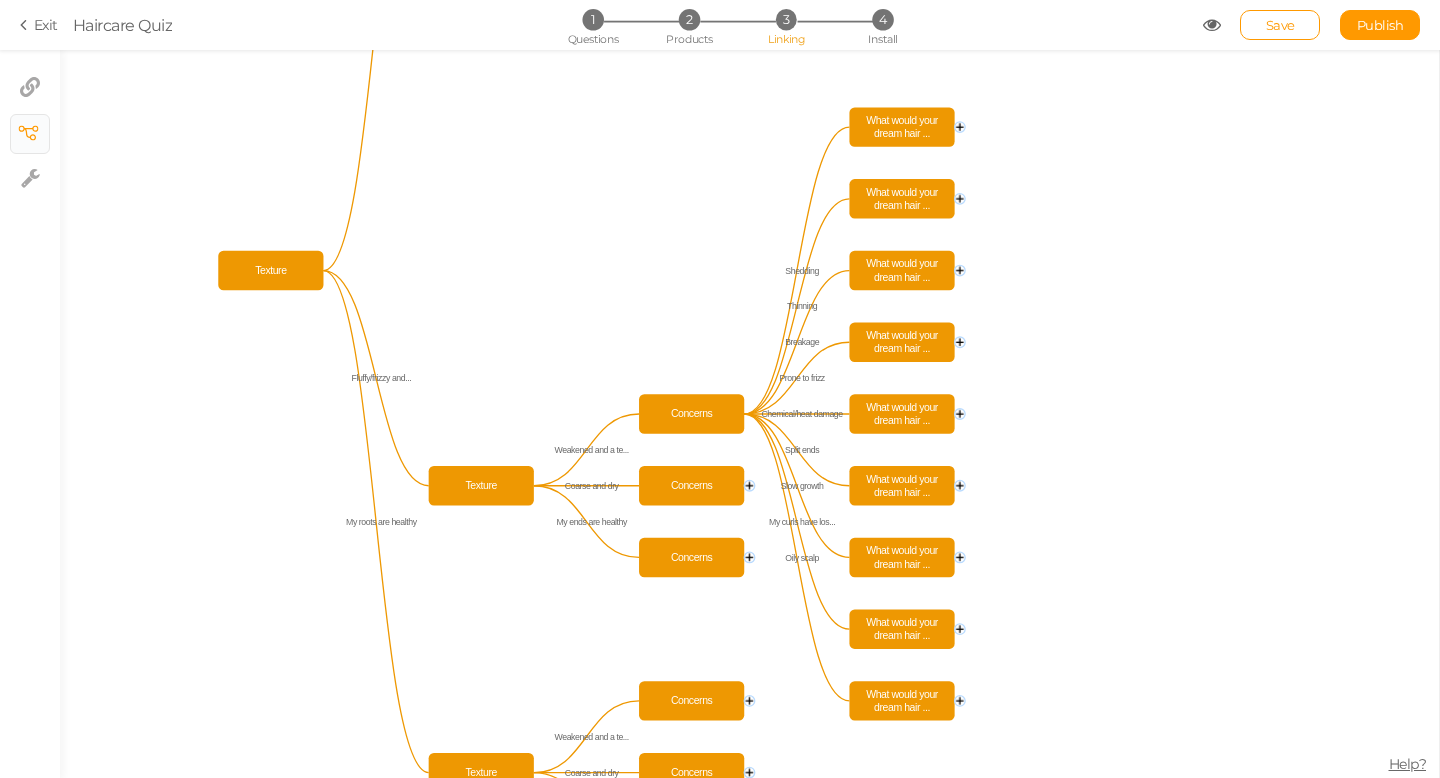 click on "3" at bounding box center [786, 19] 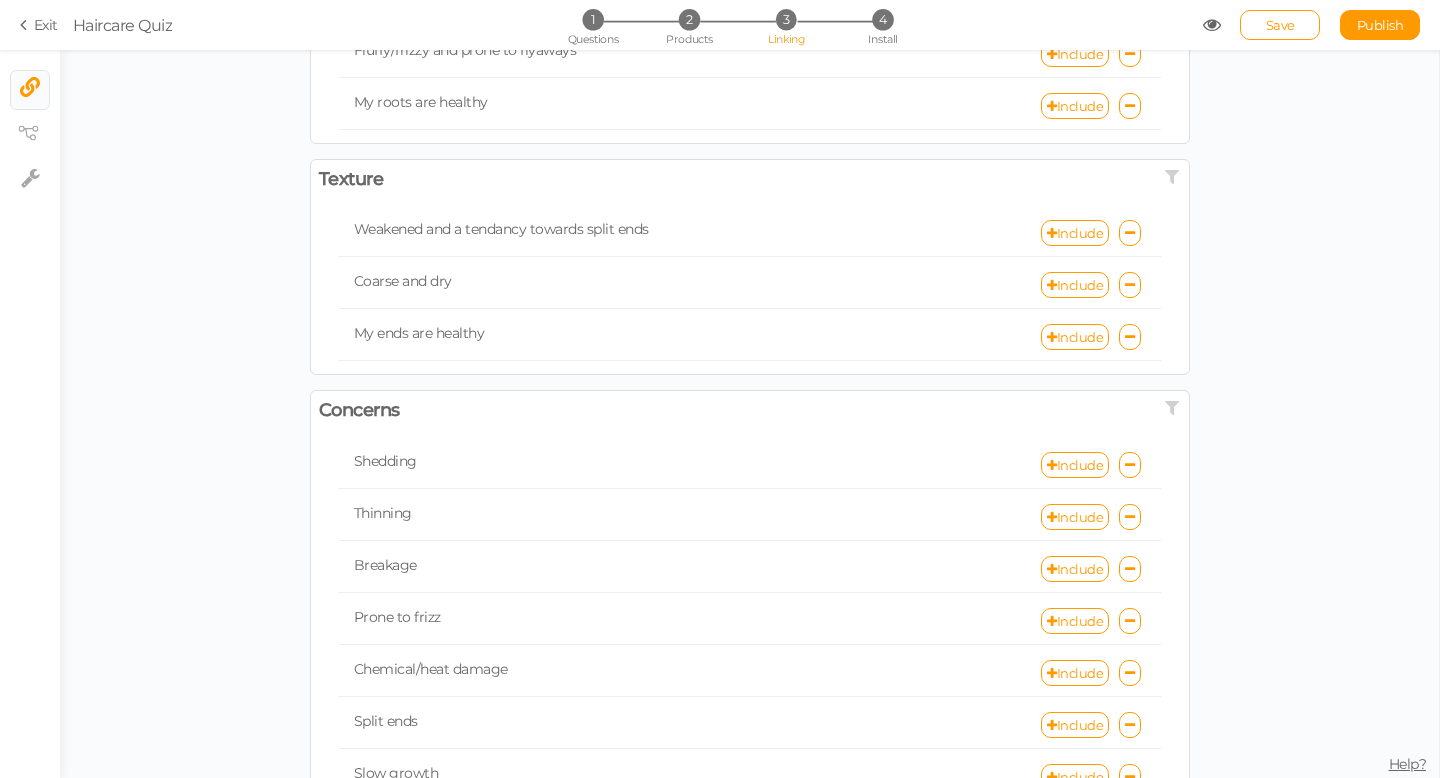 scroll, scrollTop: 347, scrollLeft: 0, axis: vertical 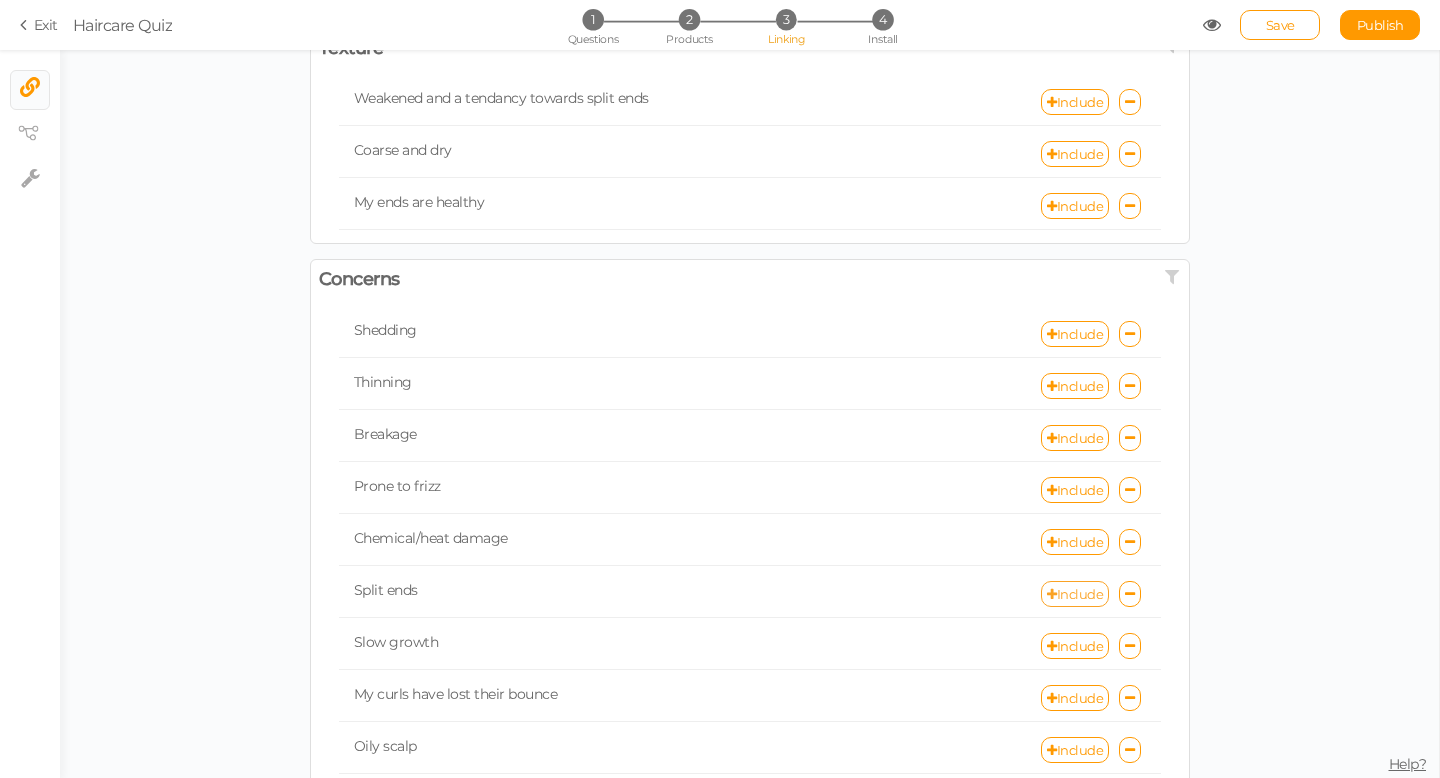 click on "Include" at bounding box center [1075, 594] 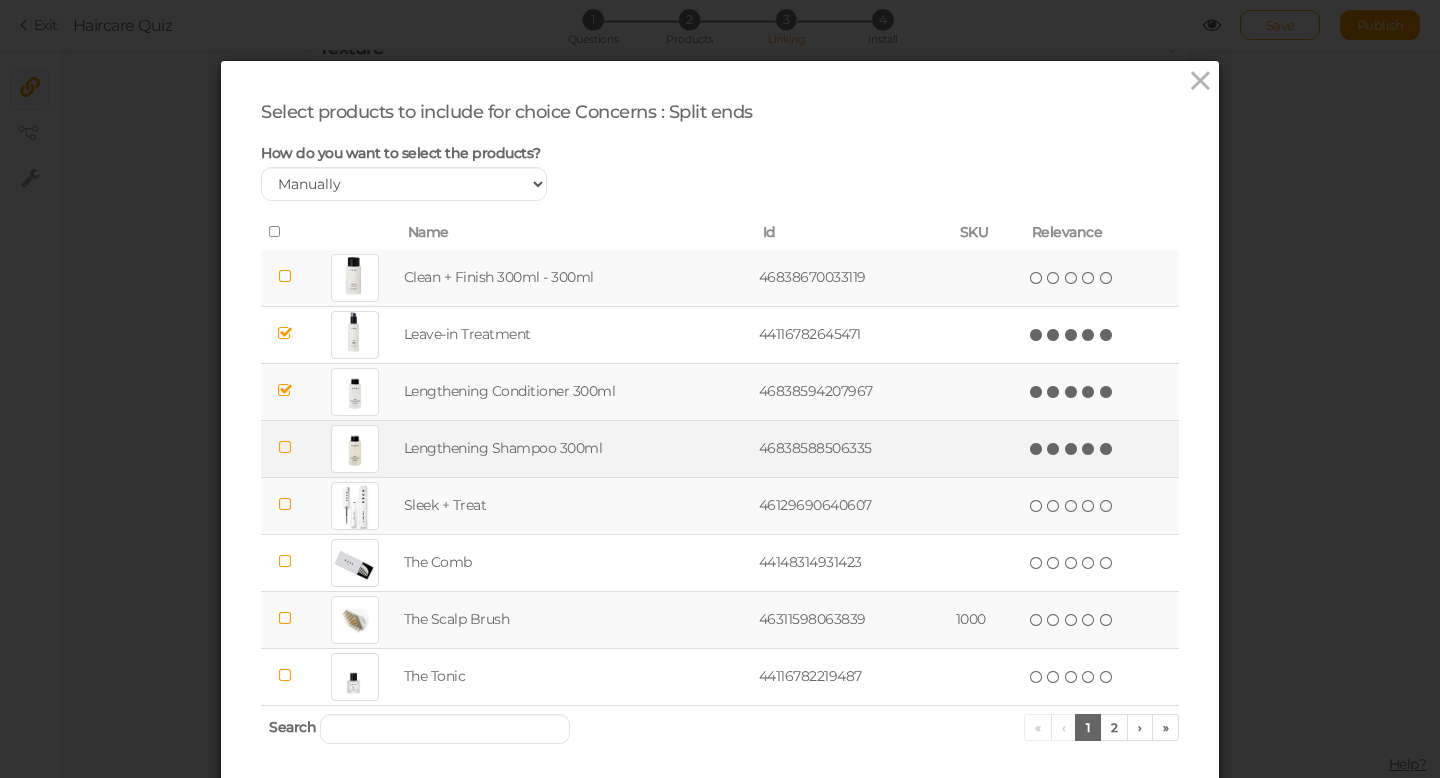 click at bounding box center (1107, 449) 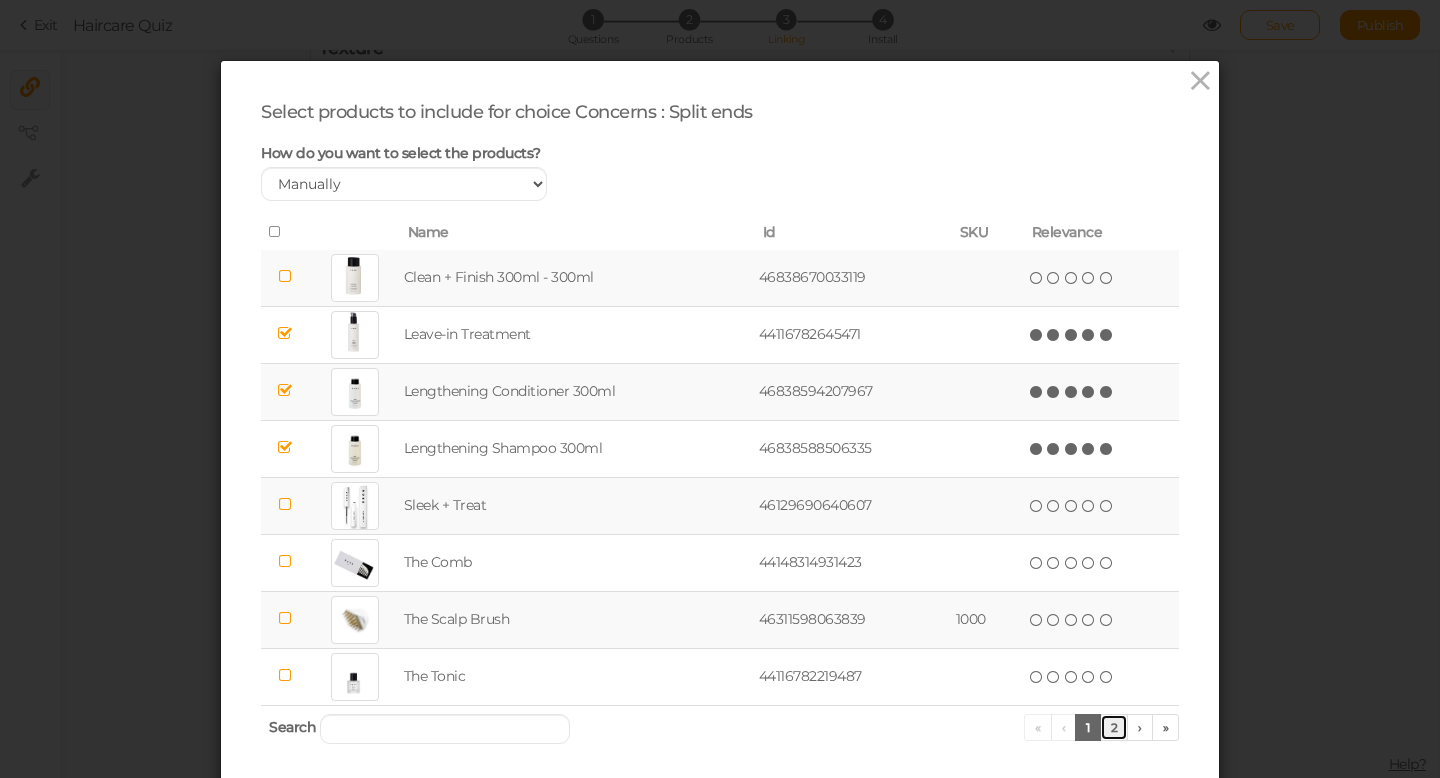 click on "2" at bounding box center (1114, 727) 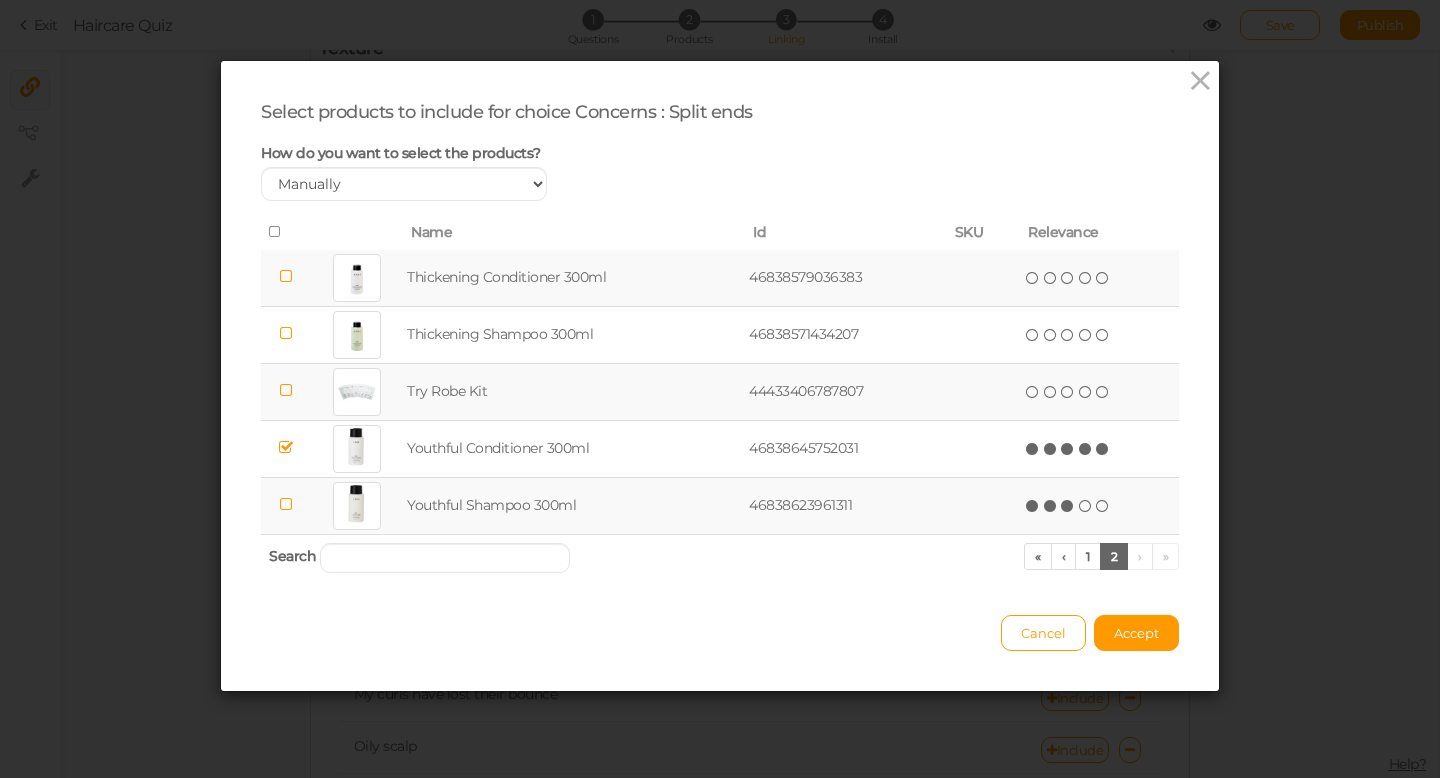 click at bounding box center [1068, 506] 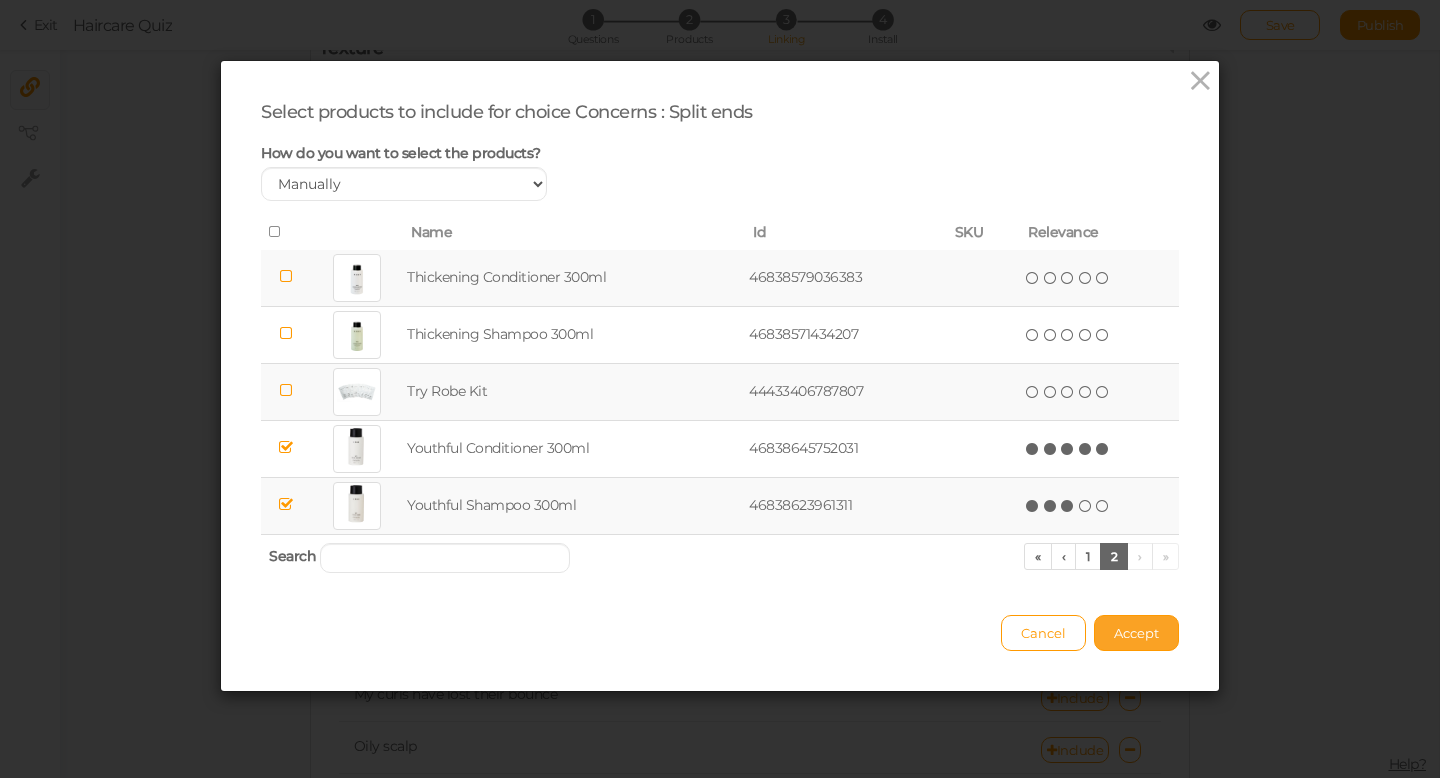 click on "Accept" at bounding box center (1136, 633) 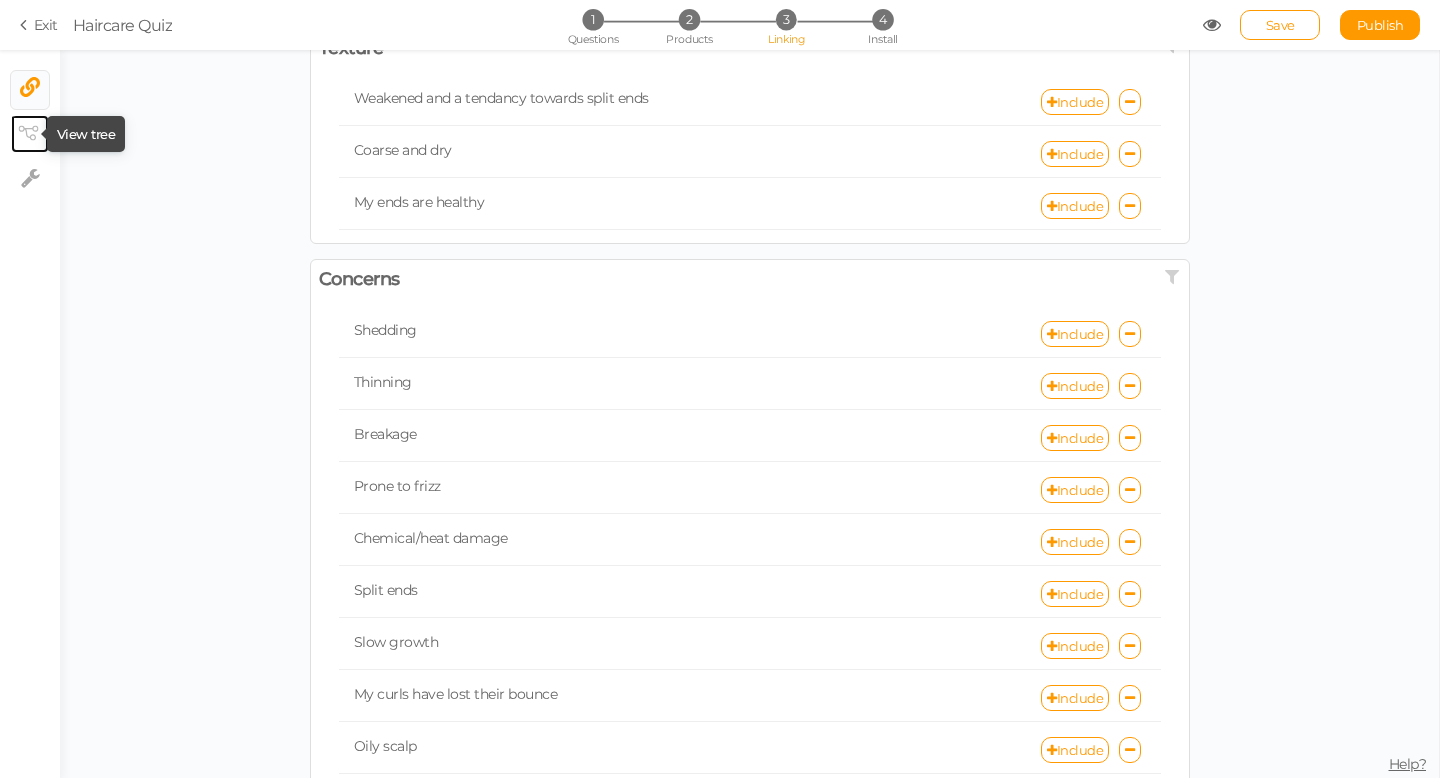 click 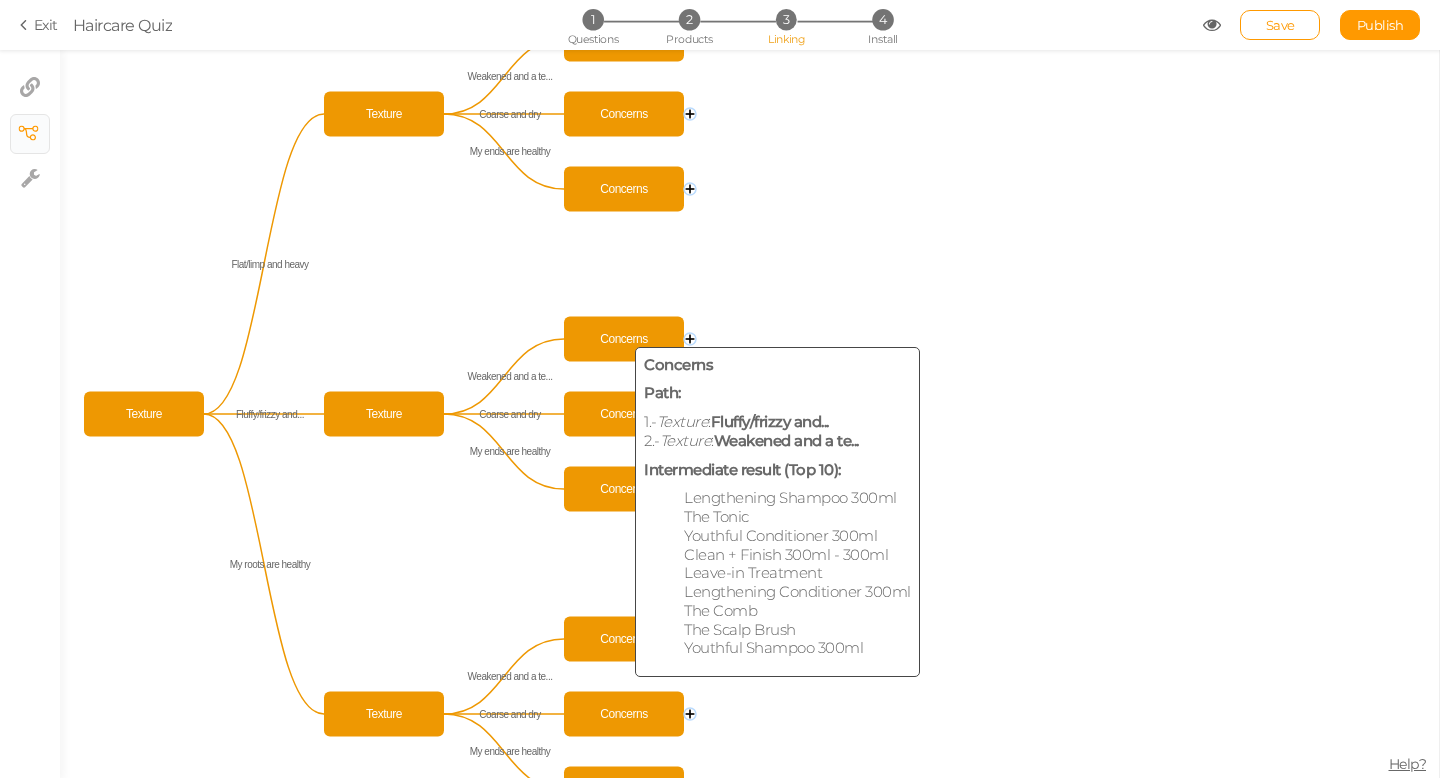 click on "Concerns" 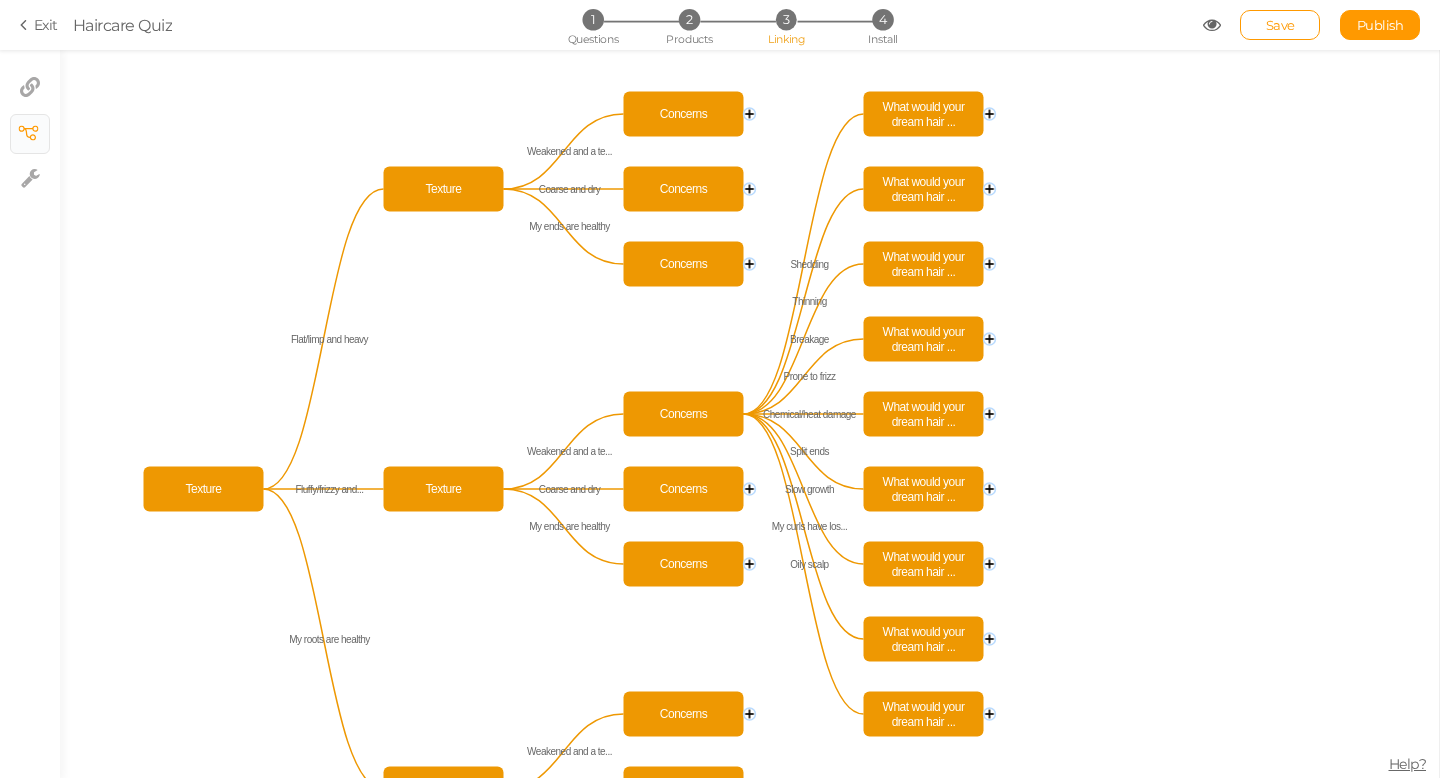click on "3" at bounding box center (786, 19) 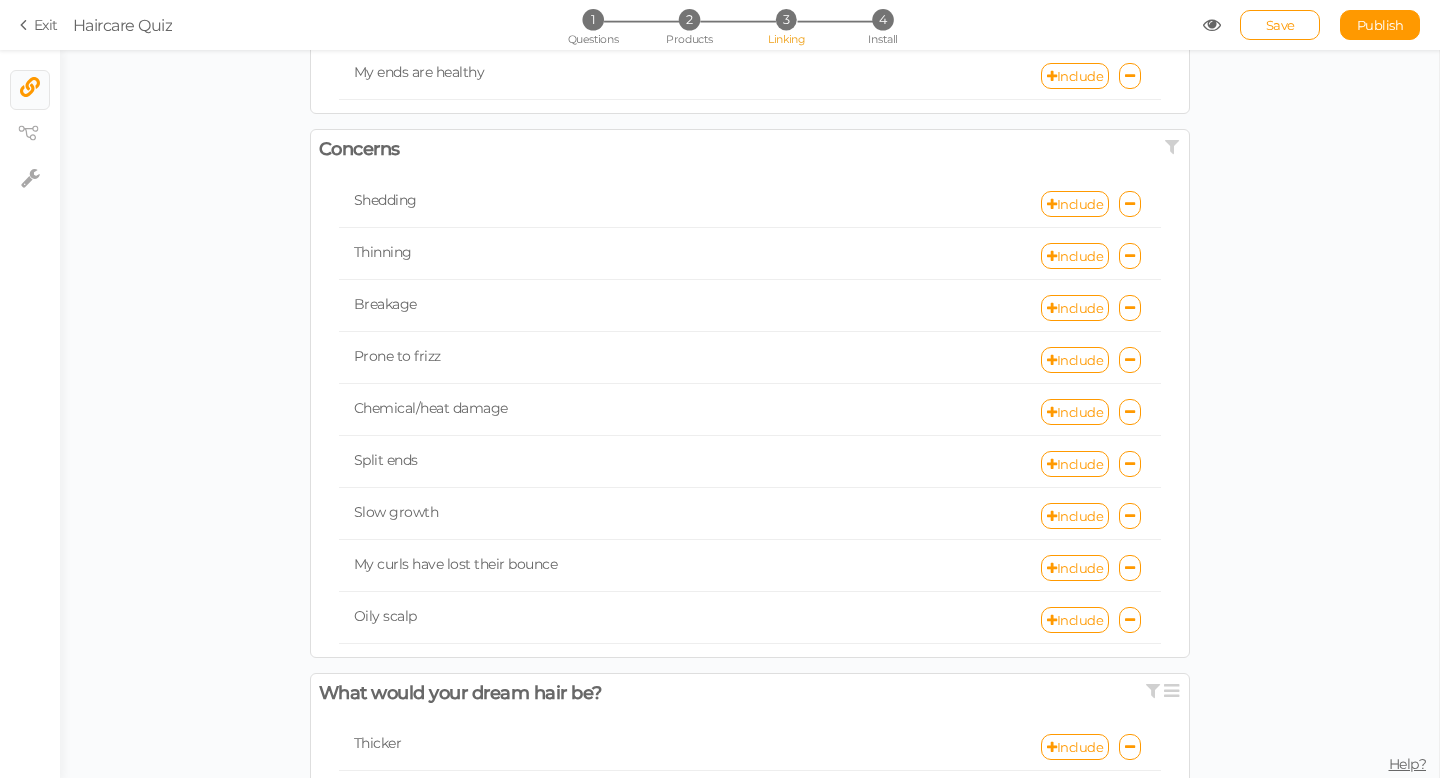 scroll, scrollTop: 506, scrollLeft: 0, axis: vertical 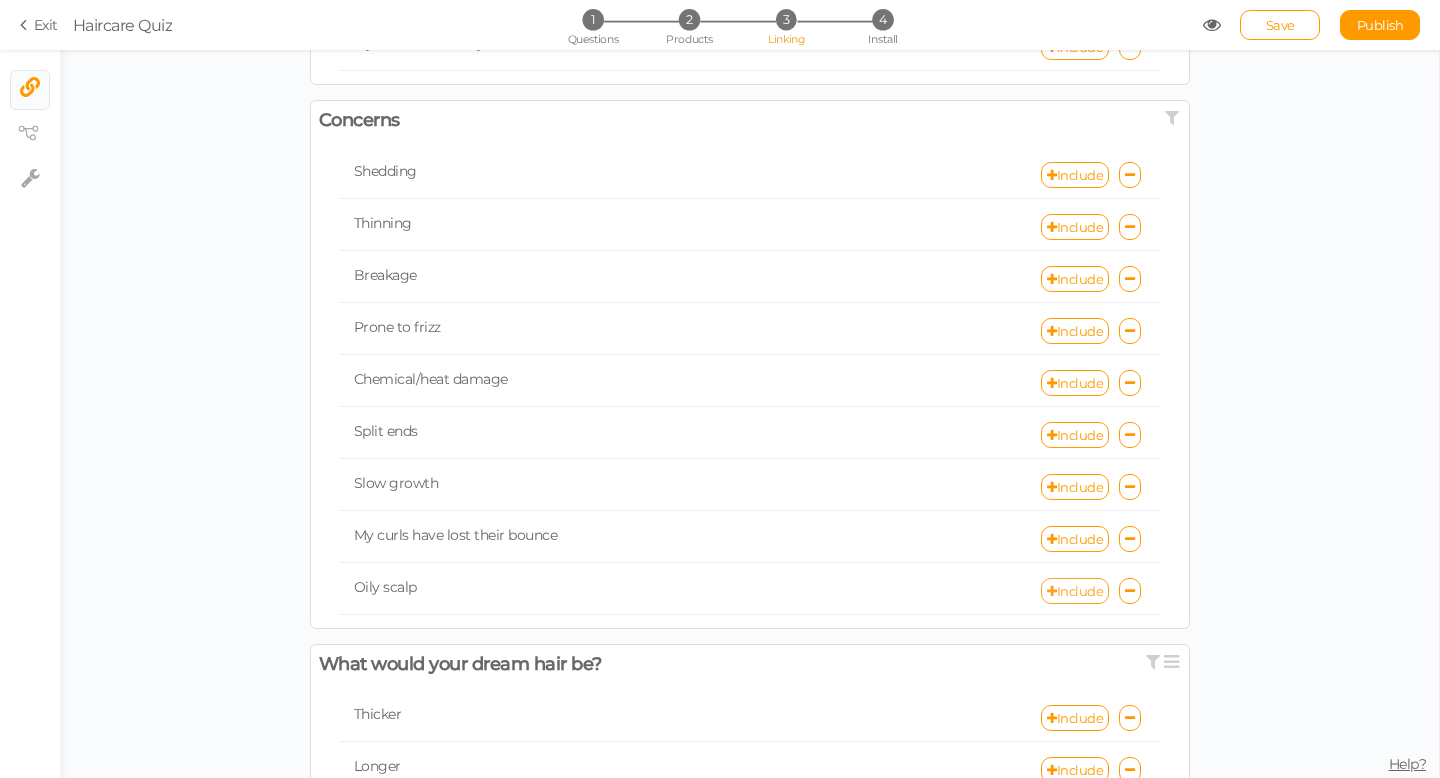 click on "Include" at bounding box center [1075, 591] 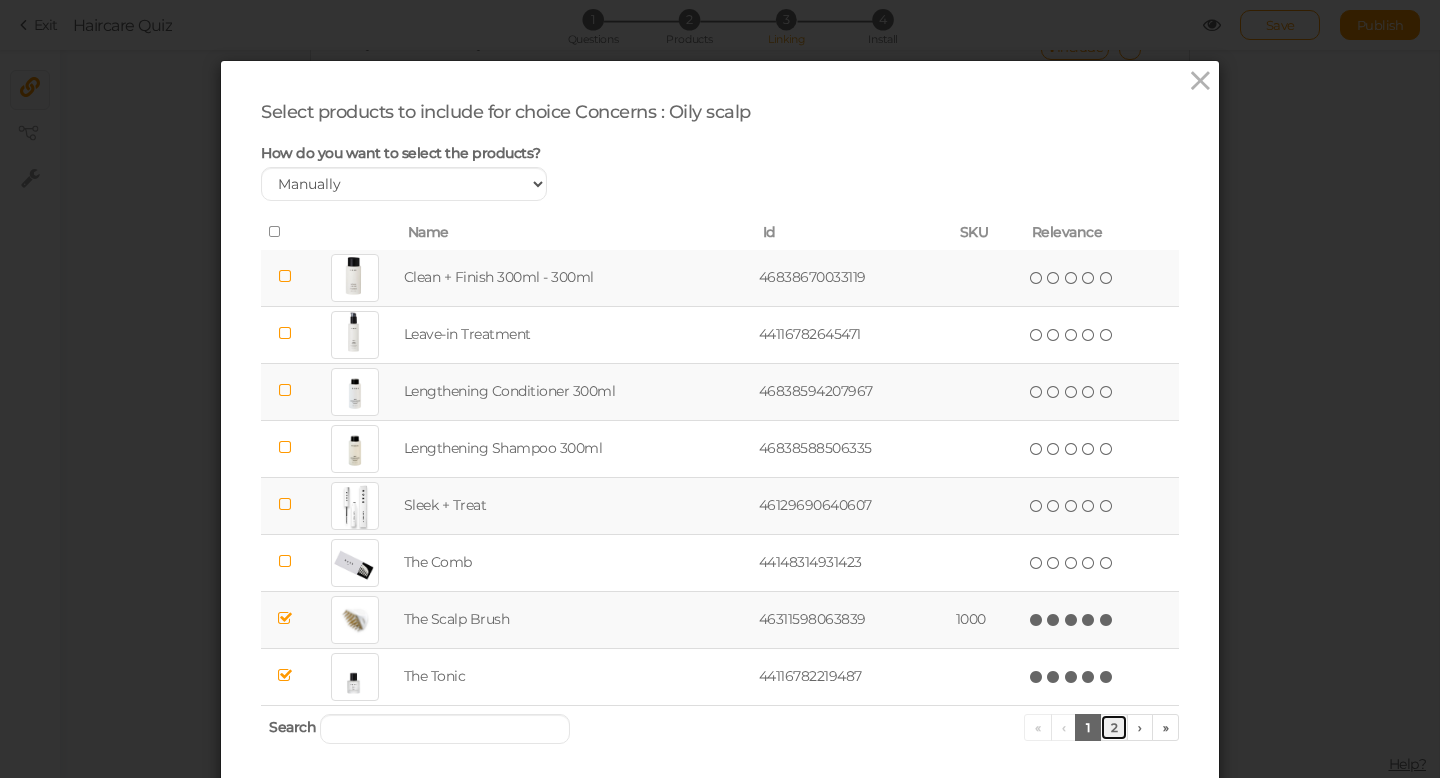 click on "2" at bounding box center [1114, 727] 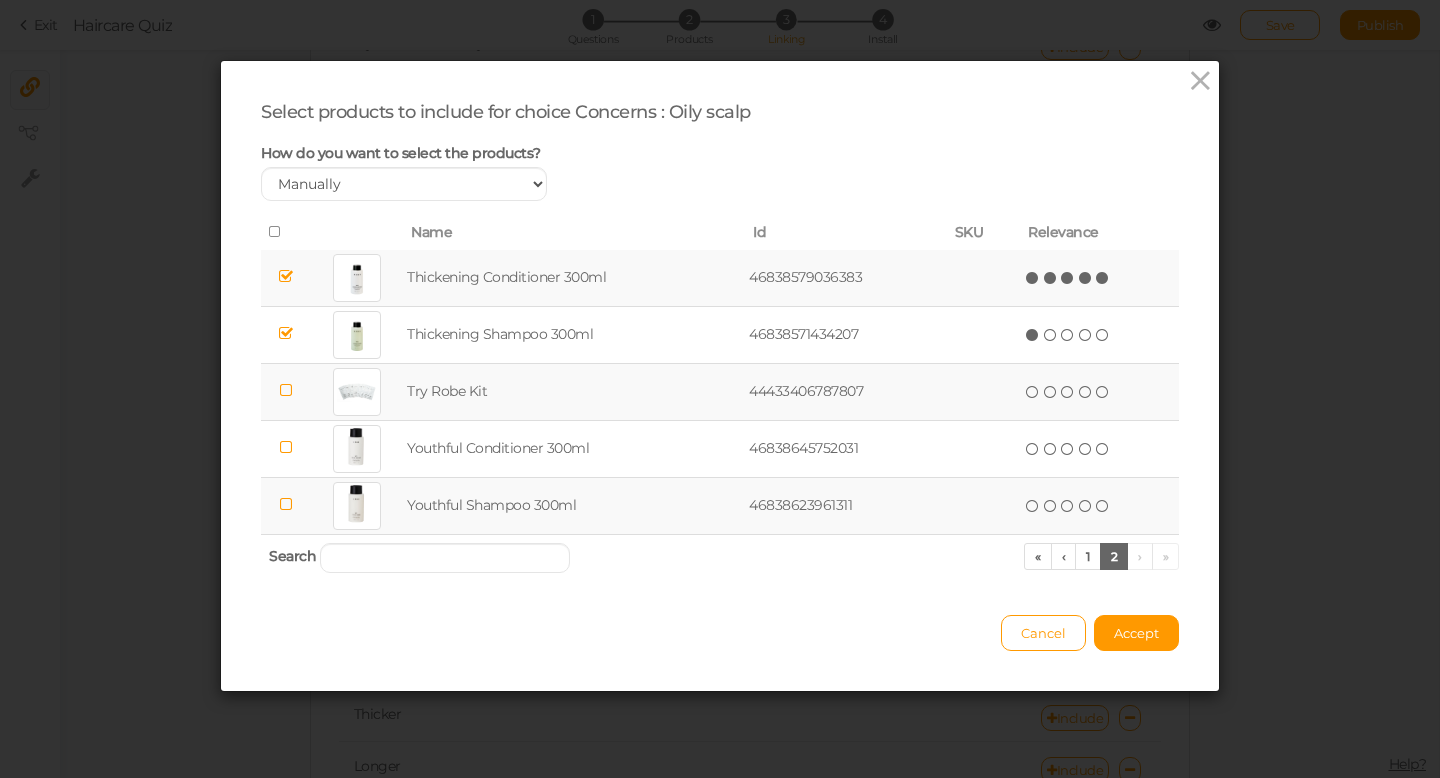 click at bounding box center (1103, 278) 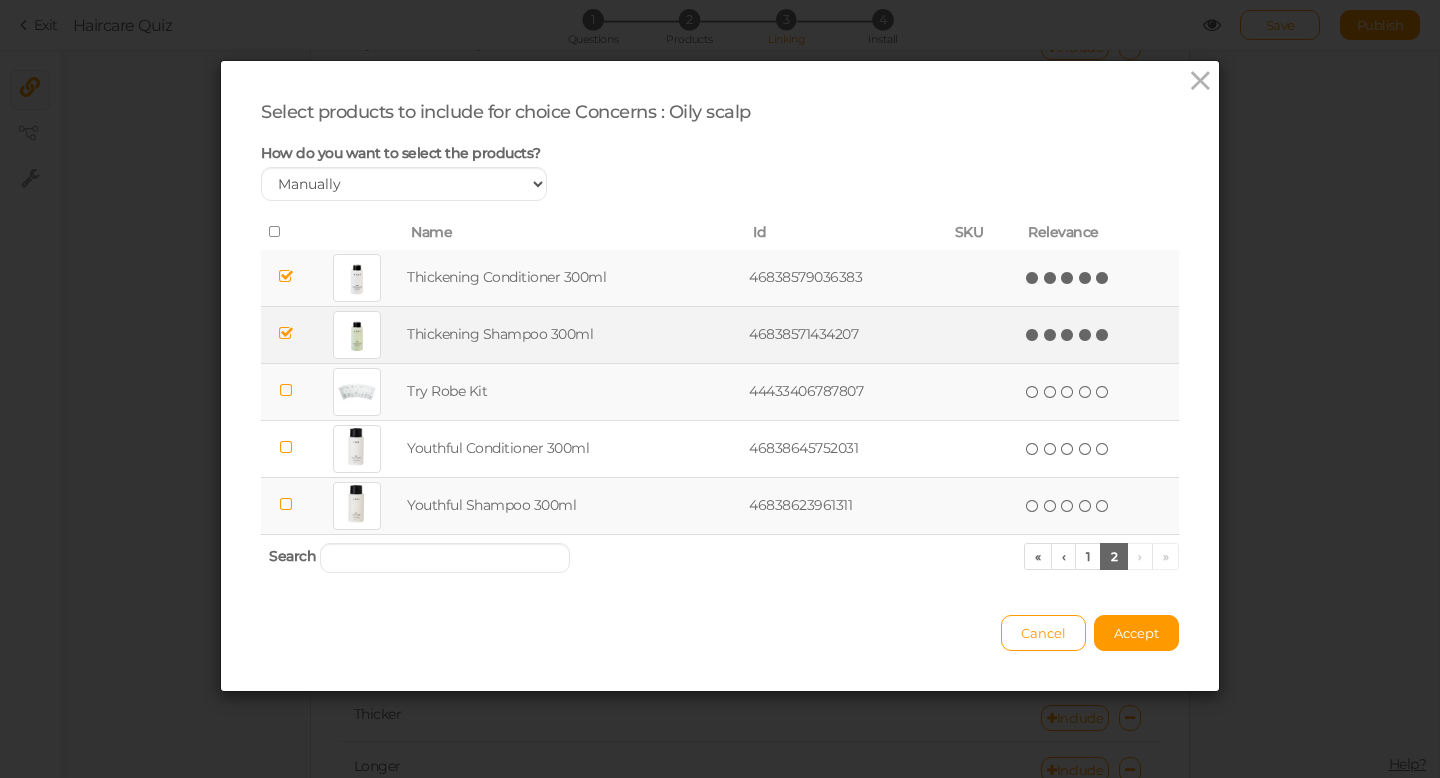 click at bounding box center [1103, 335] 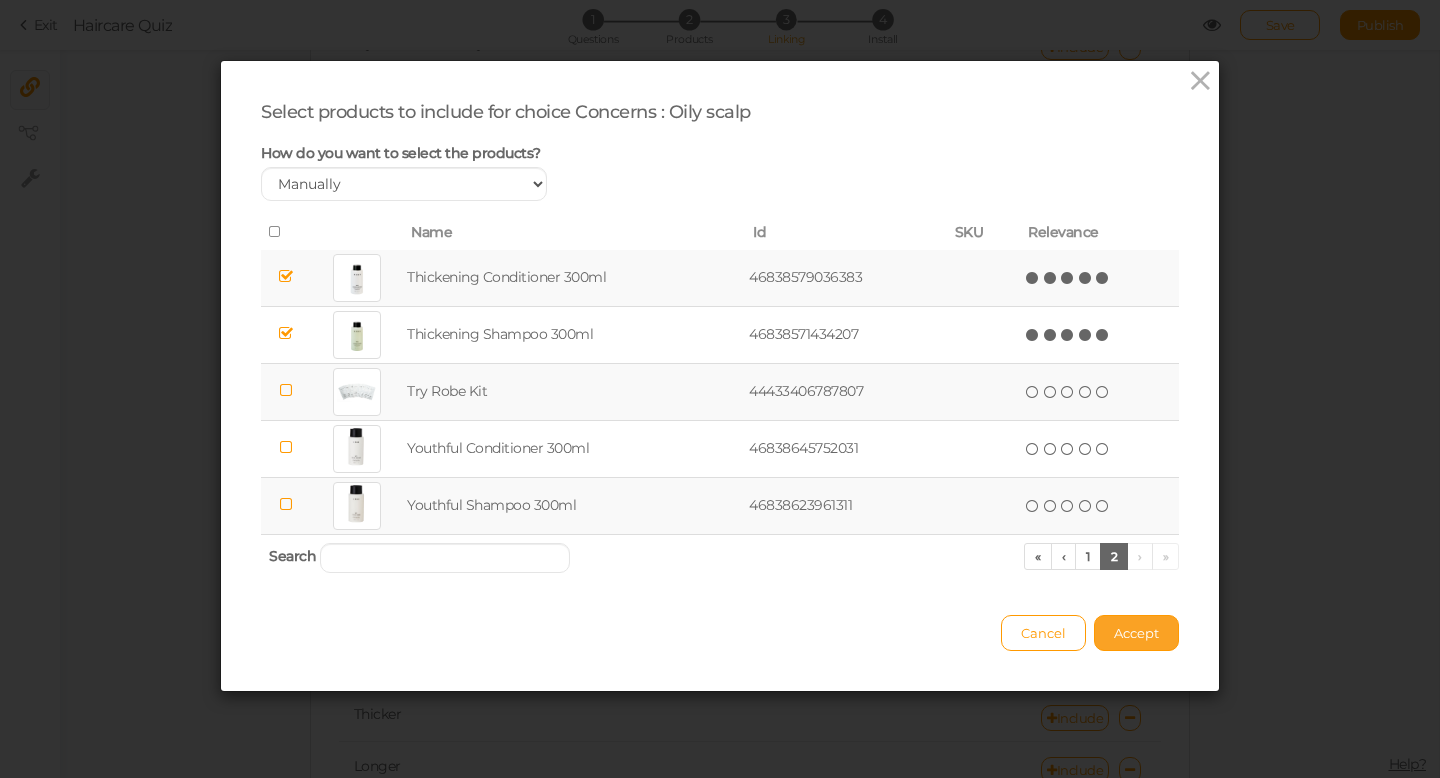 click on "Accept" at bounding box center (1136, 633) 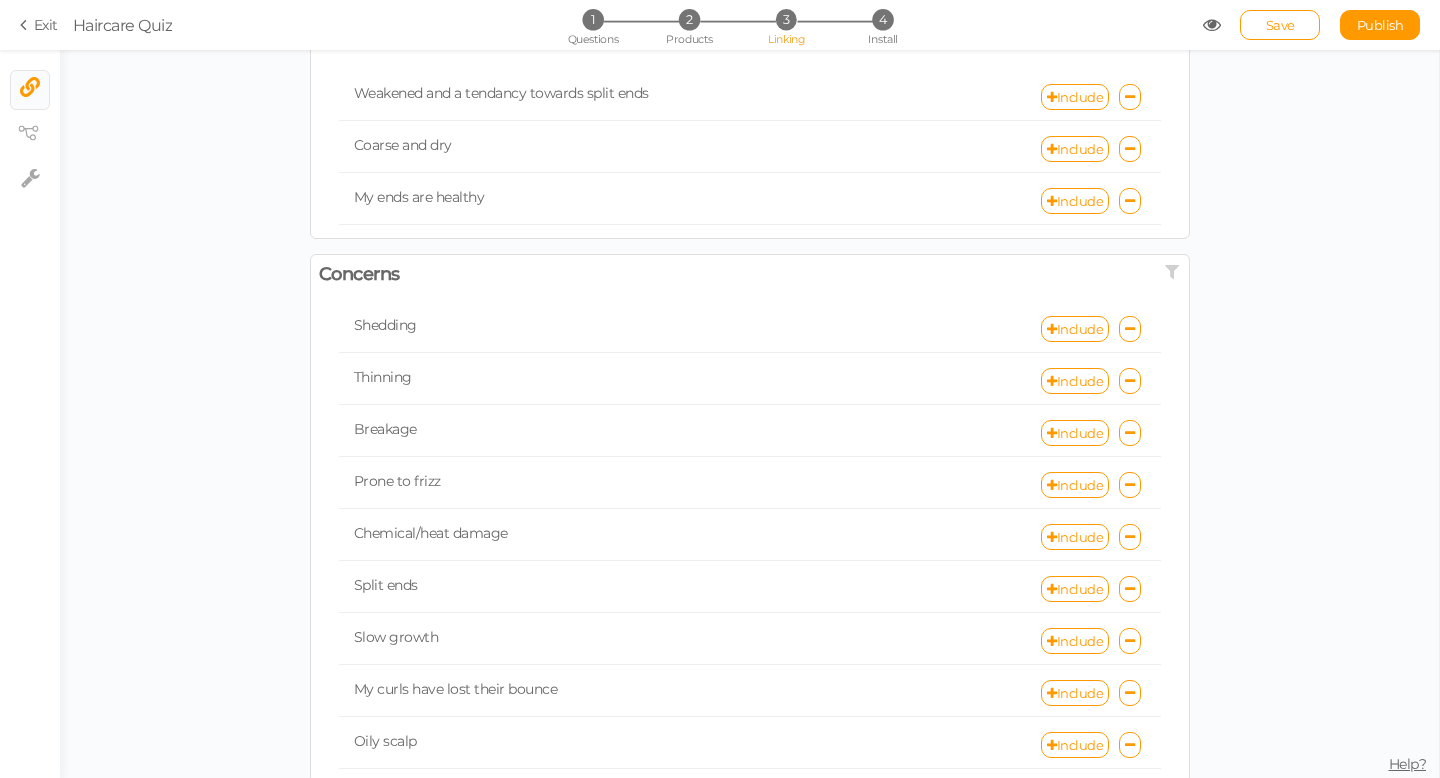 scroll, scrollTop: 24, scrollLeft: 0, axis: vertical 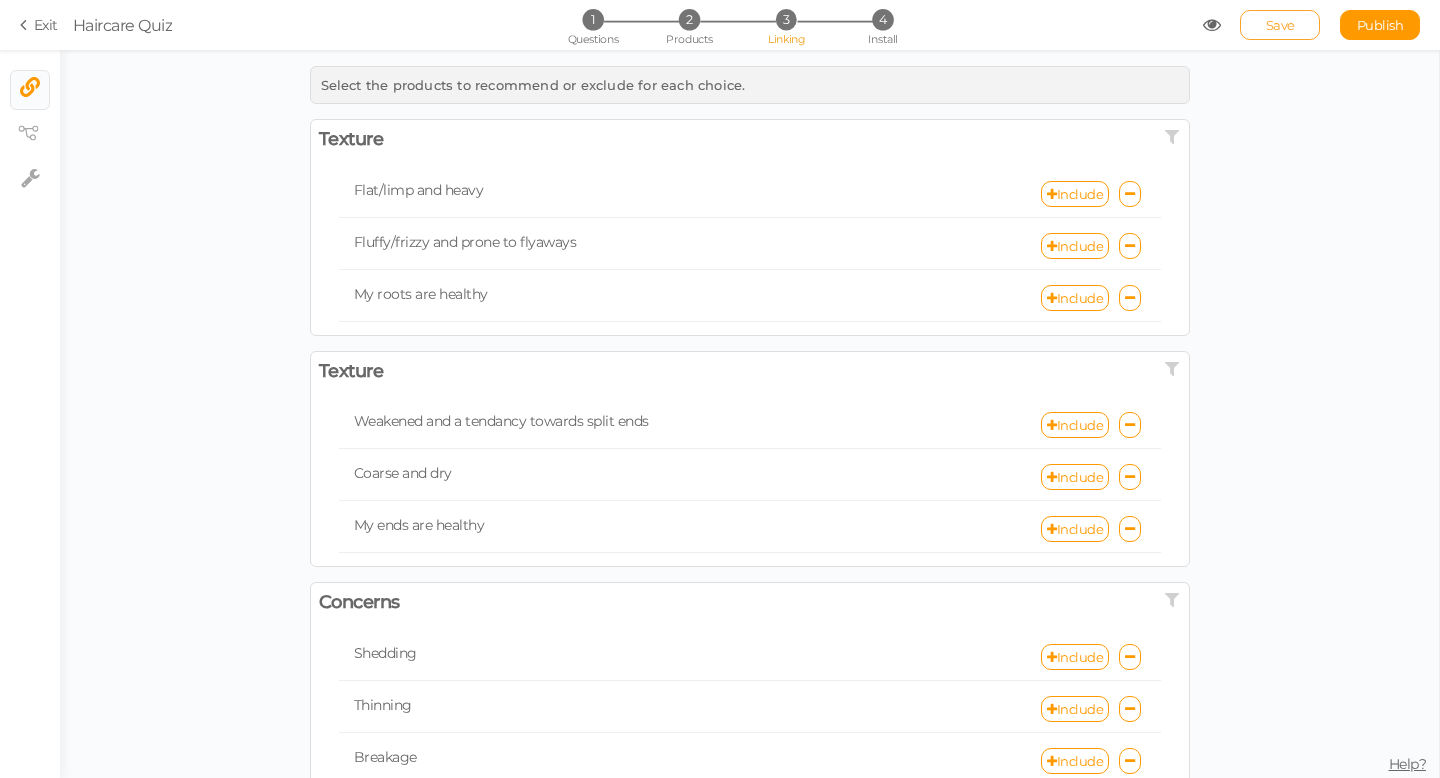 click on "Save" at bounding box center [1280, 25] 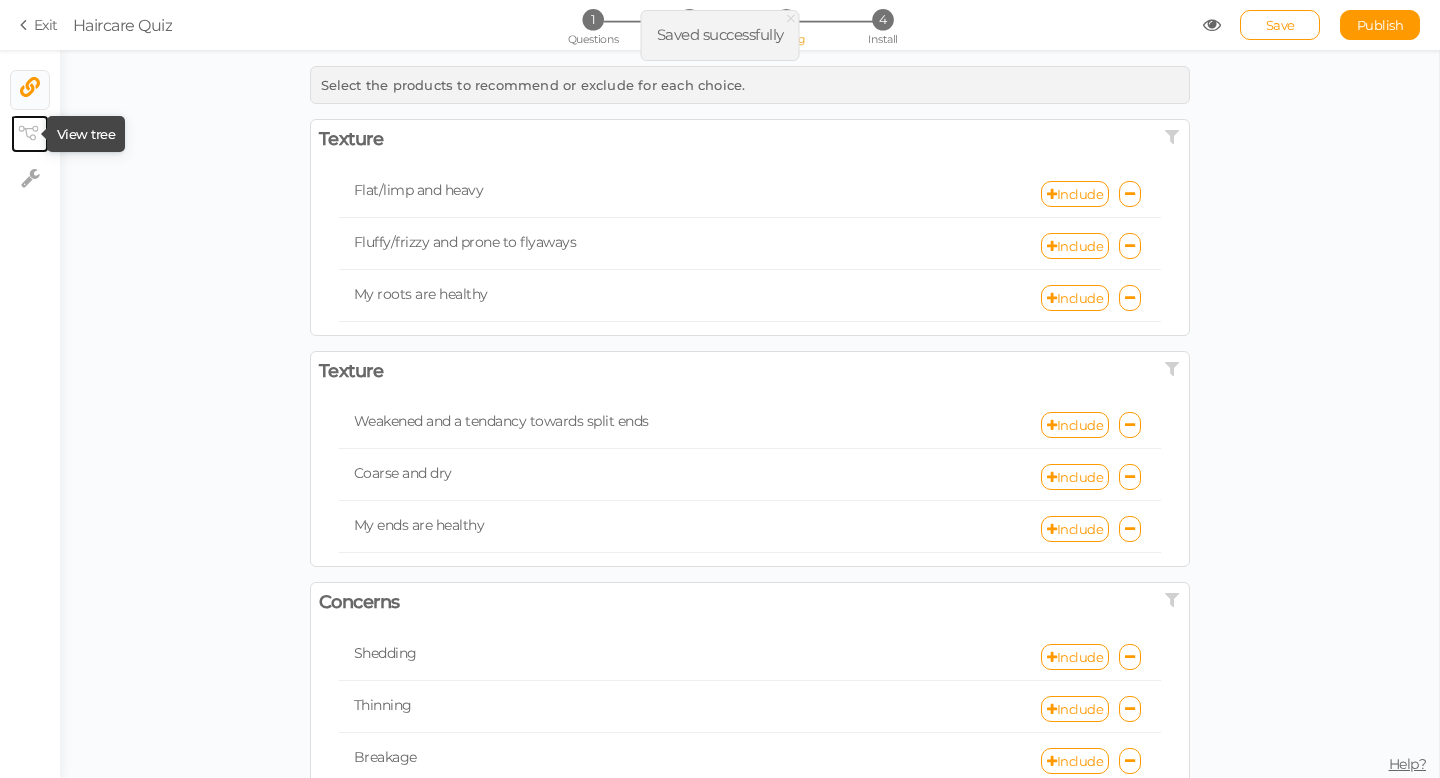 click 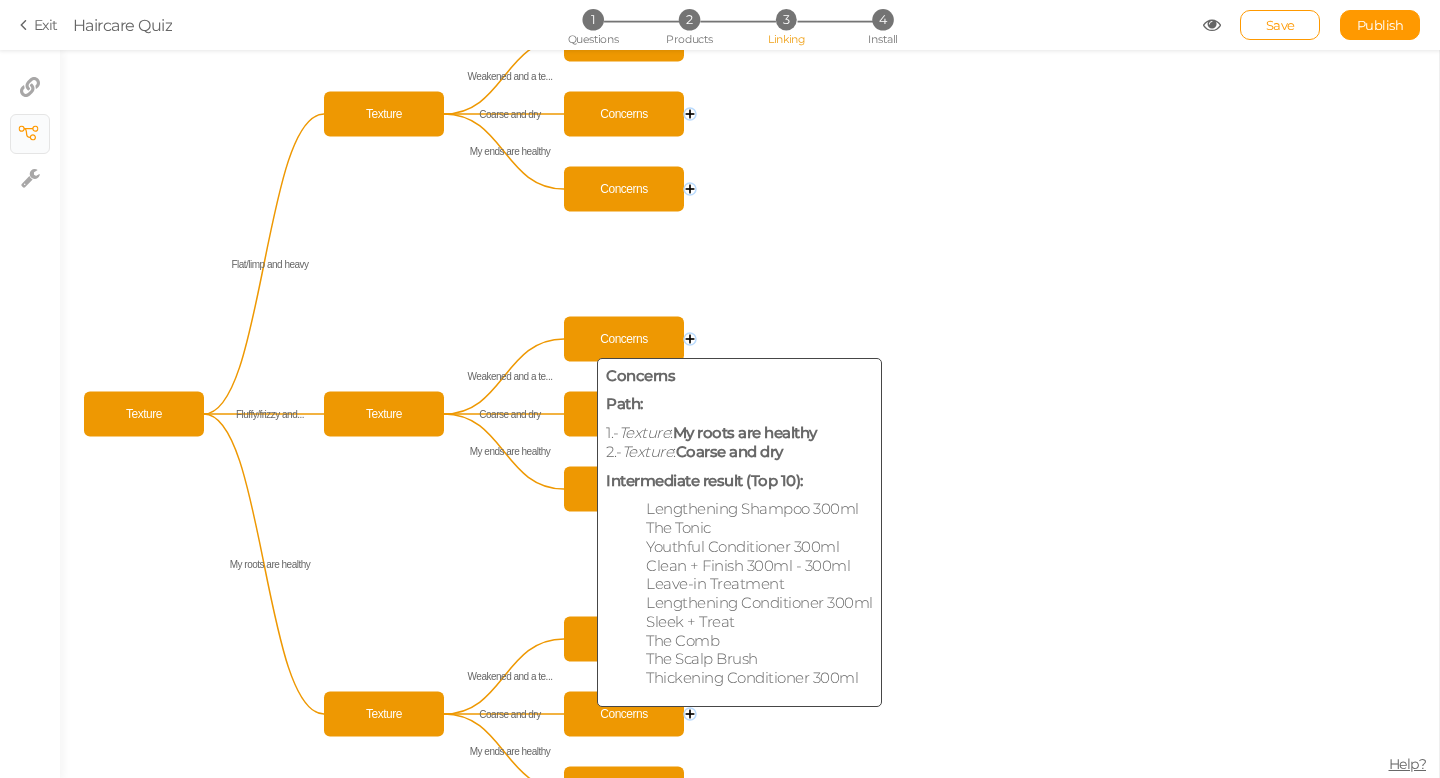 click on "Concerns" 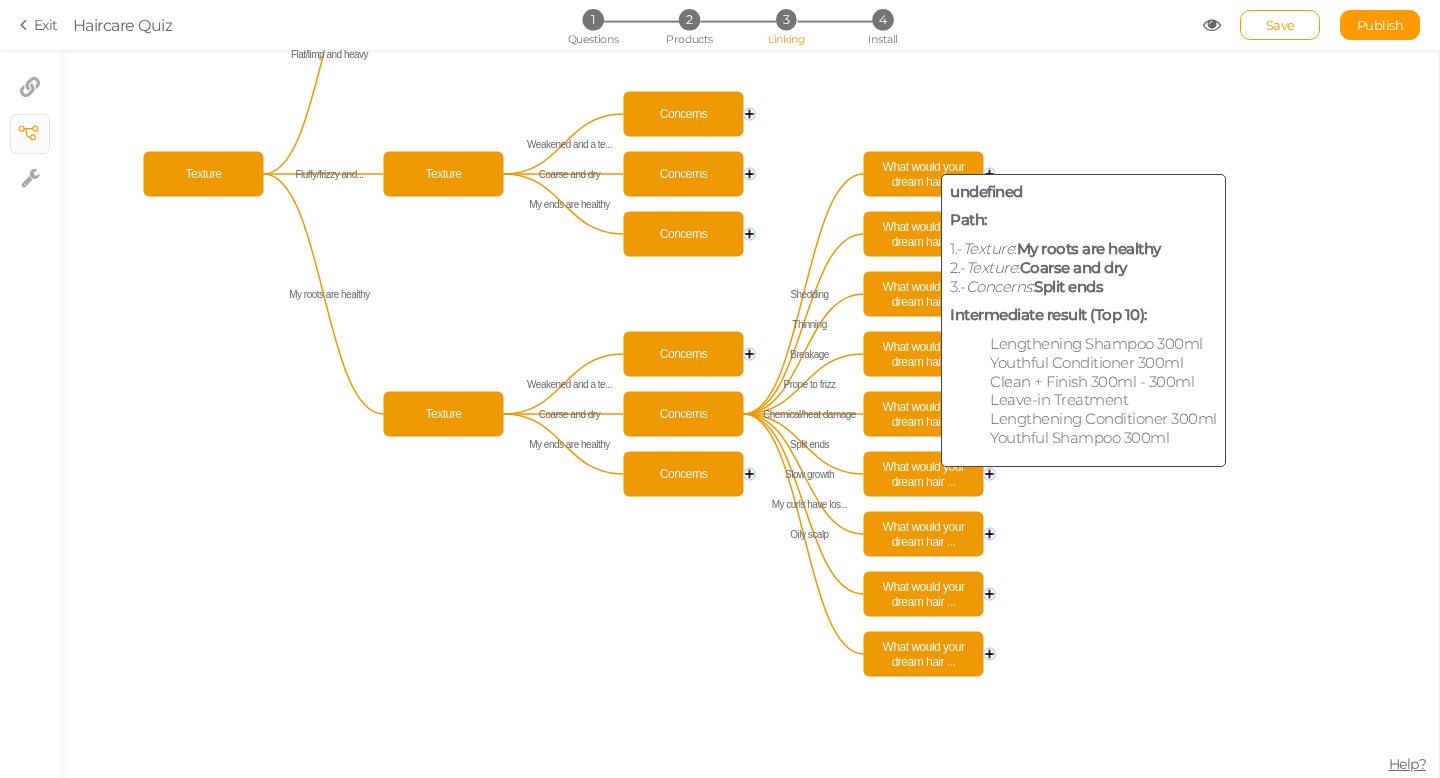 click on "What would your dream hair ..." 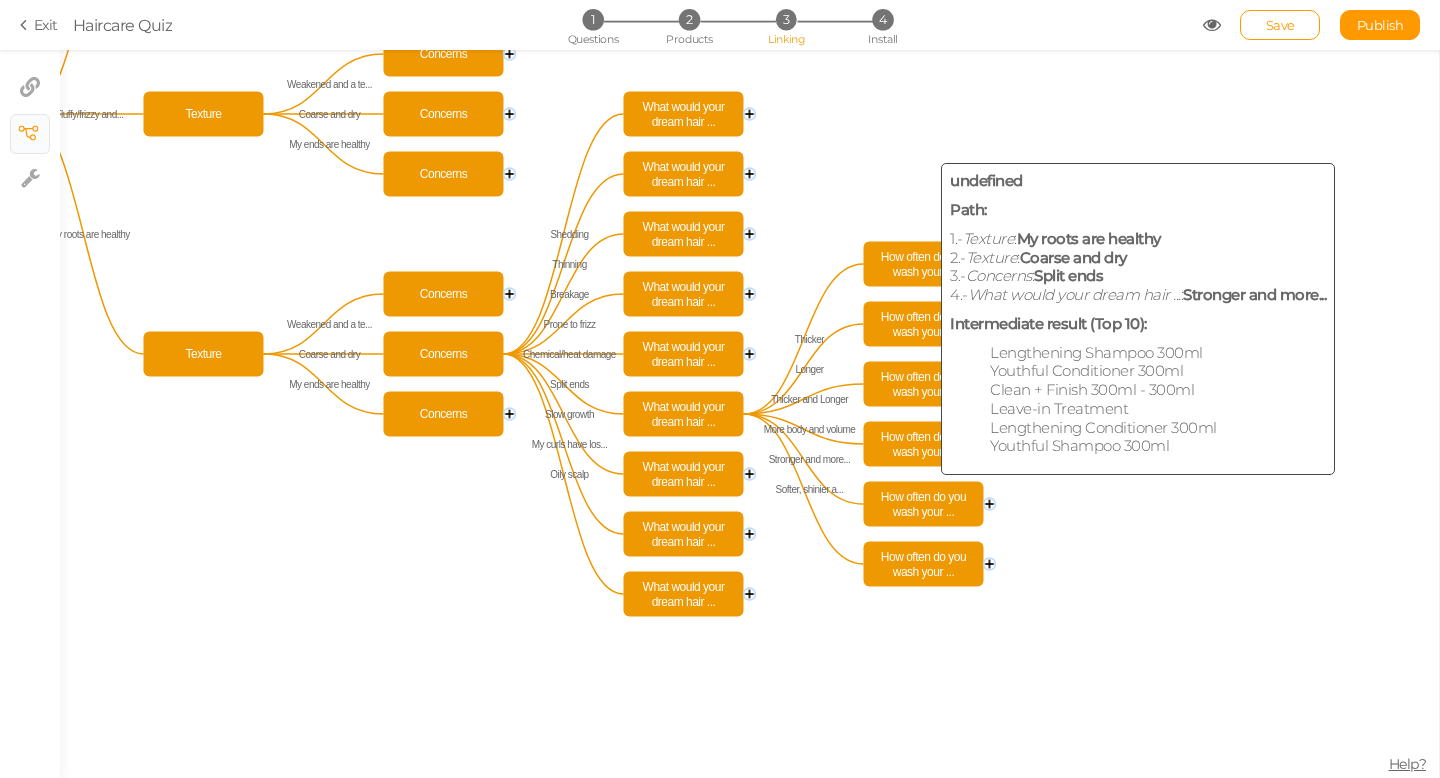 click on "How often do you wash your ..." 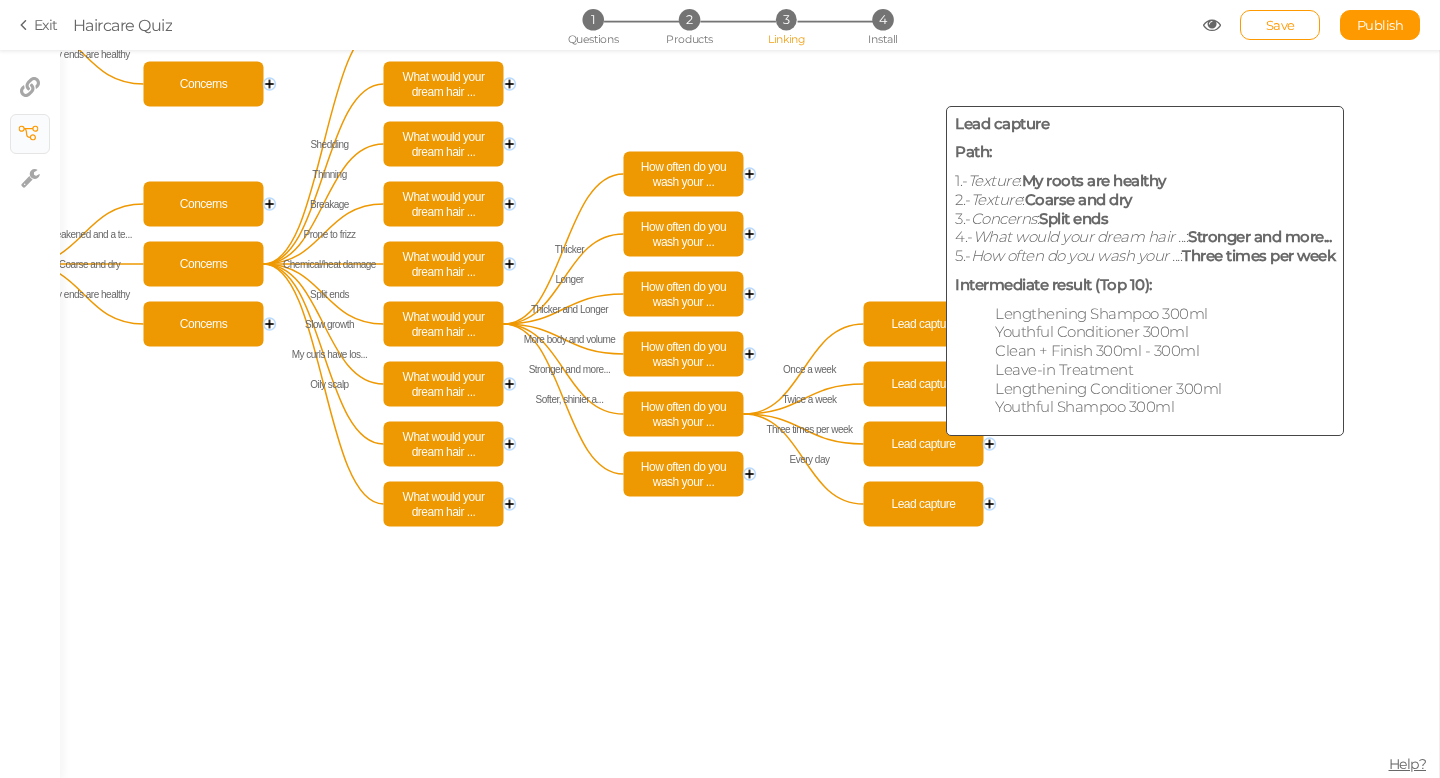 click on "Lead capture" 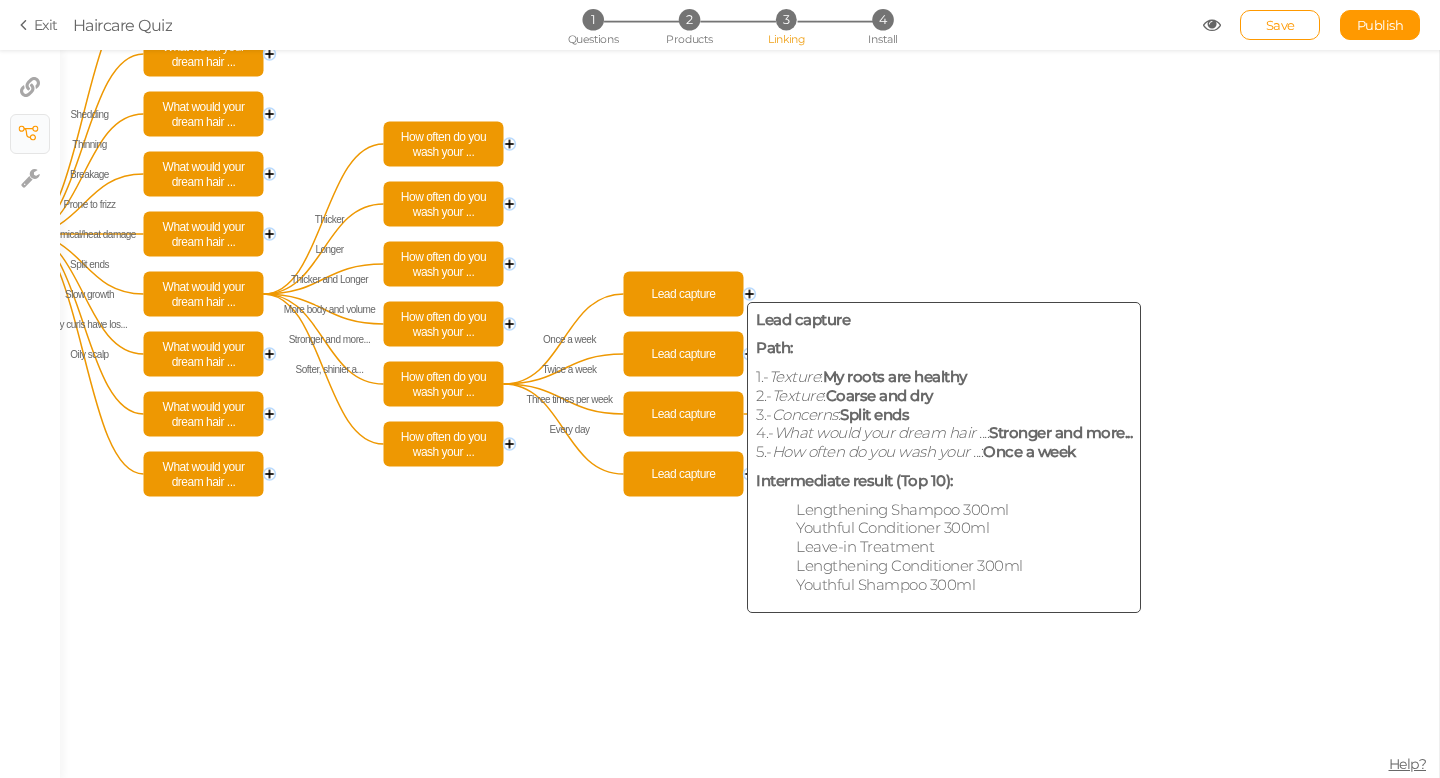 click on "Lead capture" 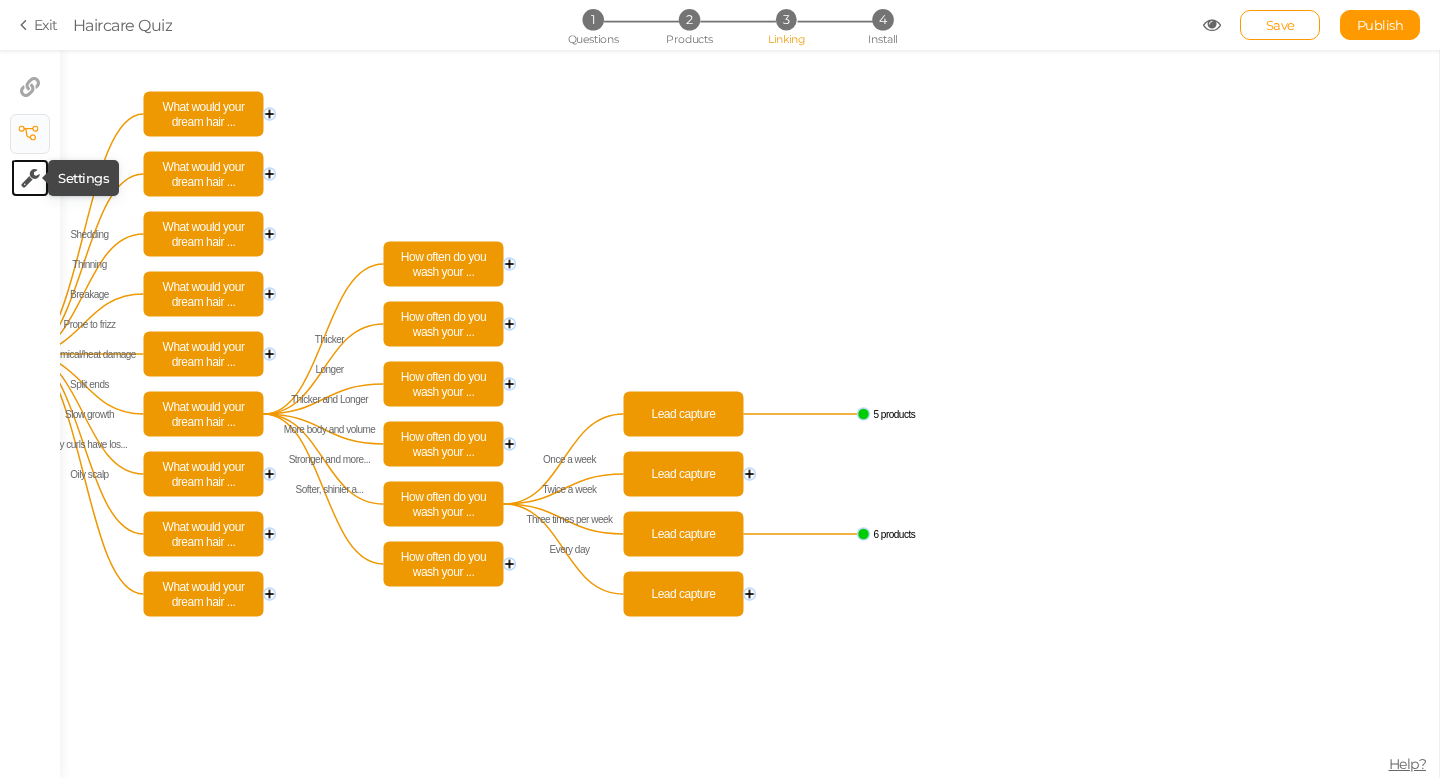 click at bounding box center [30, 178] 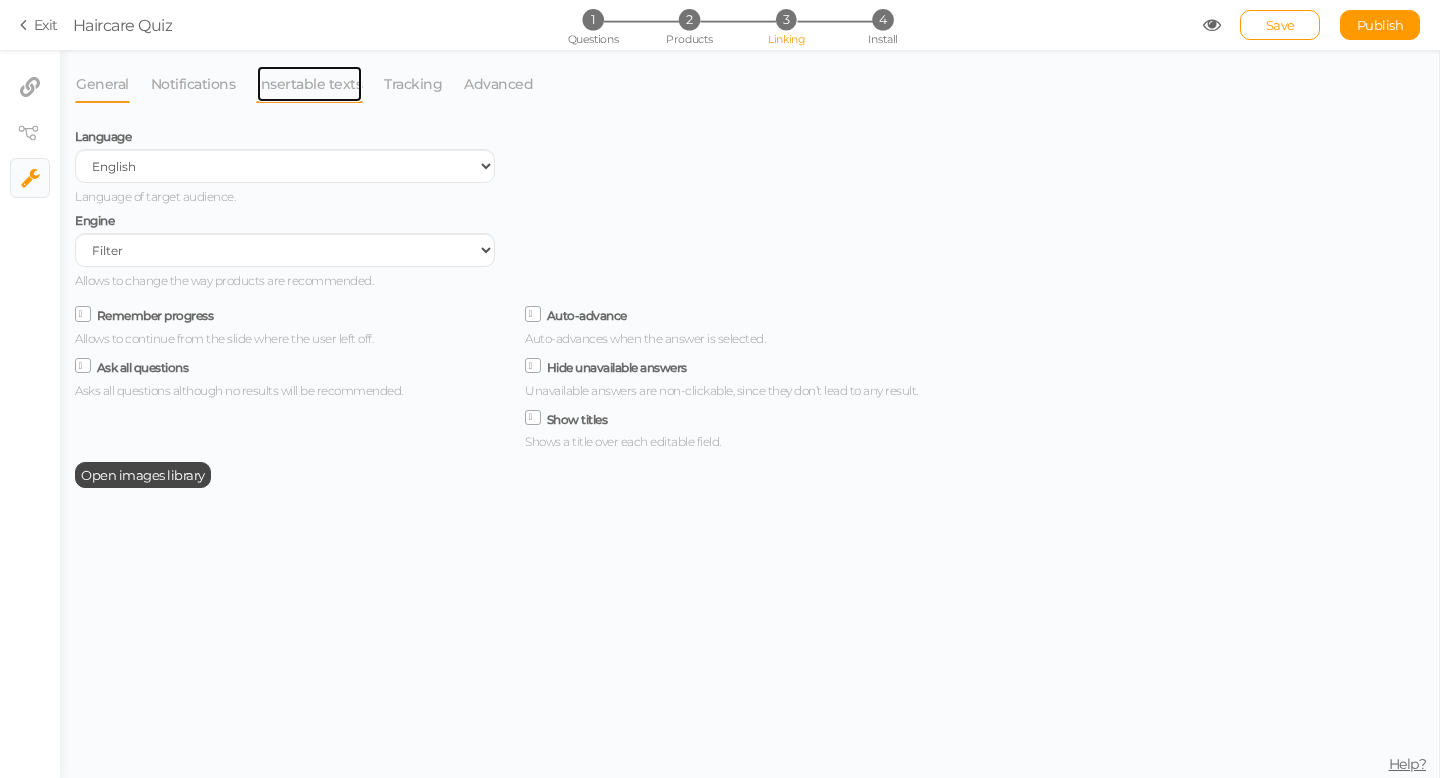click on "Insertable texts" at bounding box center [309, 84] 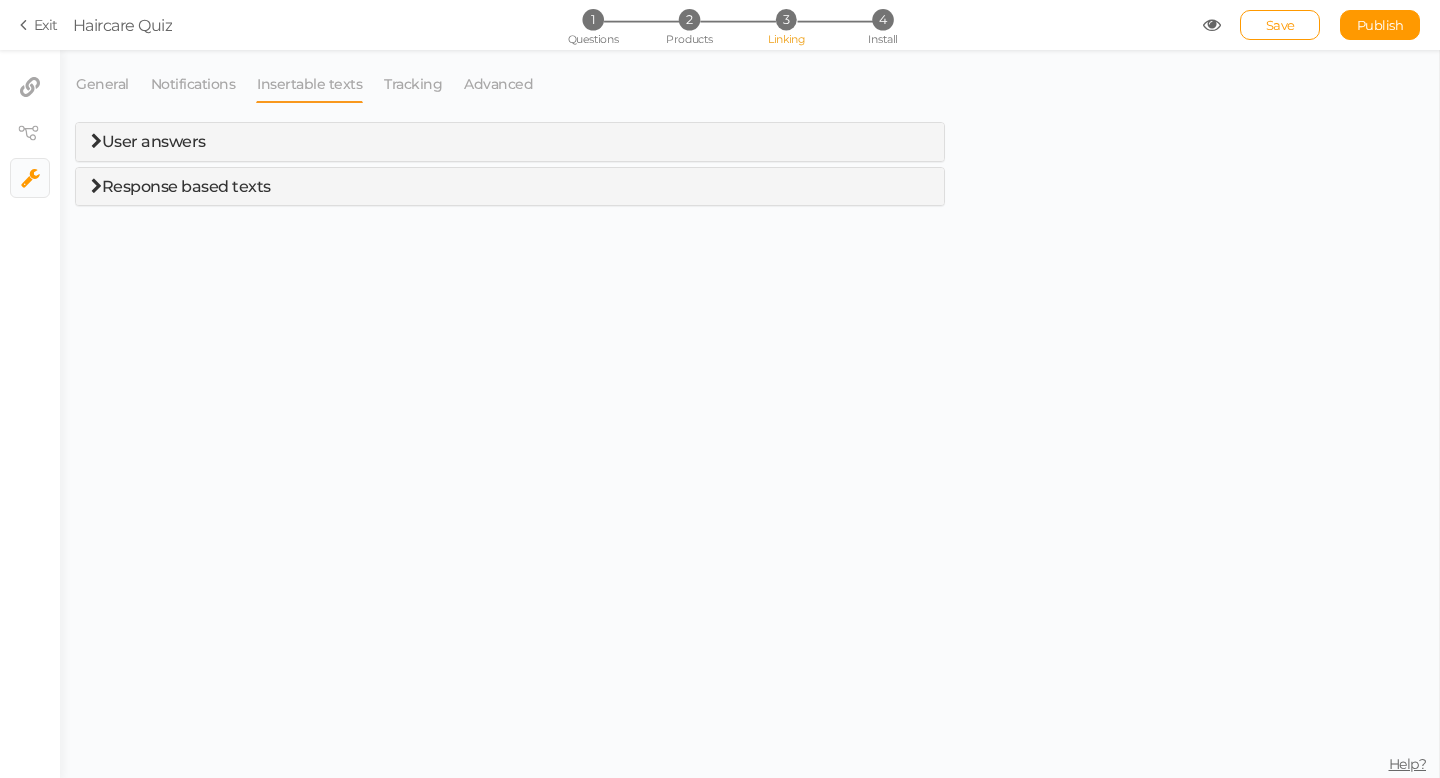 click on "Response based texts" at bounding box center (510, 187) 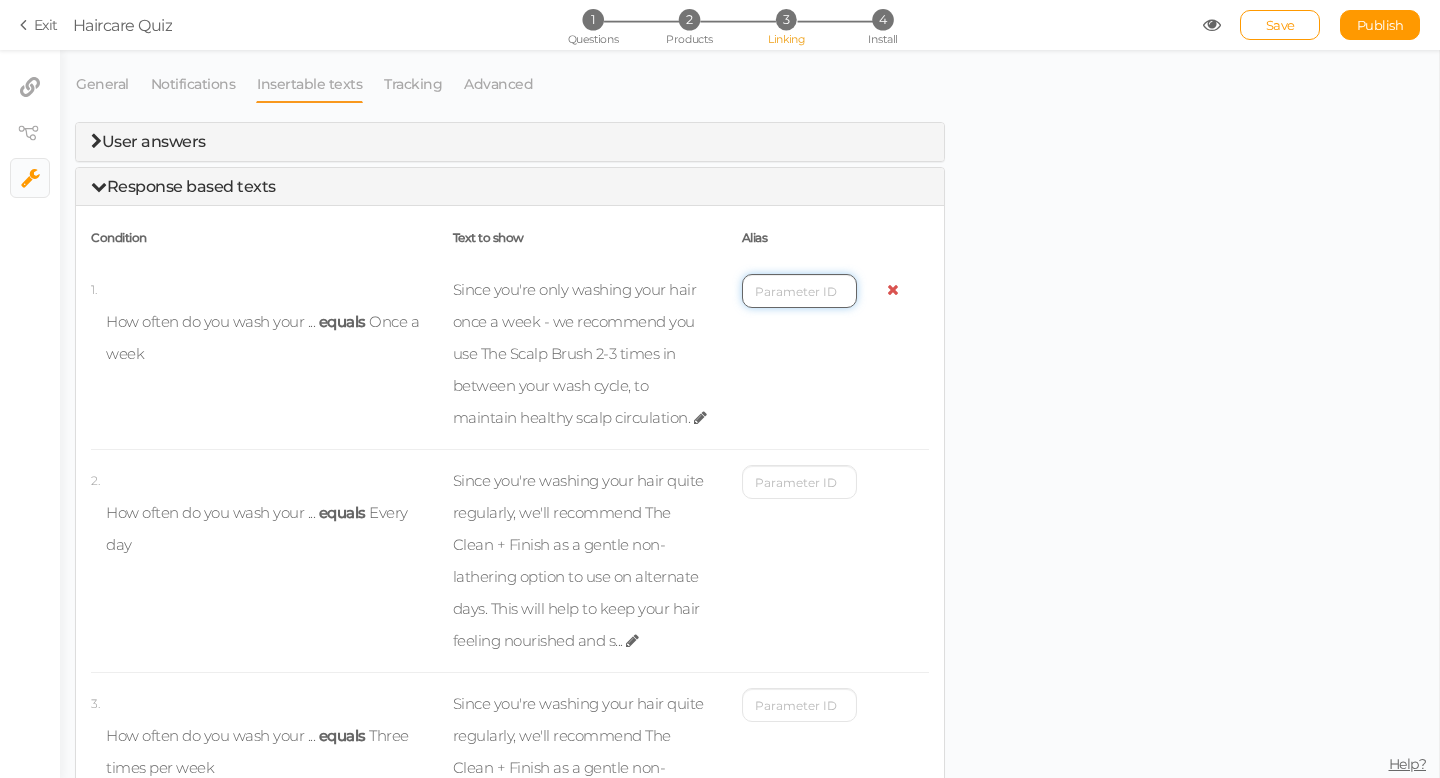 click at bounding box center (799, 291) 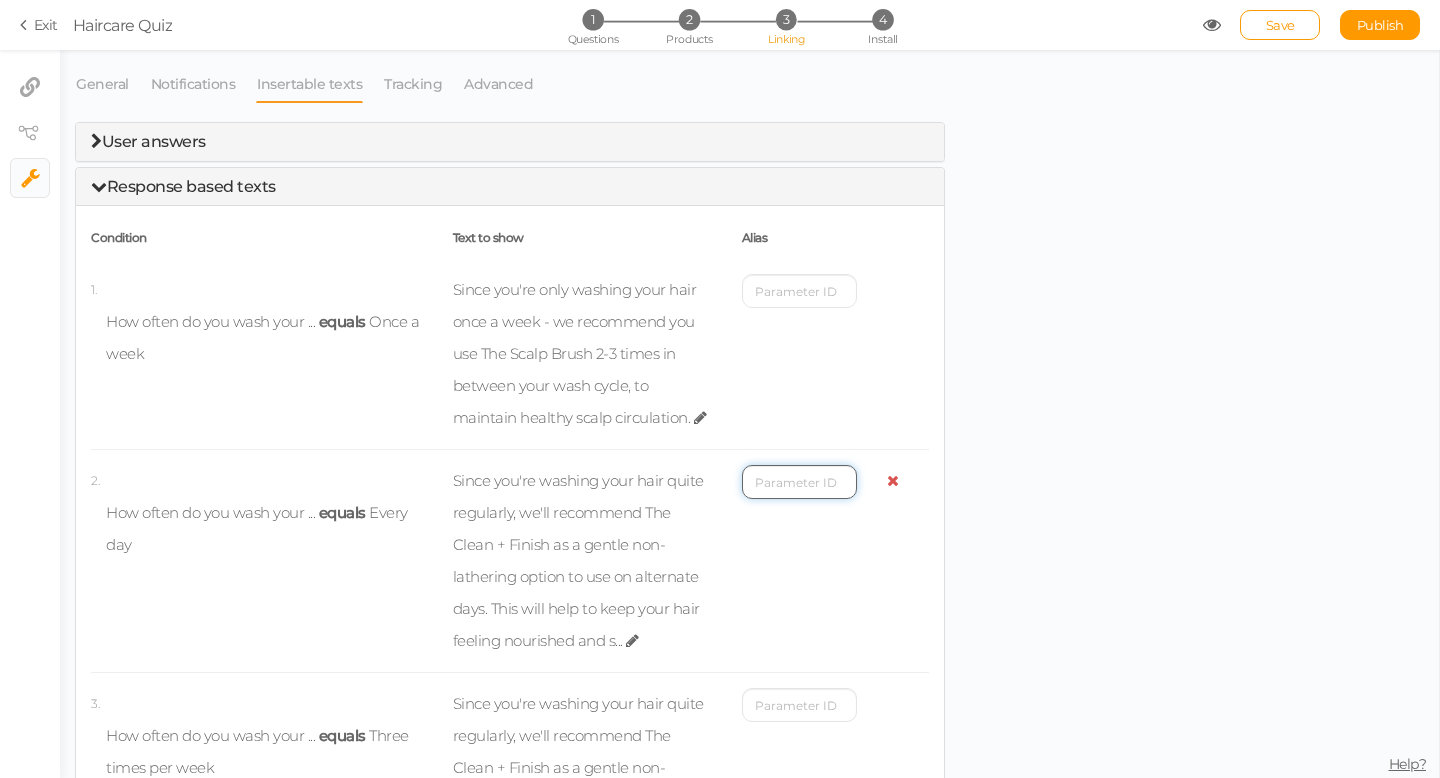 click at bounding box center [799, 482] 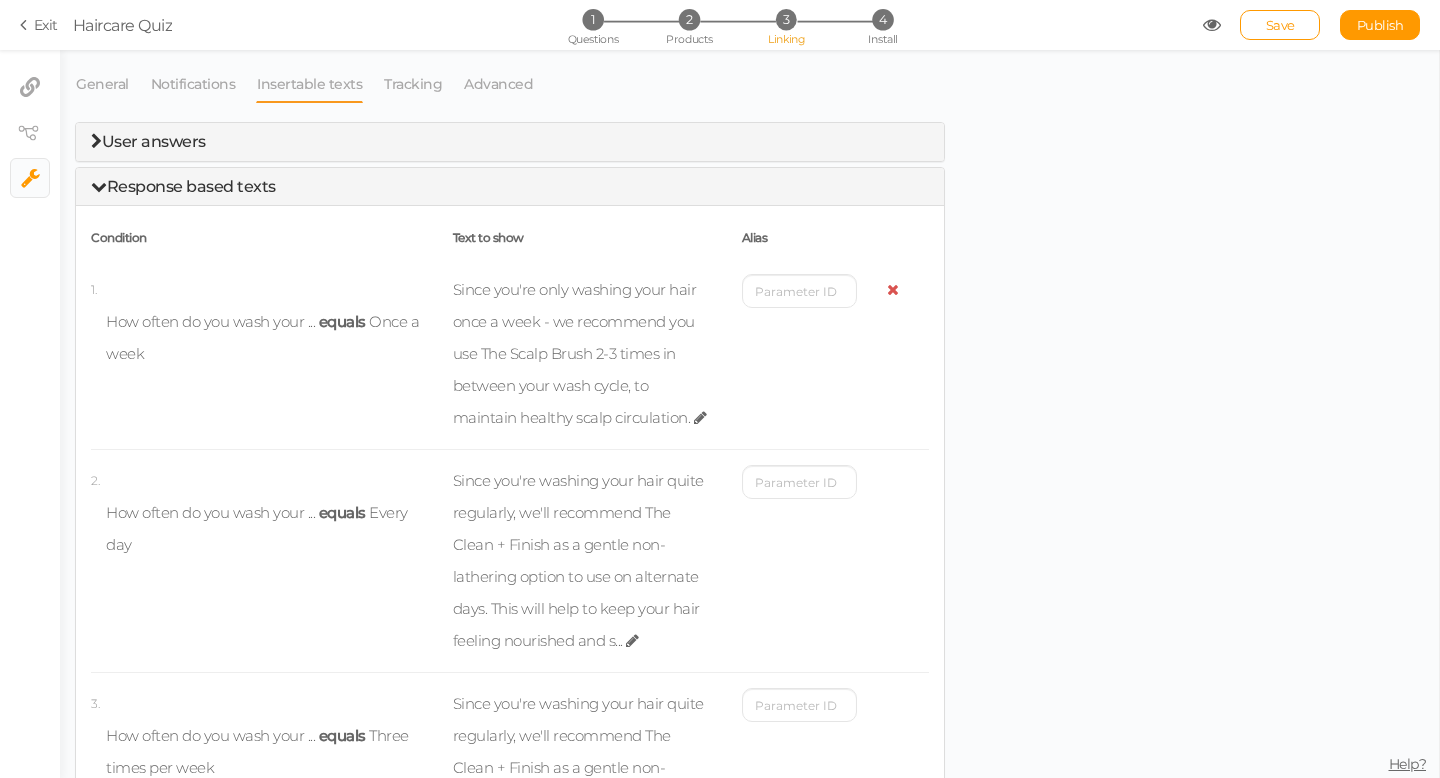 click at bounding box center [700, 417] 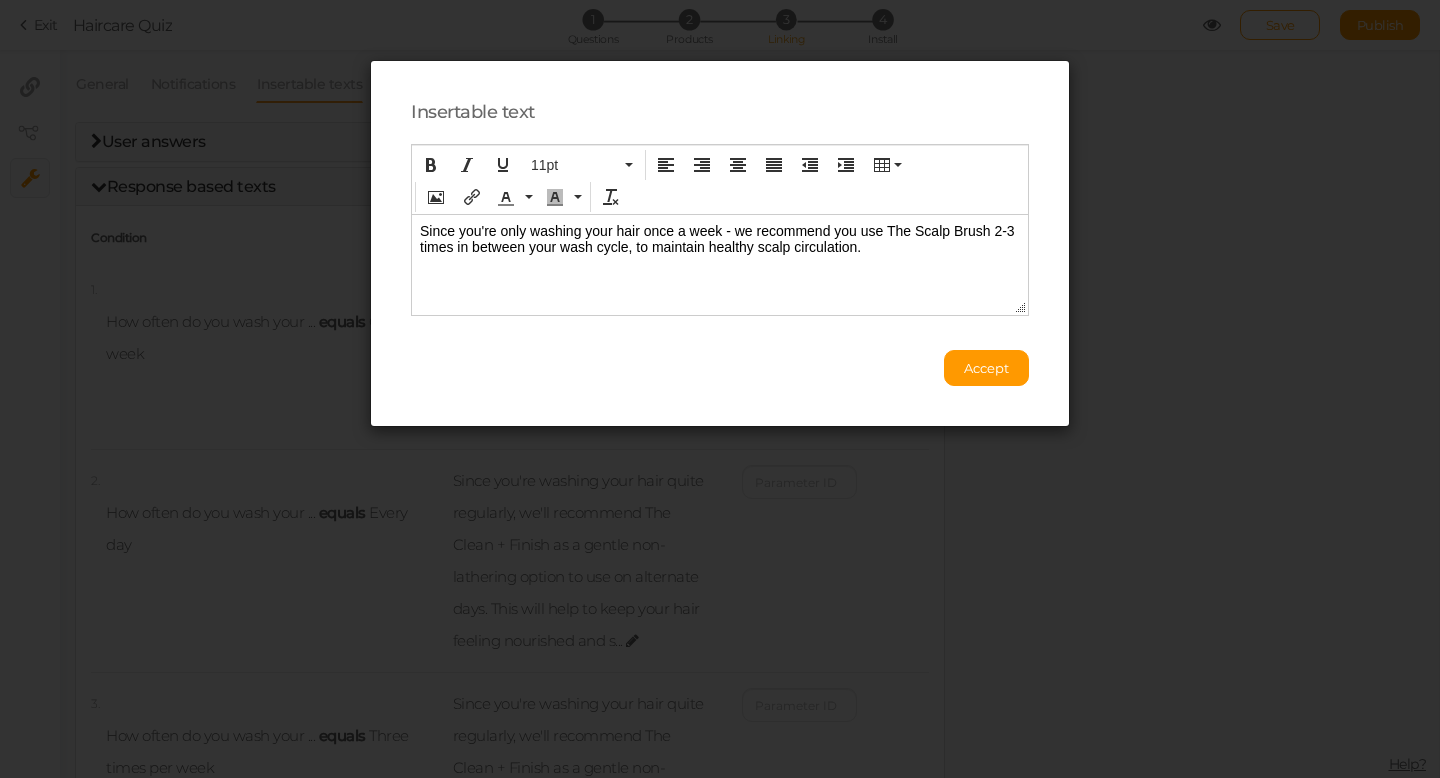 scroll, scrollTop: 0, scrollLeft: 0, axis: both 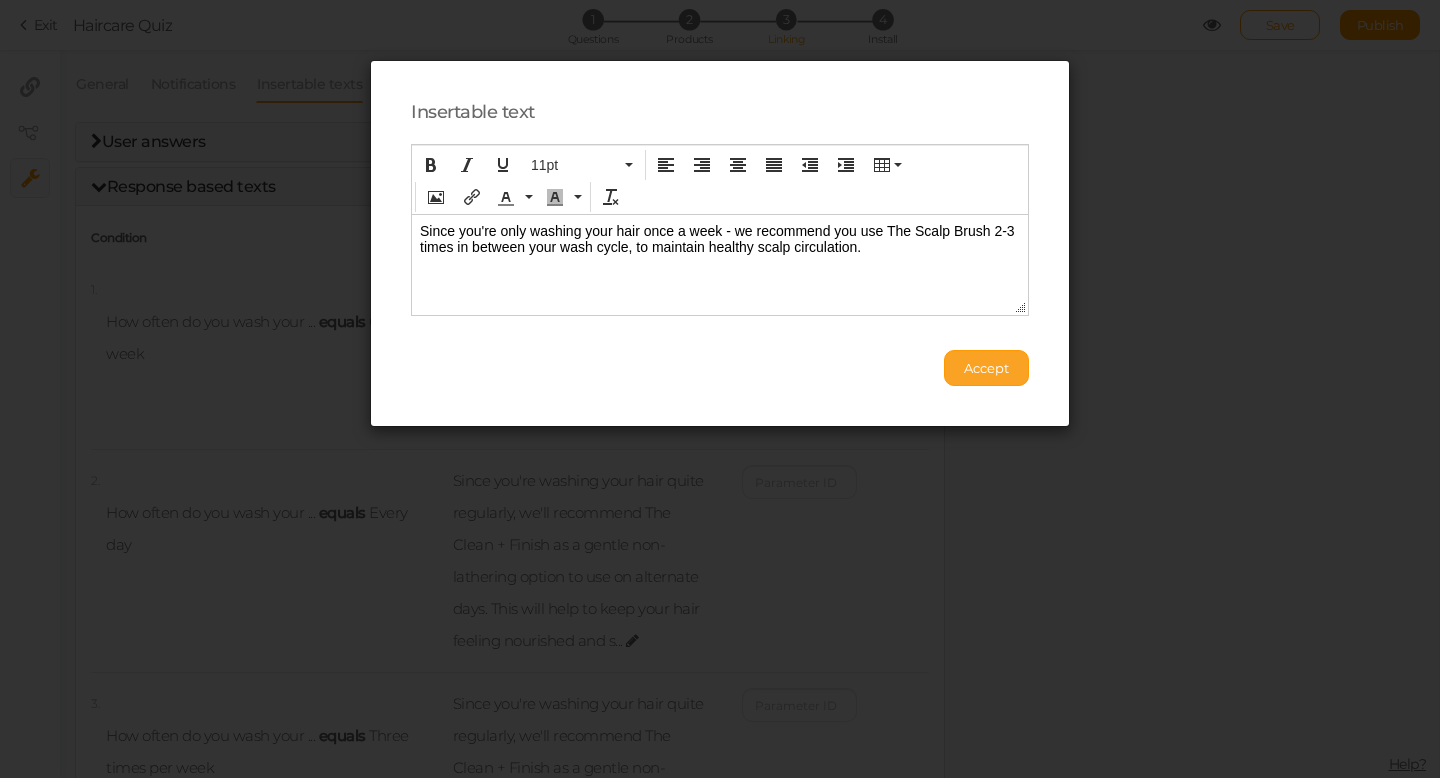 click on "Accept" at bounding box center [986, 368] 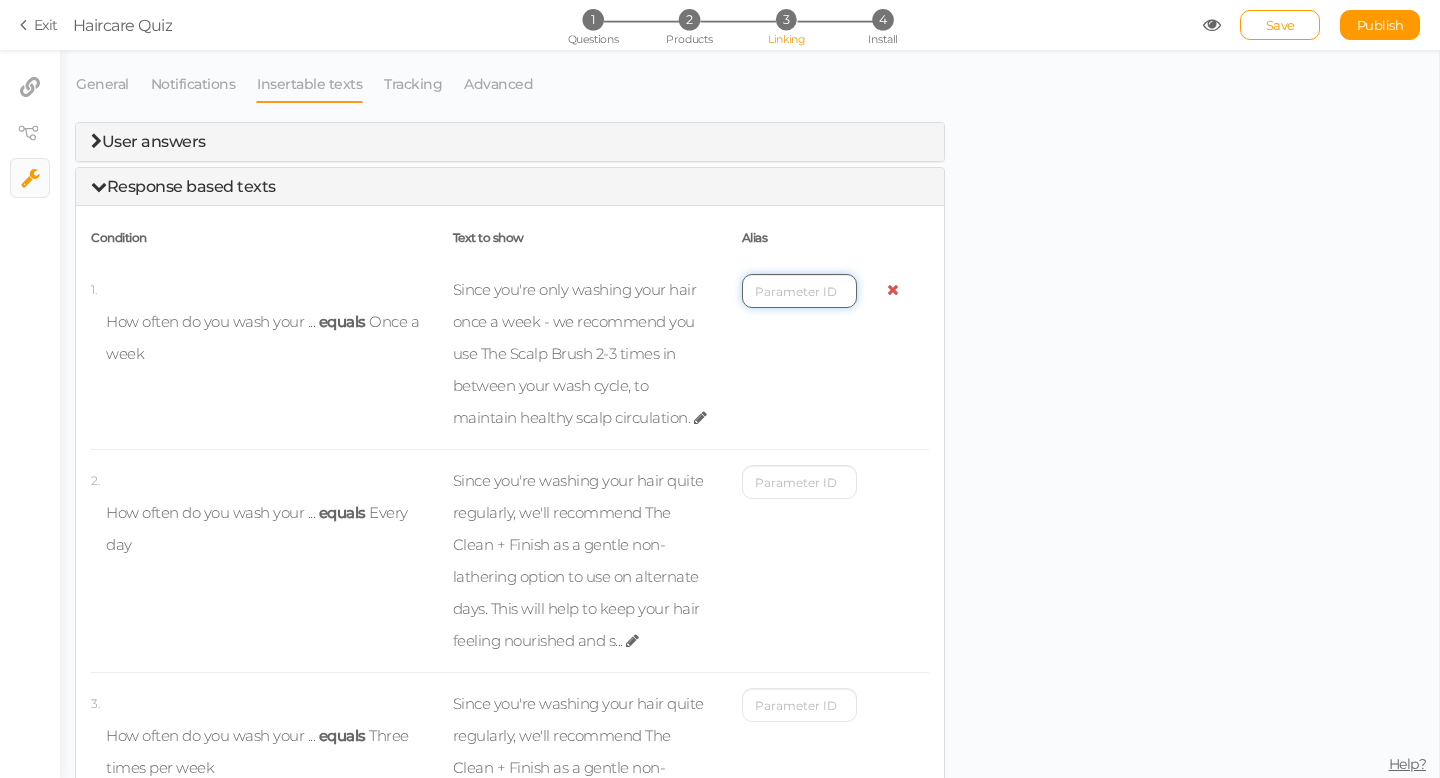 click at bounding box center [799, 291] 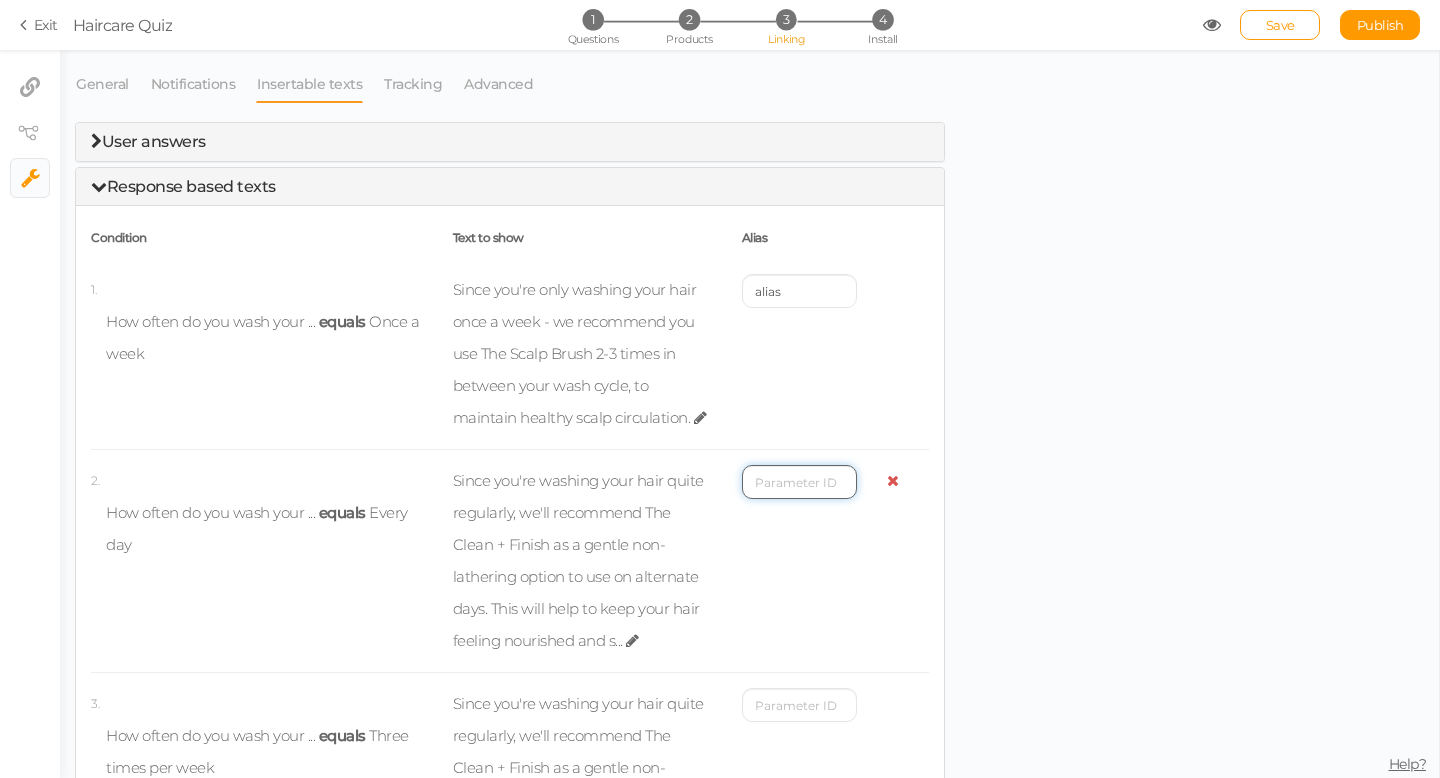 click at bounding box center (799, 482) 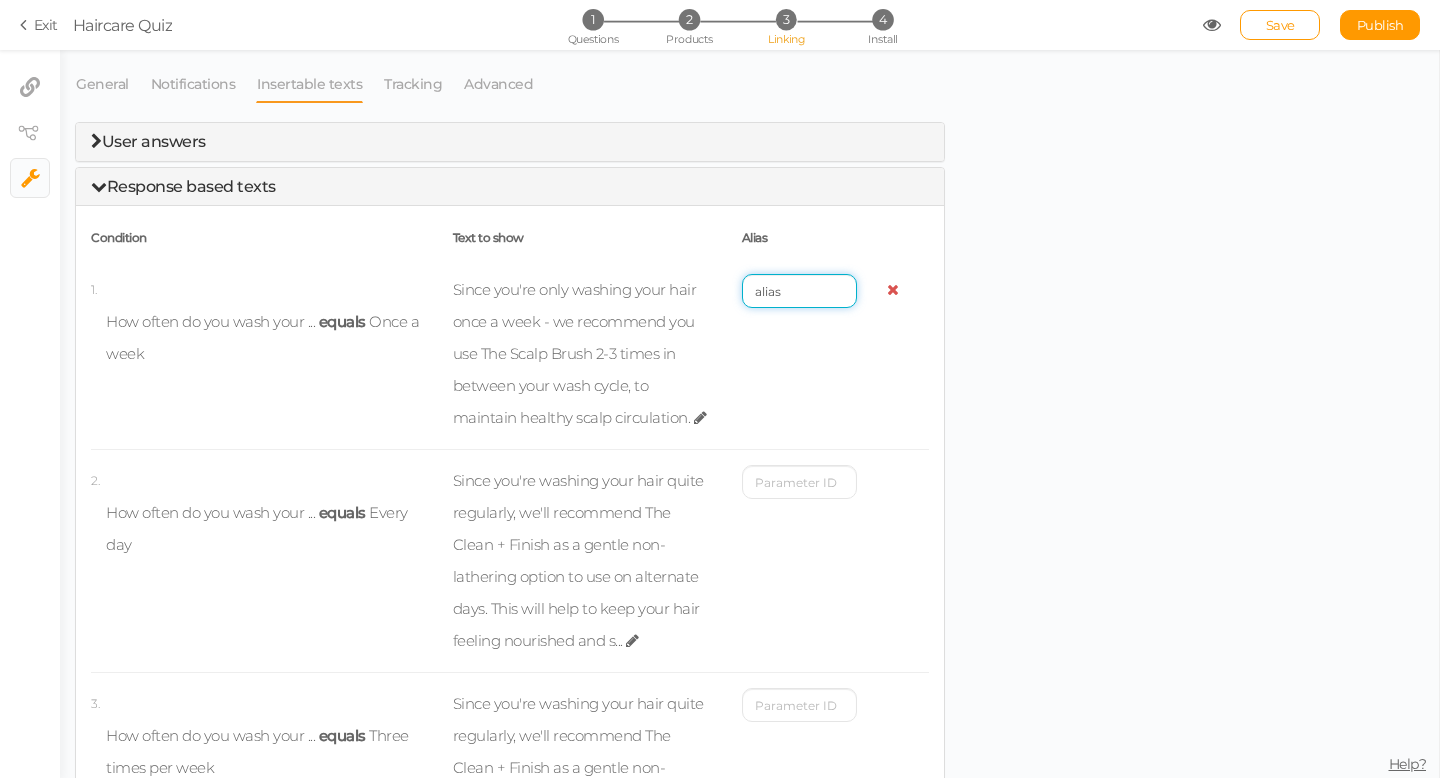 drag, startPoint x: 796, startPoint y: 298, endPoint x: 725, endPoint y: 298, distance: 71 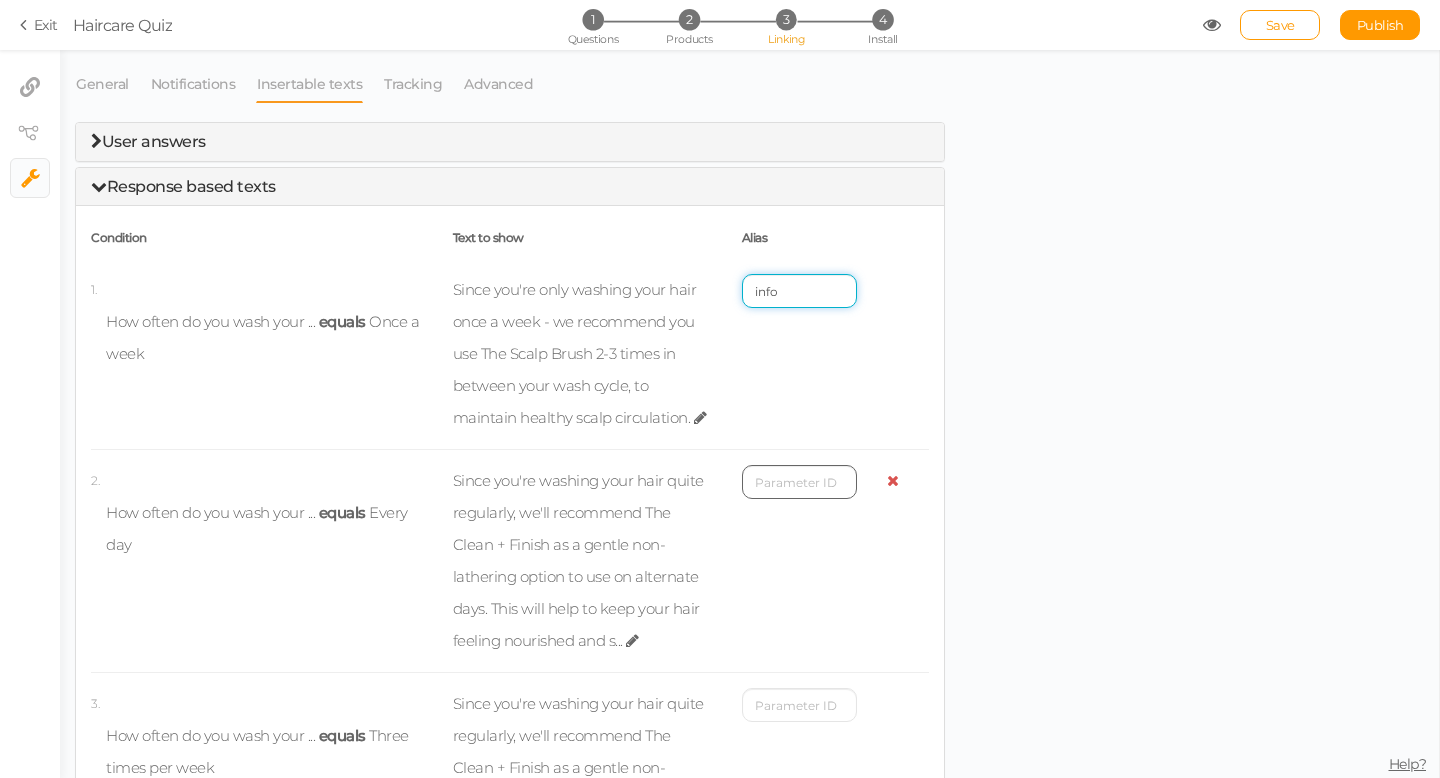 type on "info" 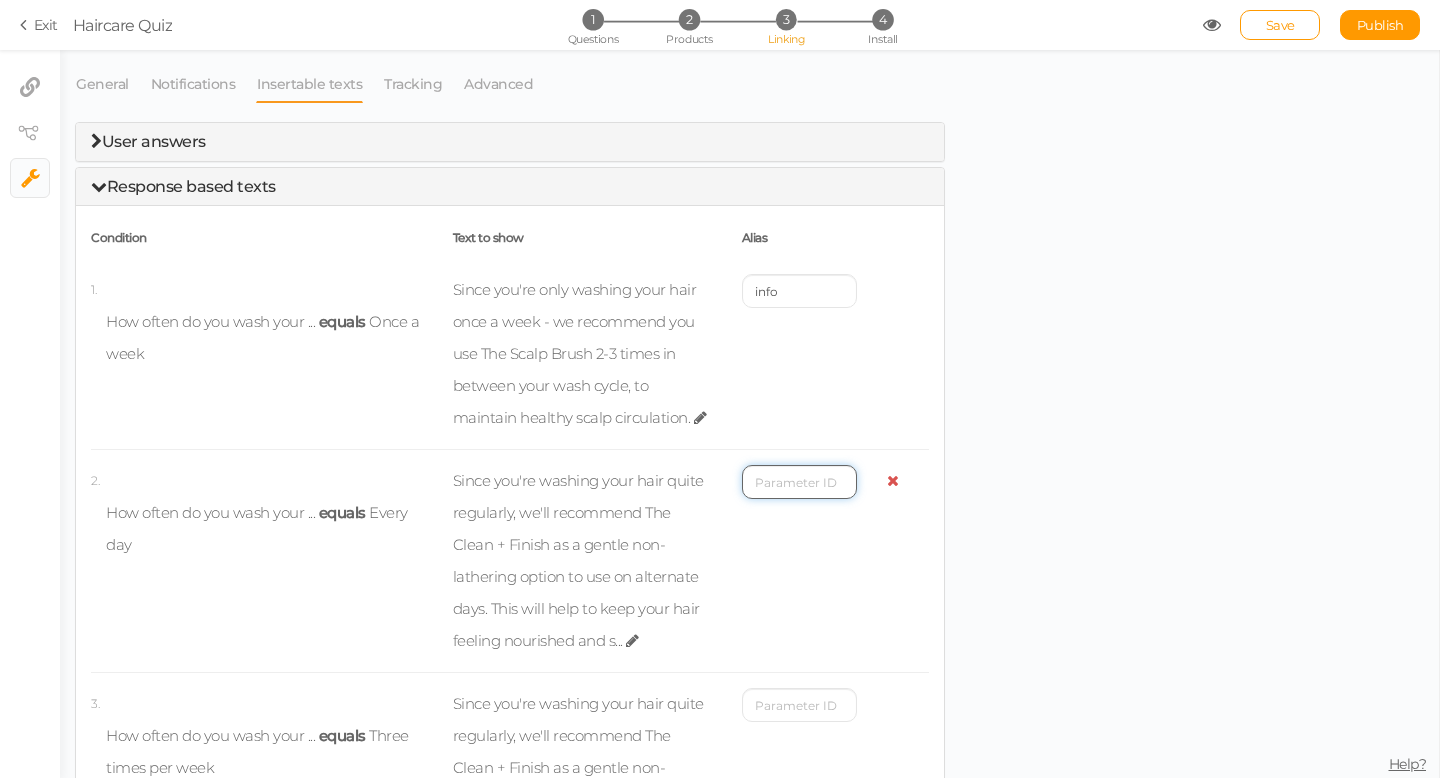 click at bounding box center [799, 482] 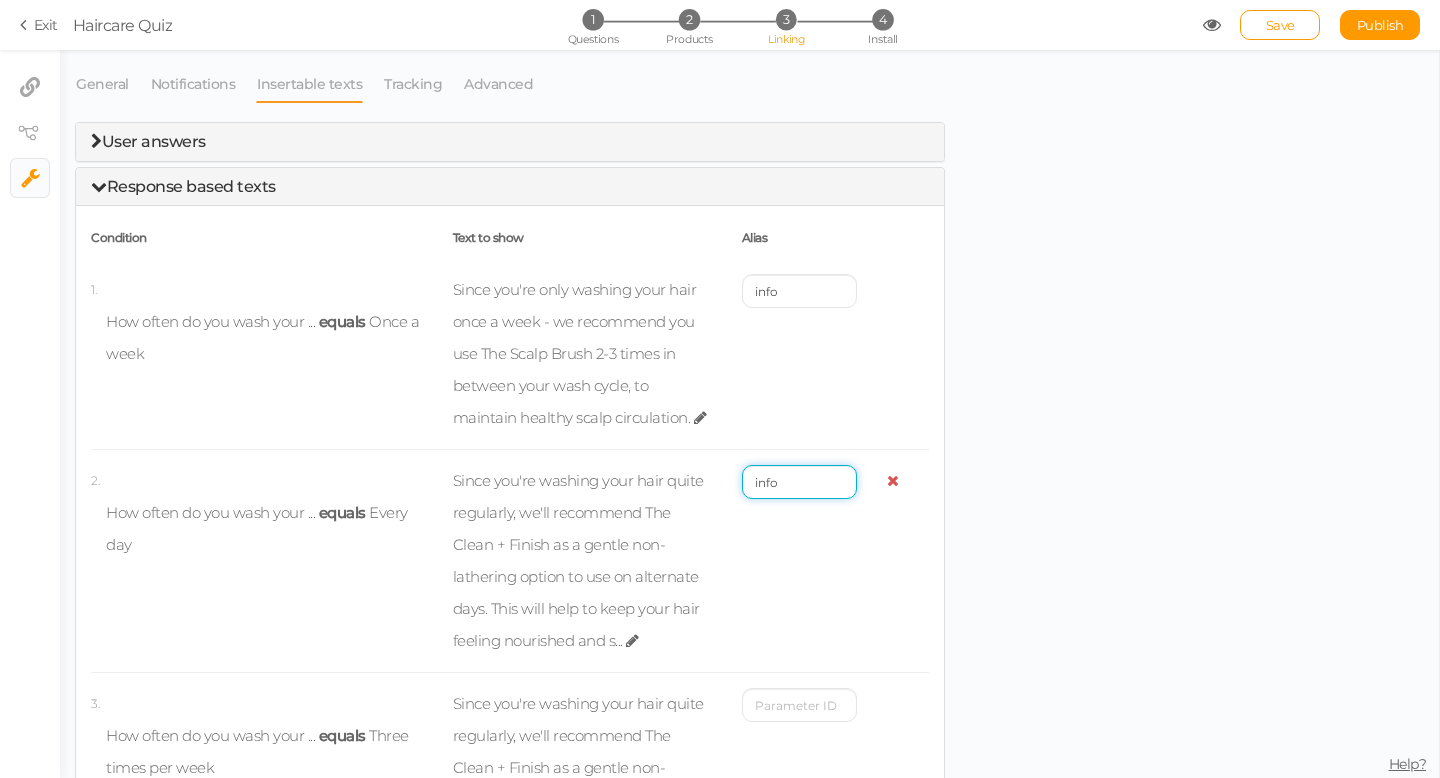 scroll, scrollTop: 90, scrollLeft: 0, axis: vertical 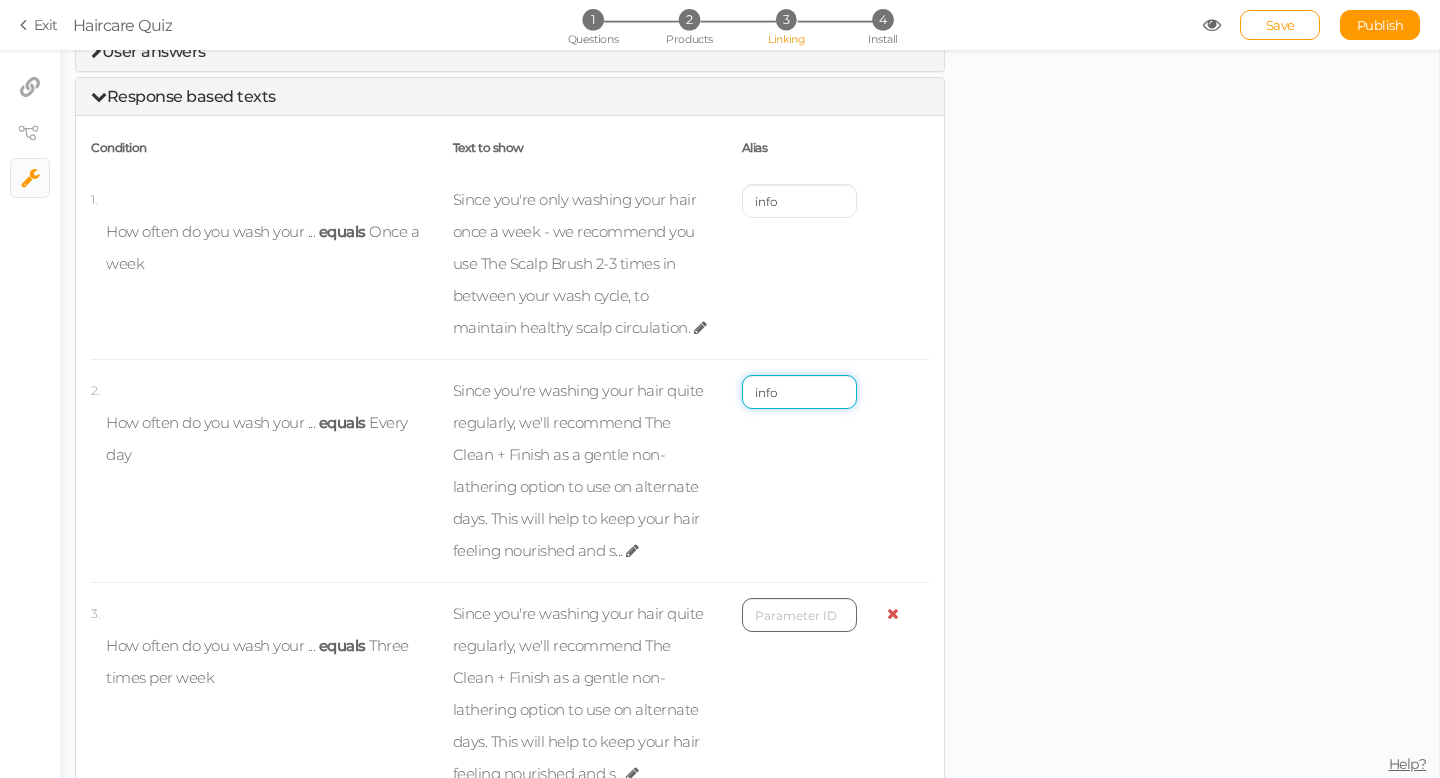 type on "info" 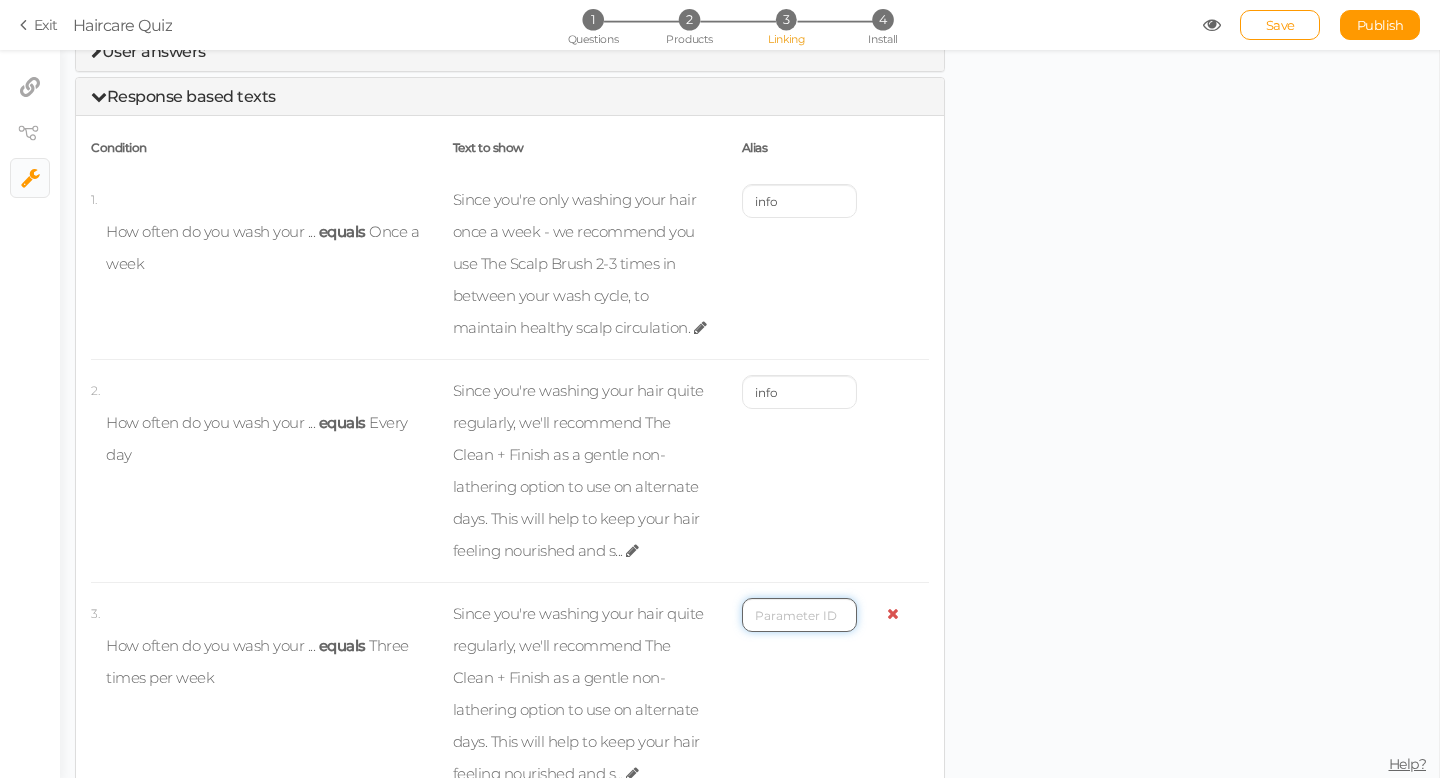 click at bounding box center [799, 615] 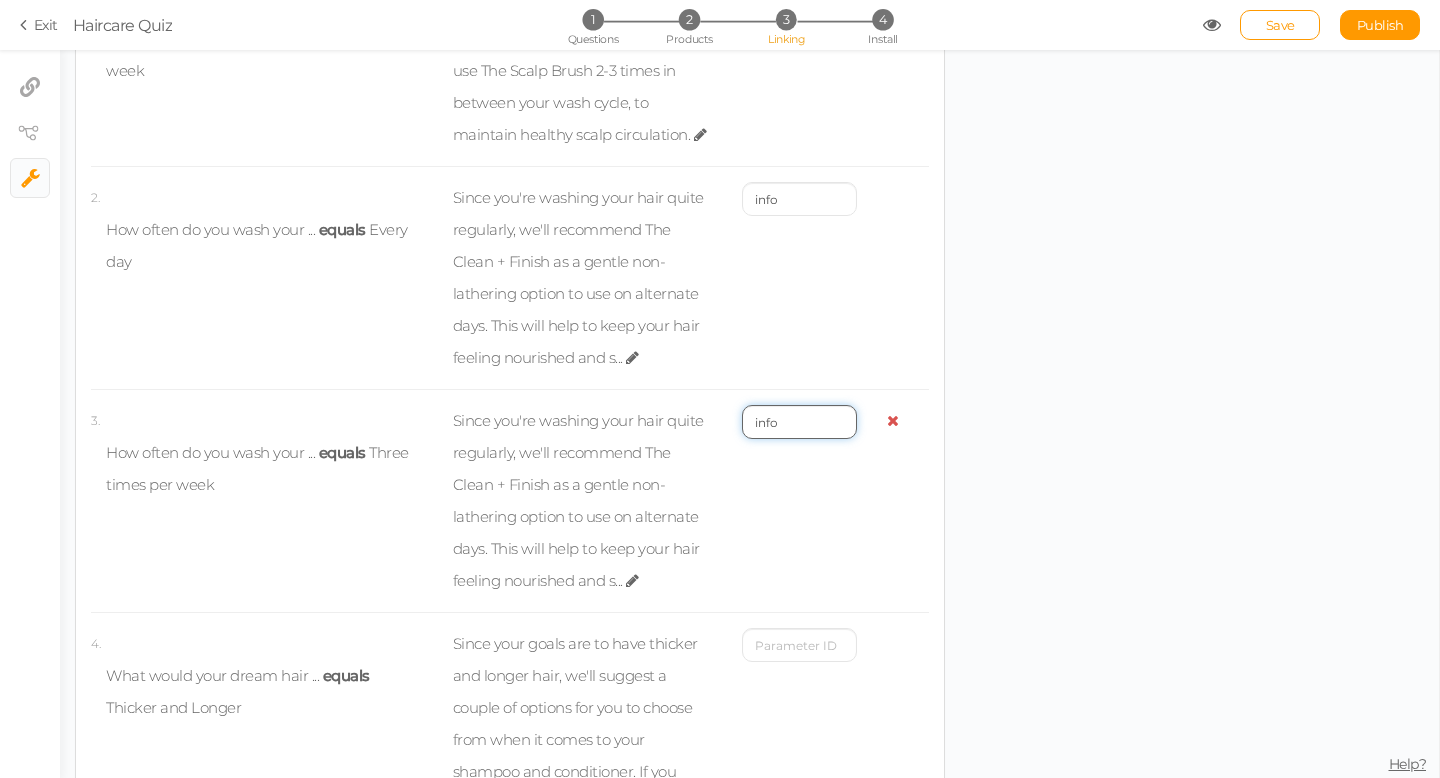 scroll, scrollTop: 283, scrollLeft: 0, axis: vertical 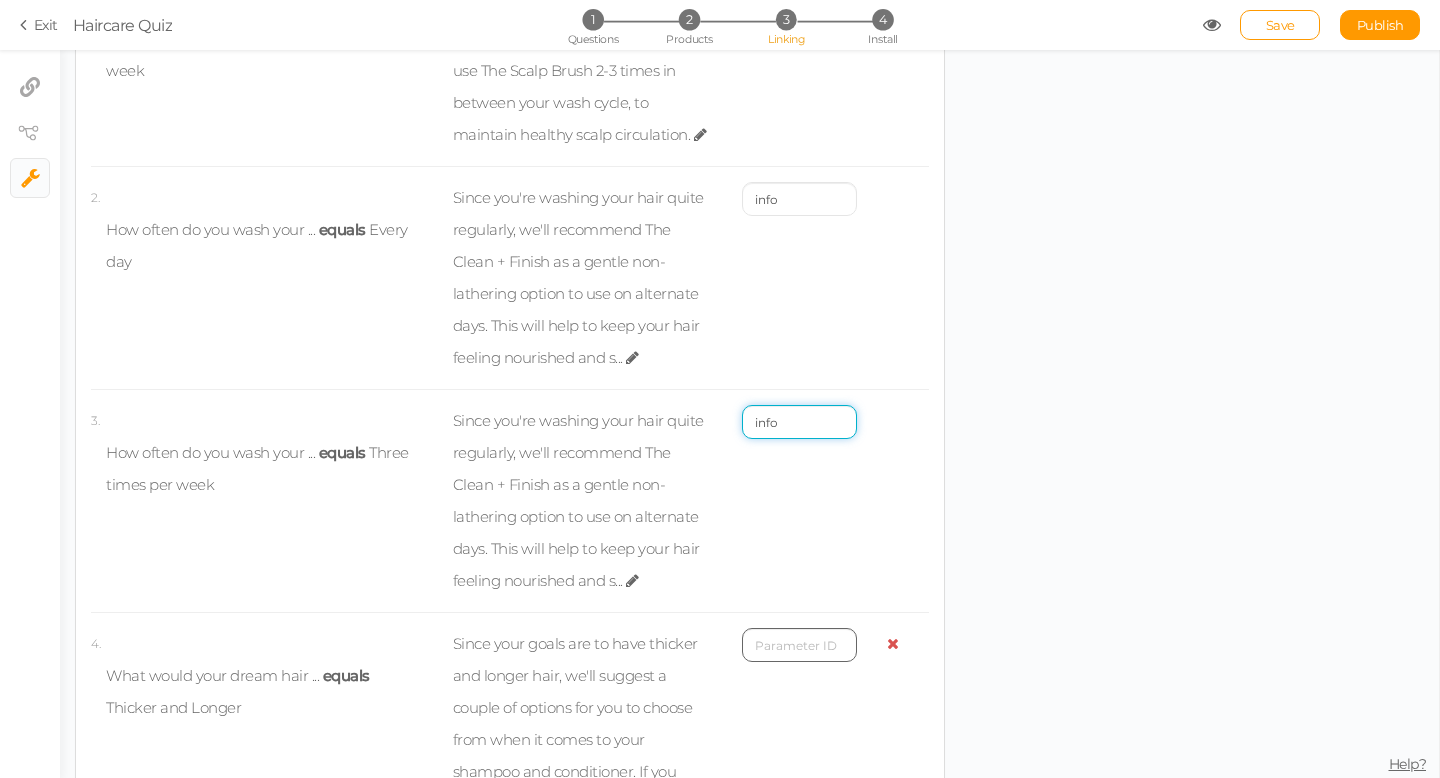 type on "info" 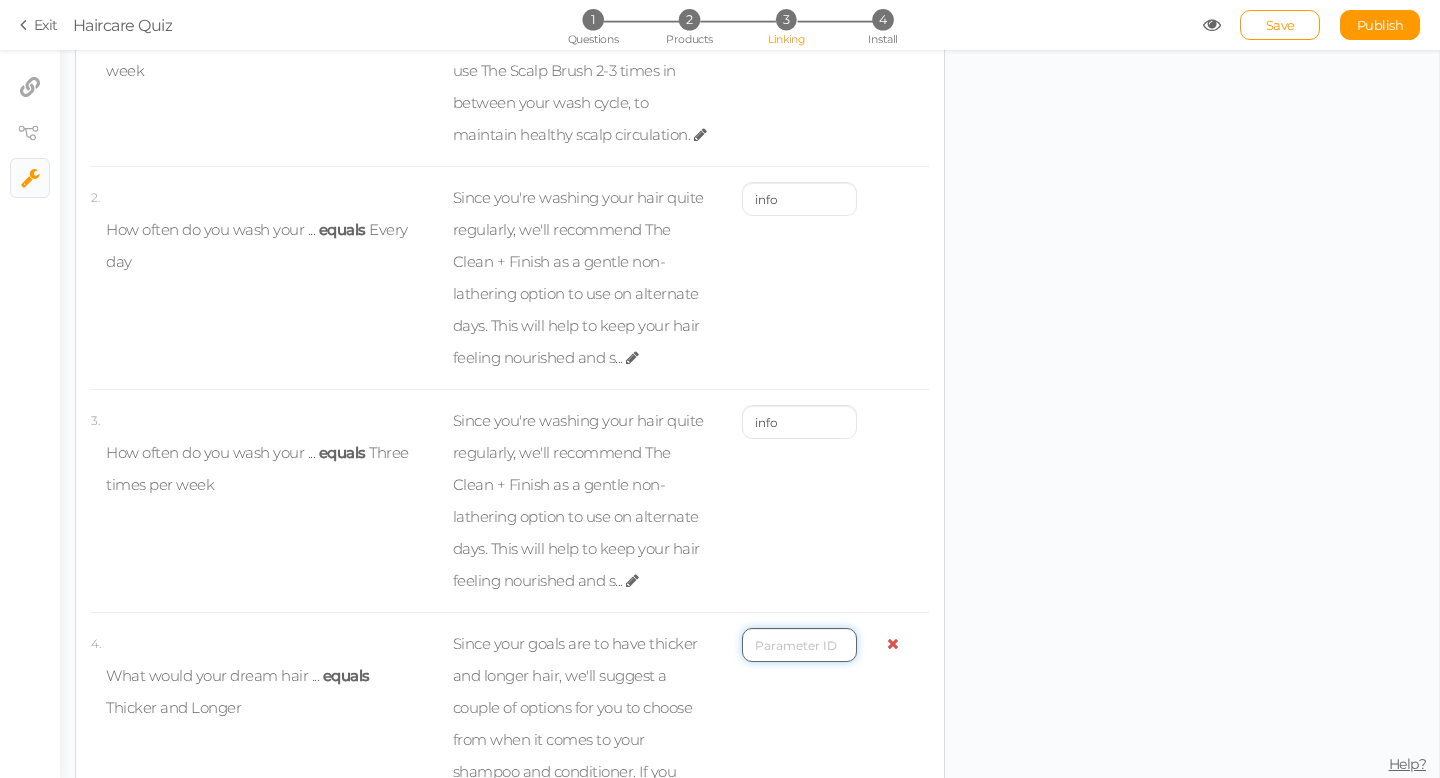 click at bounding box center (799, 645) 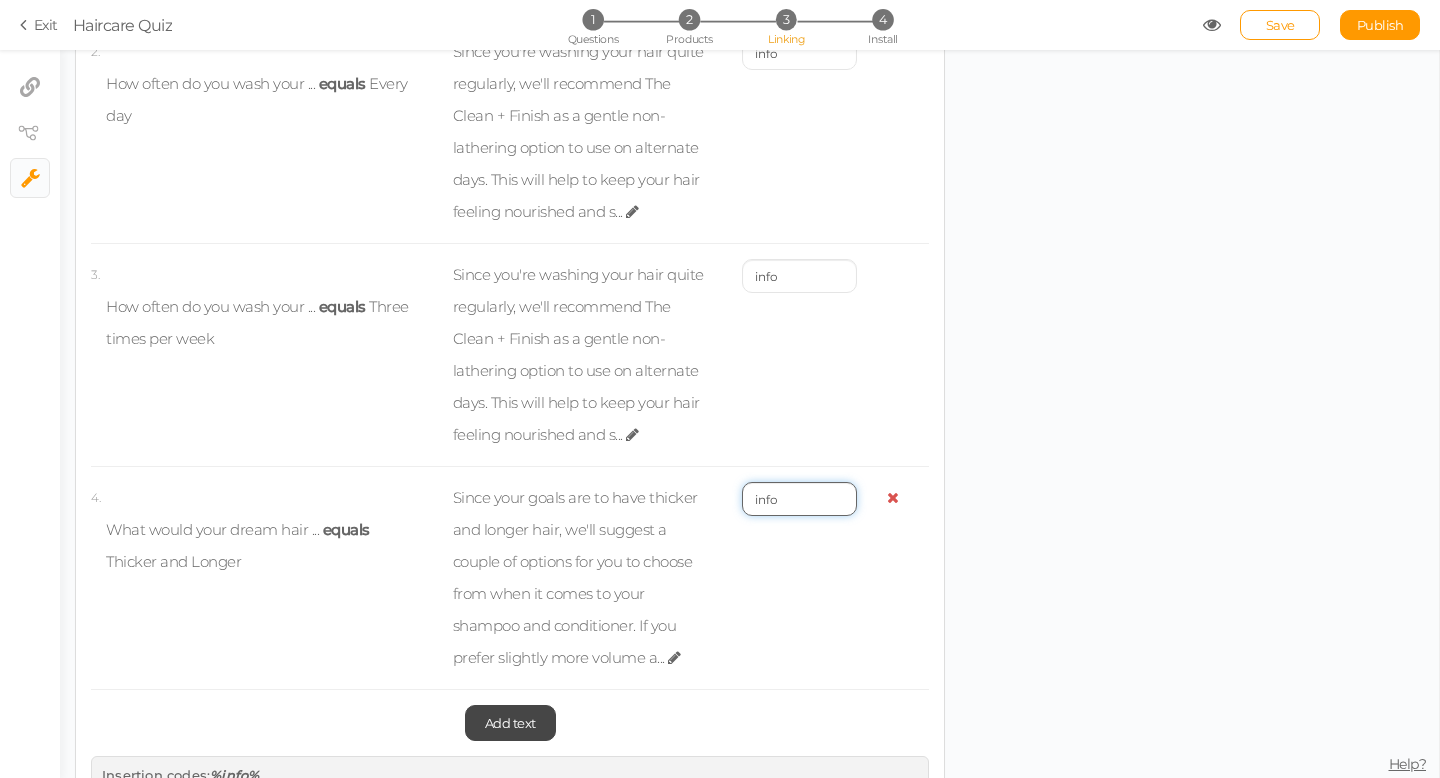 scroll, scrollTop: 461, scrollLeft: 0, axis: vertical 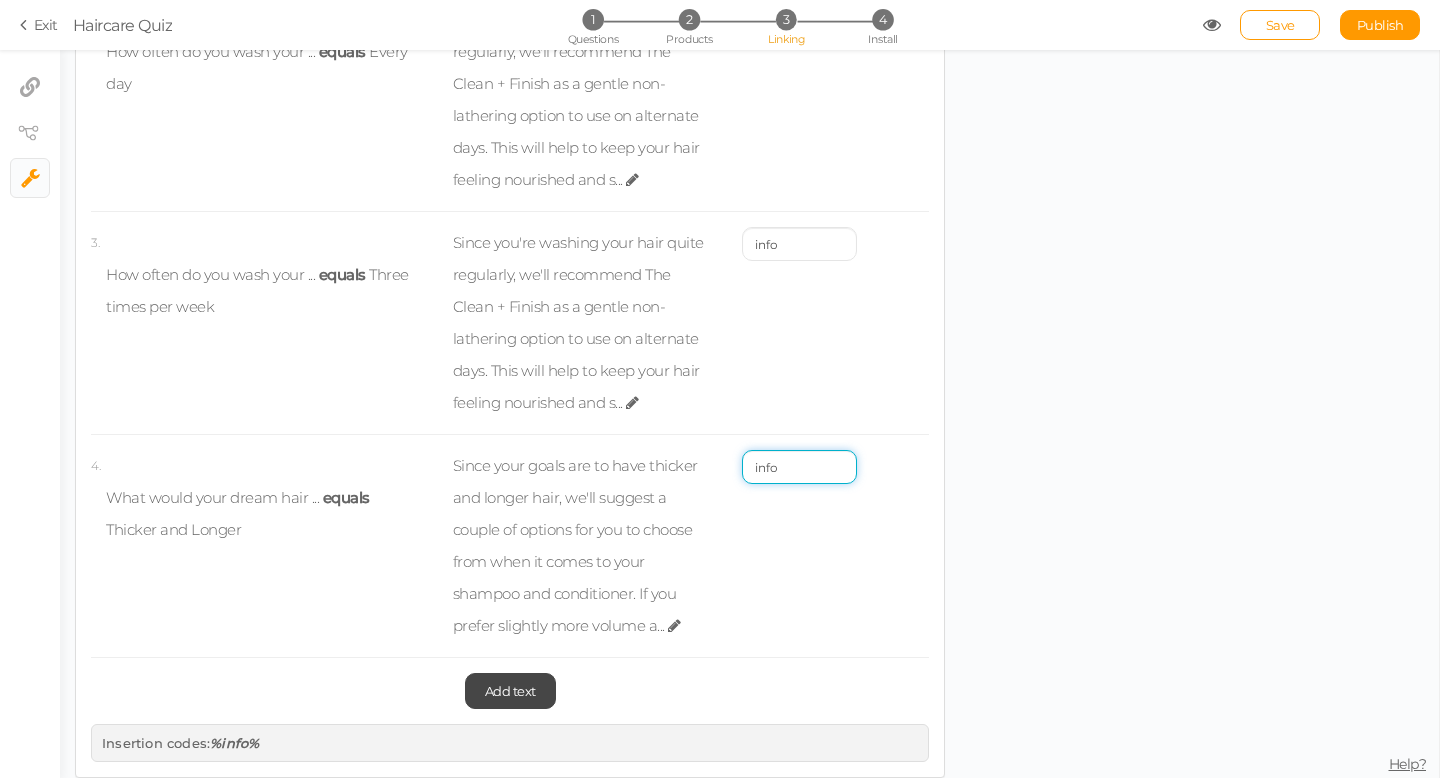type on "info" 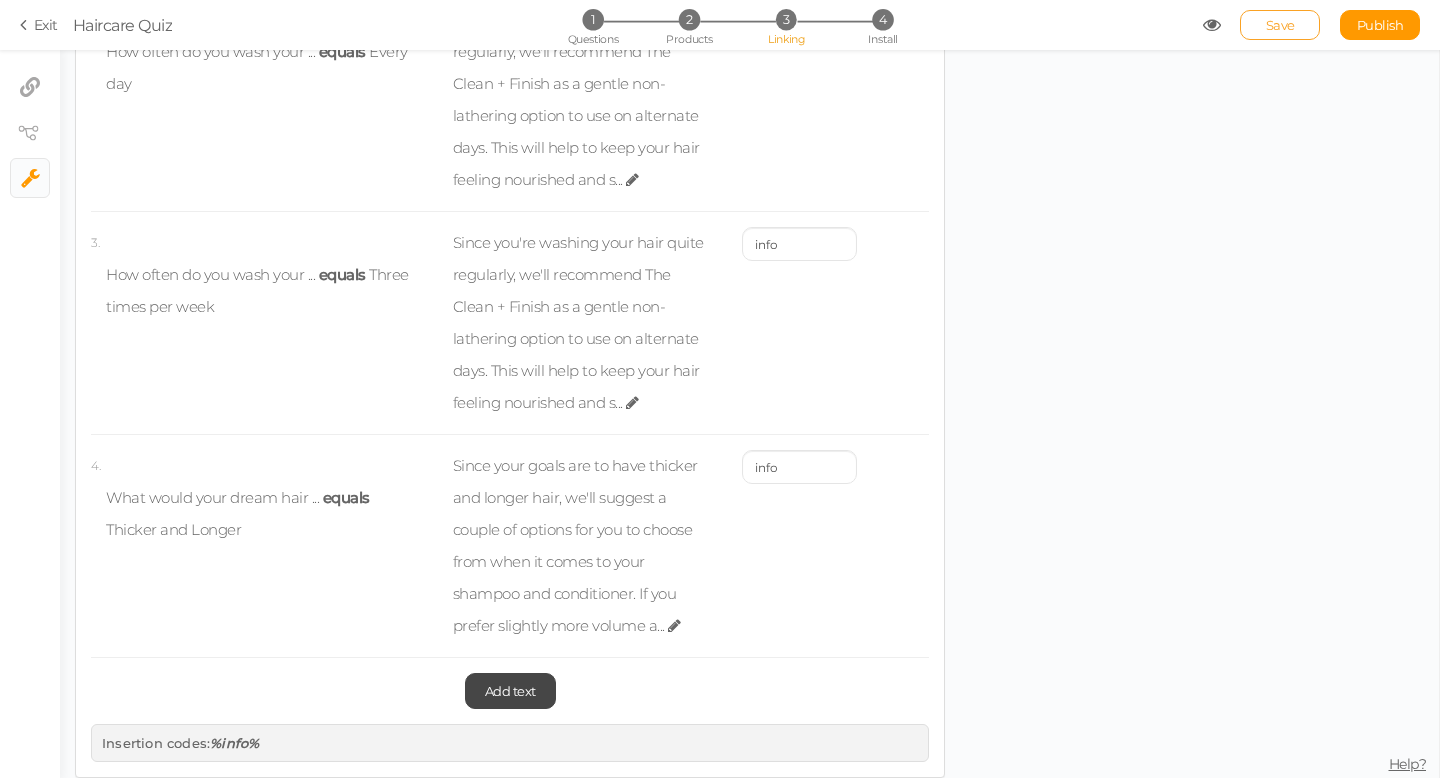 click on "Save" at bounding box center (1280, 25) 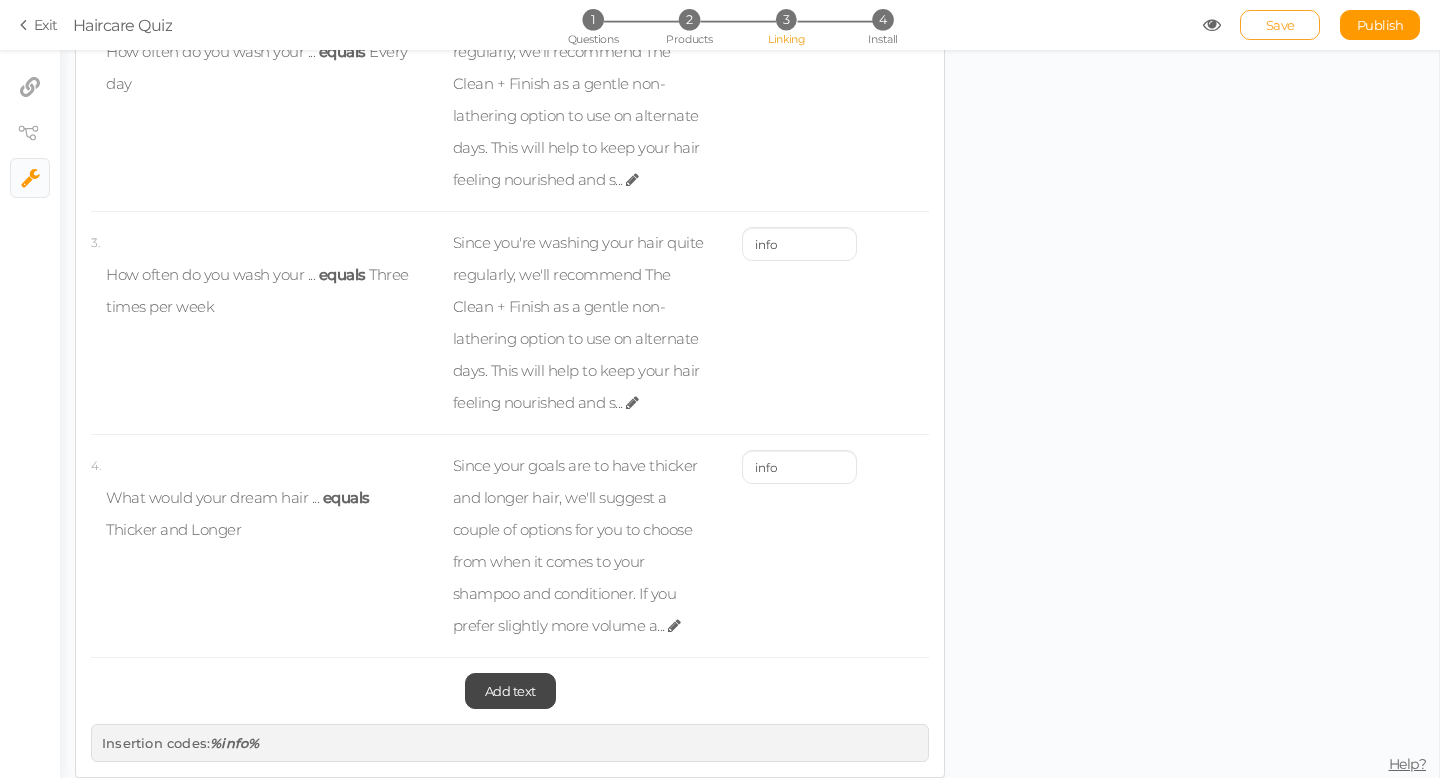 click on "Save" at bounding box center (1280, 25) 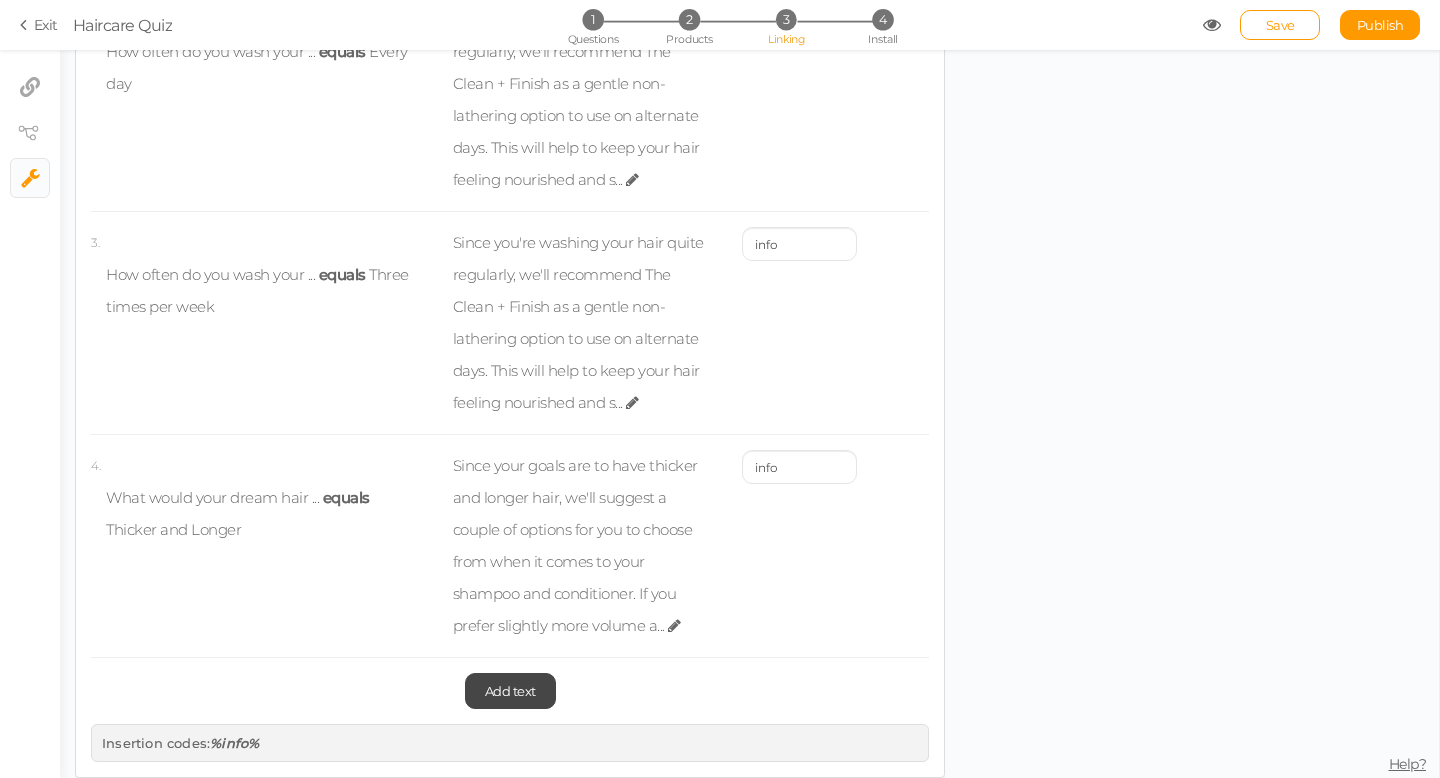 click on "Exit" at bounding box center [39, 25] 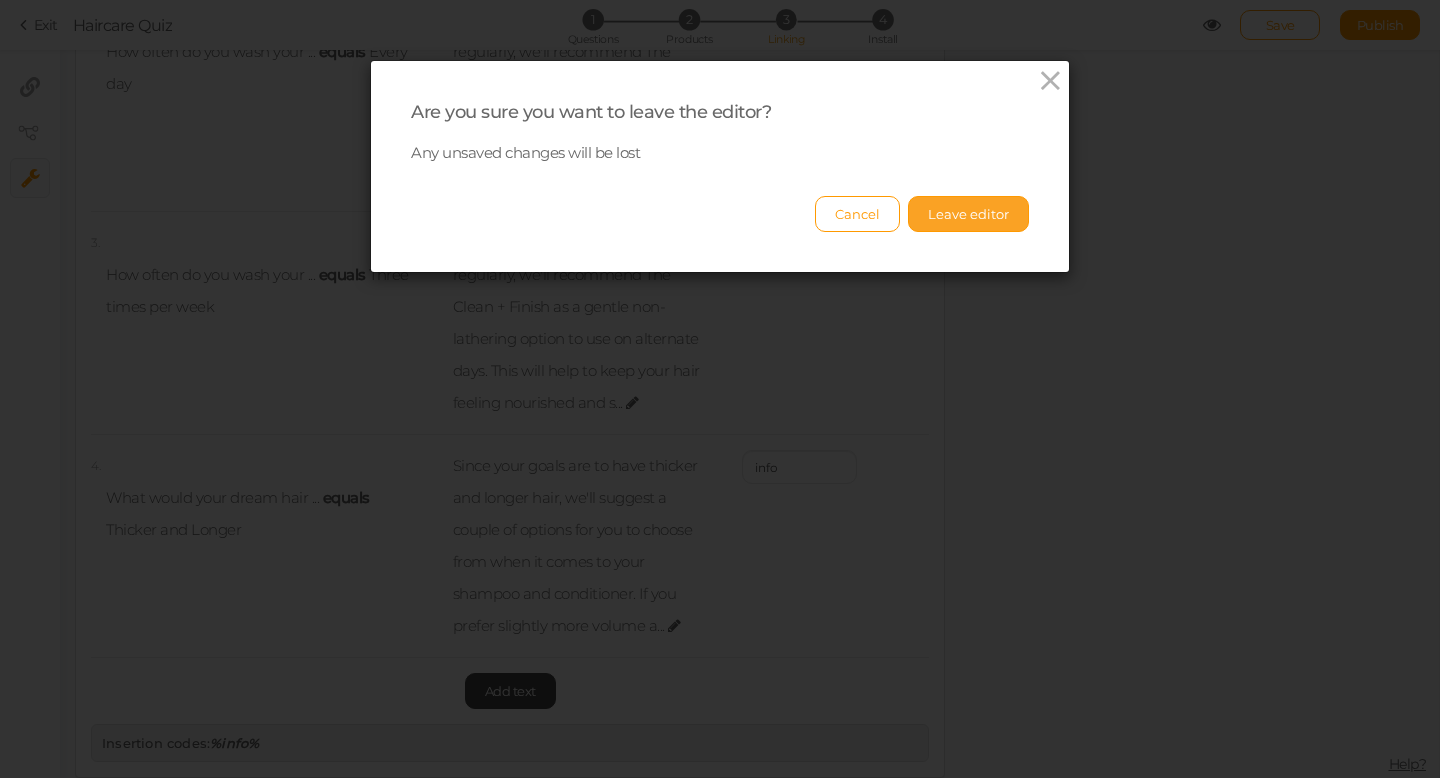 click on "Leave editor" at bounding box center [968, 214] 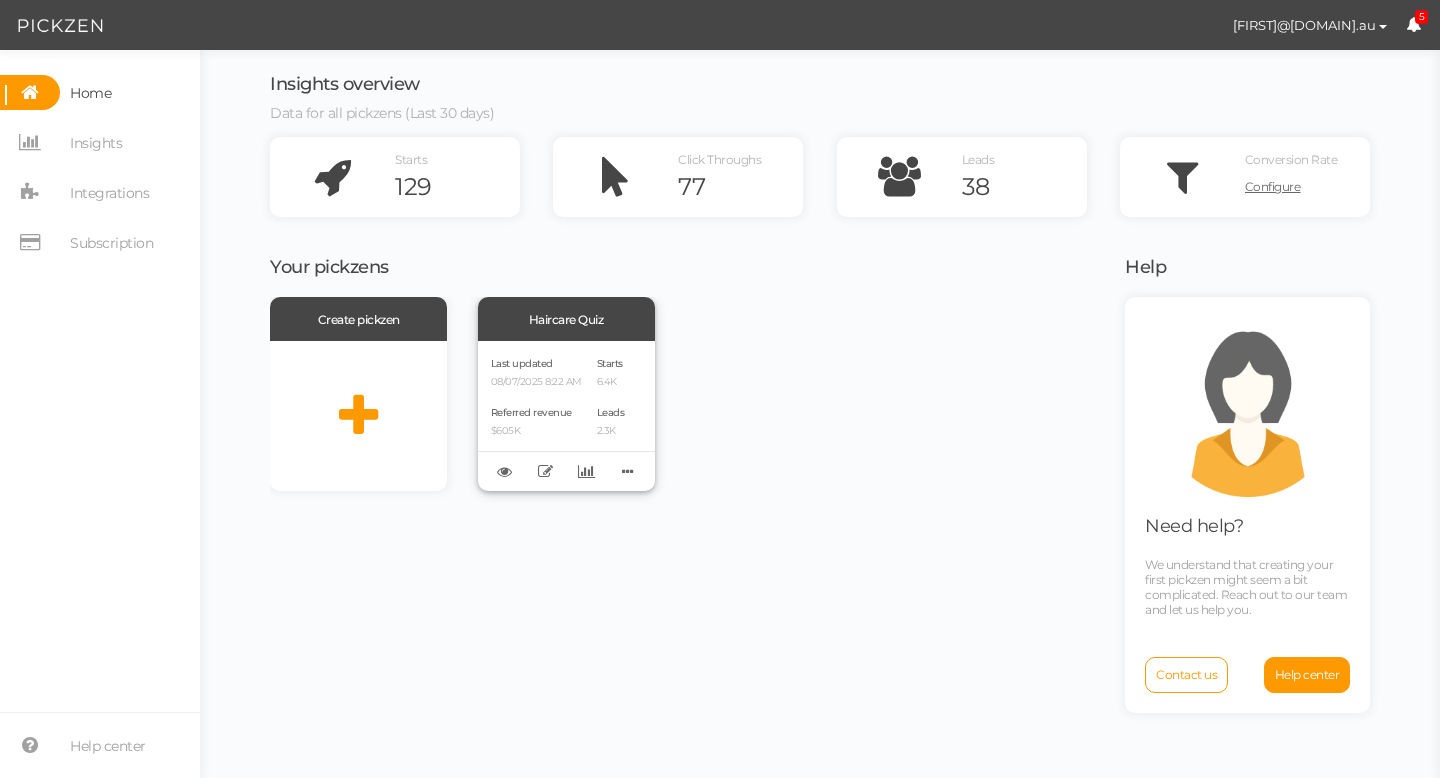 click on "08/07/2025 8:22 AM" at bounding box center (536, 382) 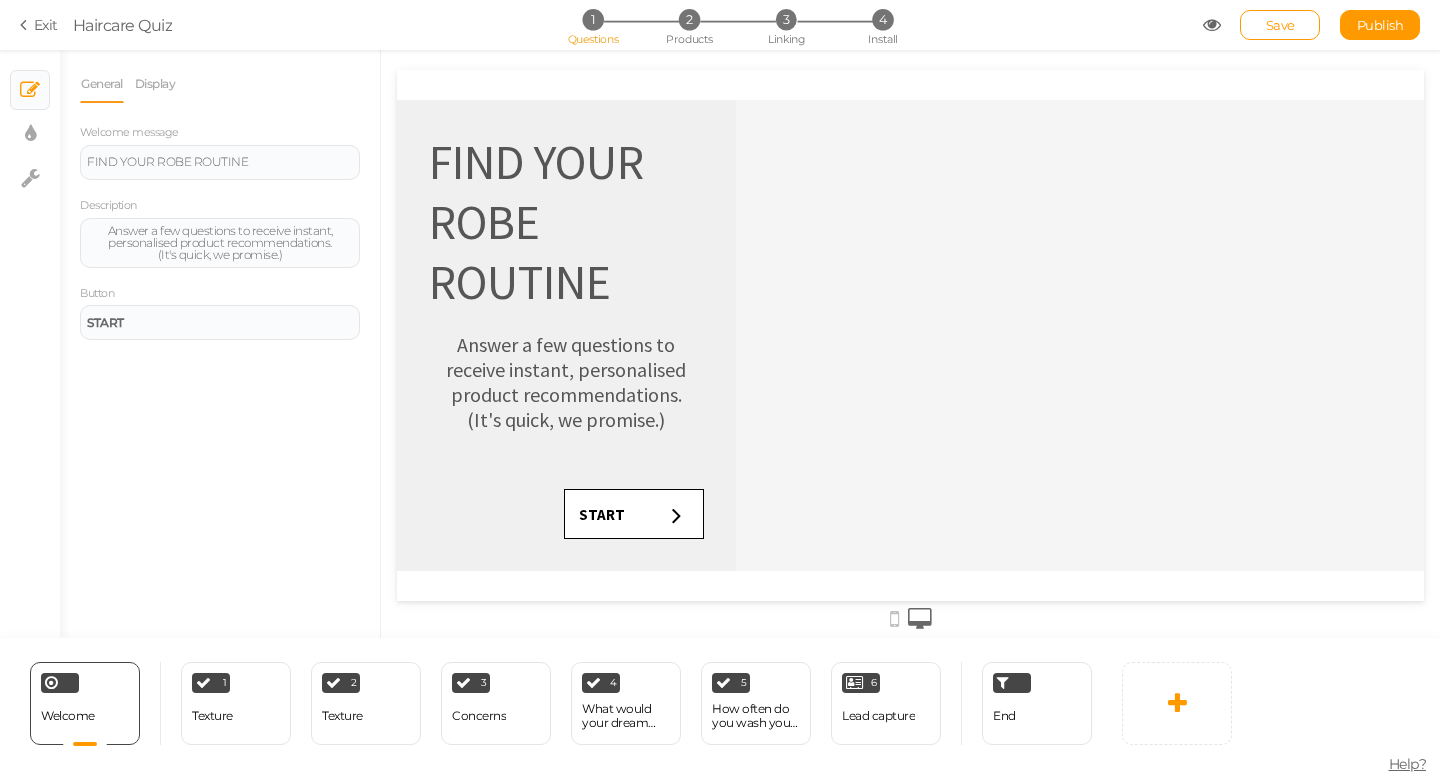 scroll, scrollTop: 0, scrollLeft: 0, axis: both 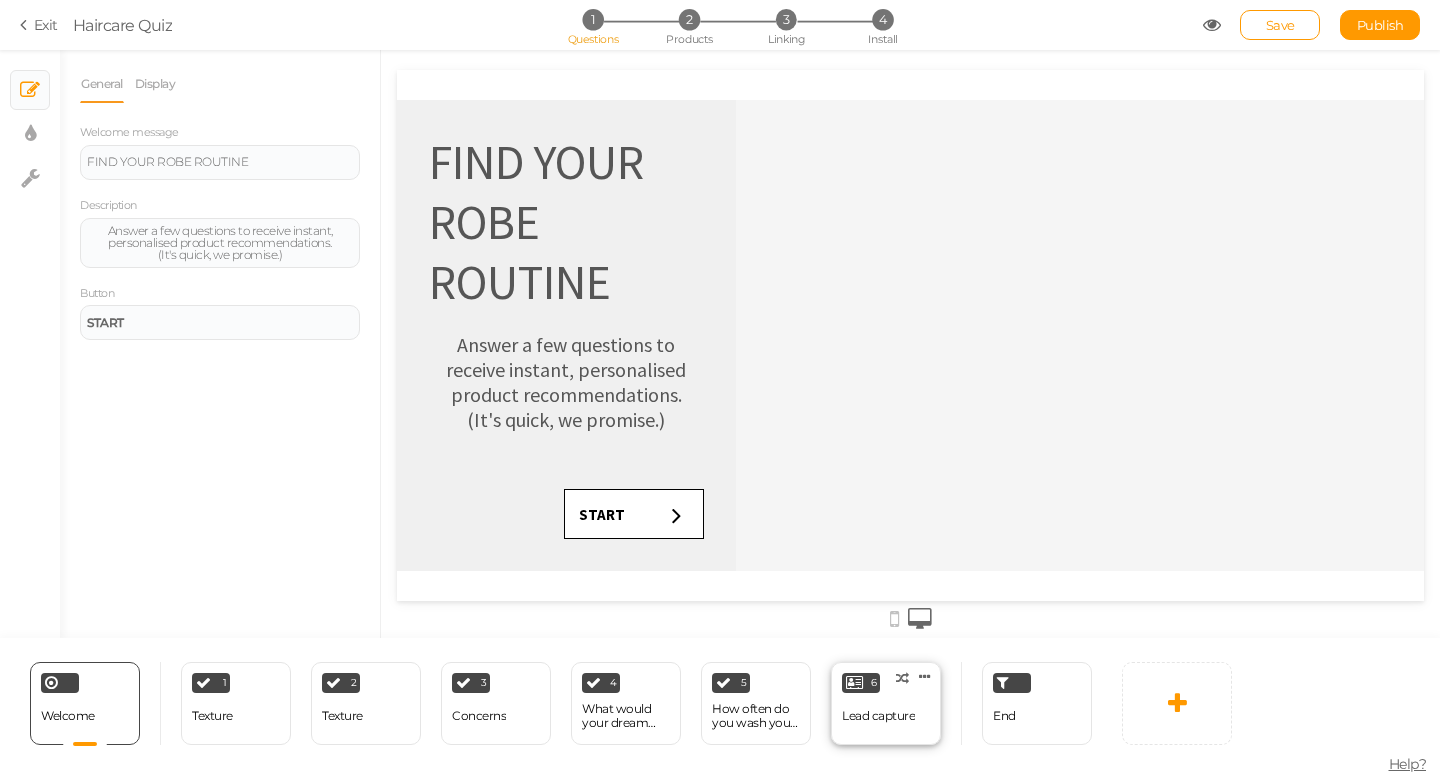 click on "Lead capture" at bounding box center [878, 716] 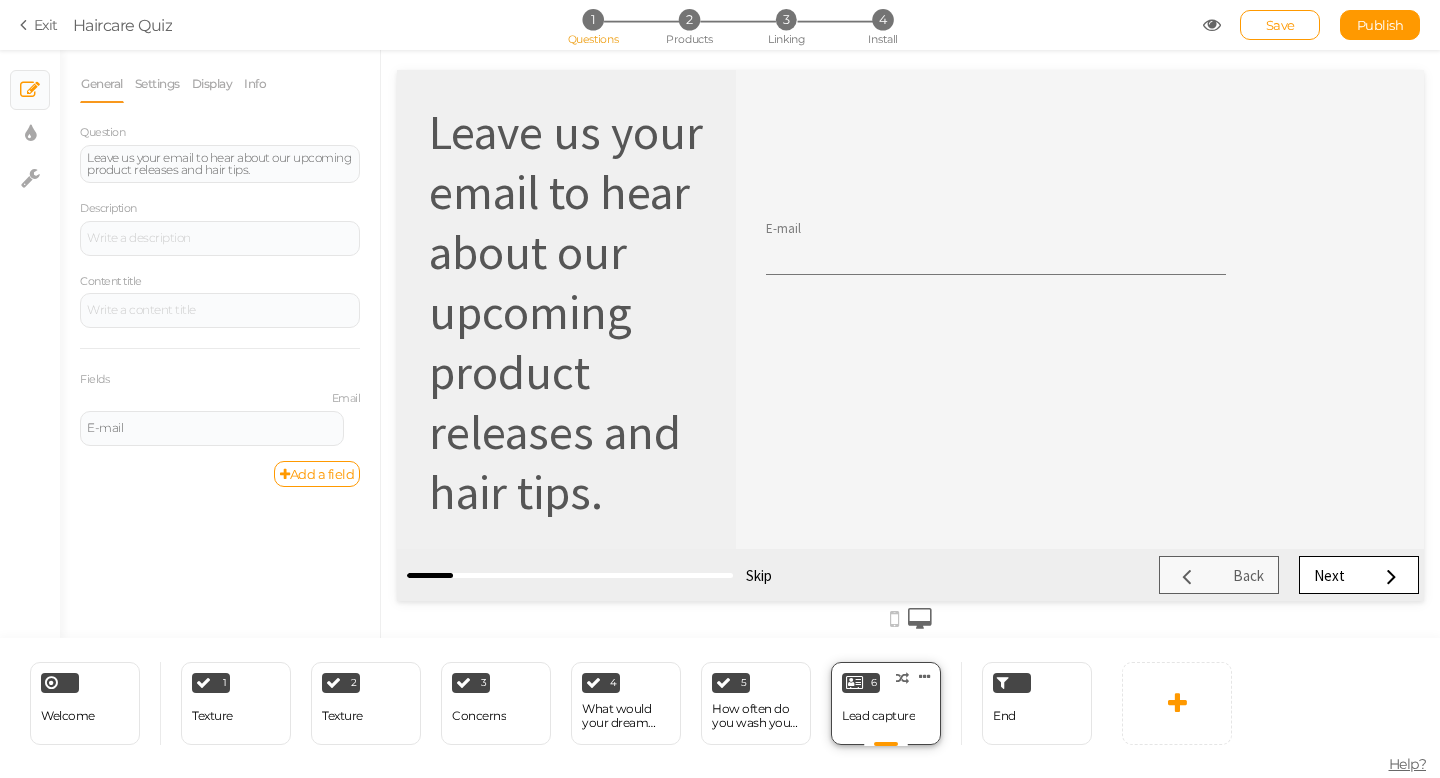 scroll, scrollTop: 0, scrollLeft: 0, axis: both 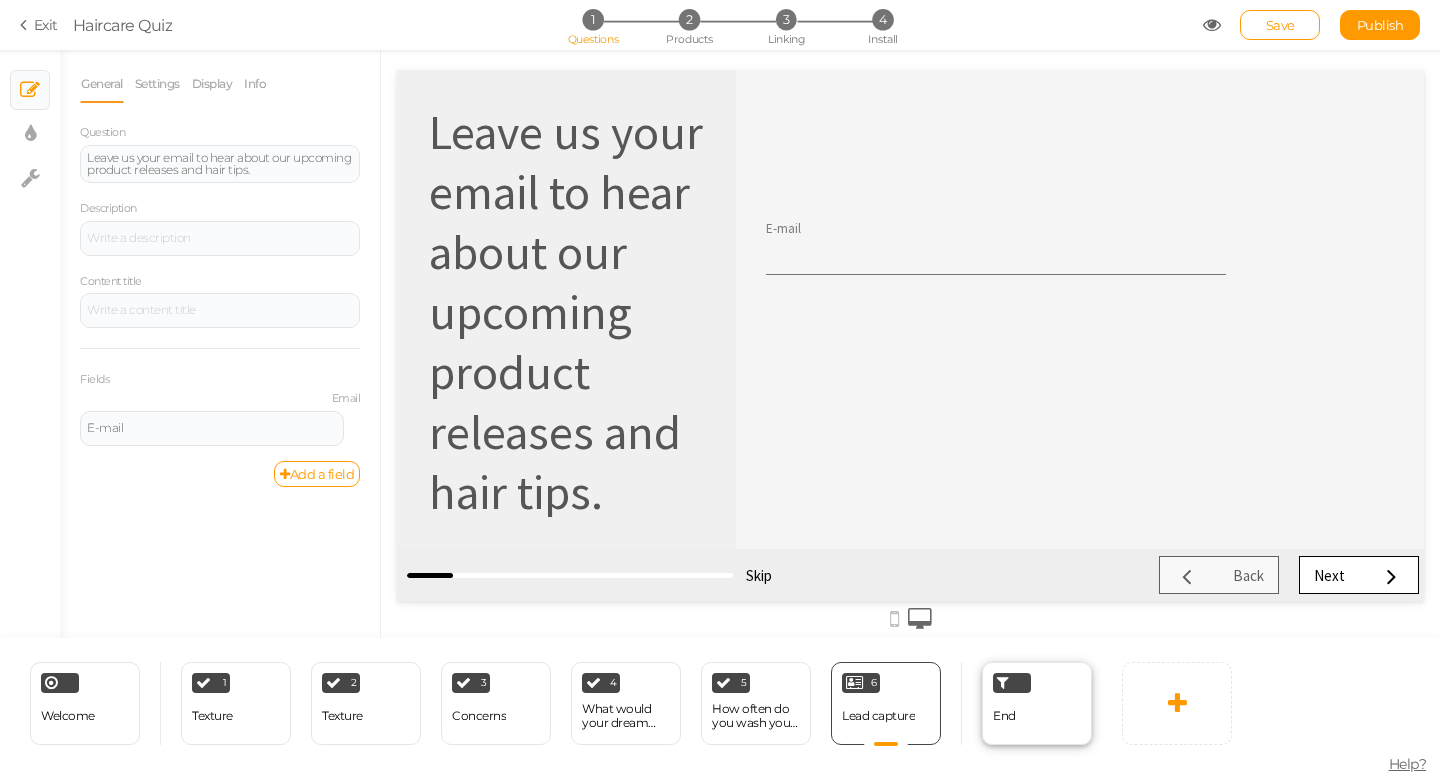 click on "End" at bounding box center (1037, 703) 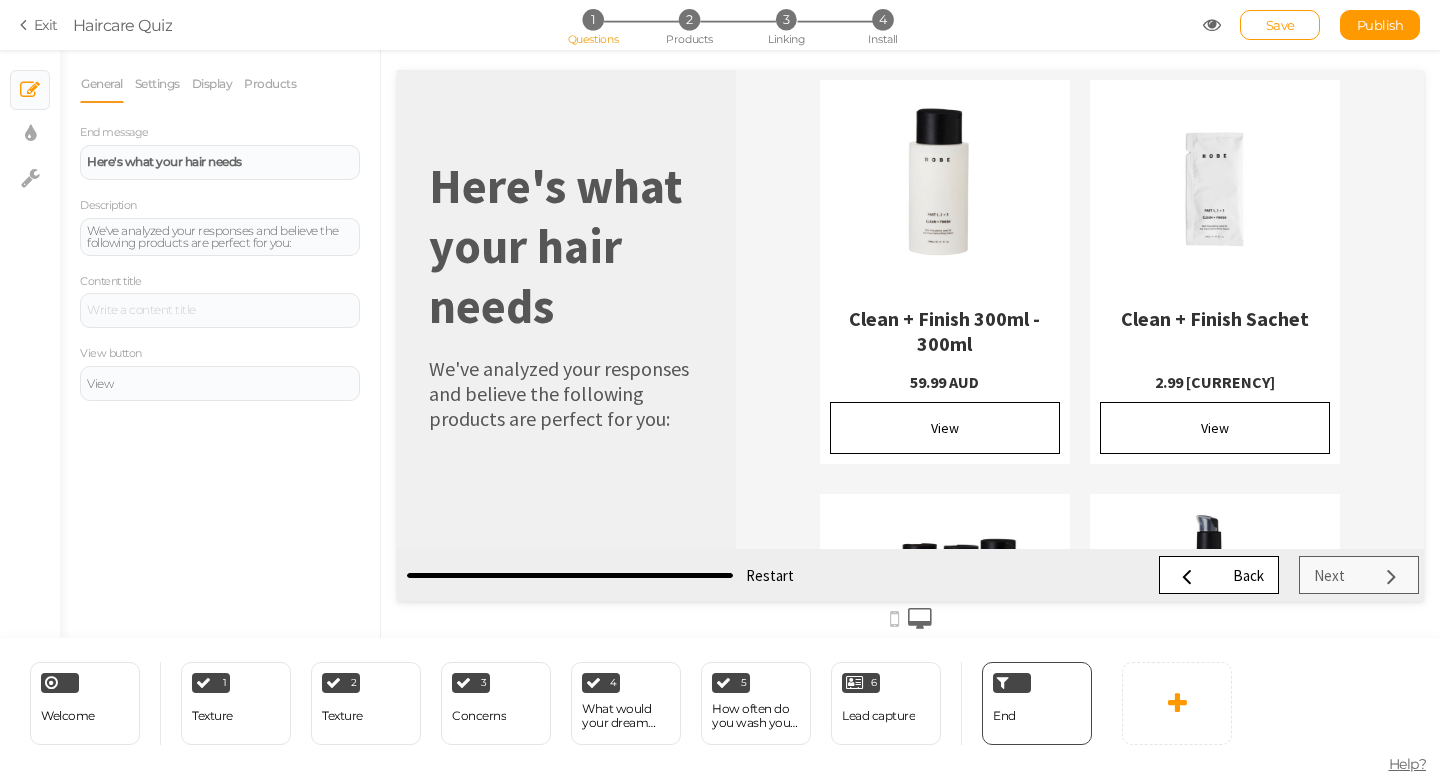 click on "Here's what your hair needs" at bounding box center [556, 246] 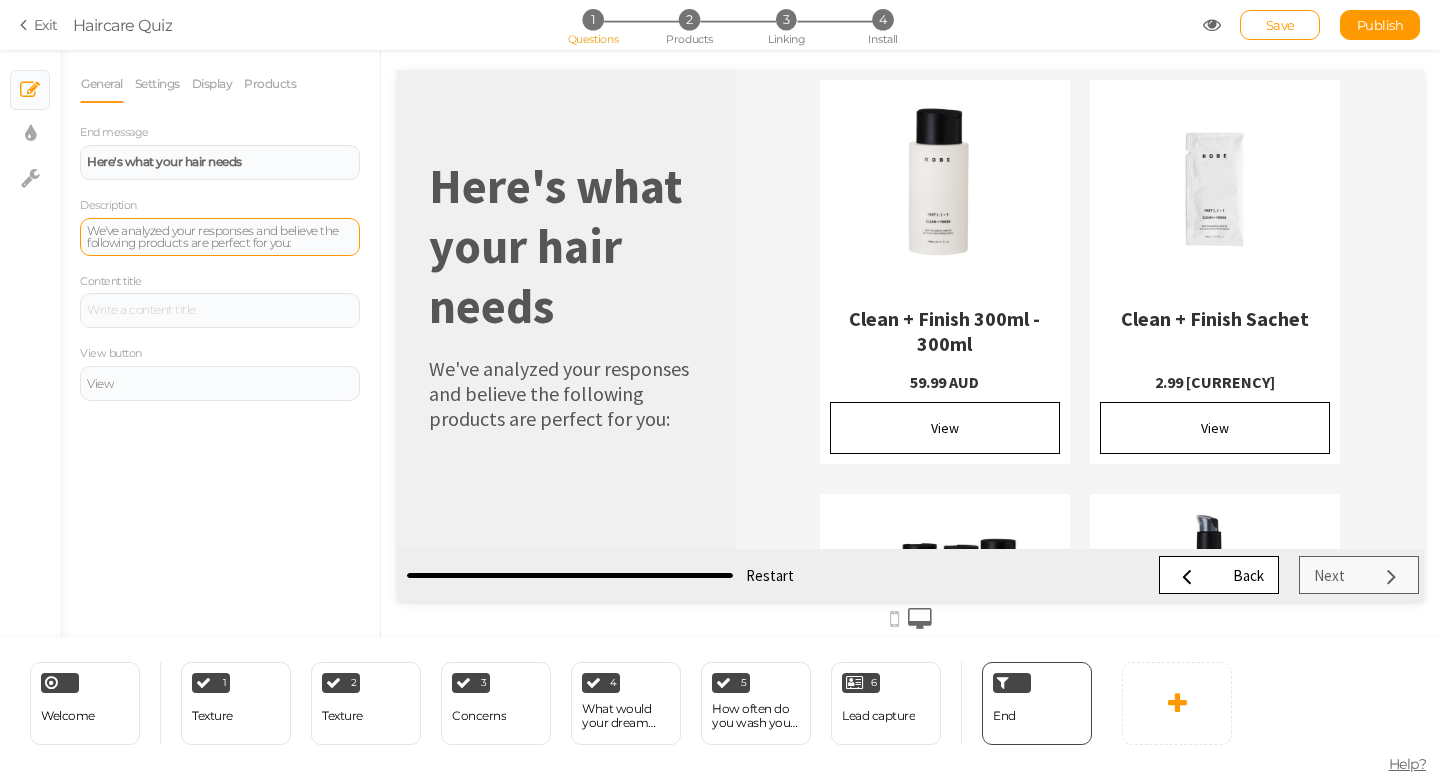 click on "We've analyzed your responses and believe the following products are perfect for you:" at bounding box center [220, 237] 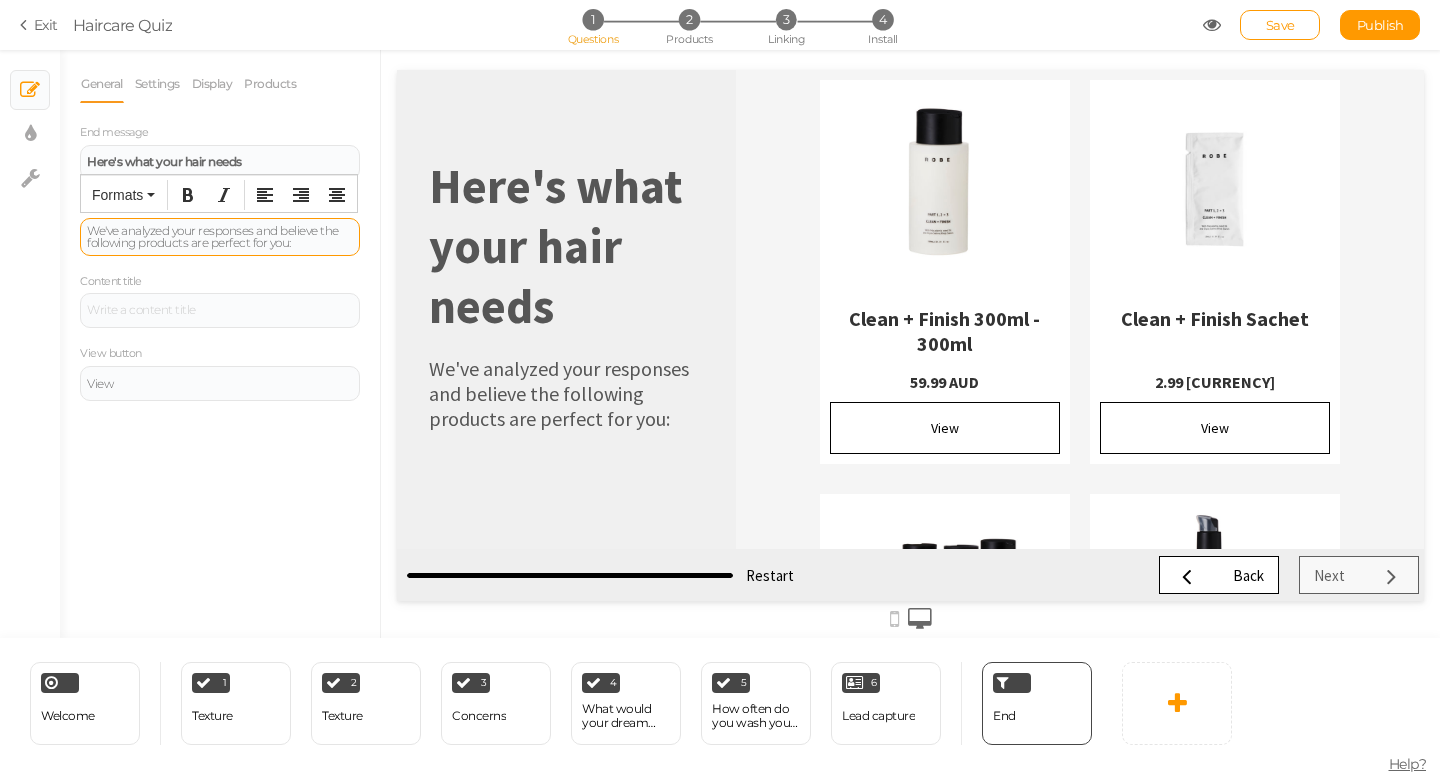 type 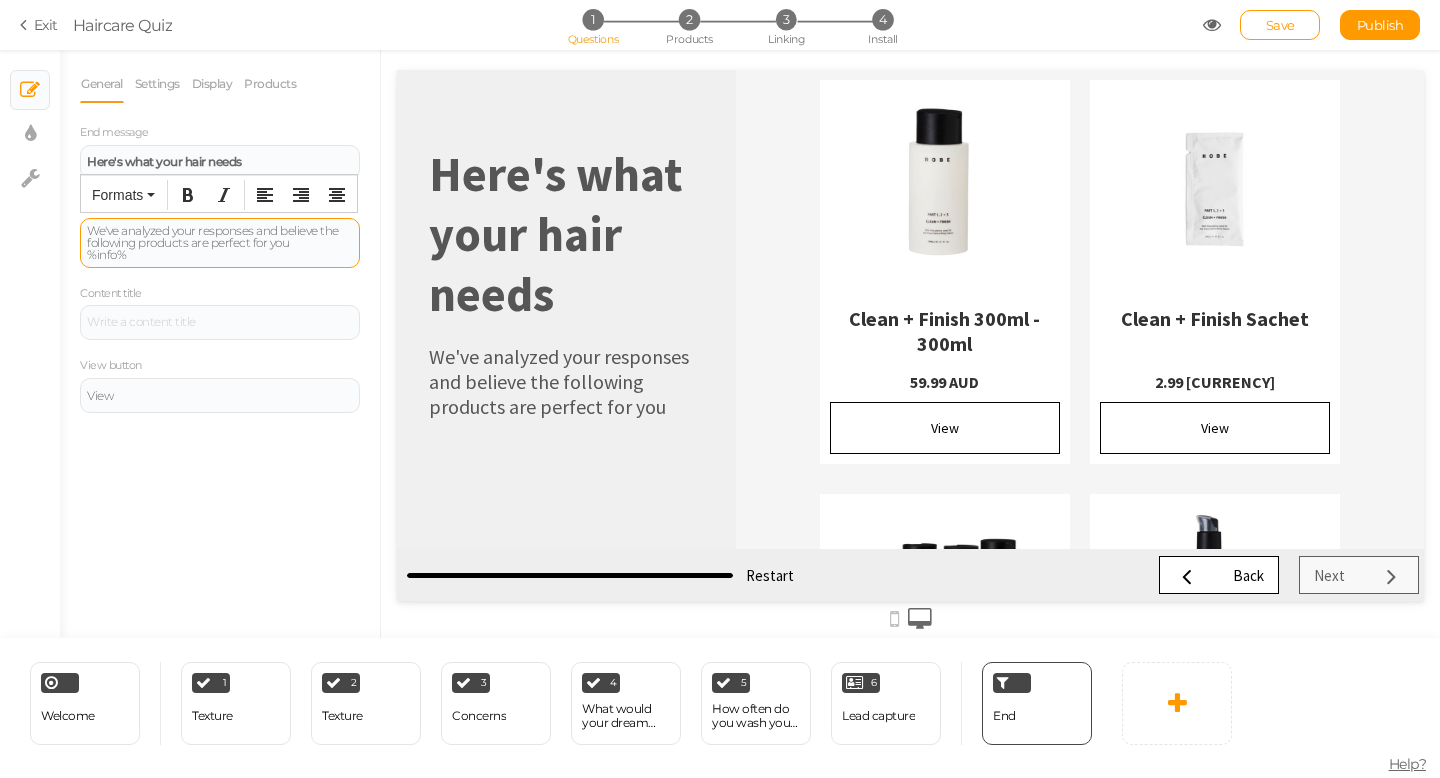 click on "We've analyzed your responses and believe the following products are perfect for you" at bounding box center [220, 237] 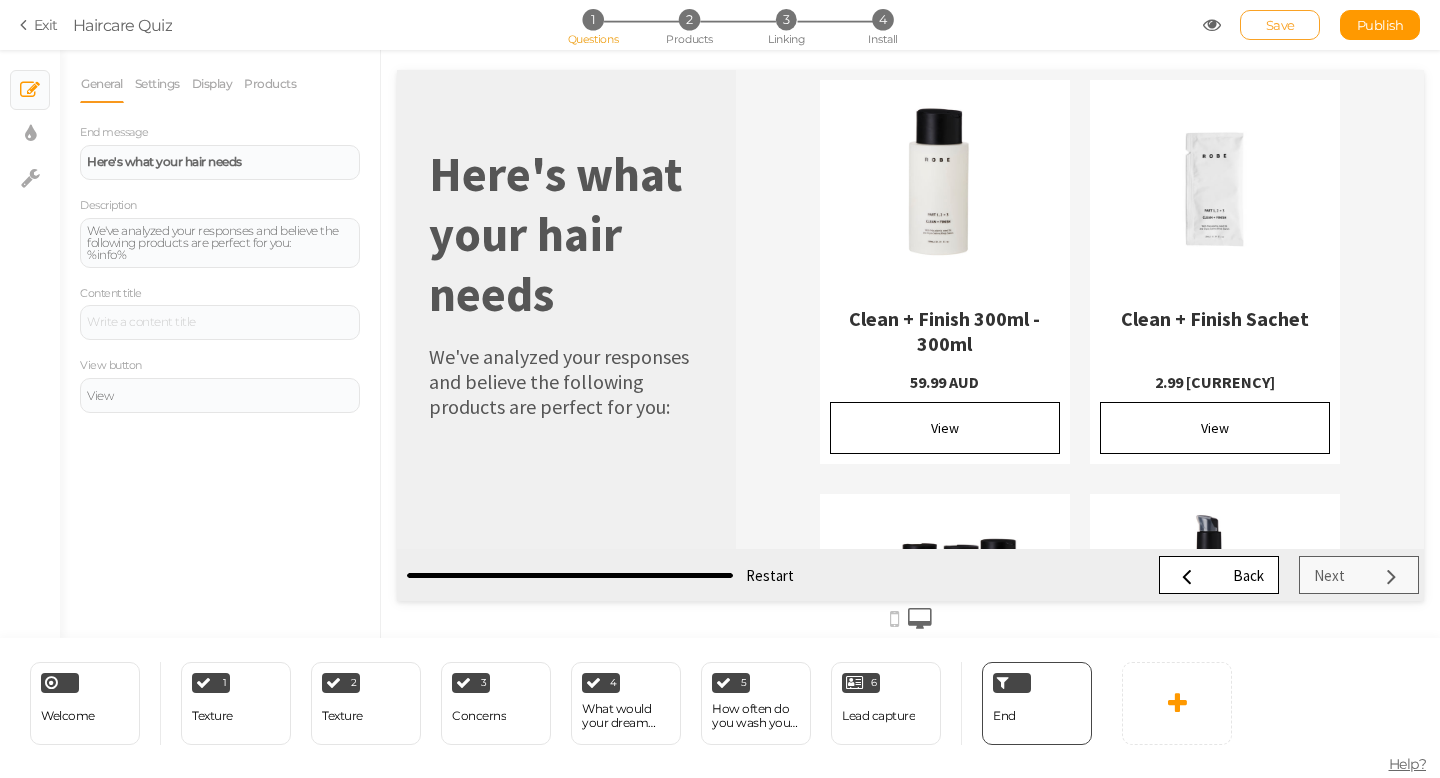 click on "Save" at bounding box center (1280, 25) 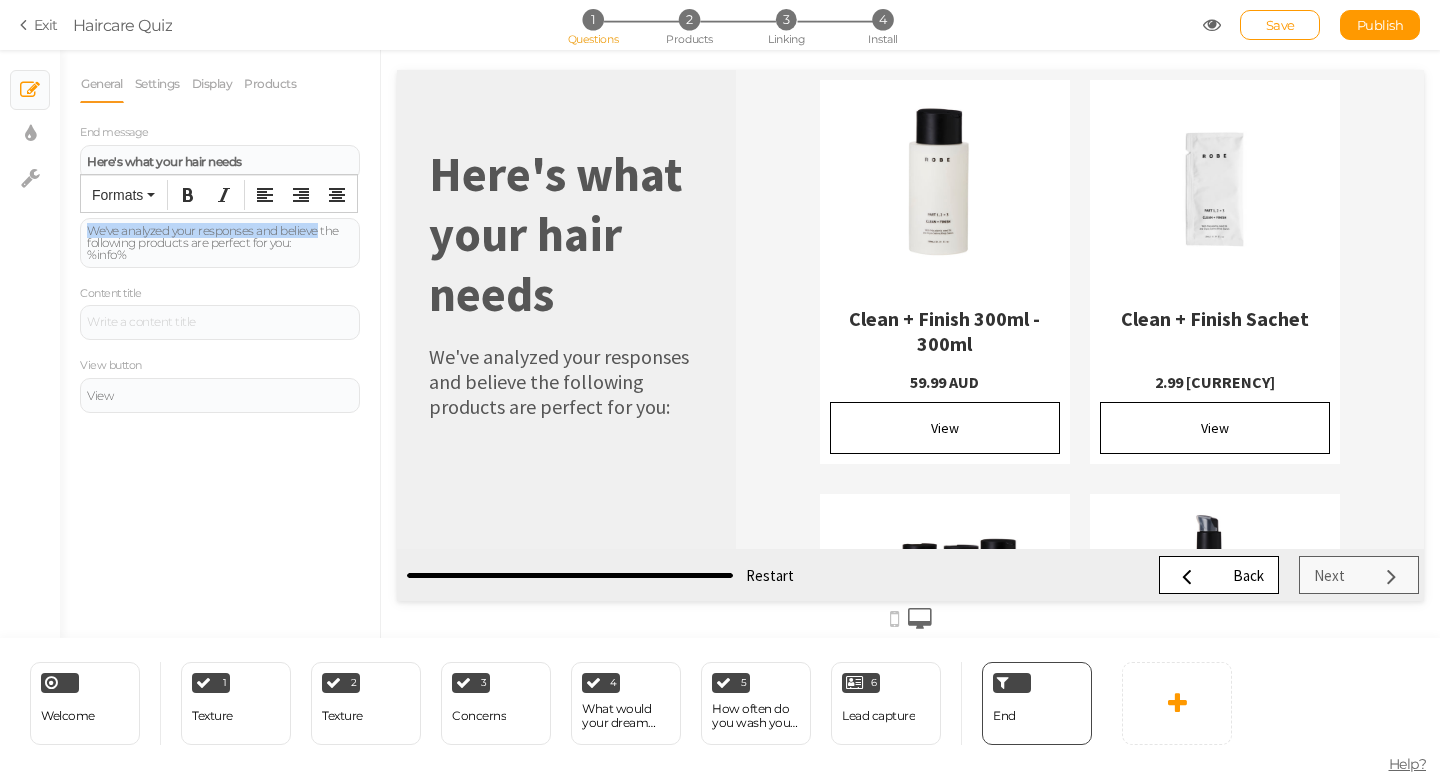 drag, startPoint x: 320, startPoint y: 234, endPoint x: 75, endPoint y: 228, distance: 245.07346 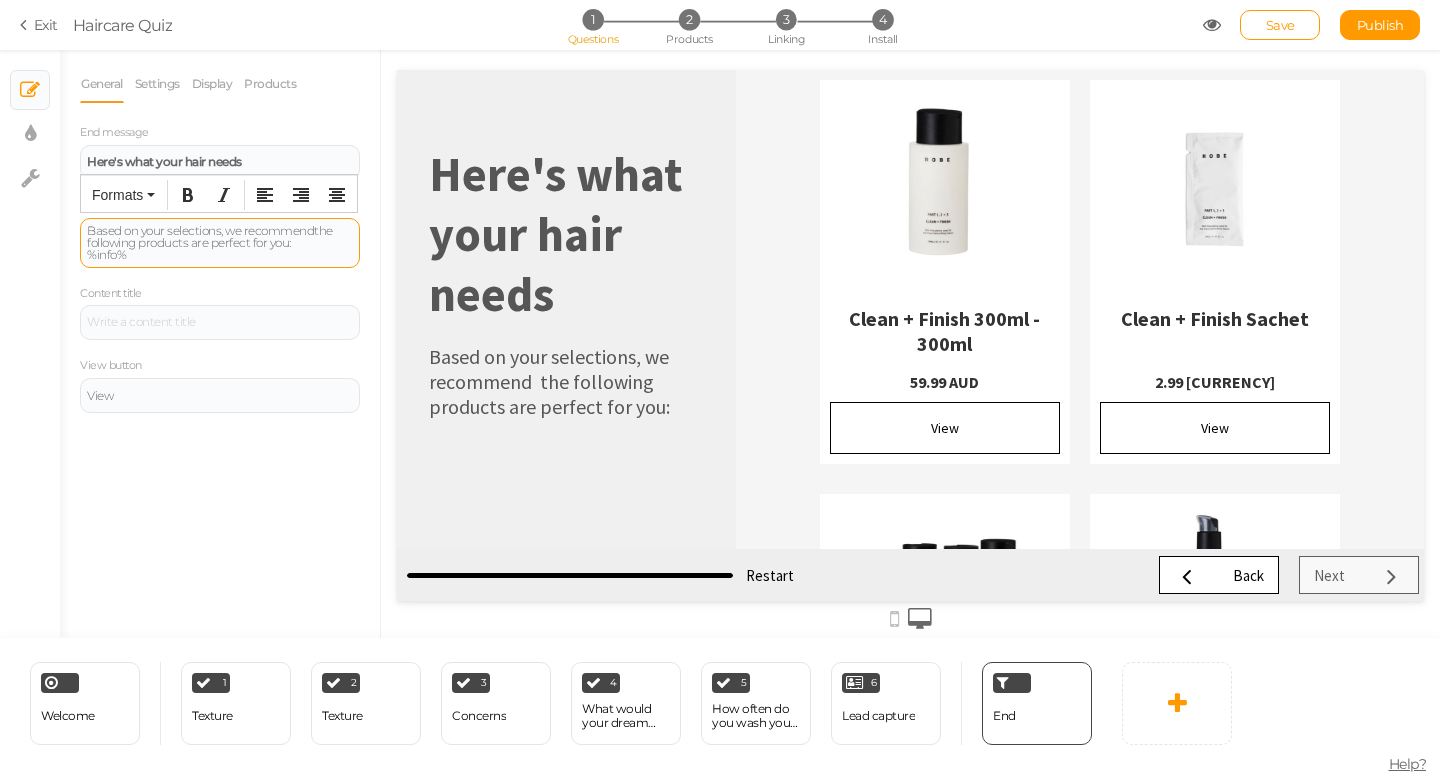 click on "Based on your selections, we recommend   the following products are perfect for you:" at bounding box center (220, 237) 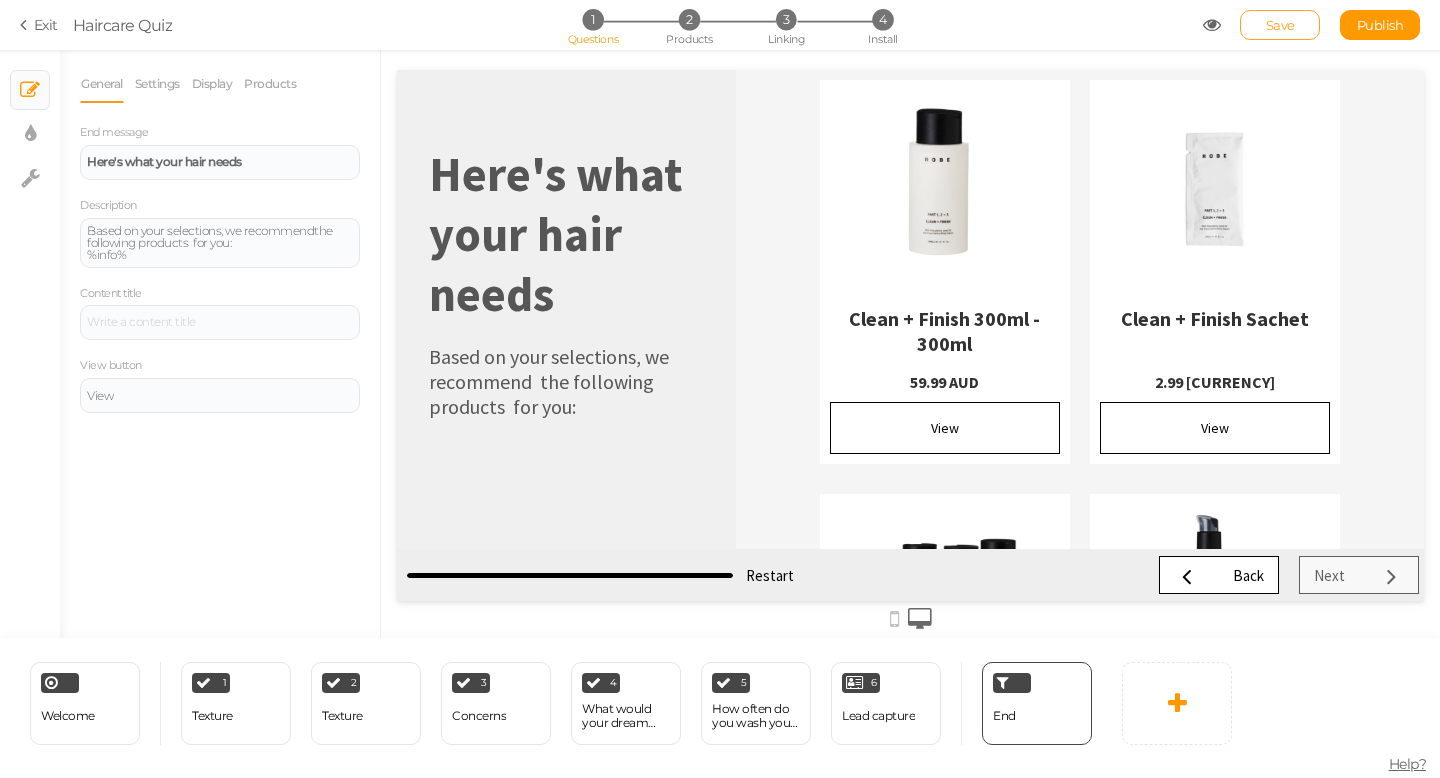 click on "Save" at bounding box center (1280, 25) 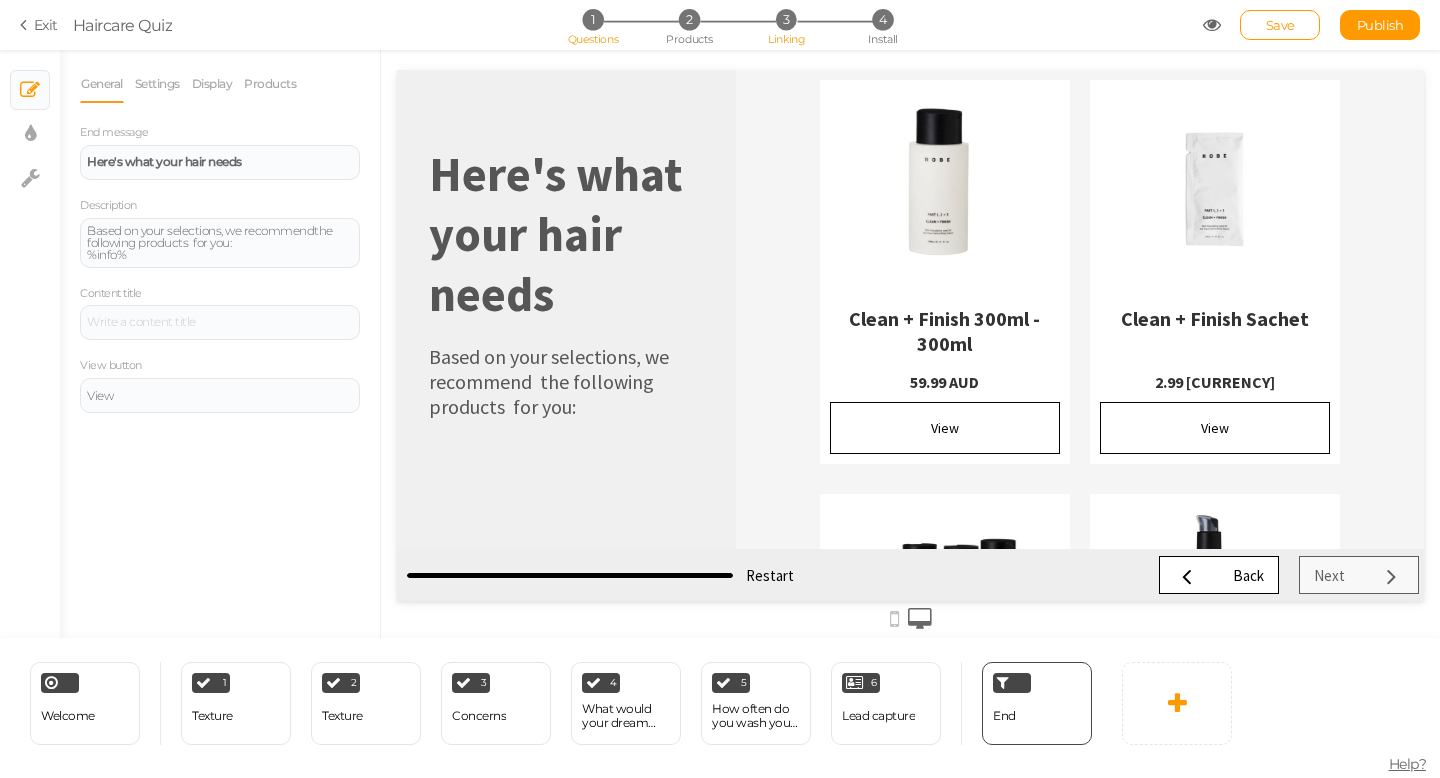 click on "3" at bounding box center (786, 19) 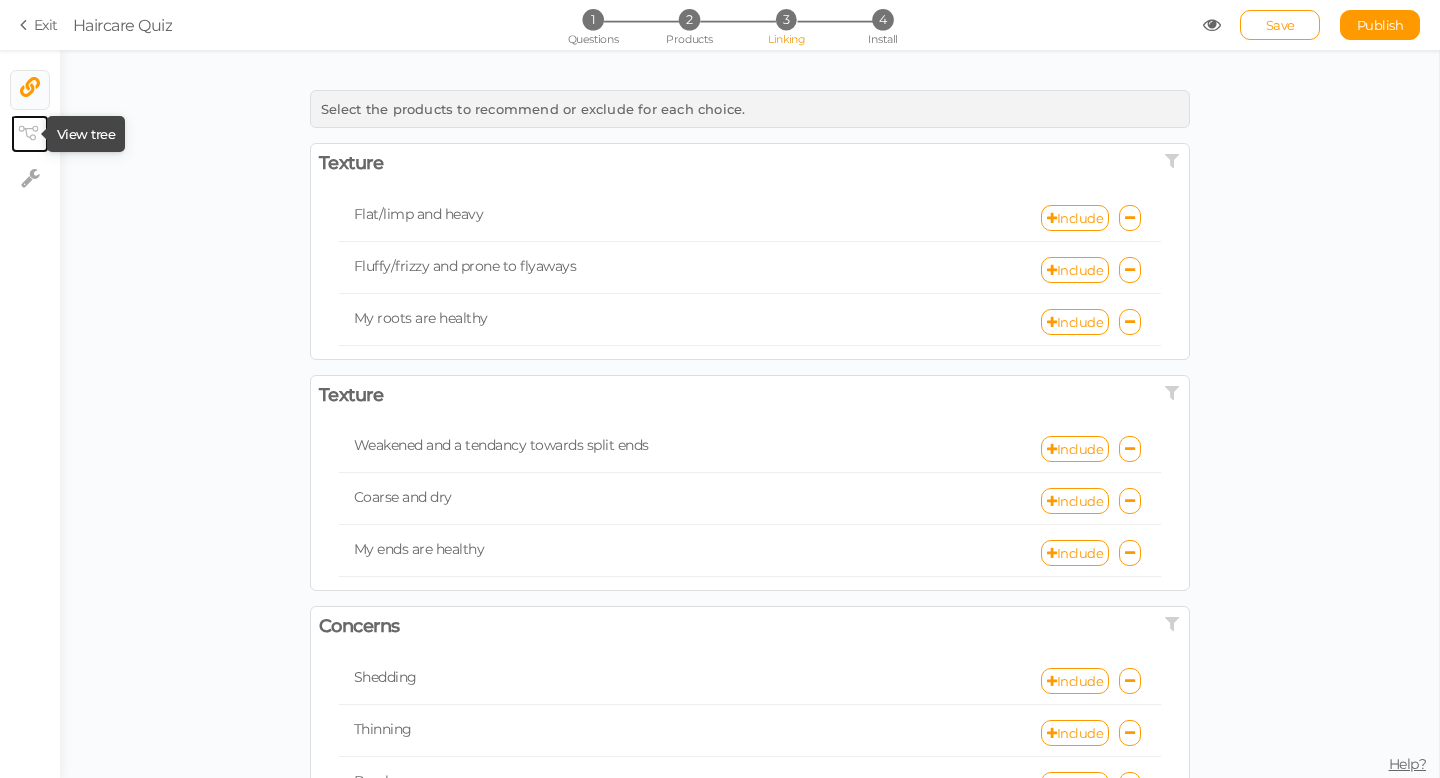 click 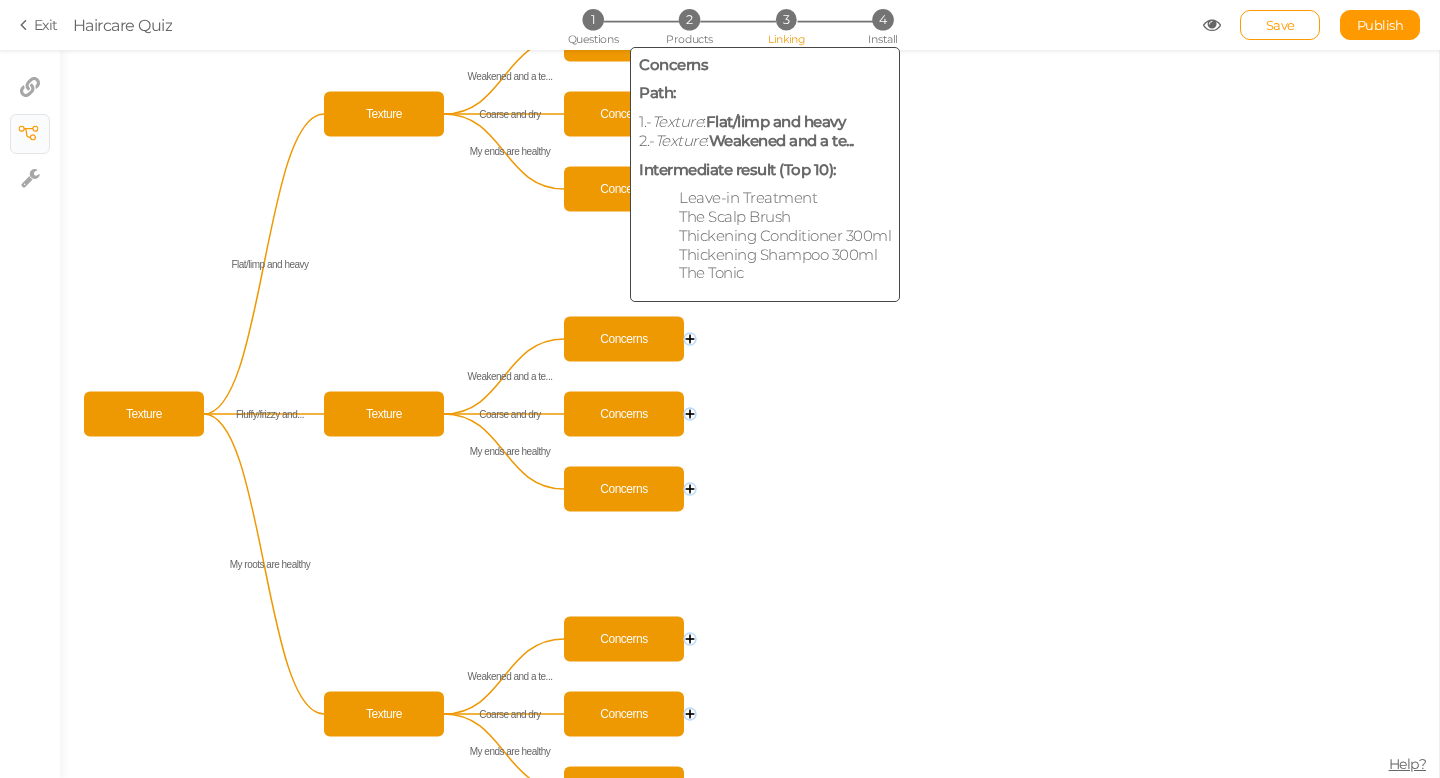 click 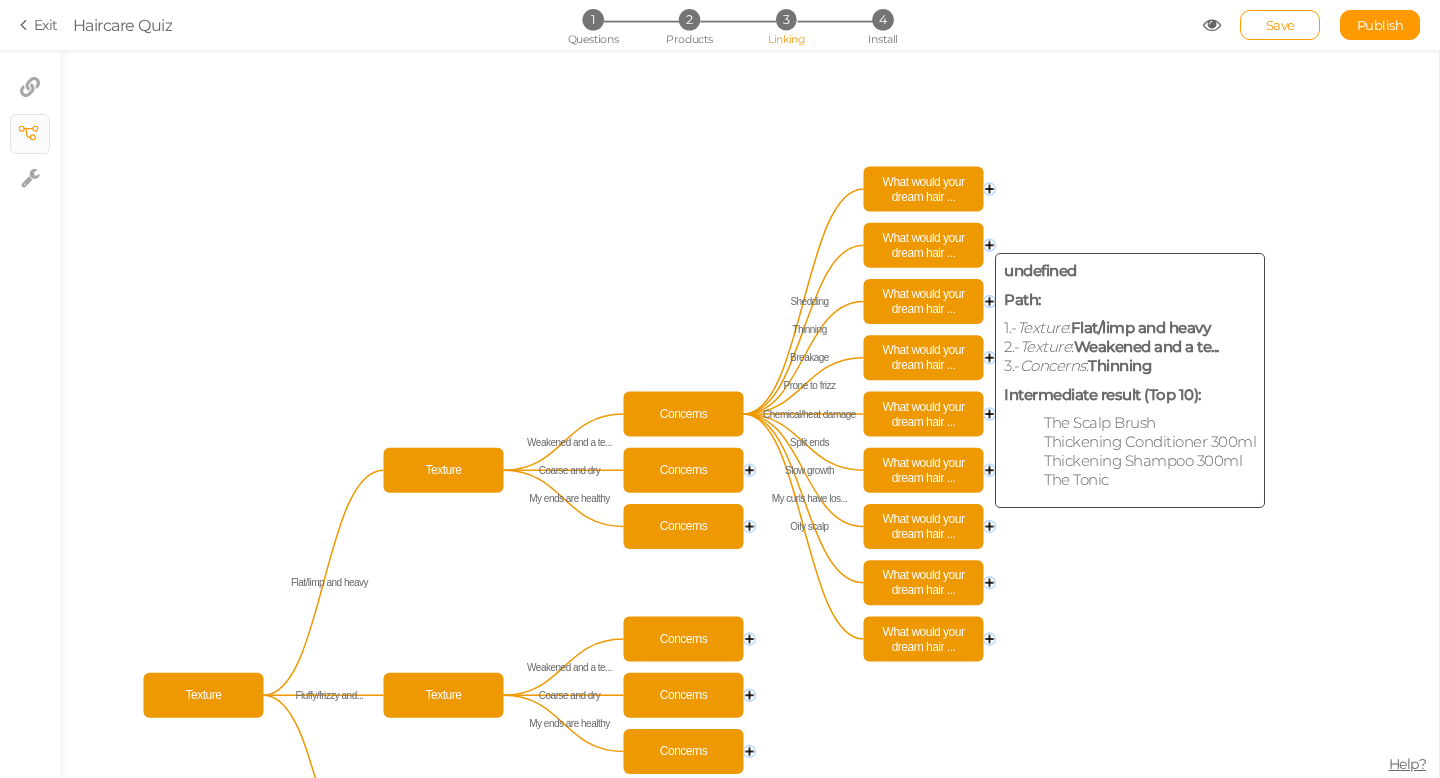 click on "What would your dream hair ..." 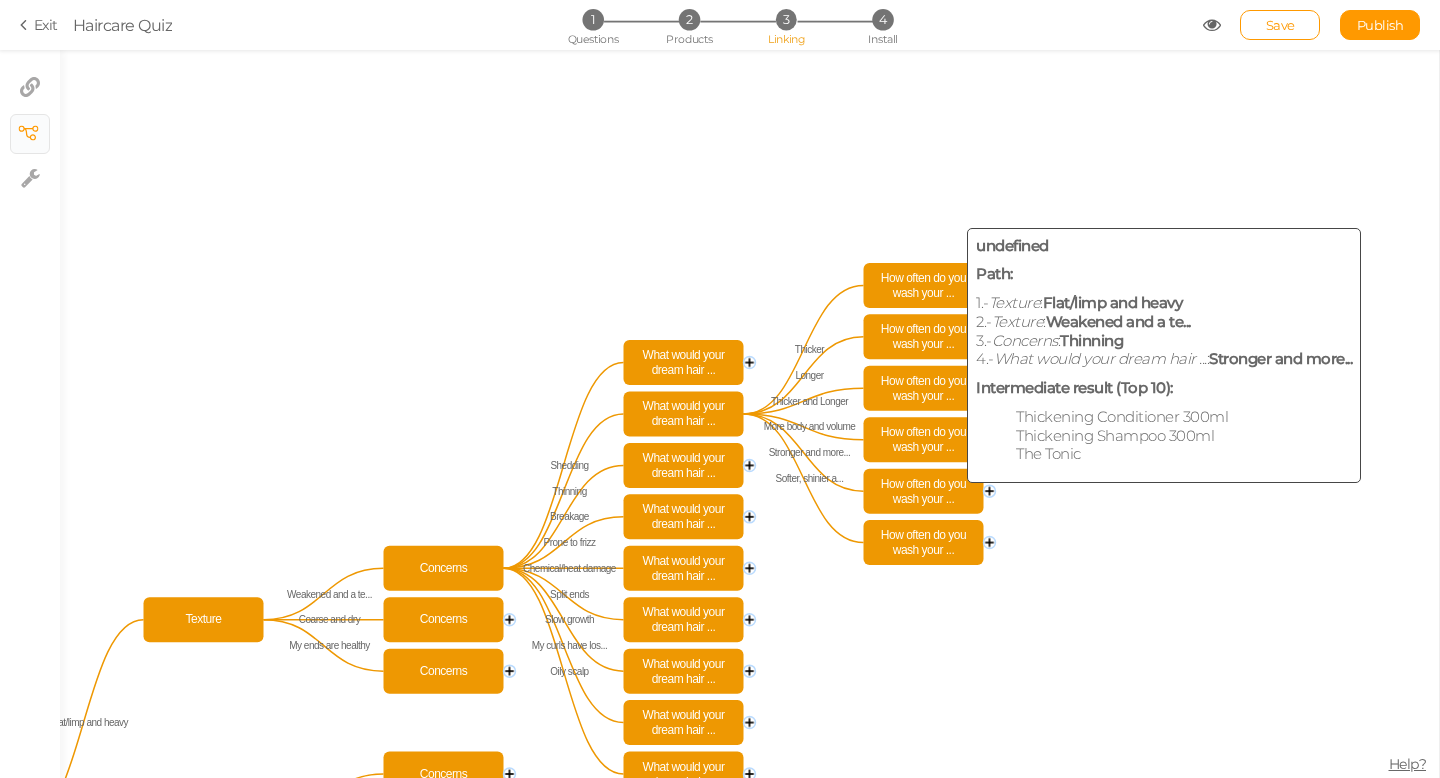 click on "How often do you wash your ..." 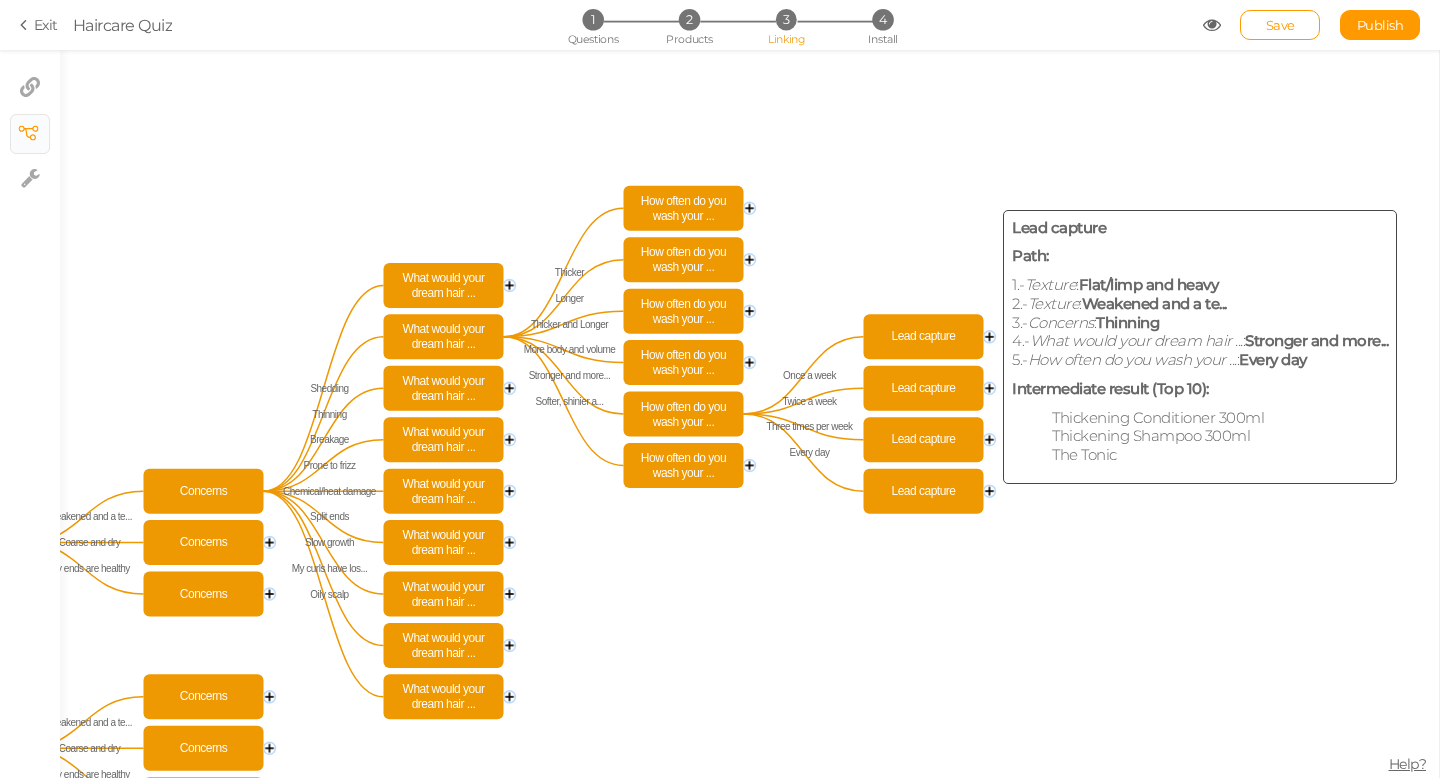 click on "Lead capture" 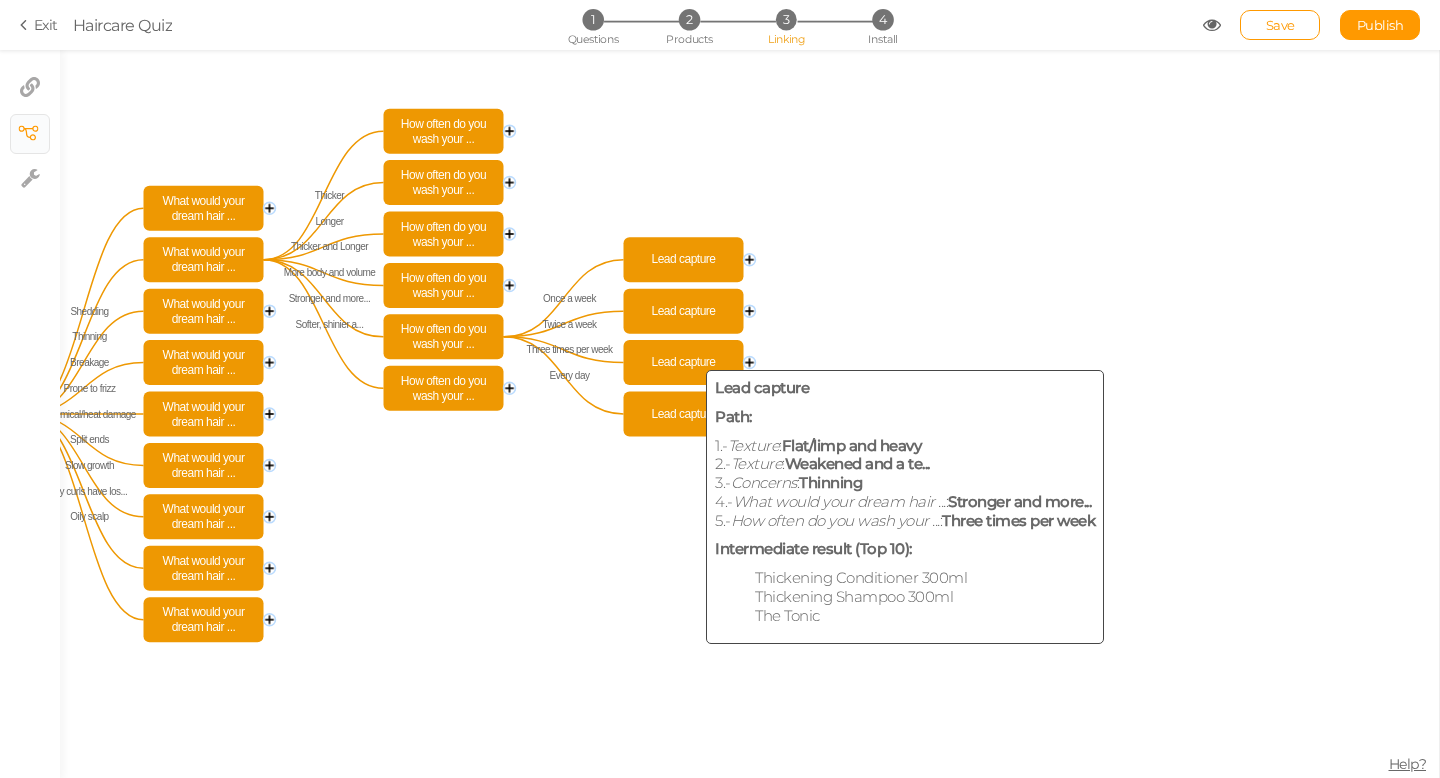 click on "Lead capture" 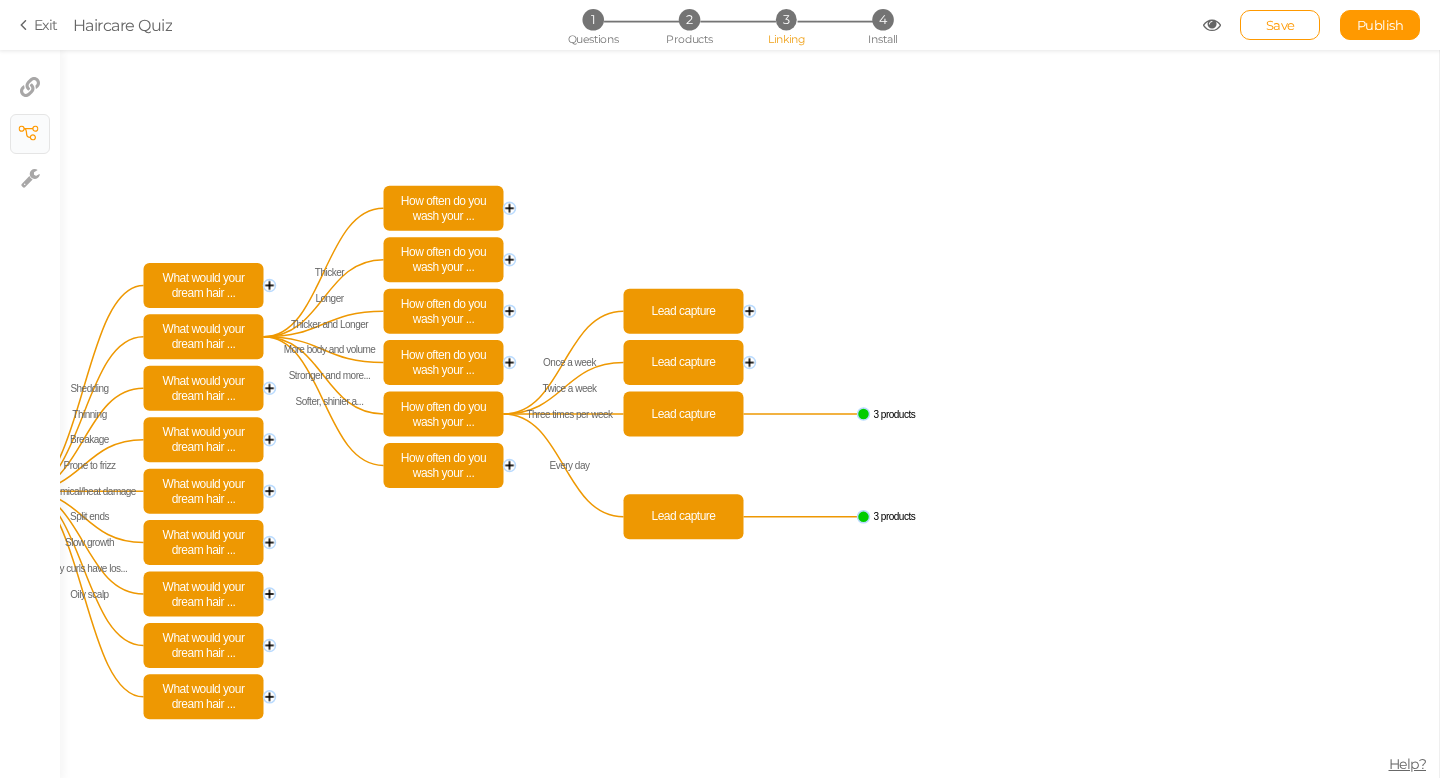 click on "3" at bounding box center (786, 19) 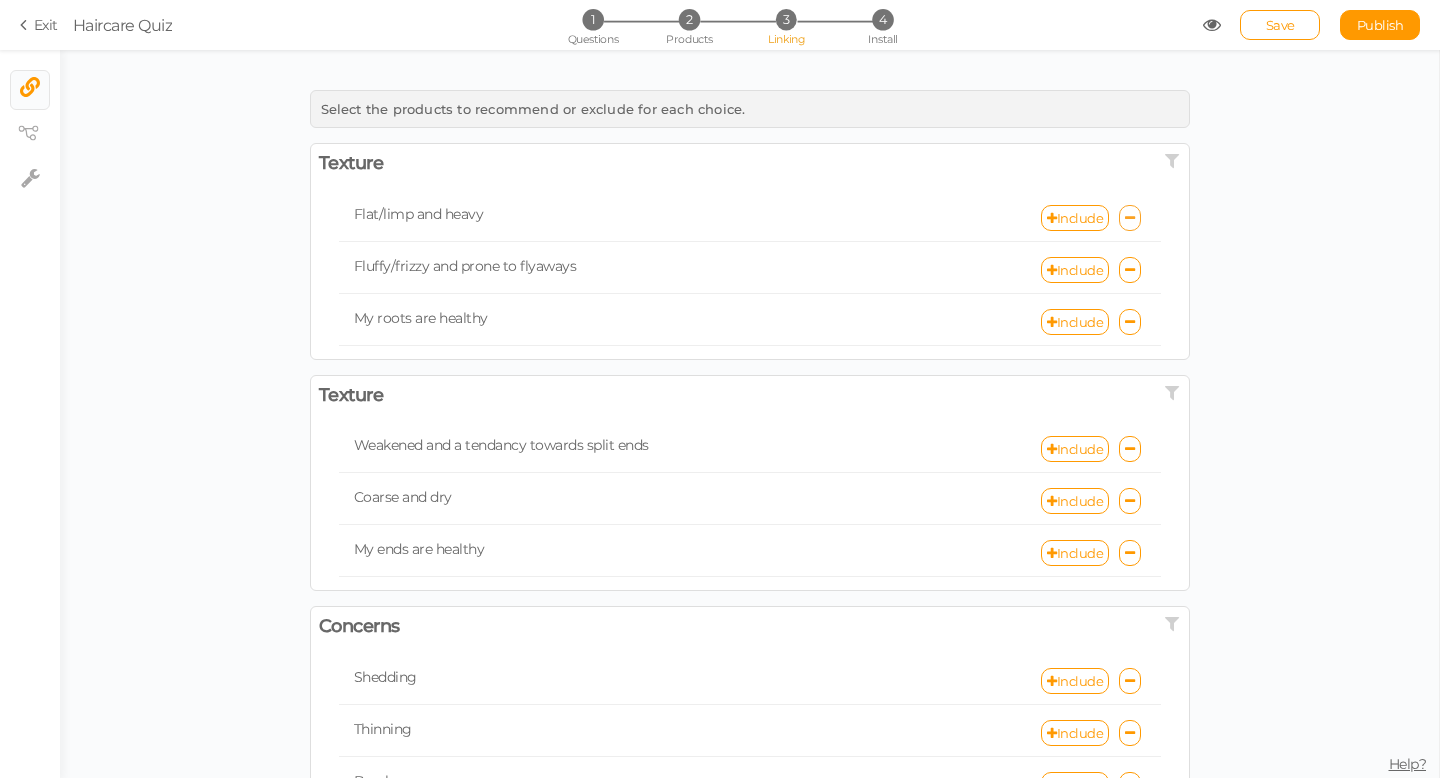 click at bounding box center (1130, 218) 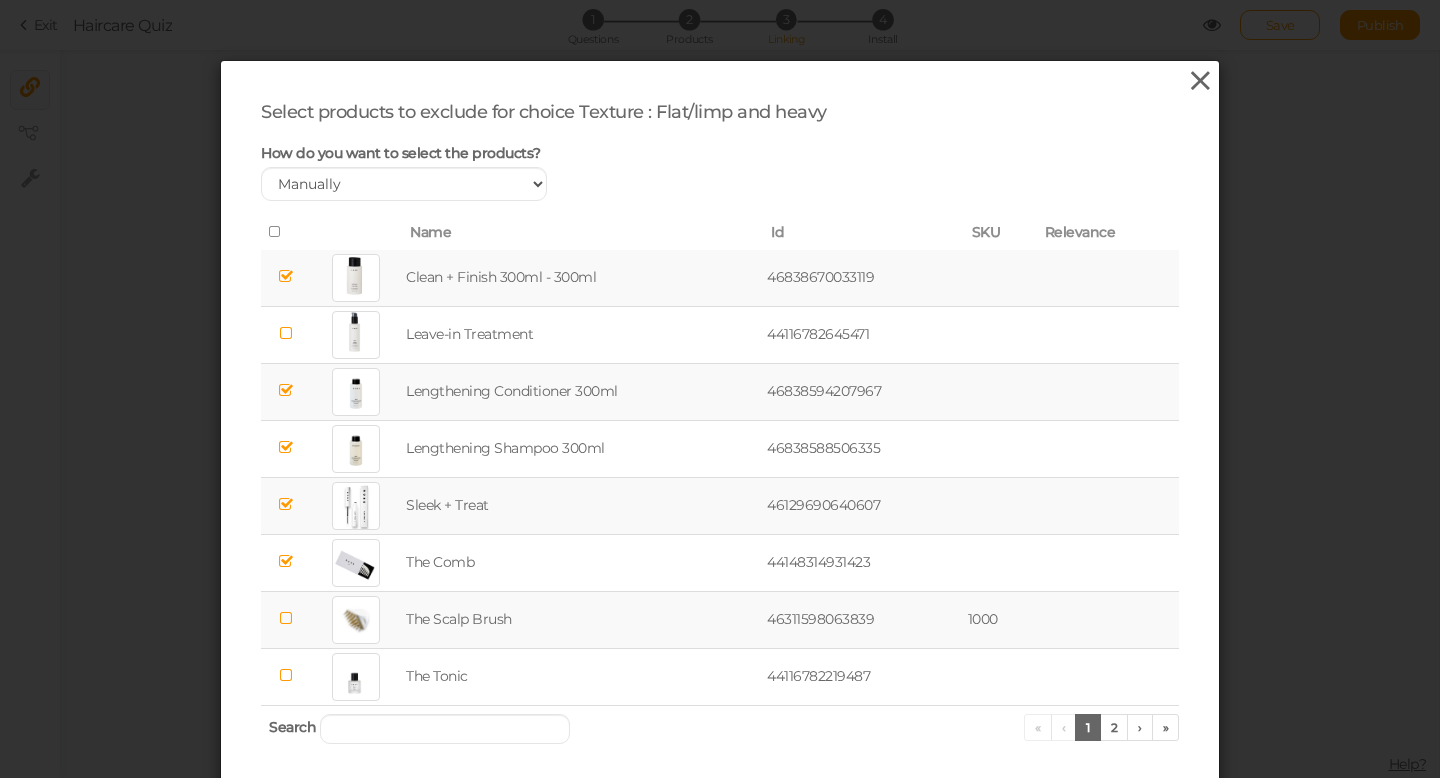 click at bounding box center [1200, 81] 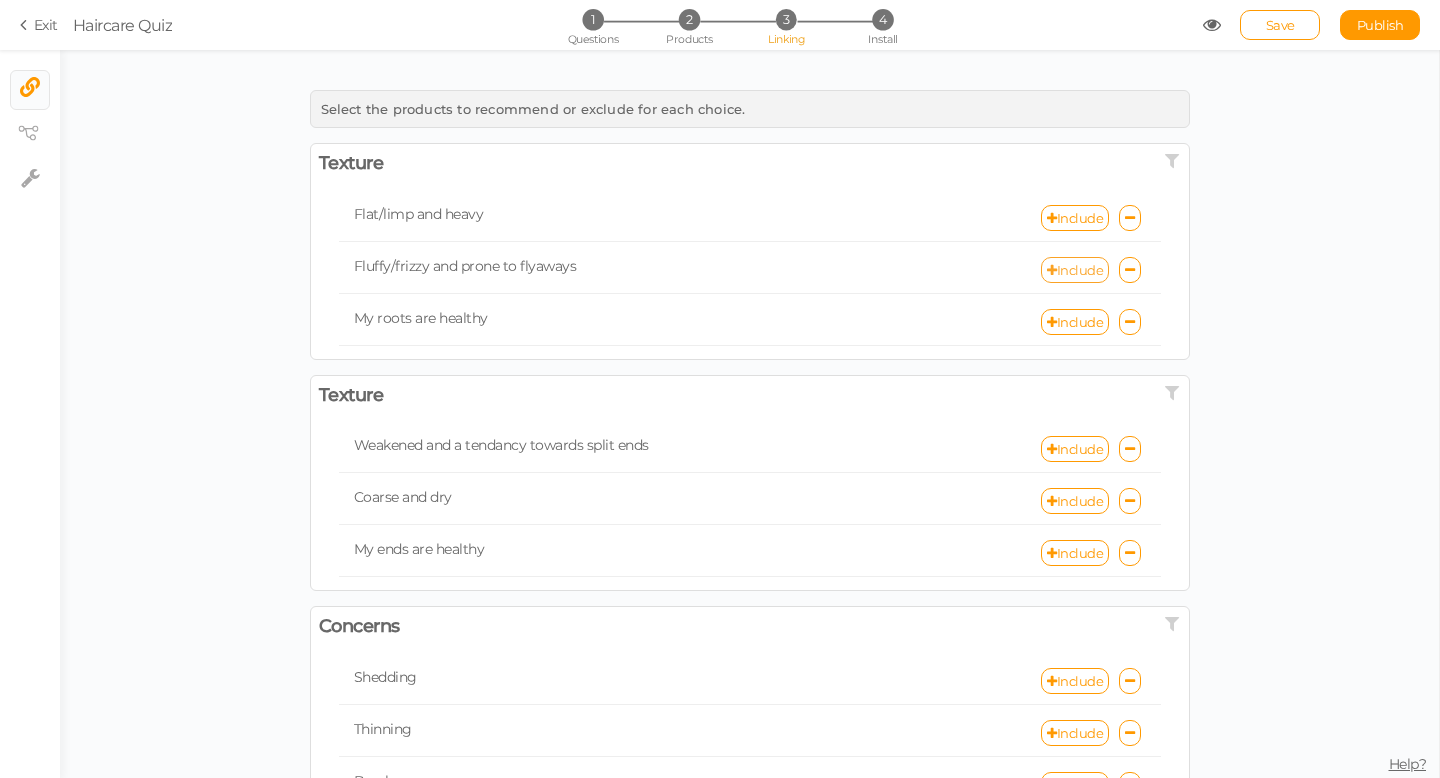click on "Include" at bounding box center (1075, 270) 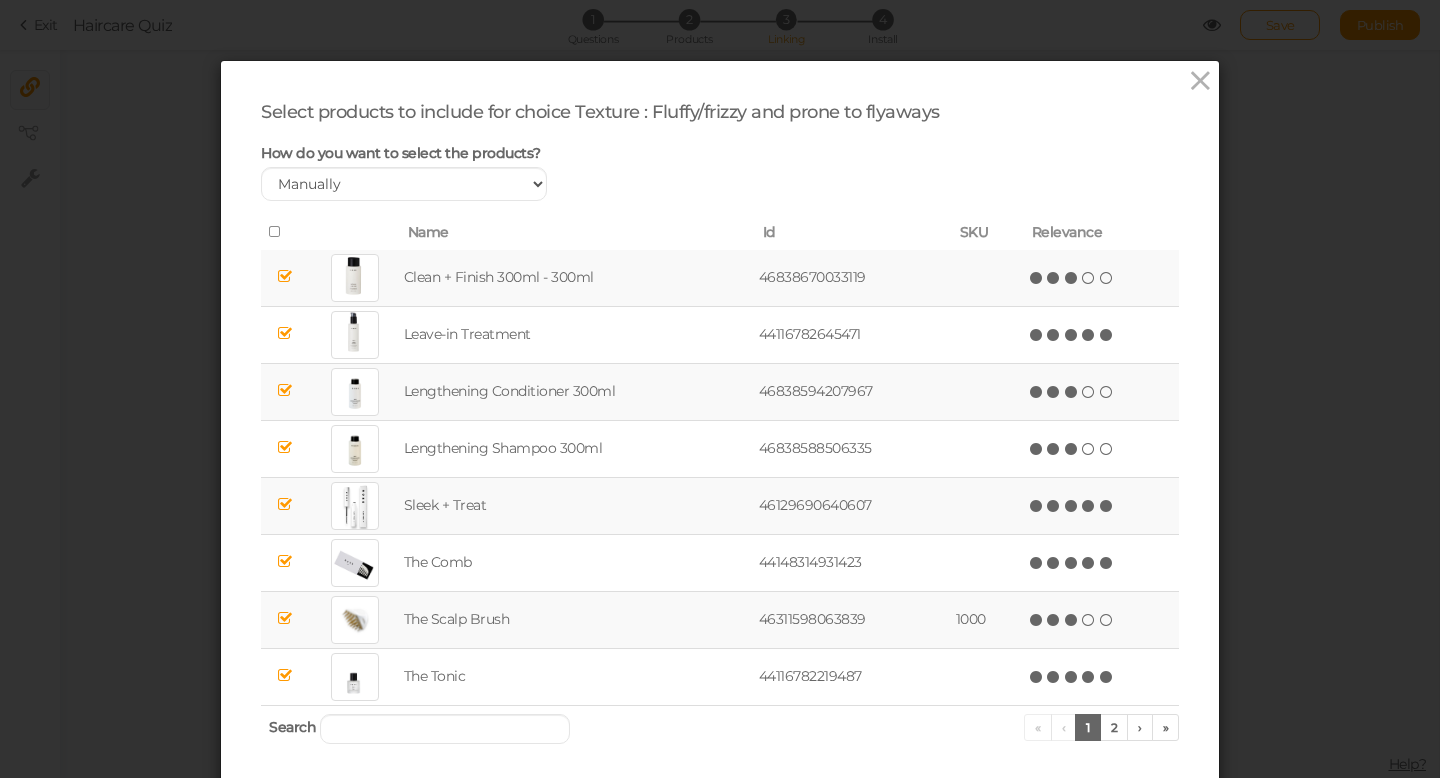 click at bounding box center [1072, 620] 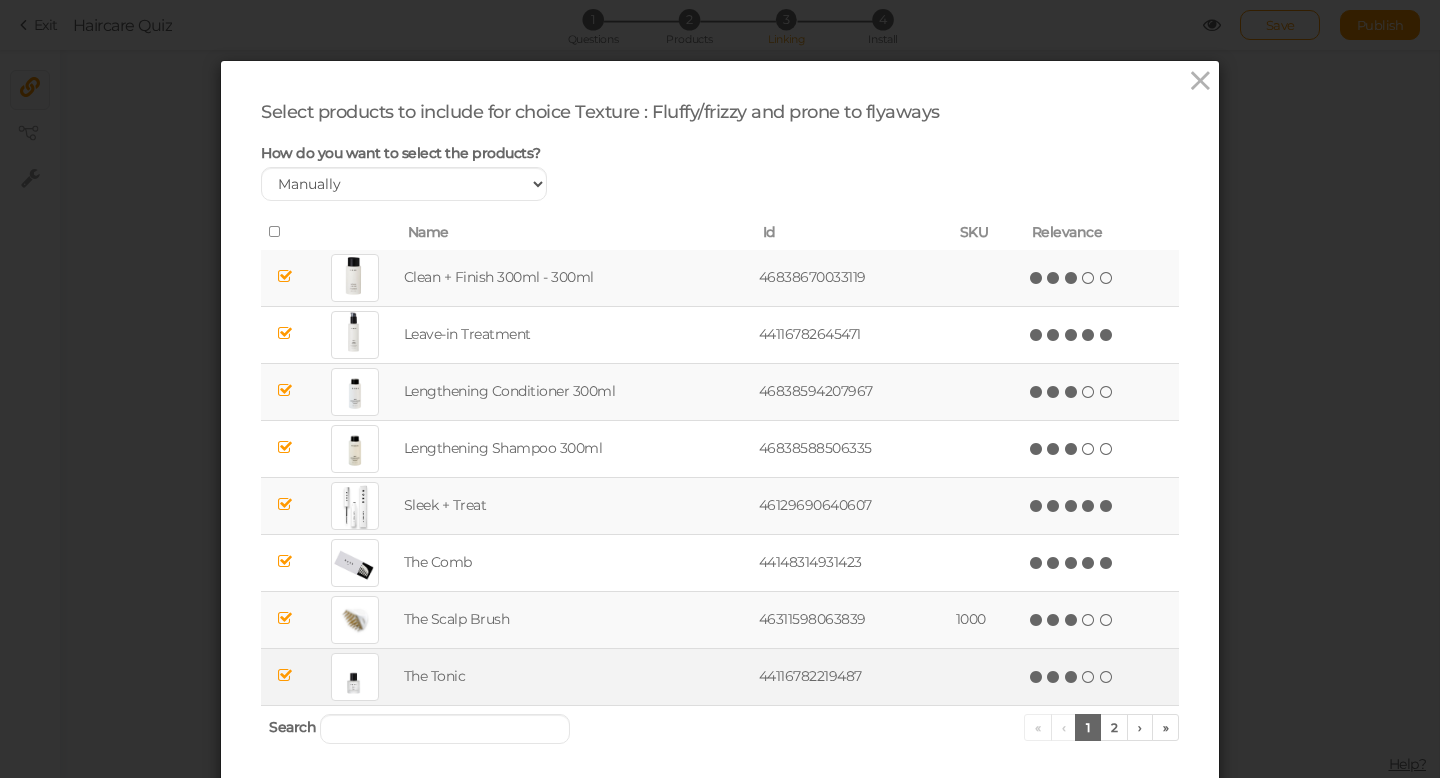 click at bounding box center (1072, 677) 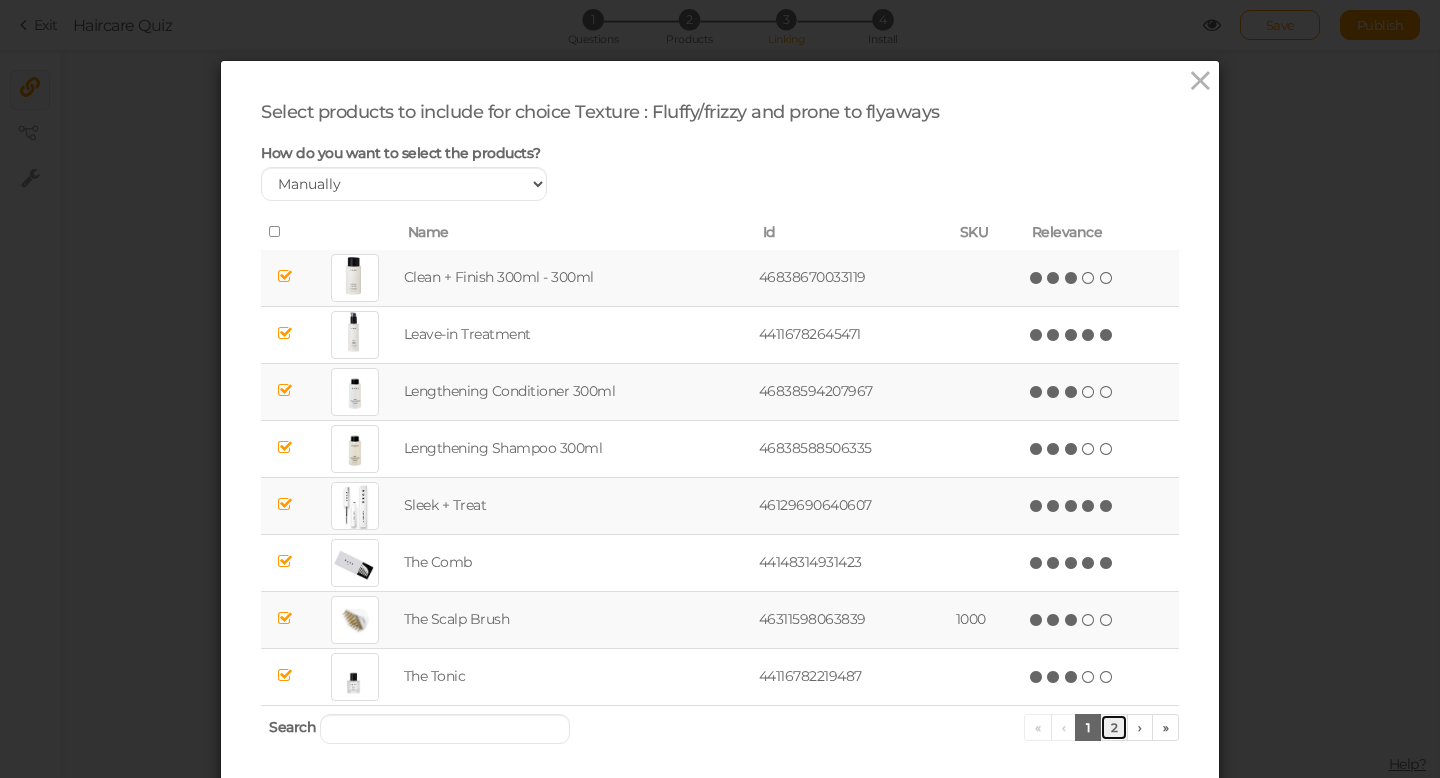 click on "2" at bounding box center [1114, 727] 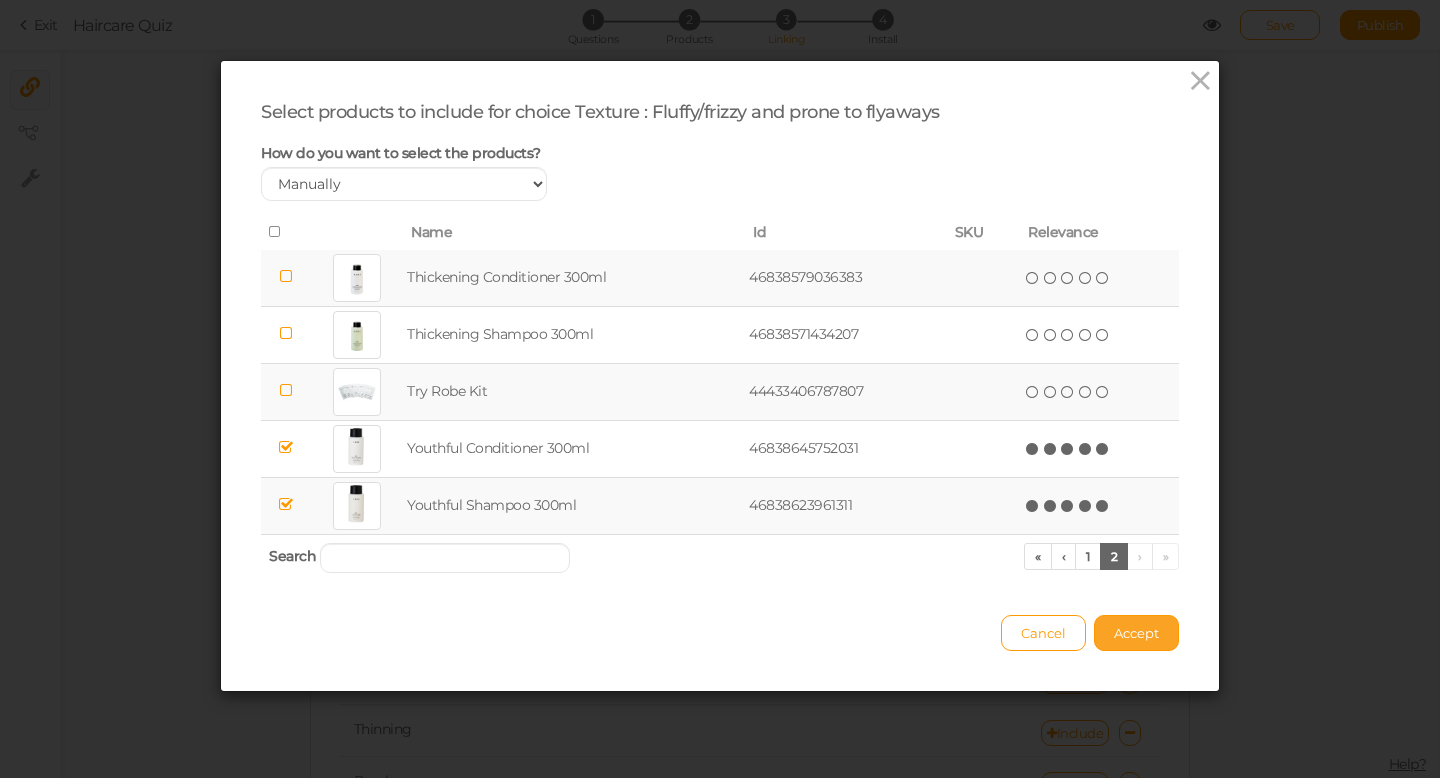 click on "Accept" at bounding box center [1136, 633] 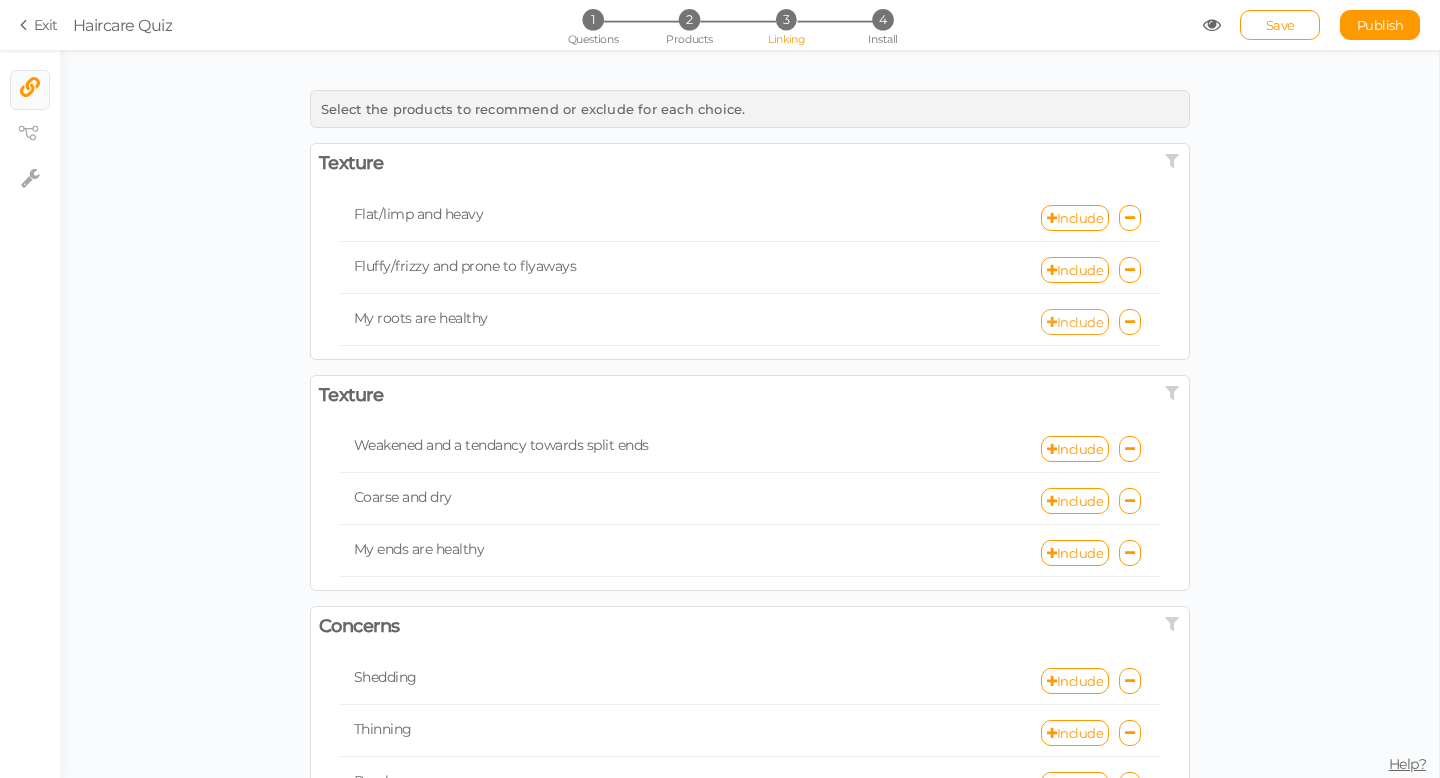 click on "Include" at bounding box center [1075, 322] 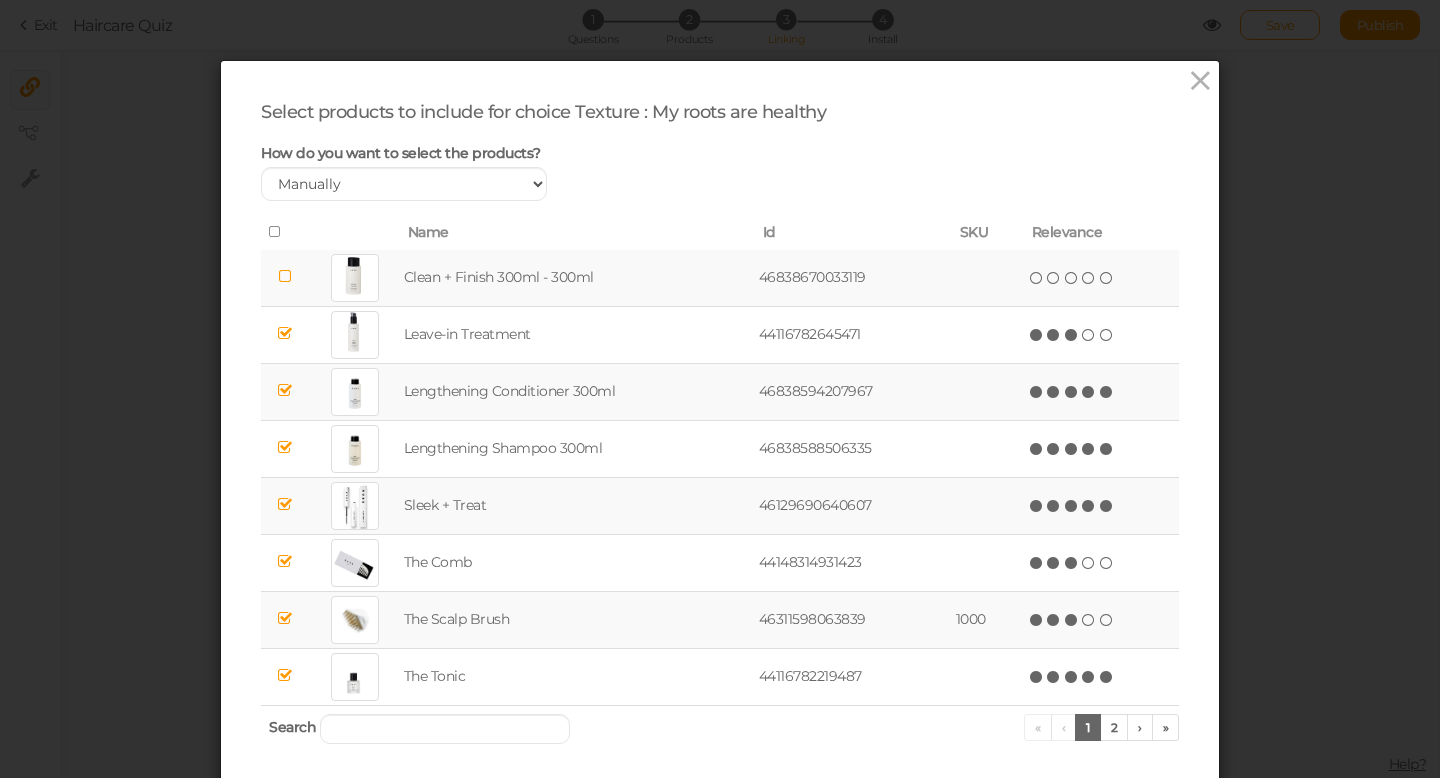 click at bounding box center (1072, 620) 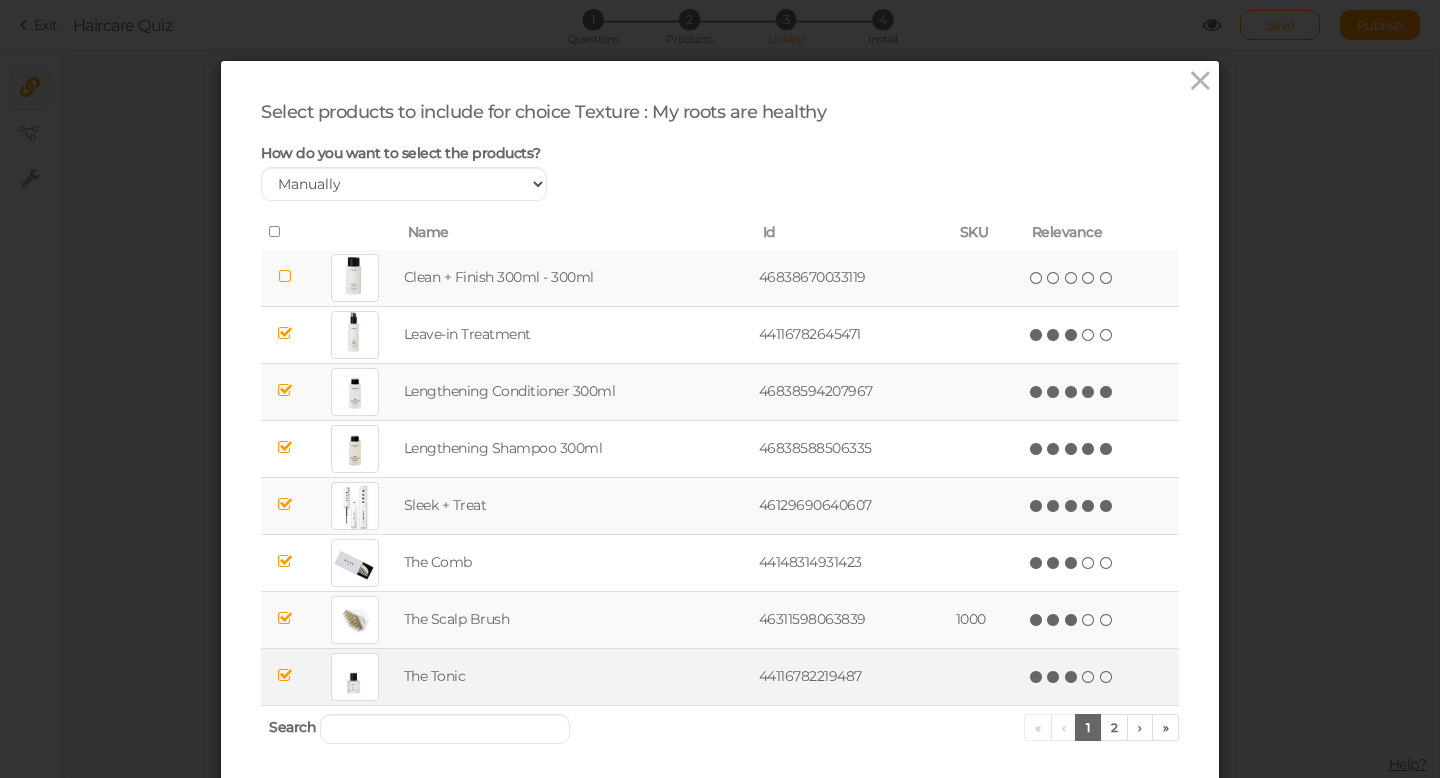 click at bounding box center [1072, 677] 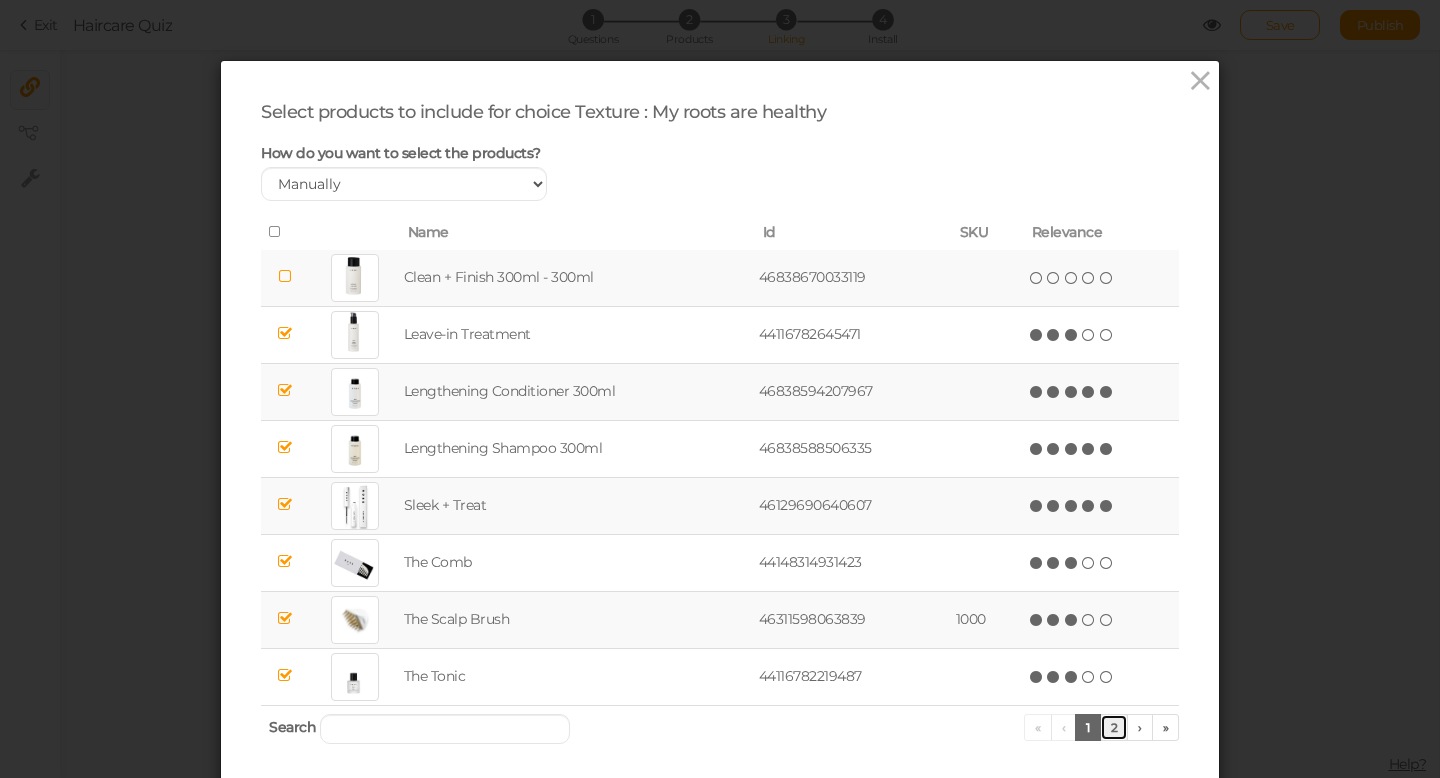 click on "2" at bounding box center [1114, 727] 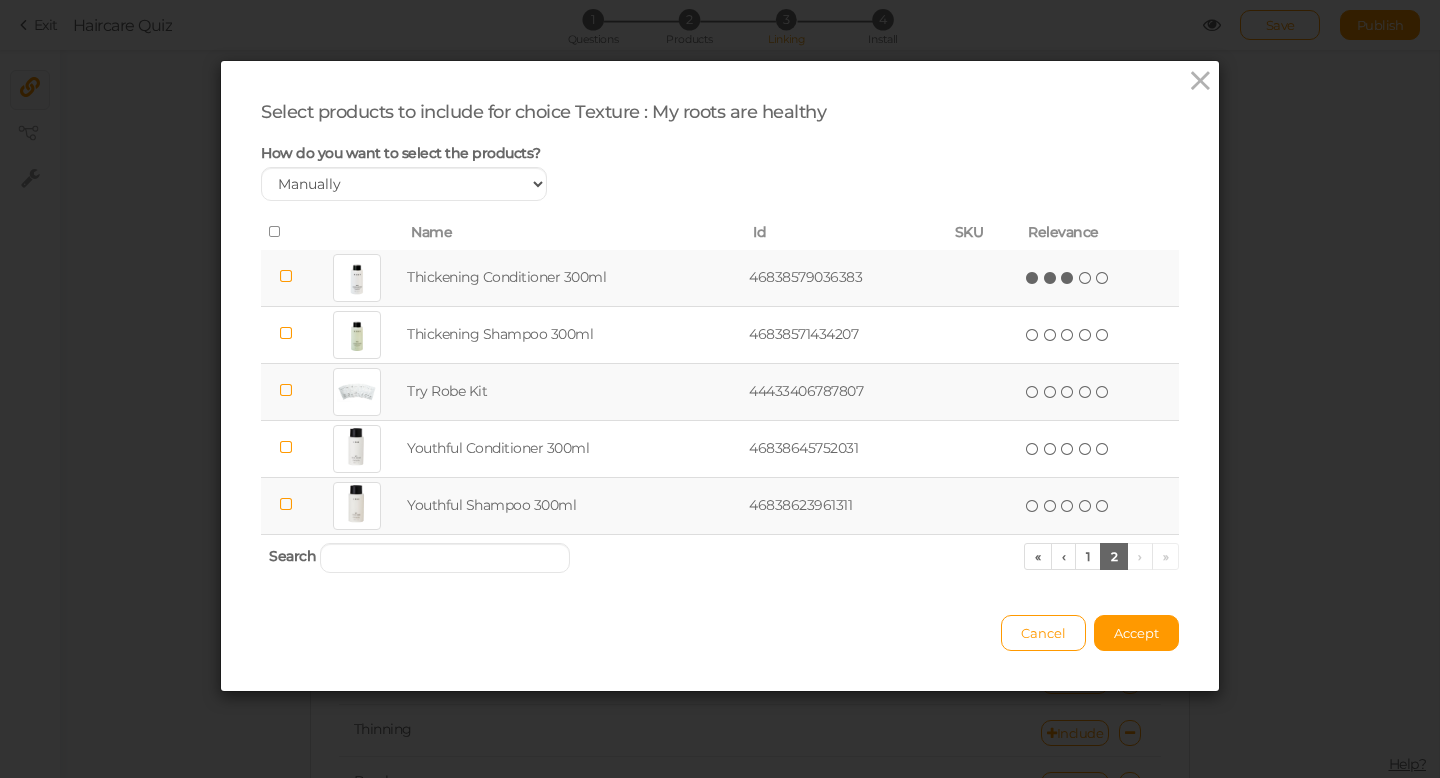 click at bounding box center (1068, 278) 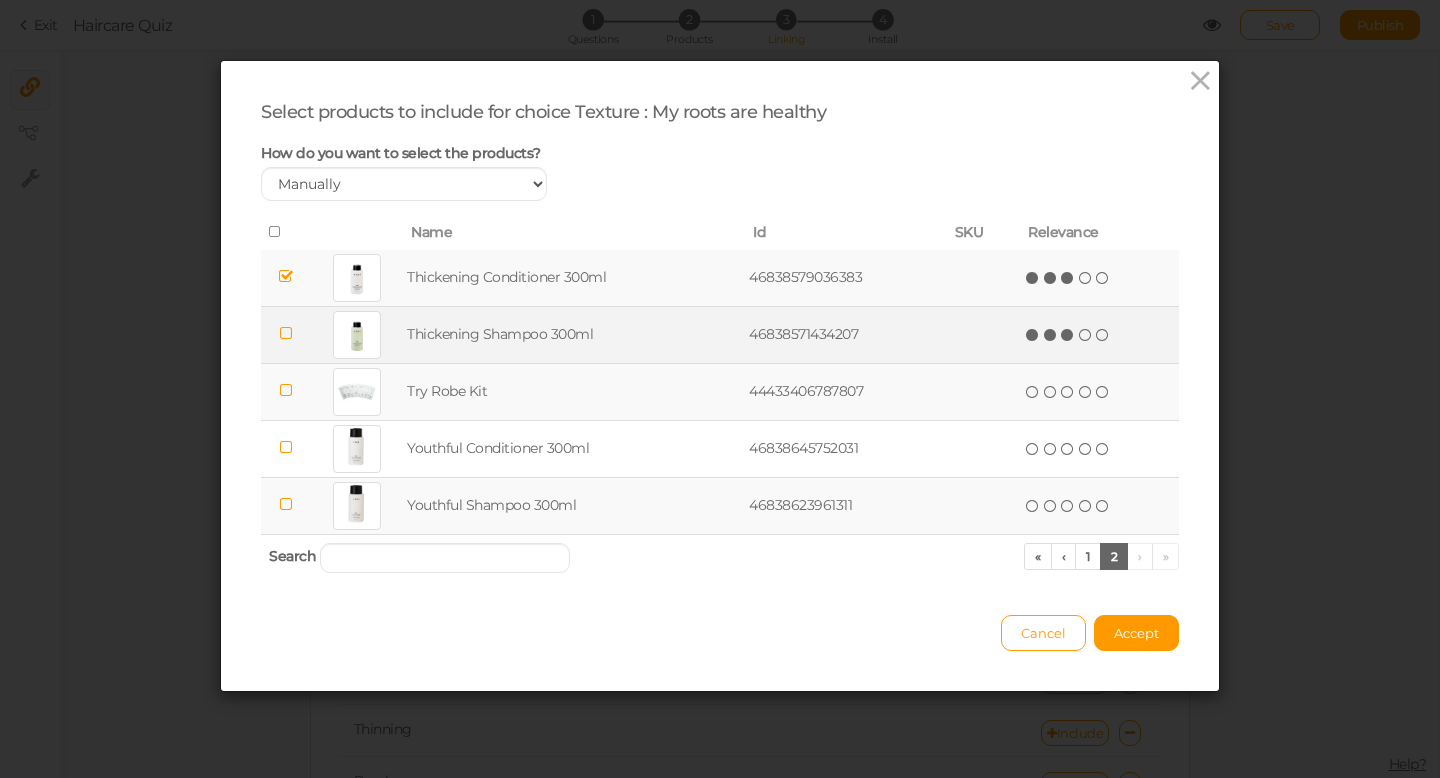 click at bounding box center [1068, 335] 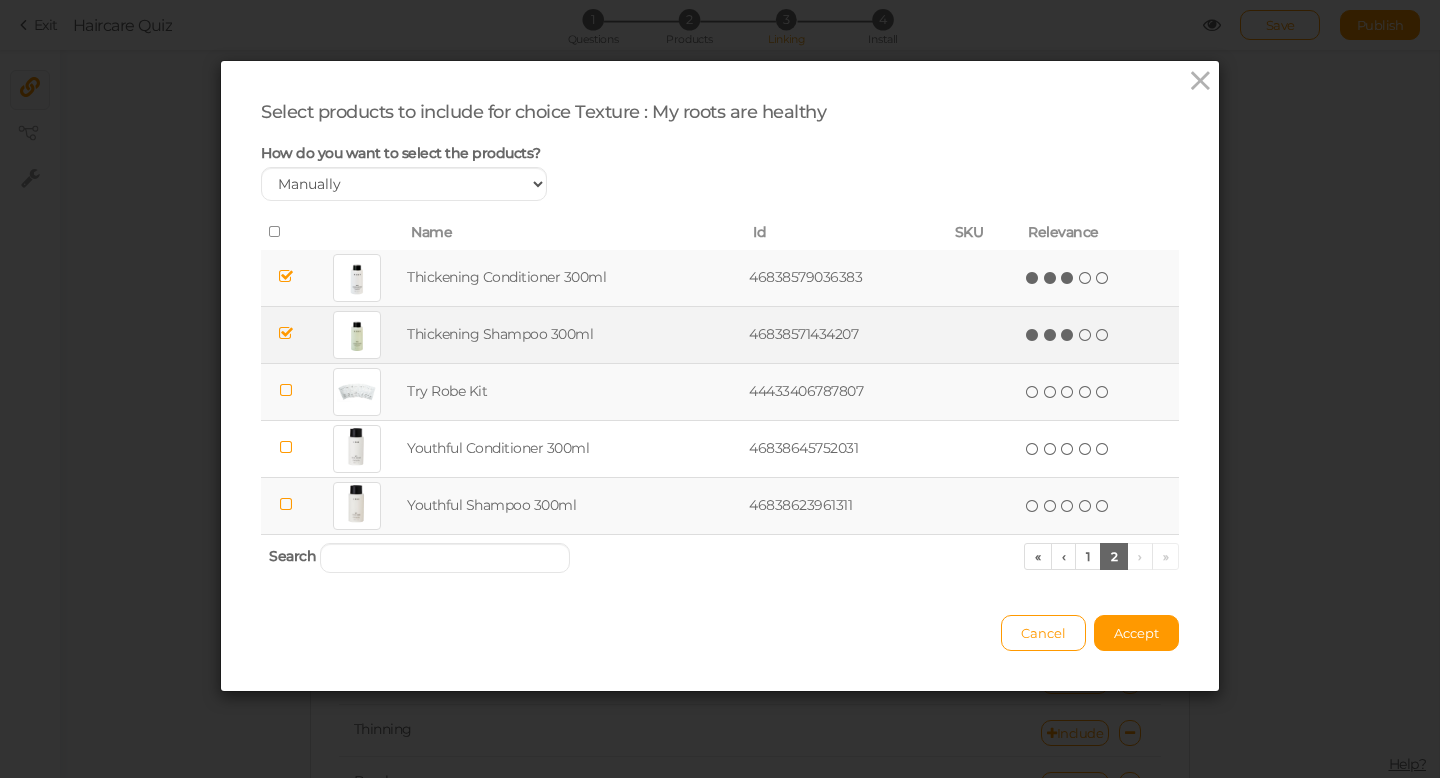 click at bounding box center [1068, 335] 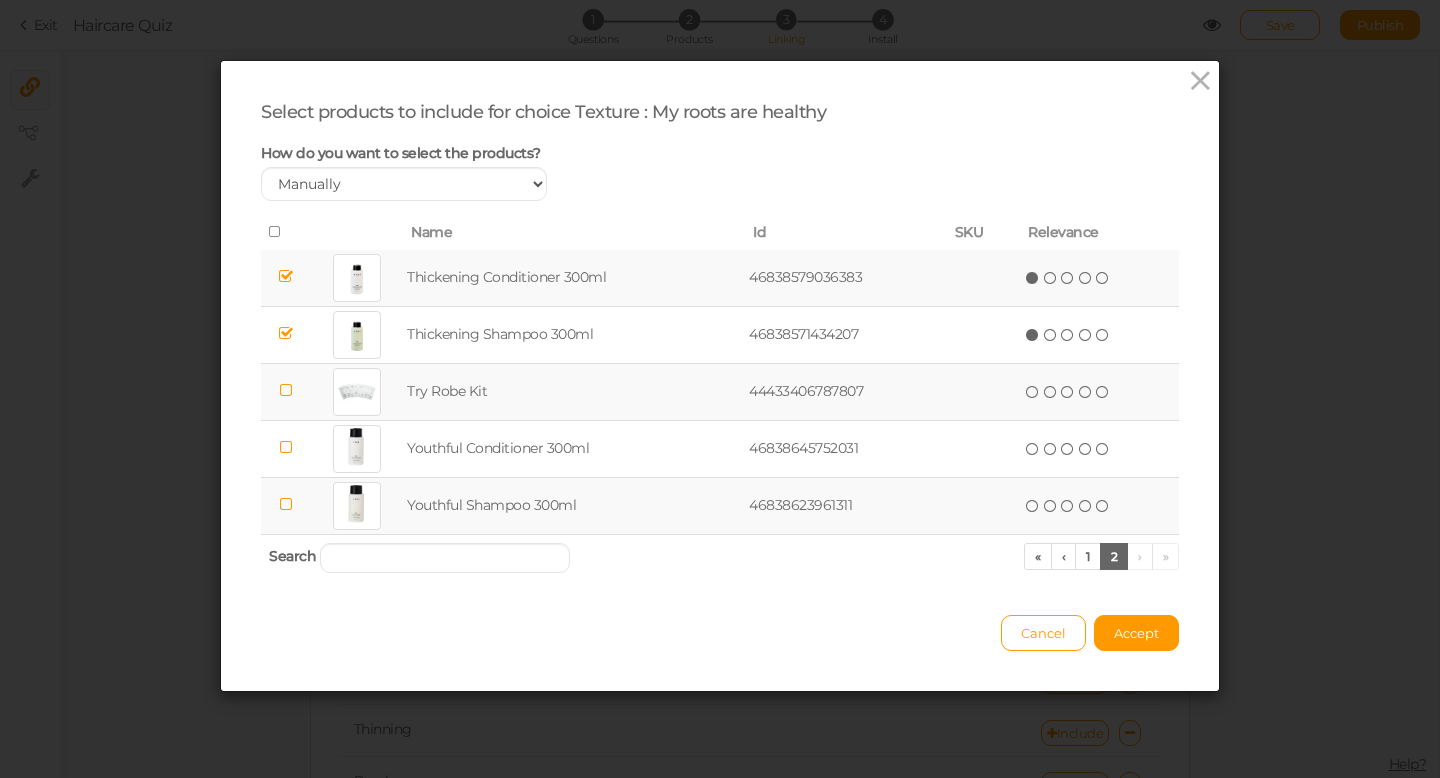 click at bounding box center (1033, 278) 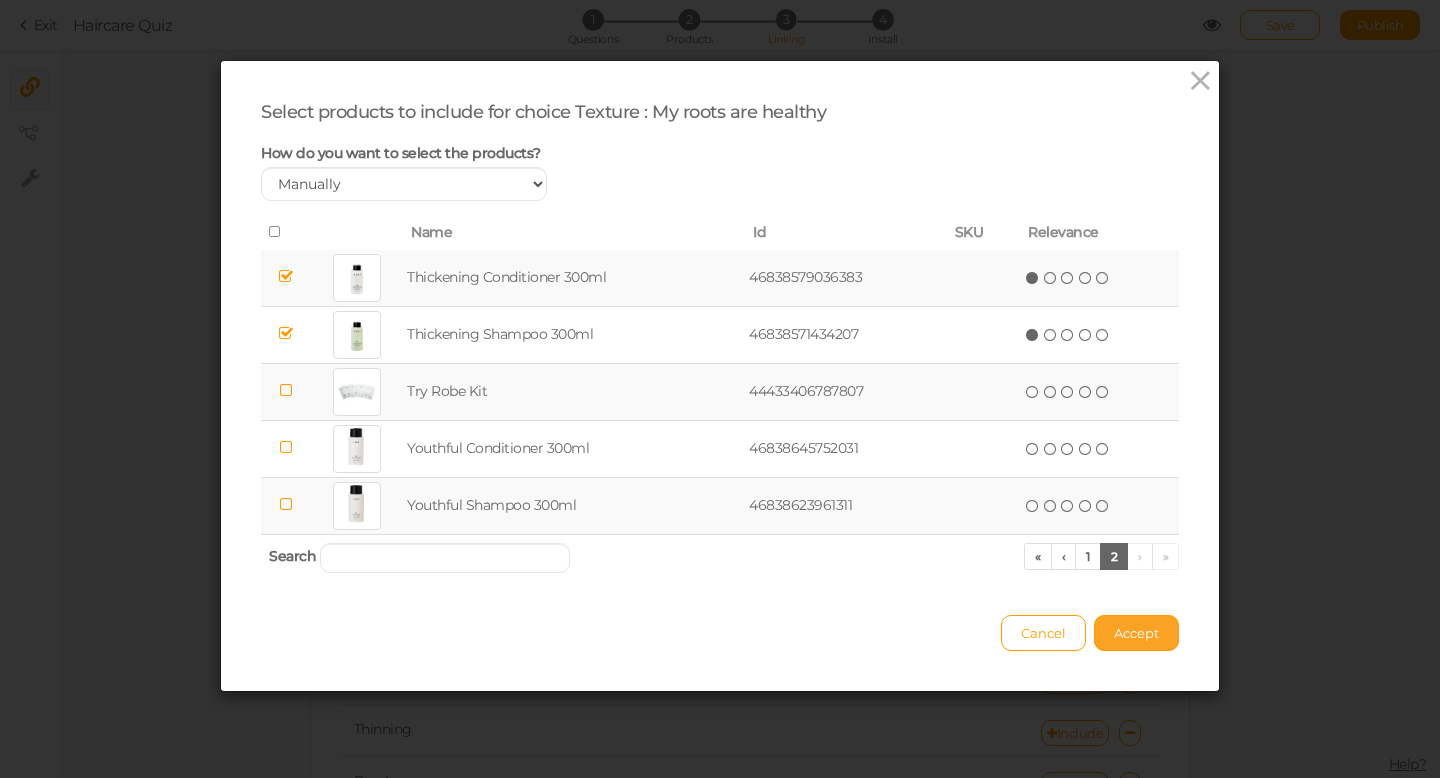 click on "Accept" at bounding box center [1136, 633] 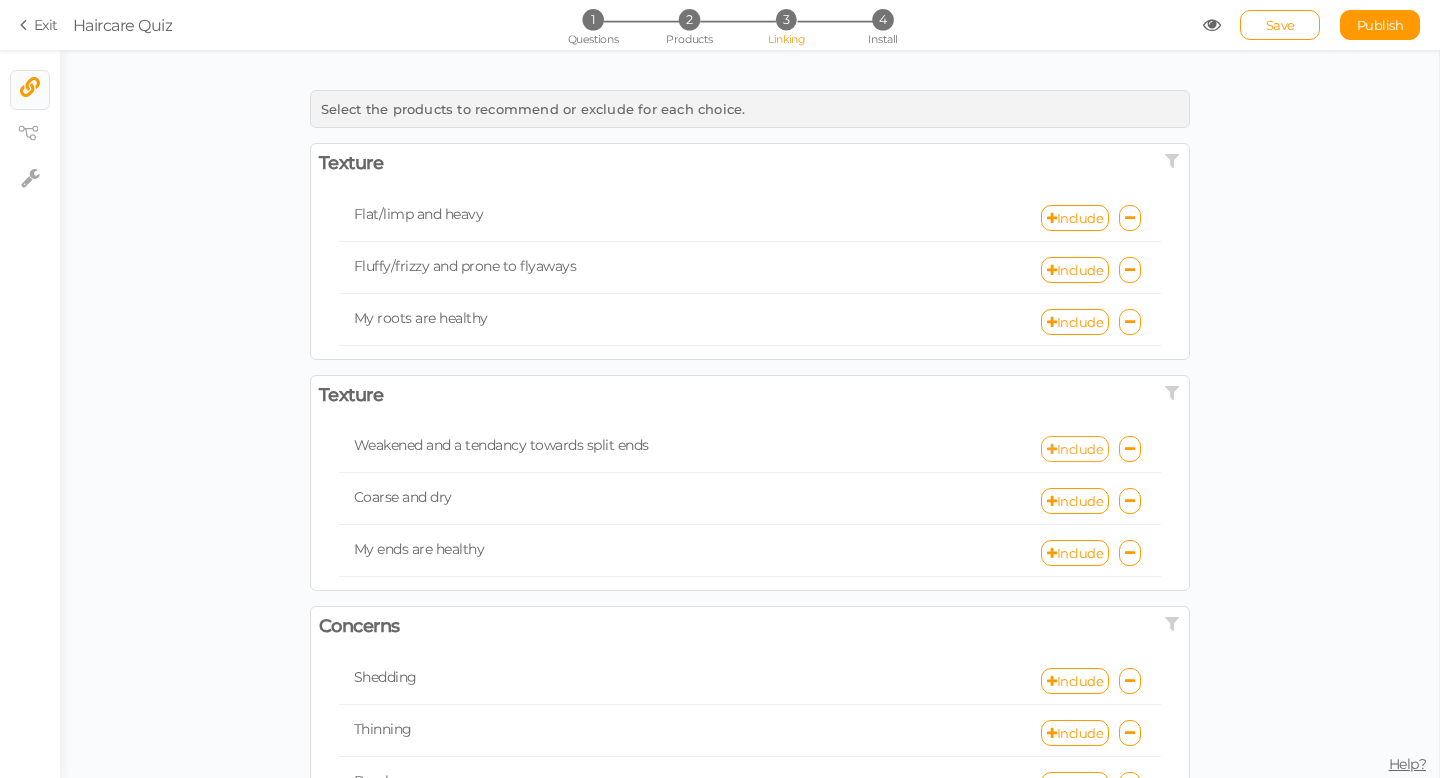 click on "Include" at bounding box center [1075, 449] 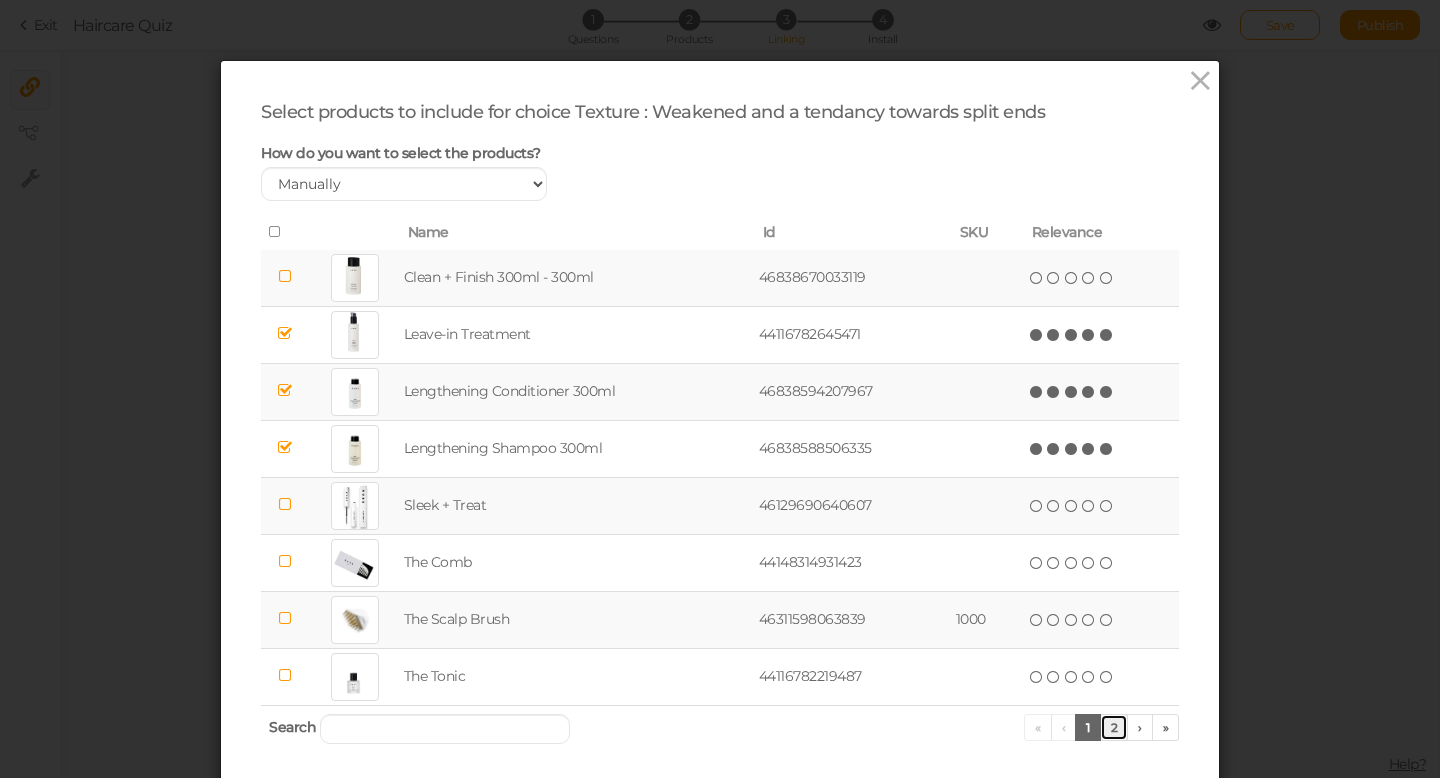 click on "2" at bounding box center [1114, 727] 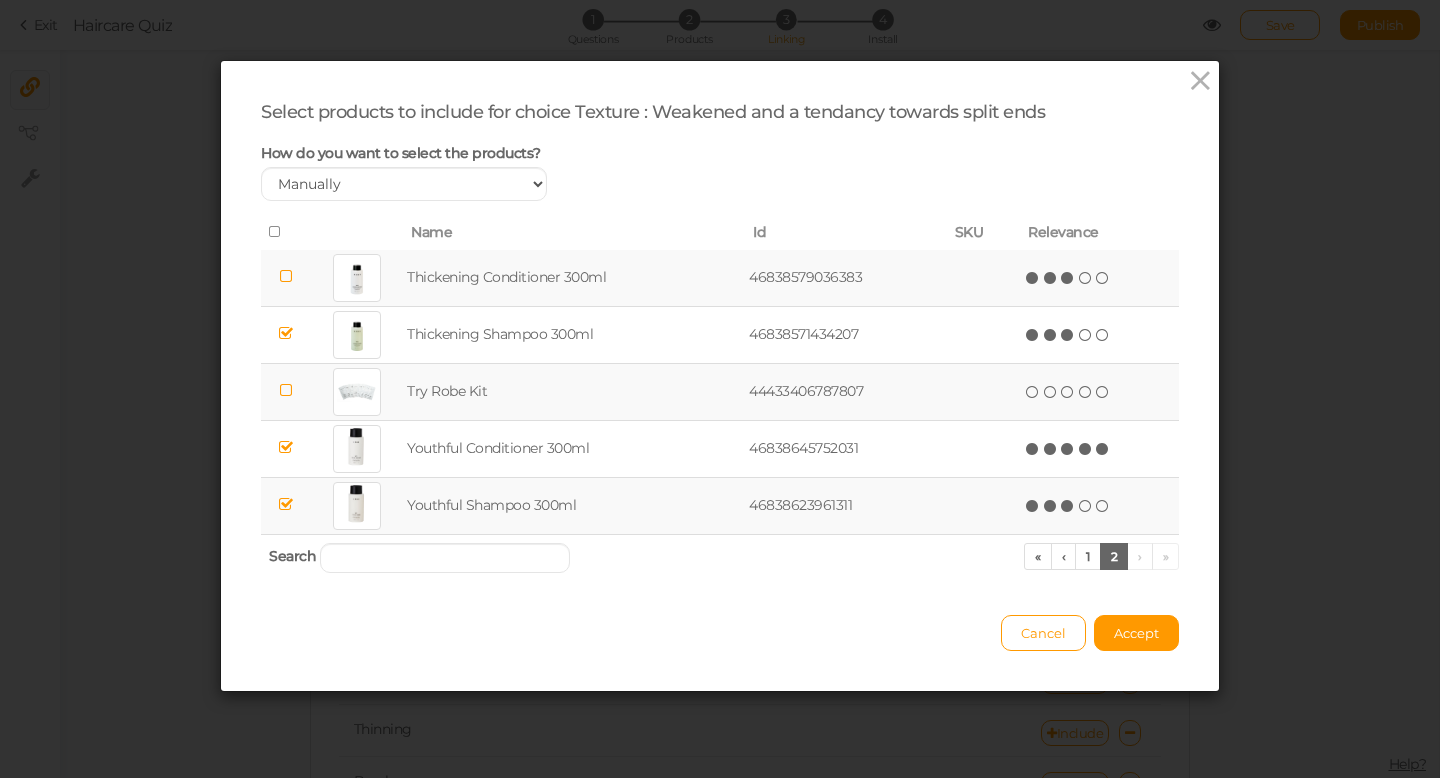 click at bounding box center [1068, 278] 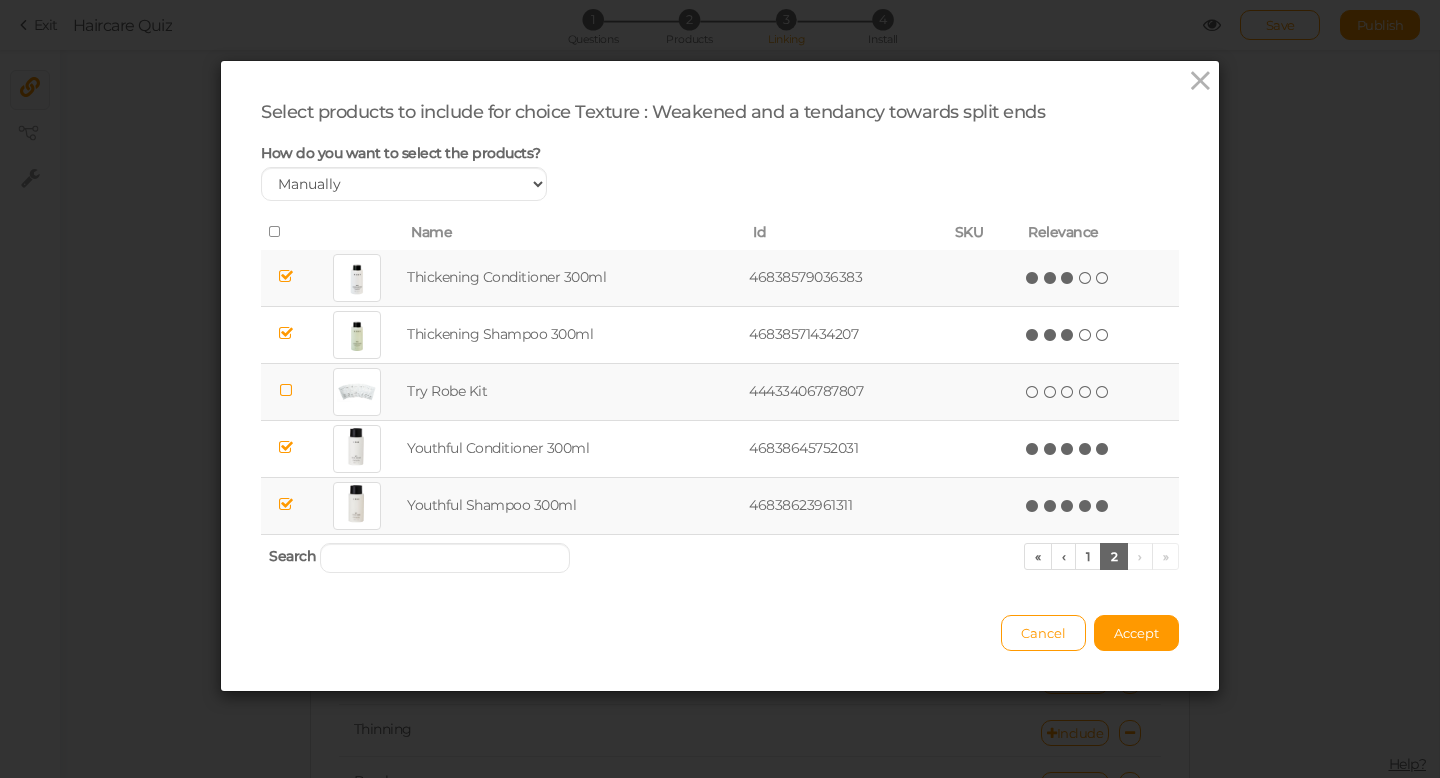 click at bounding box center (1103, 506) 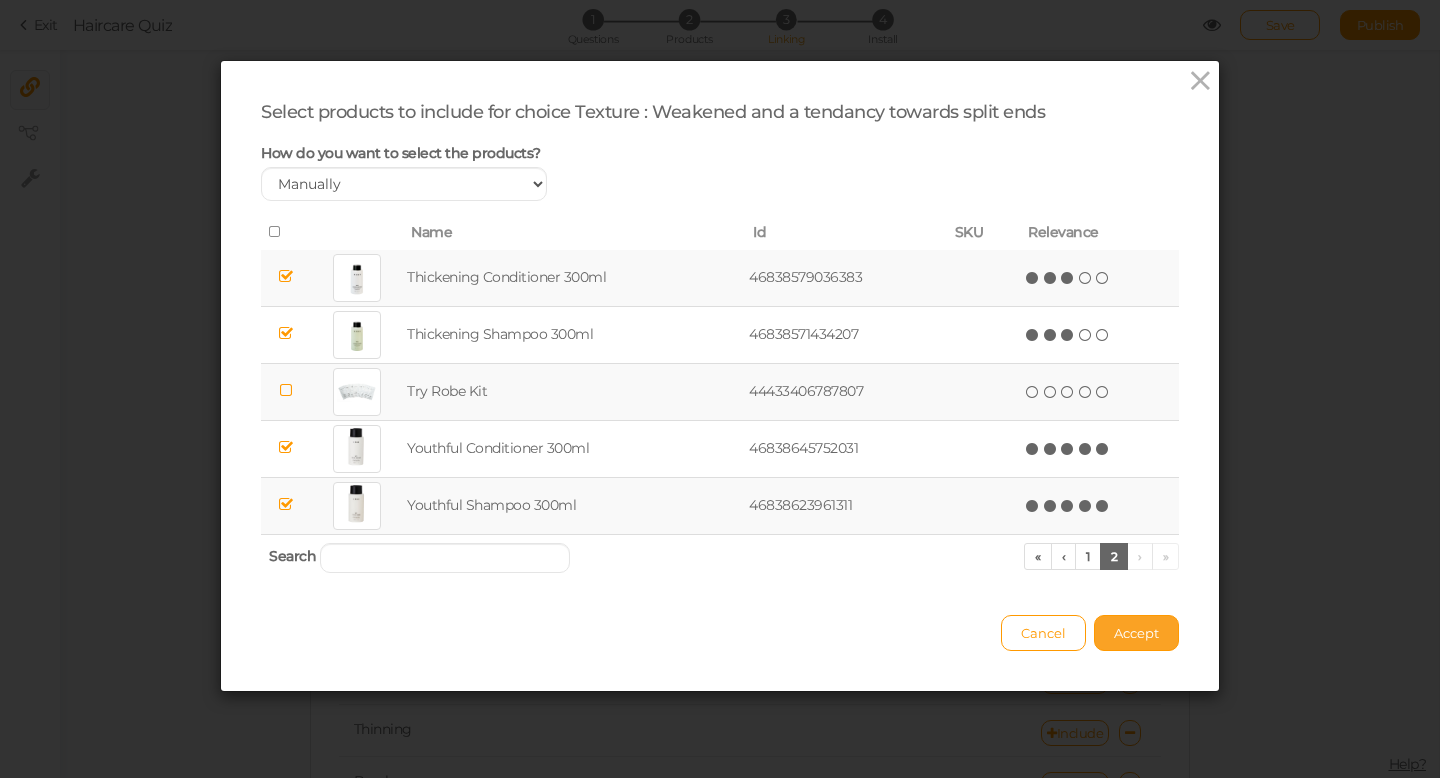 click on "Accept" at bounding box center [1136, 633] 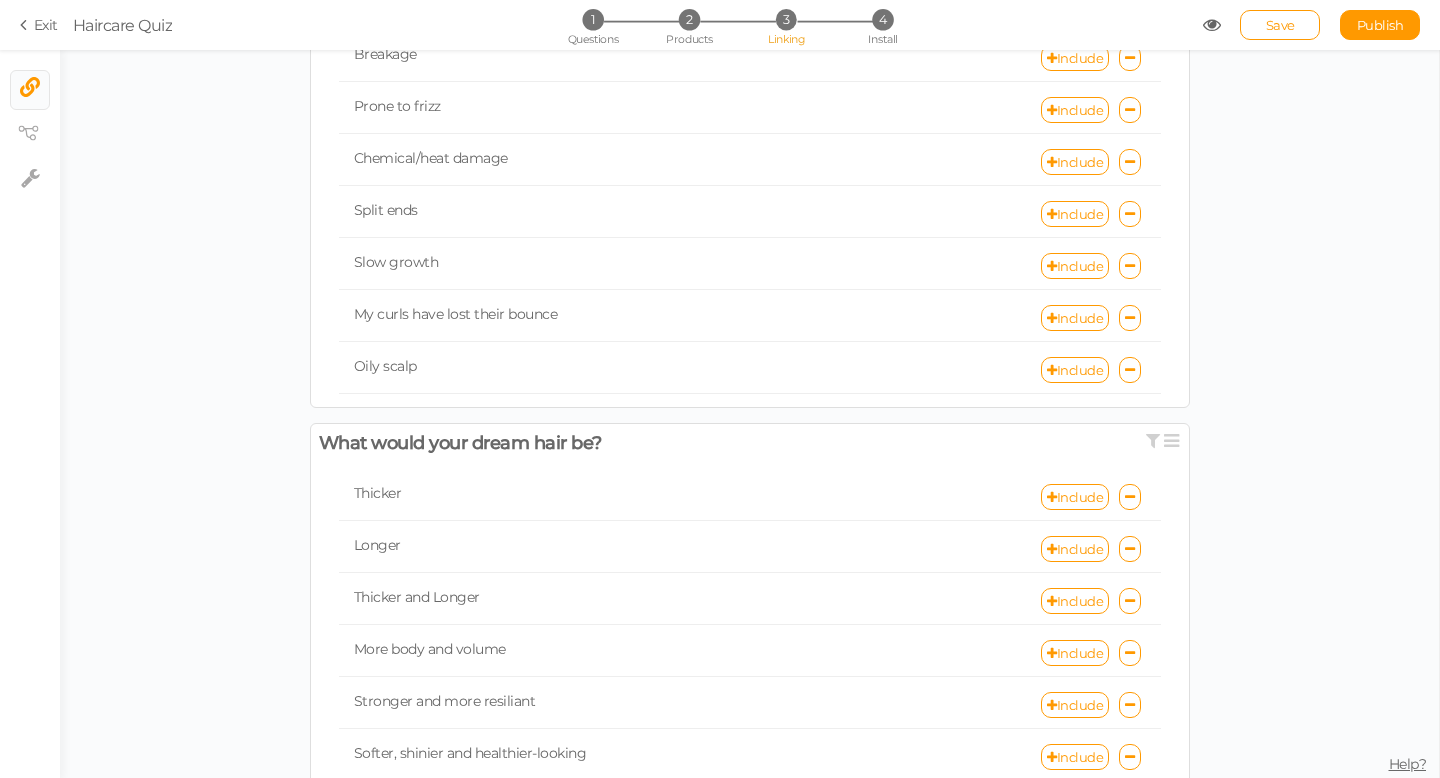 scroll, scrollTop: 736, scrollLeft: 0, axis: vertical 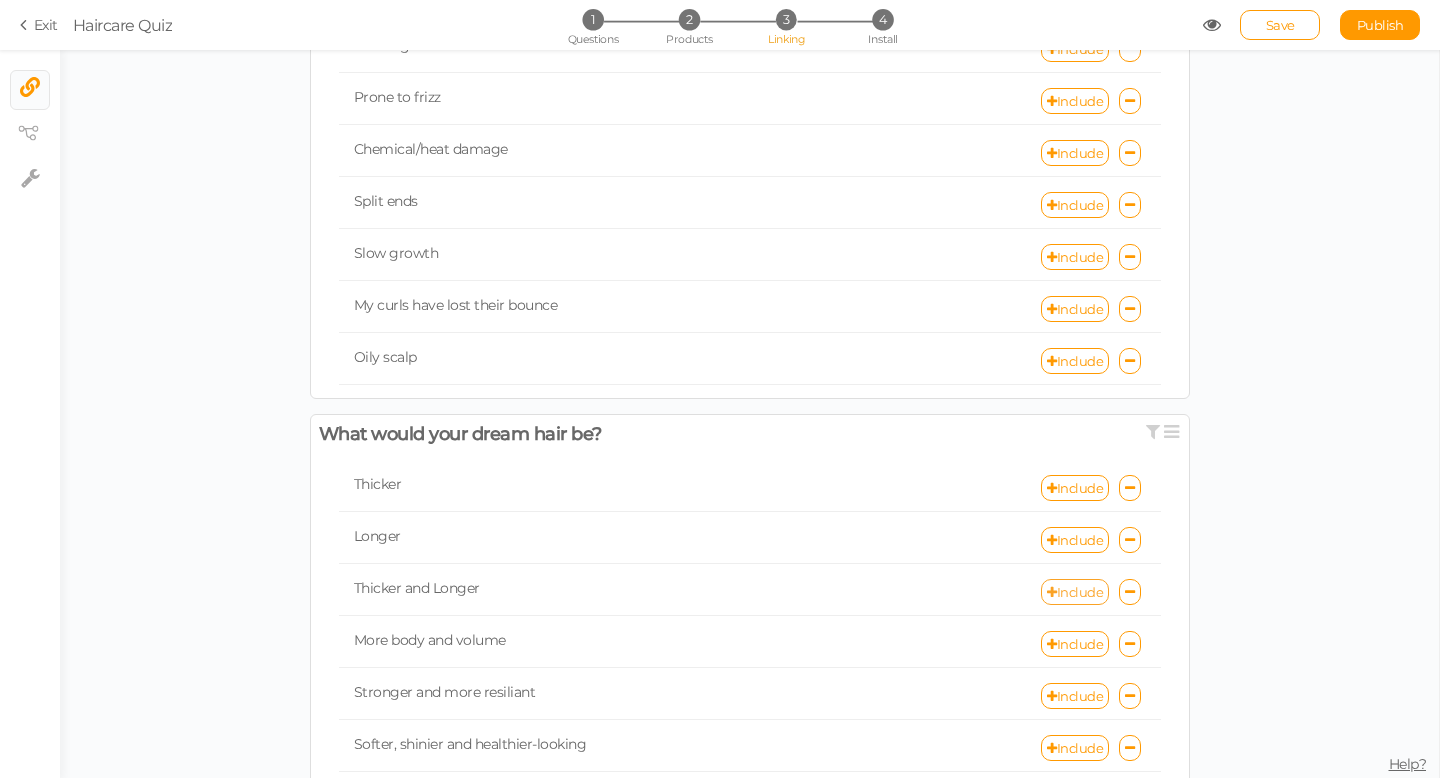 click on "Include" at bounding box center (1075, 592) 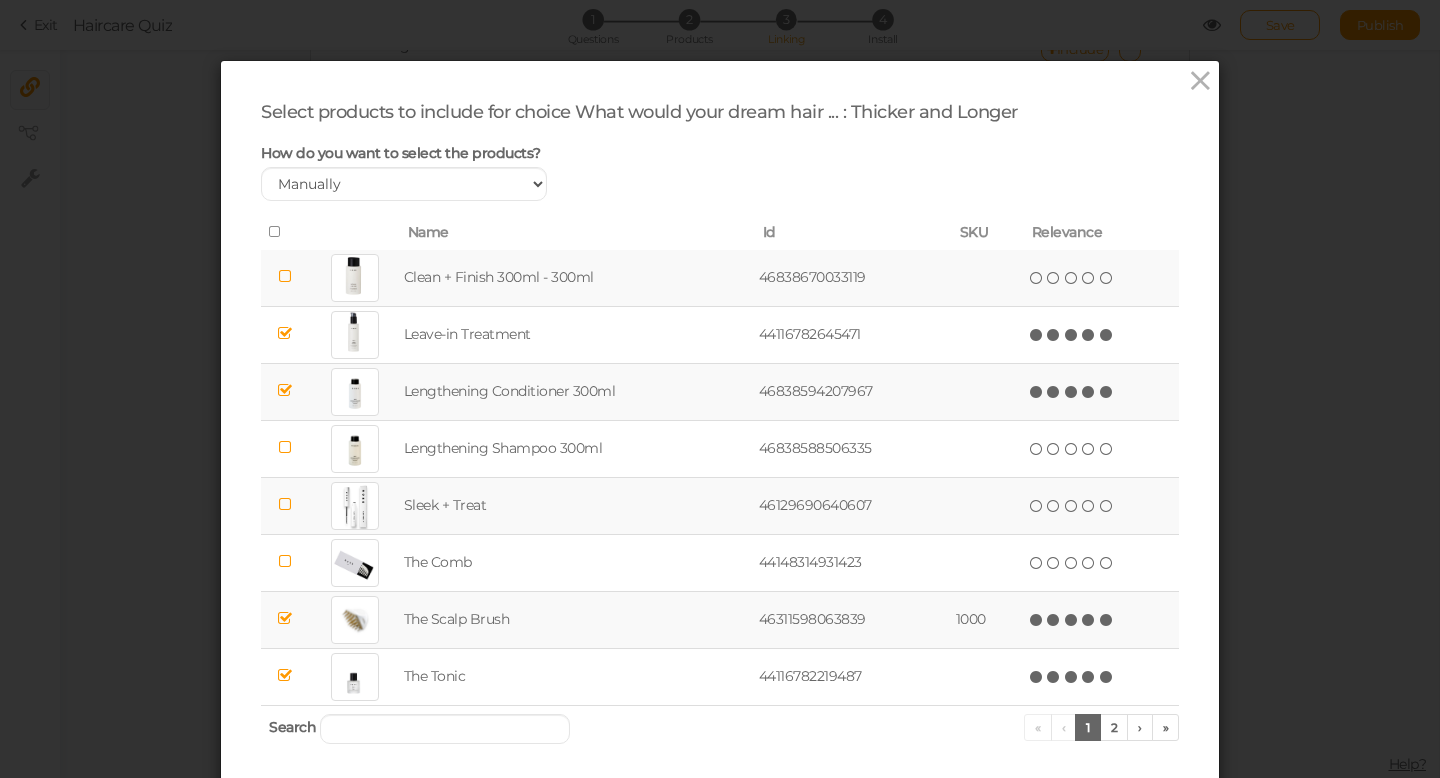 click at bounding box center (1107, 392) 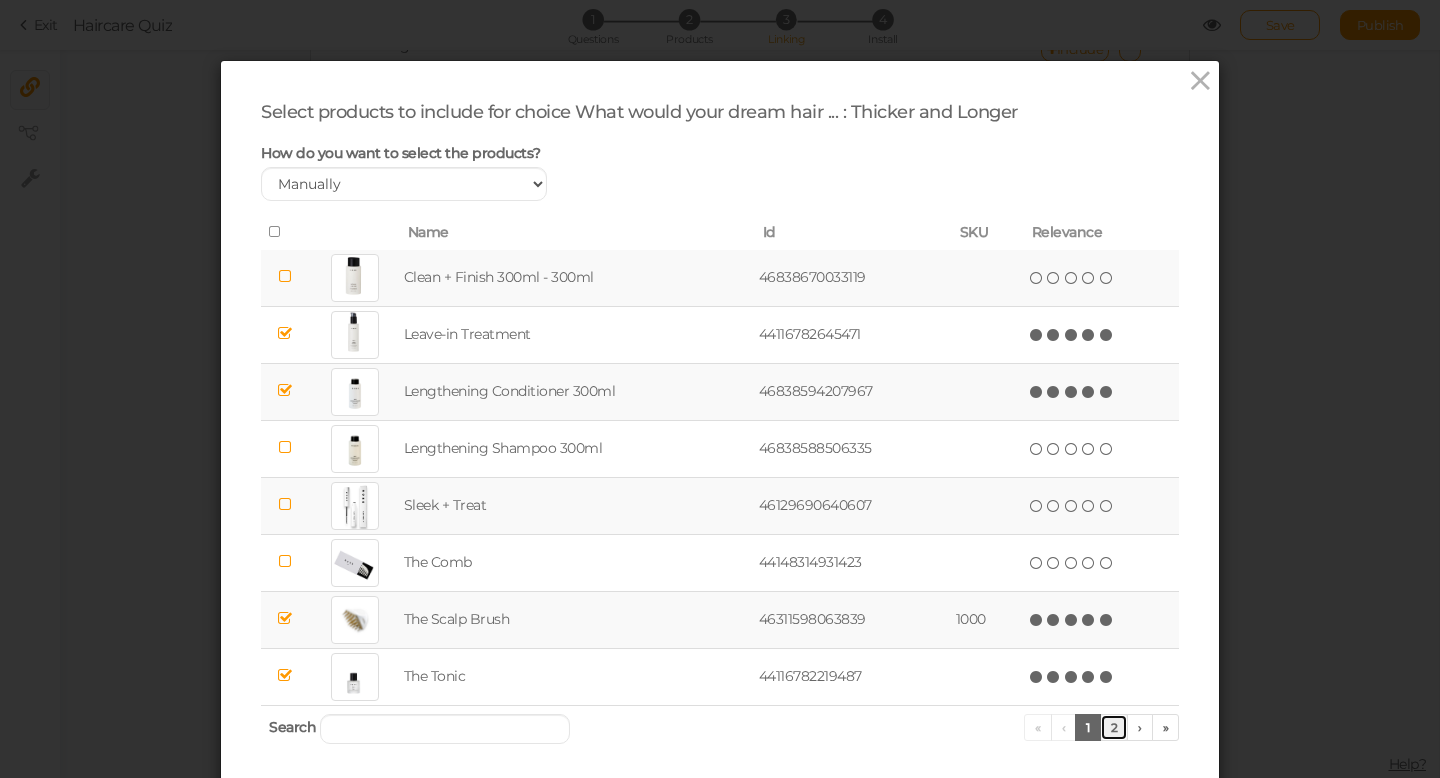 click on "2" at bounding box center (1114, 727) 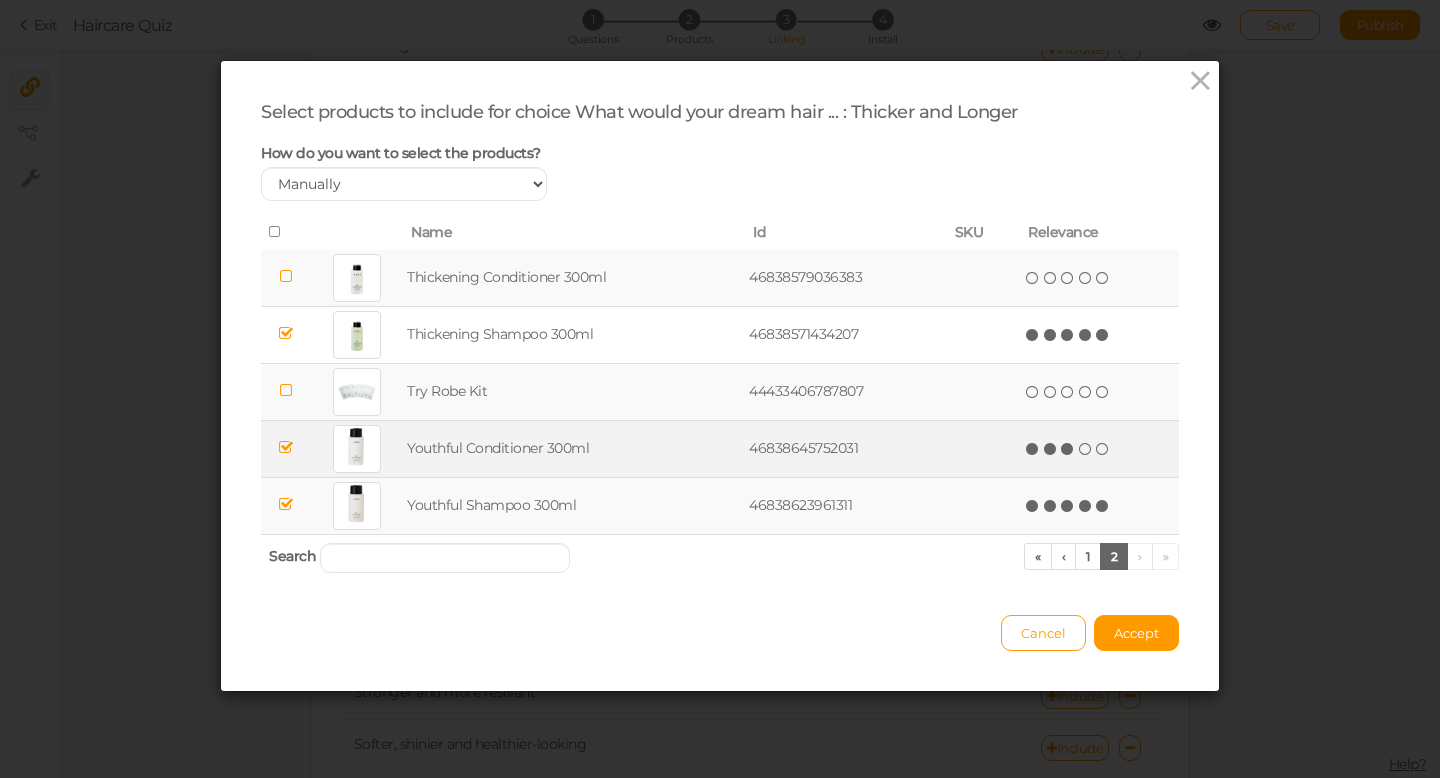 click at bounding box center [1068, 449] 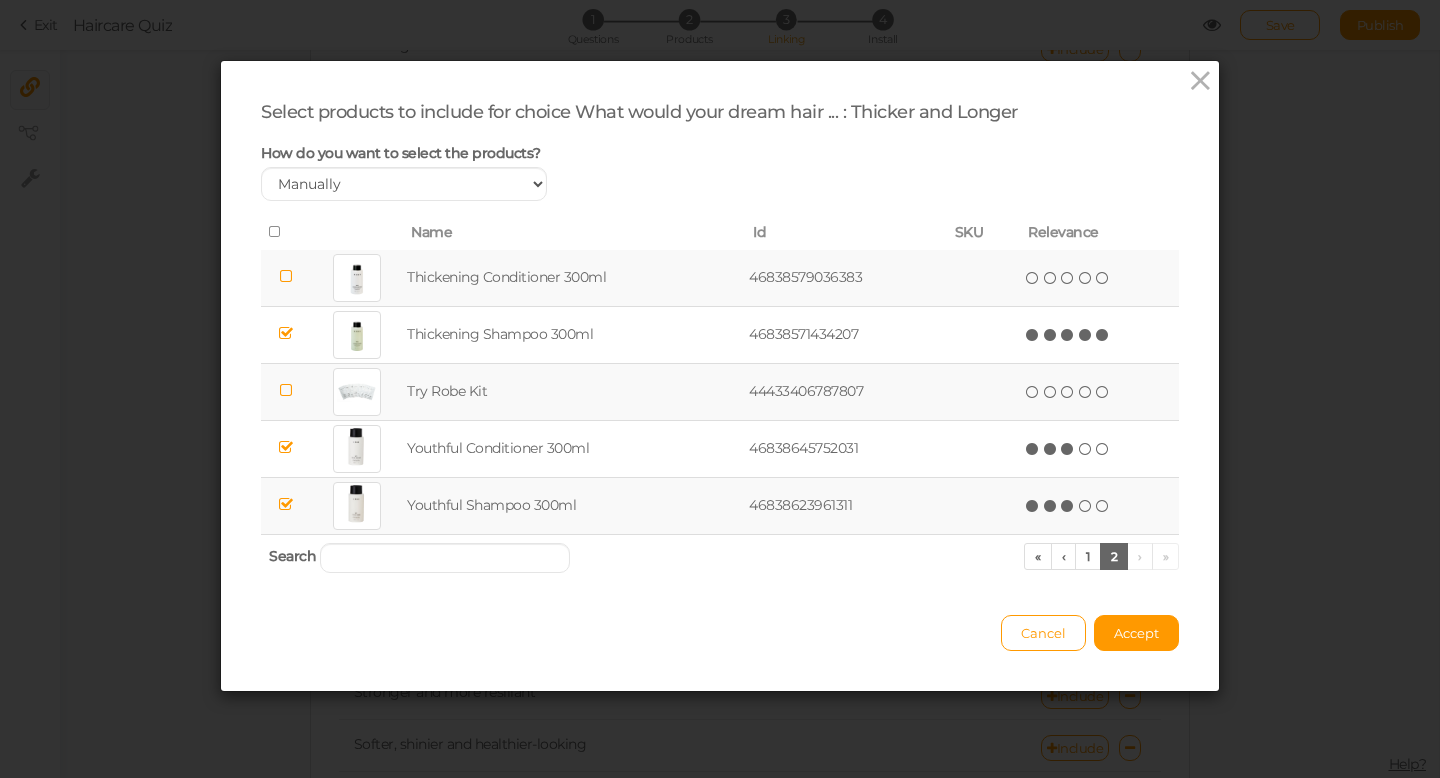 click at bounding box center (1068, 506) 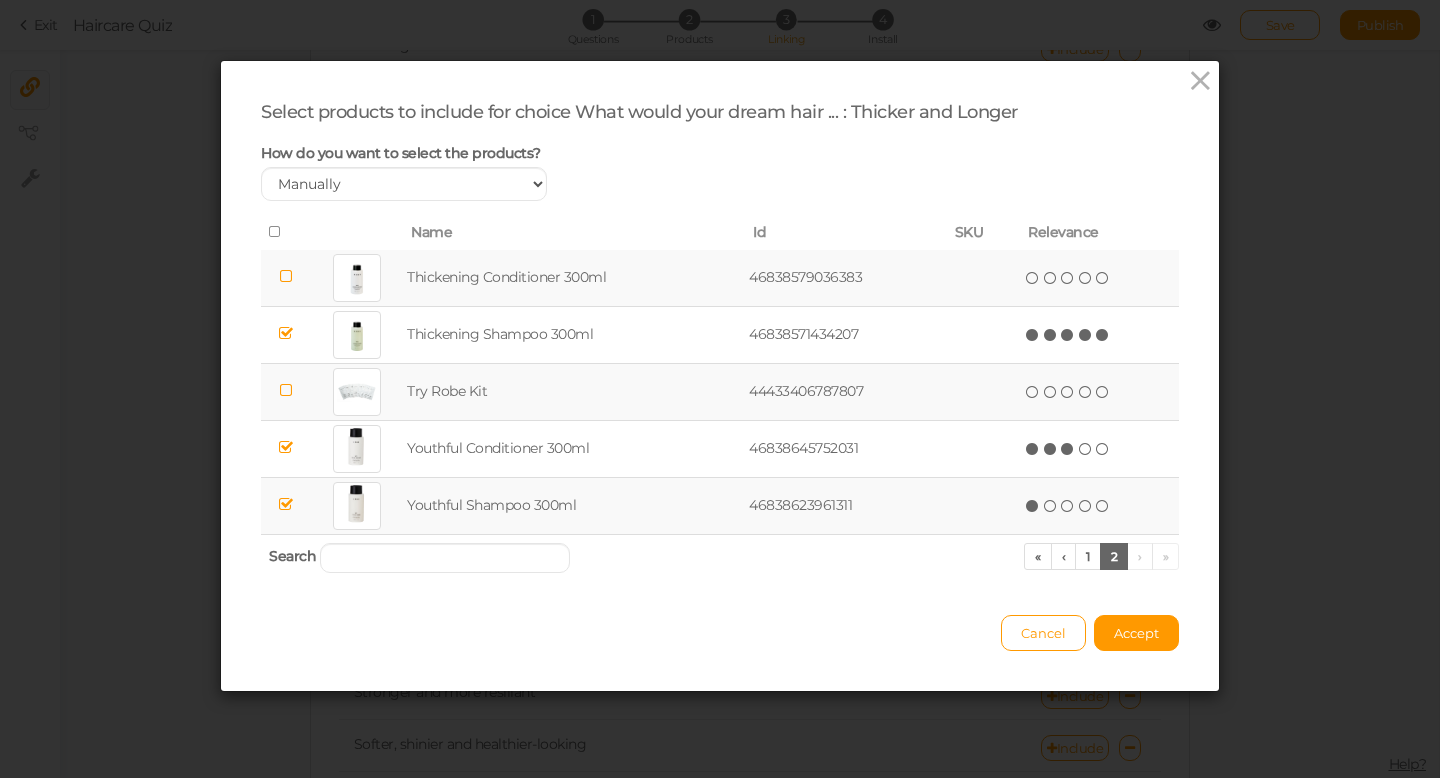 click at bounding box center (1033, 506) 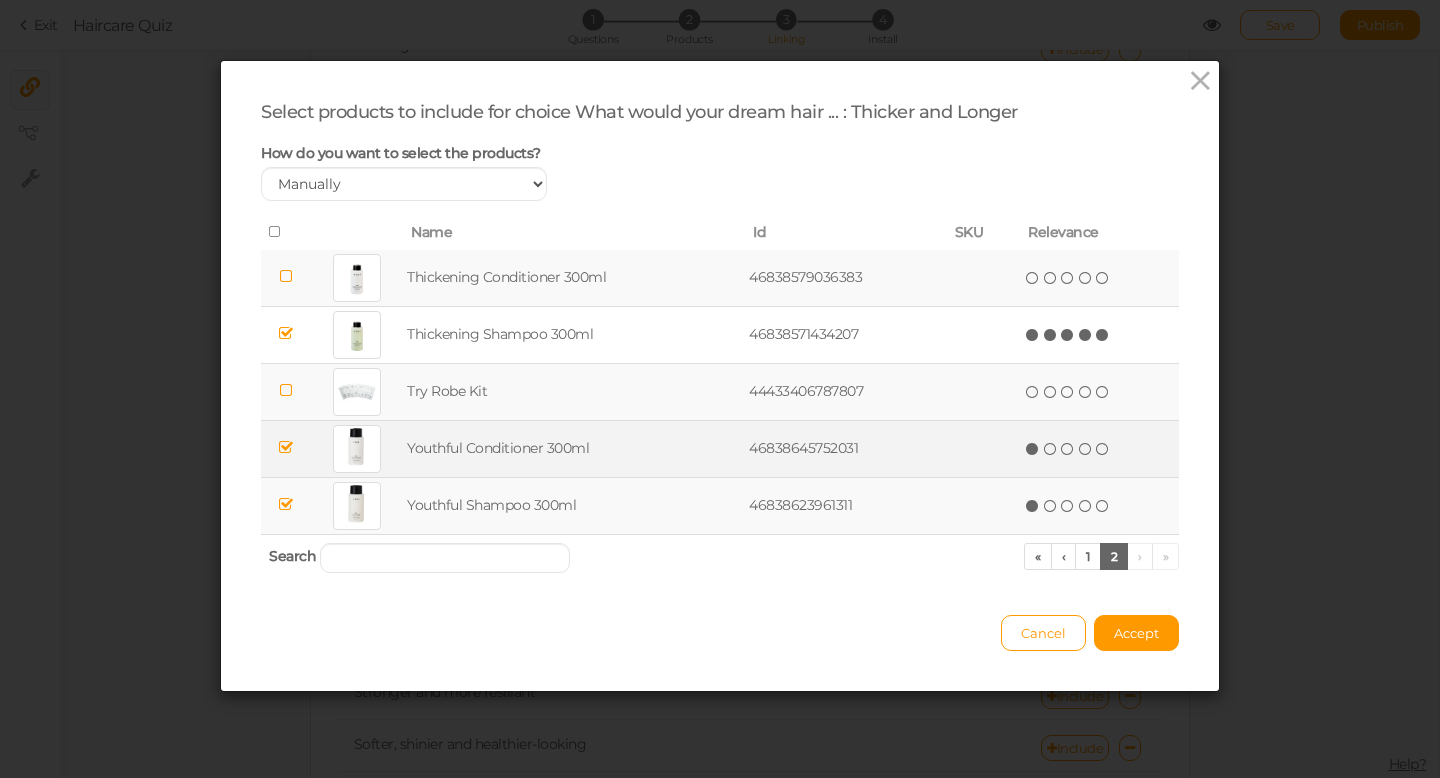 click at bounding box center (1033, 449) 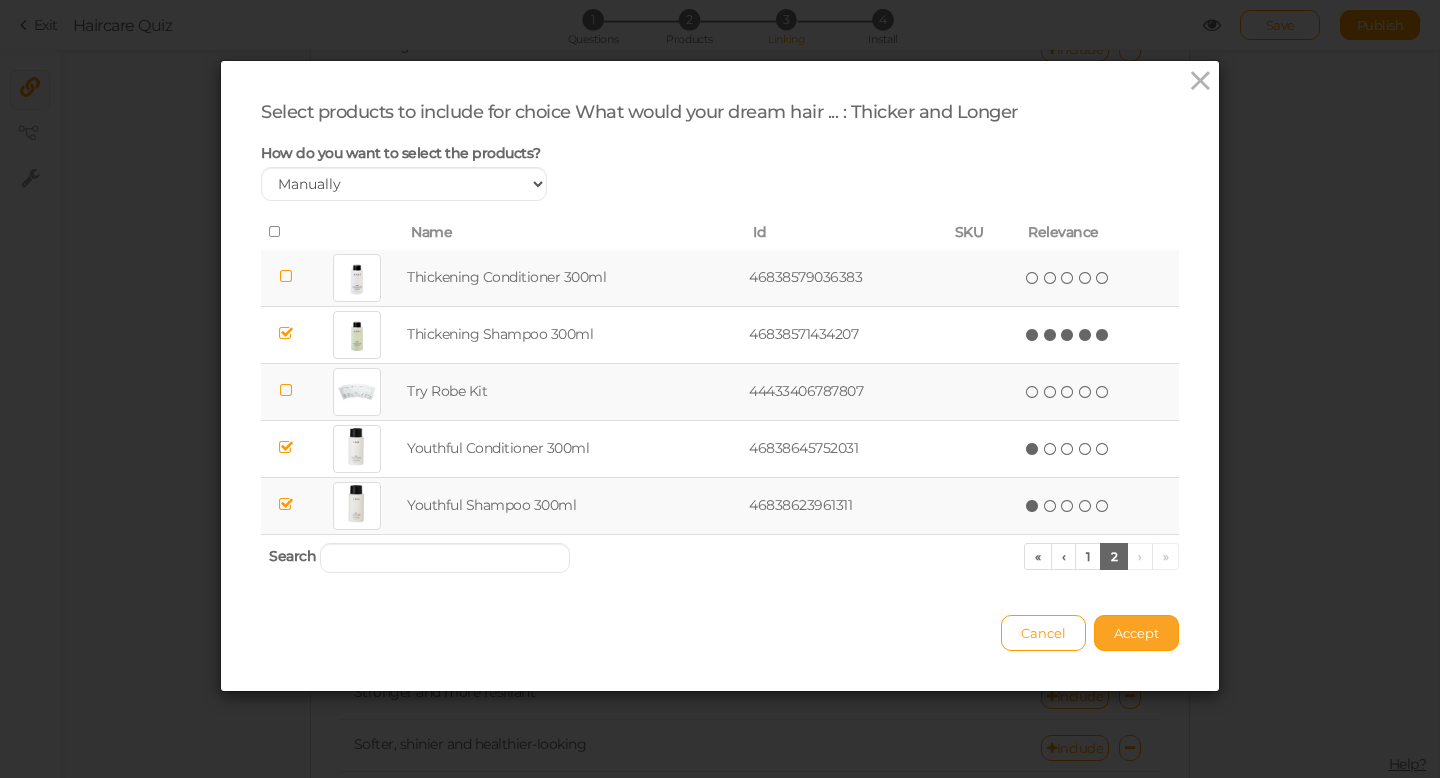 click on "Accept" at bounding box center [1136, 633] 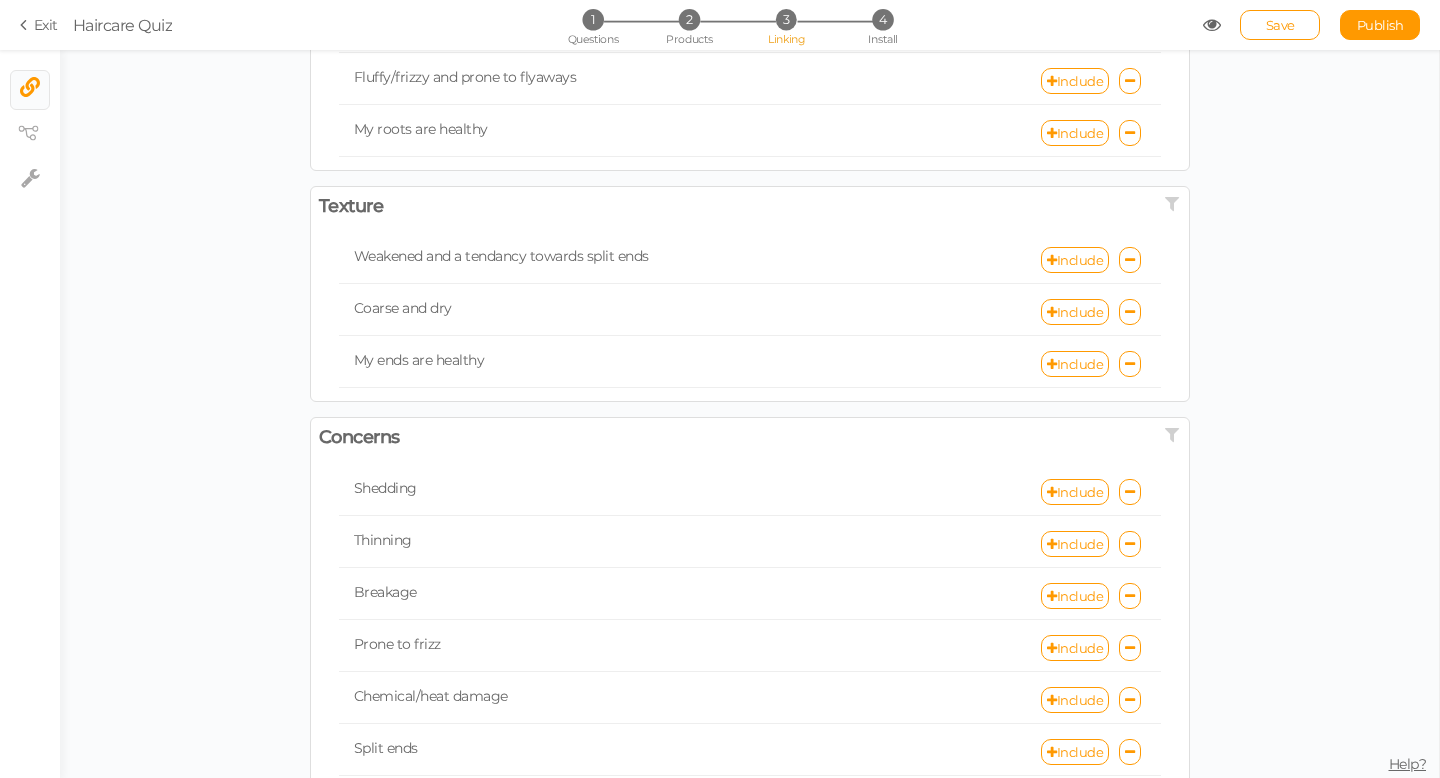 scroll, scrollTop: 0, scrollLeft: 0, axis: both 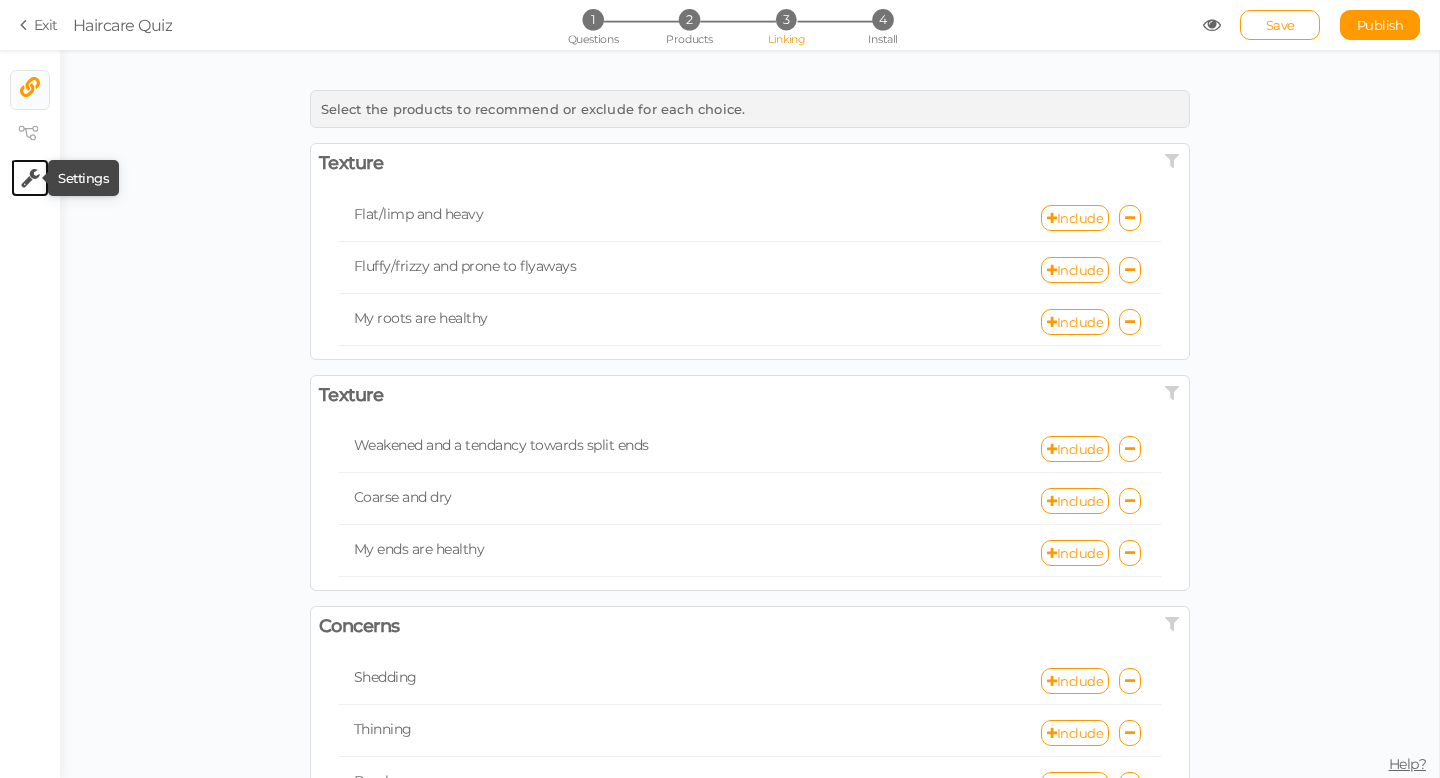 click at bounding box center (30, 178) 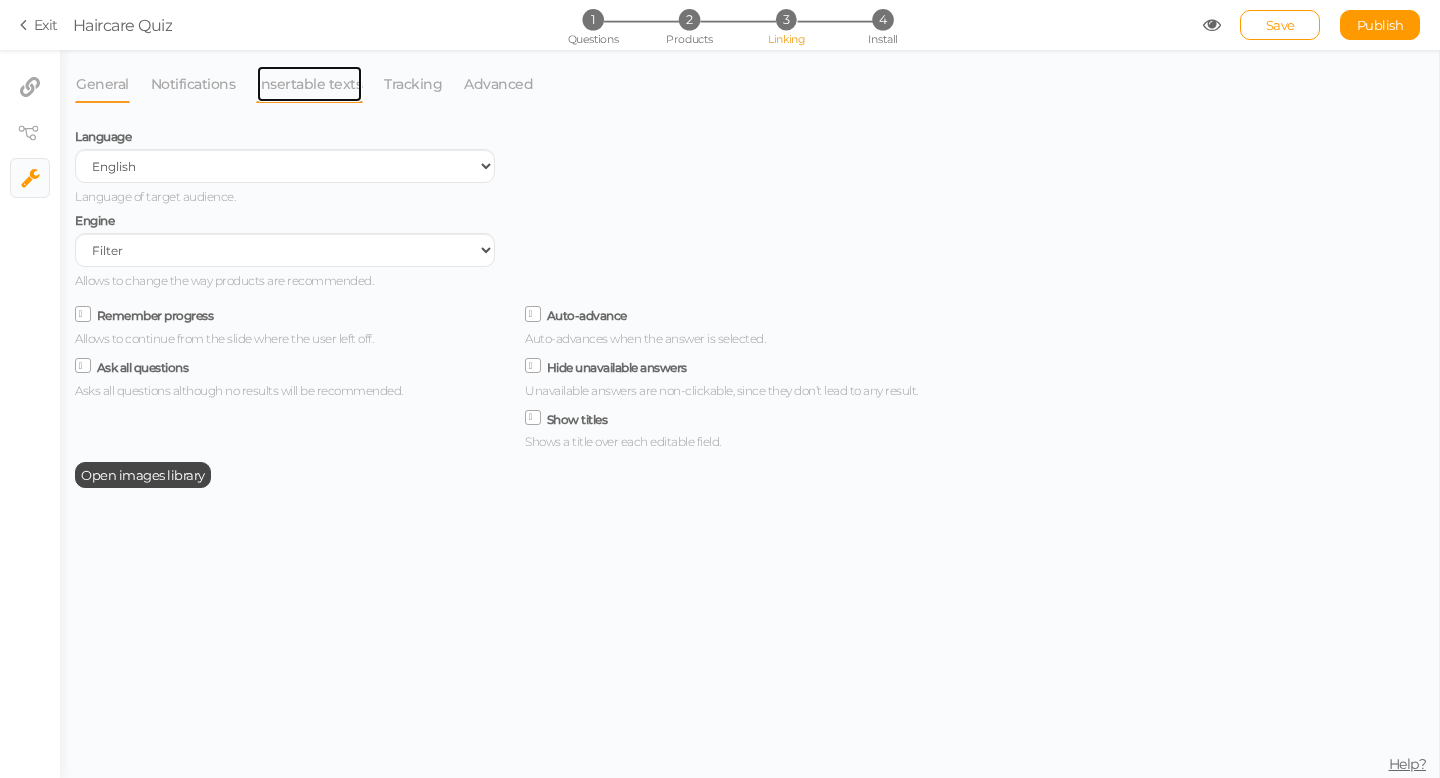 click on "Insertable texts" at bounding box center (309, 84) 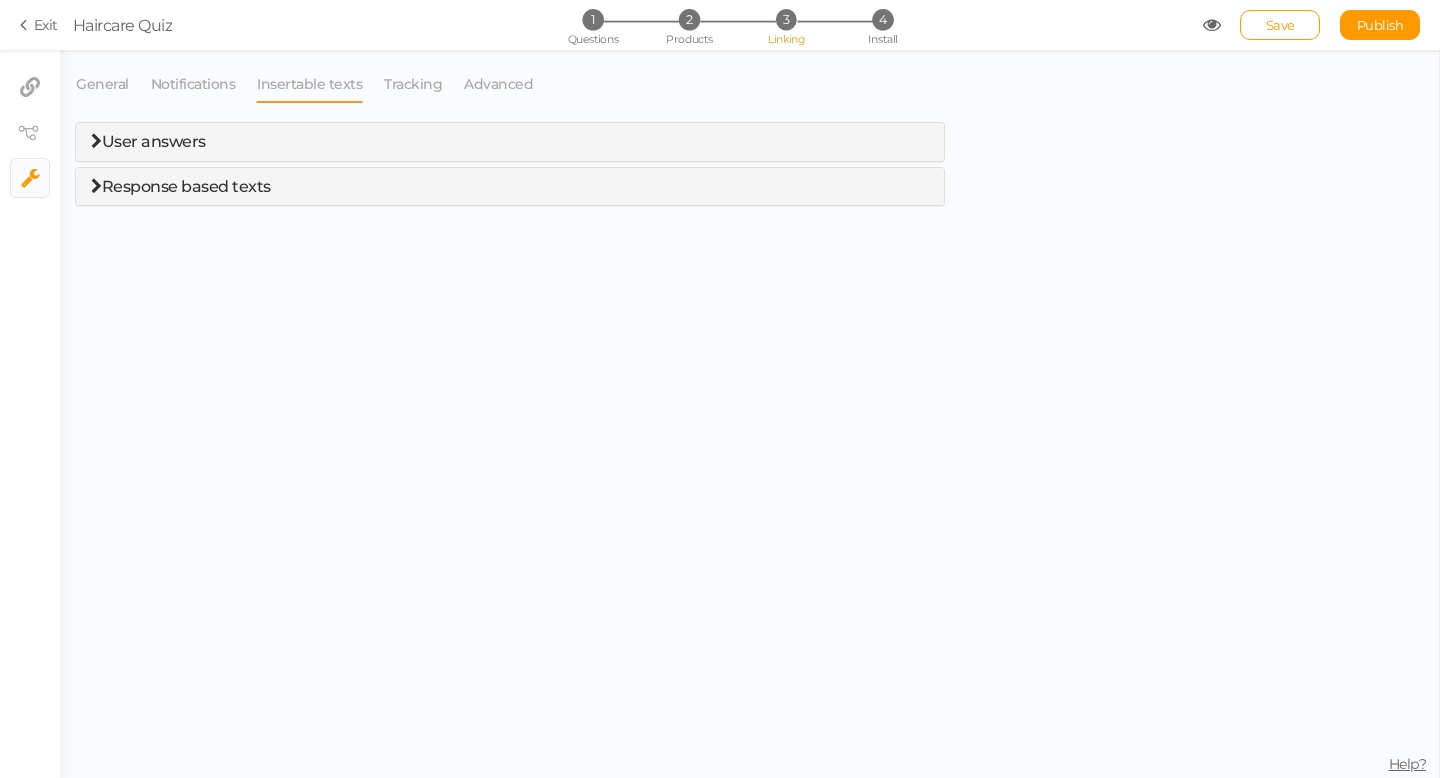 click on "Response based texts" at bounding box center (186, 186) 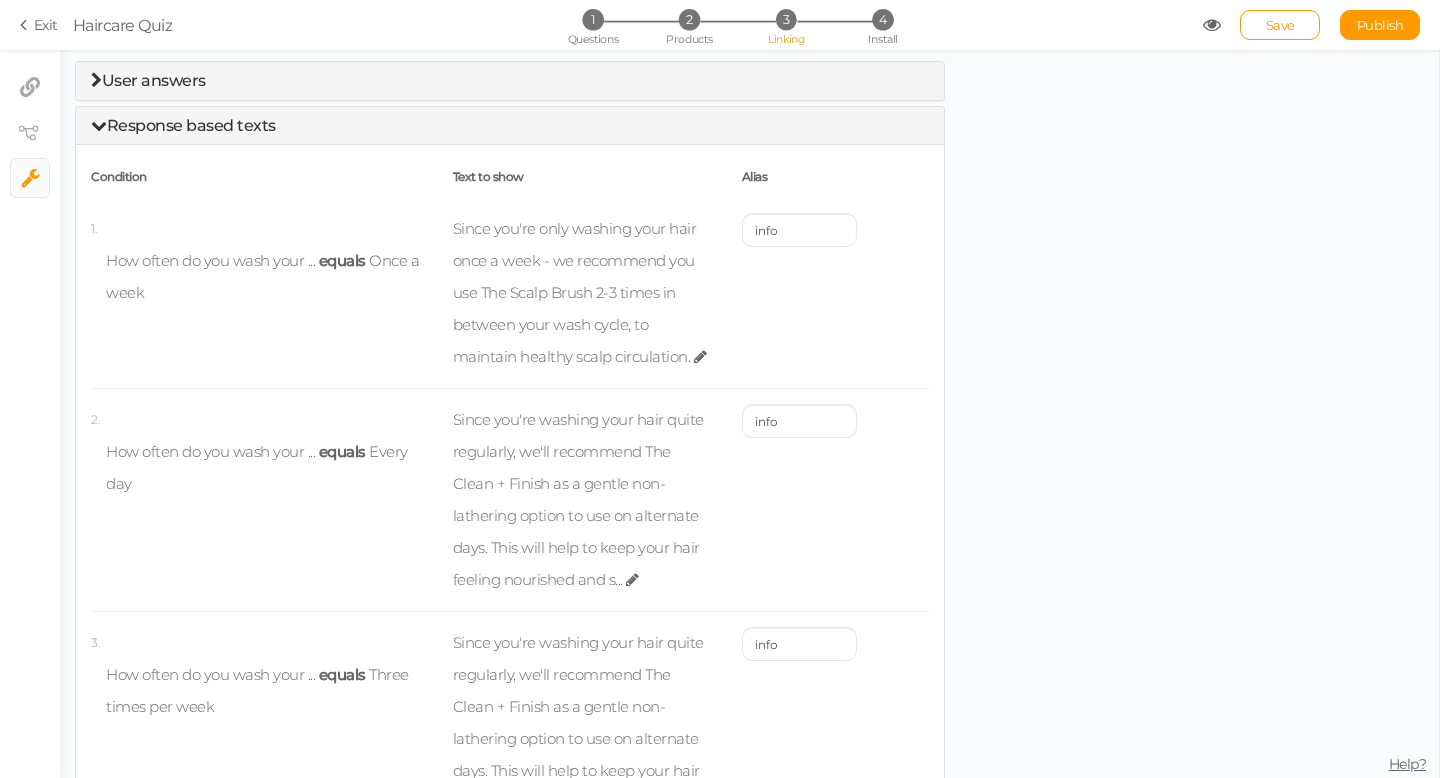 scroll, scrollTop: 0, scrollLeft: 0, axis: both 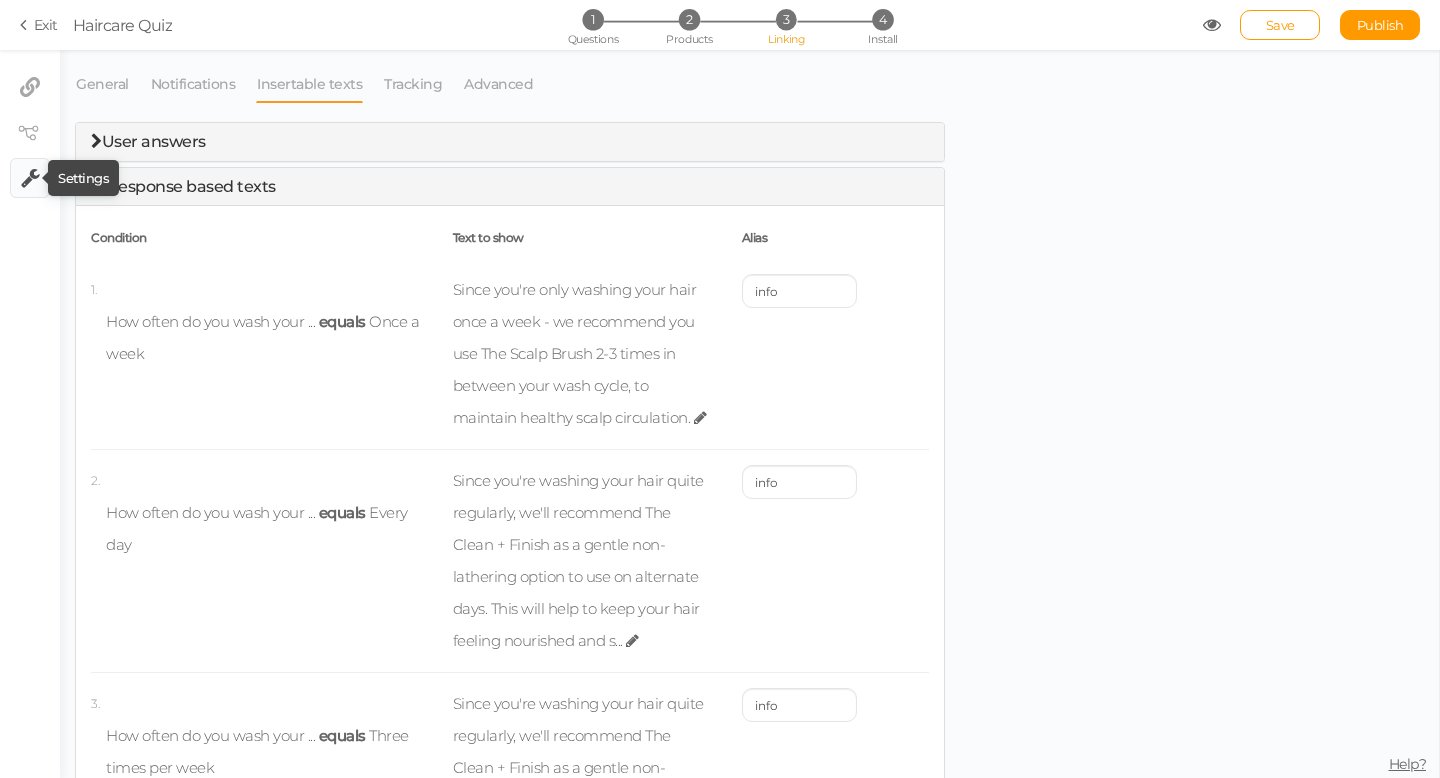 click at bounding box center [30, 178] 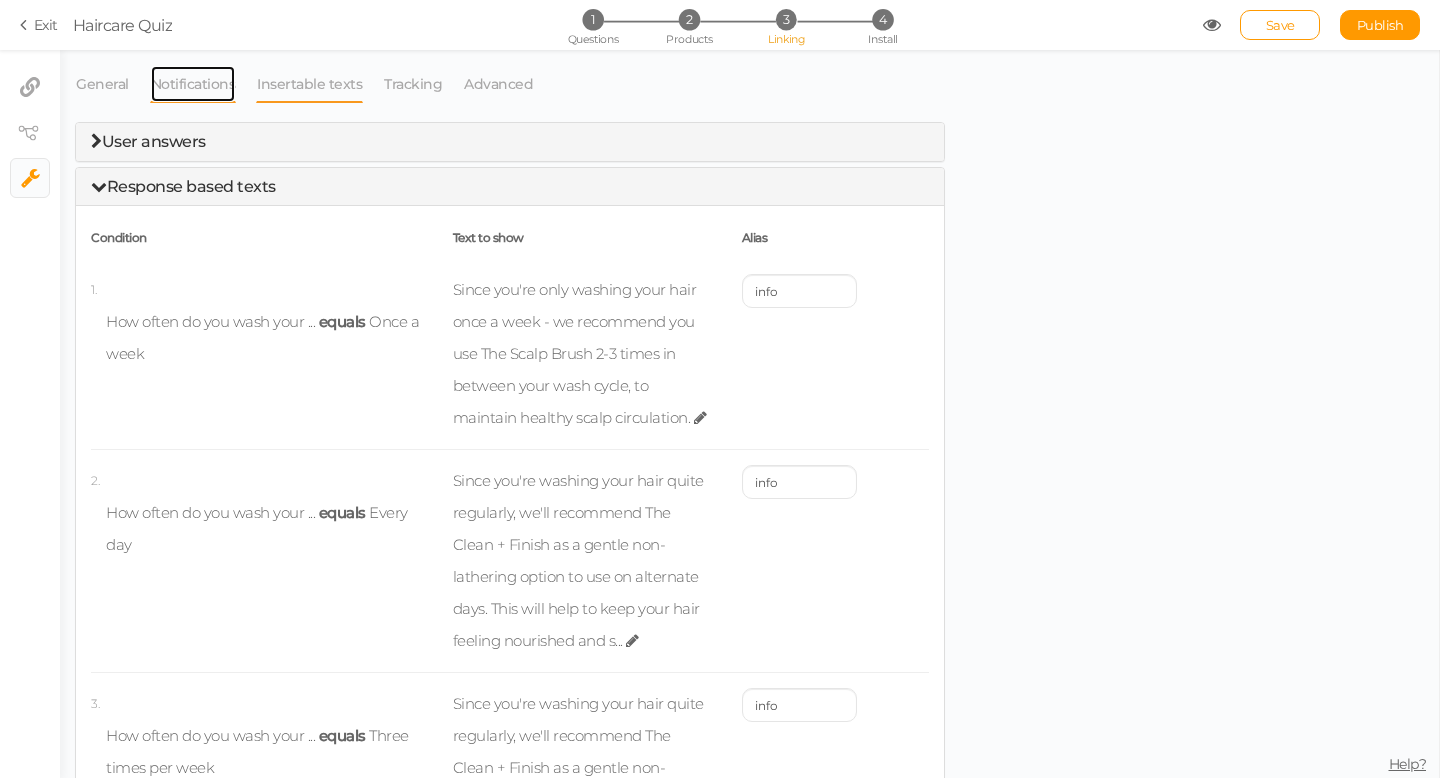 click on "Notifications" at bounding box center [193, 84] 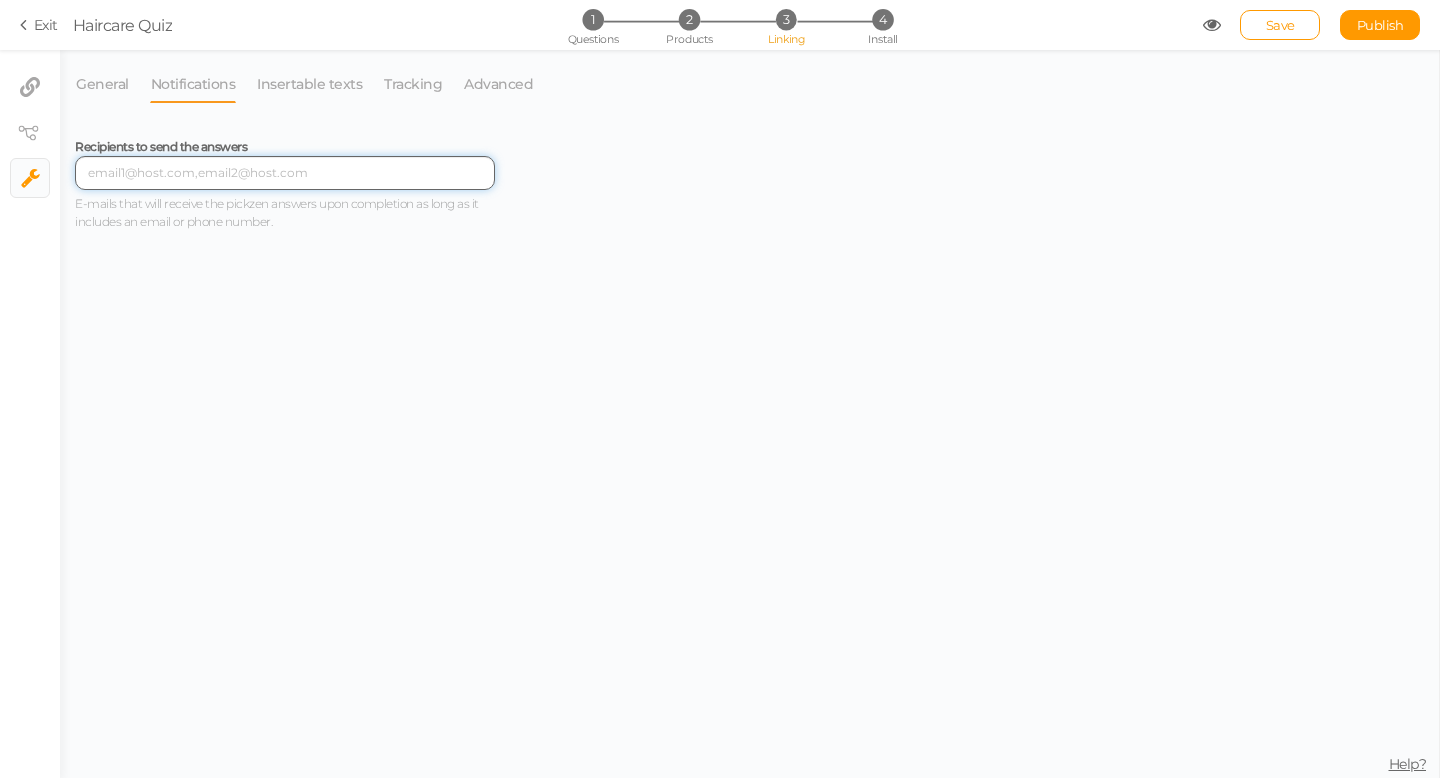 click at bounding box center (285, 173) 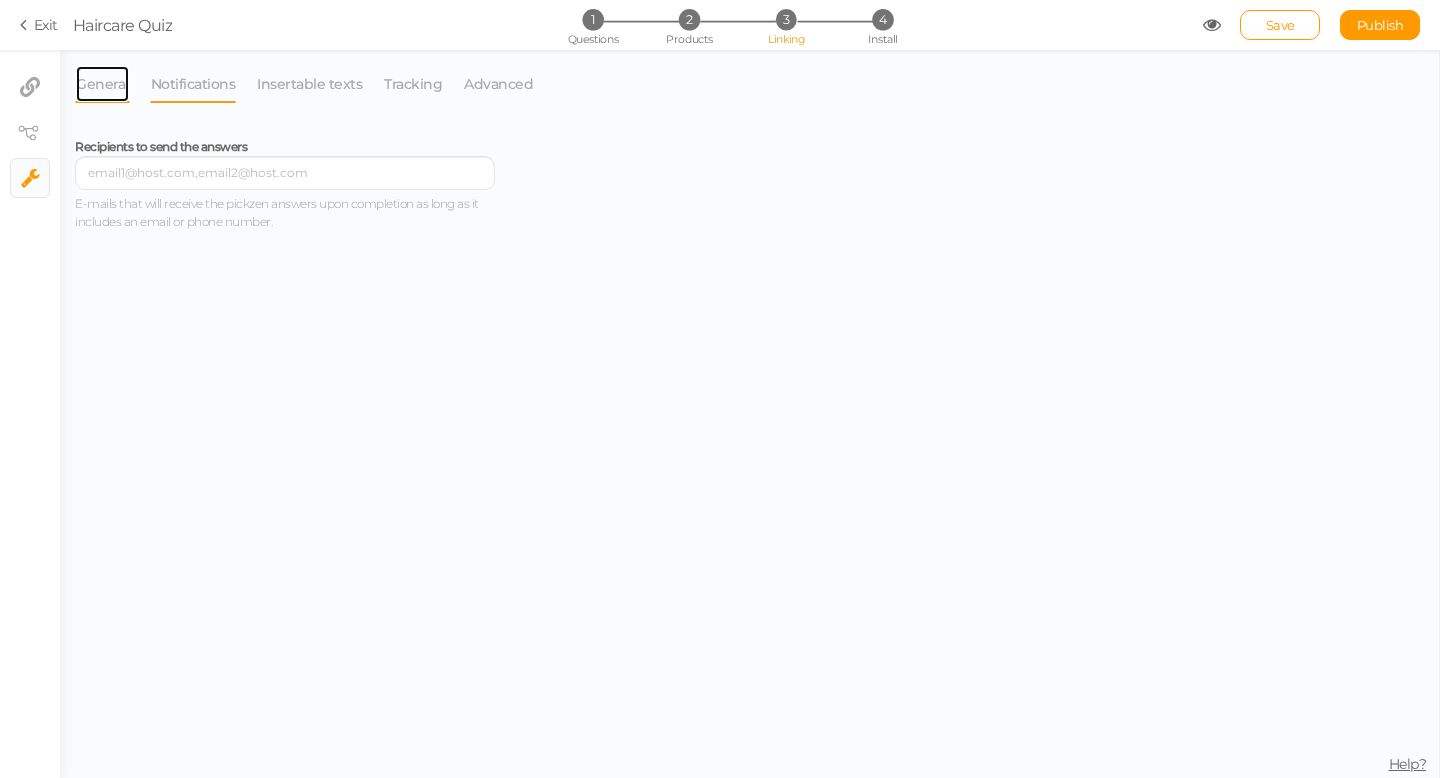 click on "General" at bounding box center [102, 84] 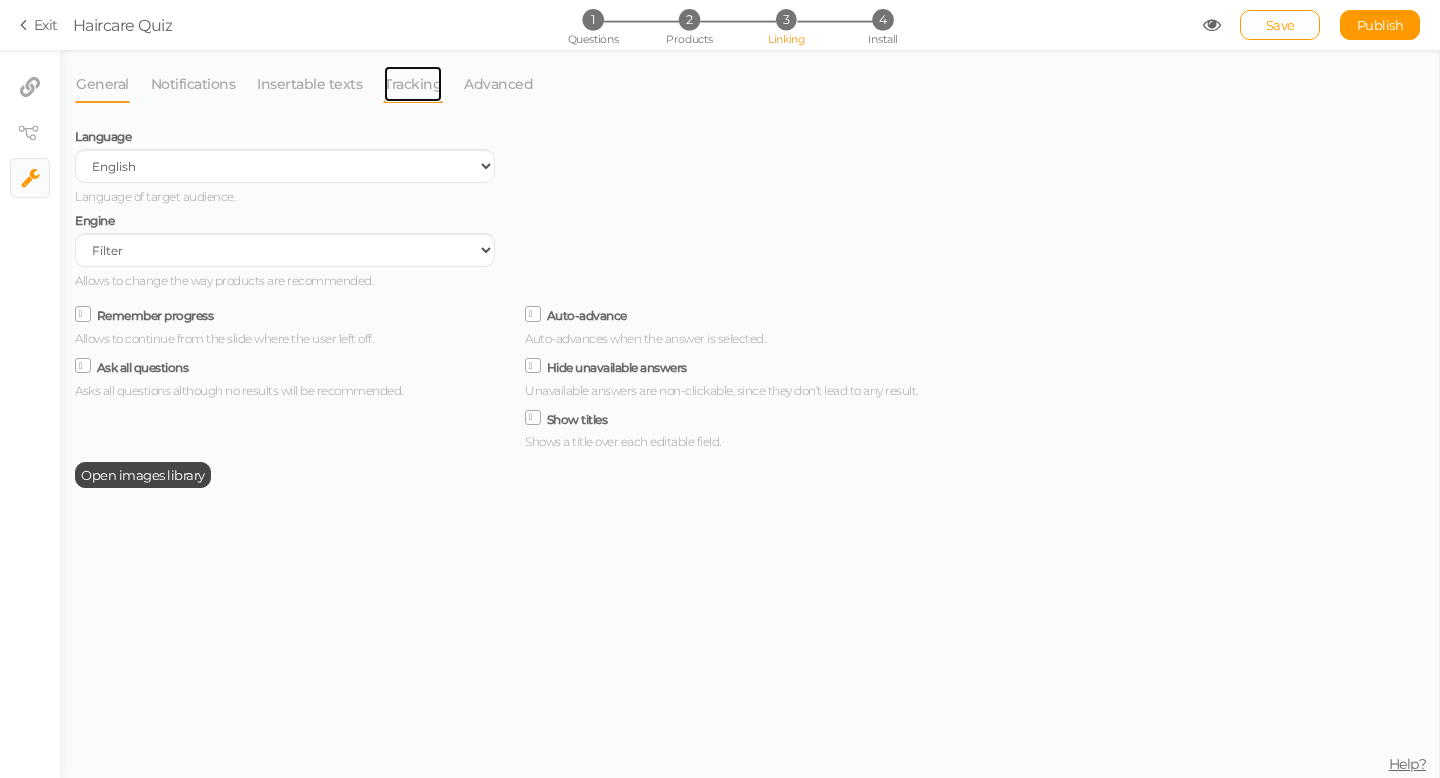 click on "Tracking" at bounding box center (413, 84) 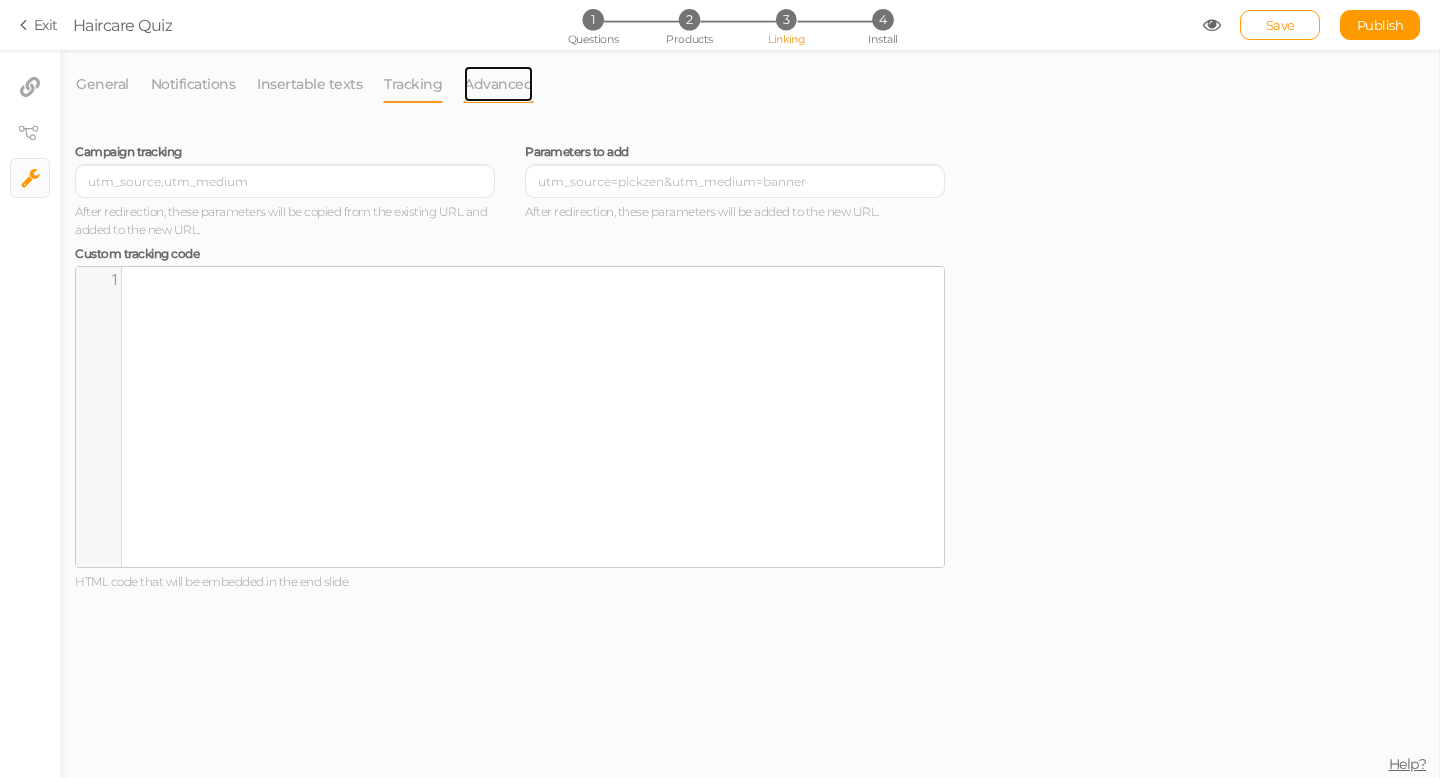 click on "Advanced" at bounding box center (498, 84) 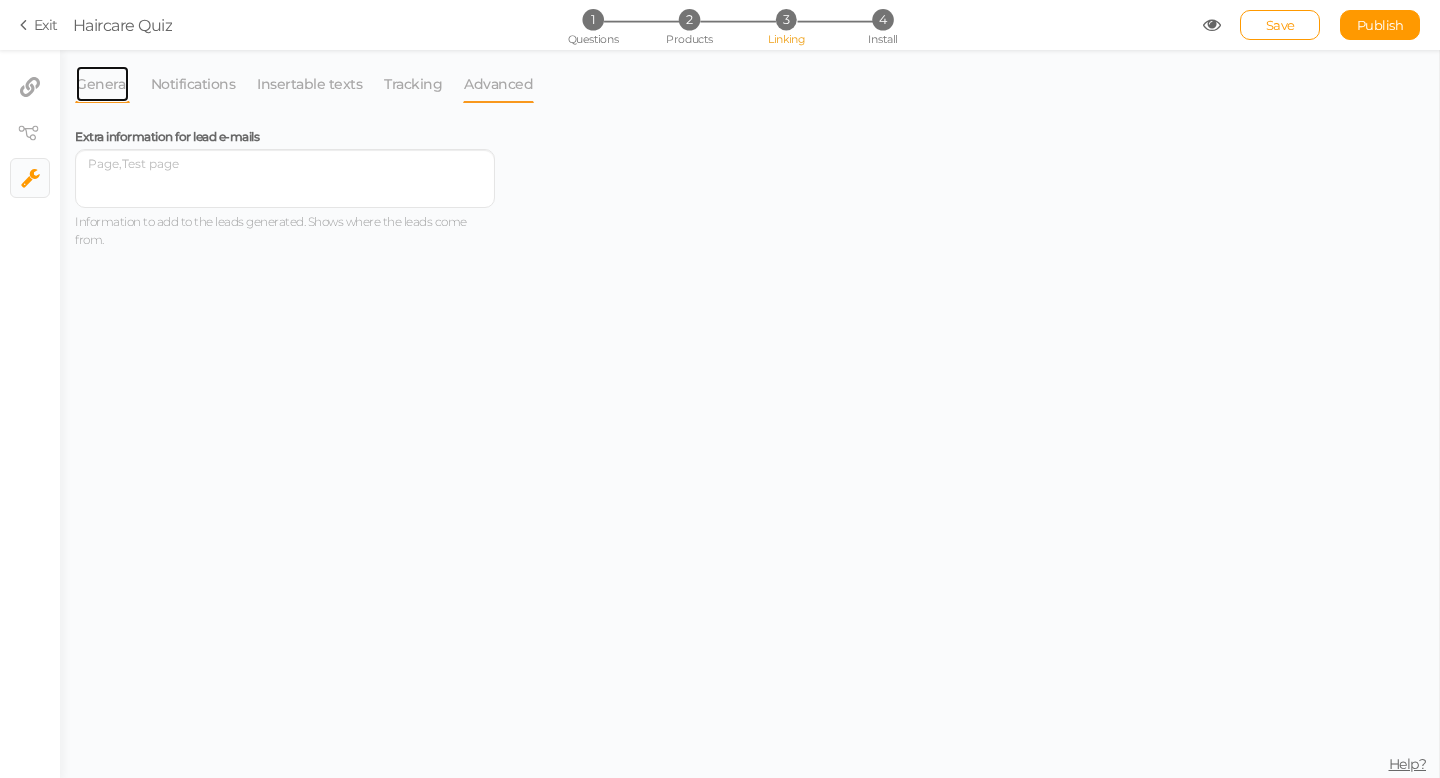 click on "General" at bounding box center [102, 84] 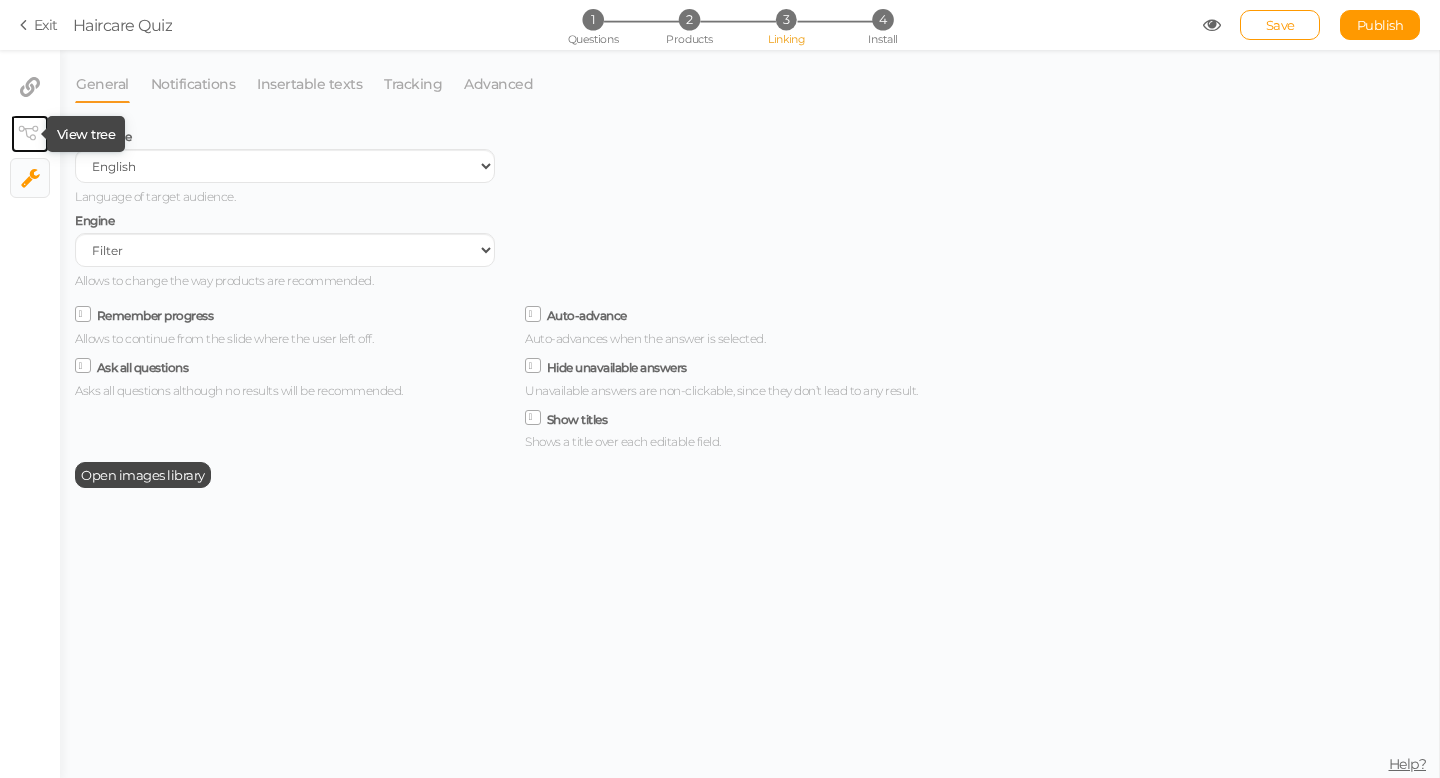 click 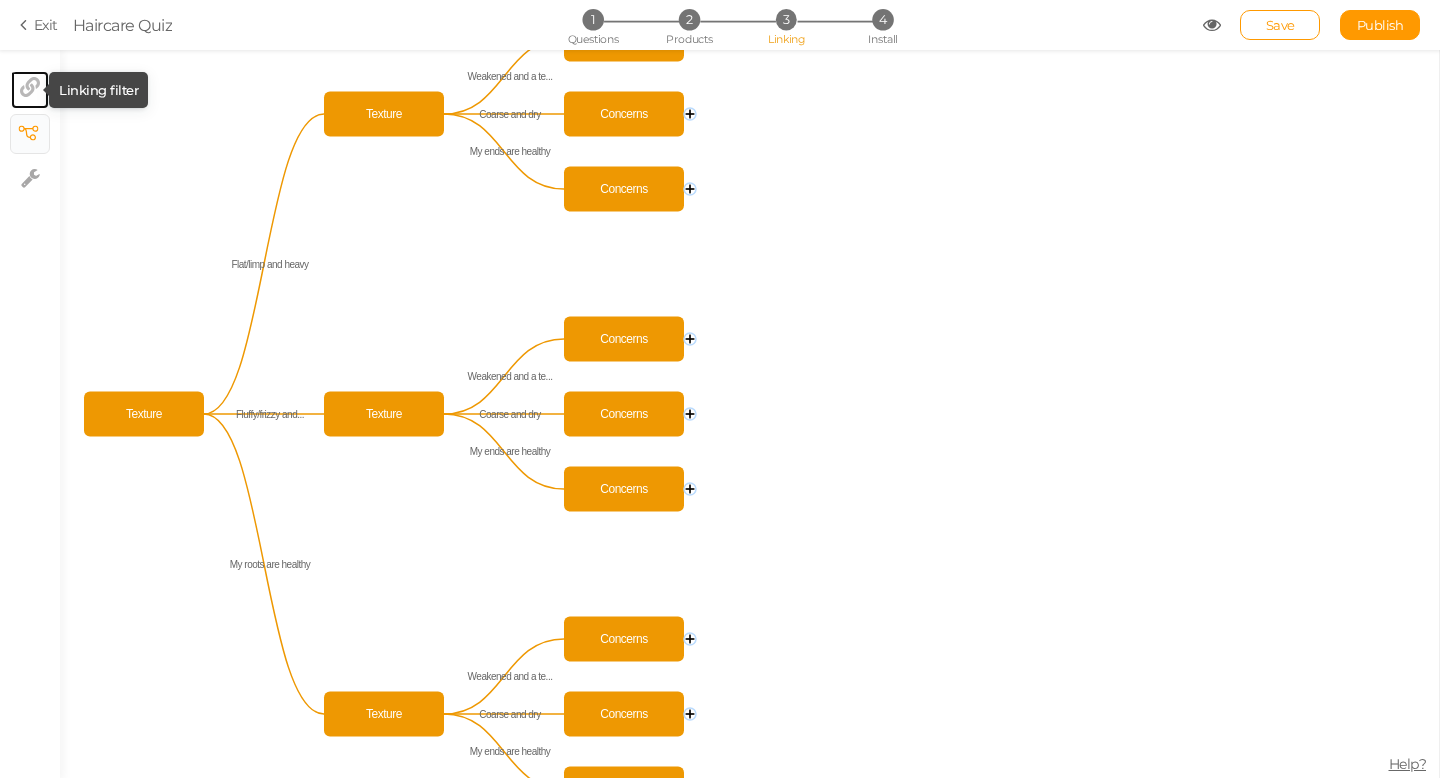 click 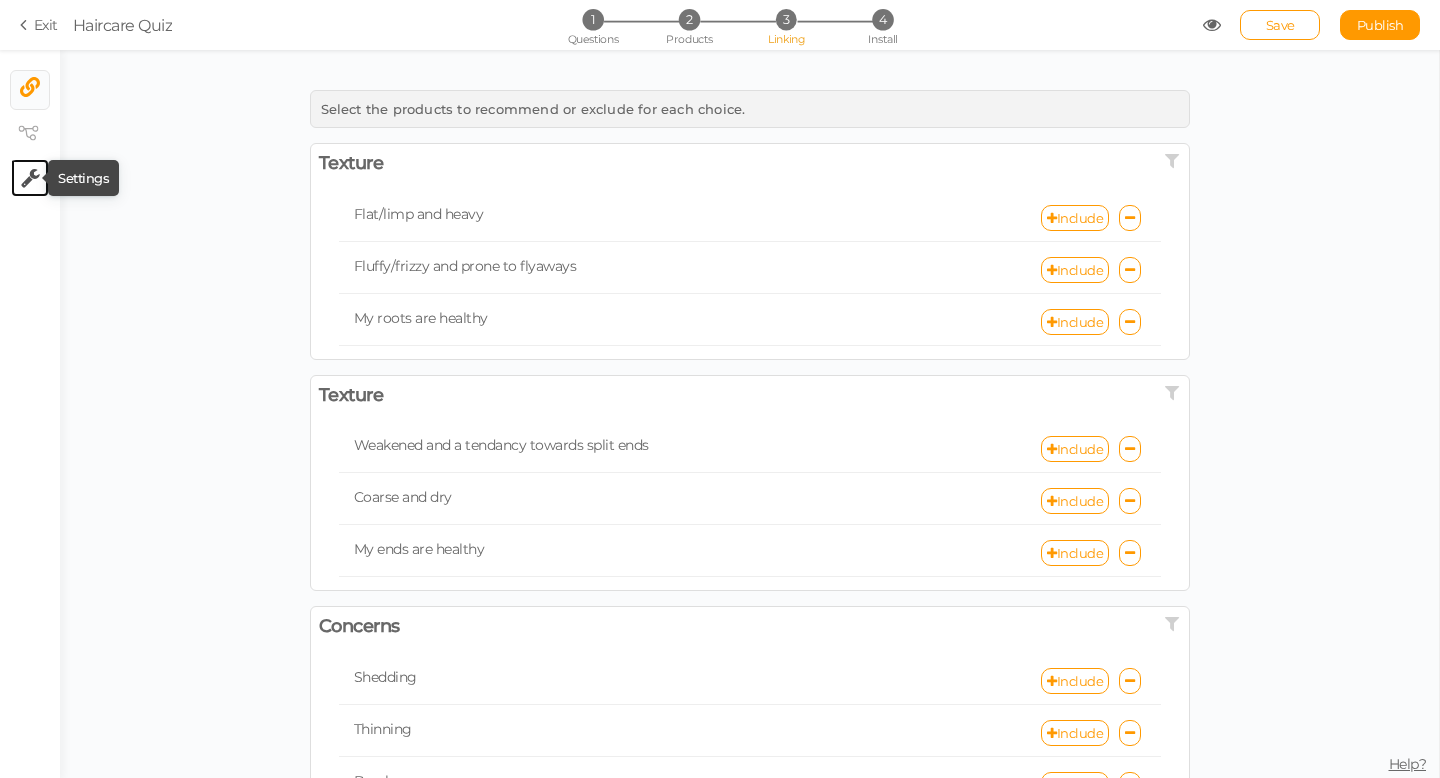 click at bounding box center (30, 178) 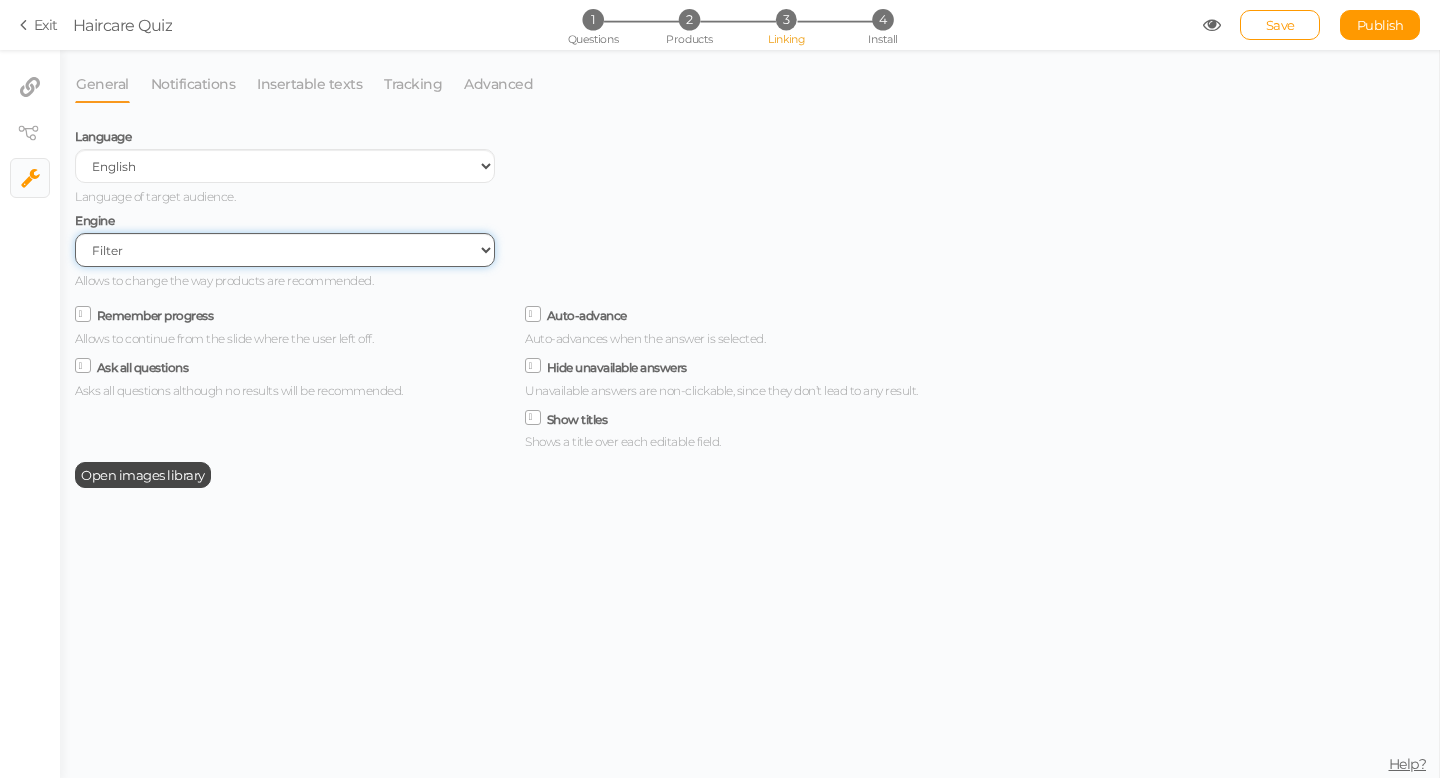click on "Filter AI Tree No-Code Form (No products)" at bounding box center (285, 250) 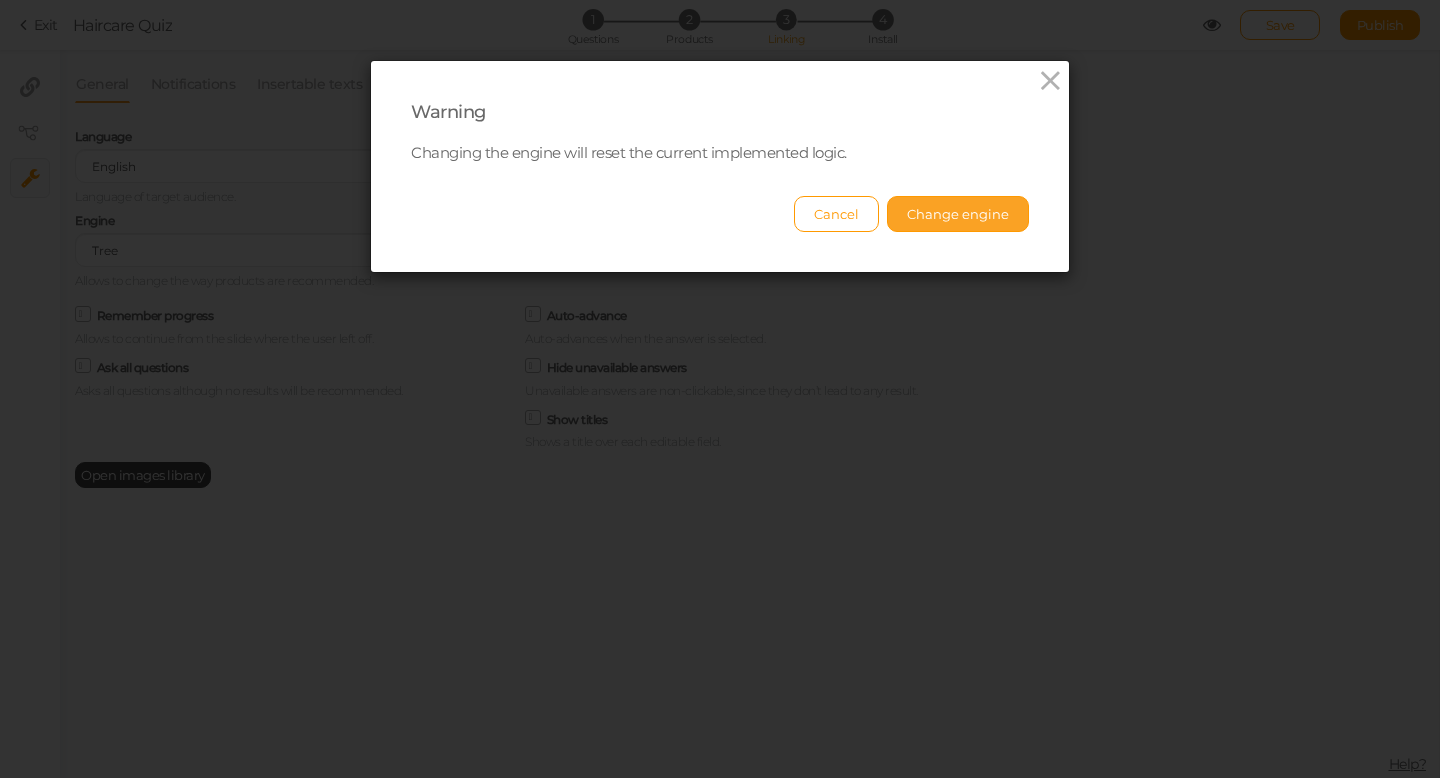 click on "Change engine" at bounding box center [958, 214] 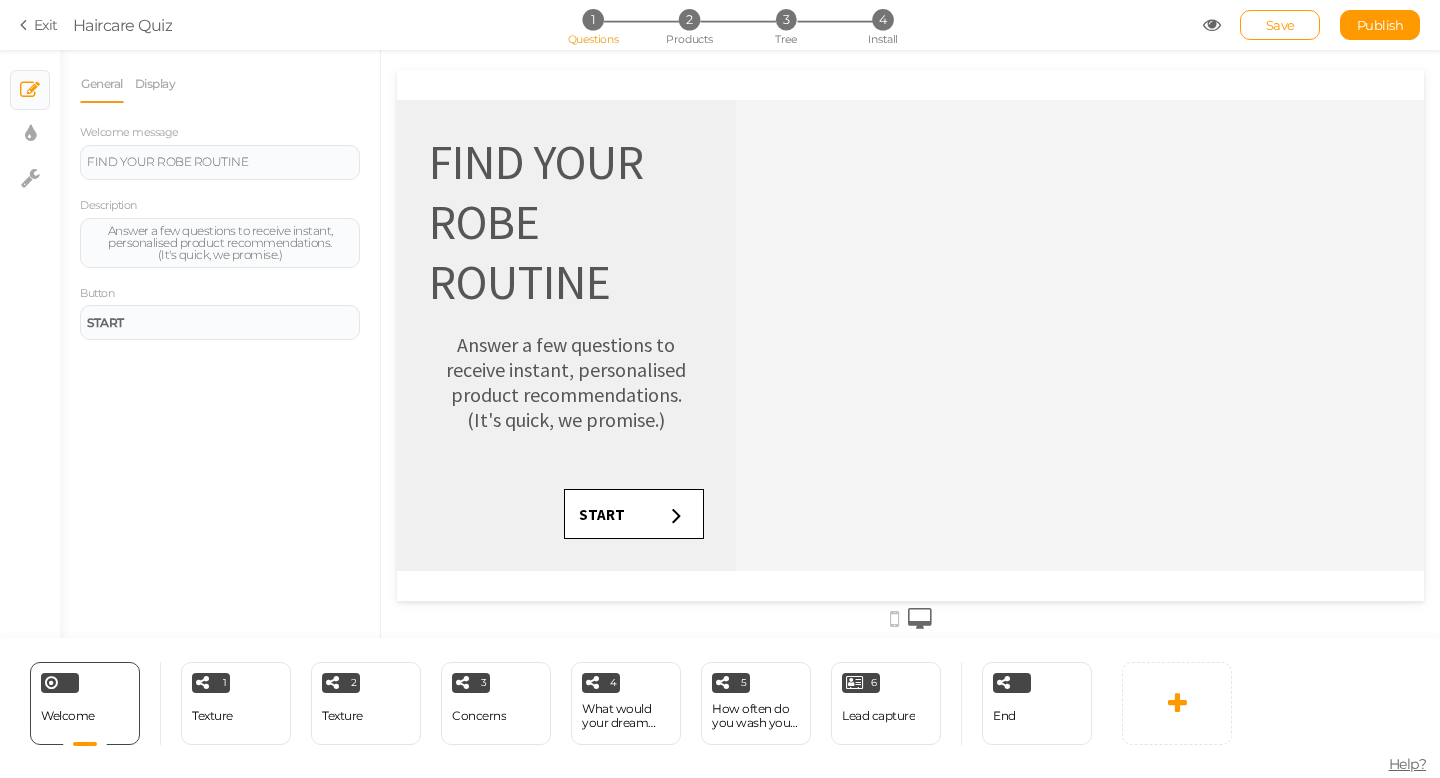 scroll, scrollTop: 0, scrollLeft: 0, axis: both 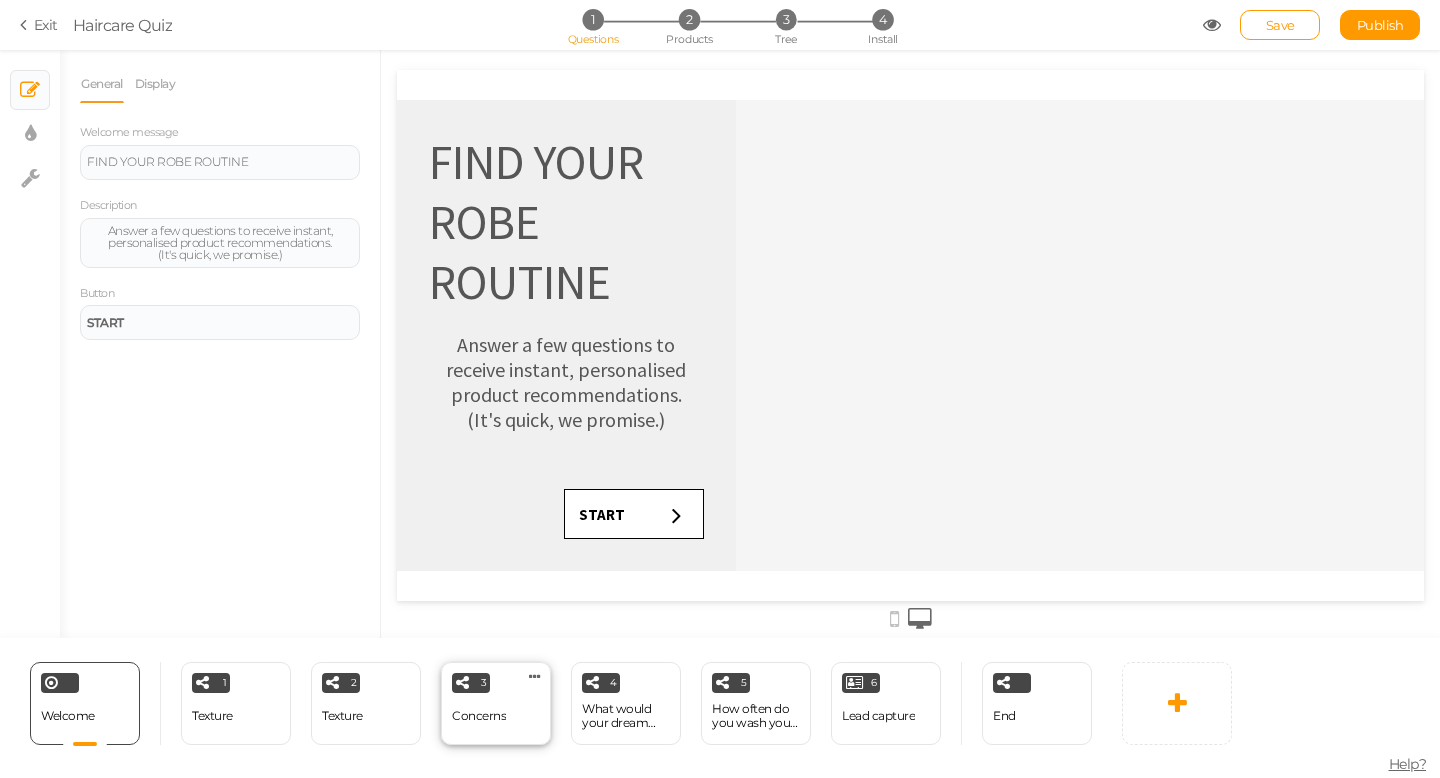 click on "Concerns" at bounding box center (479, 716) 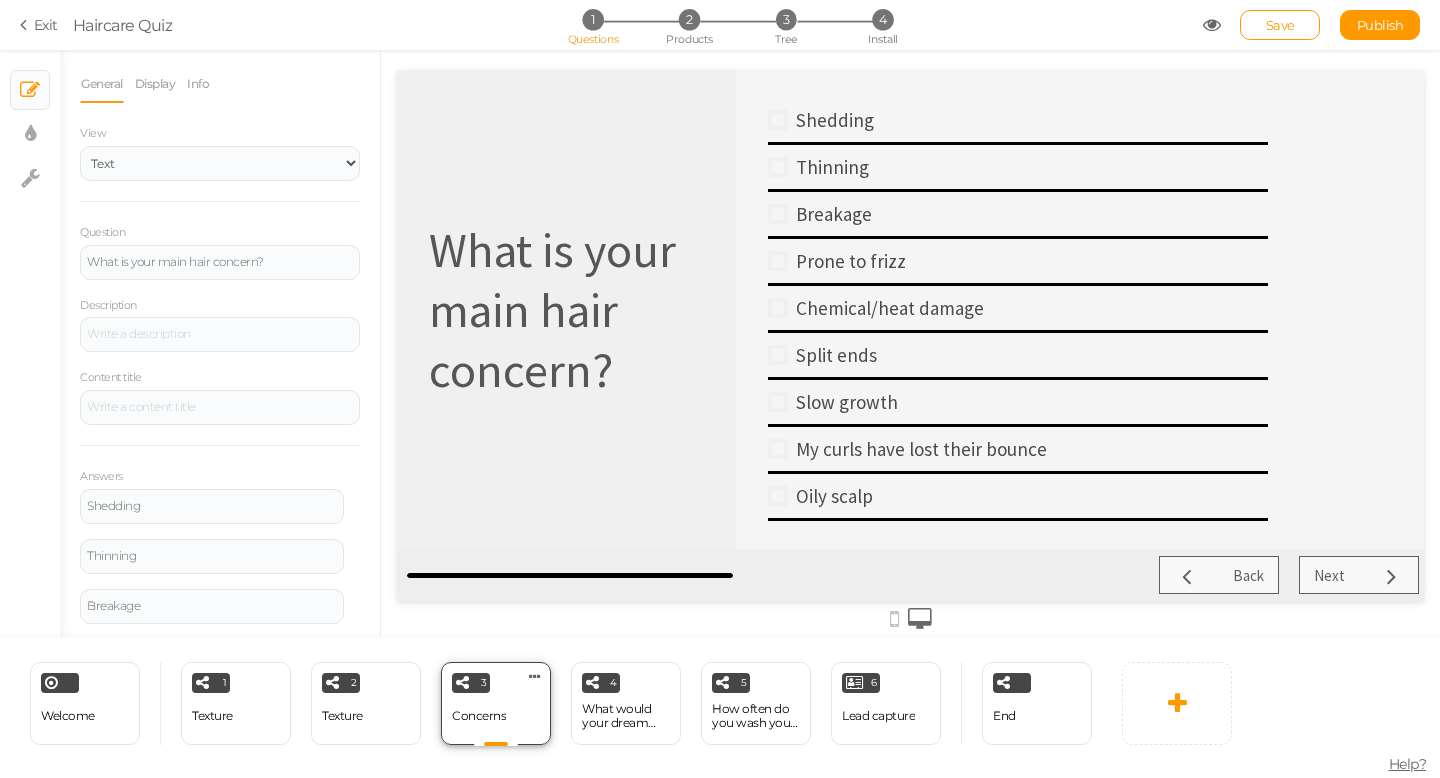 scroll, scrollTop: 0, scrollLeft: 0, axis: both 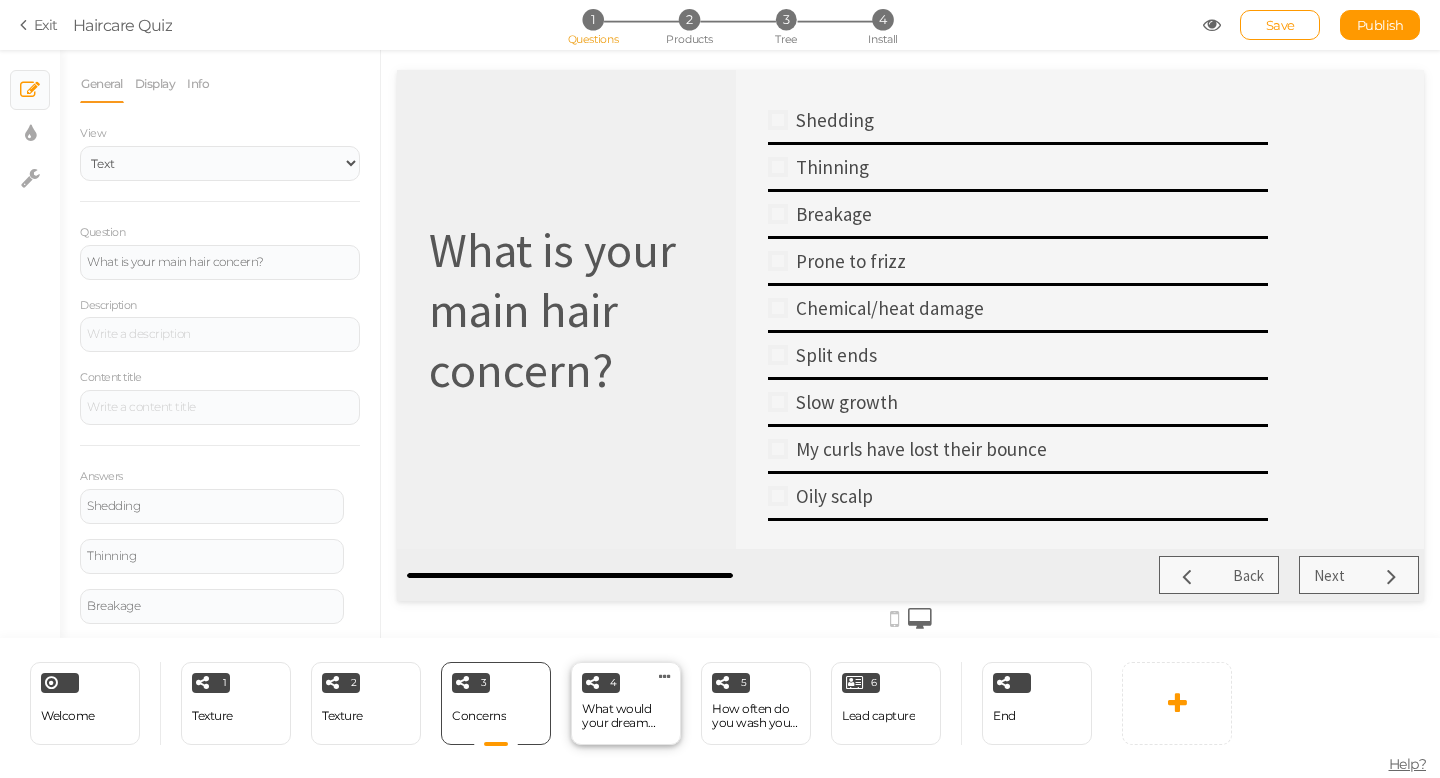 click on "What would your dream hair be?" at bounding box center (626, 716) 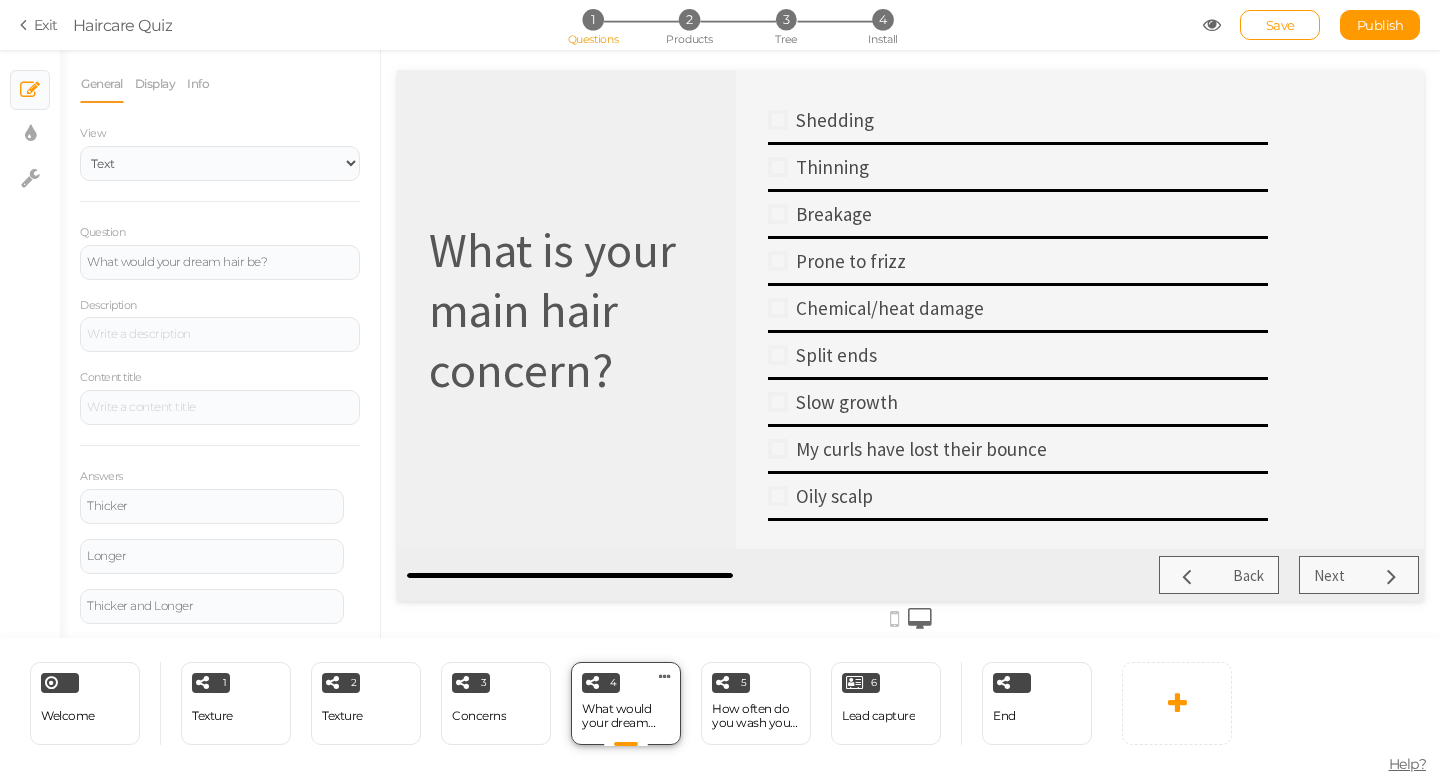 scroll, scrollTop: 0, scrollLeft: 0, axis: both 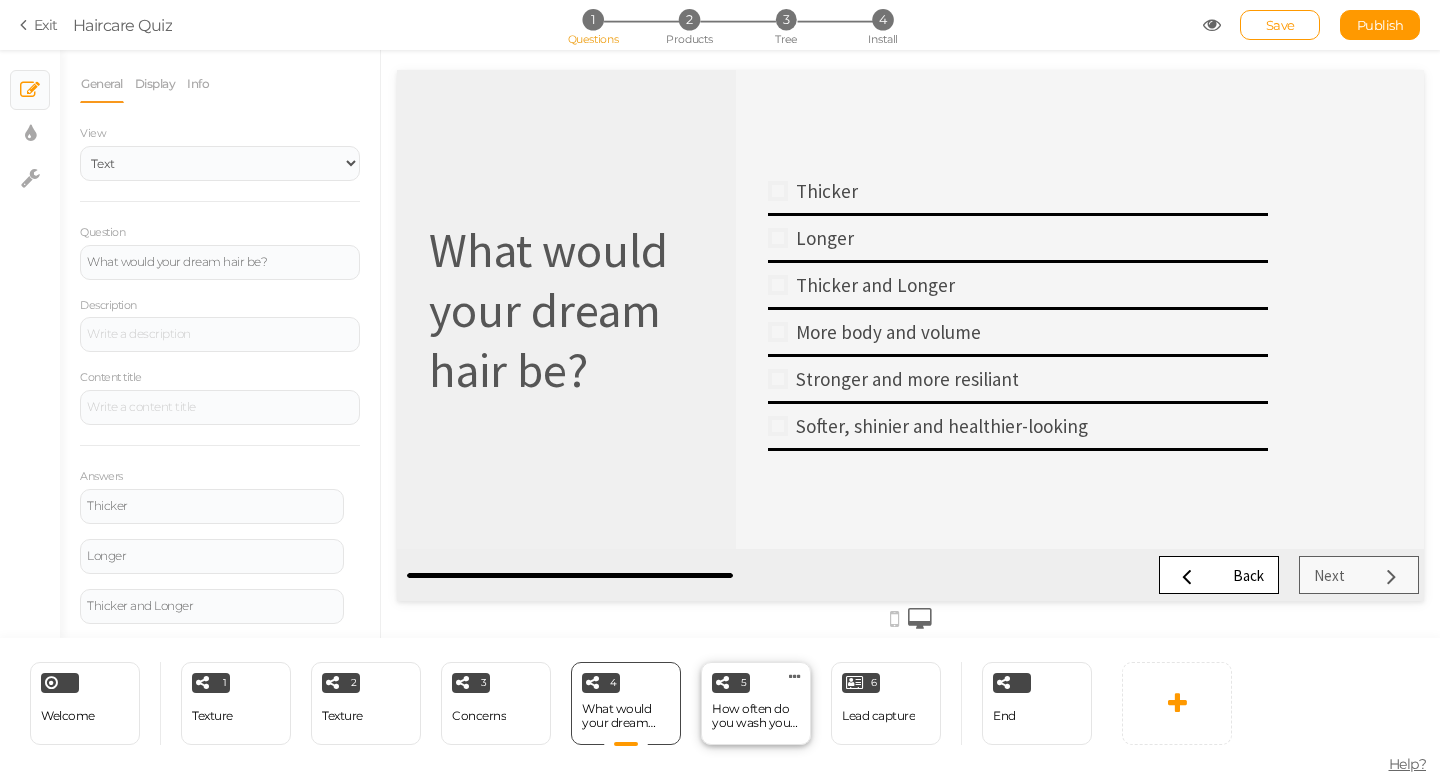 click on "How often do you wash your hair?" at bounding box center (756, 716) 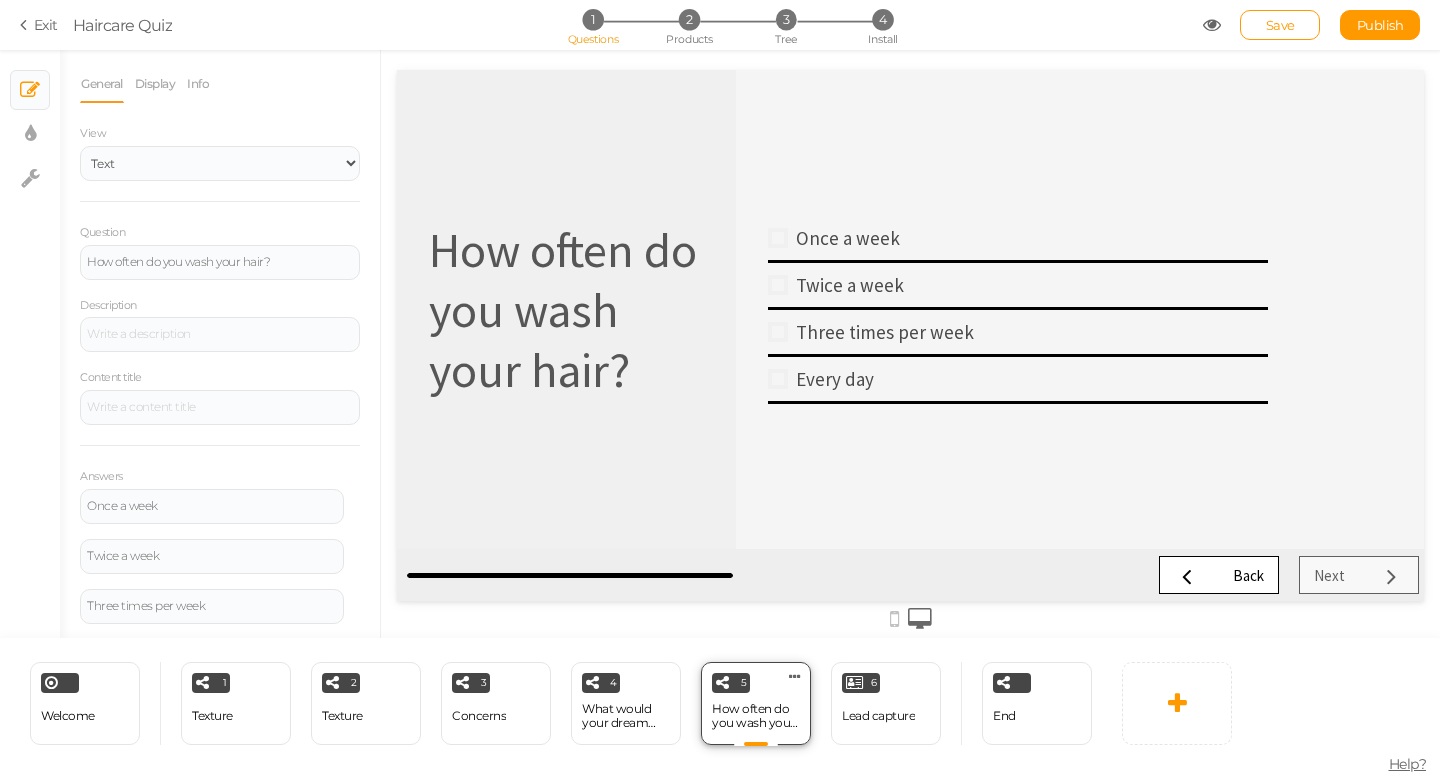 scroll, scrollTop: 0, scrollLeft: 0, axis: both 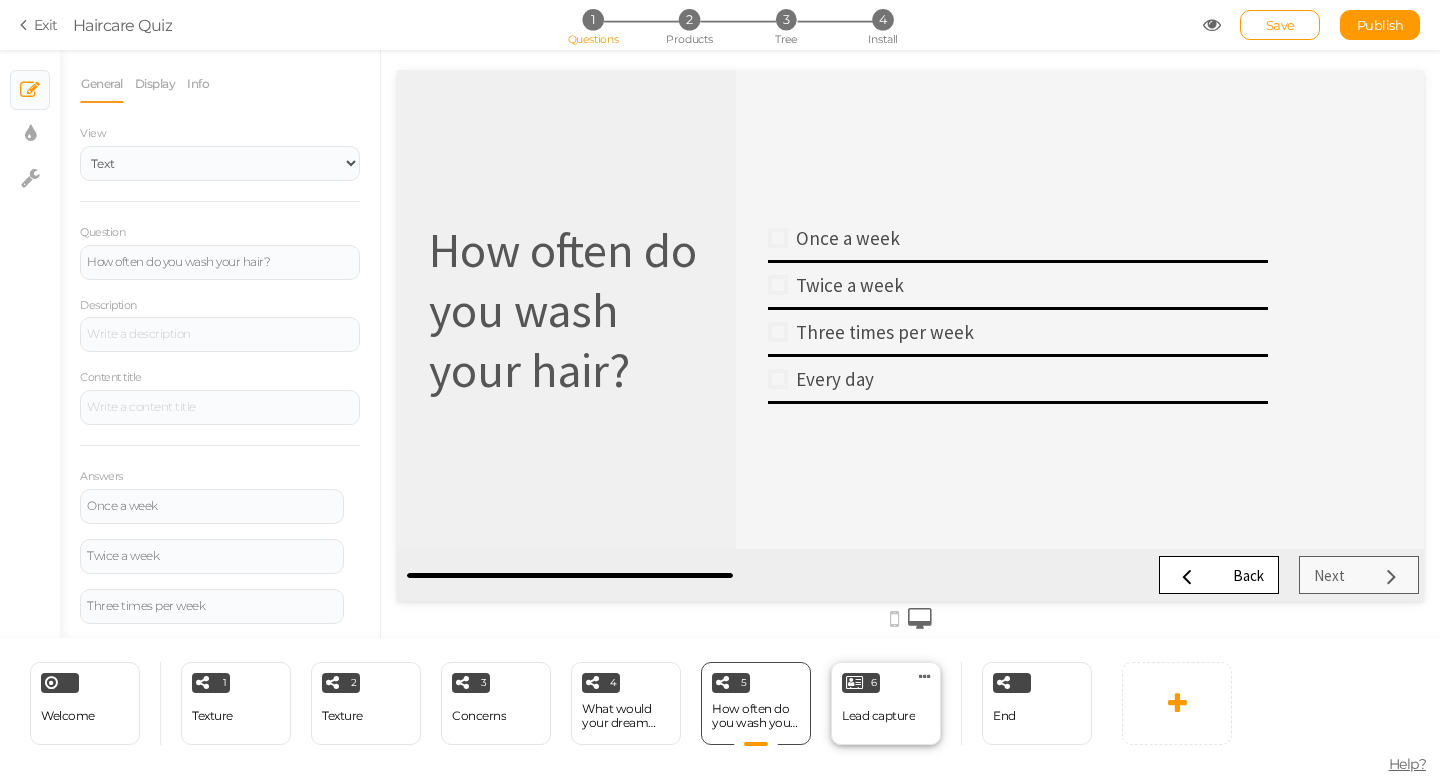 click on "Lead capture" at bounding box center (878, 716) 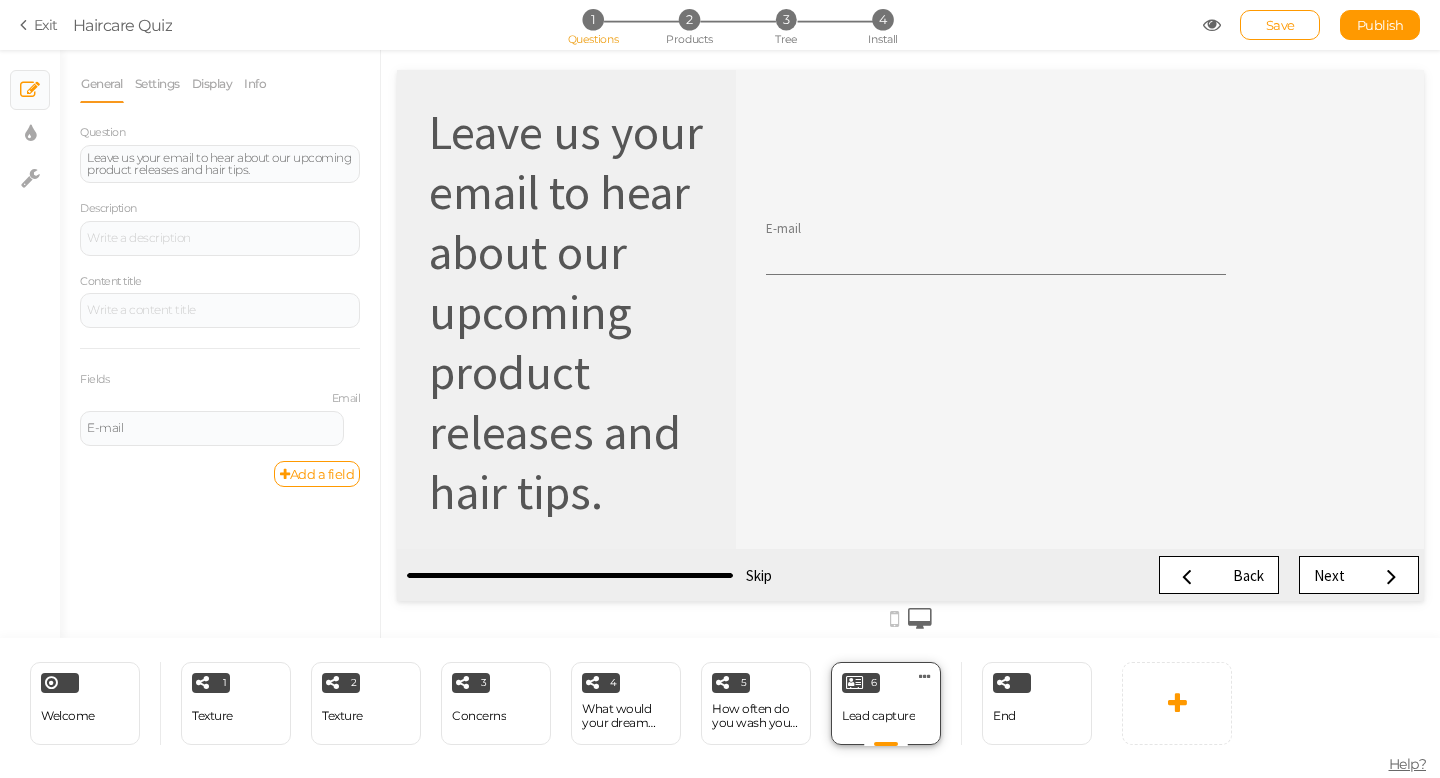 scroll, scrollTop: 0, scrollLeft: 0, axis: both 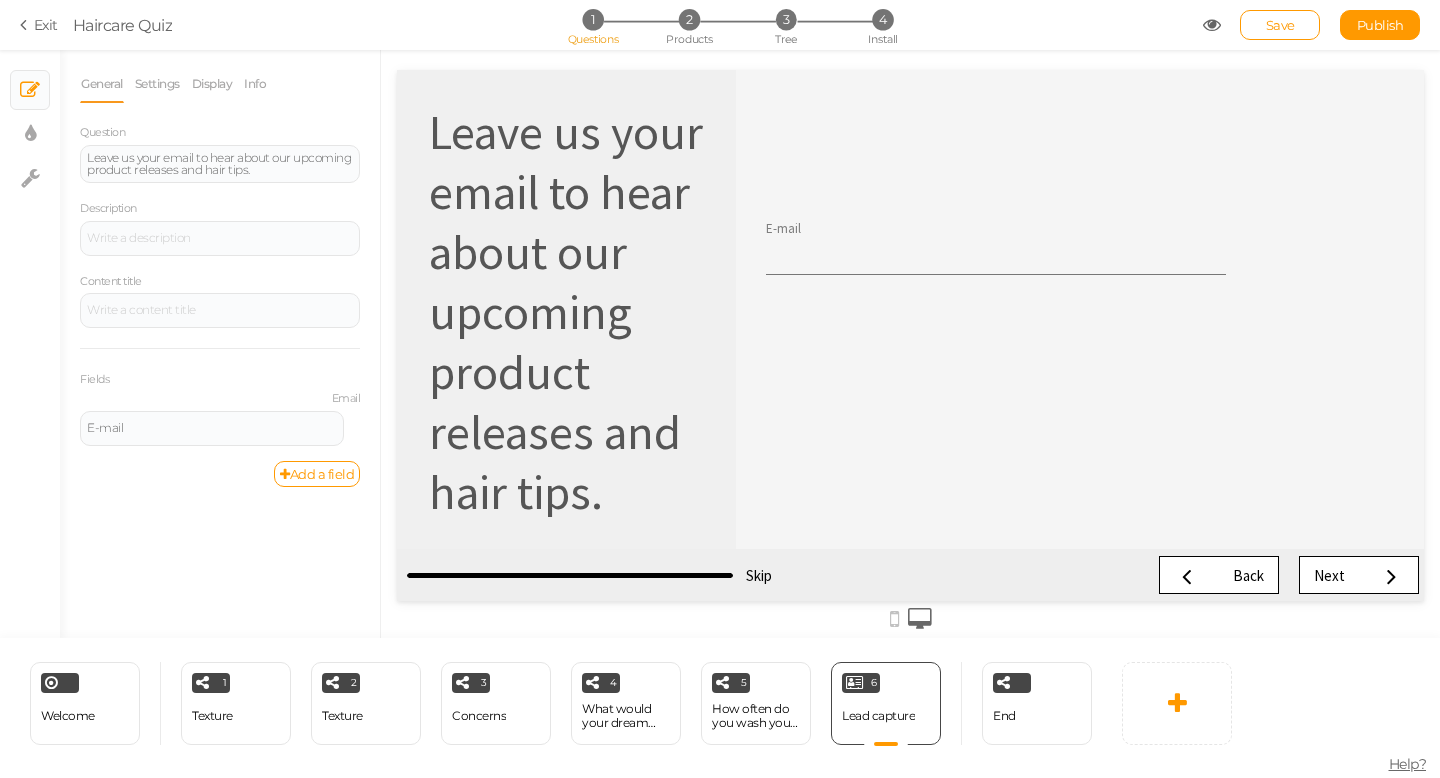 click at bounding box center [27, 25] 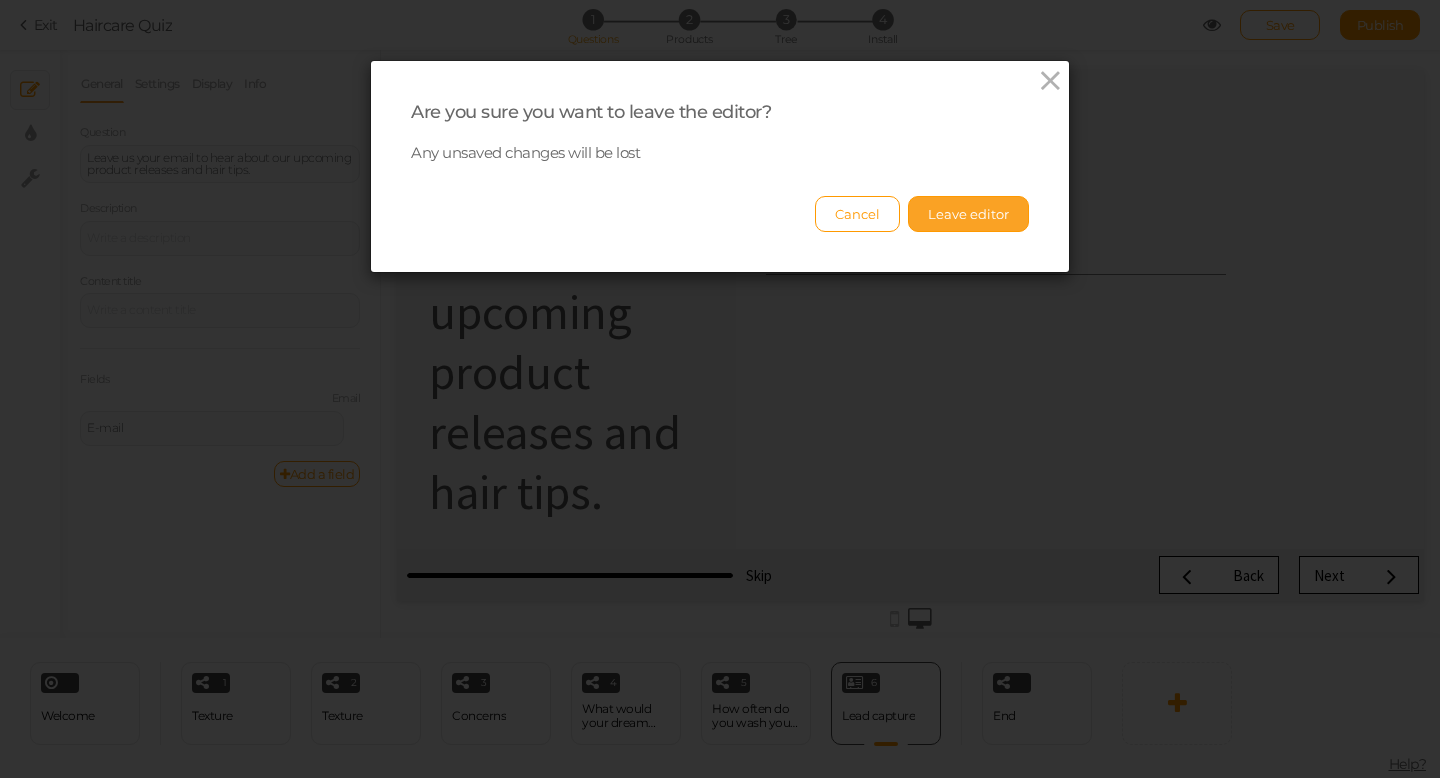 click on "Leave editor" at bounding box center (968, 214) 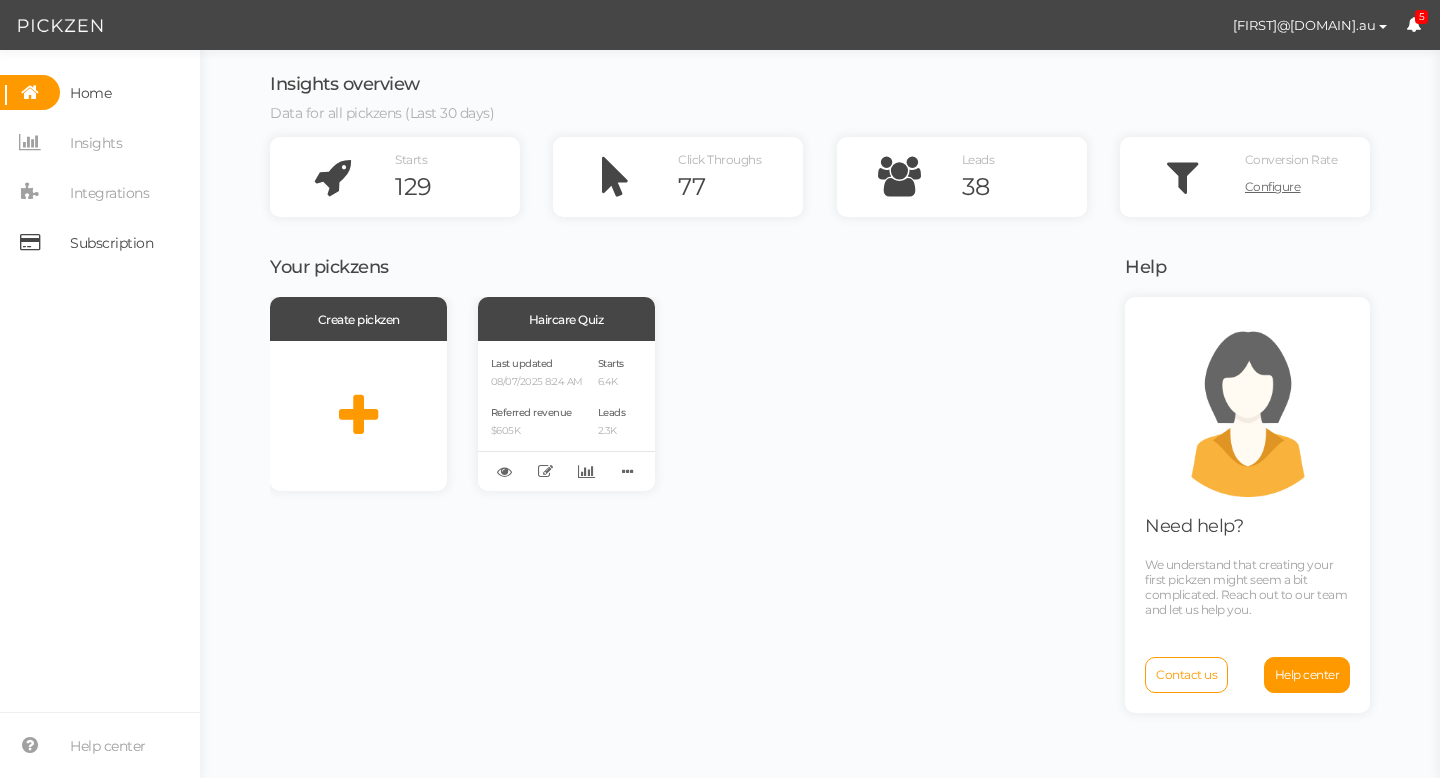 click on "Subscription" at bounding box center [111, 243] 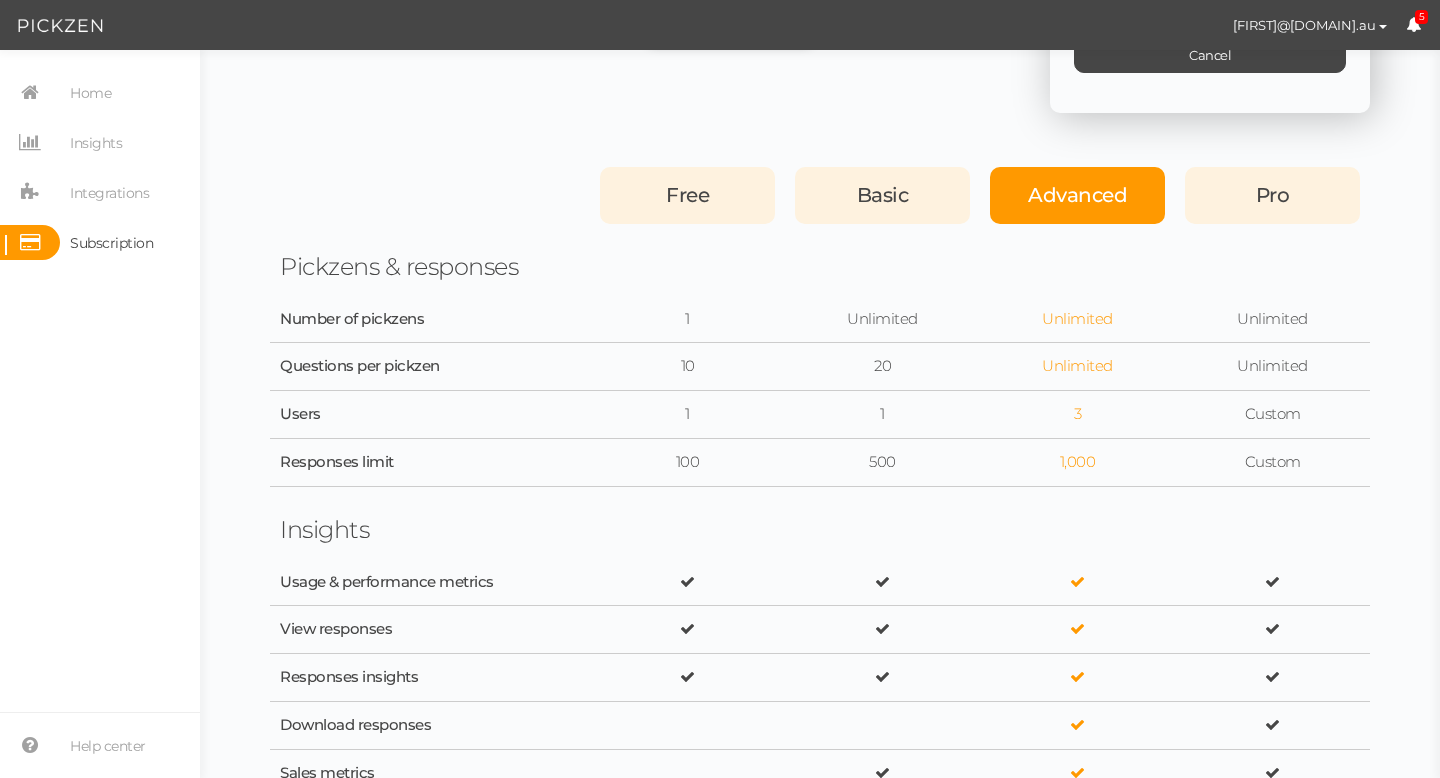 scroll, scrollTop: 0, scrollLeft: 0, axis: both 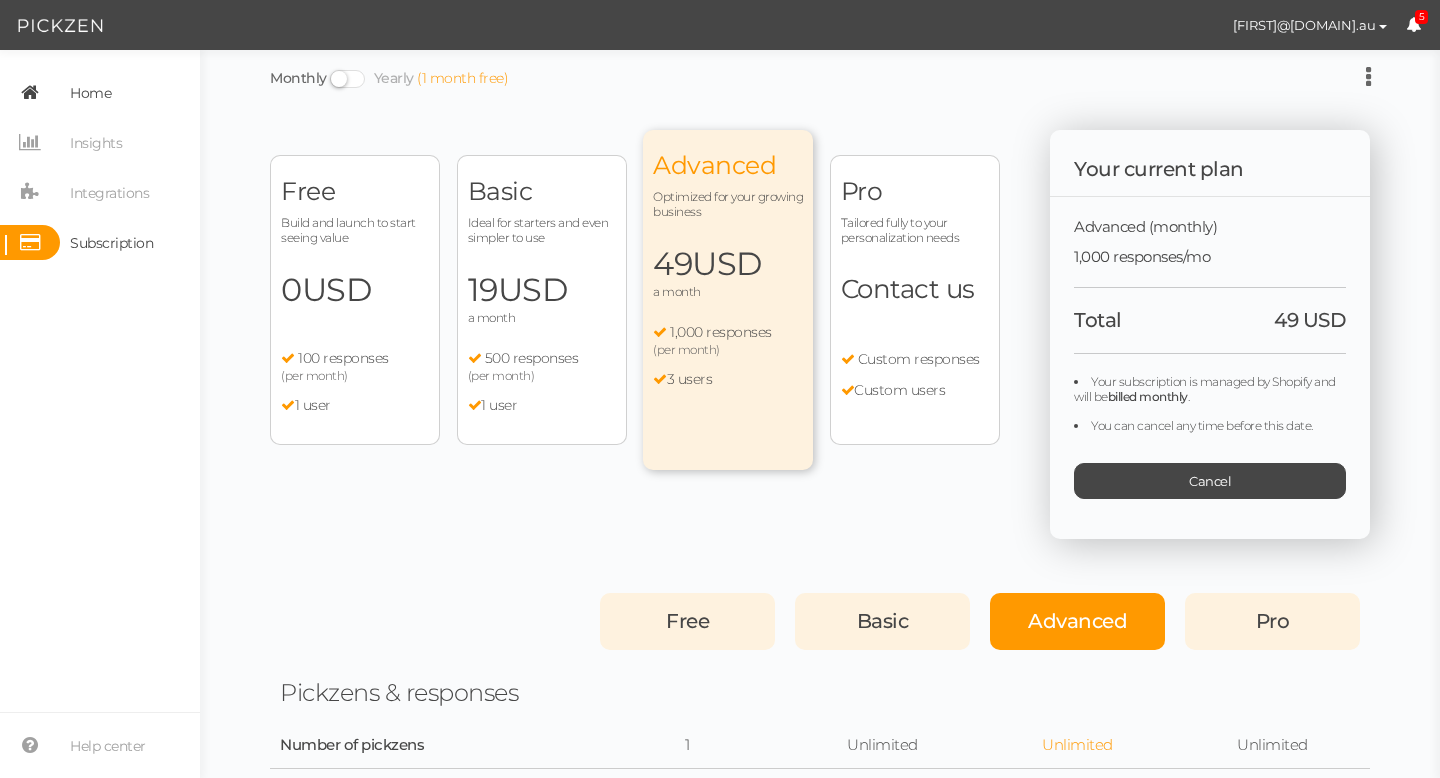 click on "Home" at bounding box center [90, 93] 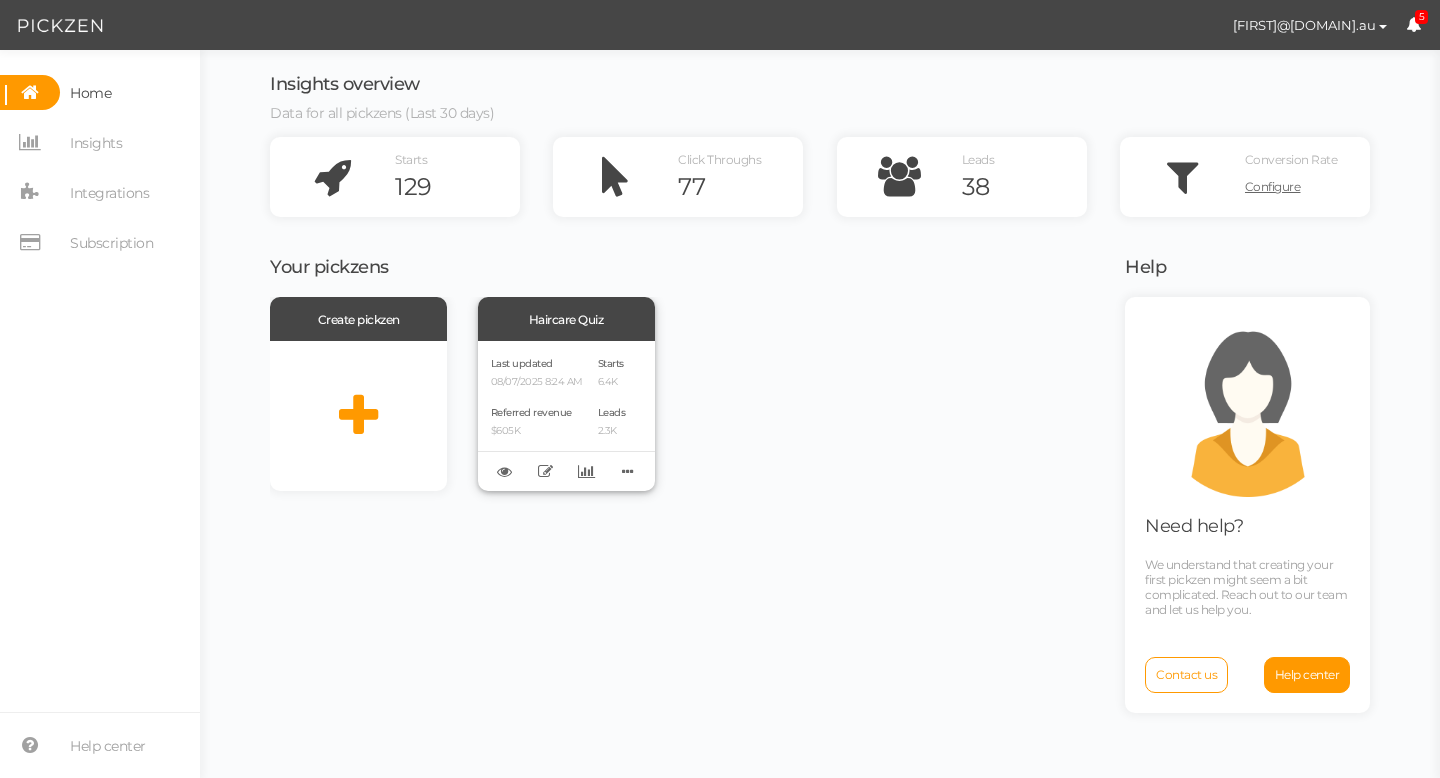 click on "Last updated   08/07/2025 8:24 AM       Referred revenue   $605K             Starts   6.4K       Leads   2.3K" at bounding box center (566, 416) 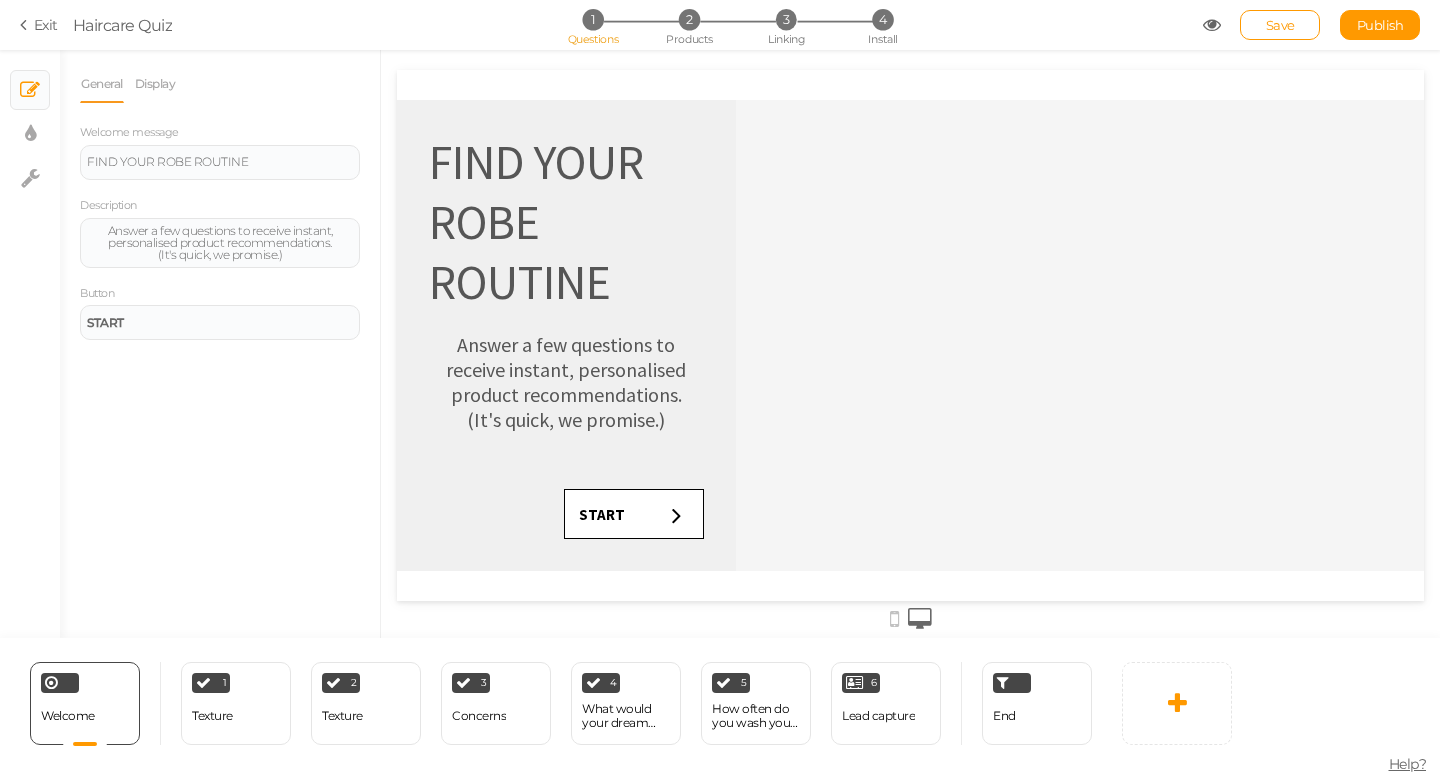 scroll, scrollTop: 0, scrollLeft: 0, axis: both 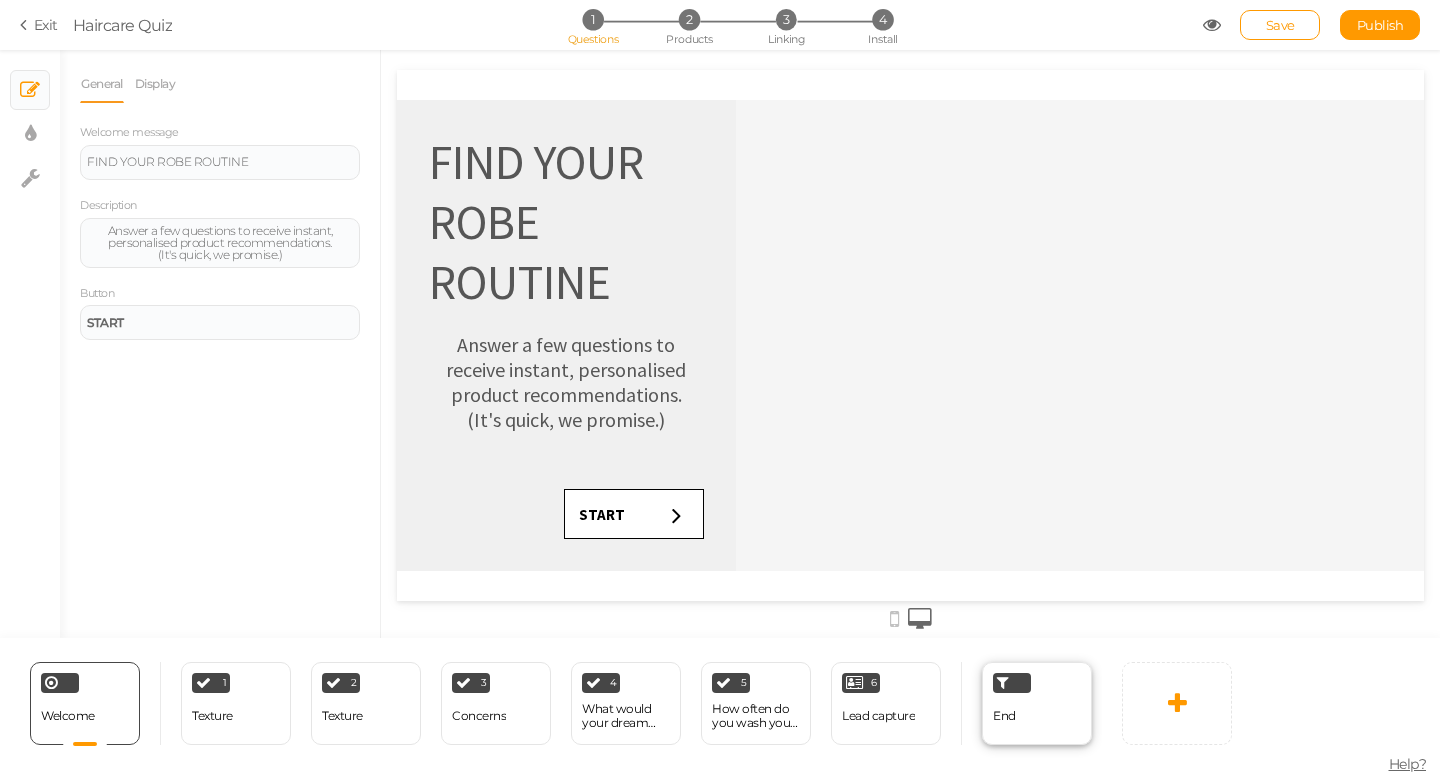 click on "End" at bounding box center [1037, 703] 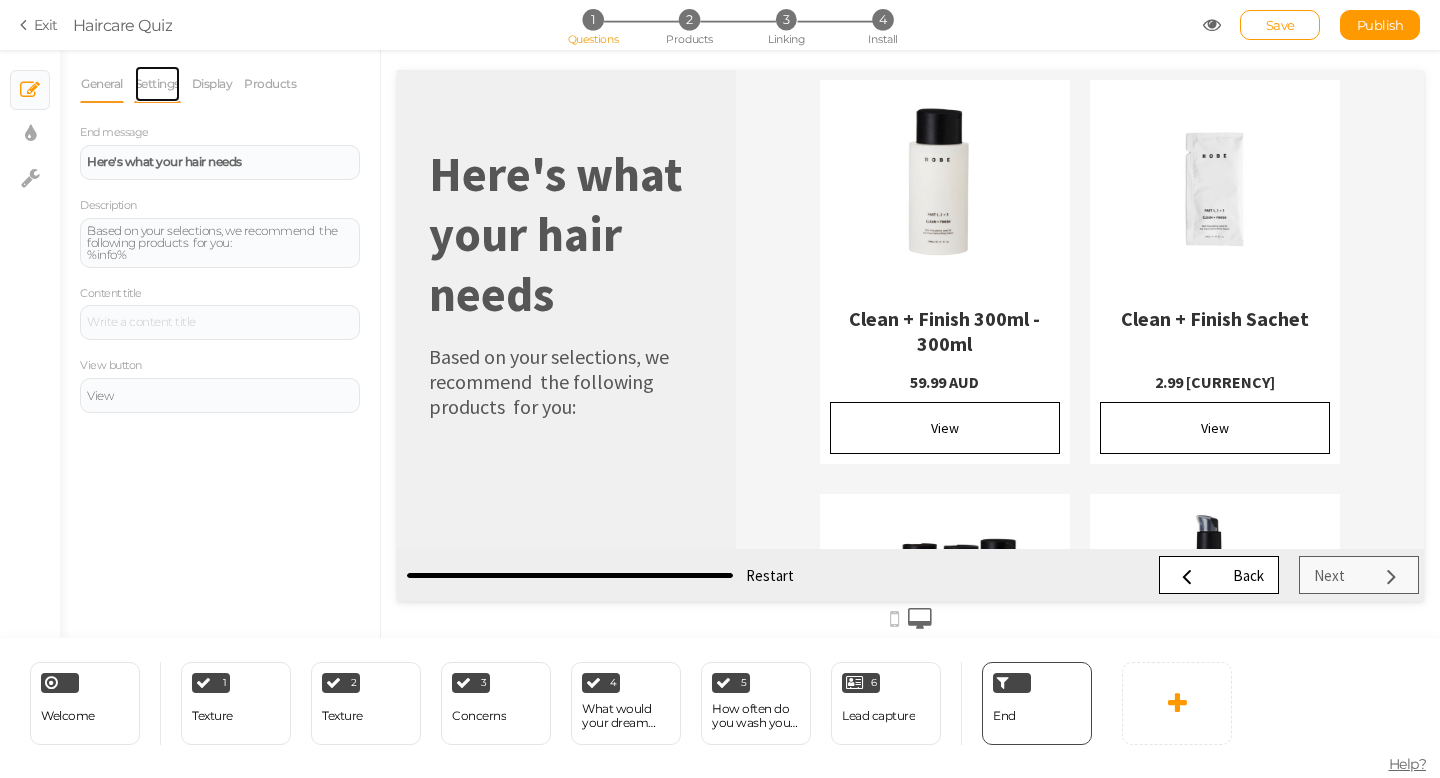 click on "Settings" at bounding box center [157, 84] 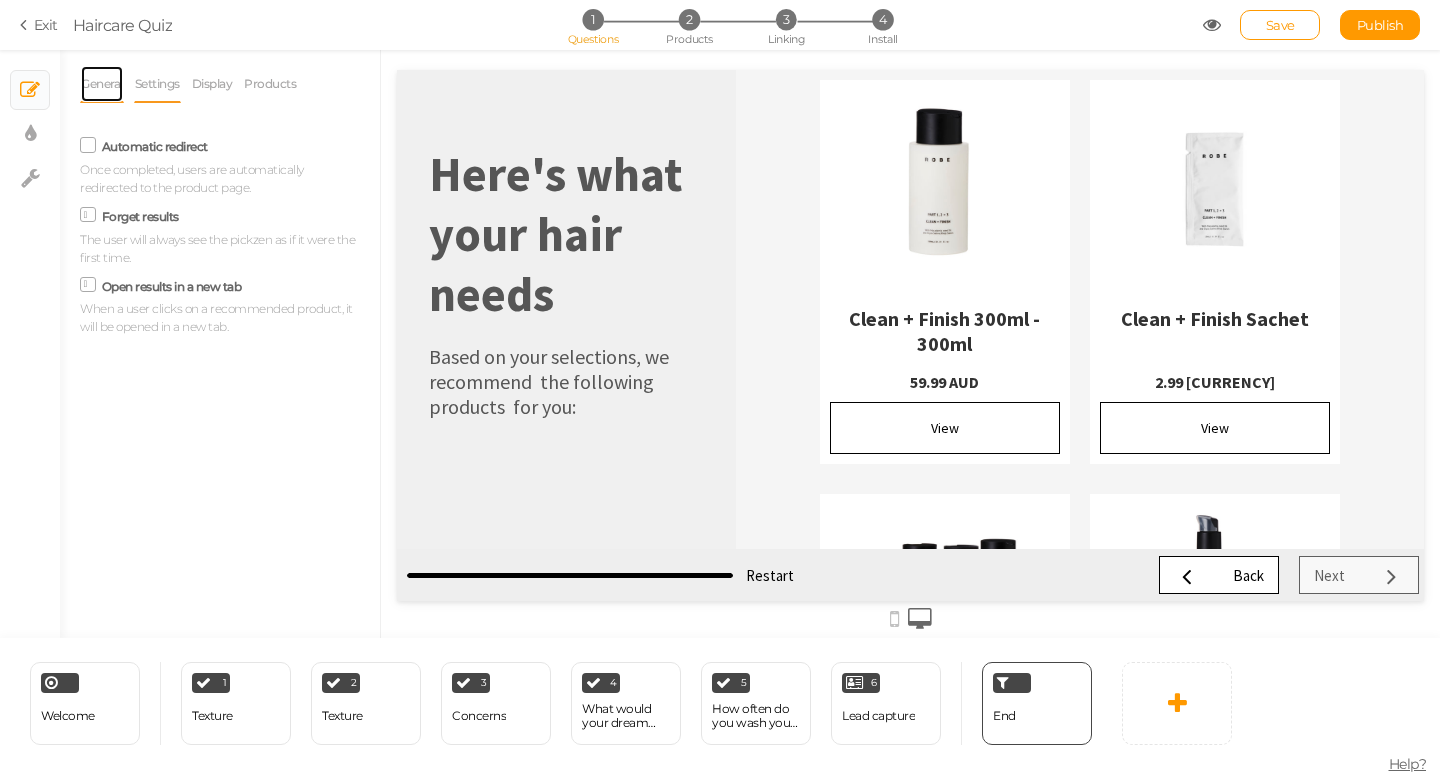 click on "General" at bounding box center (102, 84) 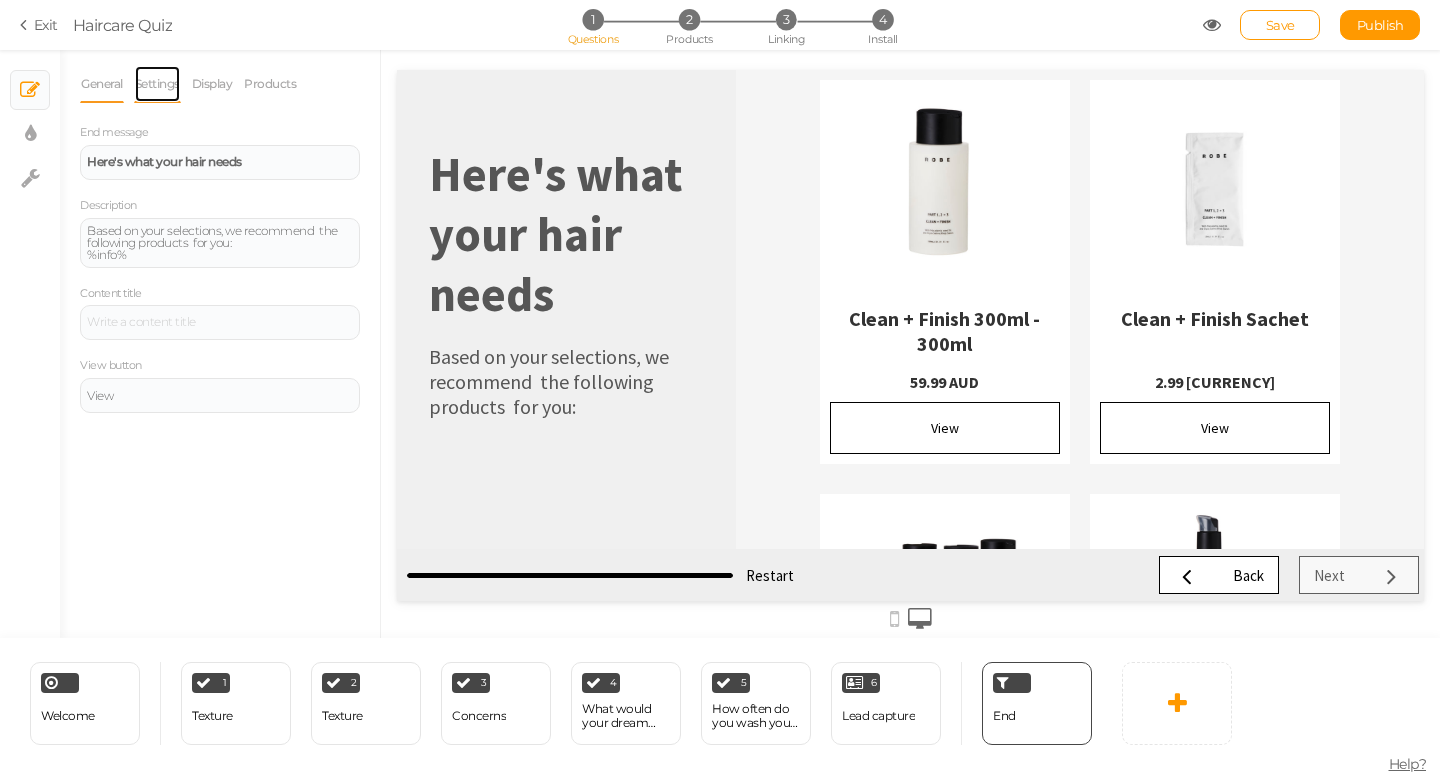 click on "Settings" at bounding box center [157, 84] 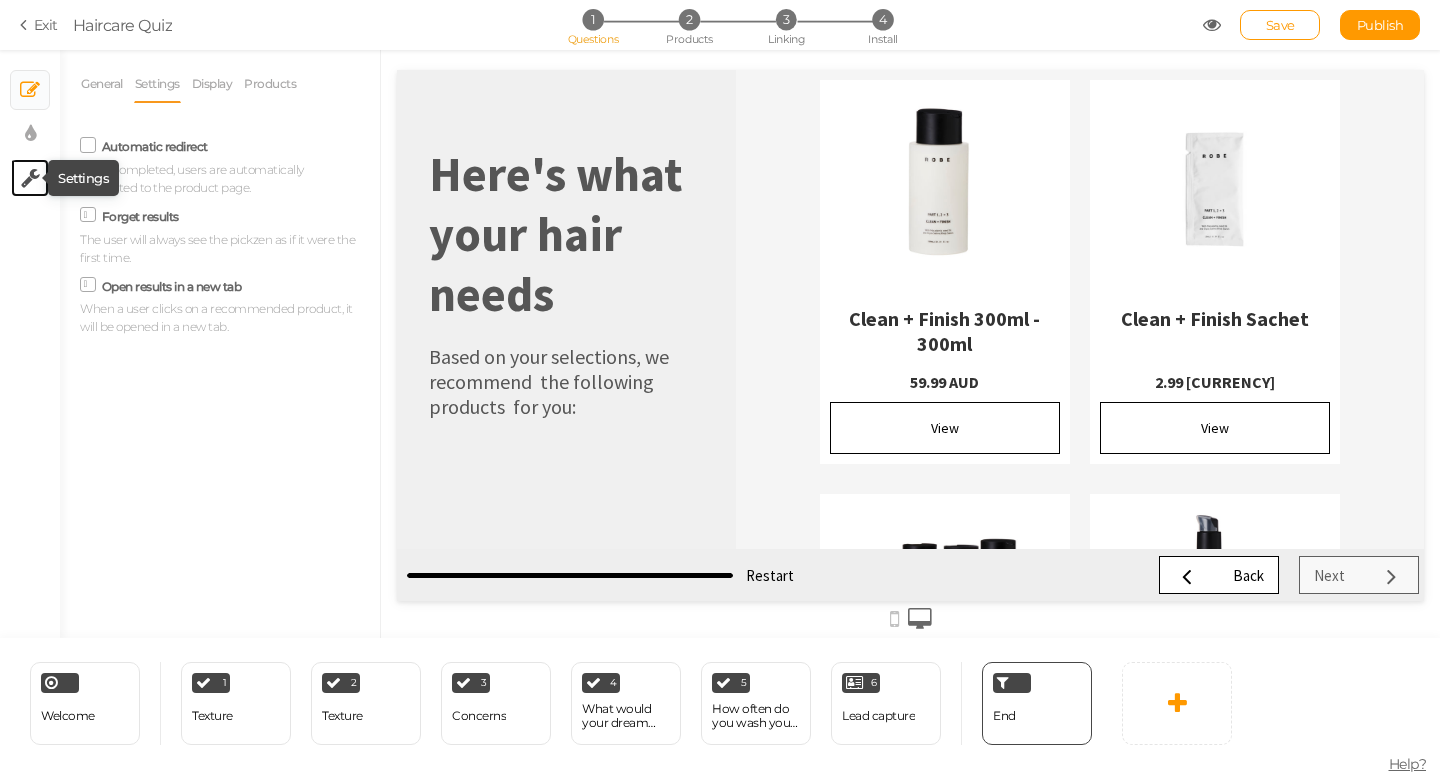 click at bounding box center [30, 178] 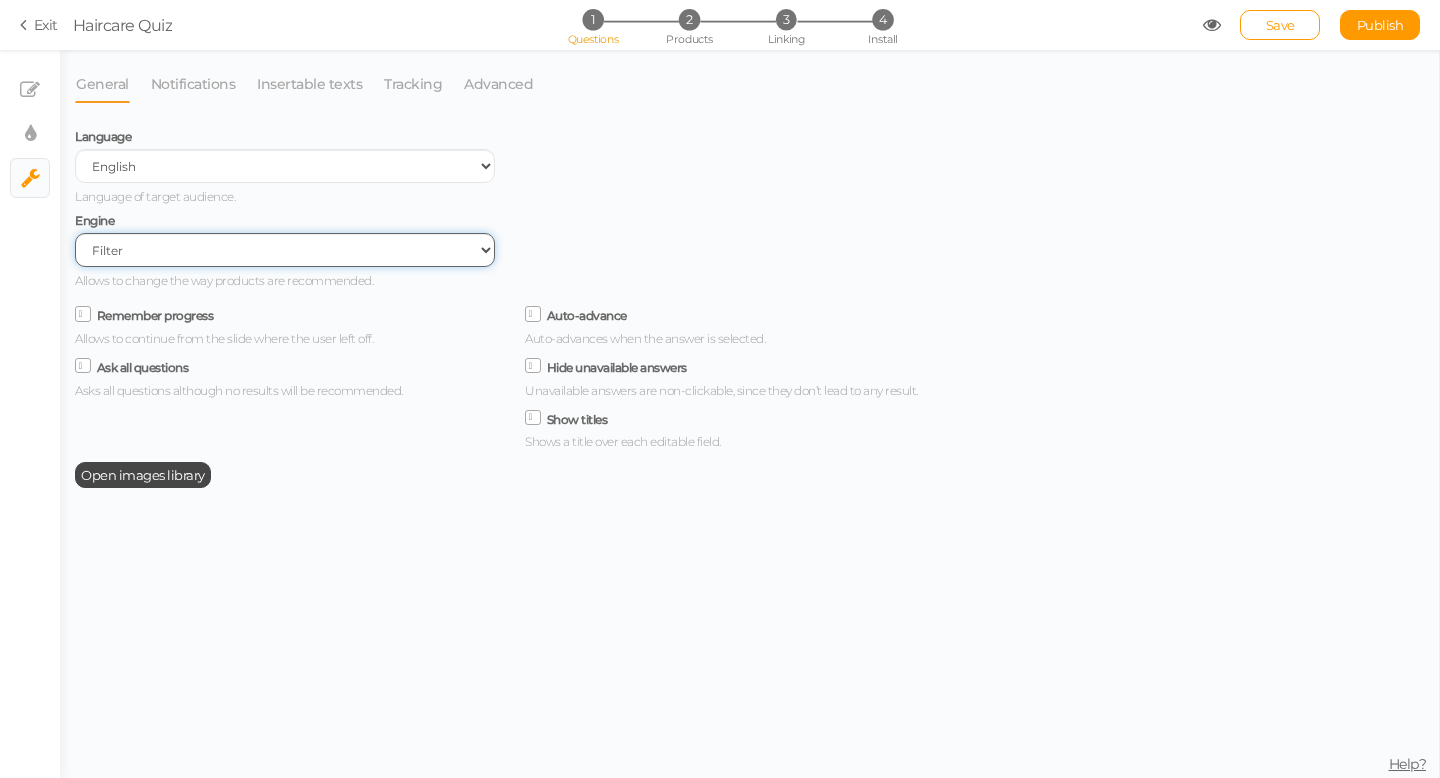 click on "Filter AI Tree No-Code Form (No products)" at bounding box center [285, 250] 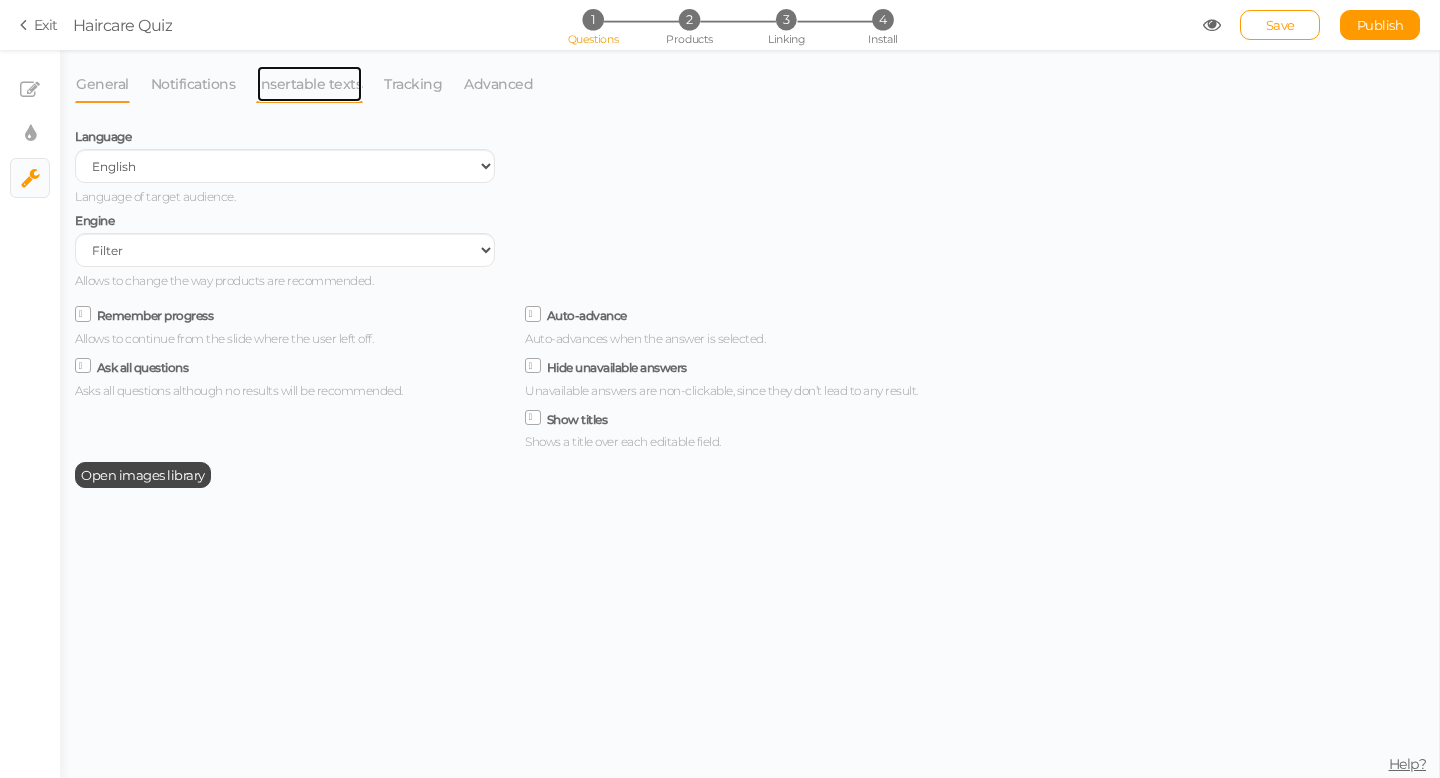 click on "Insertable texts" at bounding box center [309, 84] 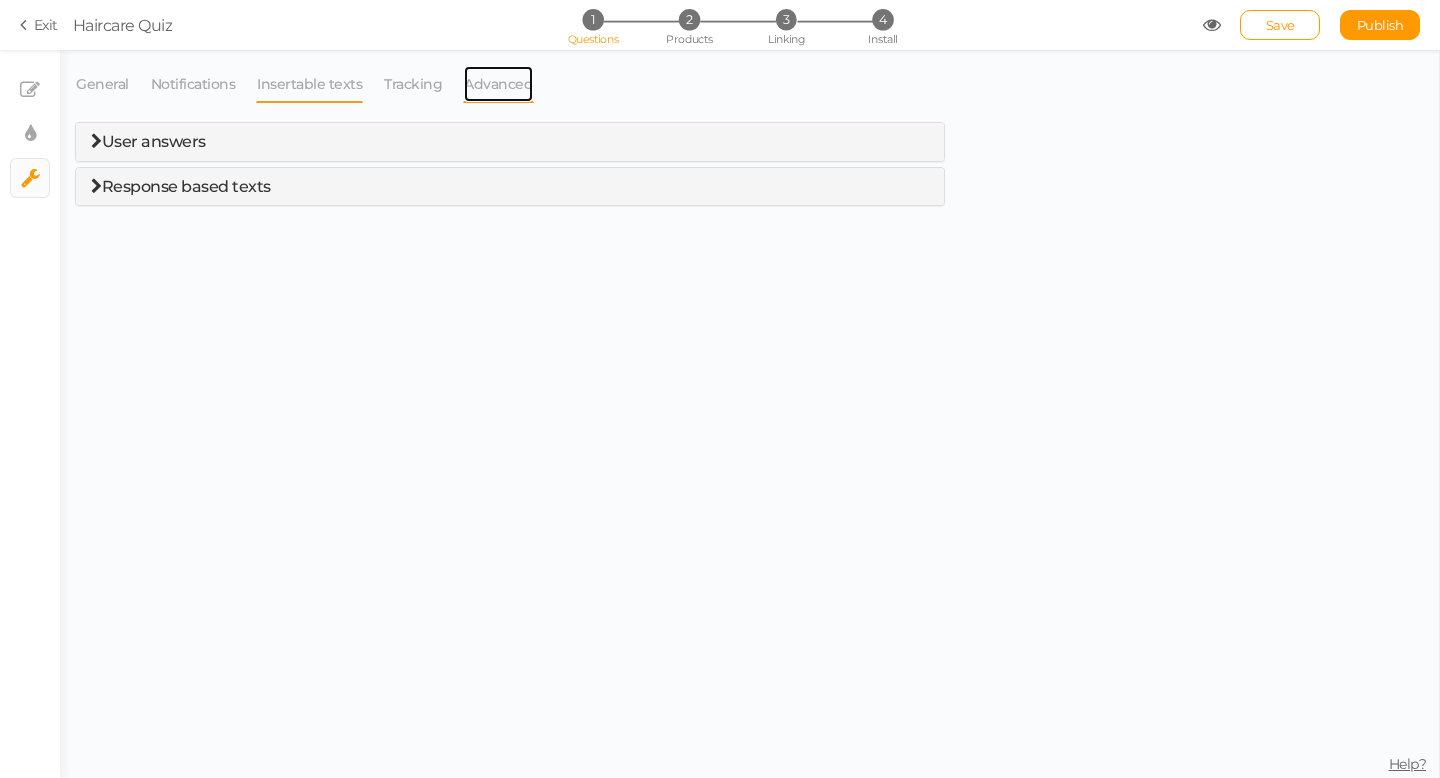 click on "Advanced" at bounding box center [498, 84] 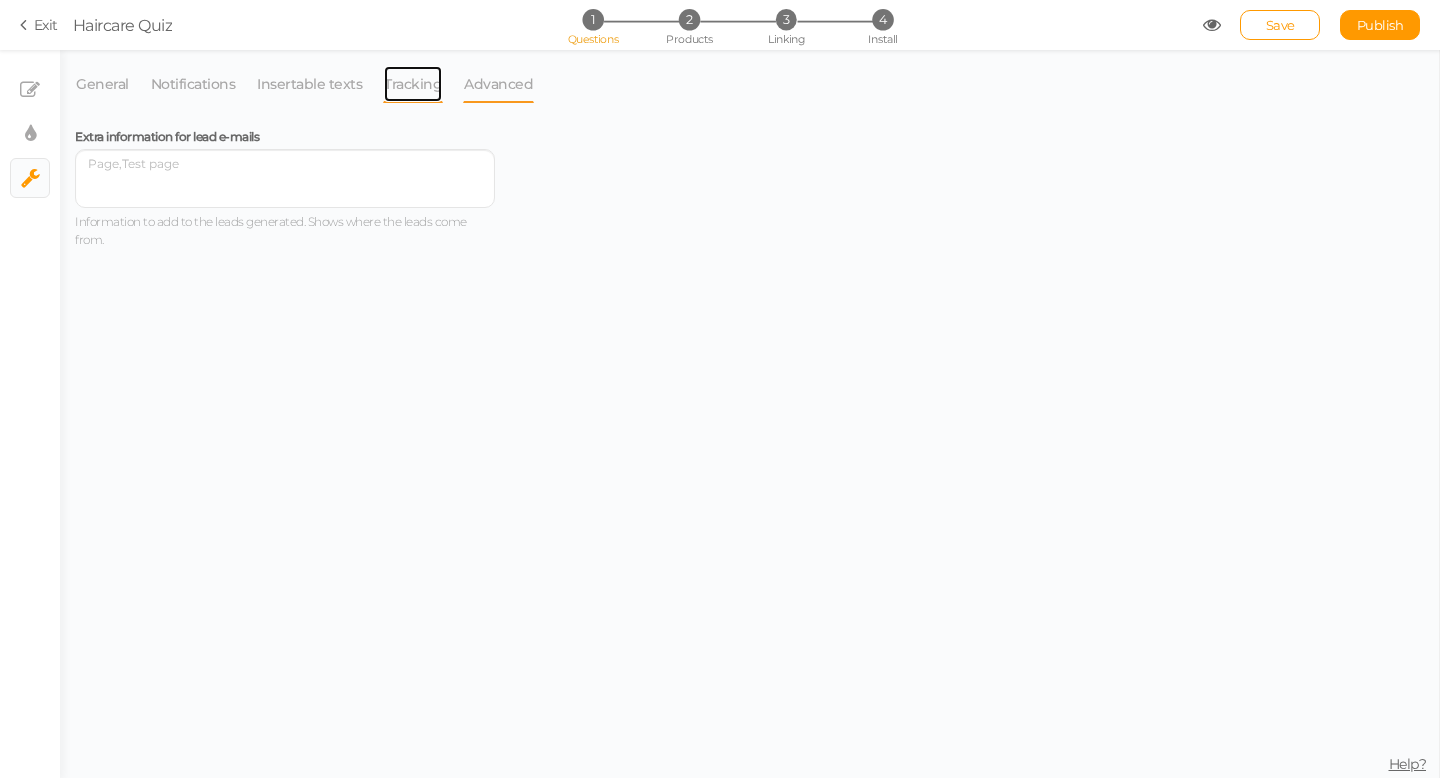 click on "Tracking" at bounding box center (413, 84) 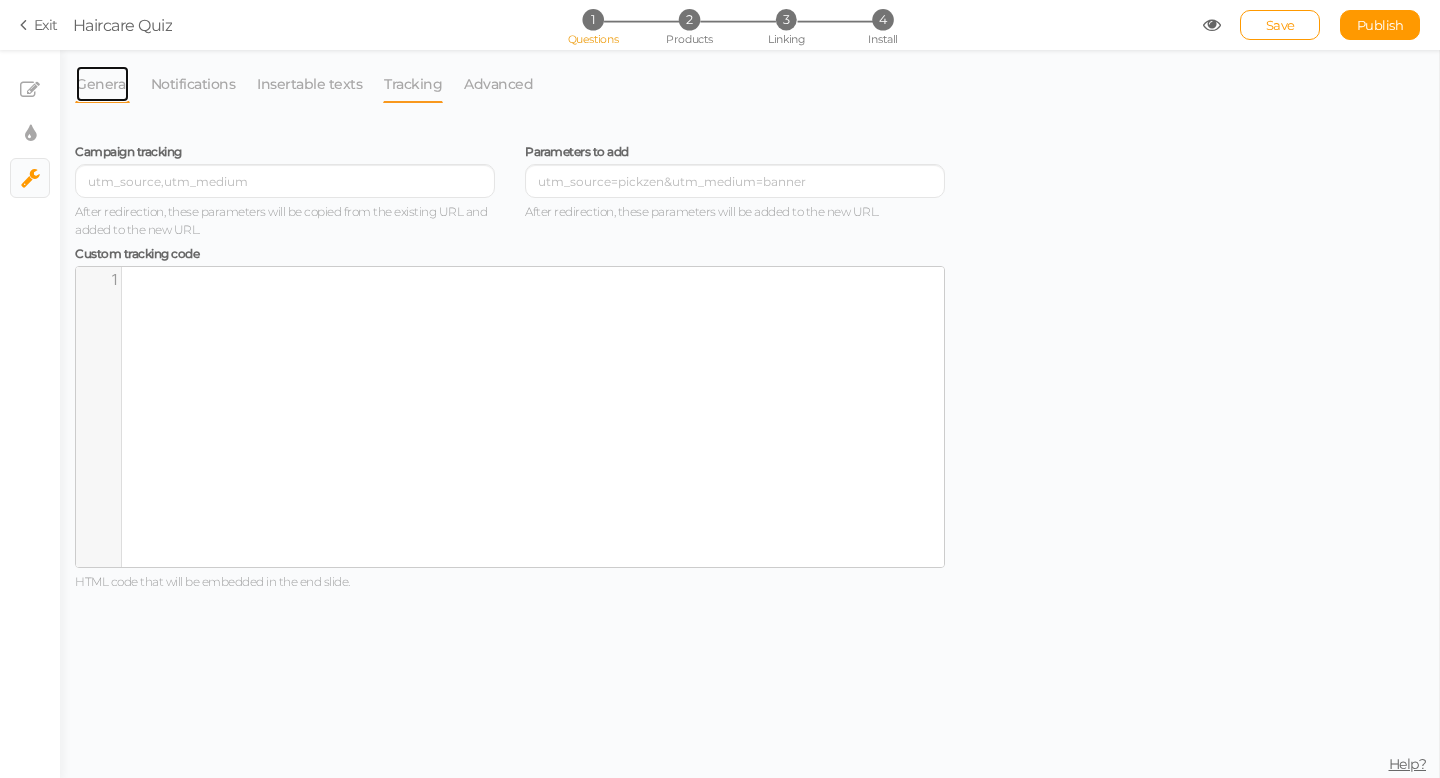 click on "General" at bounding box center [102, 84] 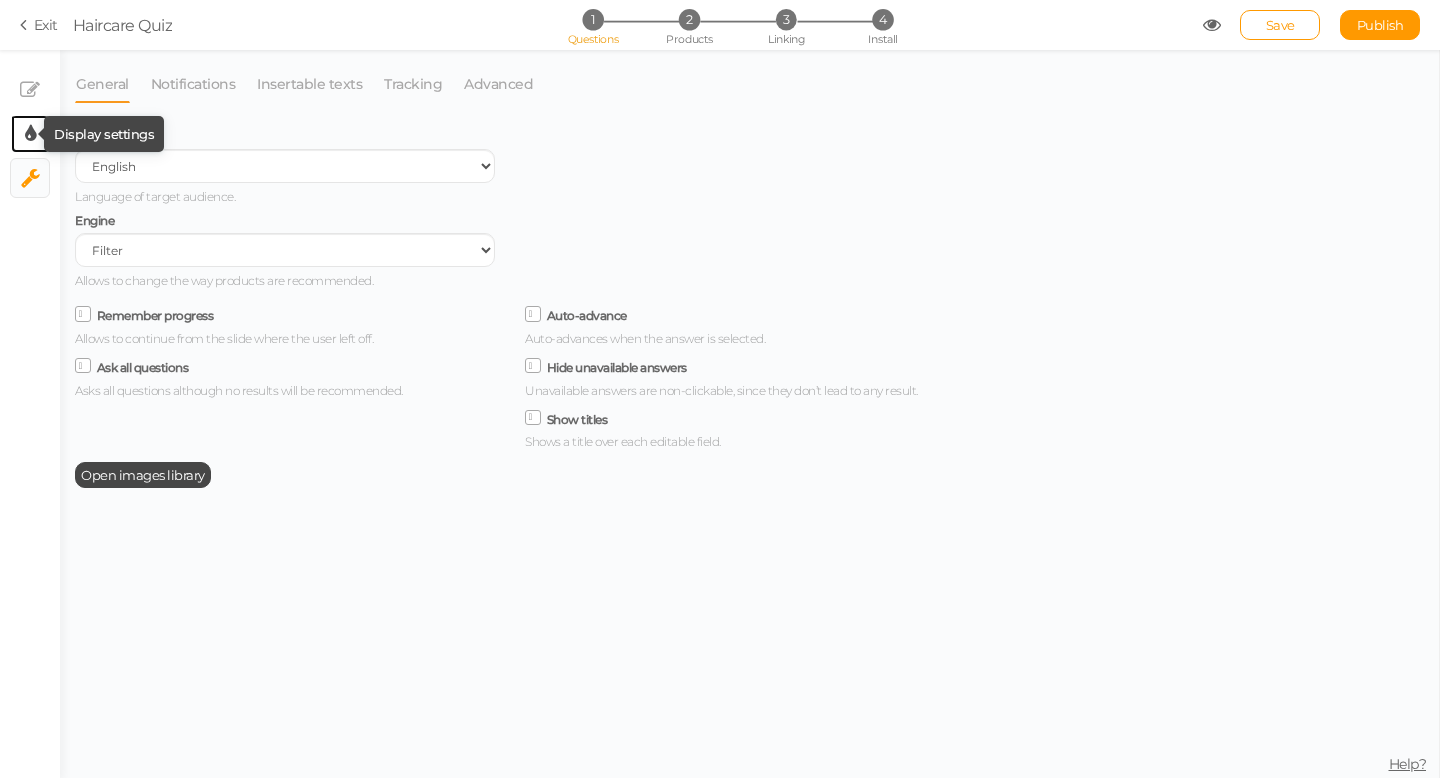 click at bounding box center (30, 134) 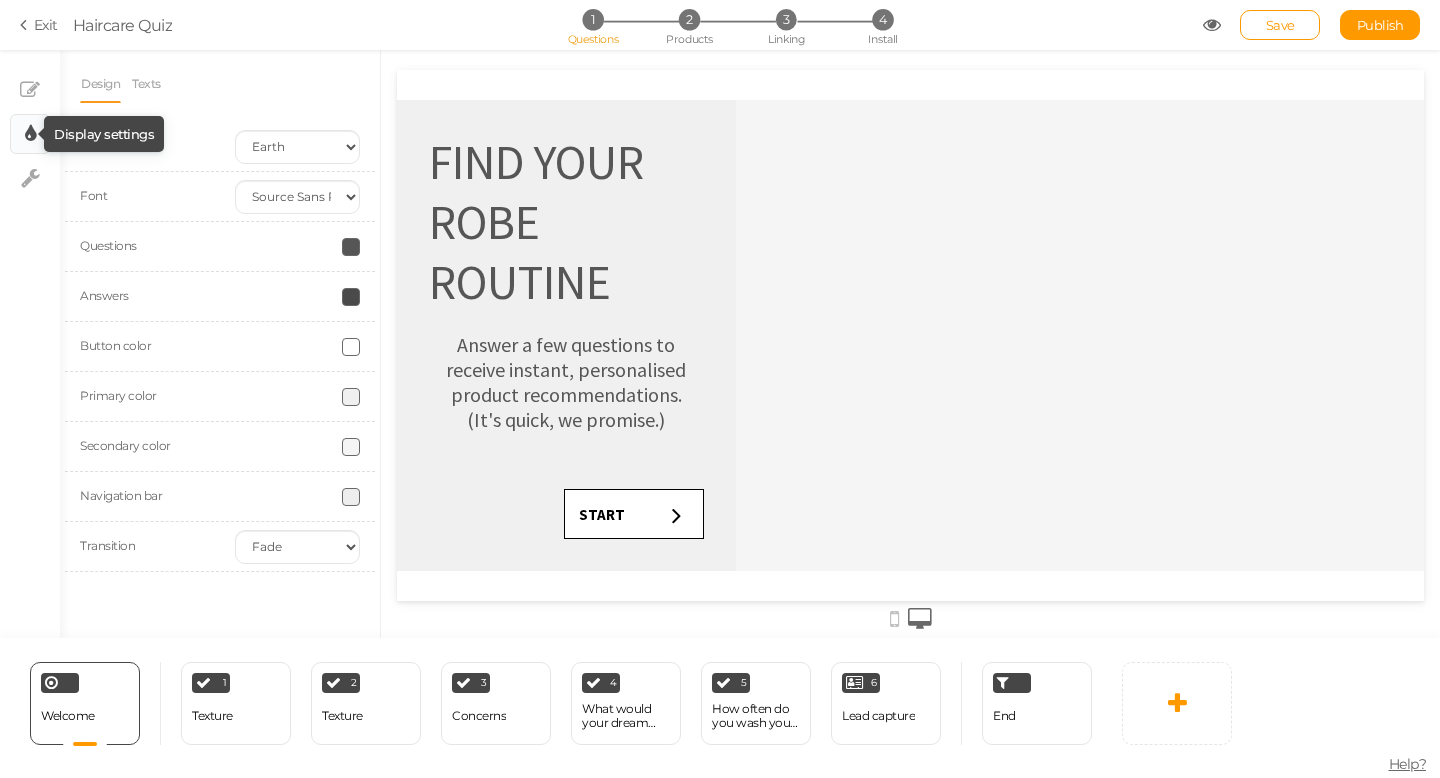 scroll, scrollTop: 0, scrollLeft: 0, axis: both 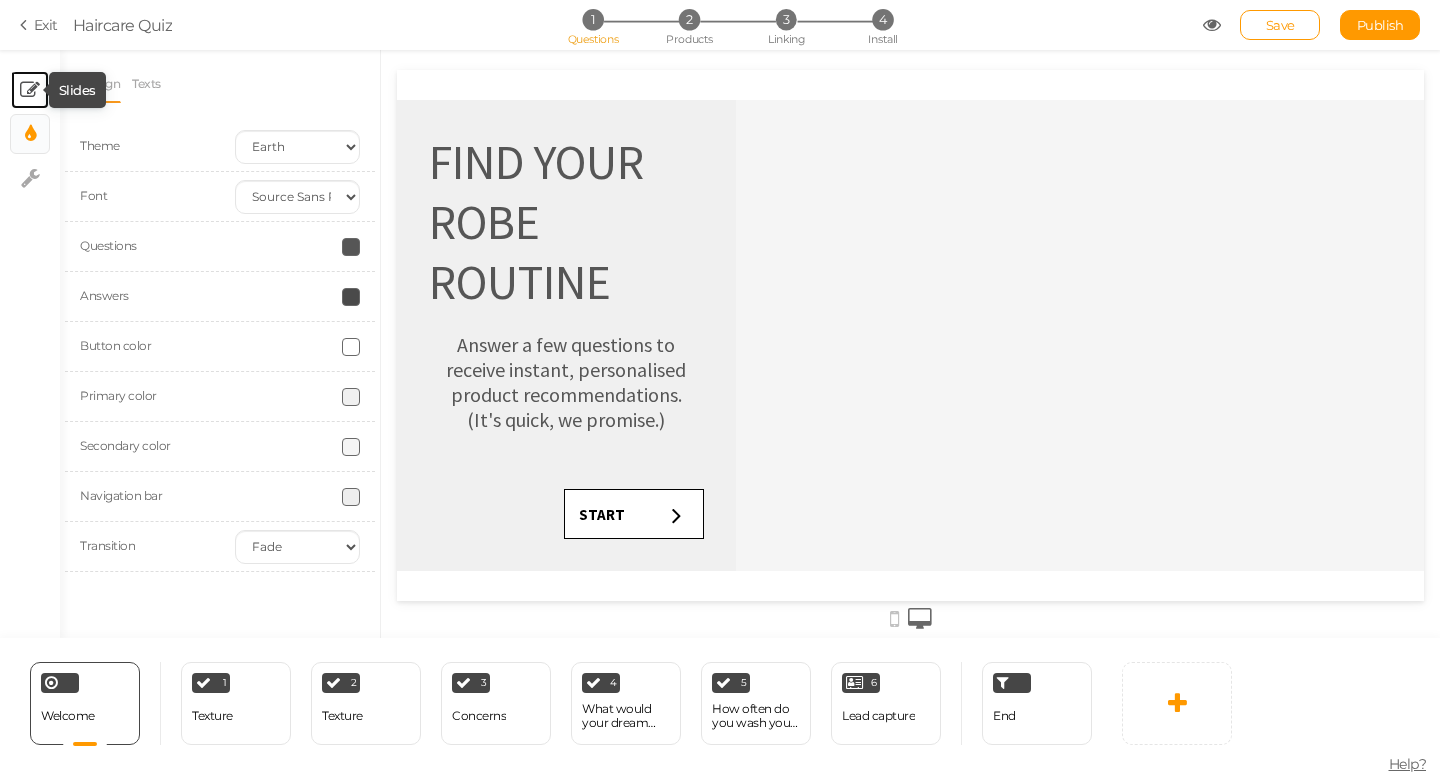 click at bounding box center [30, 90] 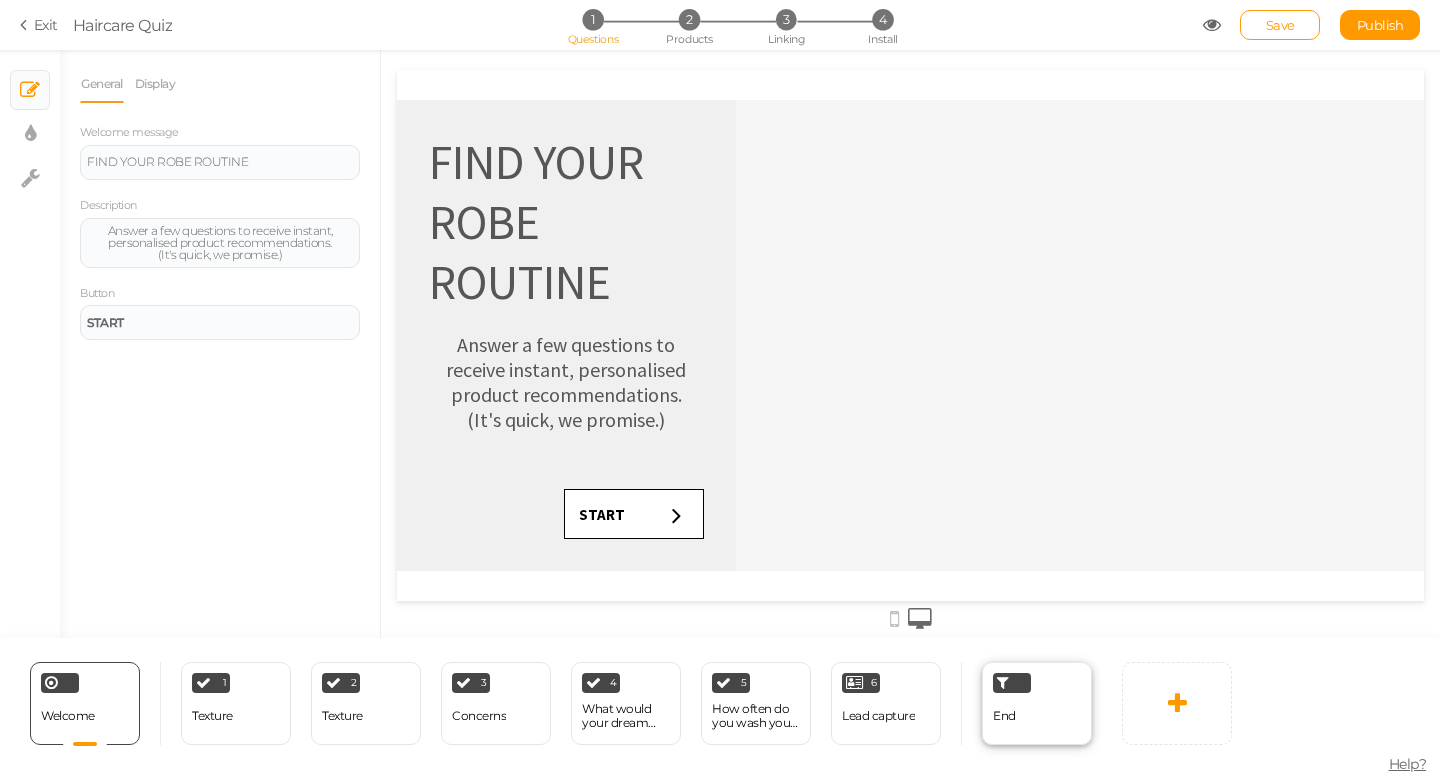 click on "End" at bounding box center (1037, 703) 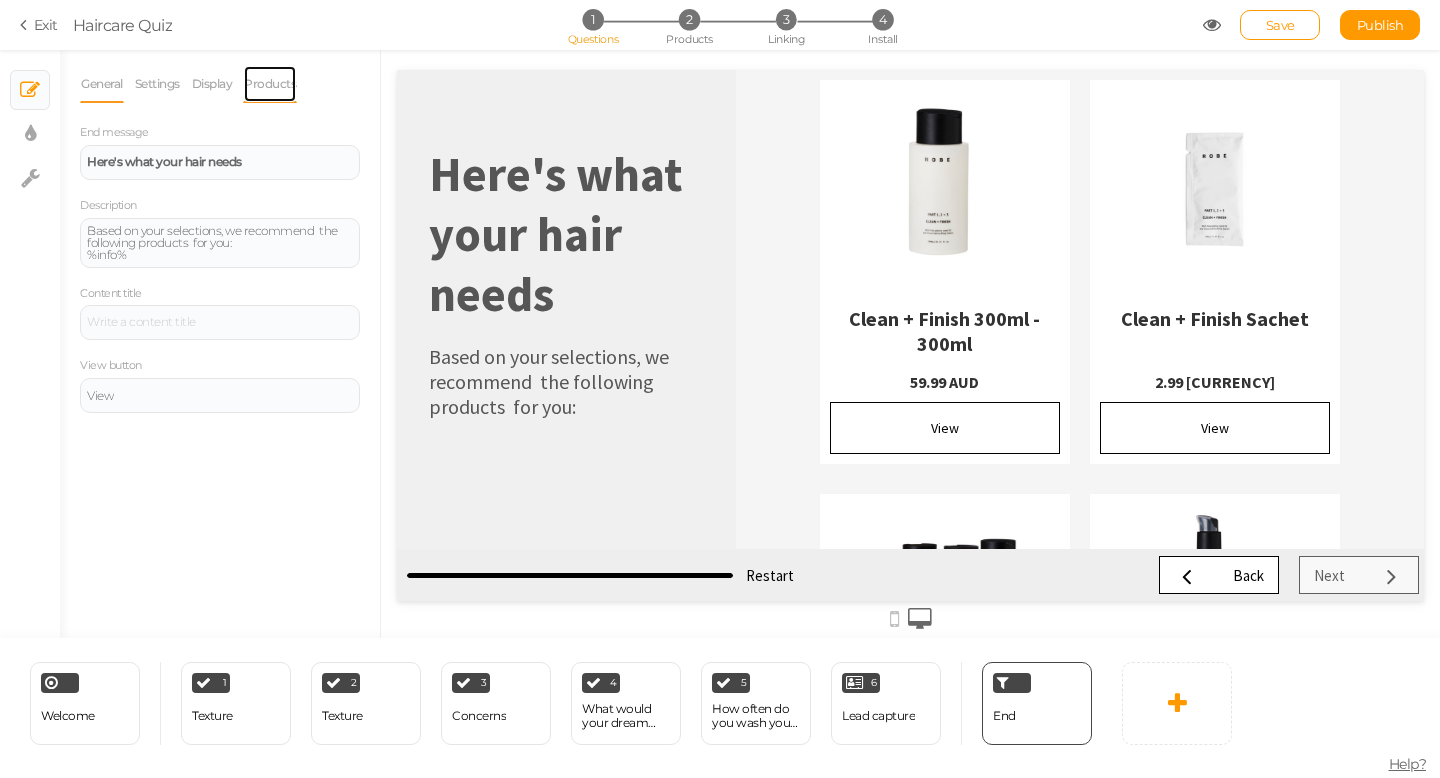 click on "Products" at bounding box center [270, 84] 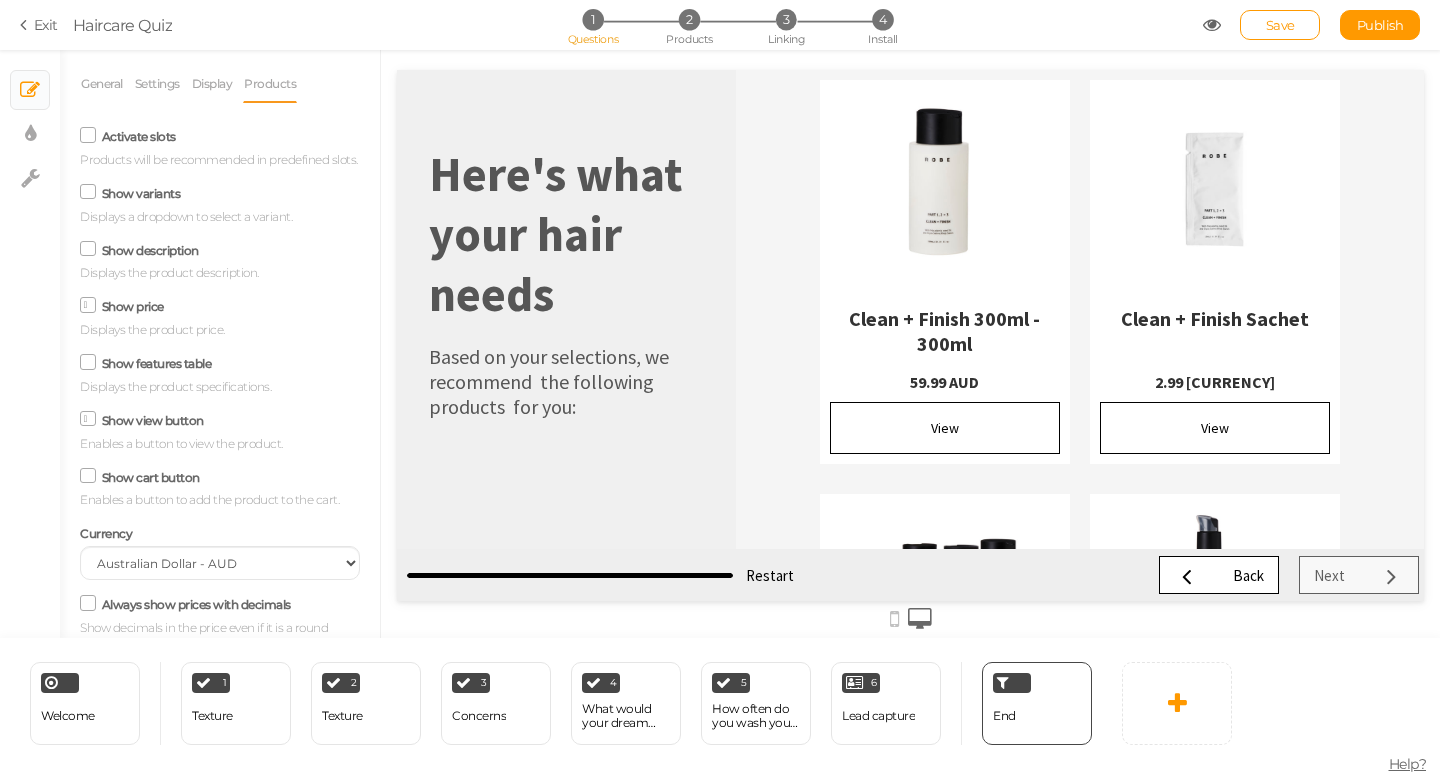click at bounding box center (88, 135) 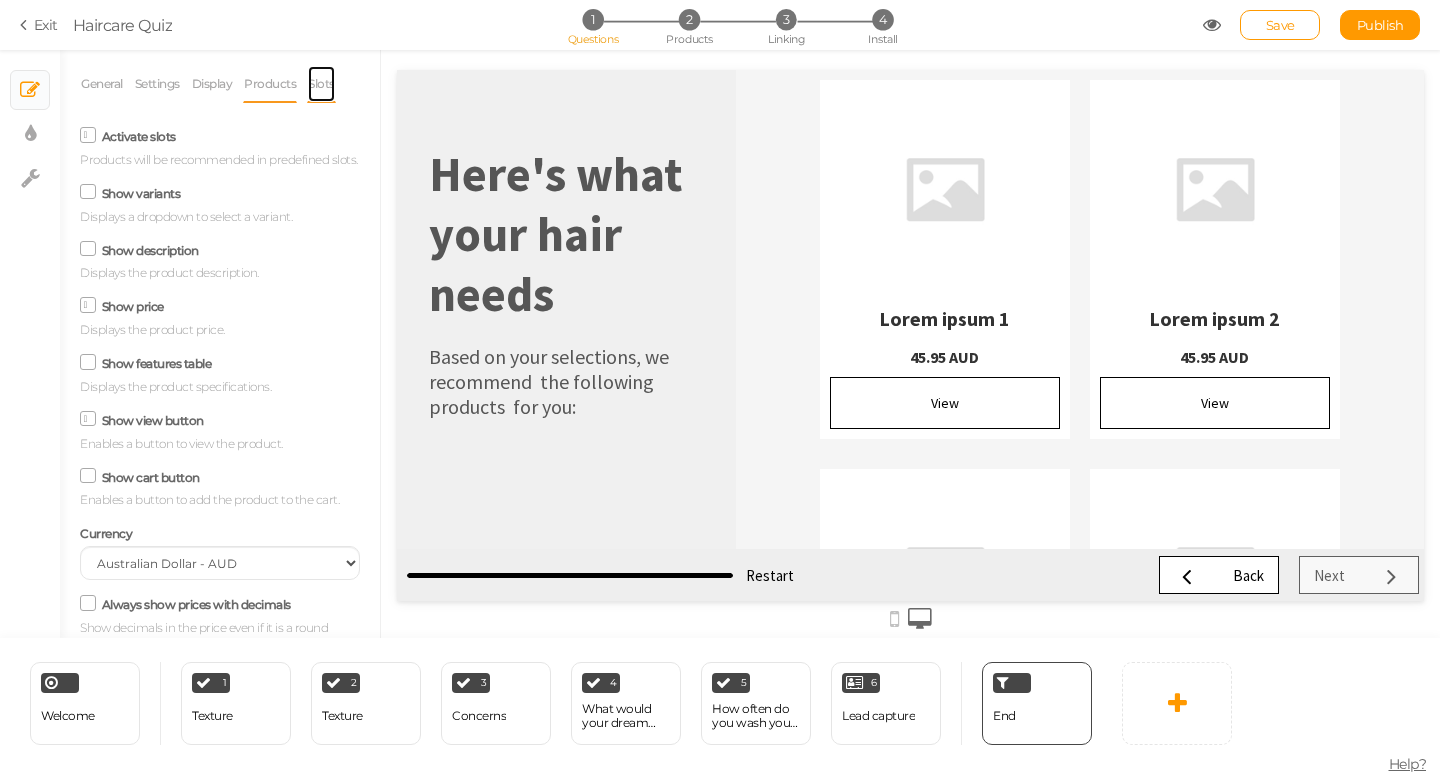click on "Slots" at bounding box center (321, 84) 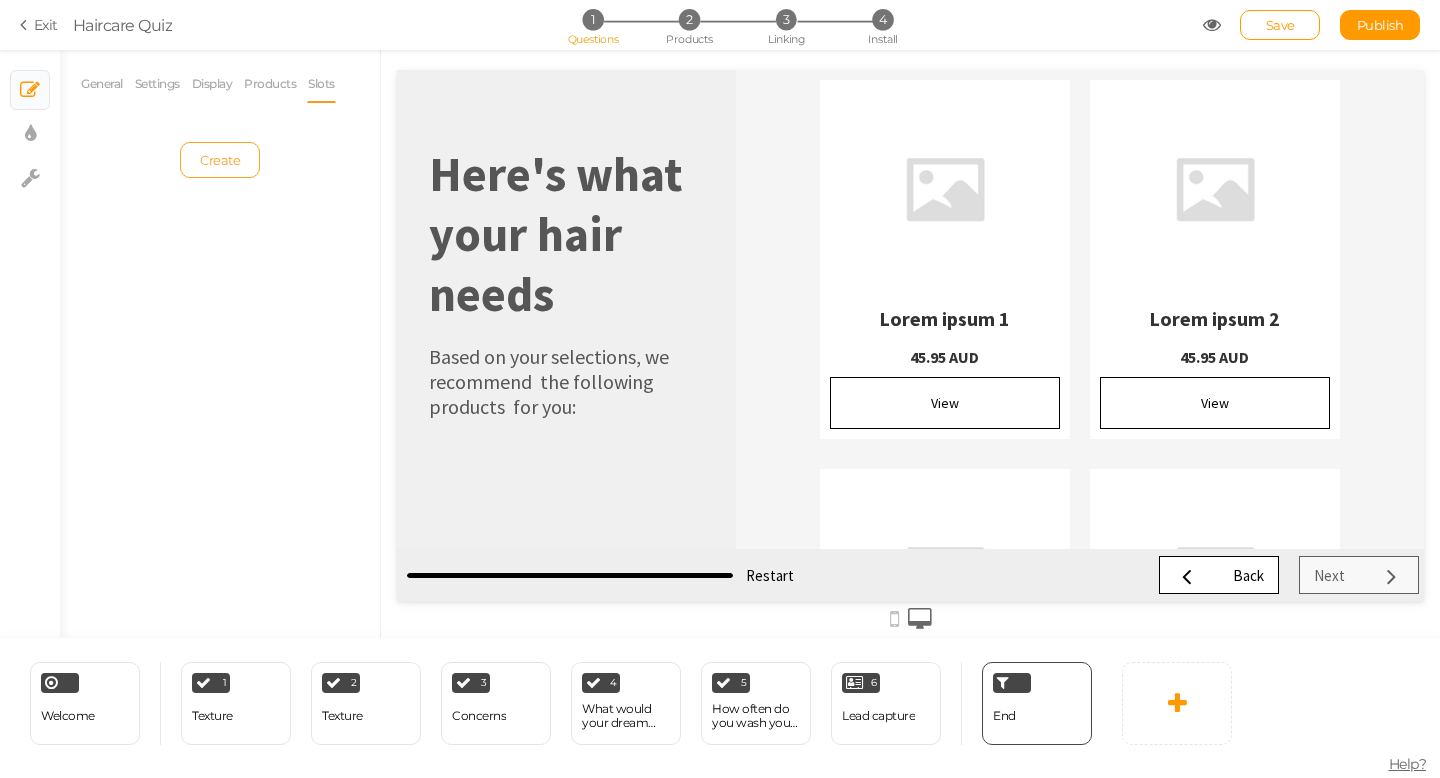 click on "Create" at bounding box center (220, 160) 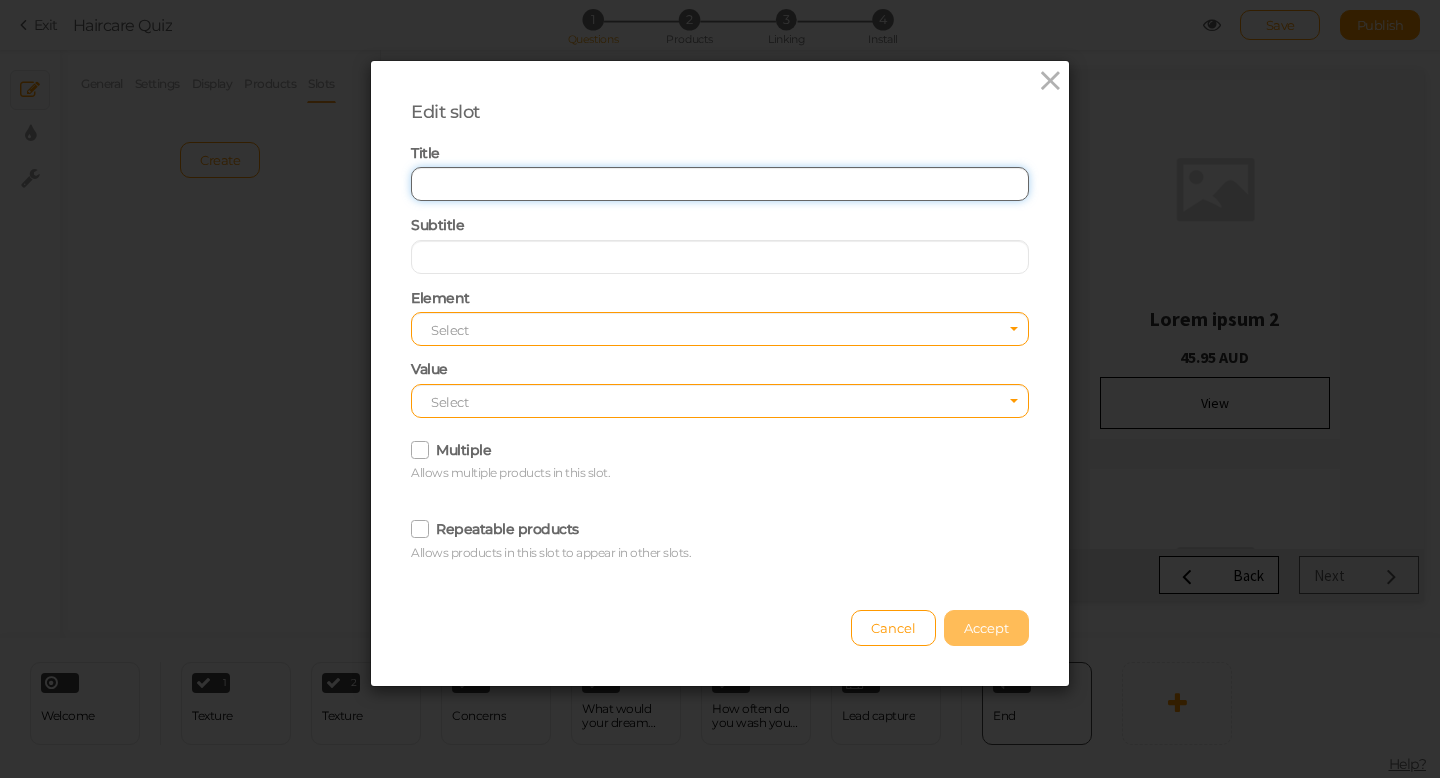 click at bounding box center [720, 184] 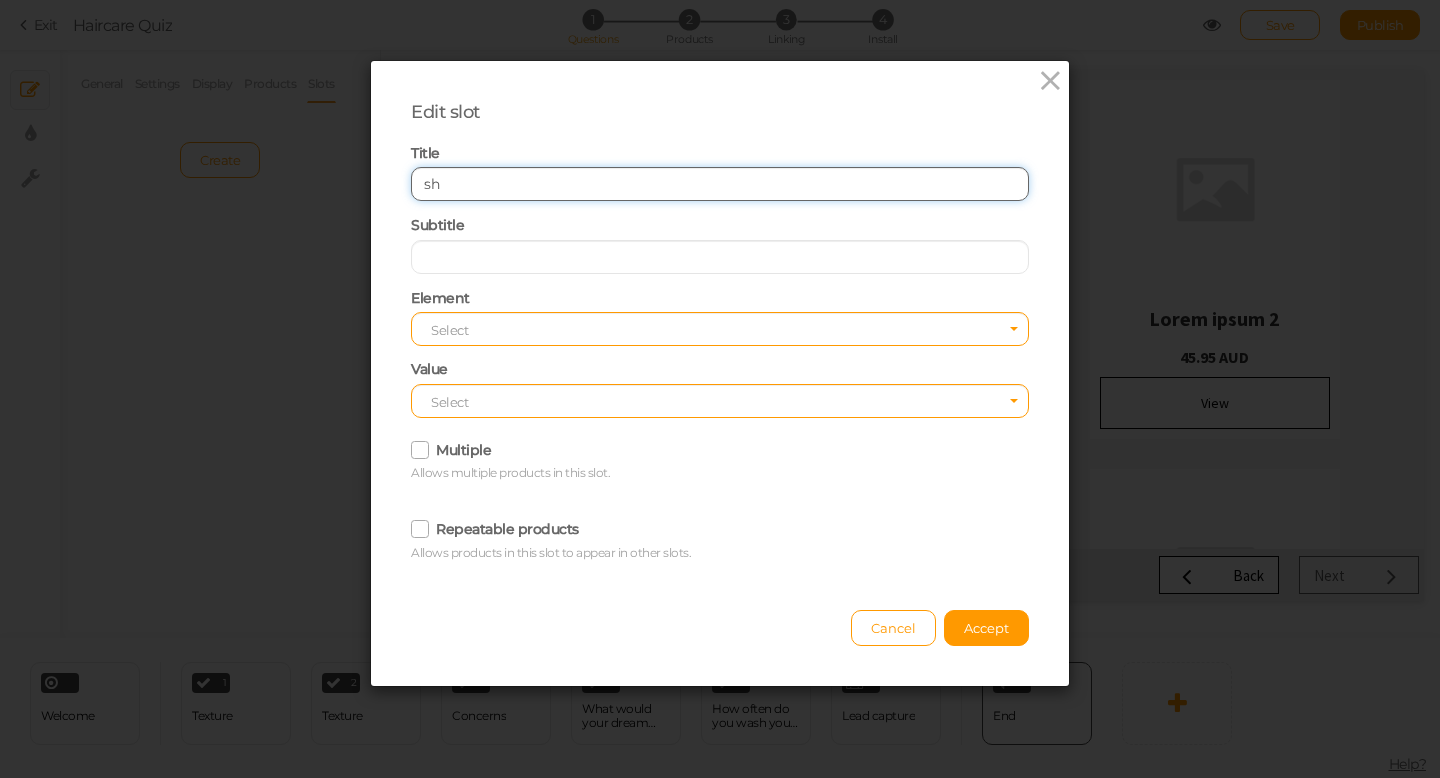 type on "s" 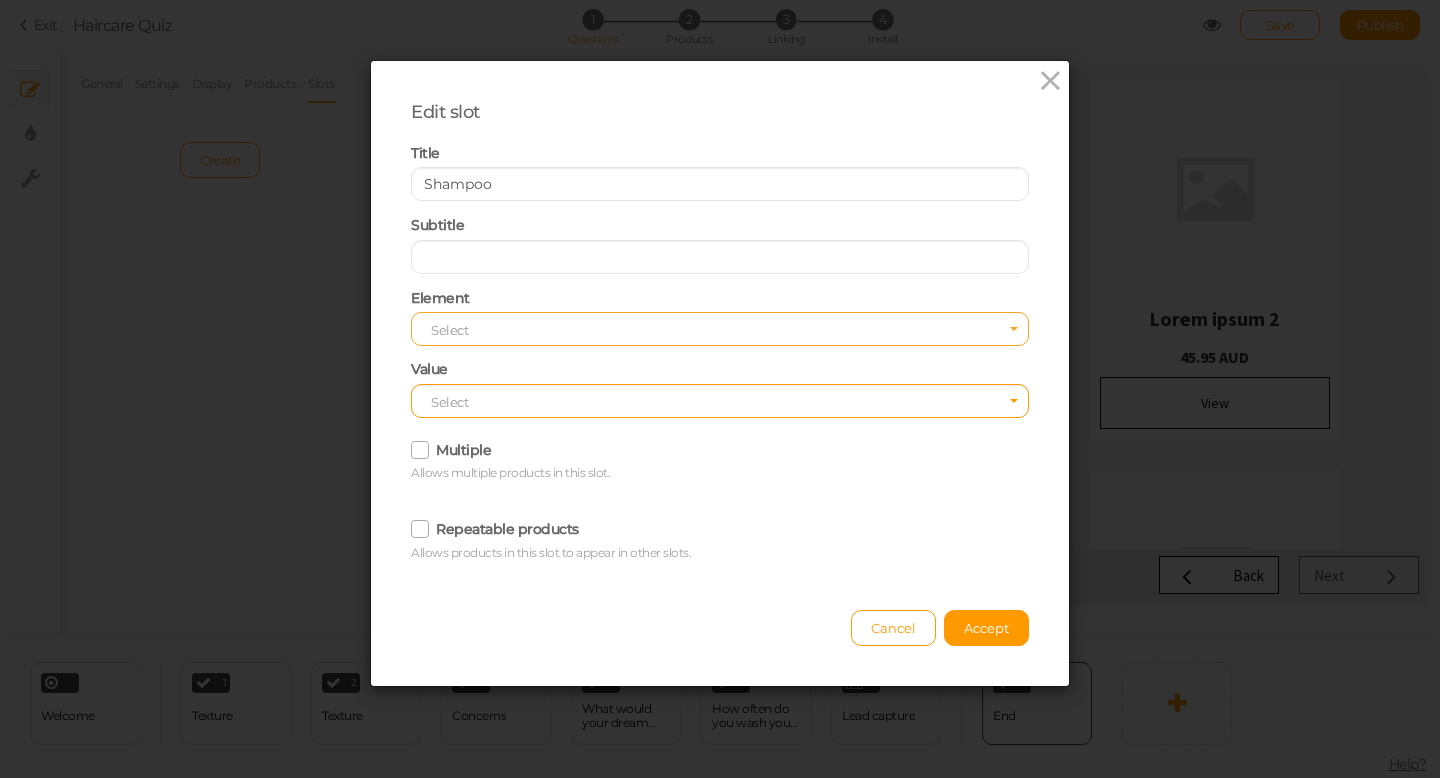 click on "Select" at bounding box center [720, 329] 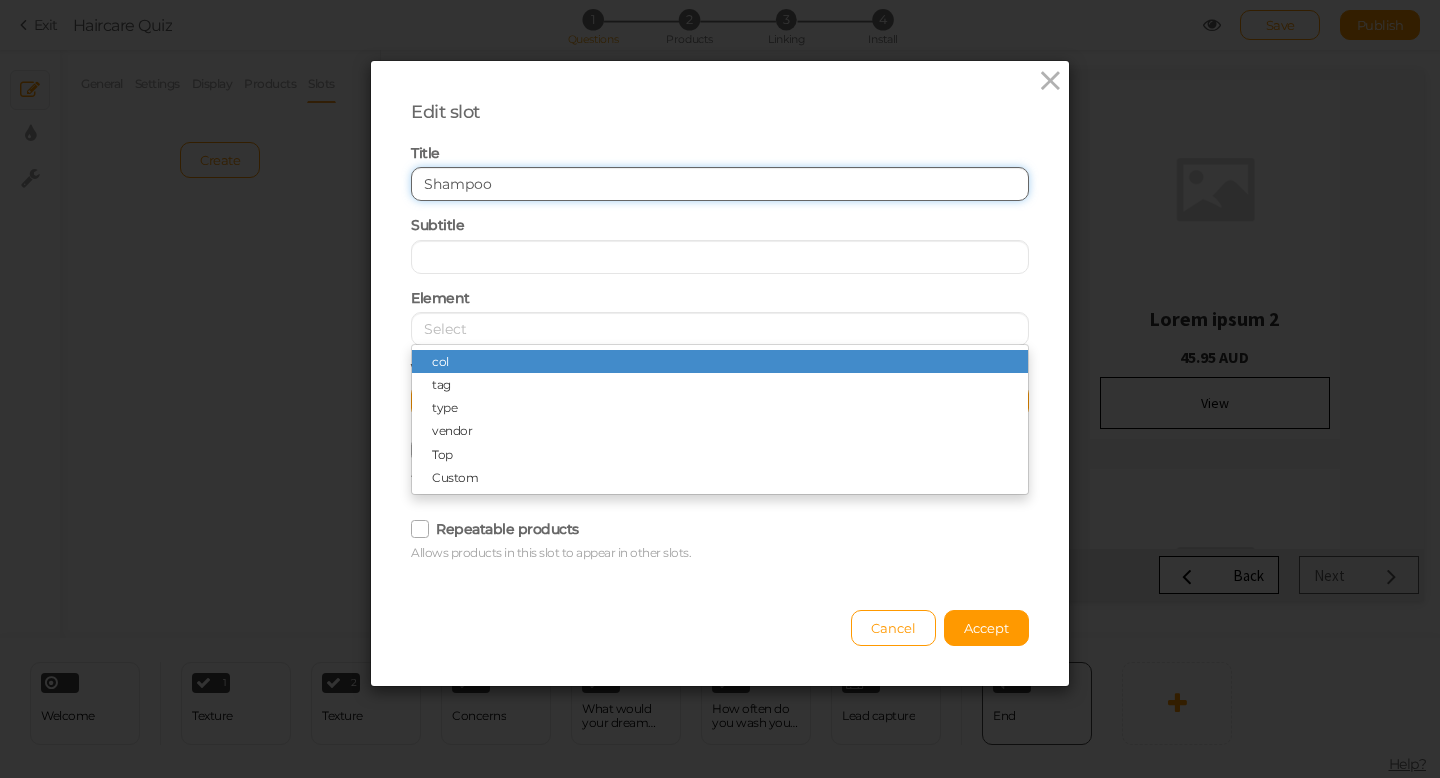 click on "Shampoo" at bounding box center (720, 184) 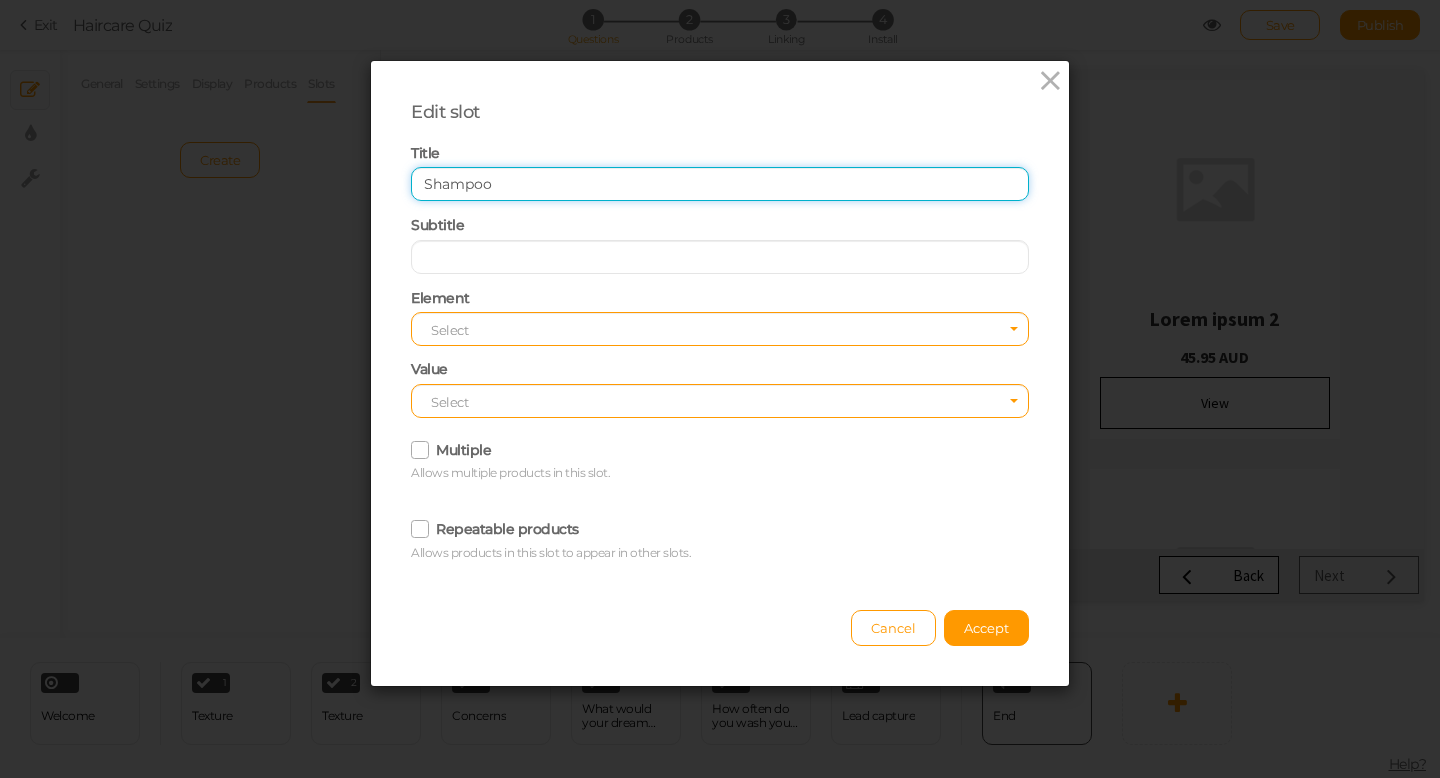 drag, startPoint x: 514, startPoint y: 182, endPoint x: 404, endPoint y: 182, distance: 110 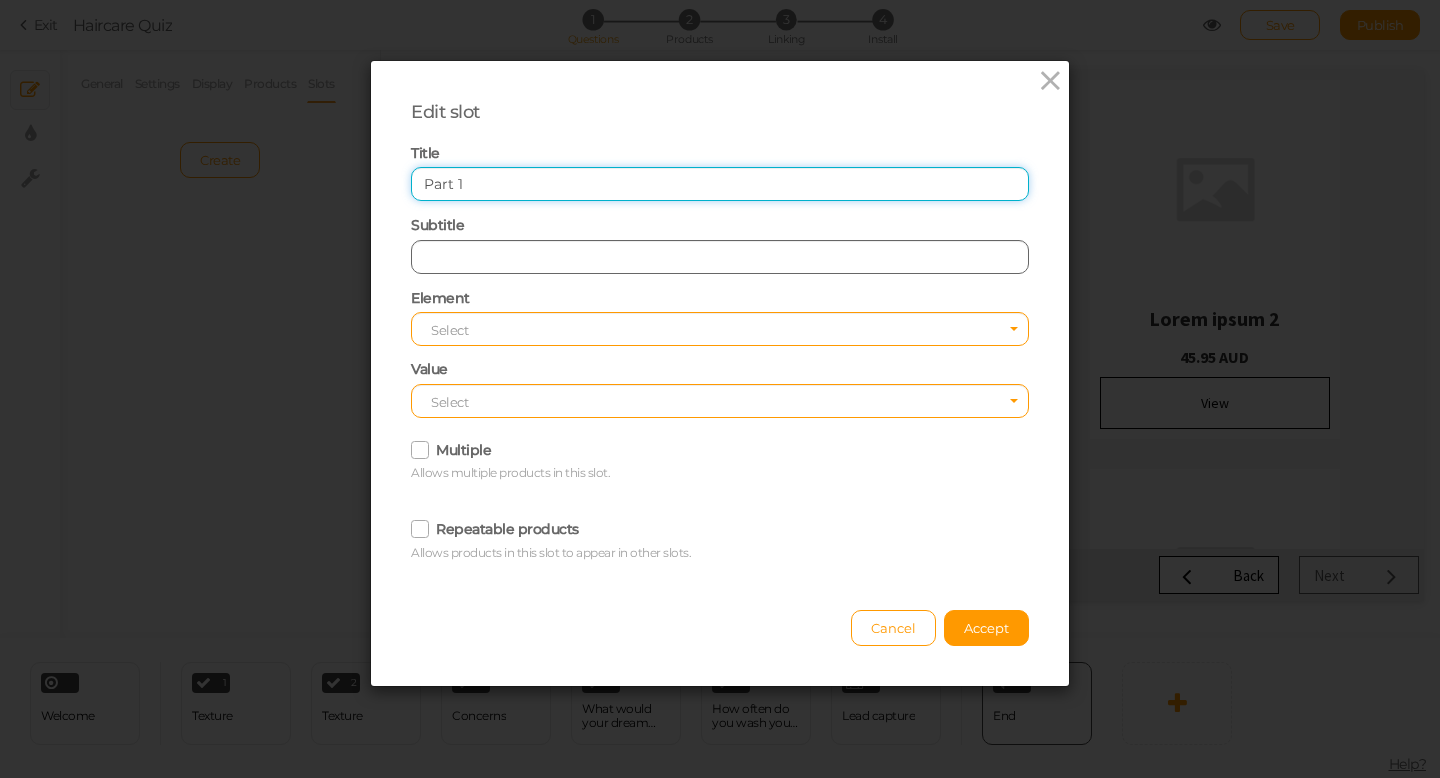 type on "Part 1" 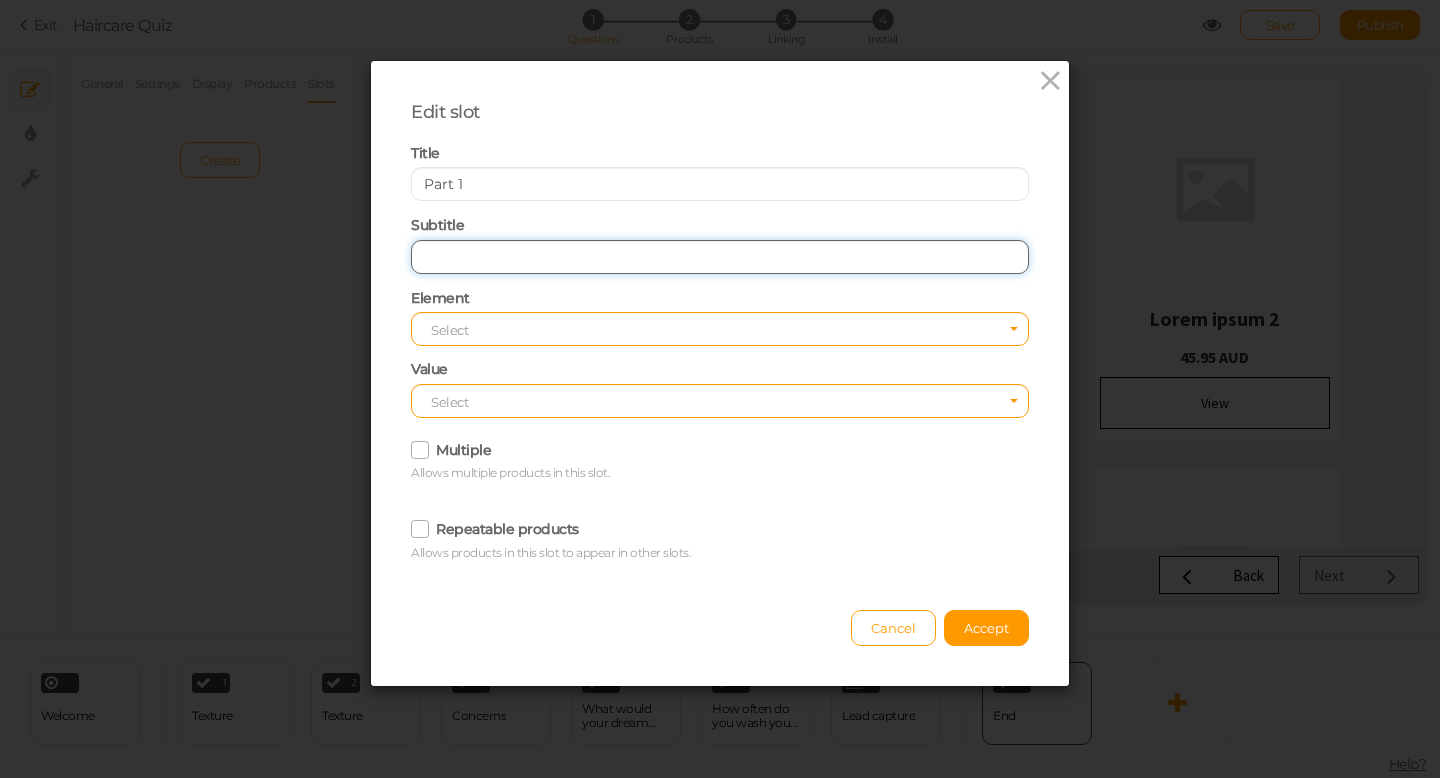 click at bounding box center [720, 257] 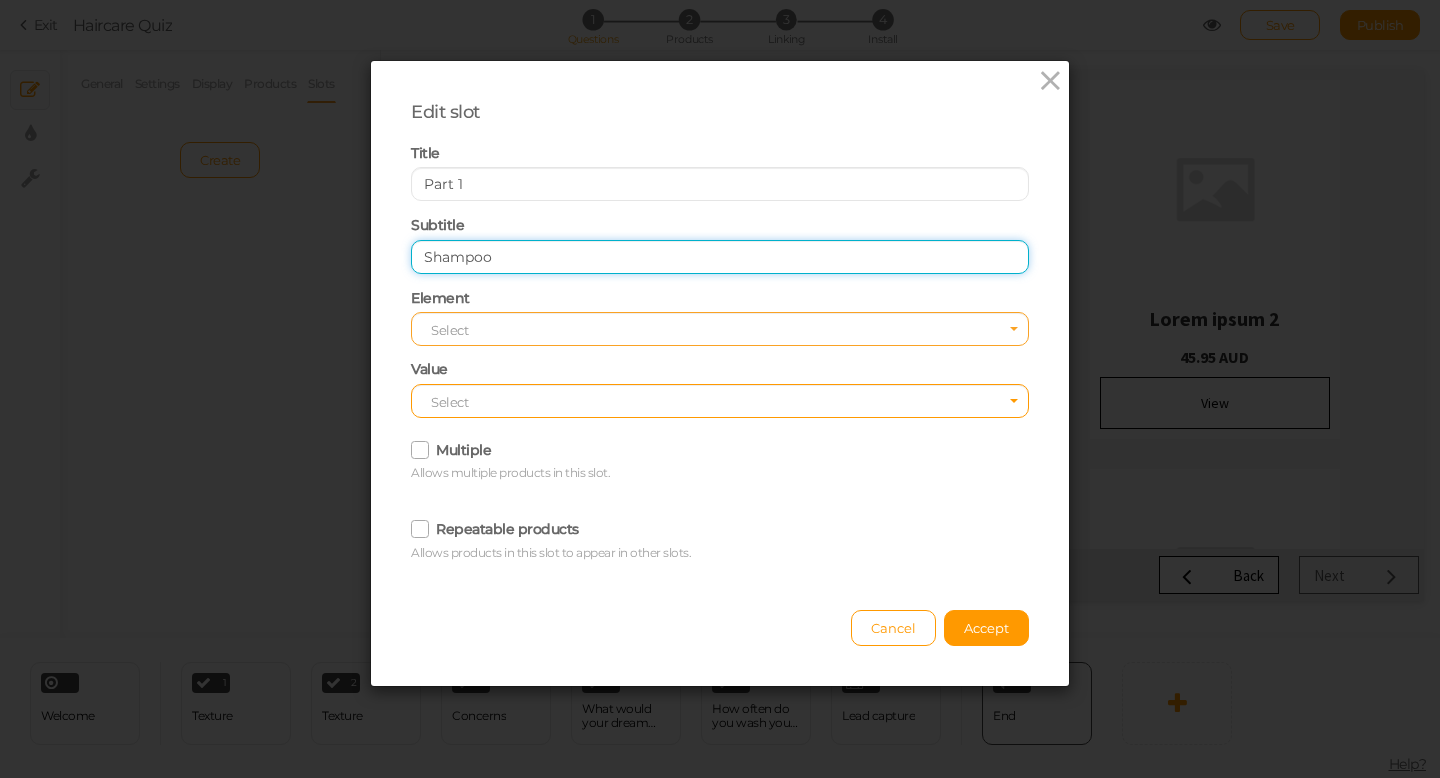 type on "Shampoo" 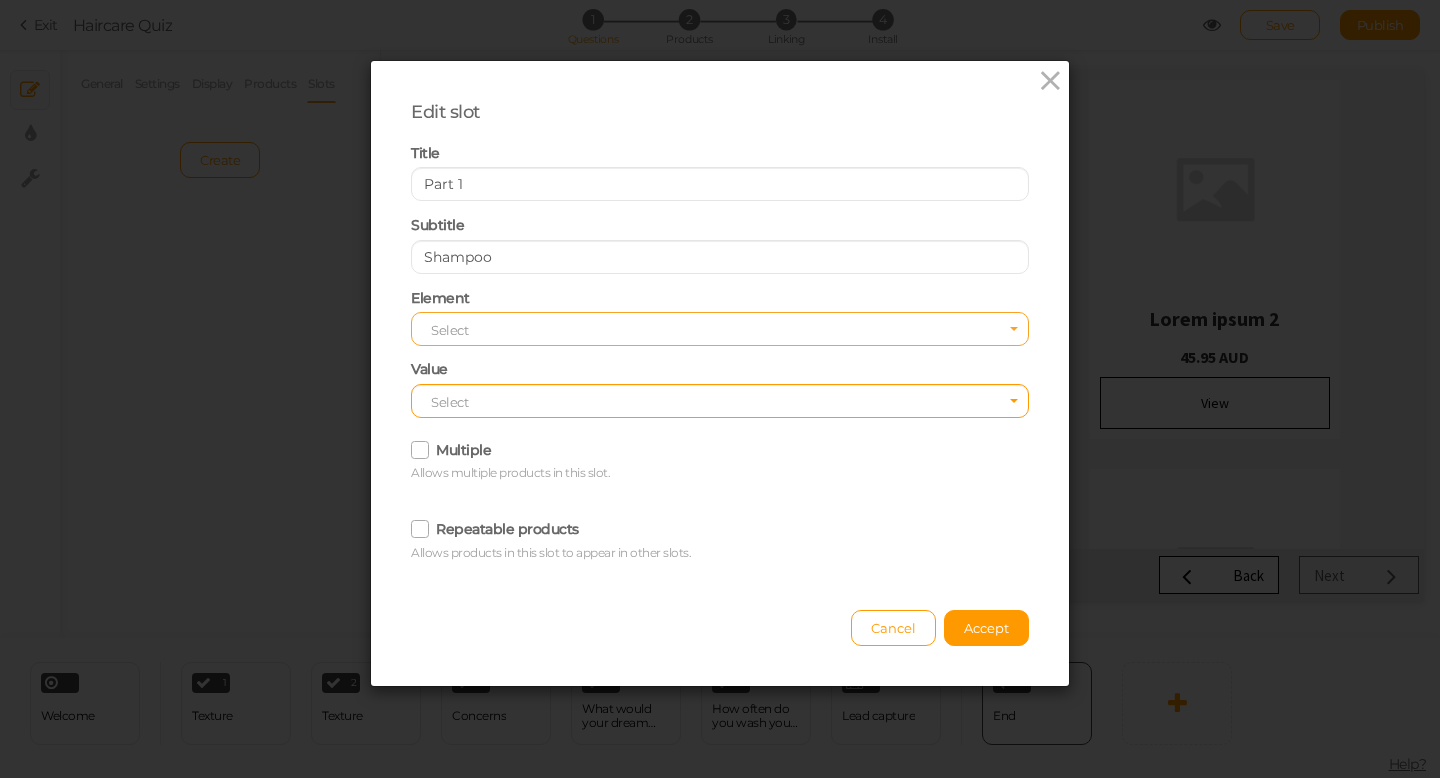 click on "Select" at bounding box center [720, 329] 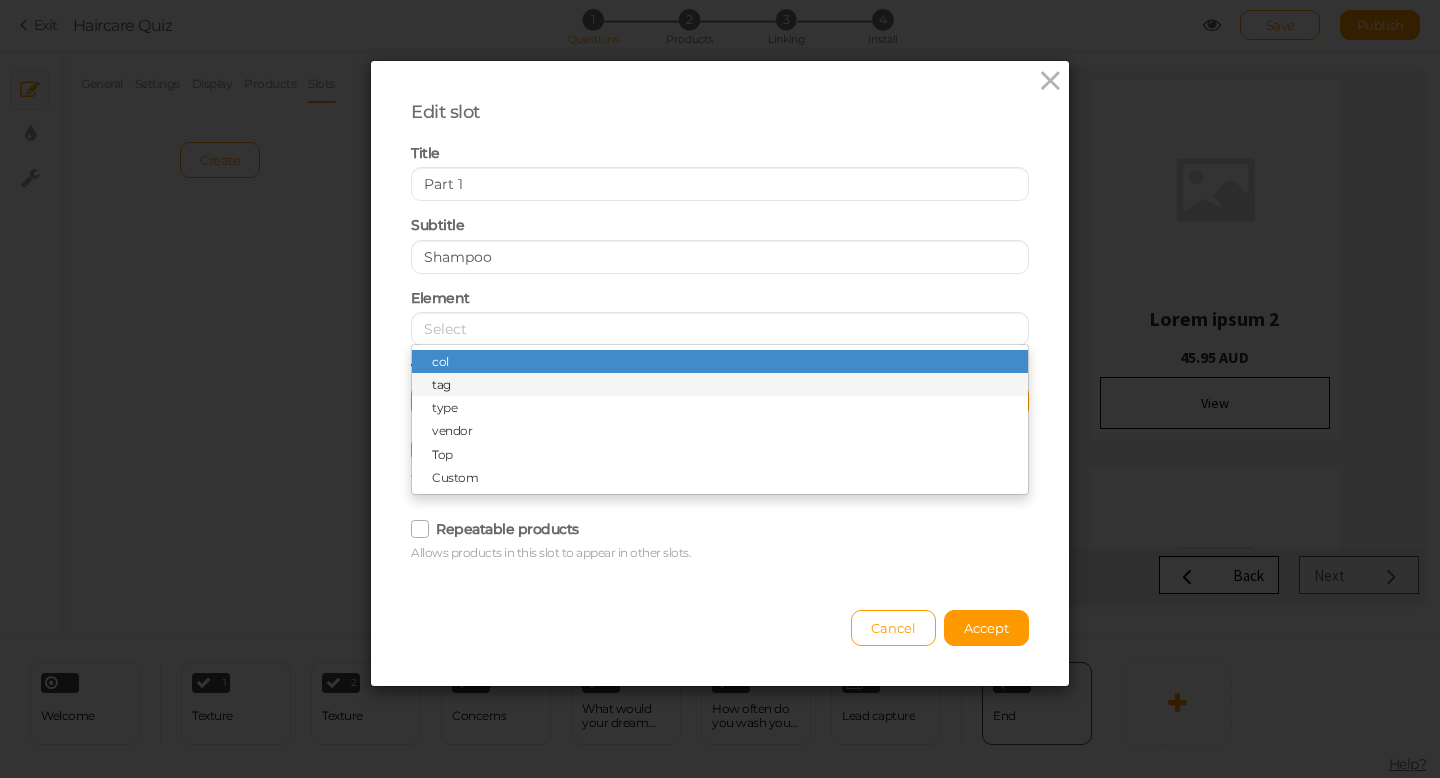 click on "tag" at bounding box center [720, 384] 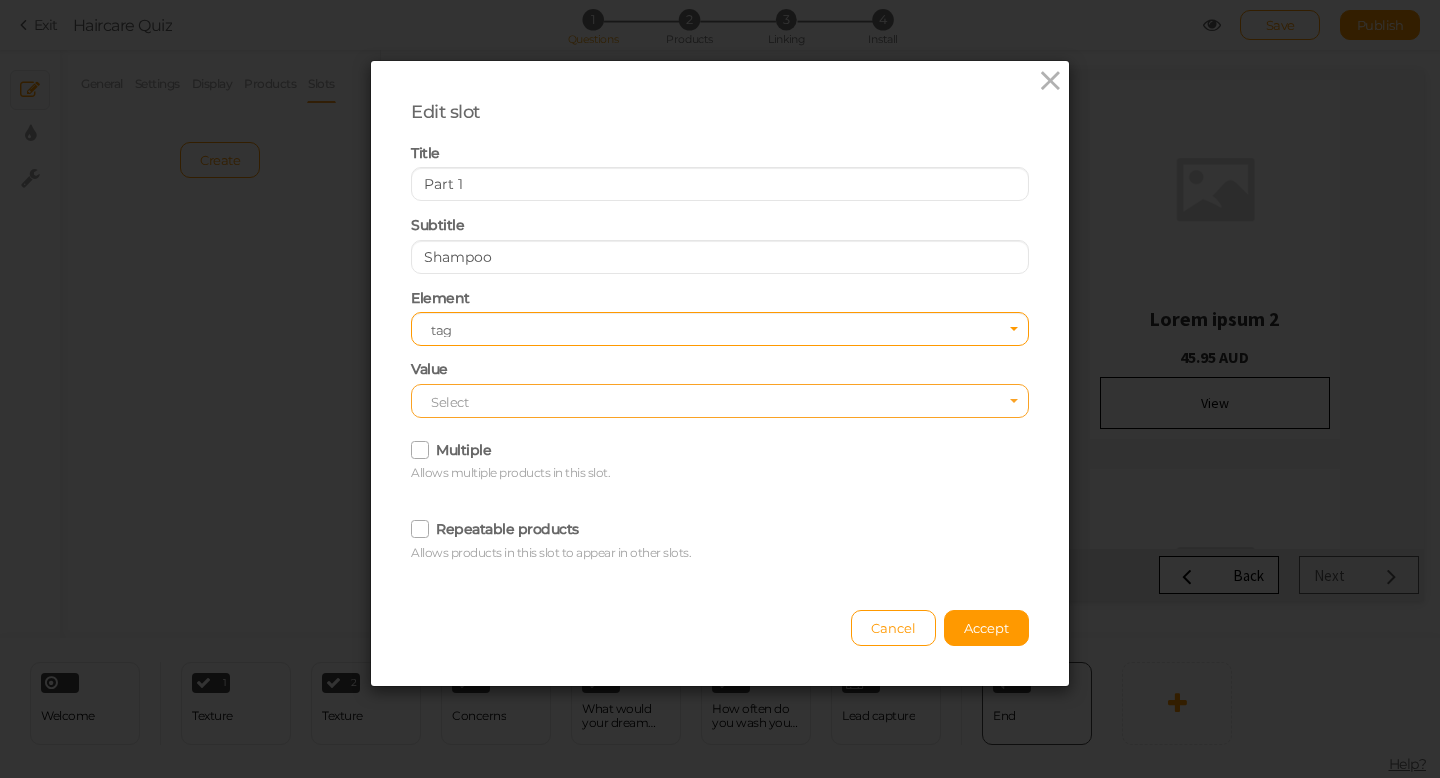 click on "Select" at bounding box center (720, 401) 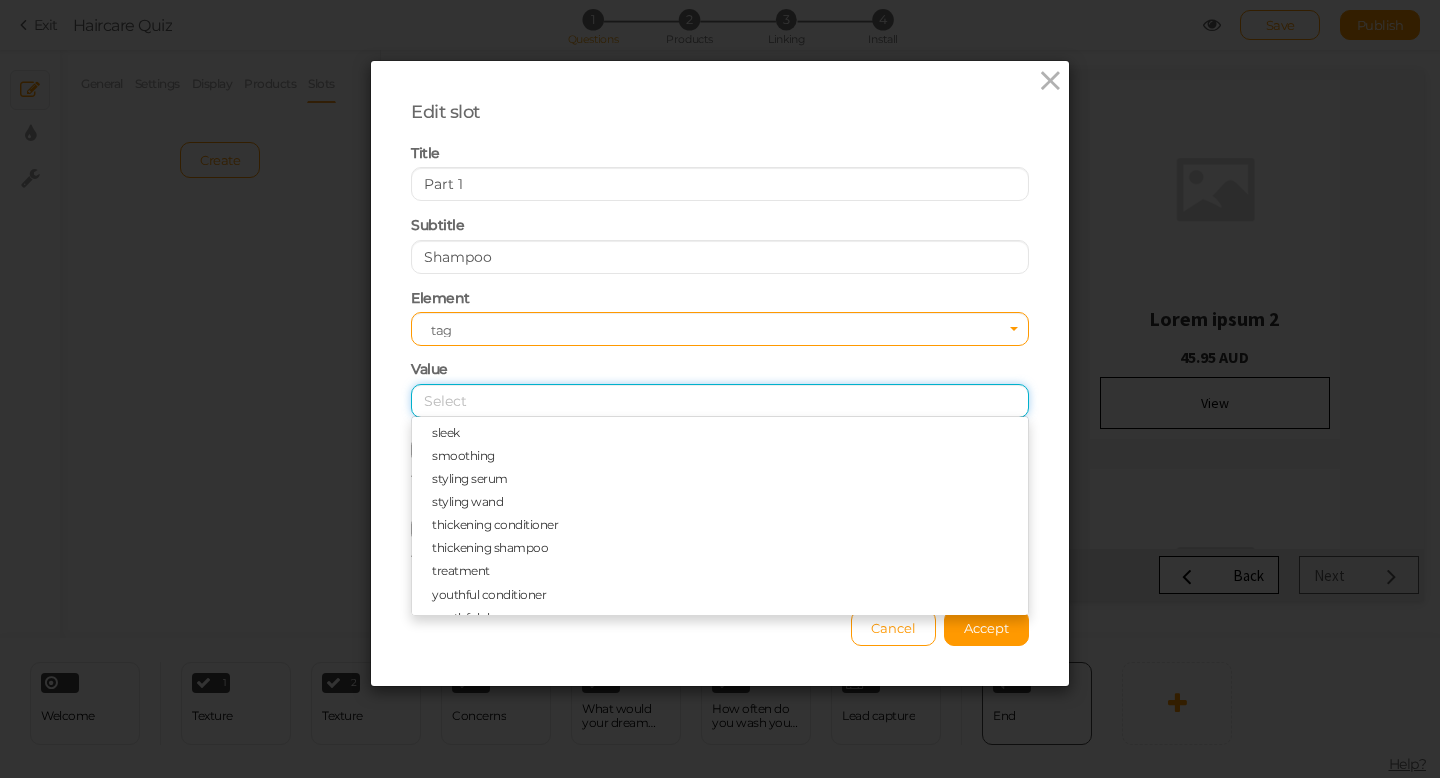scroll, scrollTop: 367, scrollLeft: 0, axis: vertical 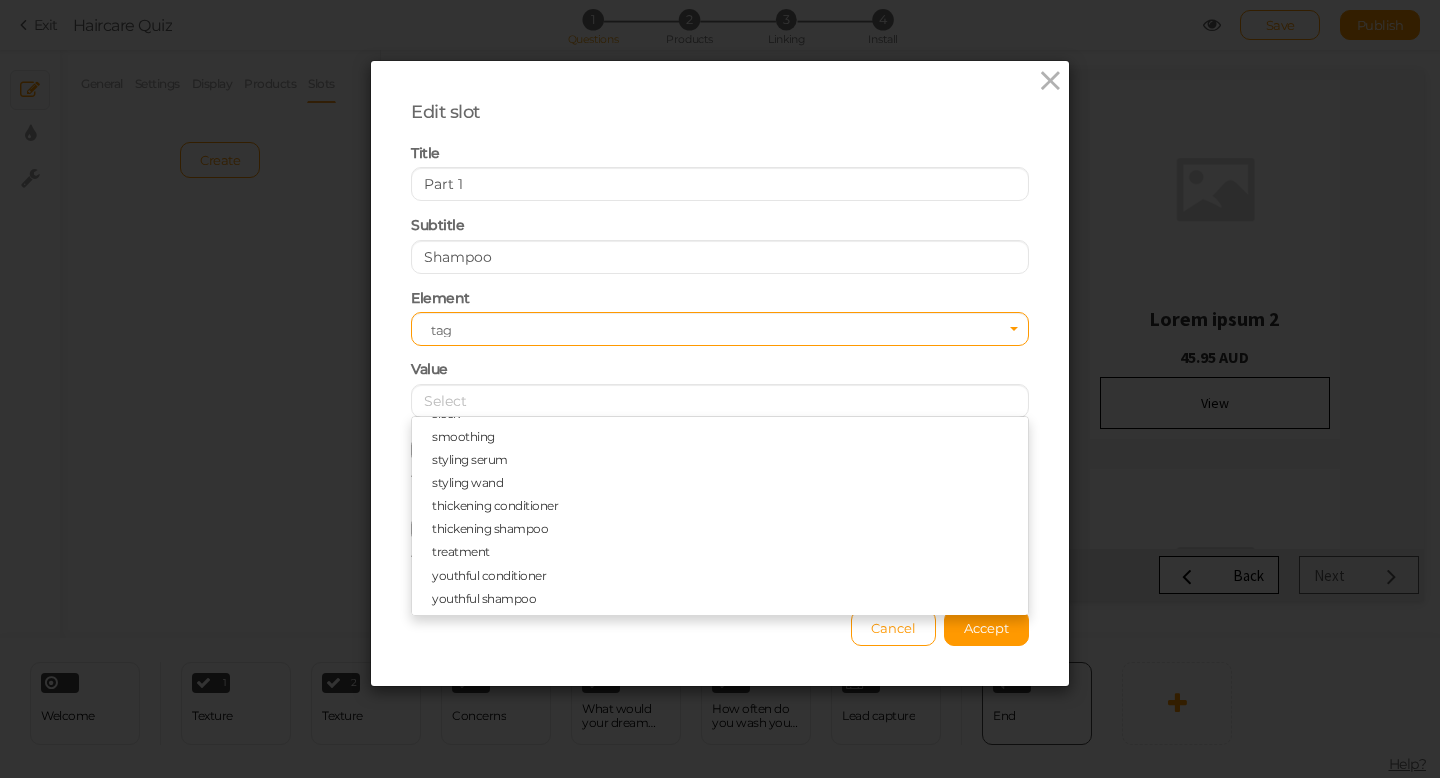 click on "Edit slot       Title   Part 1           Subtitle   Shampoo           Element   Select   tag                 Value   Select           $Denominations_$100.00     $Denominations_$150.00     $Denominations_$200.00     $Denominations_$25.00     $Denominations_$50.00     $size_300ml     clean and finish     comb     leave in treatment     lengthening conditioner     lengthening shampoo     postpartum hair     sachet     scalpbrush     showerbrush     sleek     smoothing     styling serum     styling wand     thickening conditioner     thickening shampoo     treatment     youthful conditioner     youthful shampoo                    Multiple    Allows multiple products in this slot.                Repeatable products    Allows products in this slot to appear in other slots." at bounding box center (720, 338) 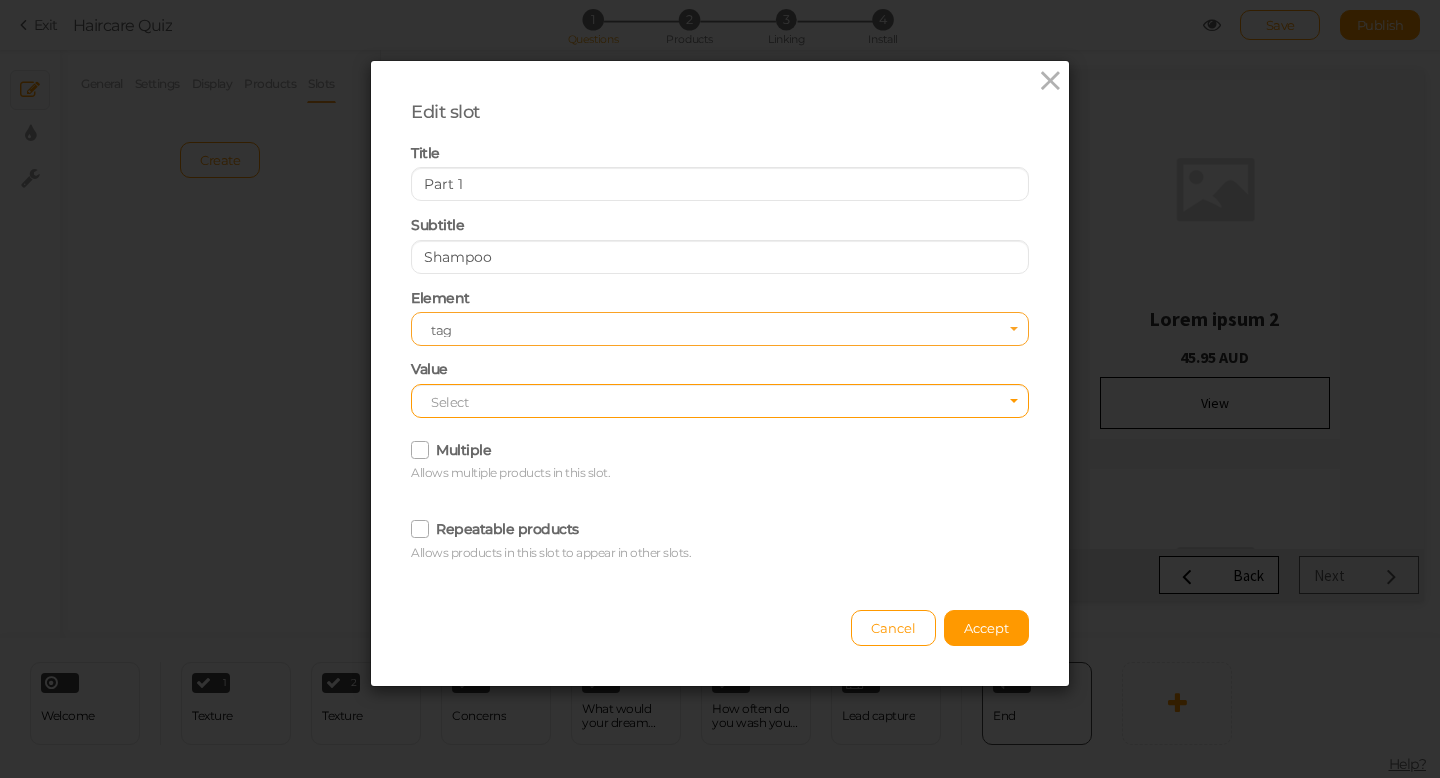 click on "tag" at bounding box center (713, 330) 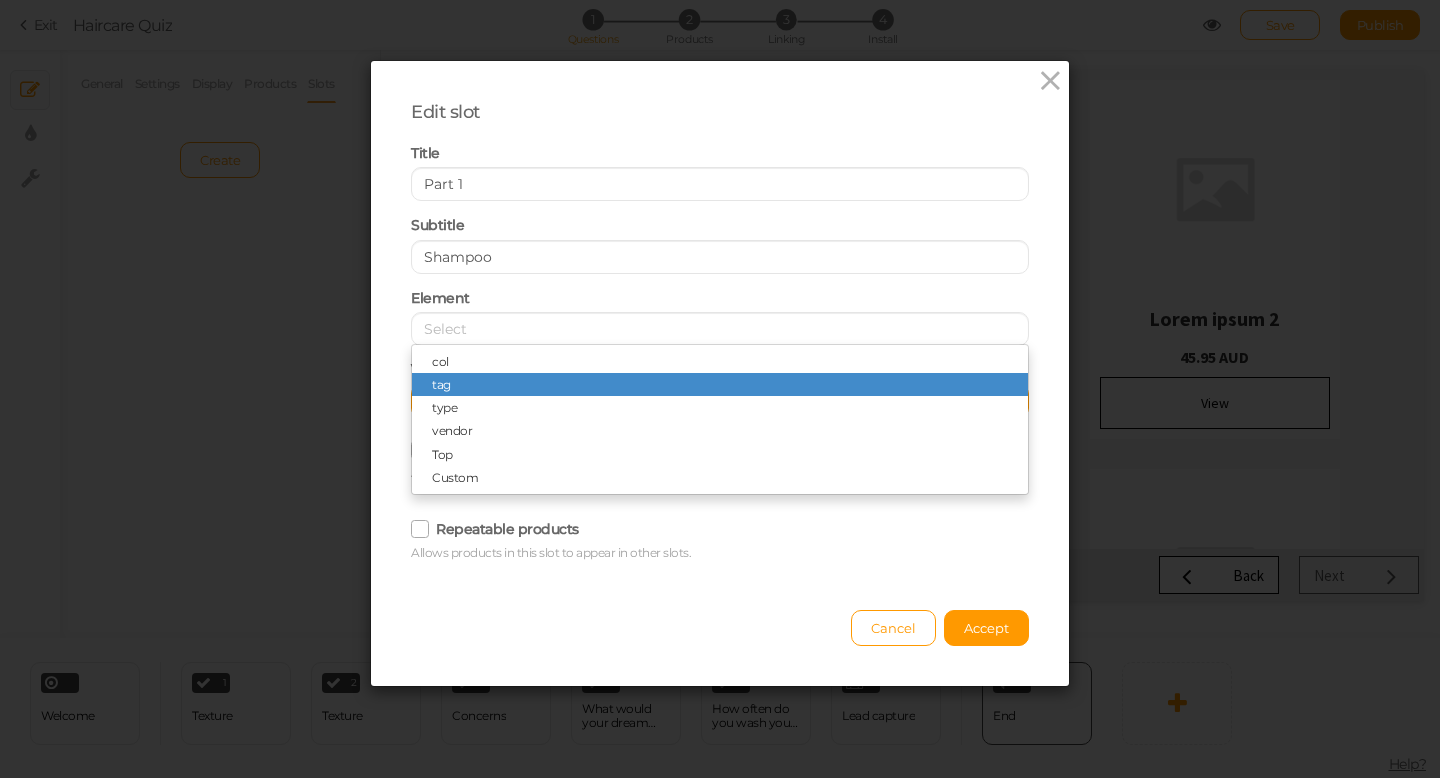 click on "Repeatable products    Allows products in this slot to appear in other slots." at bounding box center (720, 538) 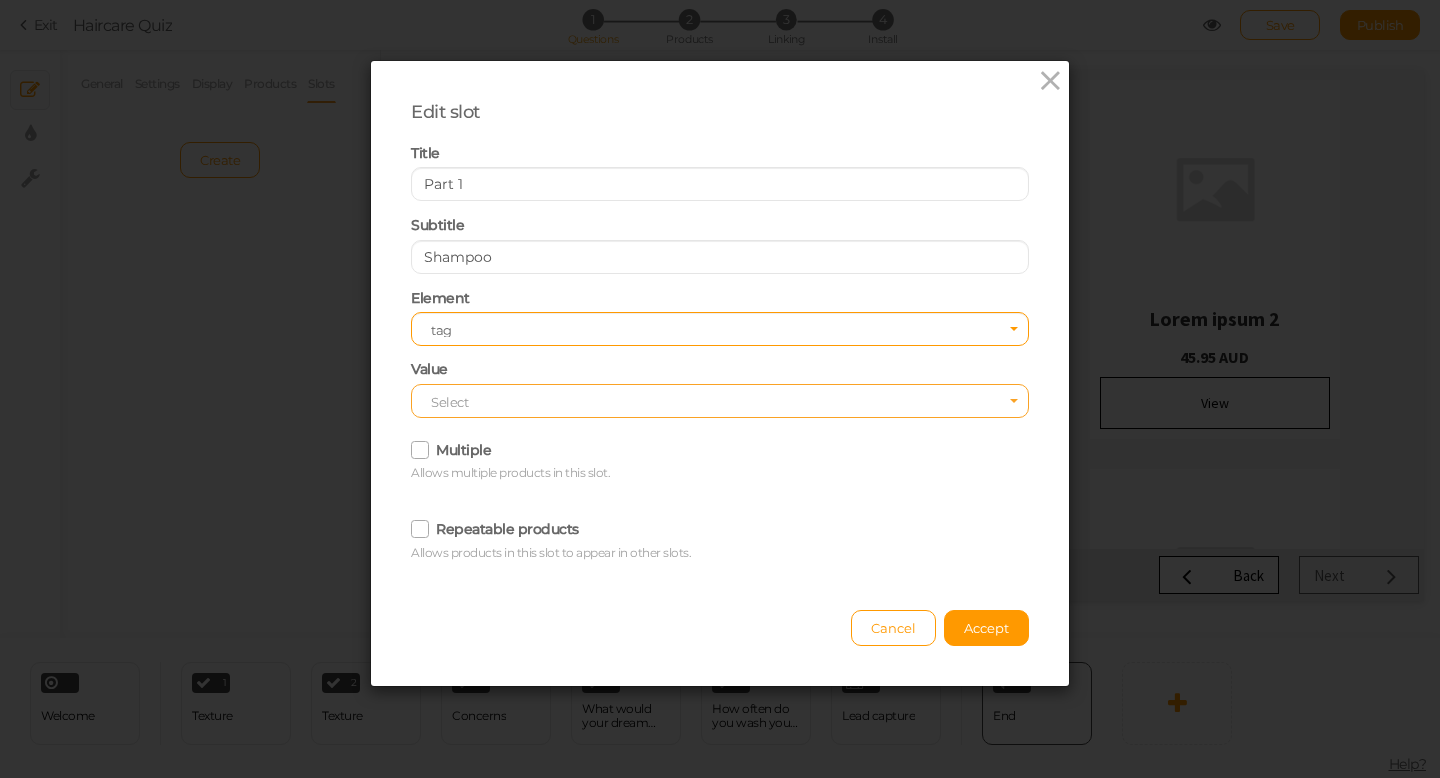 click on "Select" at bounding box center (720, 401) 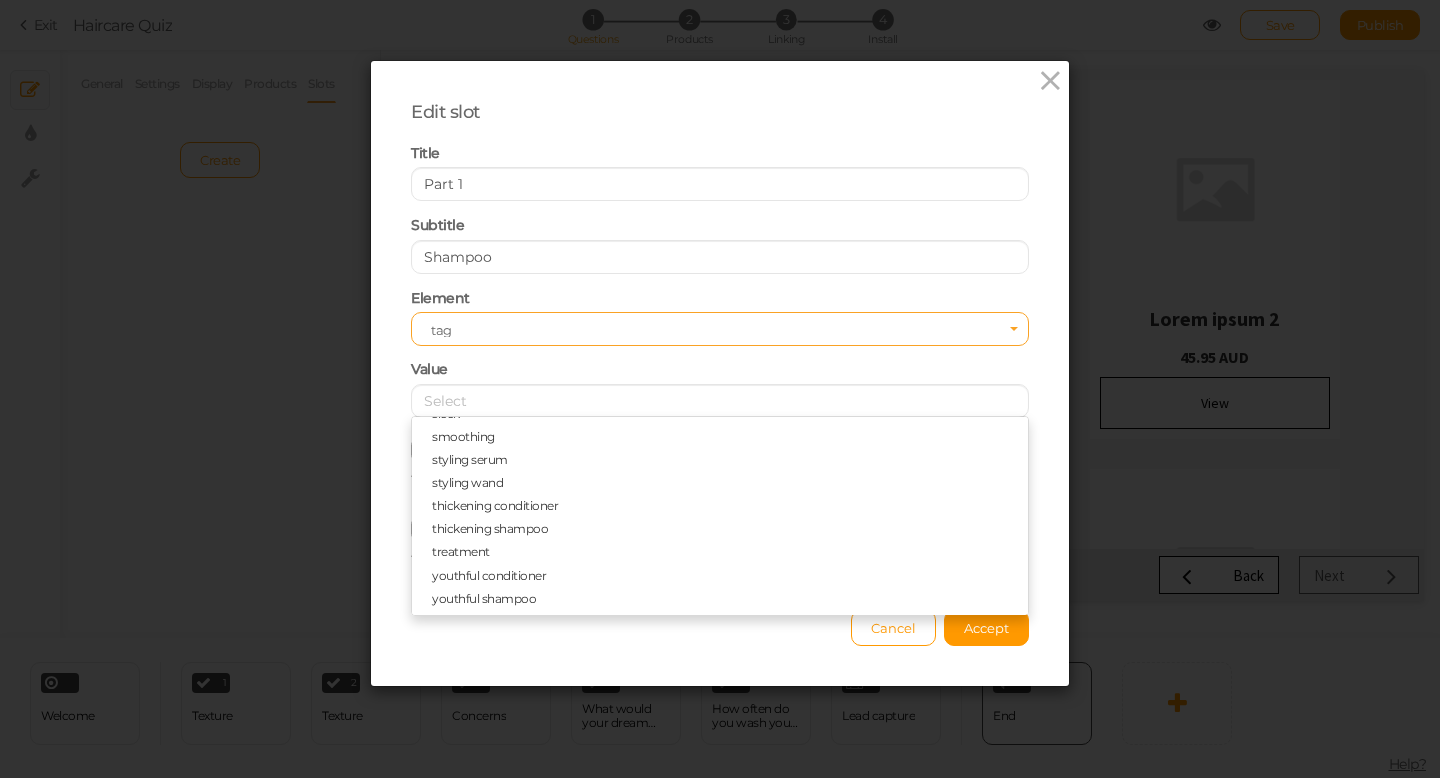 click on "tag" at bounding box center (713, 330) 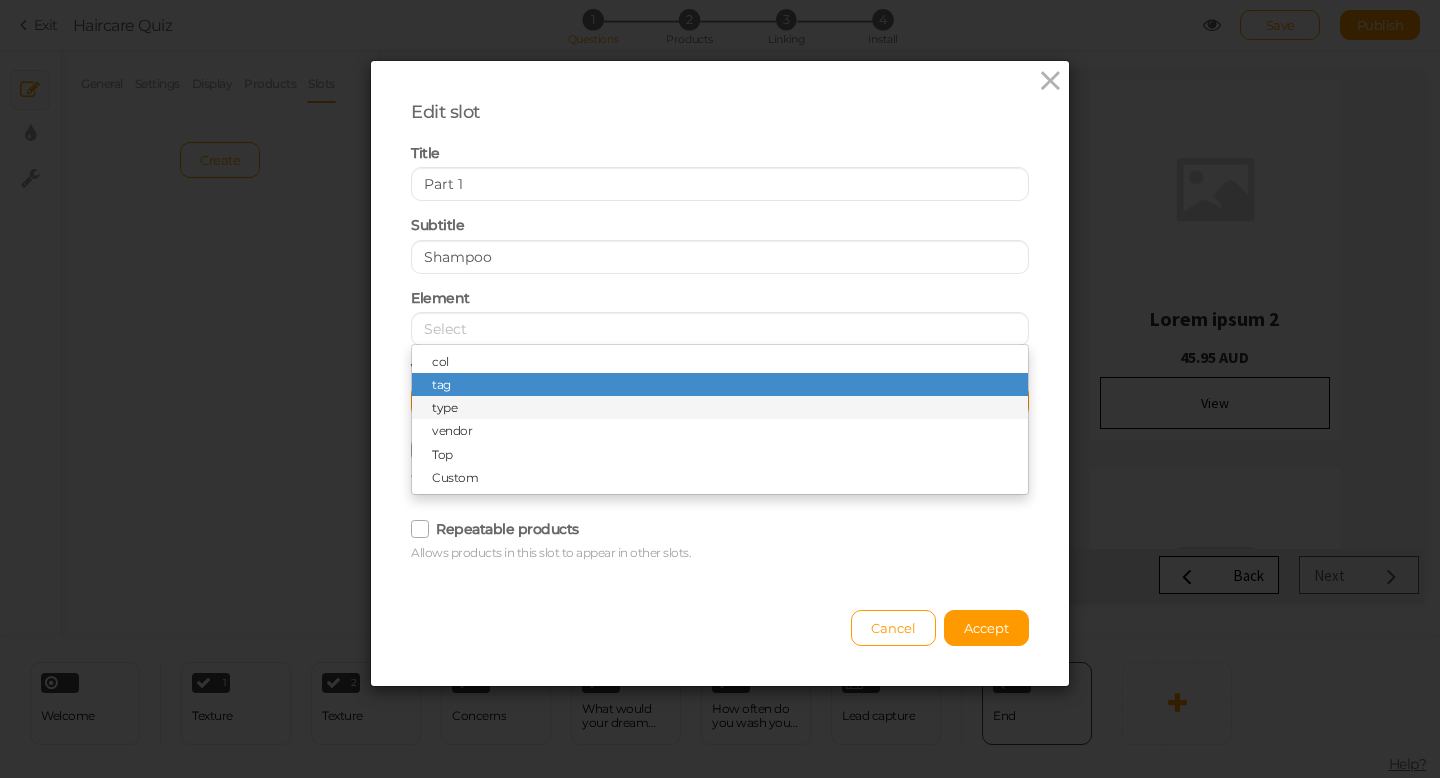 click on "type" at bounding box center (720, 407) 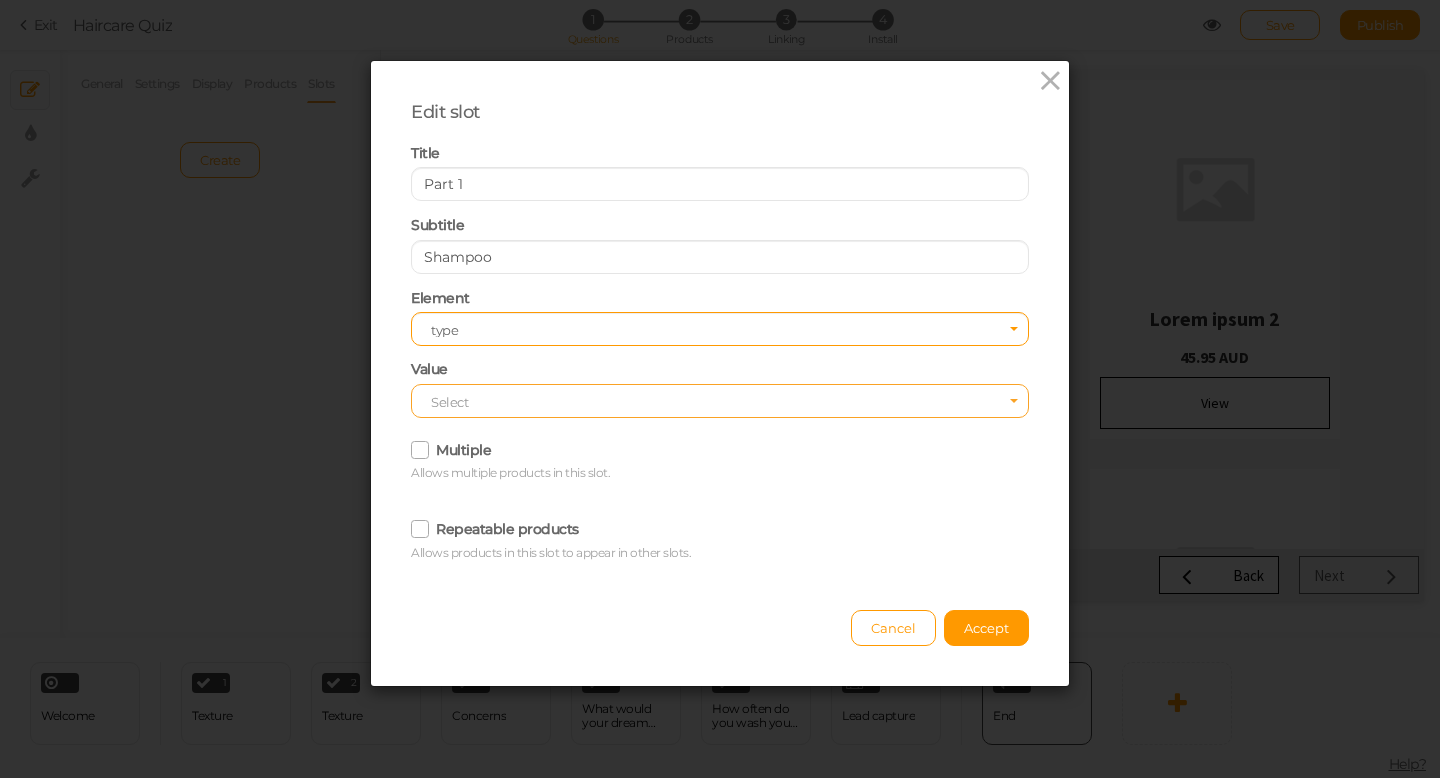 click on "Select" at bounding box center (449, 402) 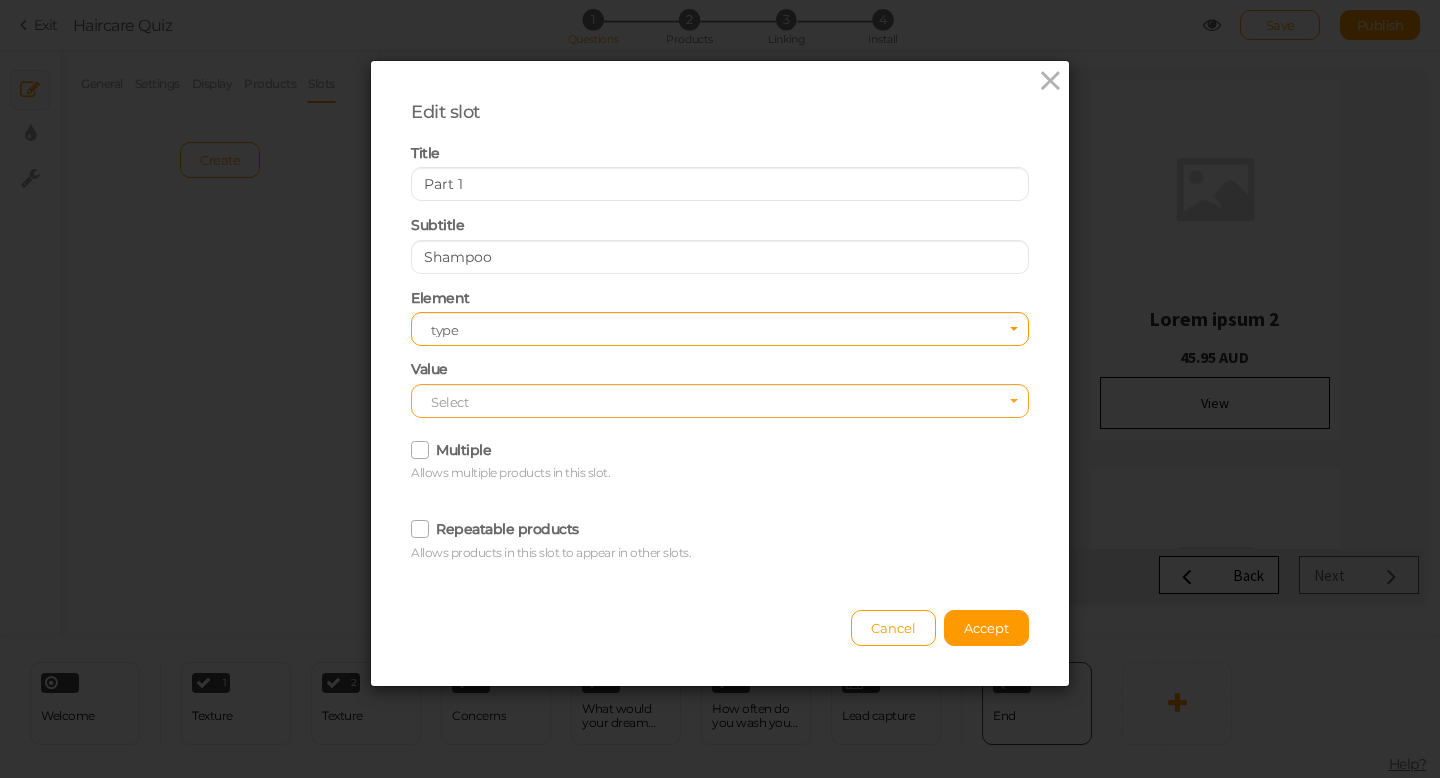 scroll, scrollTop: 0, scrollLeft: 0, axis: both 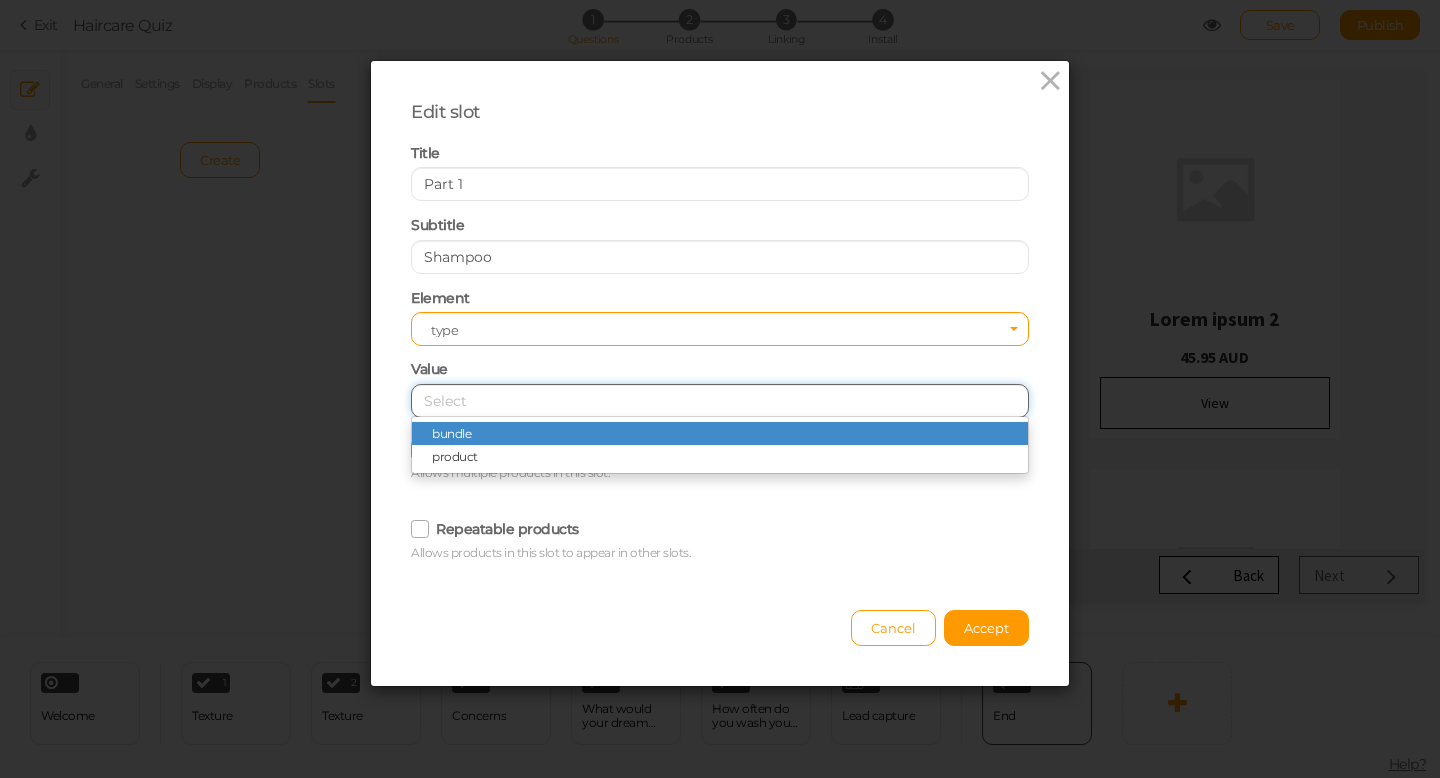 click at bounding box center (720, 401) 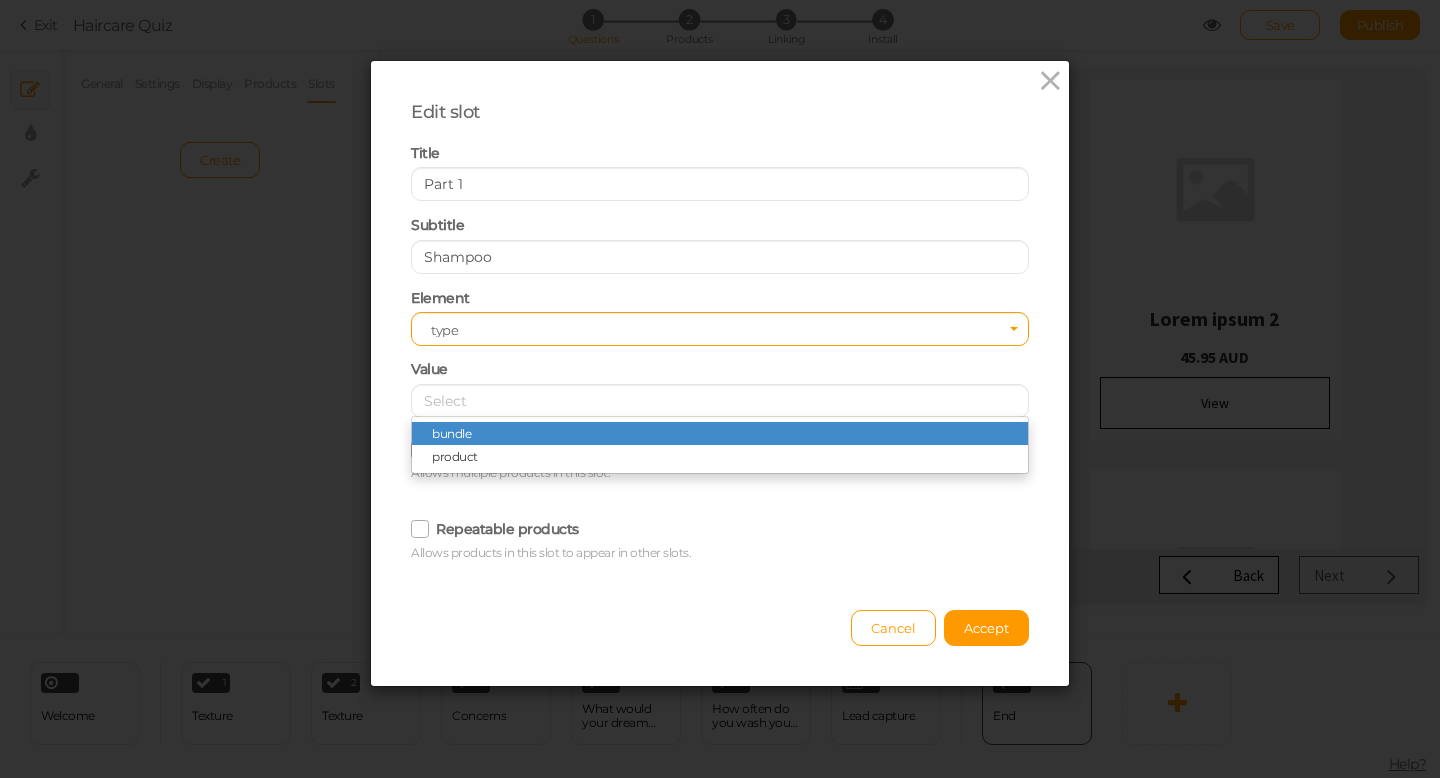 click on "Value   Select           bundle     product" at bounding box center (720, 388) 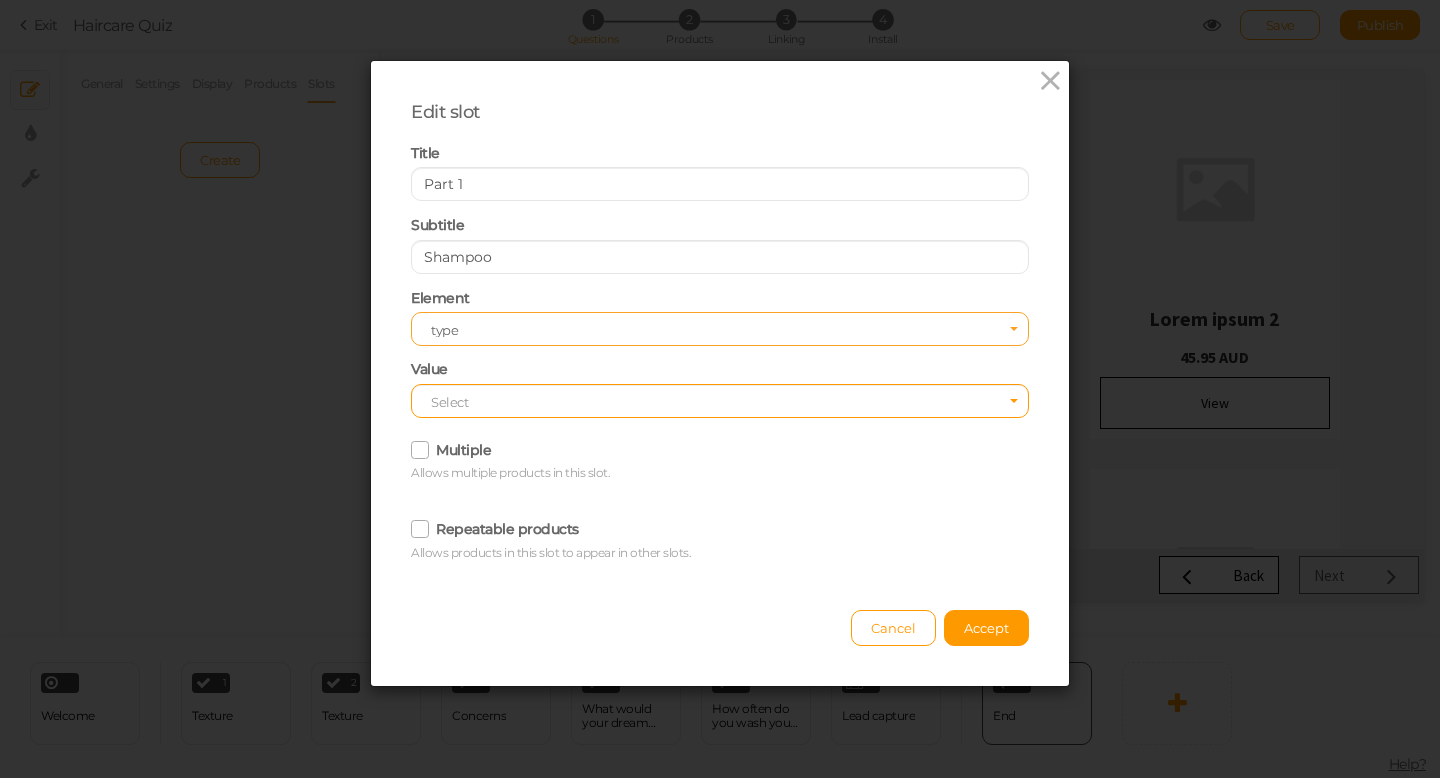 click on "type" at bounding box center (713, 330) 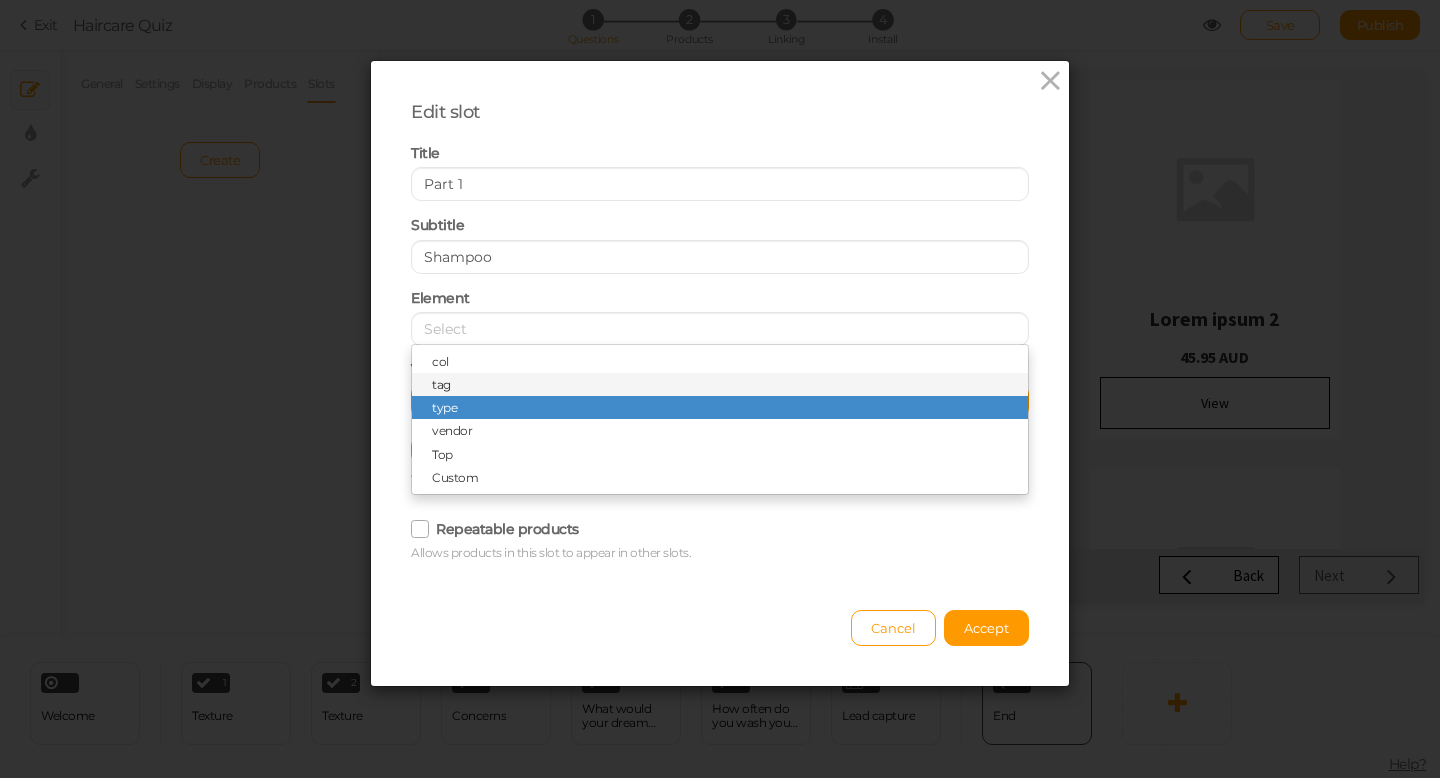 click on "tag" at bounding box center [720, 384] 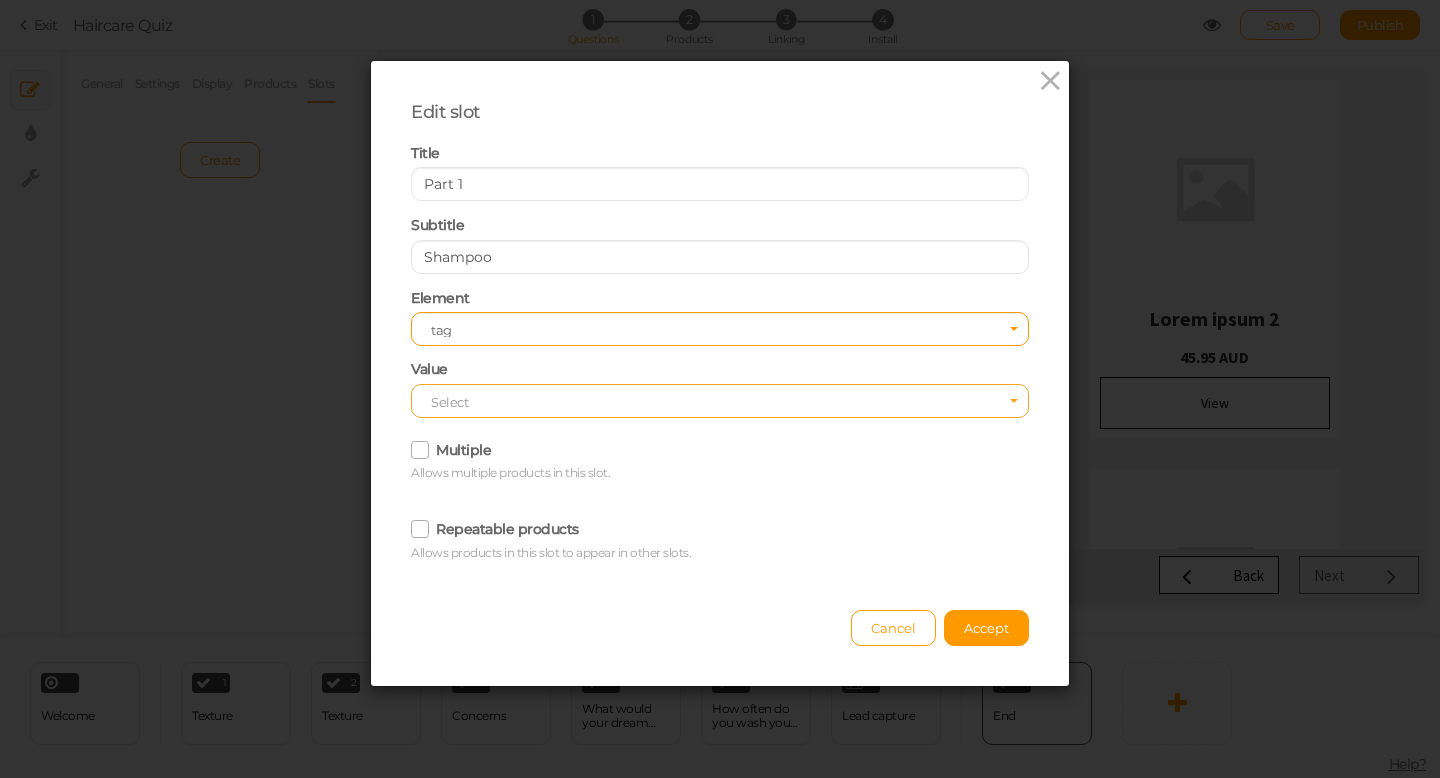 click on "Select" at bounding box center [449, 402] 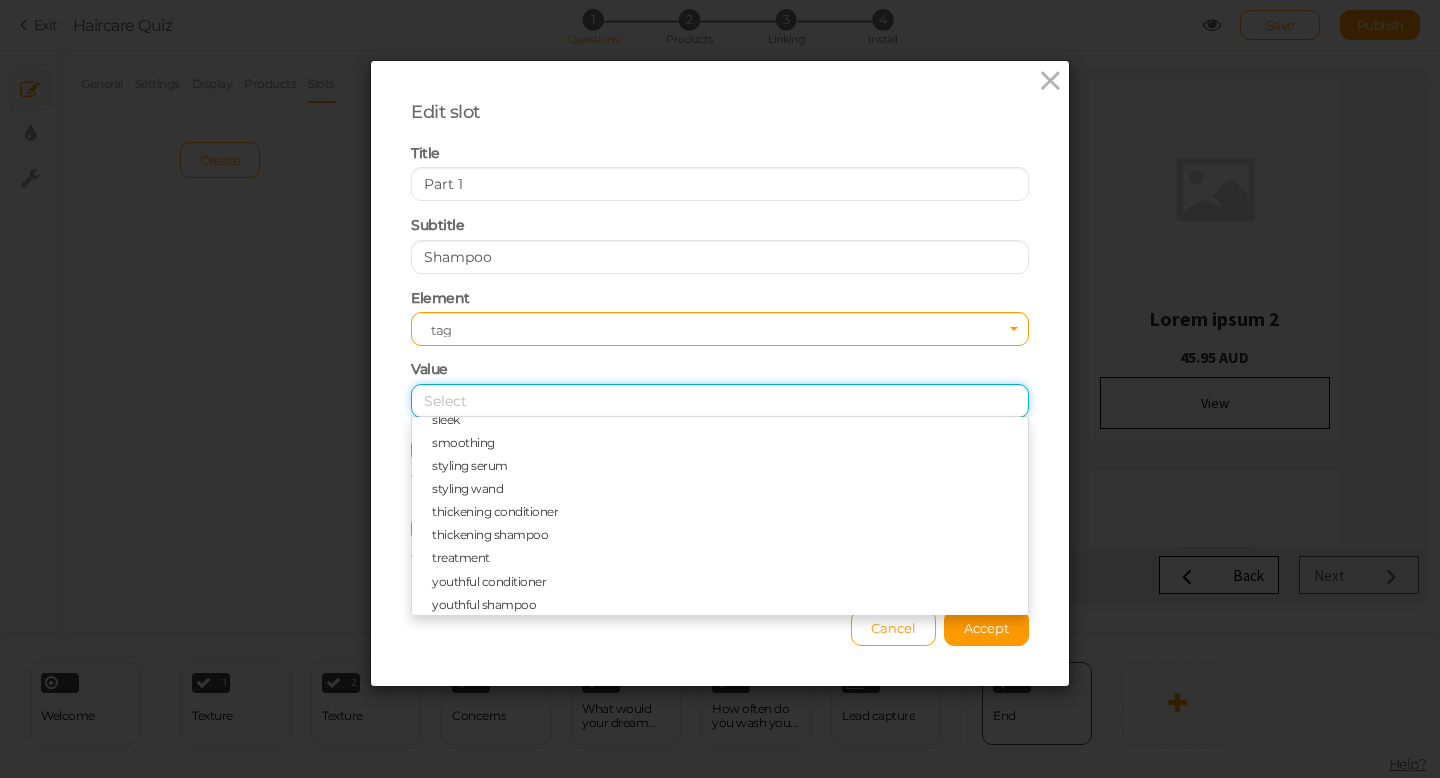 scroll, scrollTop: 367, scrollLeft: 0, axis: vertical 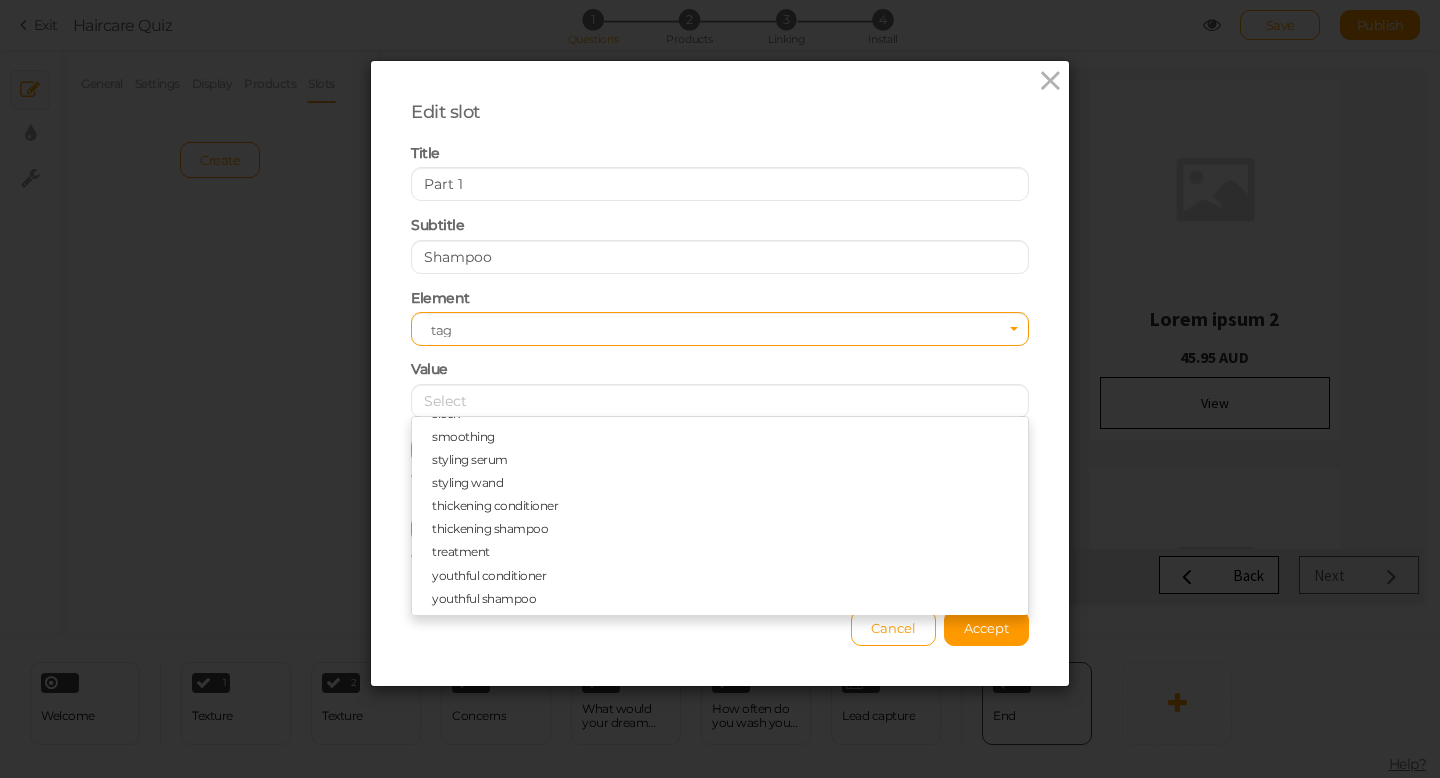 click on "Cancel   Accept" at bounding box center [720, 618] 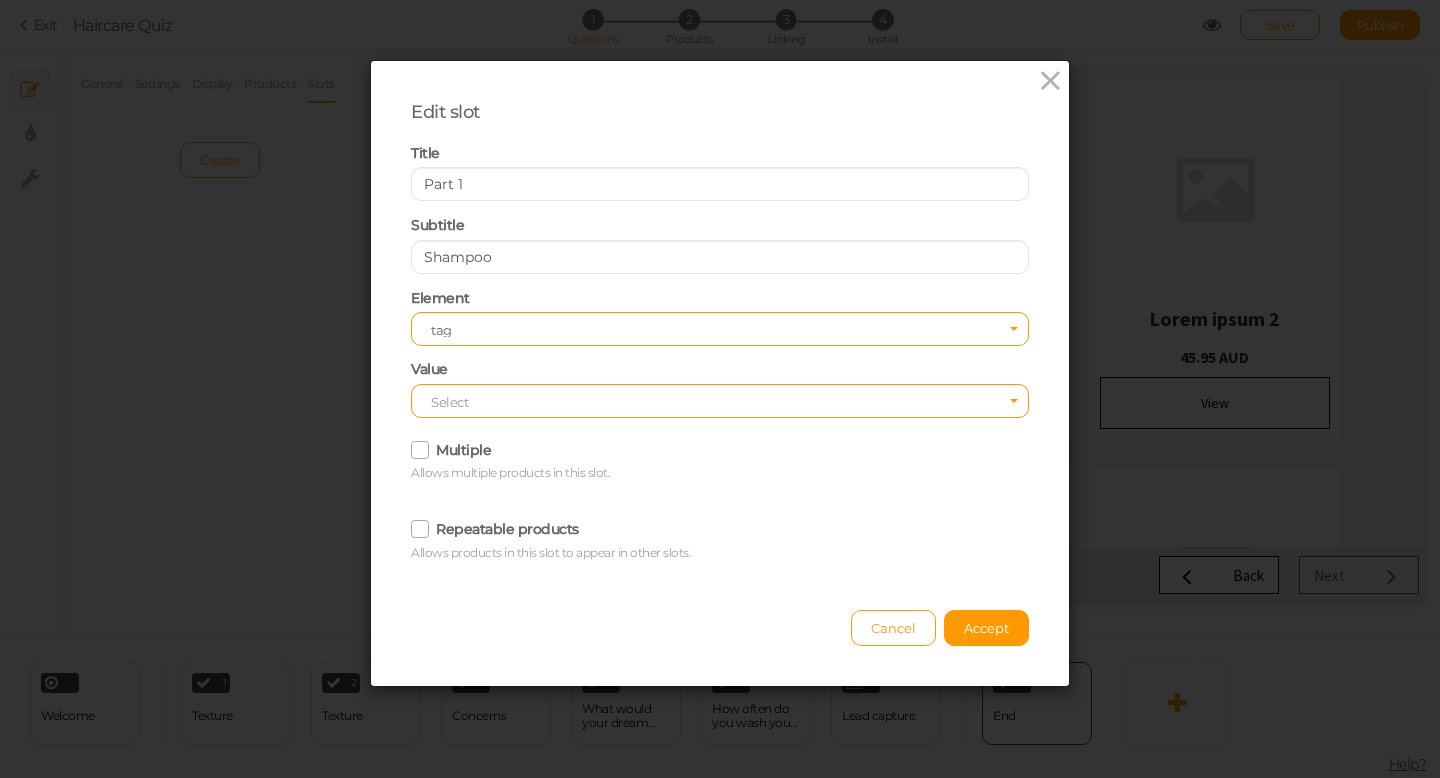 click at bounding box center [421, 449] 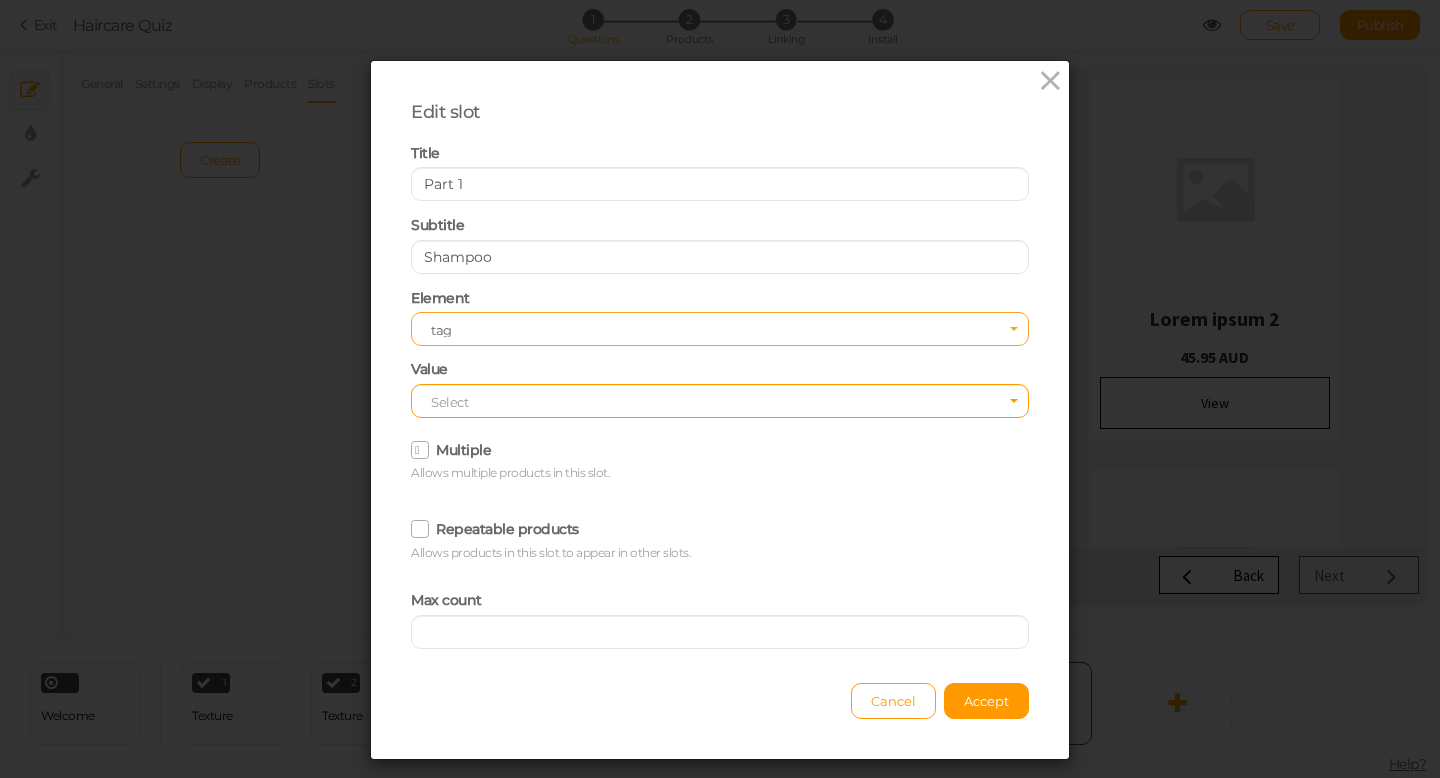 click on "Select   tag" at bounding box center [720, 329] 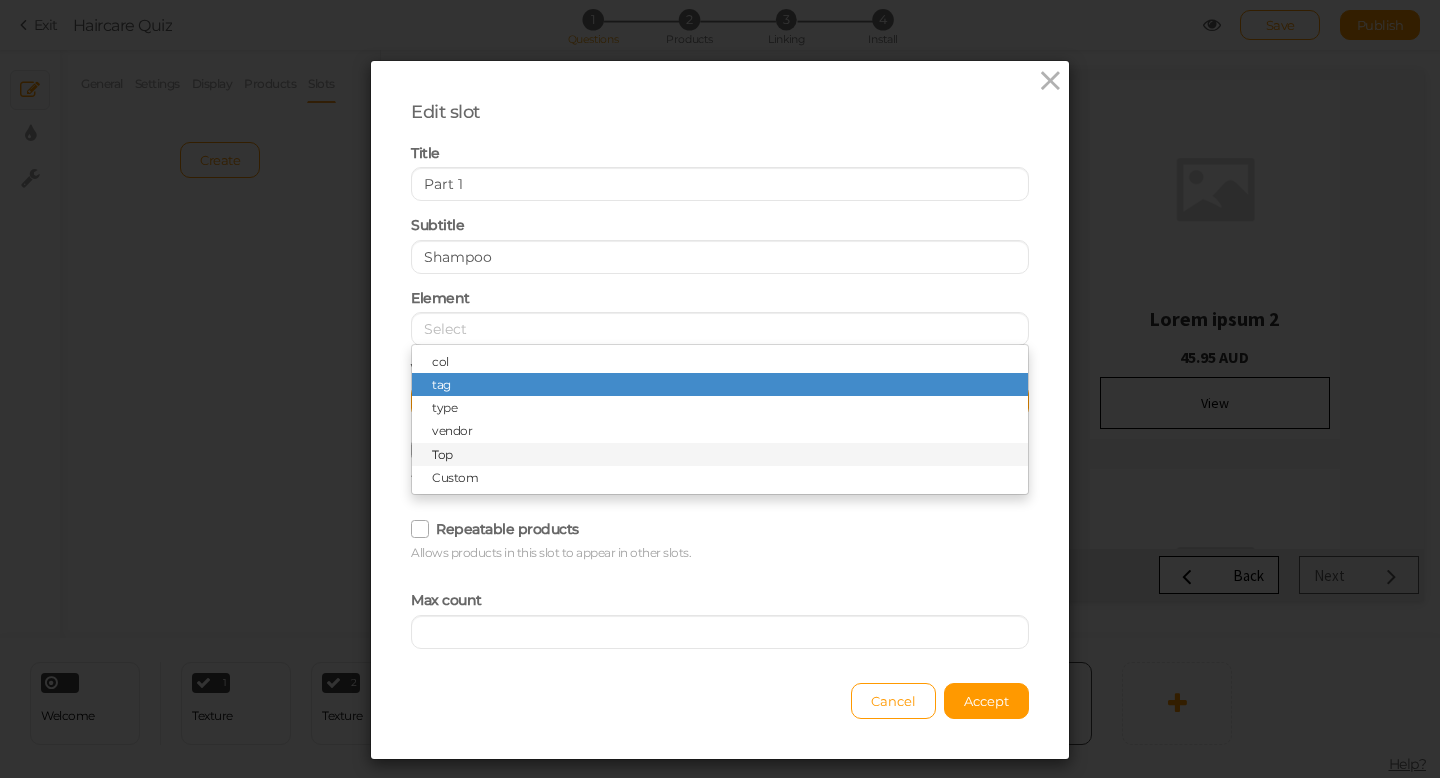 click on "Top" at bounding box center [442, 454] 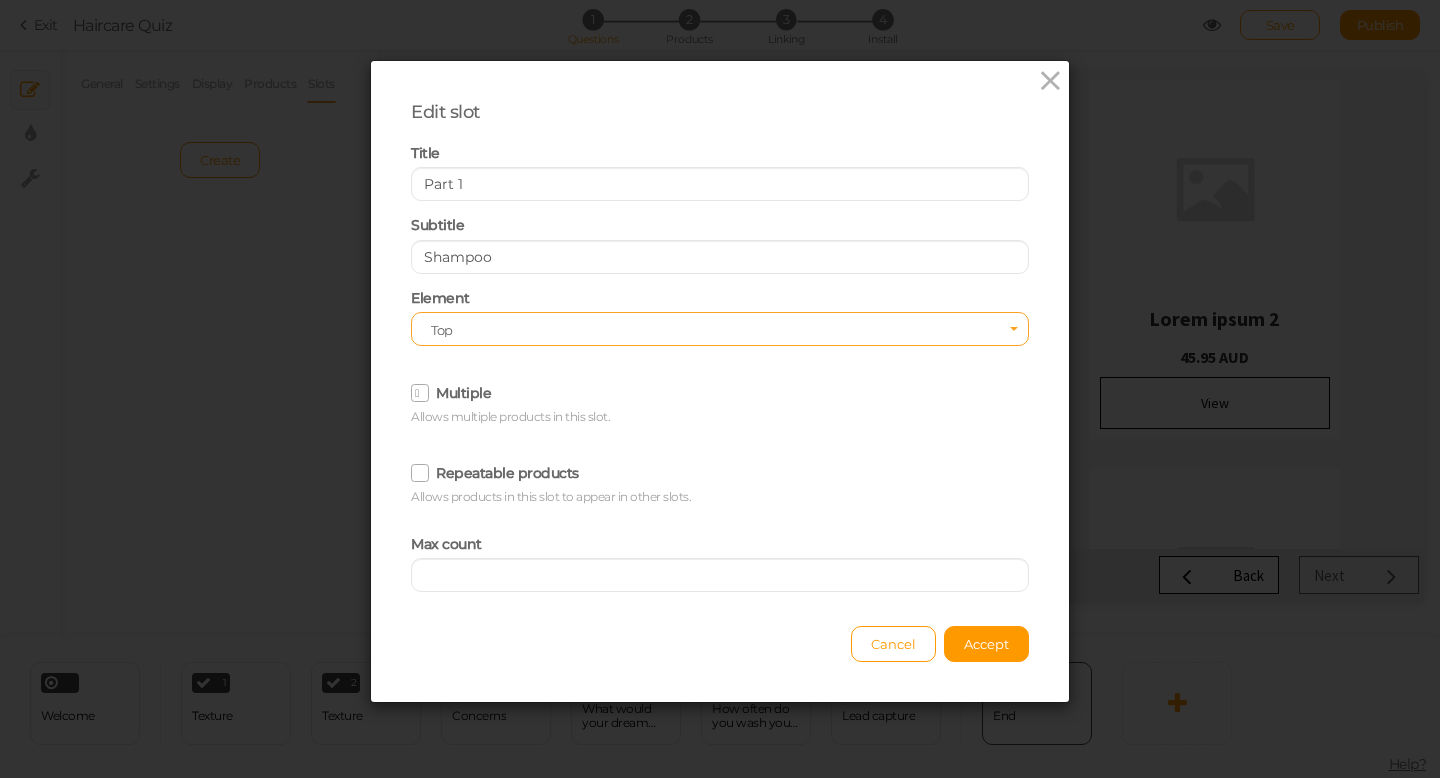 click on "Select   Top" at bounding box center (720, 329) 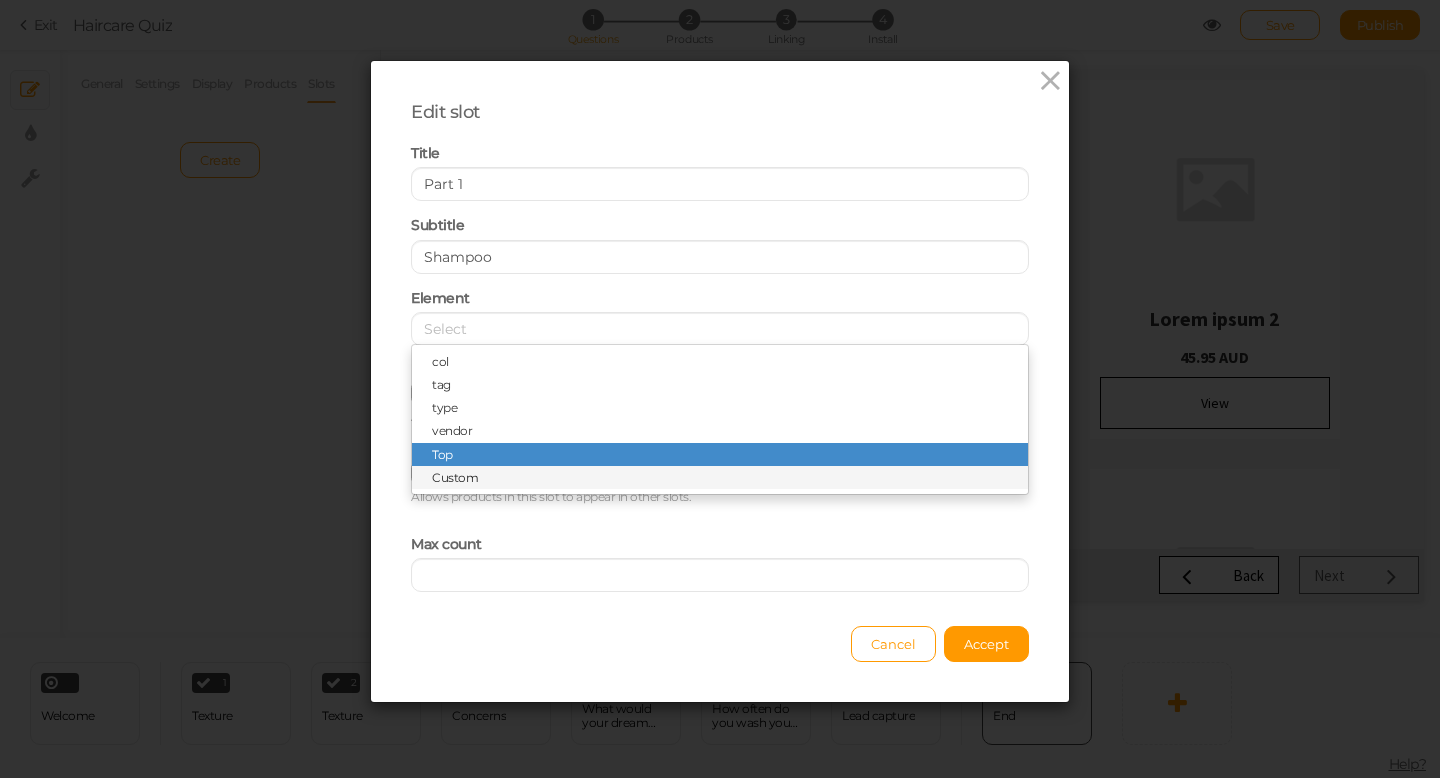 click on "Custom" at bounding box center (720, 477) 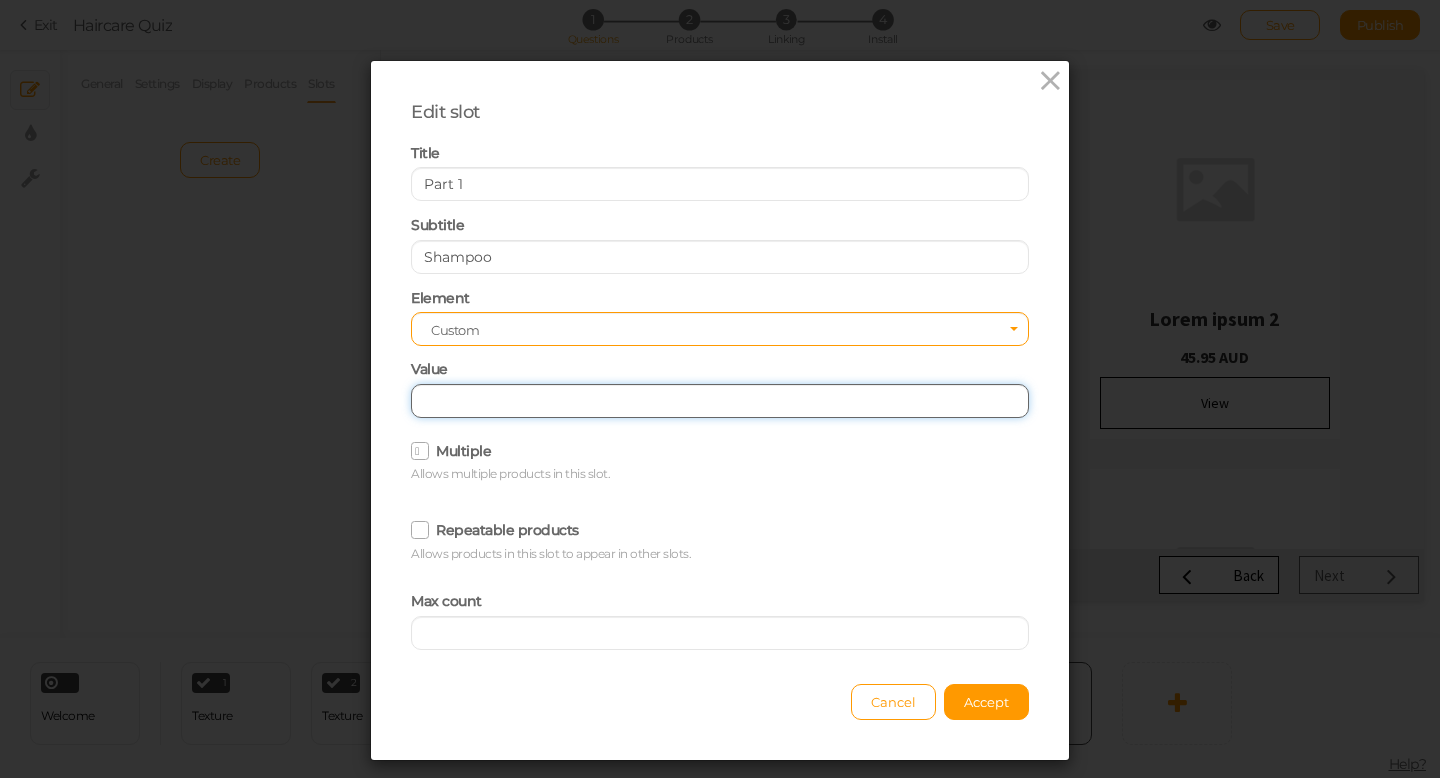 click at bounding box center [720, 401] 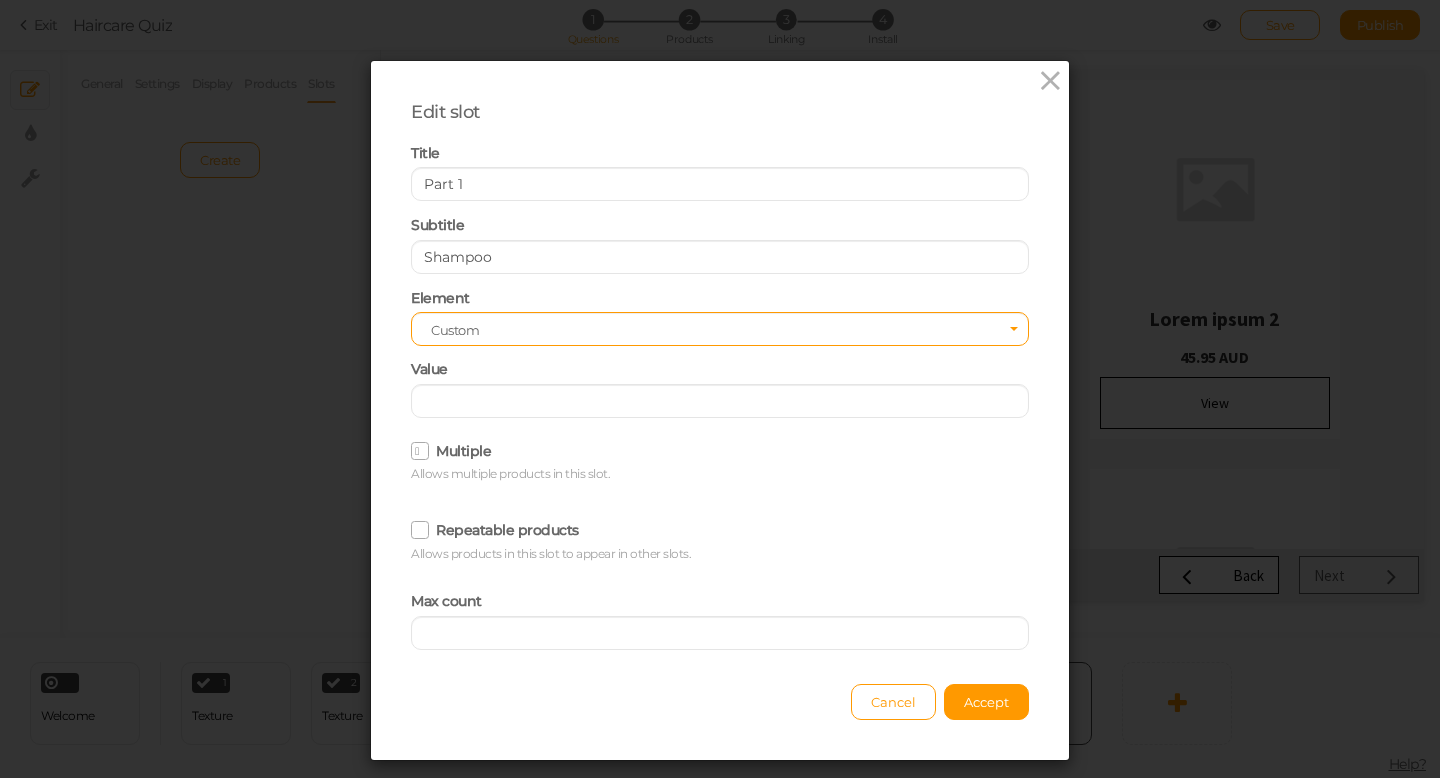 click at bounding box center [420, 451] 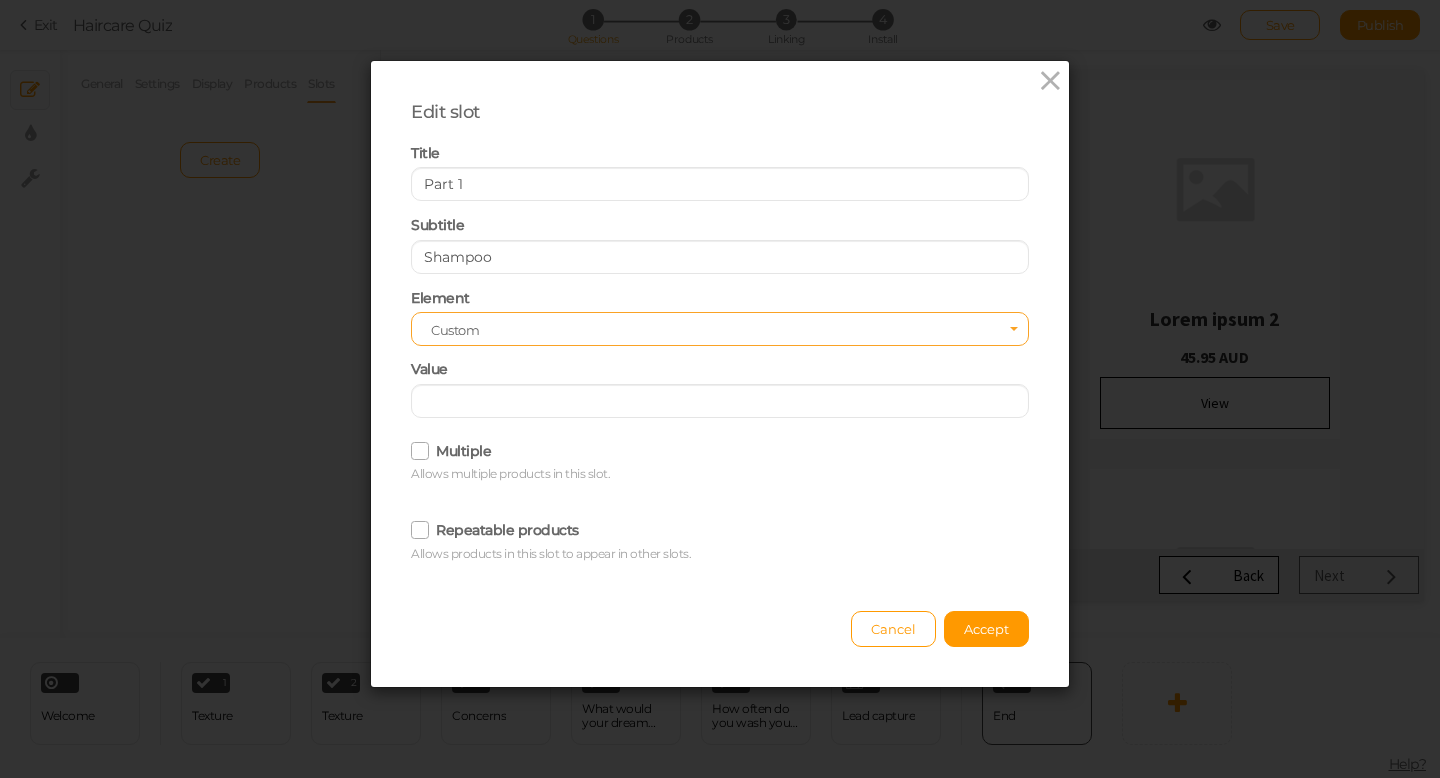 click on "Custom" at bounding box center [713, 330] 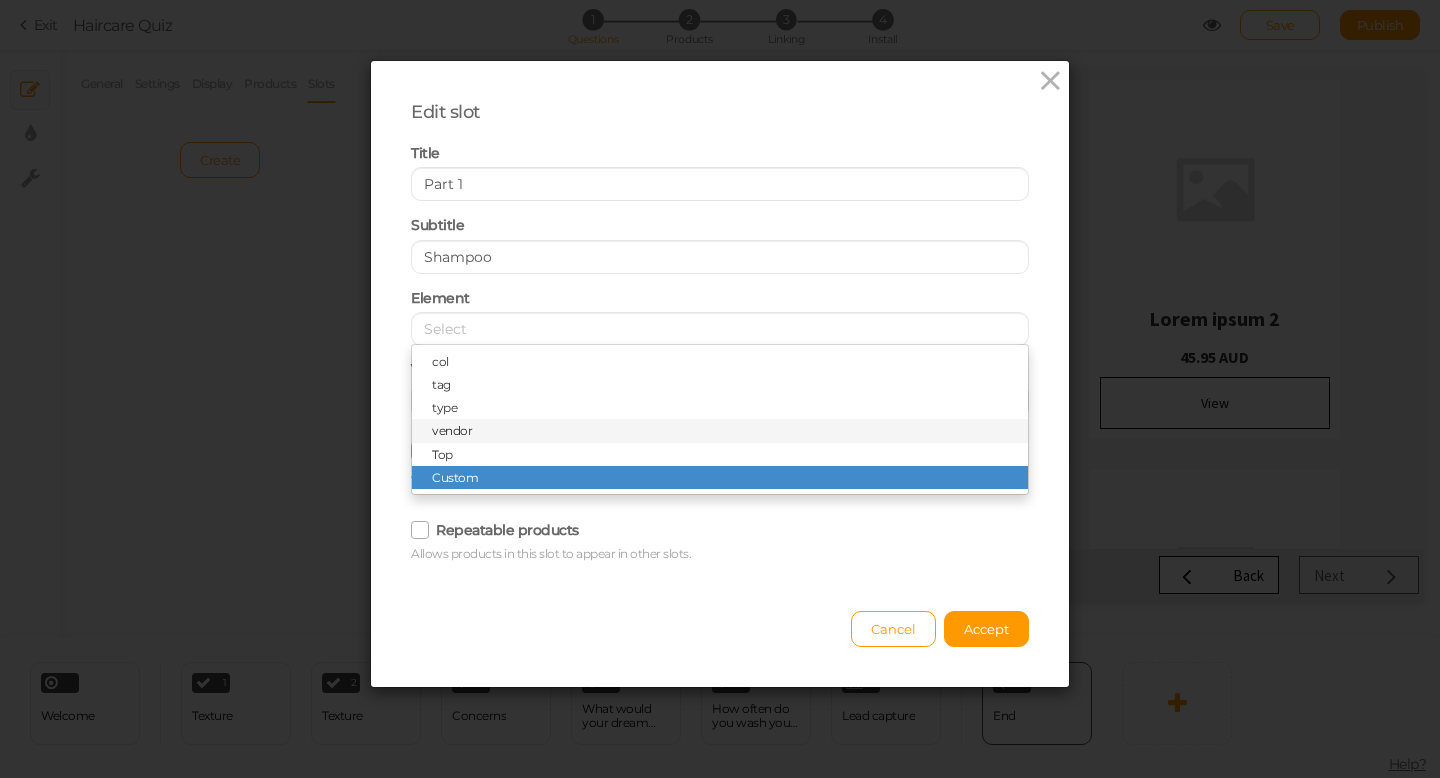click on "vendor" at bounding box center [452, 430] 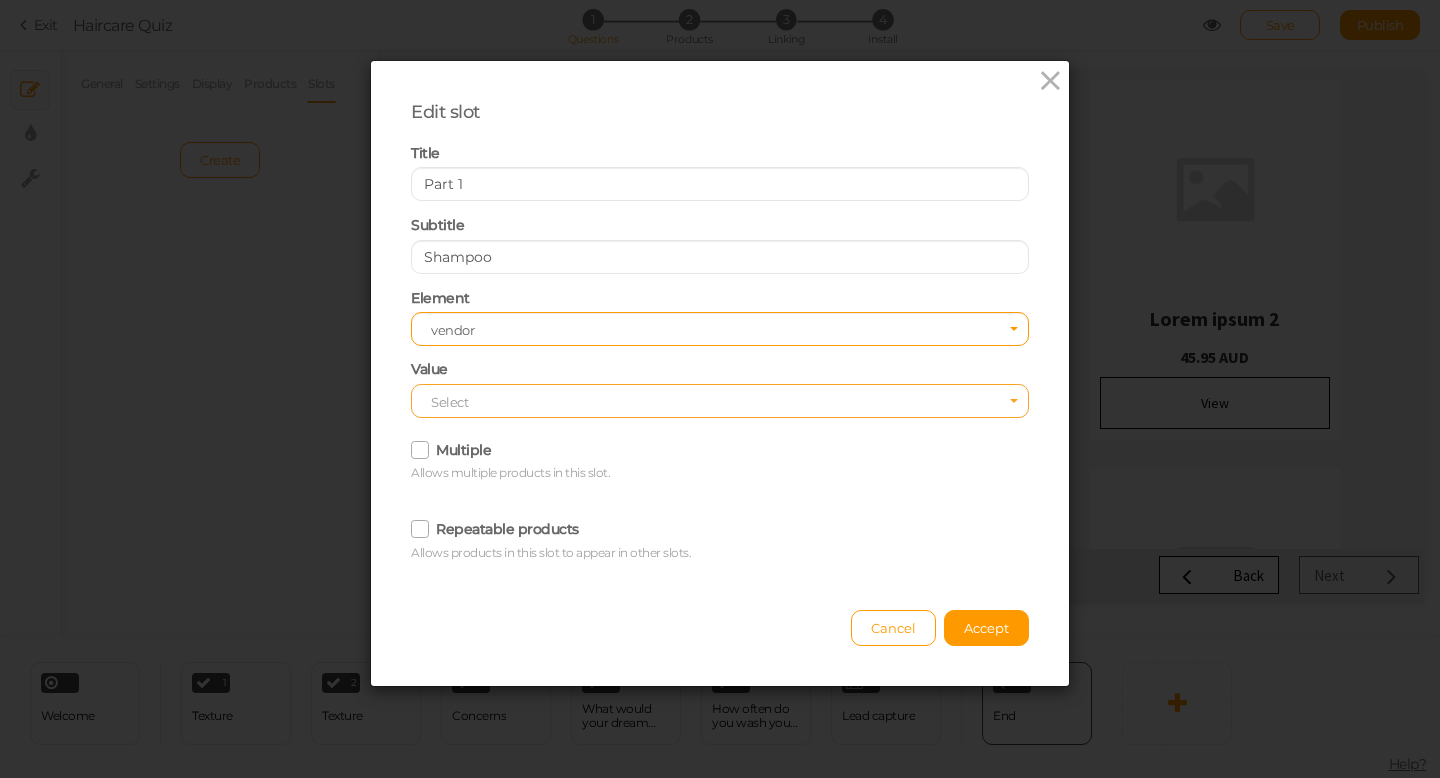 click on "Select" at bounding box center [720, 401] 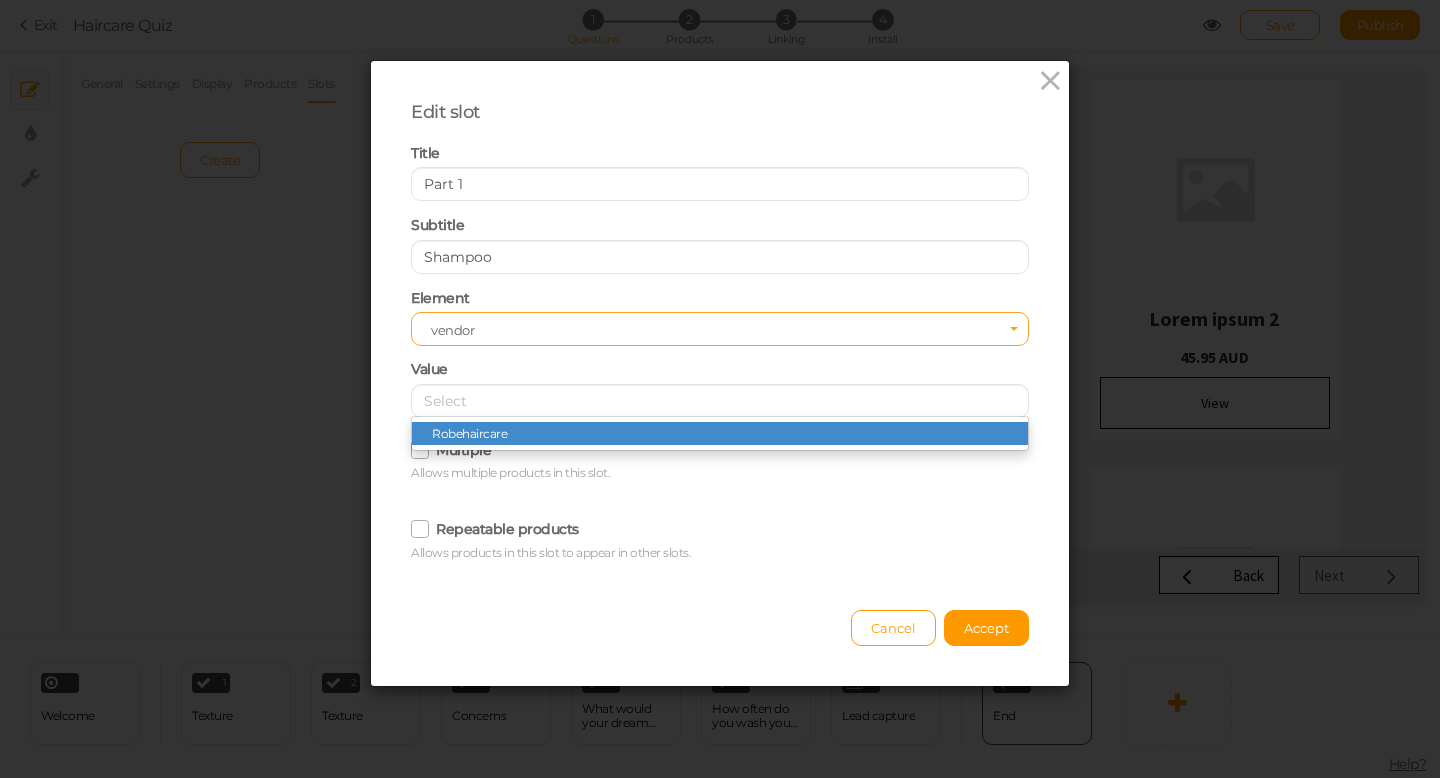 click on "vendor" at bounding box center [720, 331] 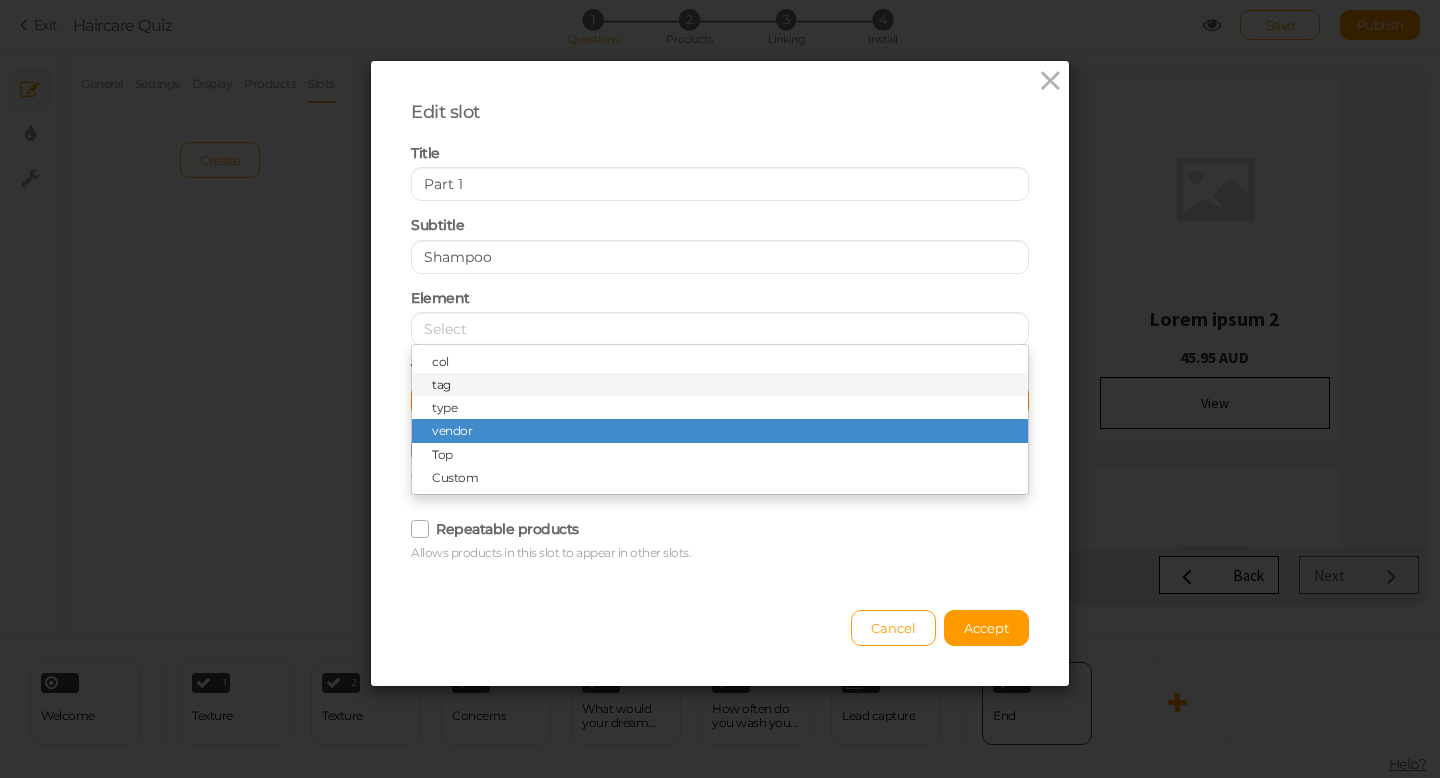 click on "tag" at bounding box center [441, 384] 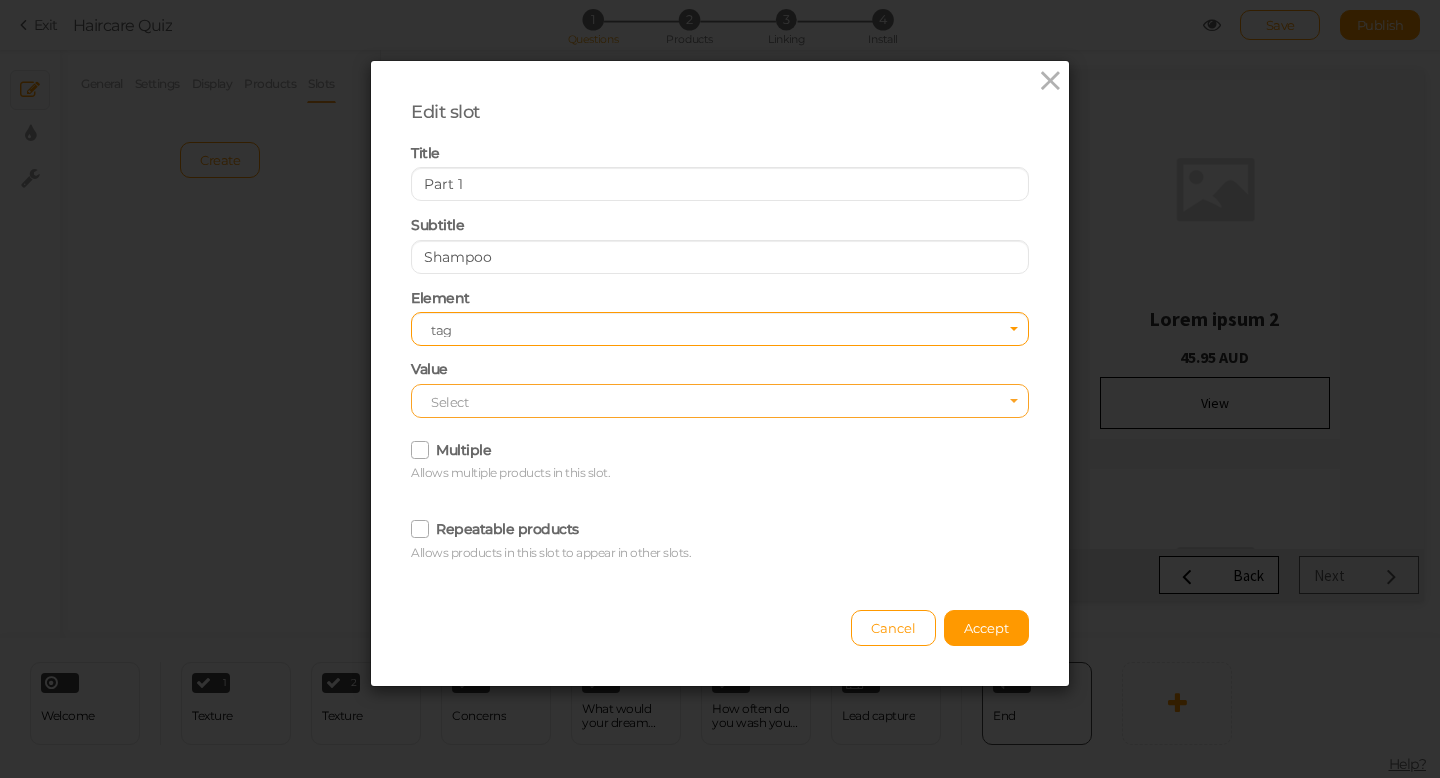 click on "Select" at bounding box center (449, 402) 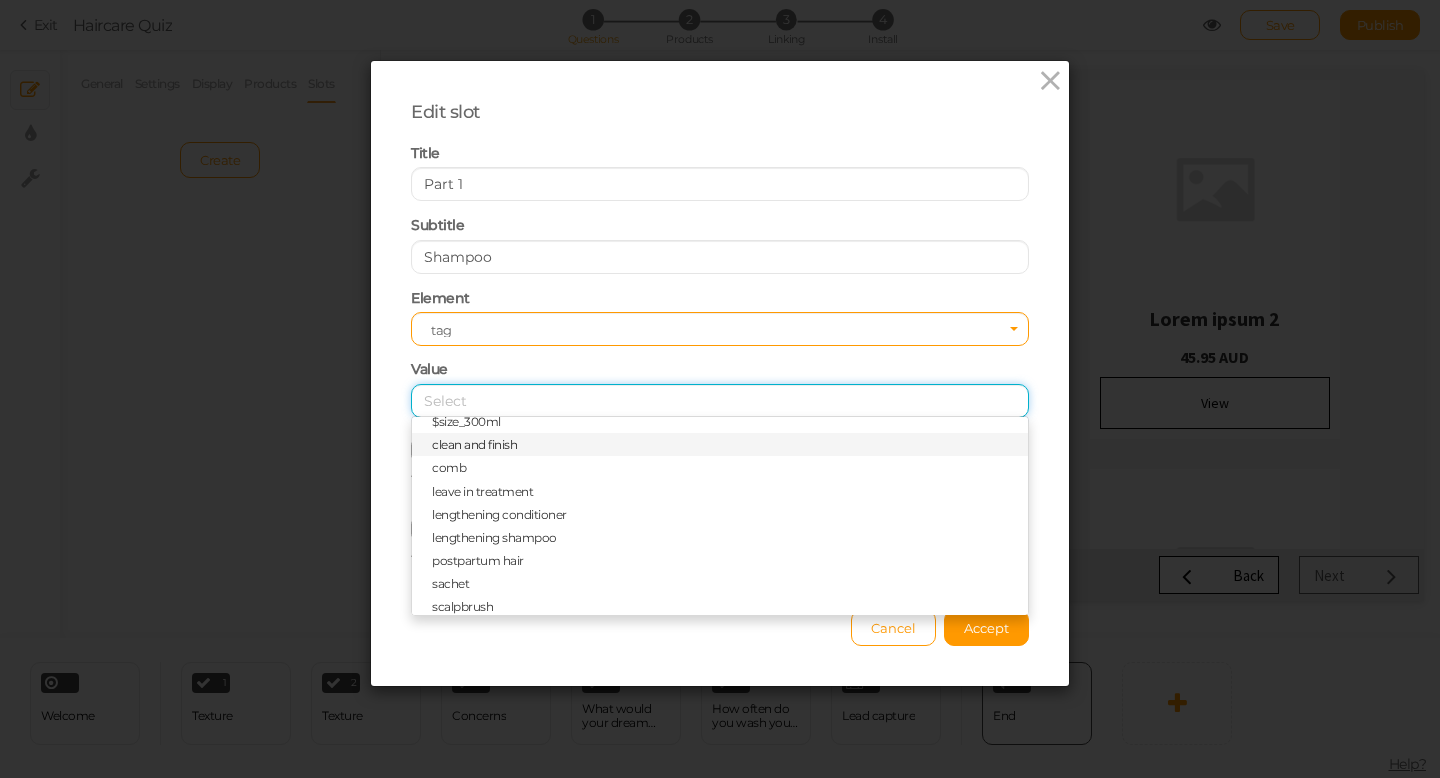 scroll, scrollTop: 129, scrollLeft: 0, axis: vertical 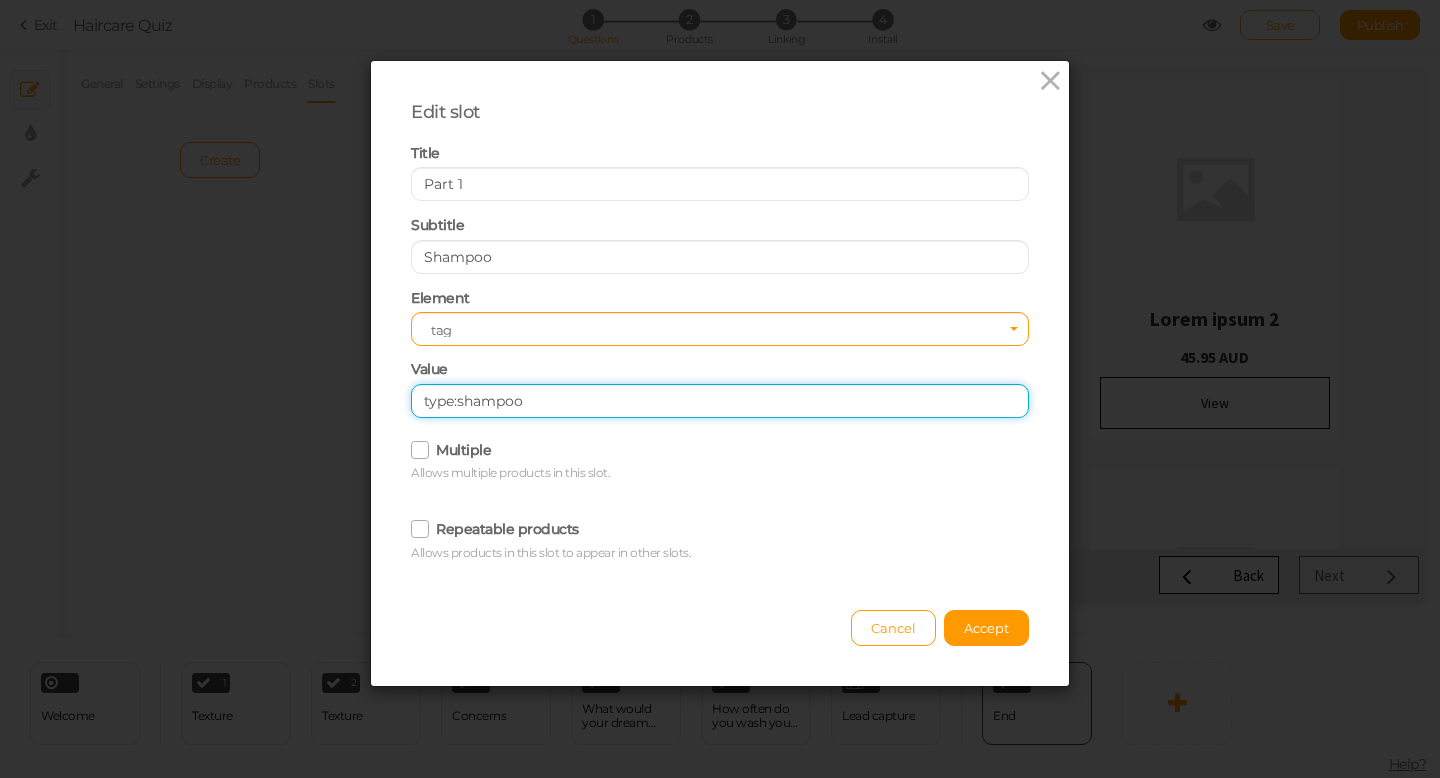 type on "type:shampoo" 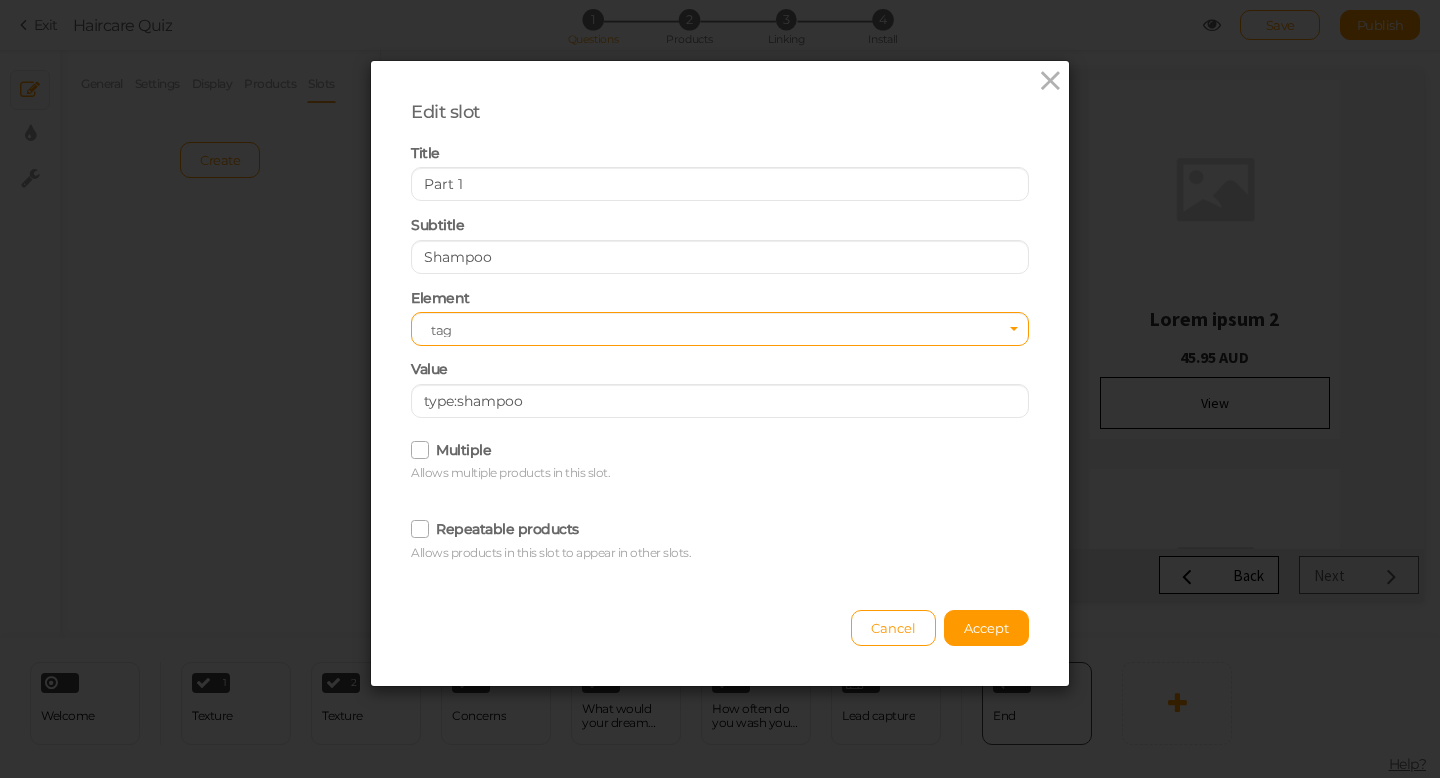 click on "Multiple    Allows multiple products in this slot." at bounding box center (720, 459) 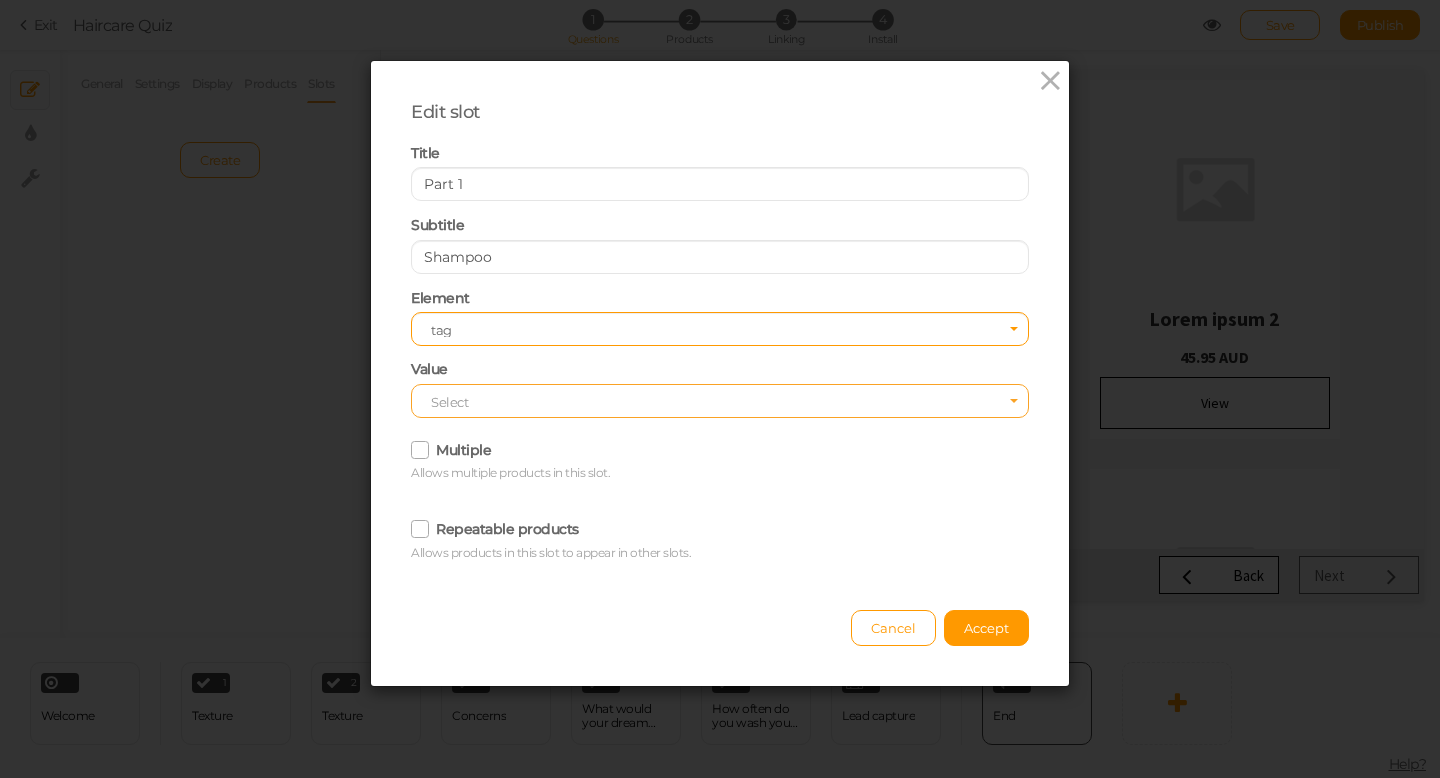 click on "Select" at bounding box center (720, 401) 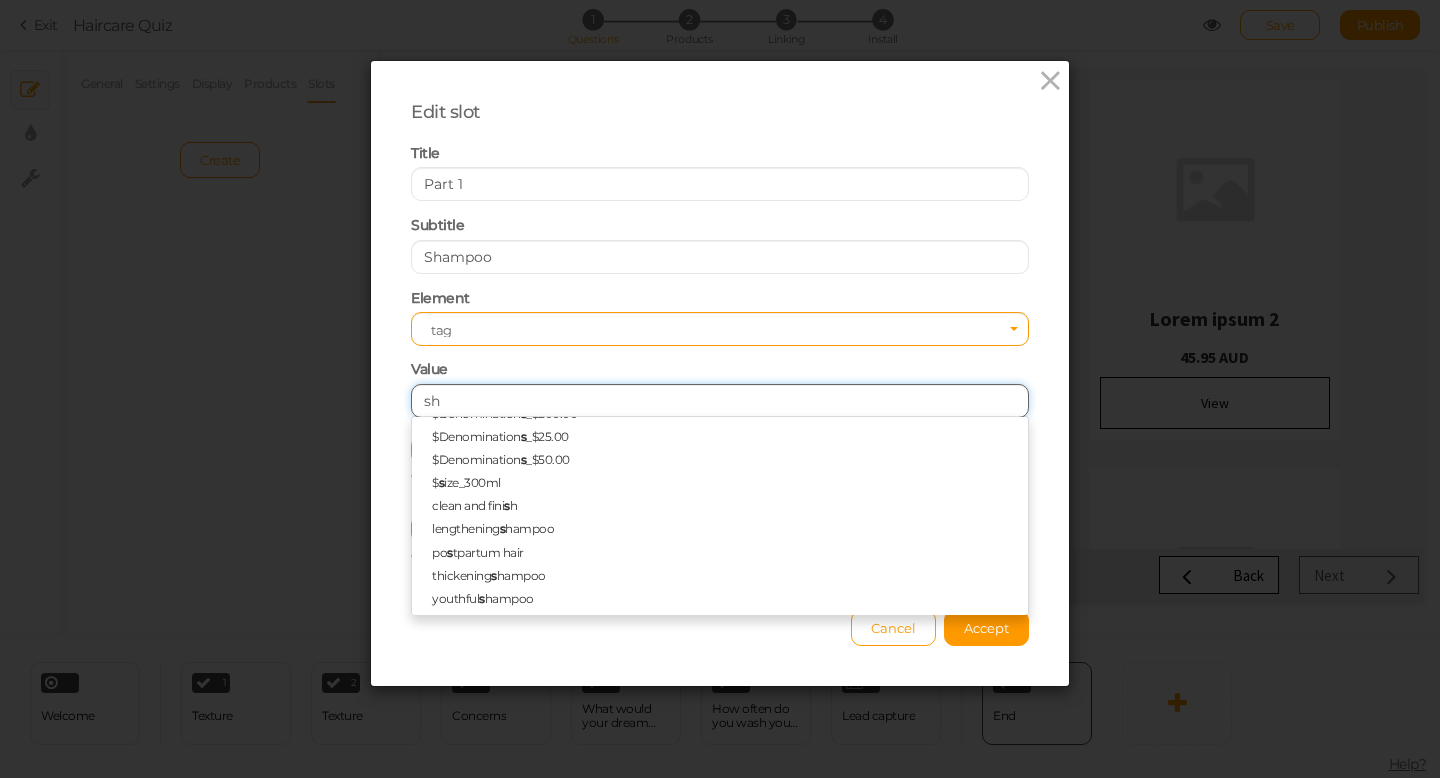 scroll, scrollTop: 0, scrollLeft: 0, axis: both 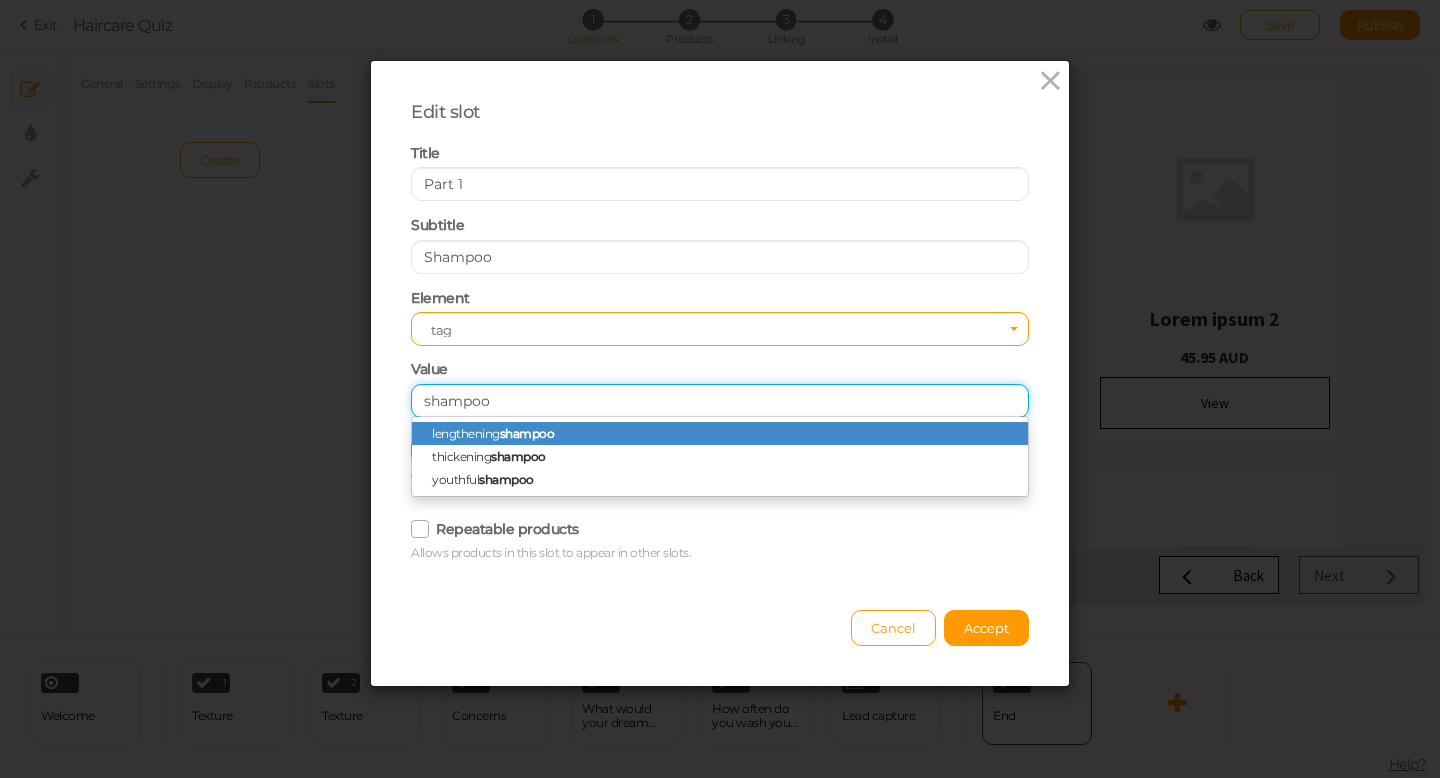 type on "shampoo" 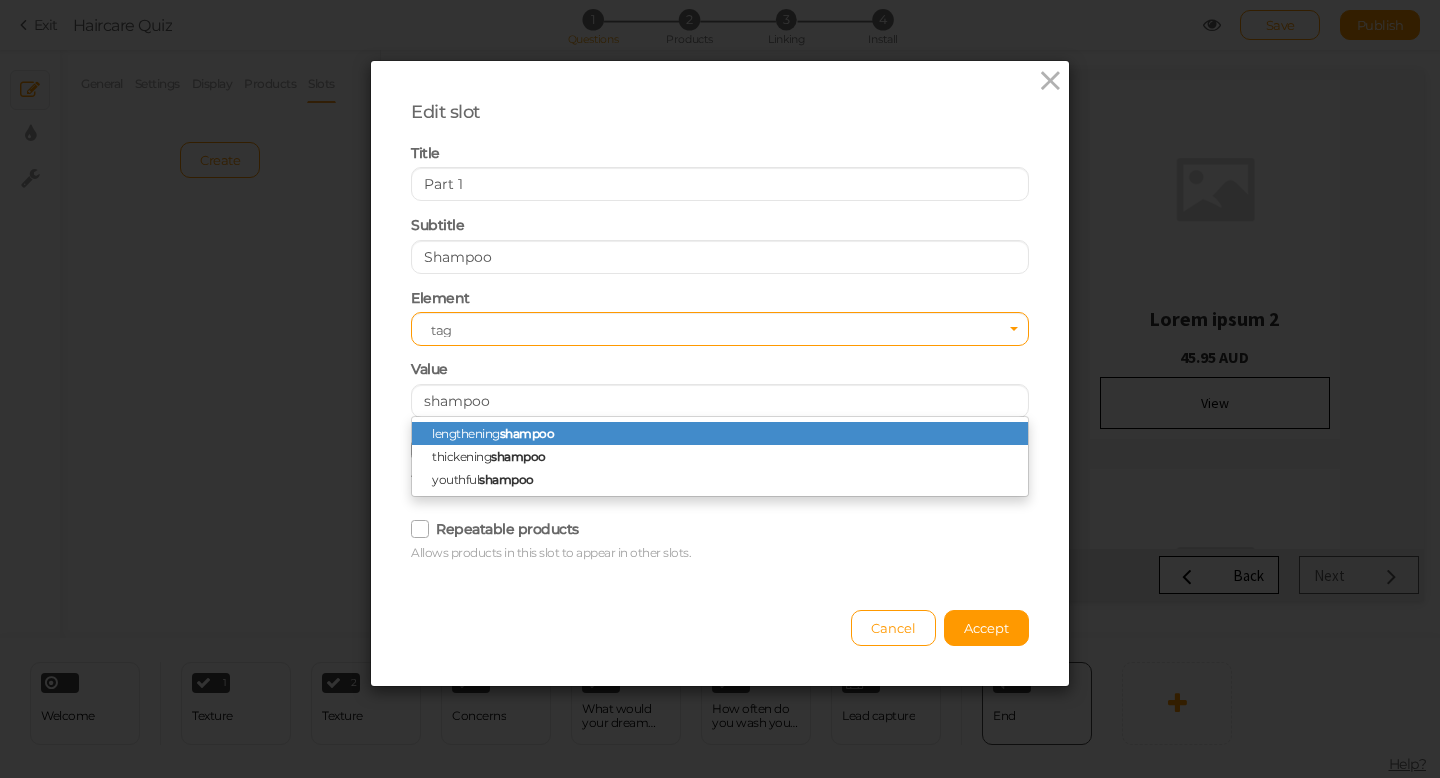 click on "Repeatable products    Allows products in this slot to appear in other slots." at bounding box center (720, 538) 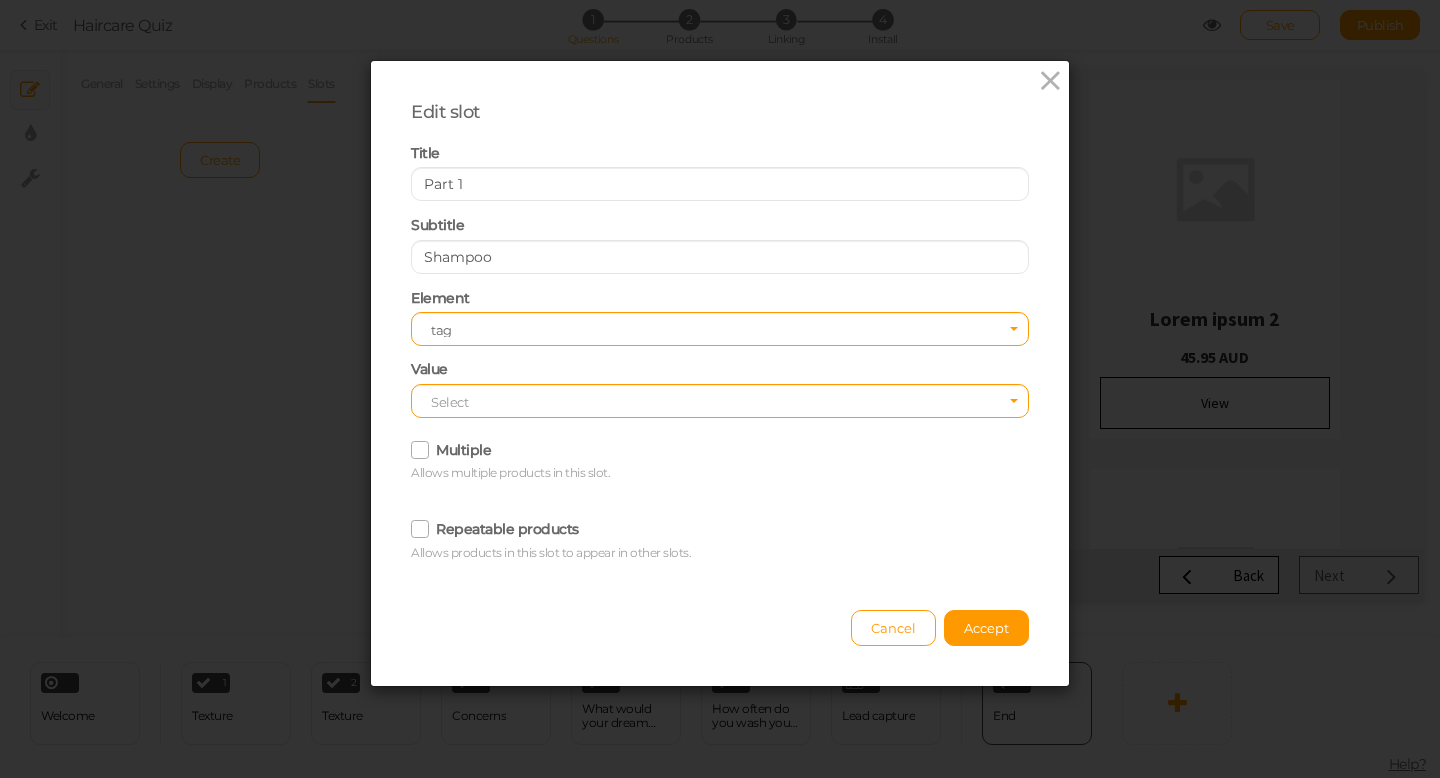 click at bounding box center (421, 449) 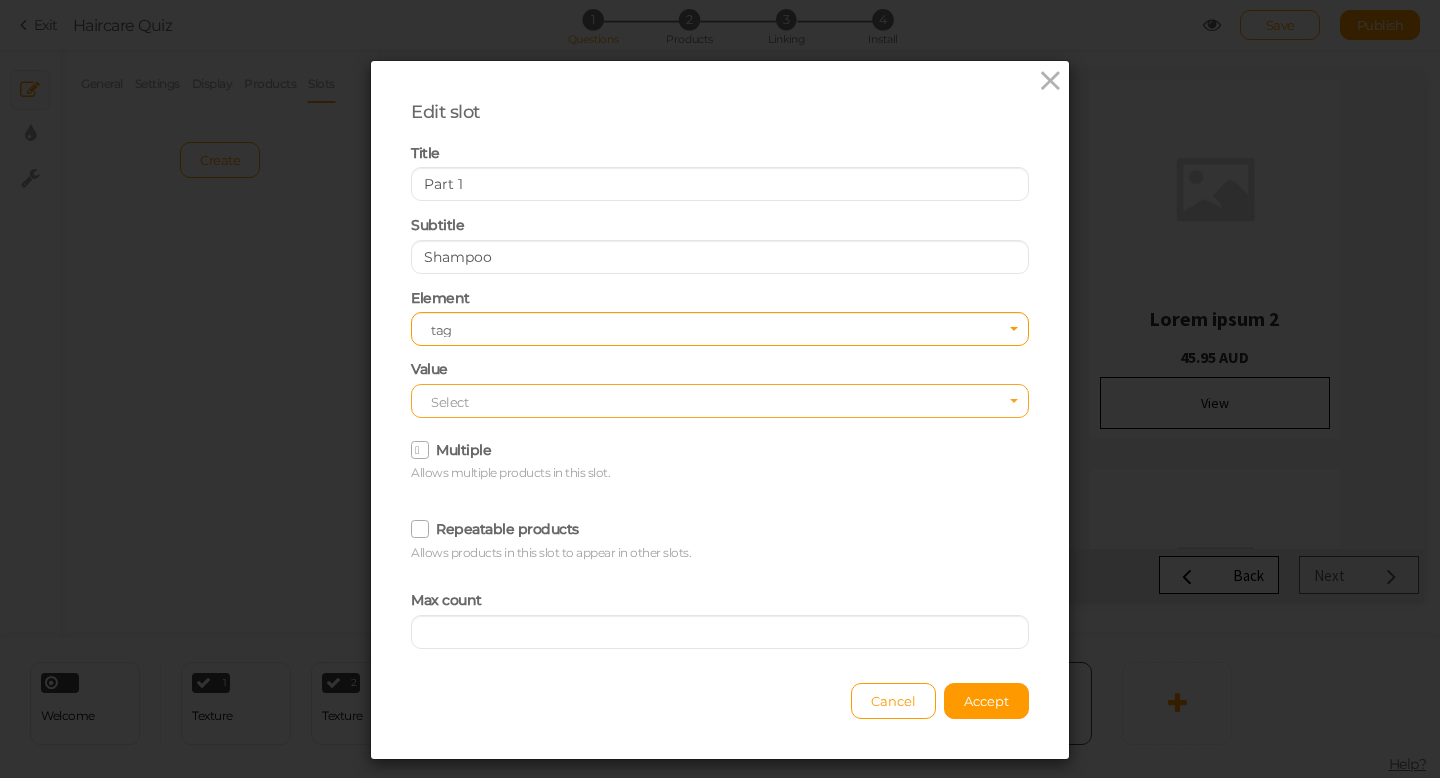 click on "Select" at bounding box center (720, 401) 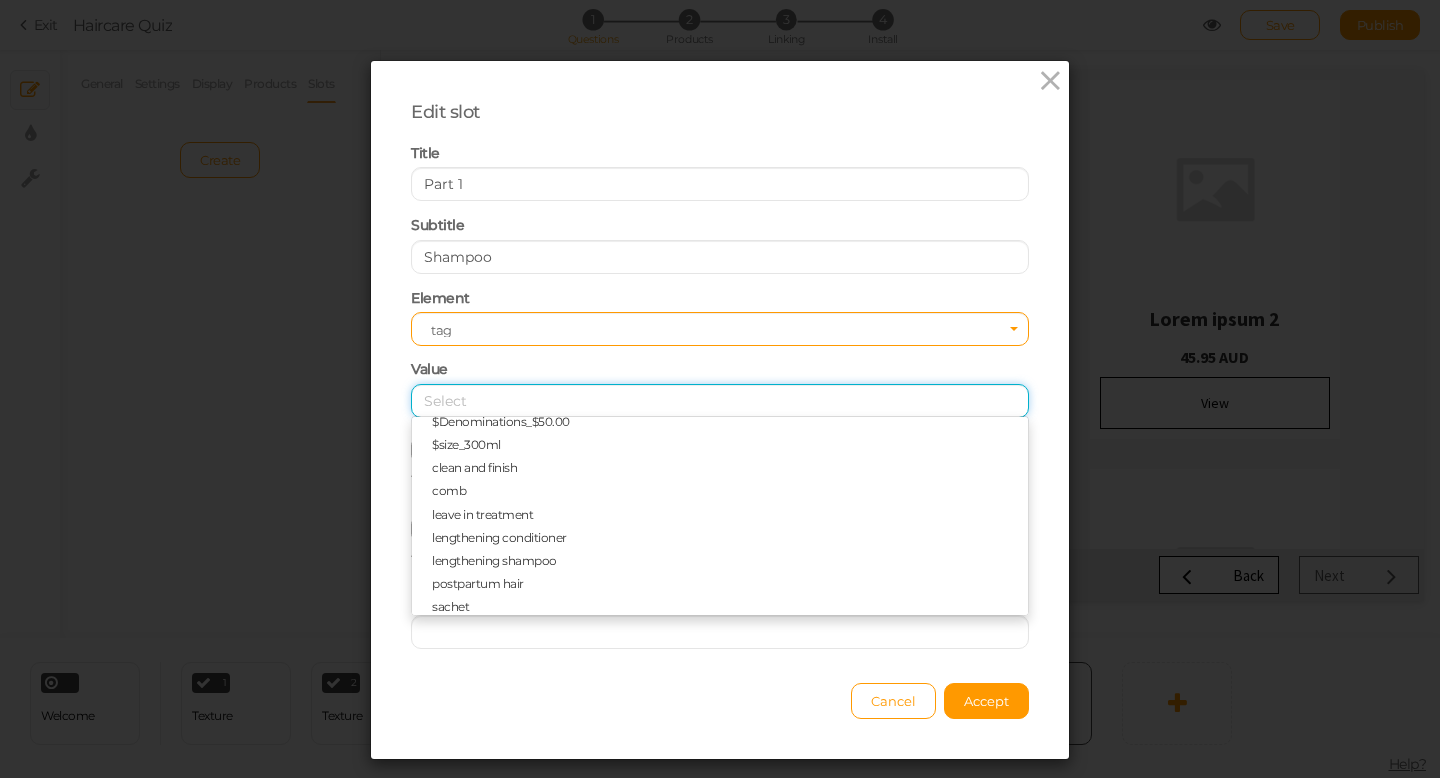 scroll, scrollTop: 151, scrollLeft: 0, axis: vertical 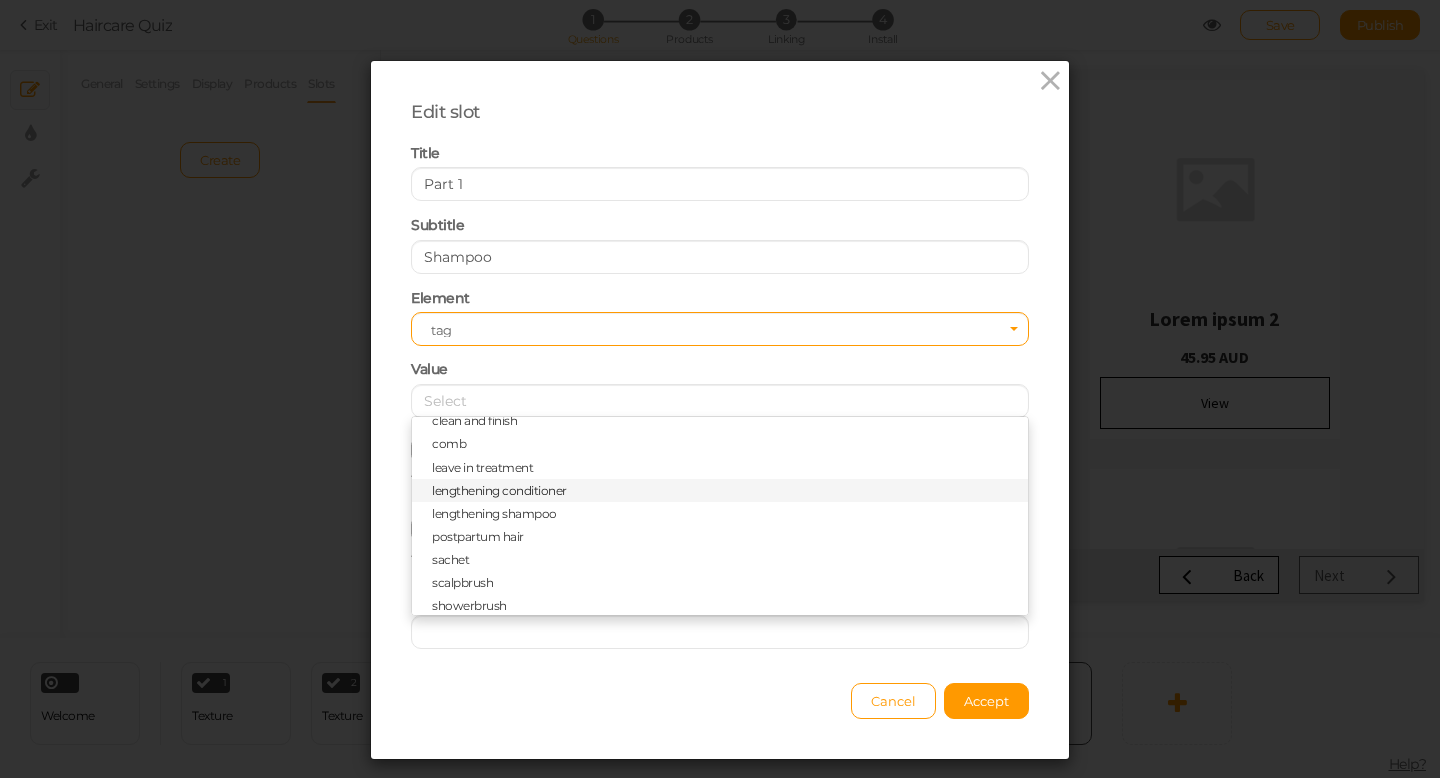 click on "lengthening conditioner" at bounding box center [499, 490] 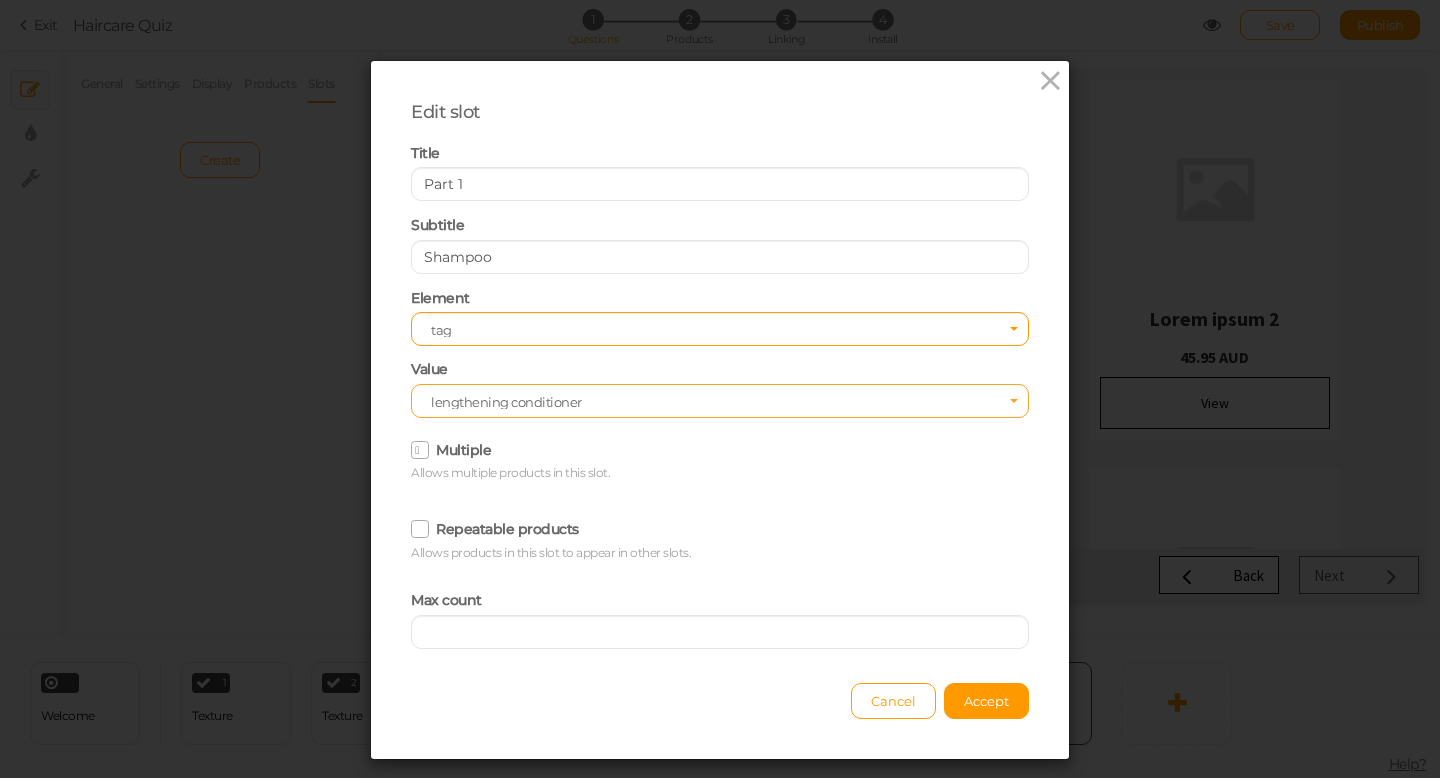 click on "lengthening conditioner" at bounding box center (713, 402) 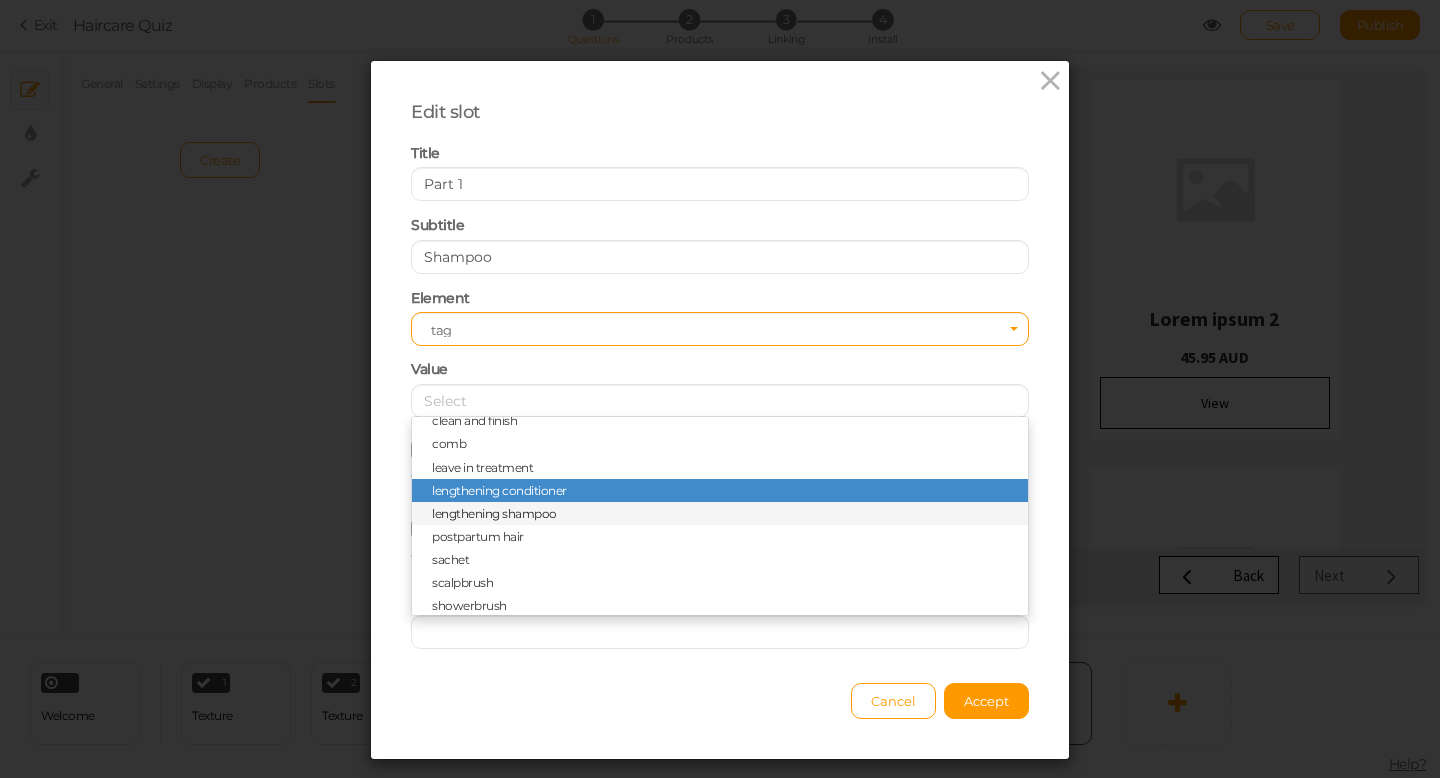 click on "lengthening shampoo" at bounding box center [494, 513] 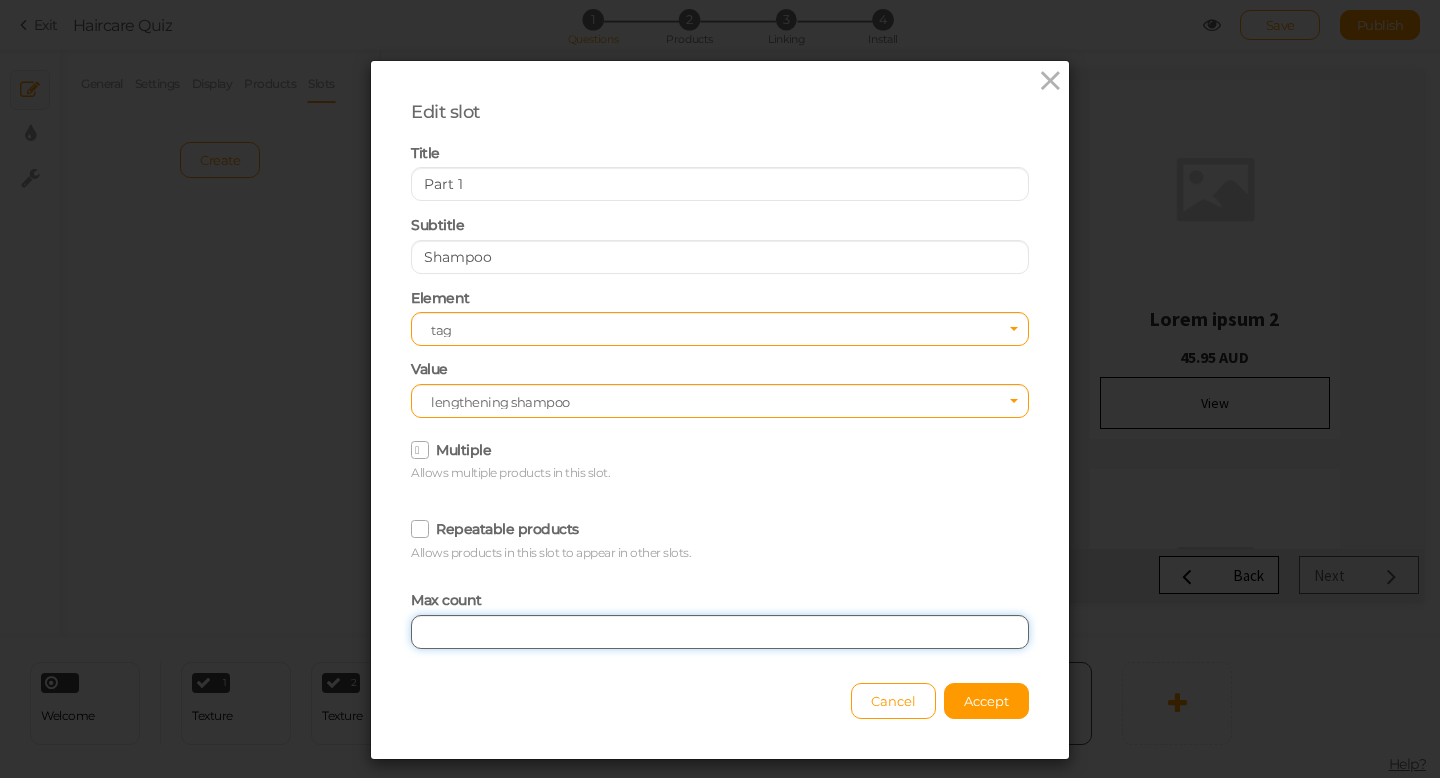 click at bounding box center (720, 632) 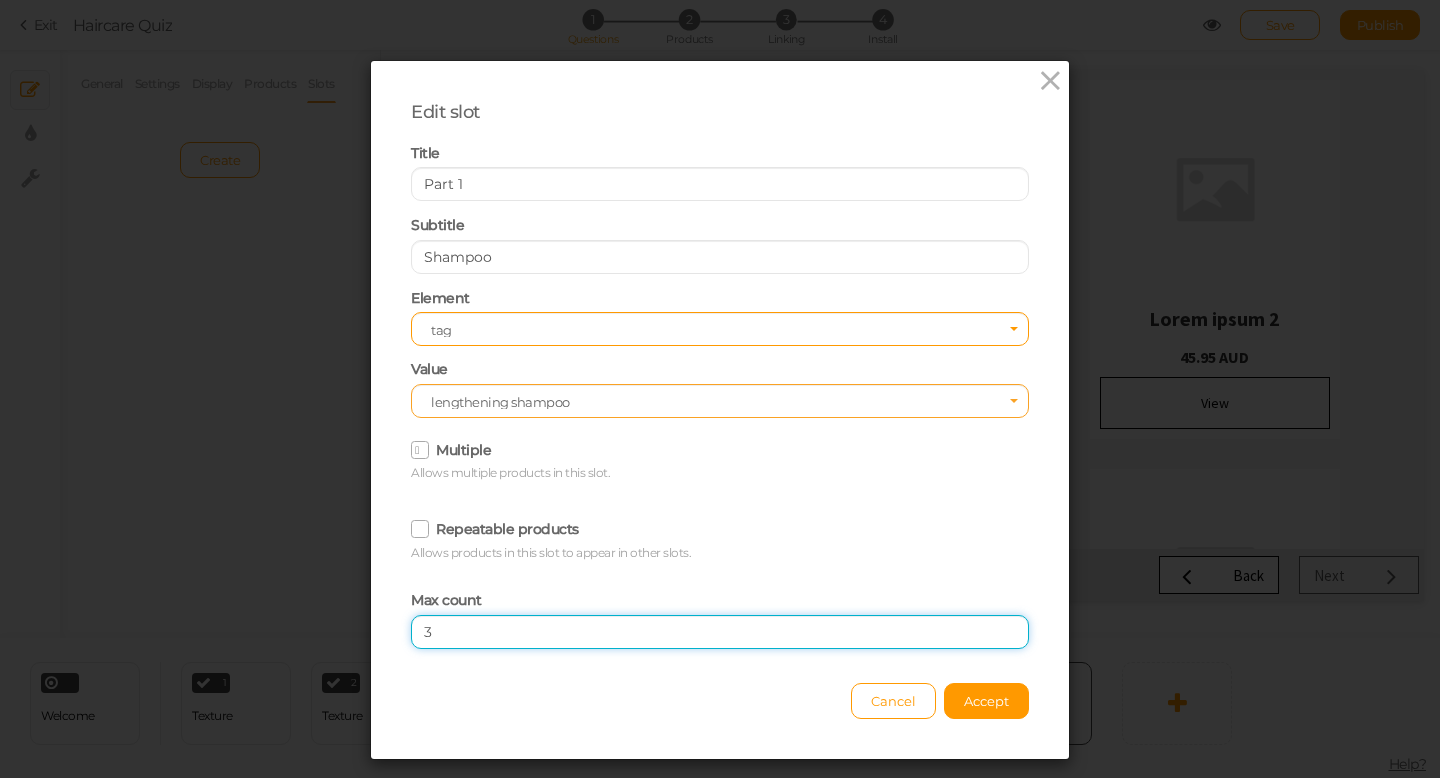 type on "3" 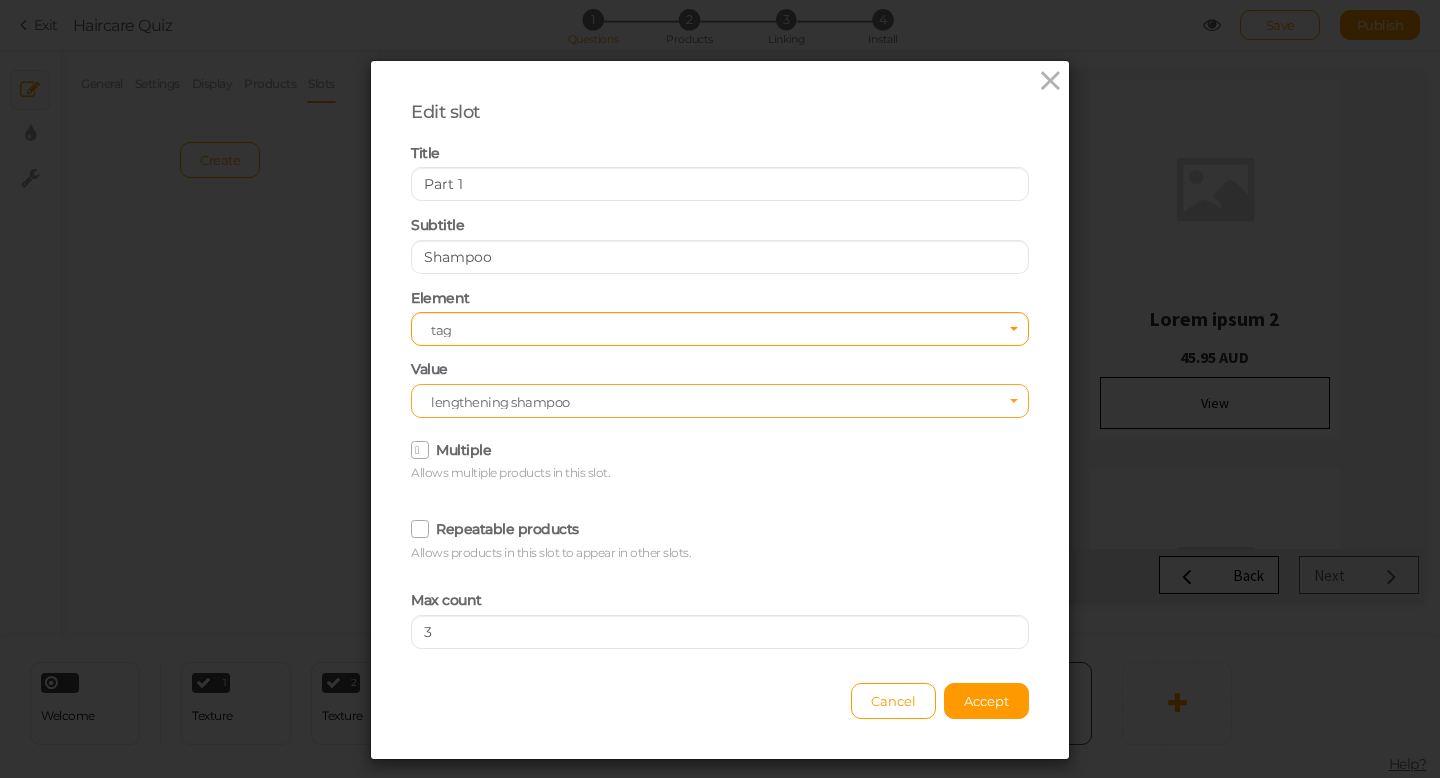 click on "lengthening shampoo" at bounding box center (713, 402) 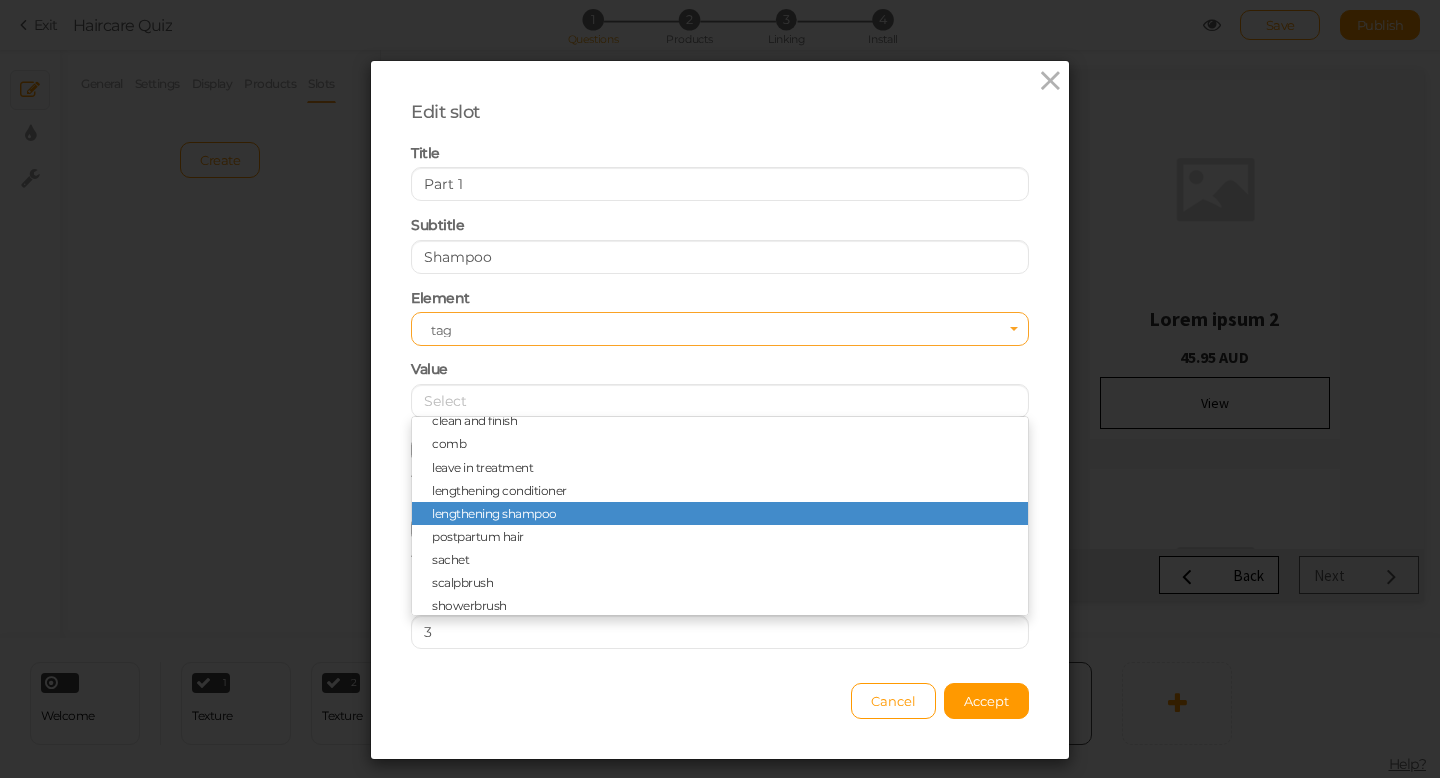 click on "tag" at bounding box center (713, 330) 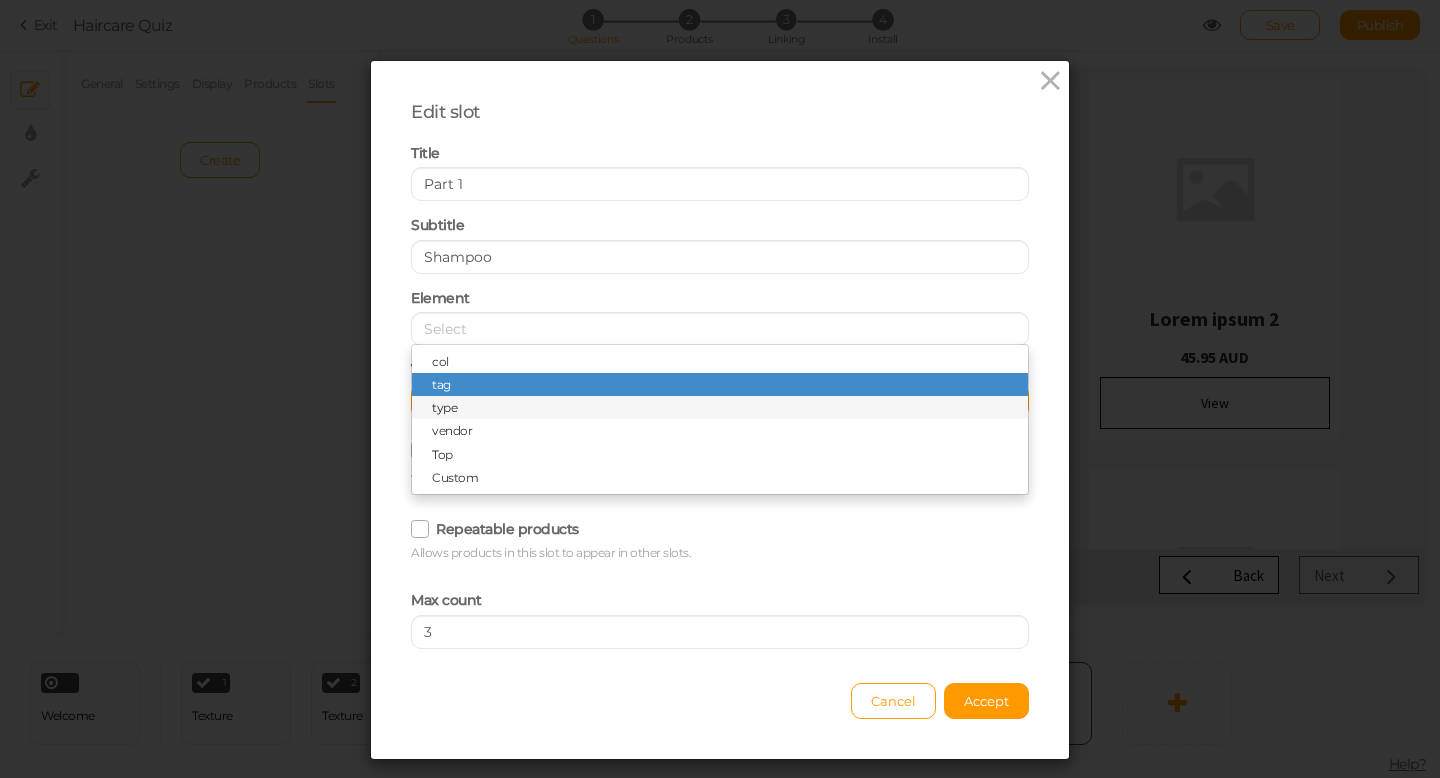 click on "type" at bounding box center (444, 407) 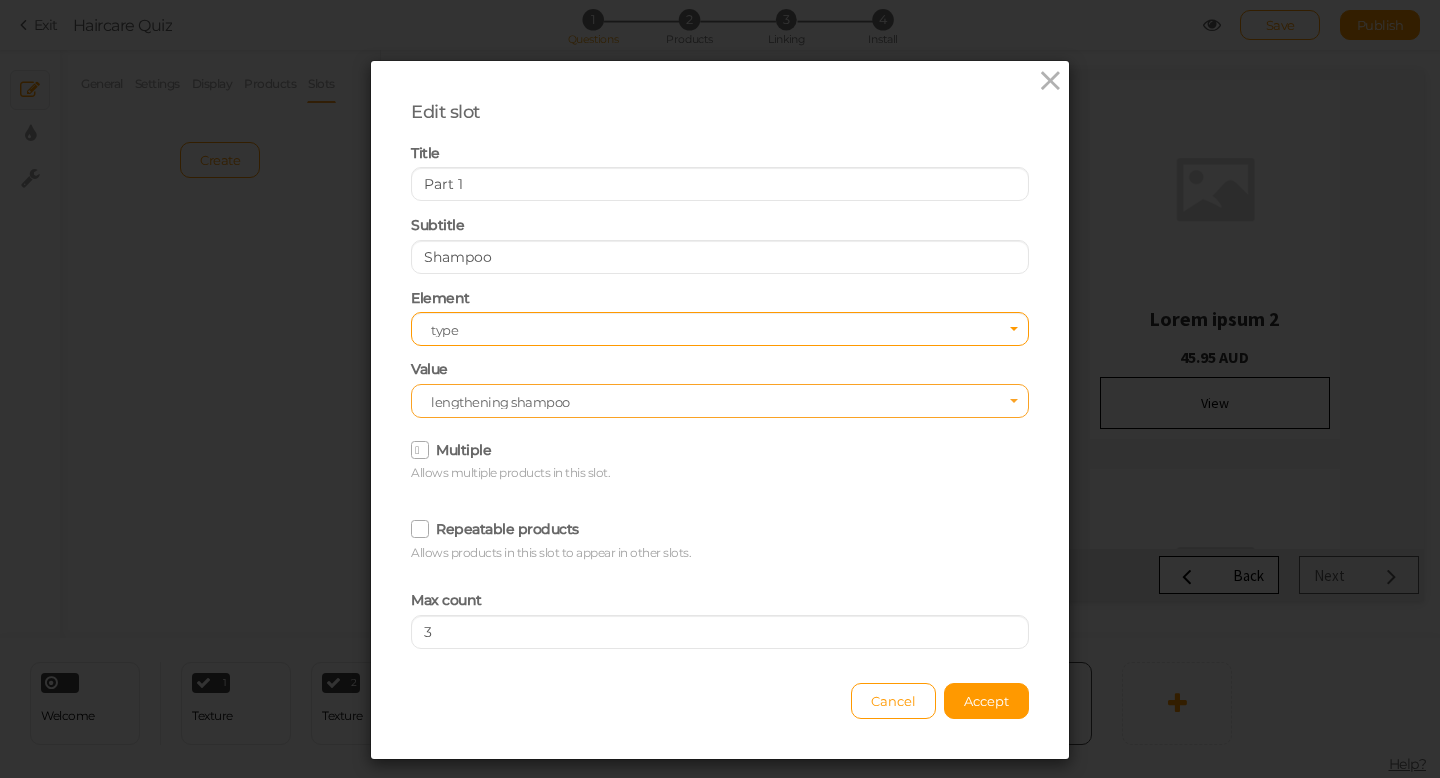 click on "Select   lengthening shampoo" at bounding box center (720, 401) 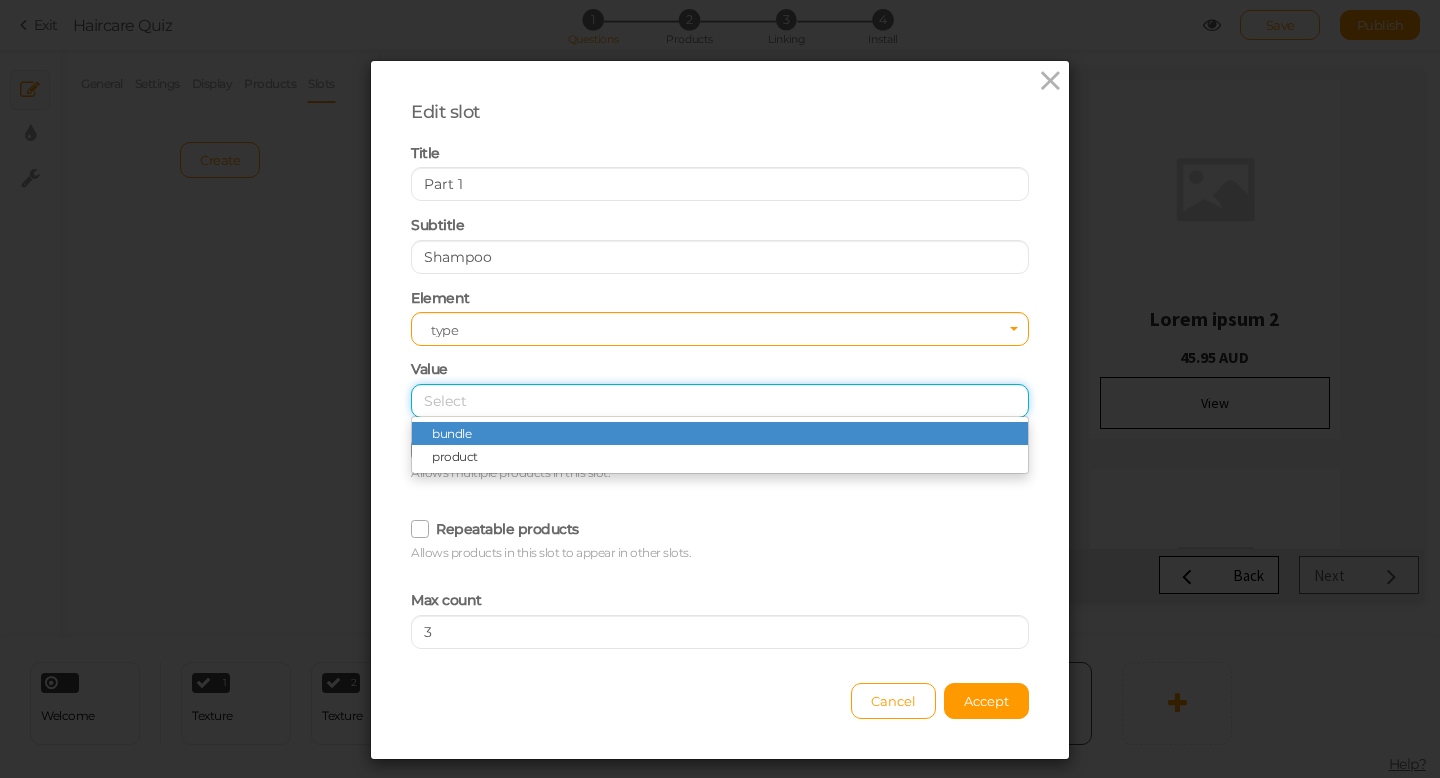 scroll, scrollTop: 0, scrollLeft: 0, axis: both 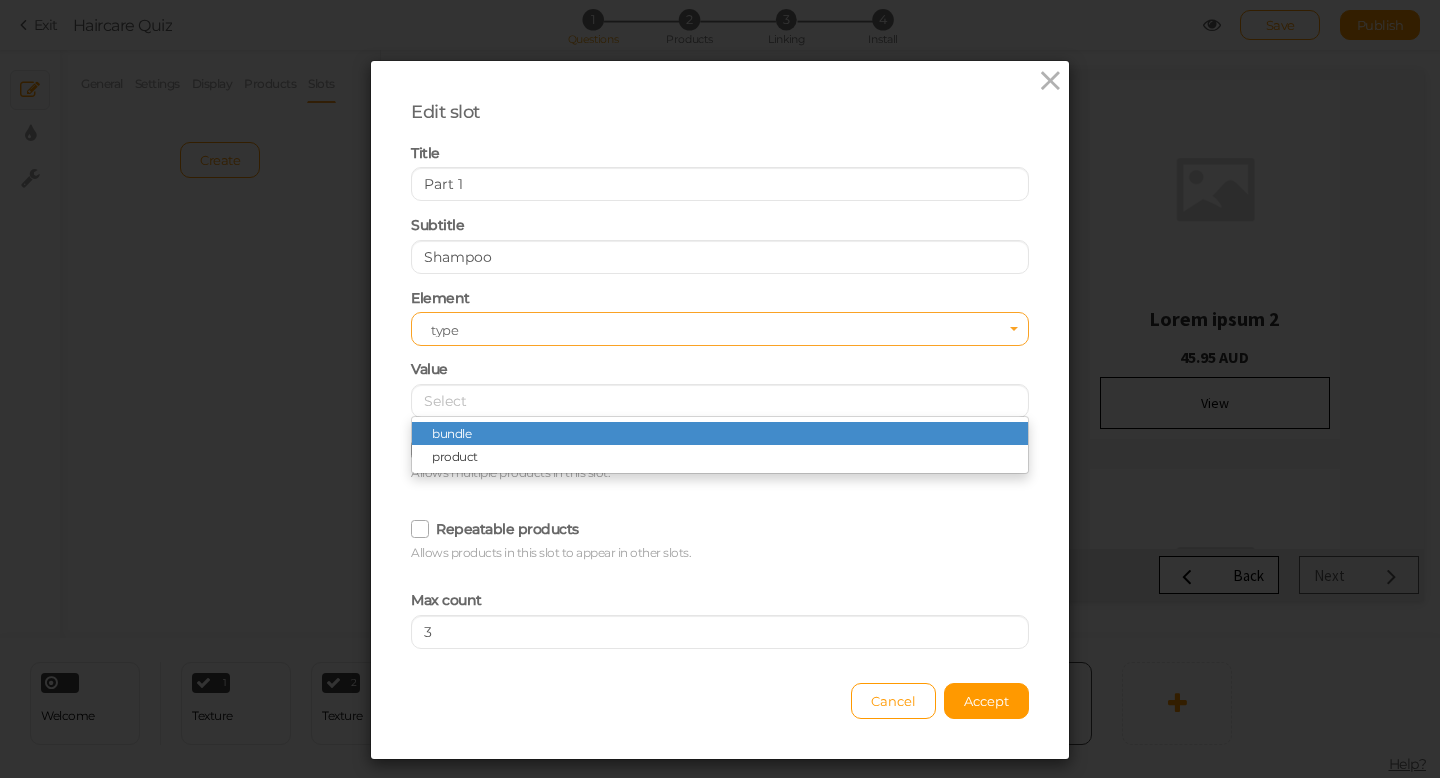 click on "type" at bounding box center [713, 330] 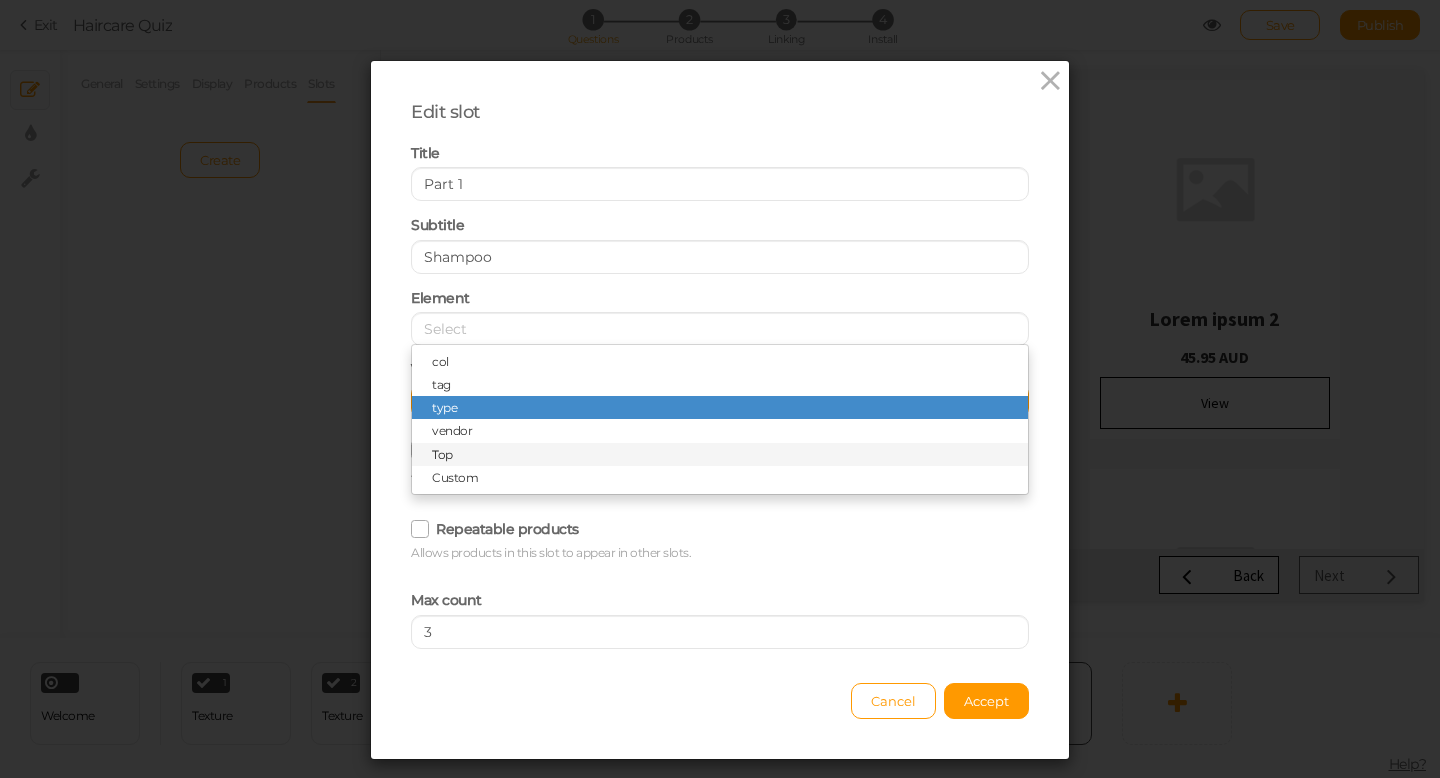 click on "Top" at bounding box center (720, 454) 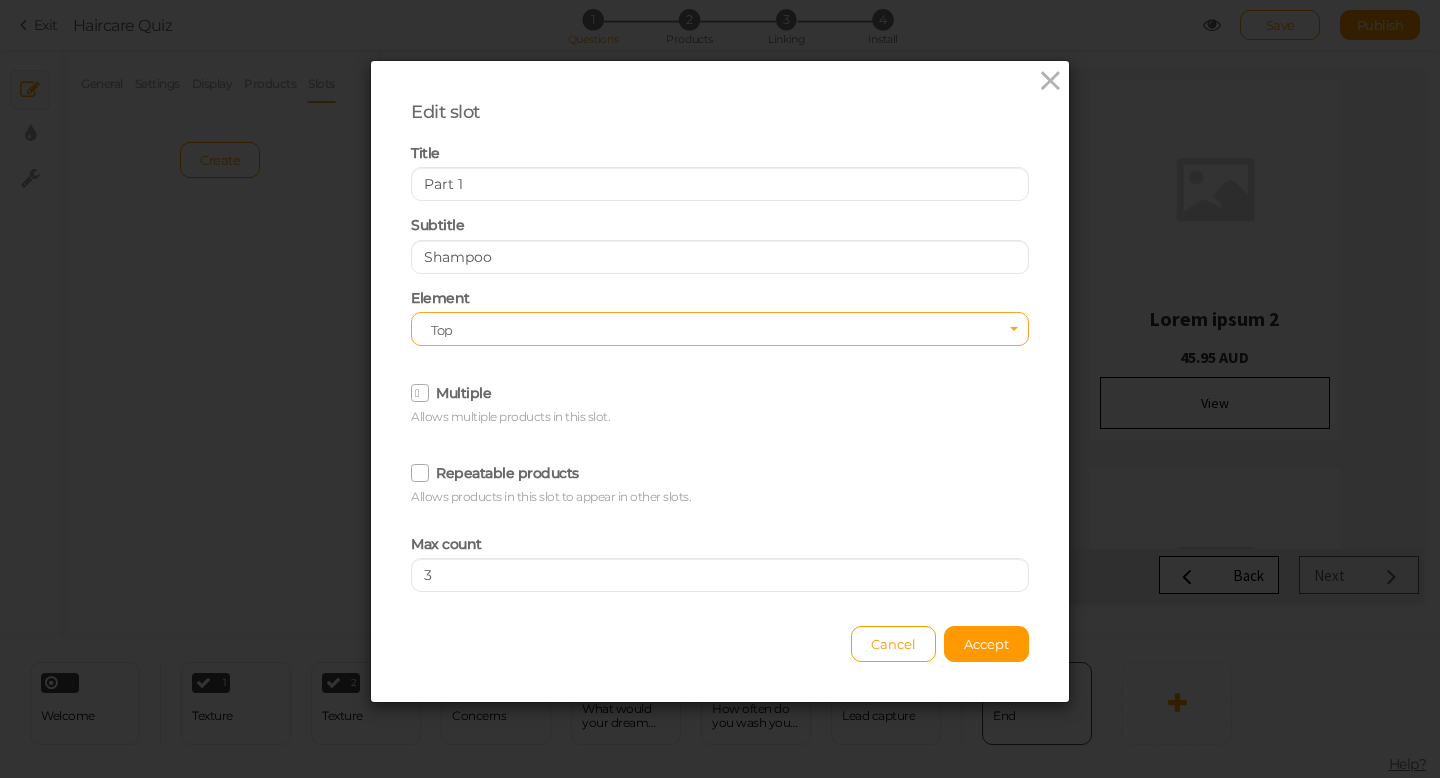 click on "Top" at bounding box center (713, 330) 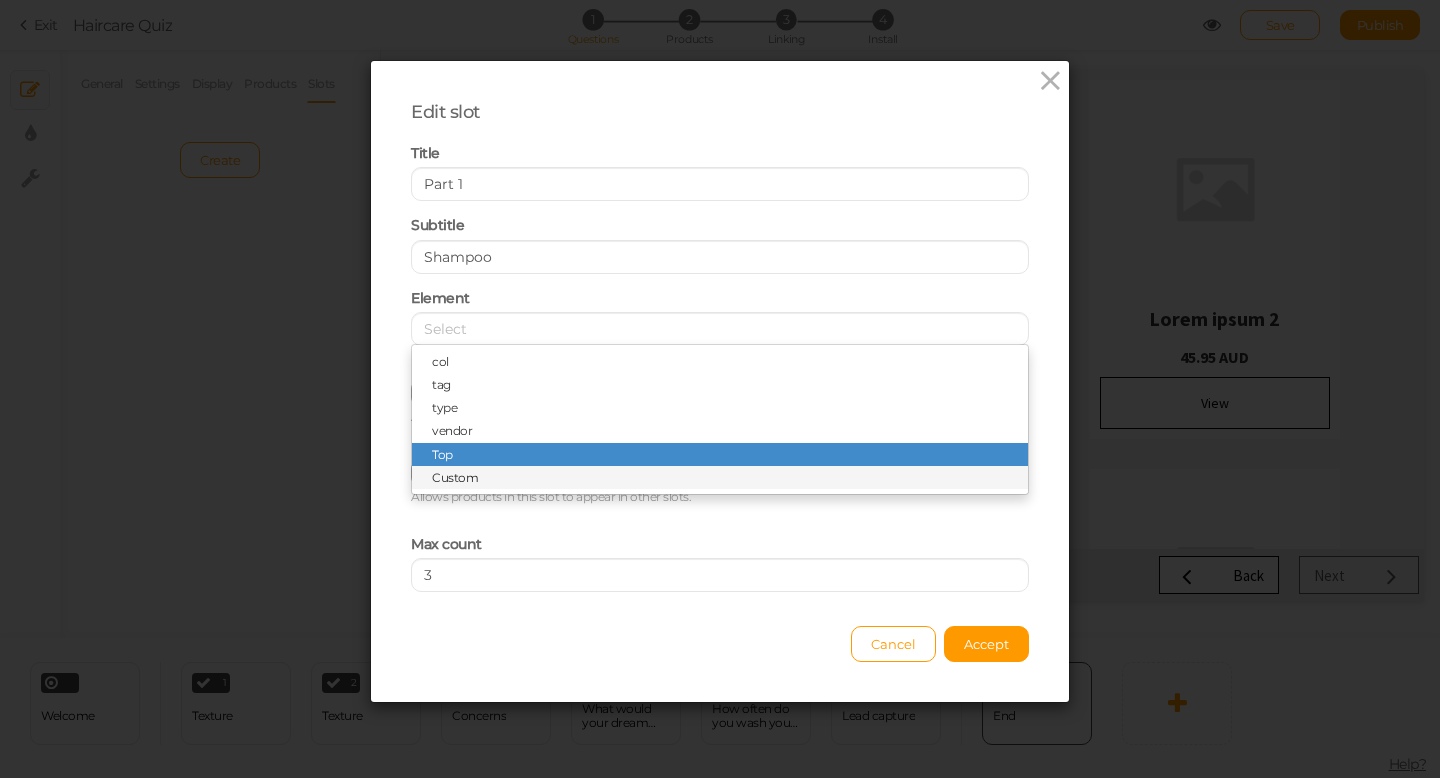 click on "Custom" at bounding box center [455, 477] 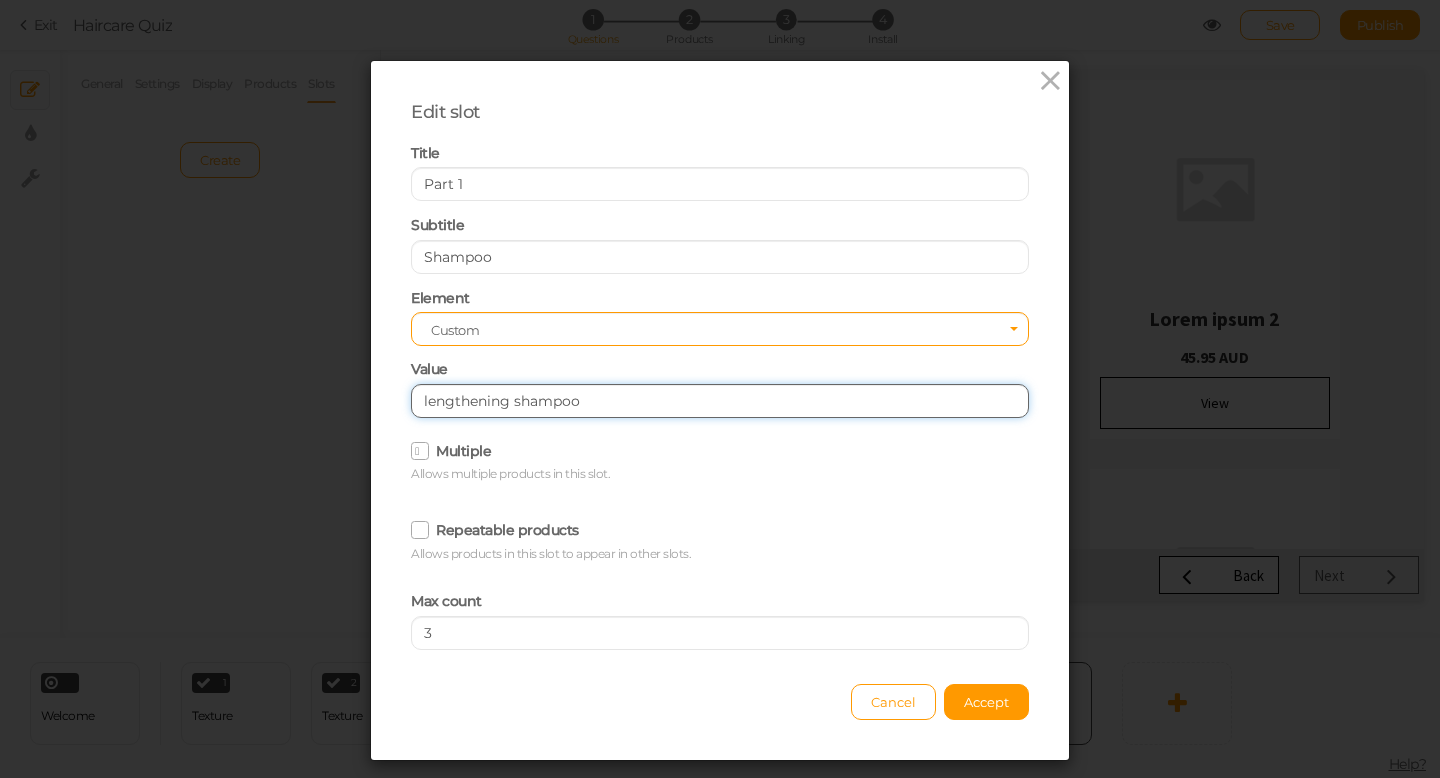 drag, startPoint x: 510, startPoint y: 405, endPoint x: 424, endPoint y: 405, distance: 86 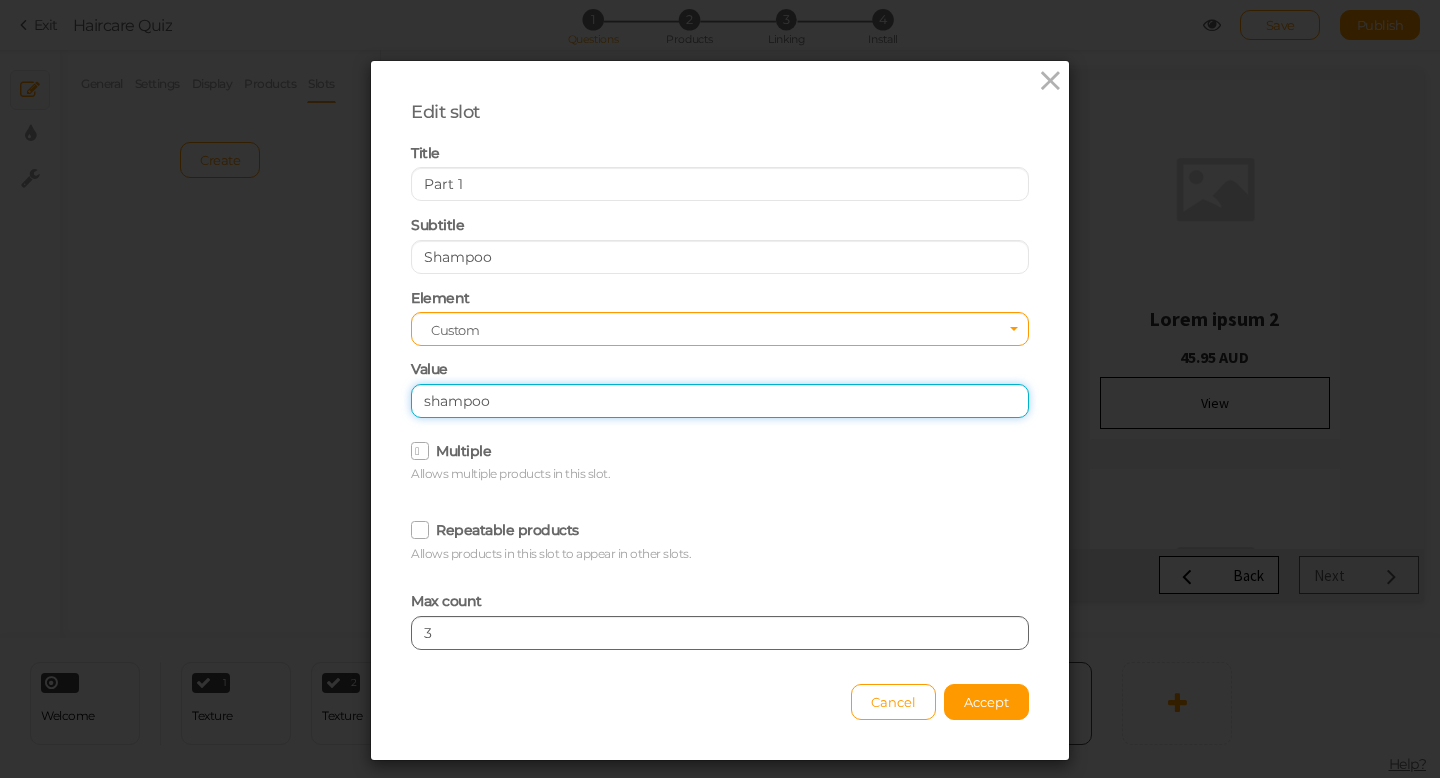 type on "shampoo" 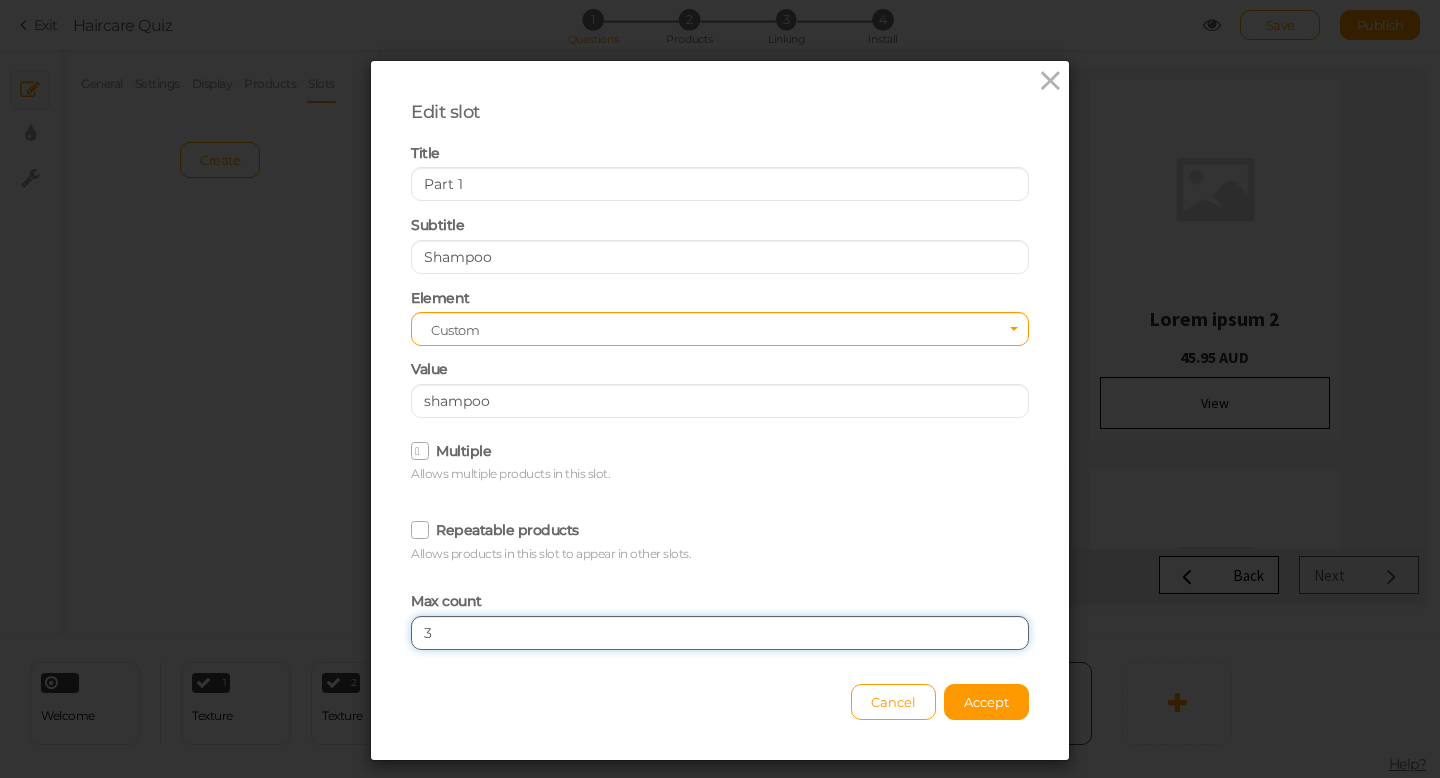 click on "3" at bounding box center (720, 633) 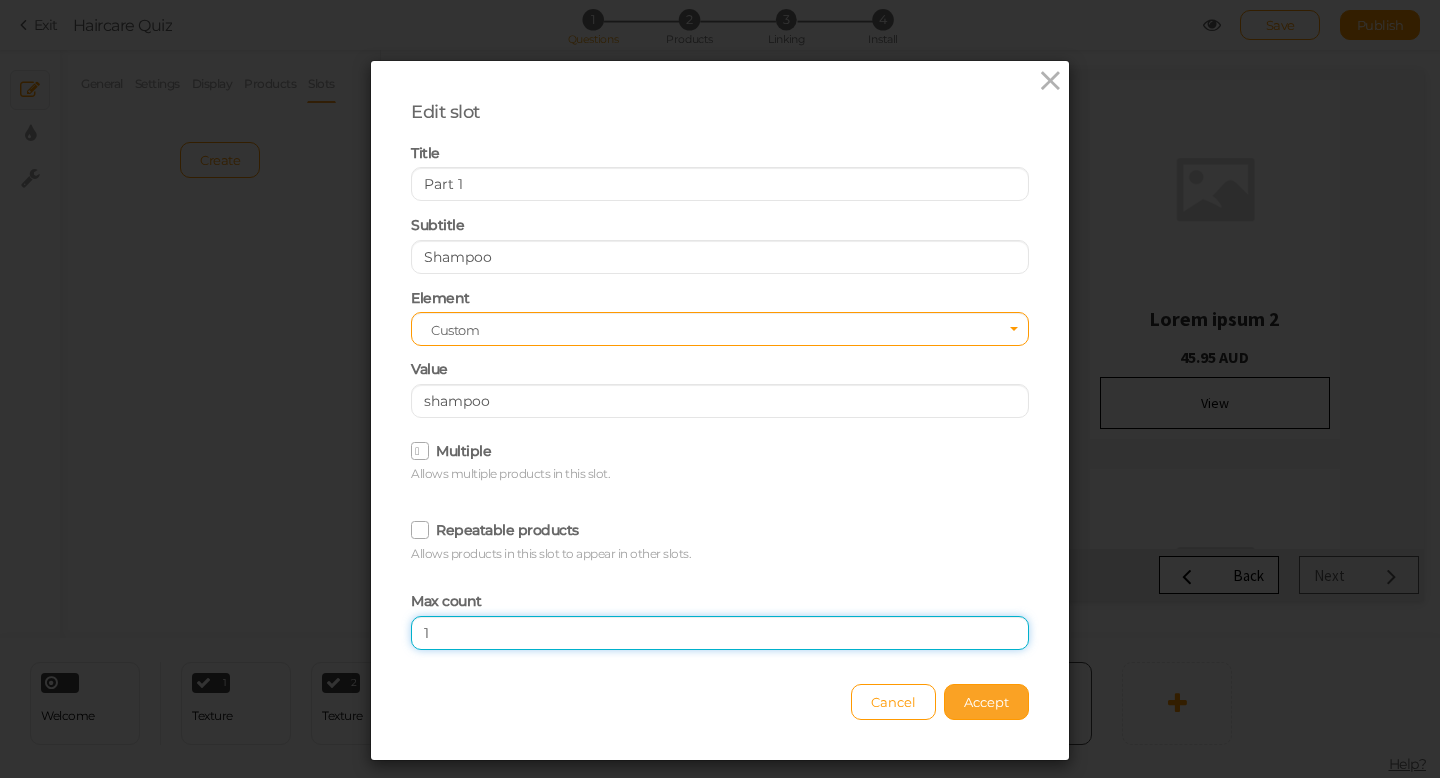 type on "1" 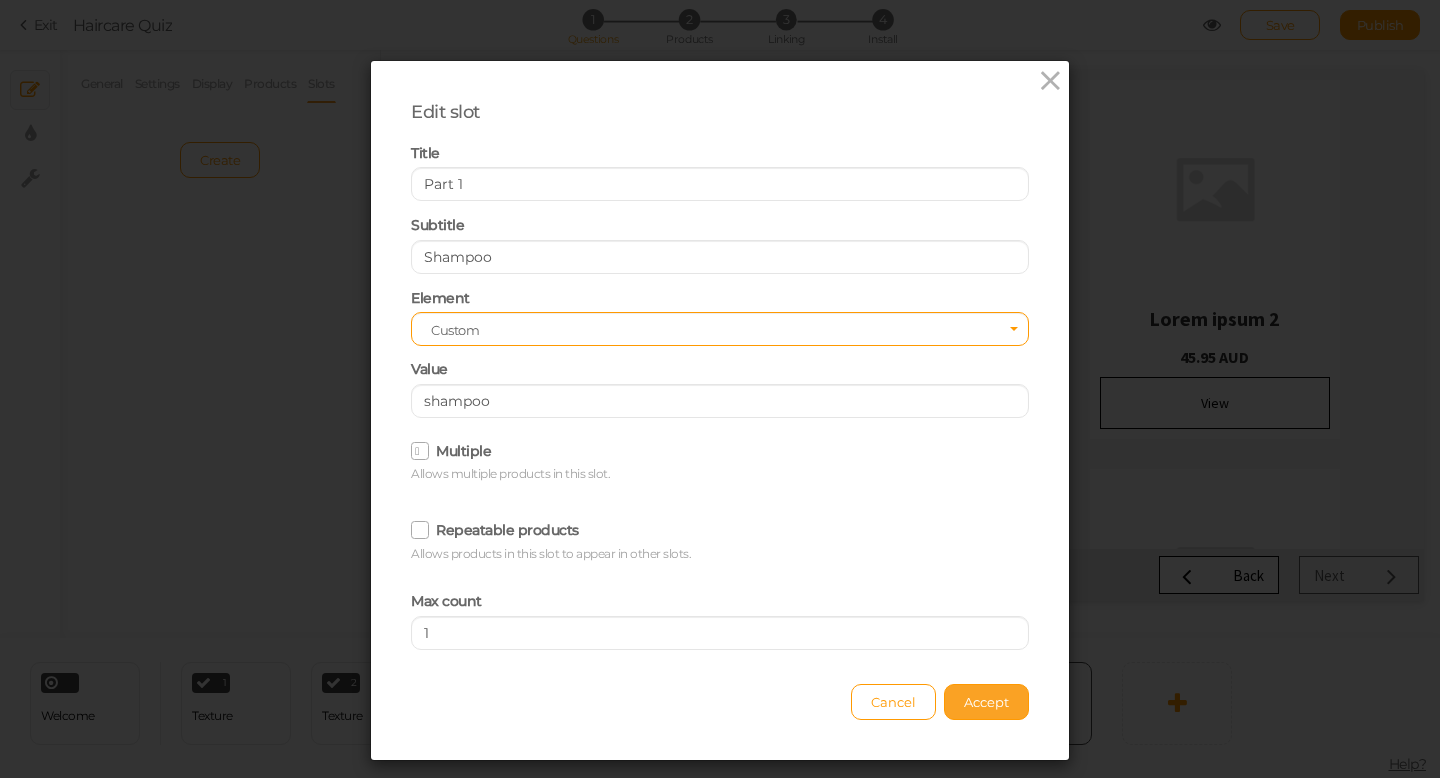 click on "Accept" at bounding box center [986, 702] 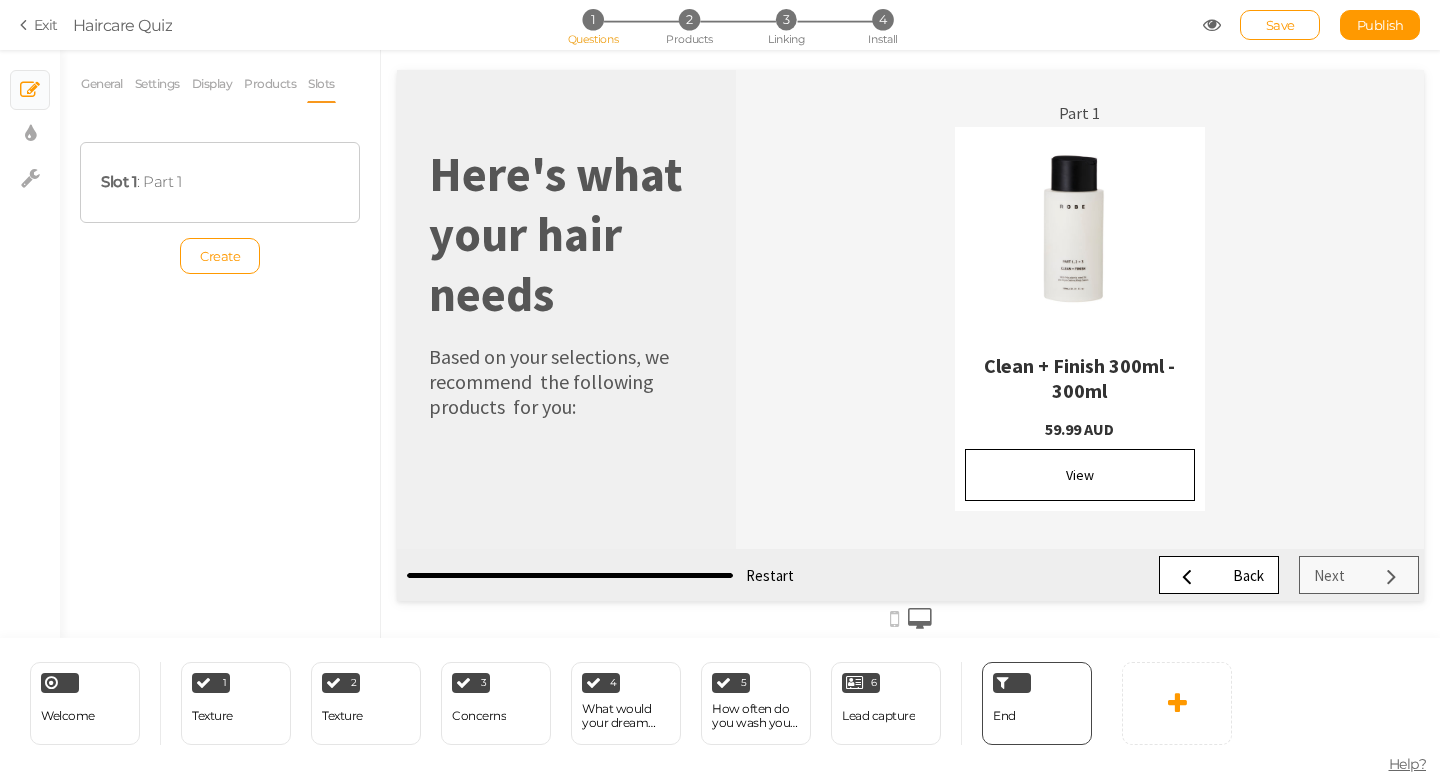 click on "Slot 1 : Part 1" at bounding box center (220, 182) 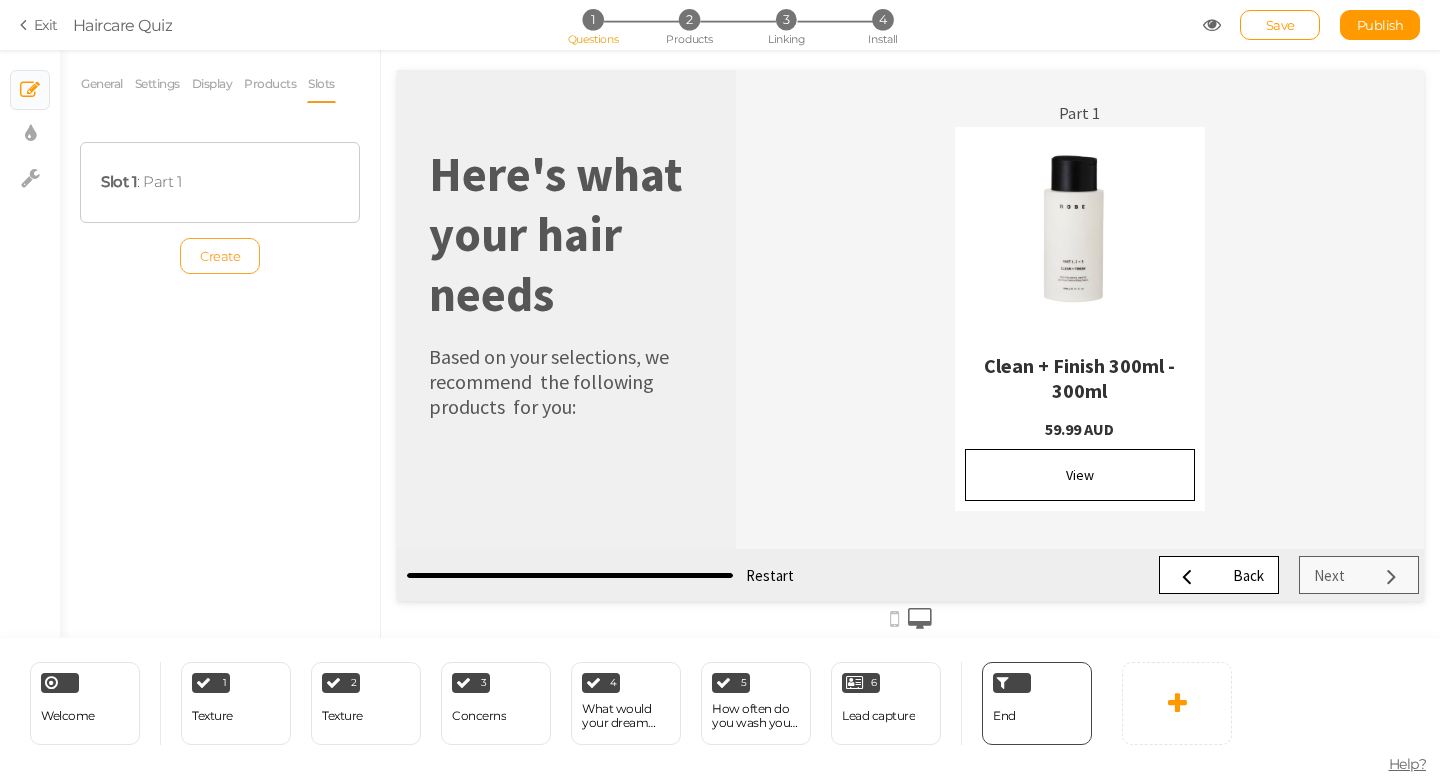 click on "Create" at bounding box center (220, 256) 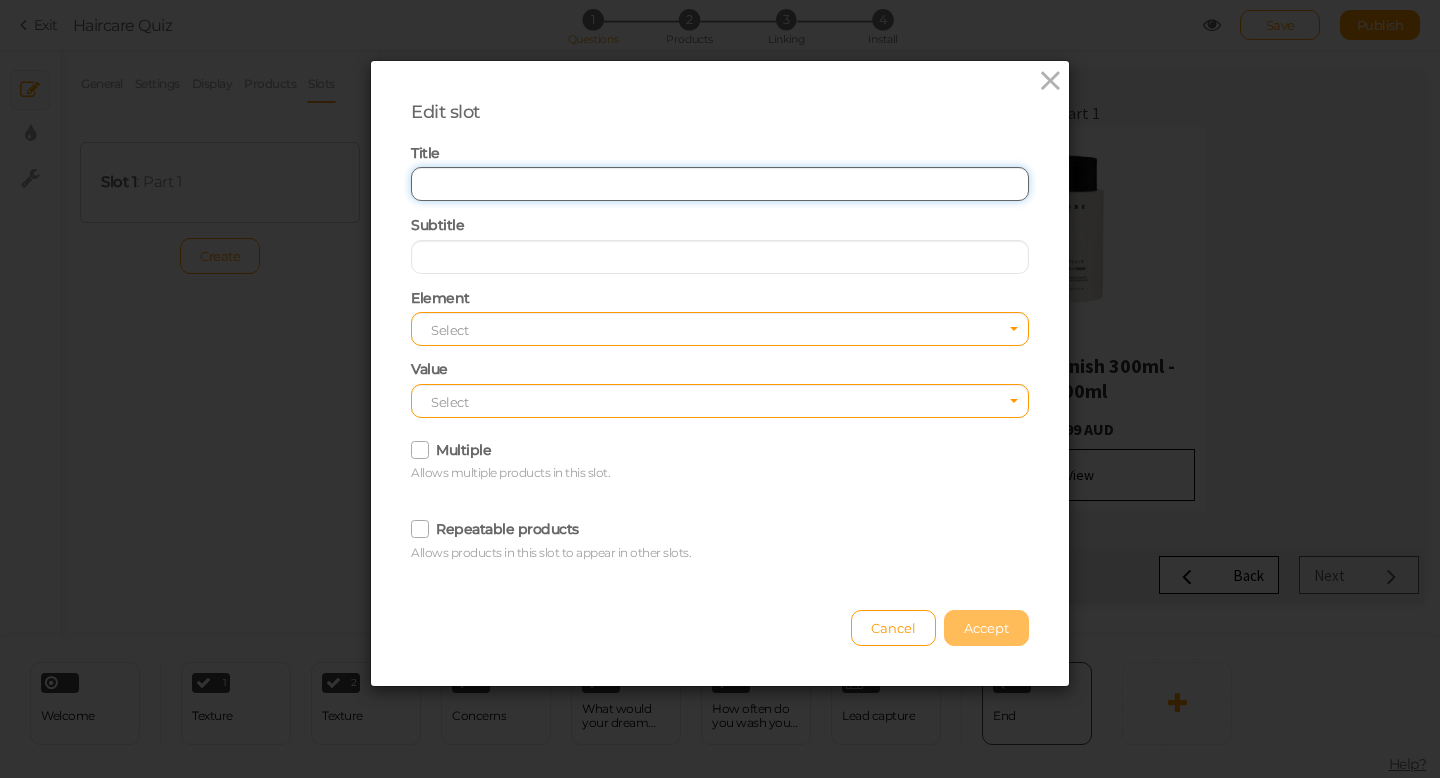 click at bounding box center (720, 184) 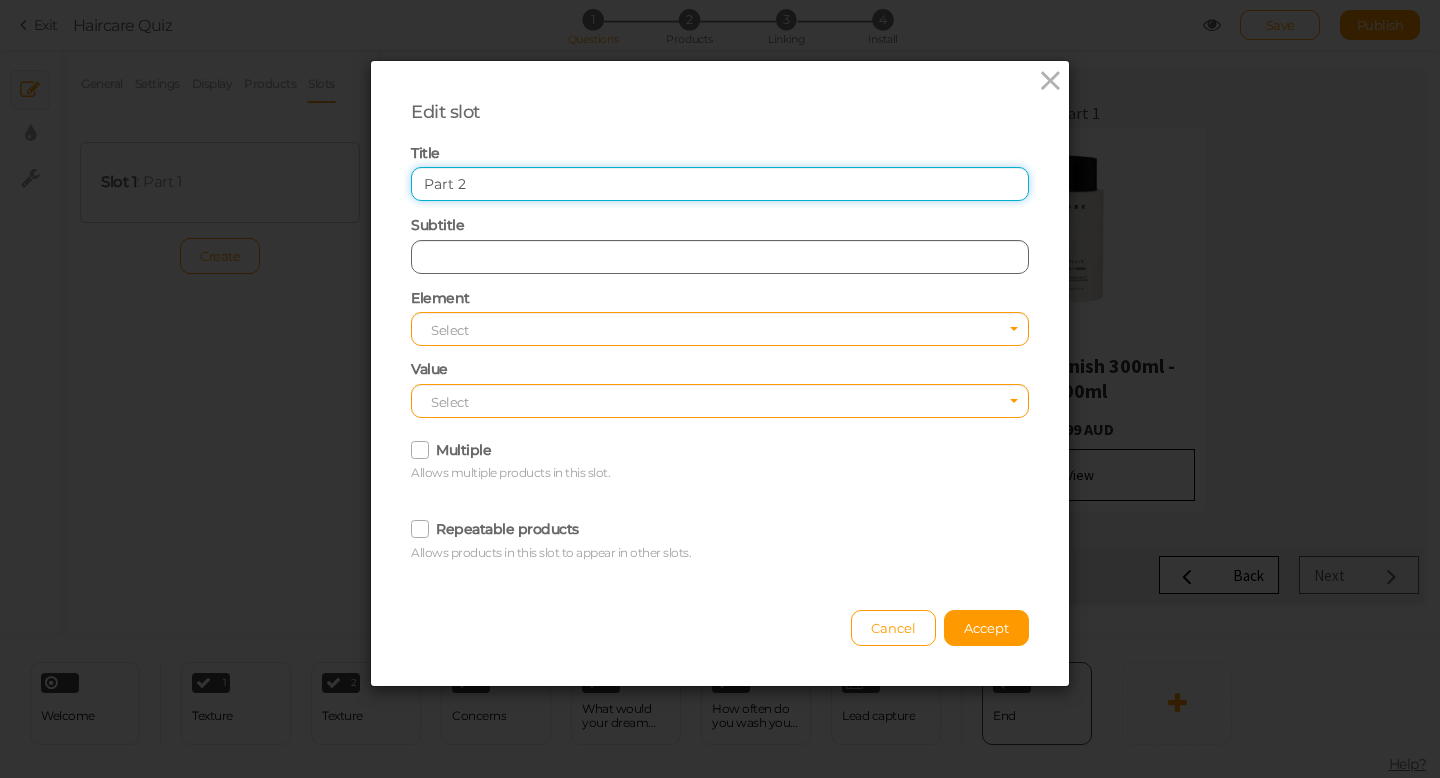 type on "Part 2" 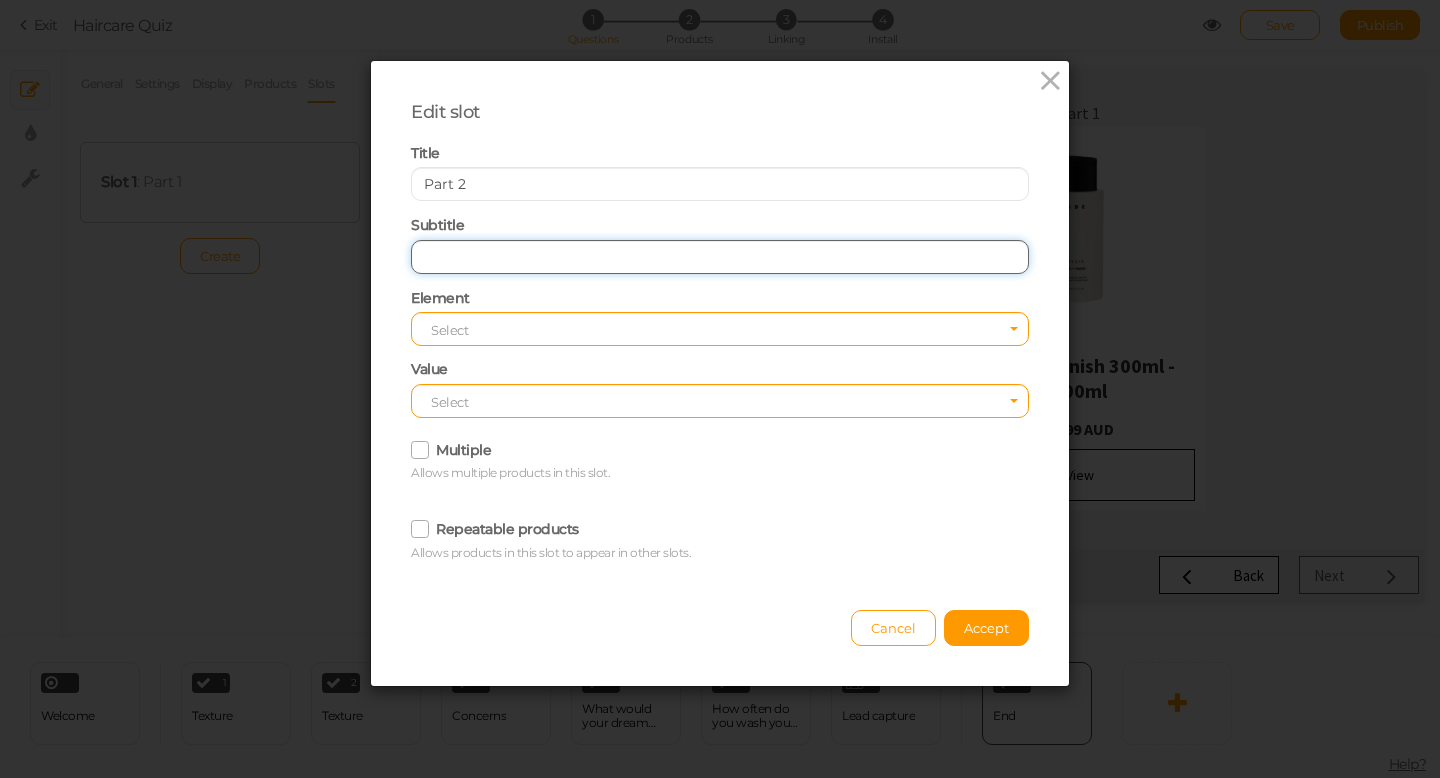 click at bounding box center [720, 257] 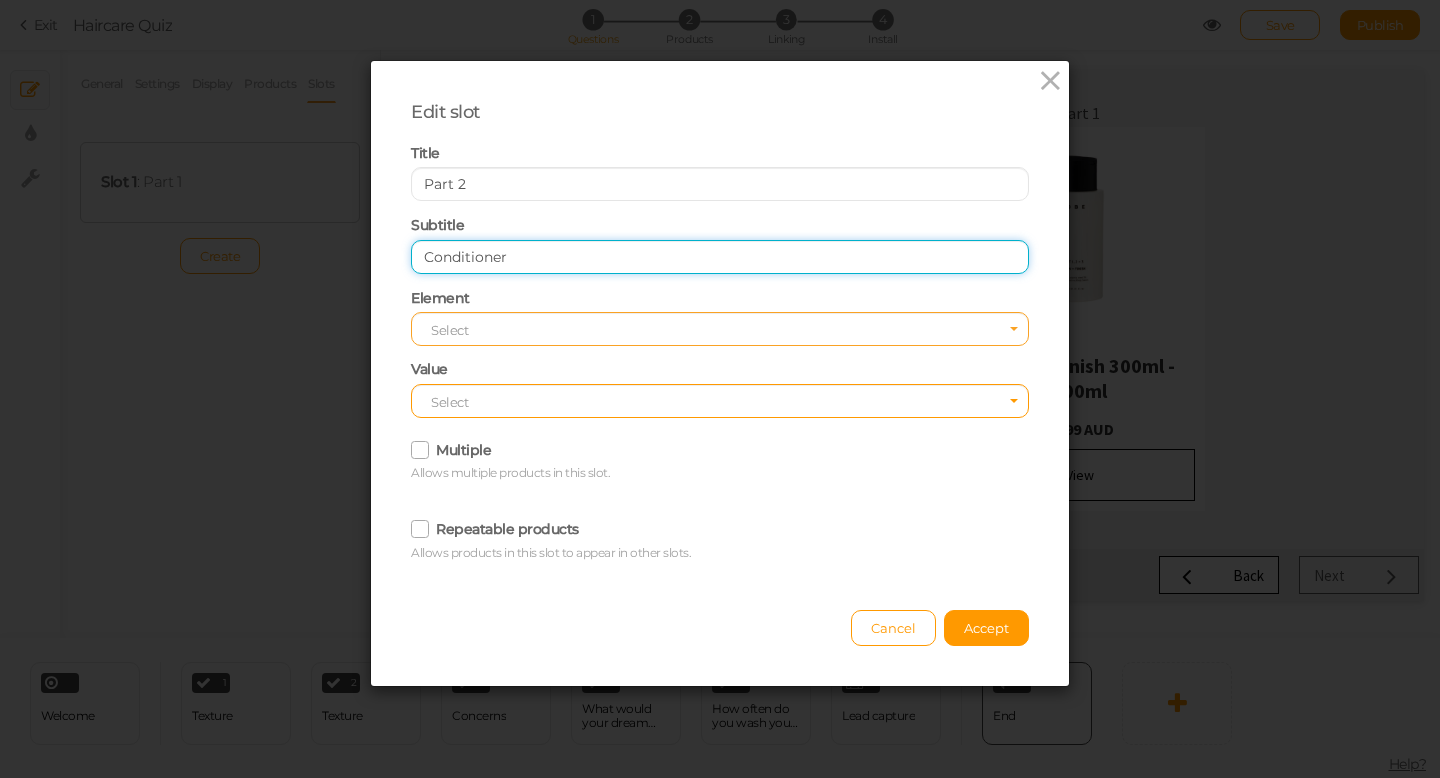 type on "Conditioner" 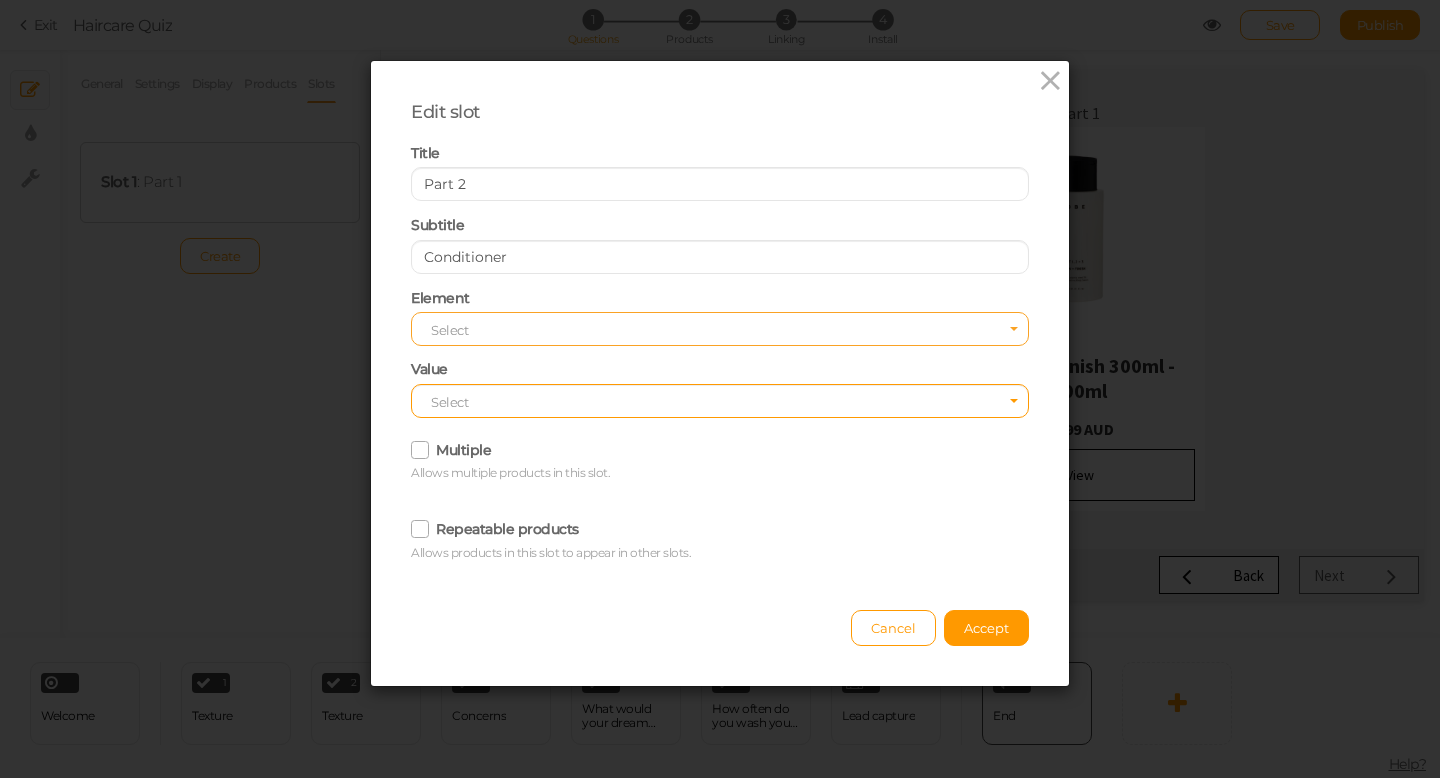 click on "Select" at bounding box center [720, 329] 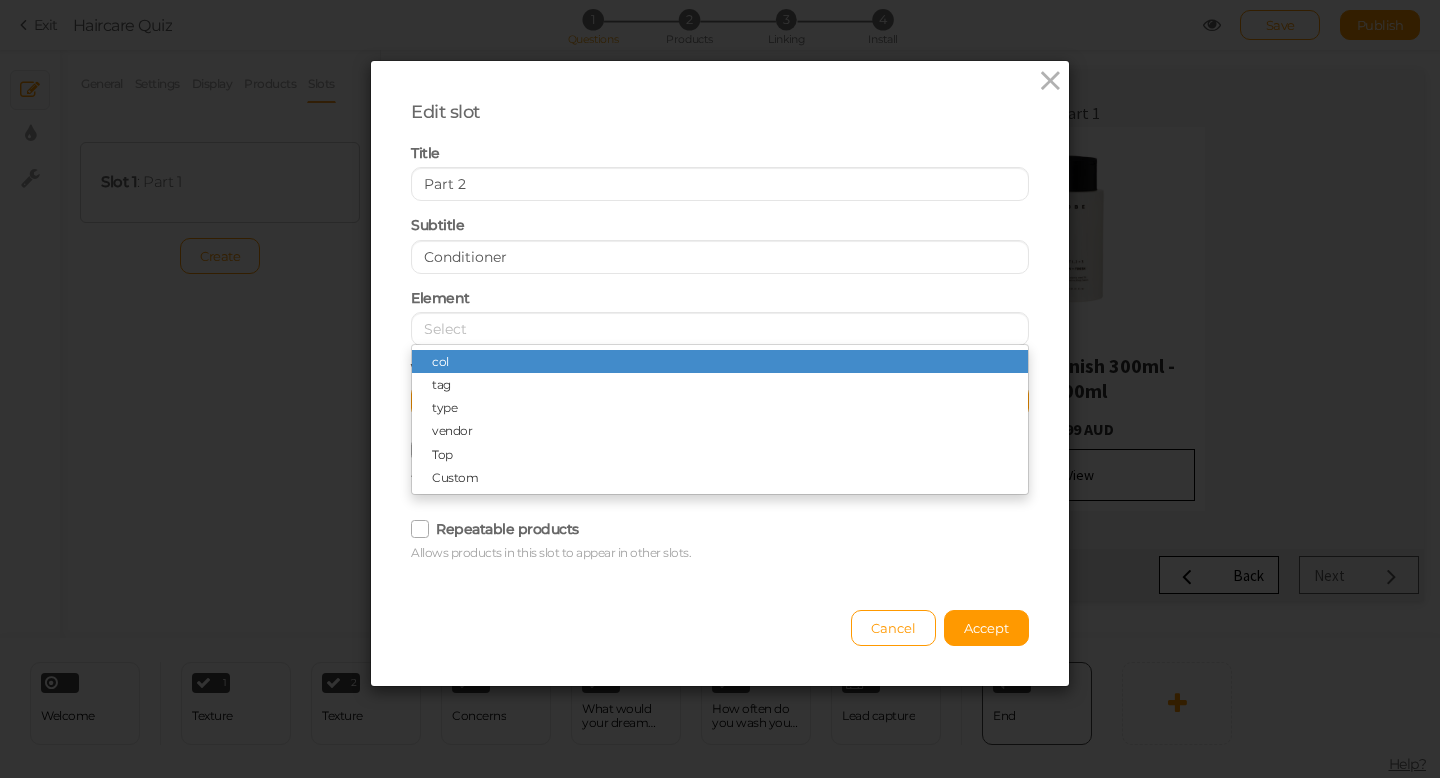 click on "Repeatable products    Allows products in this slot to appear in other slots." at bounding box center [720, 536] 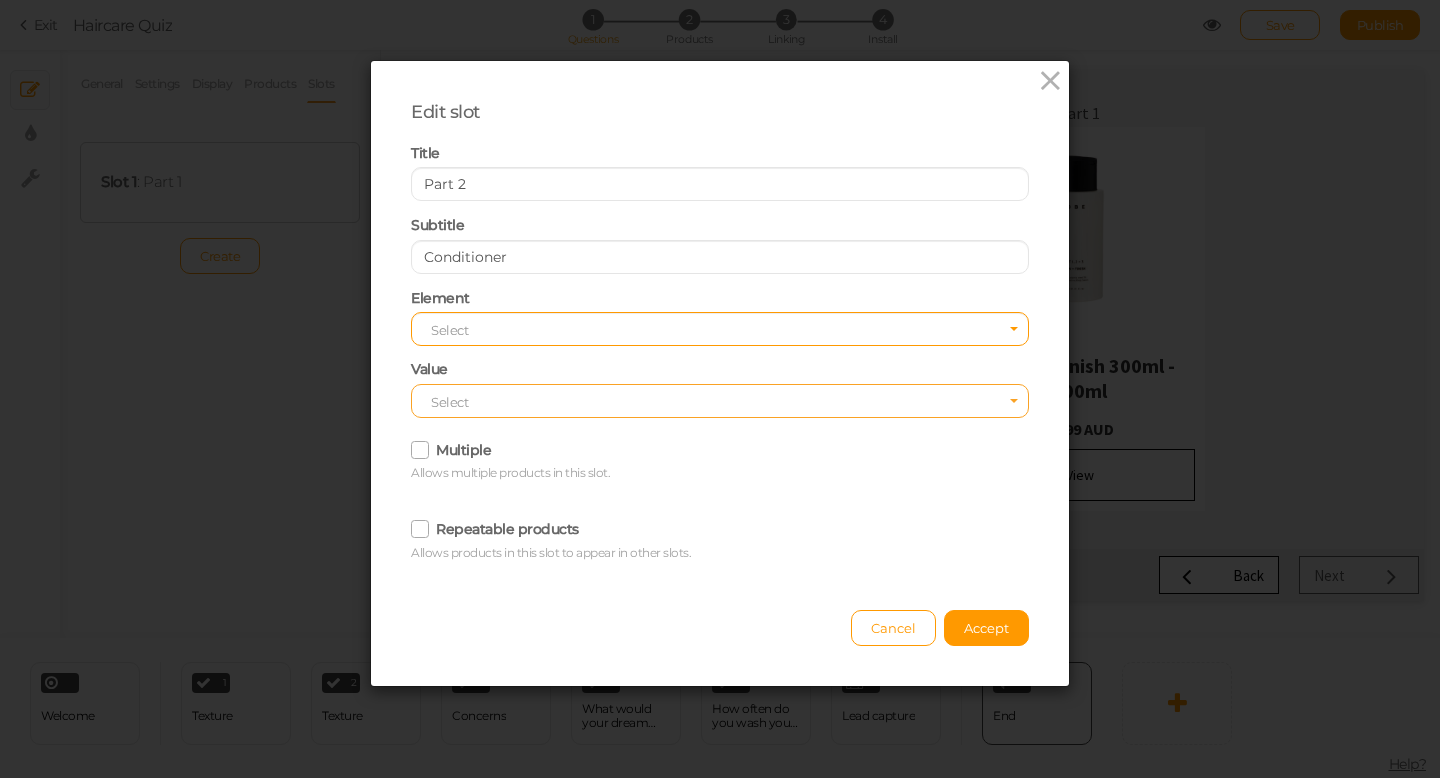 click on "Select" at bounding box center [720, 401] 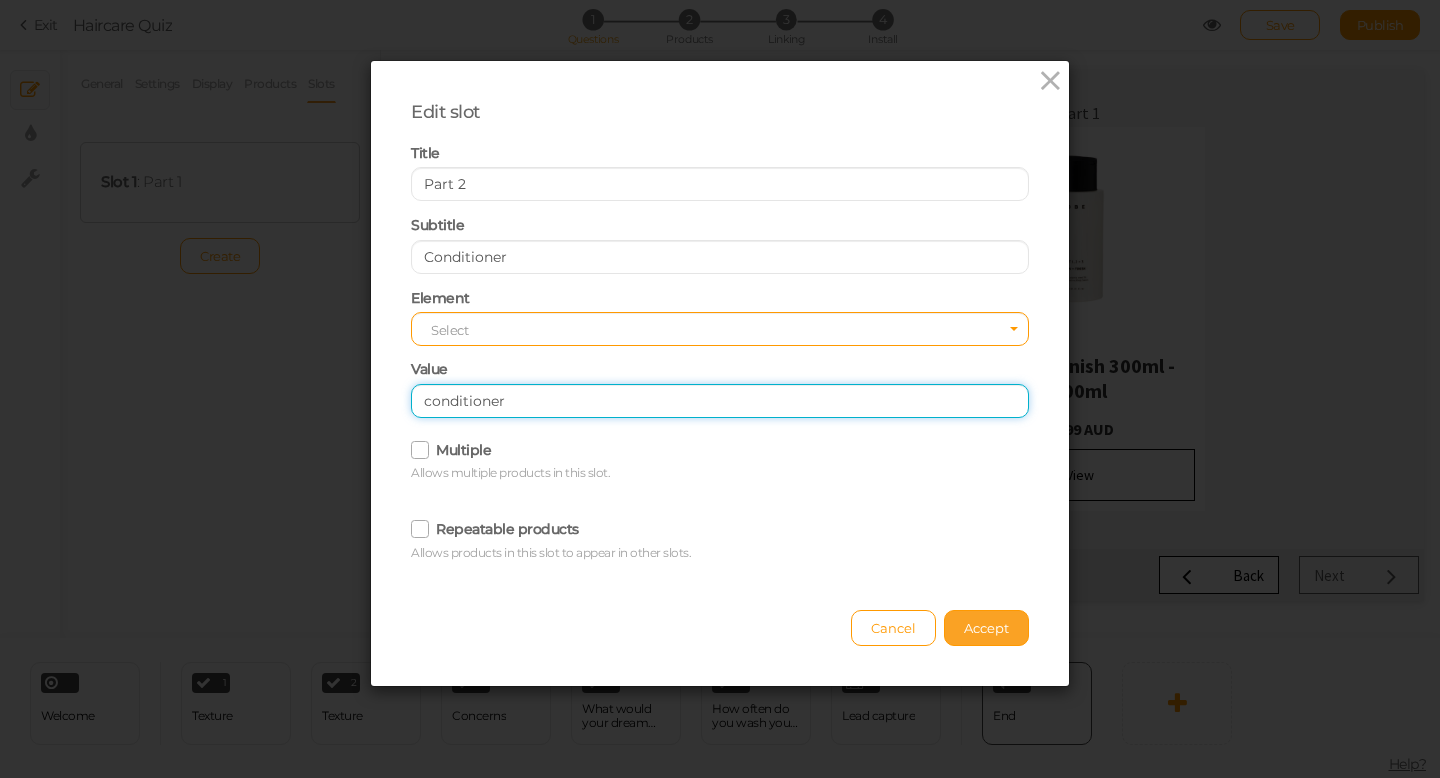 type on "conditioner" 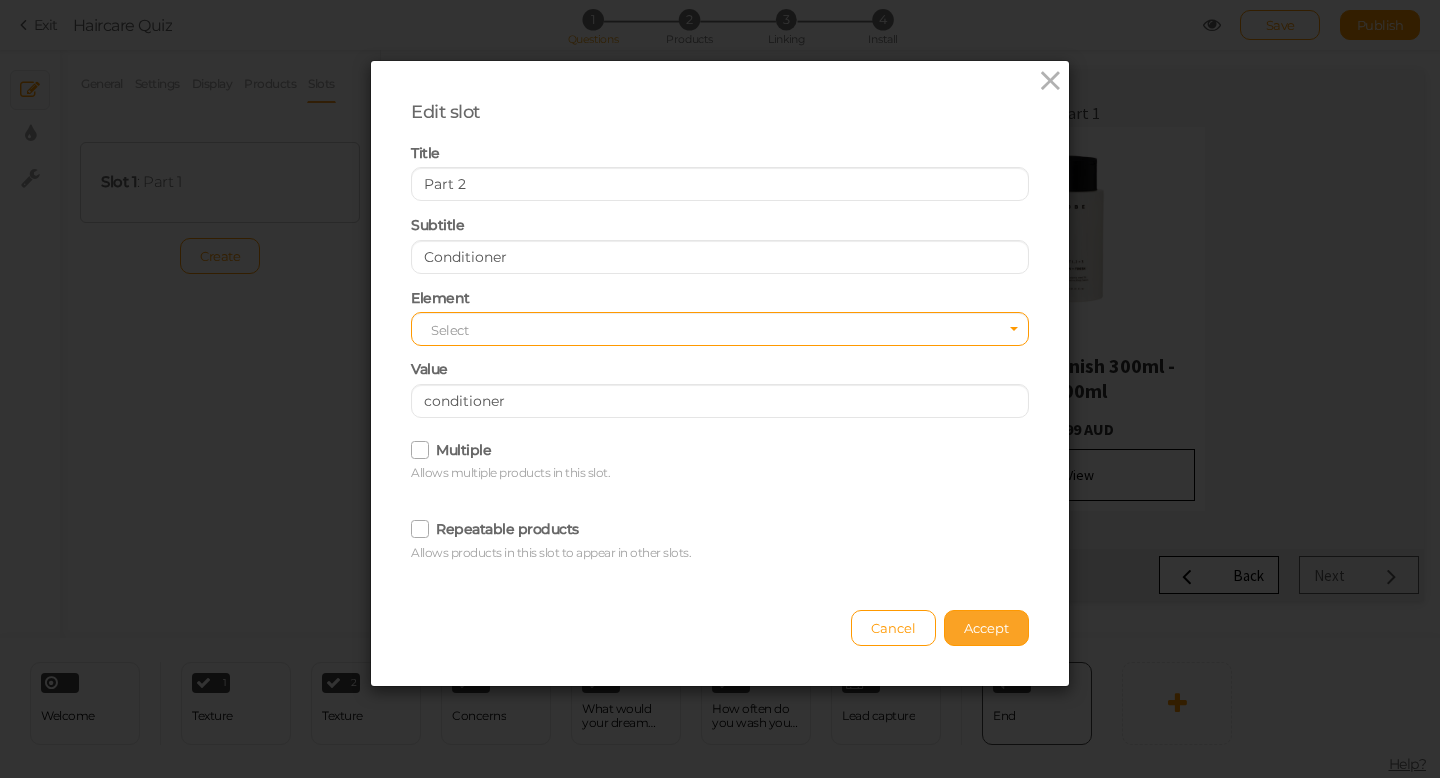 click on "Accept" at bounding box center (986, 628) 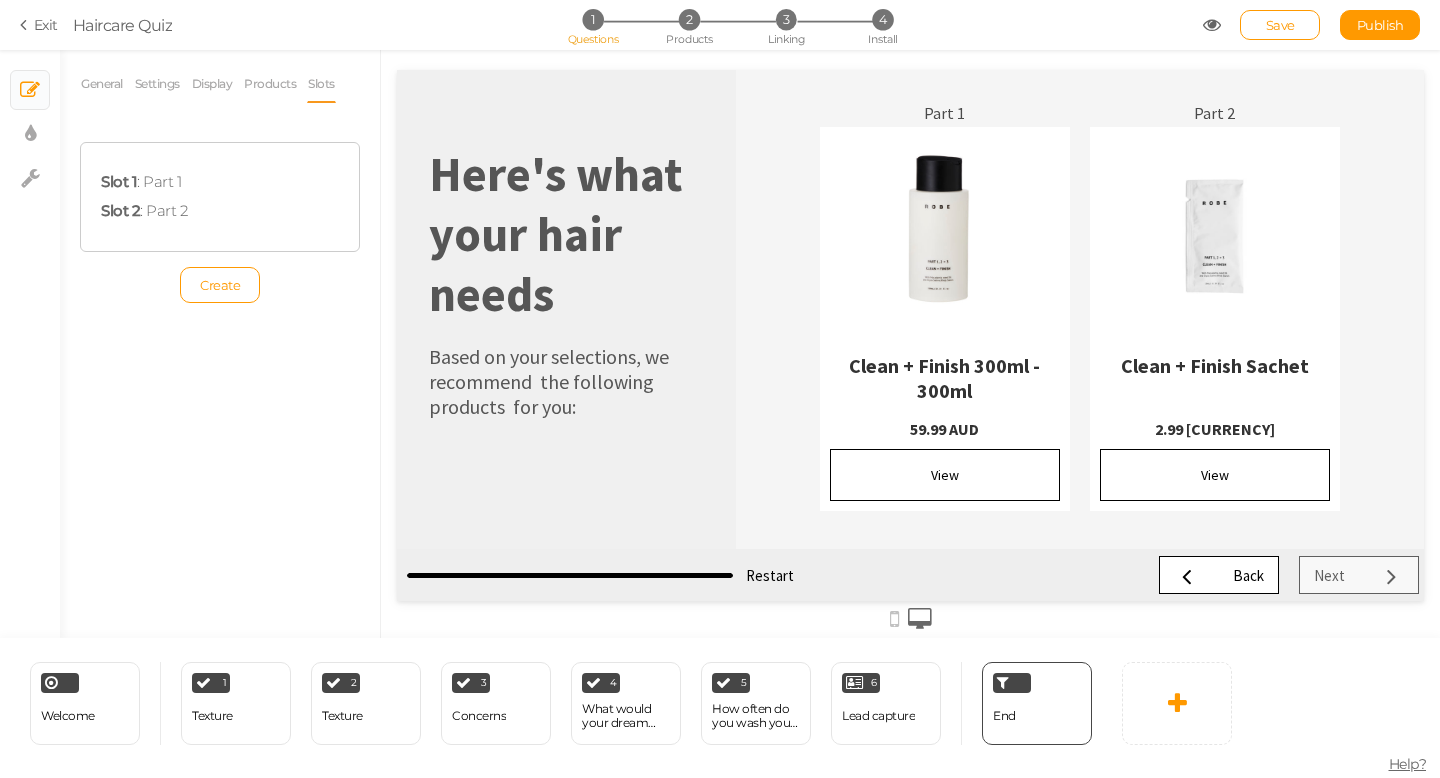 click on "Slot 1 : Part 1              Slot 2 : Part 2" at bounding box center (220, 197) 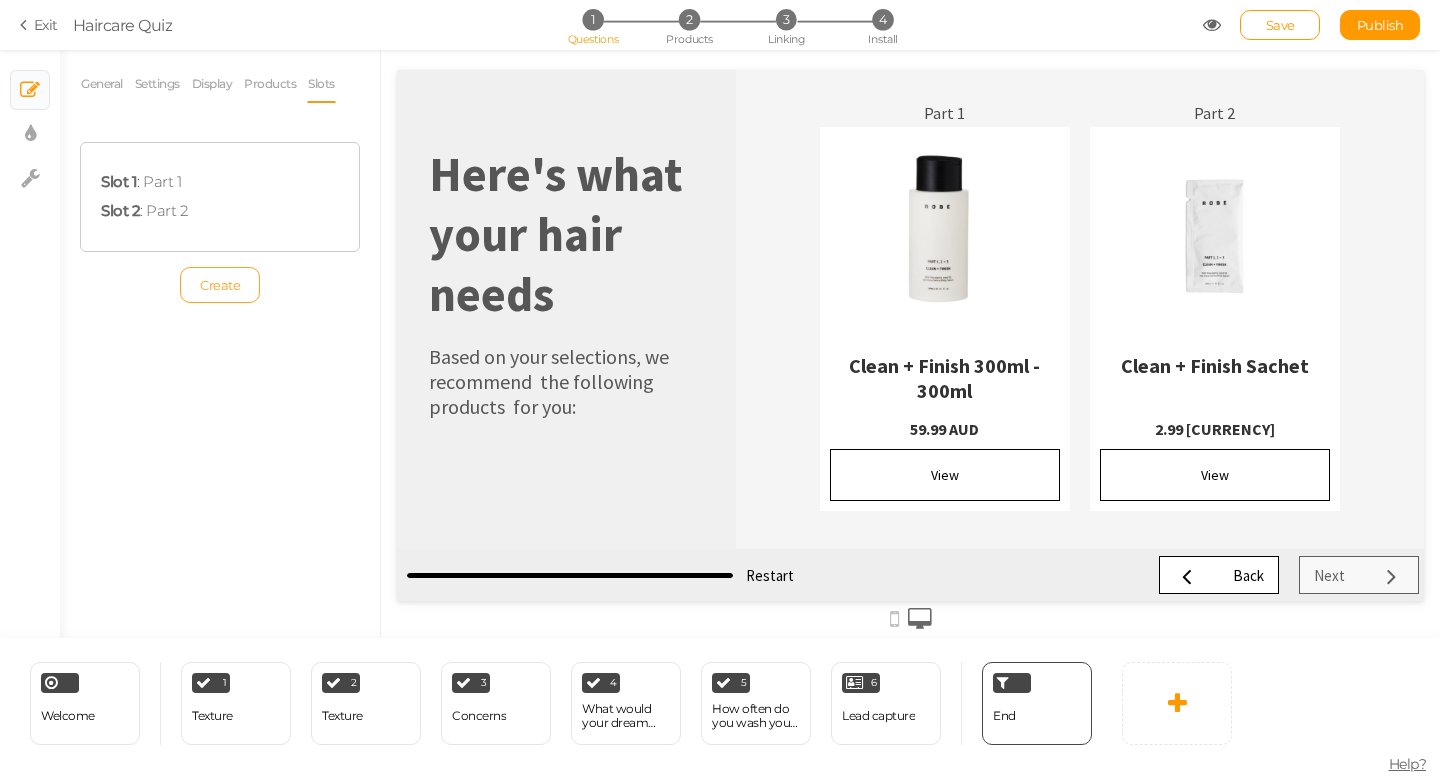 click on "Create" at bounding box center (220, 285) 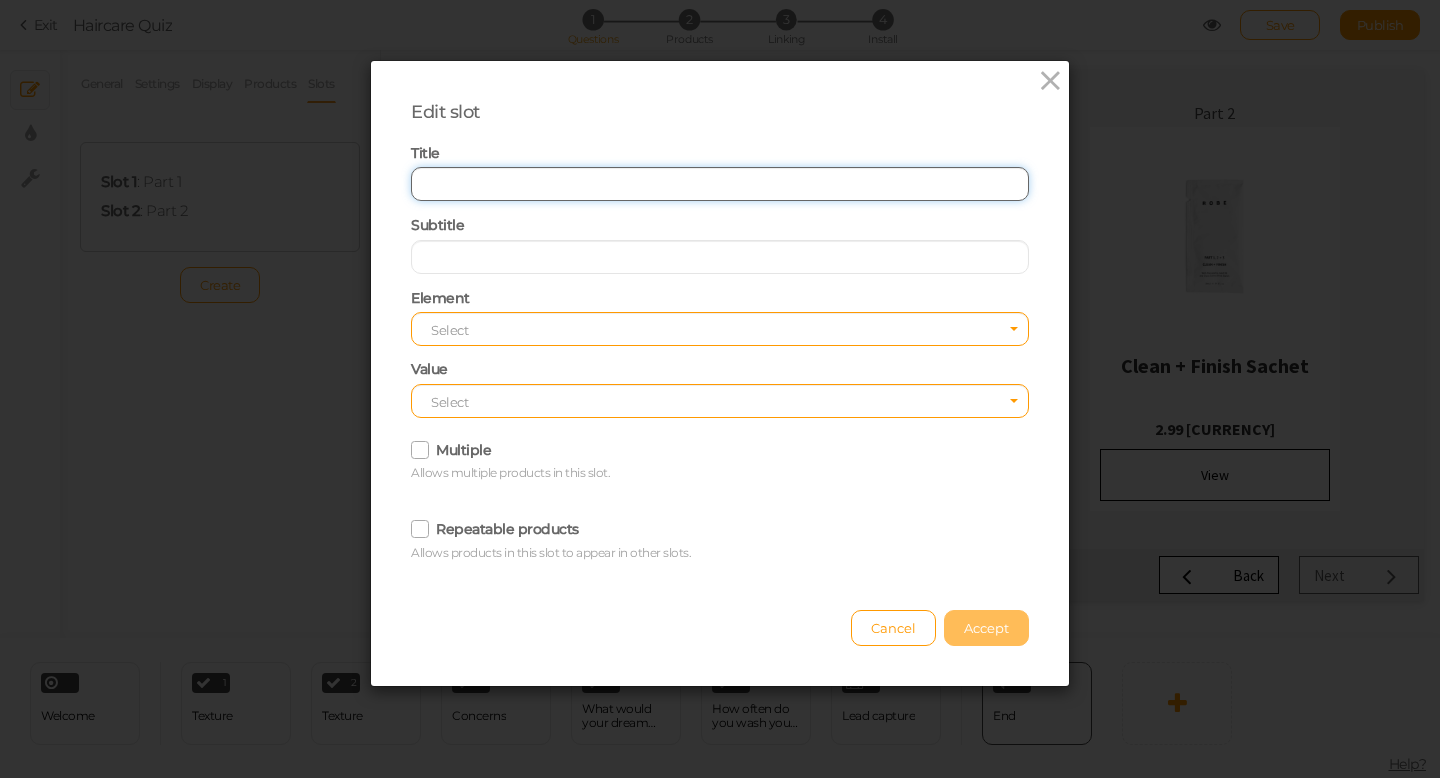 click at bounding box center [720, 184] 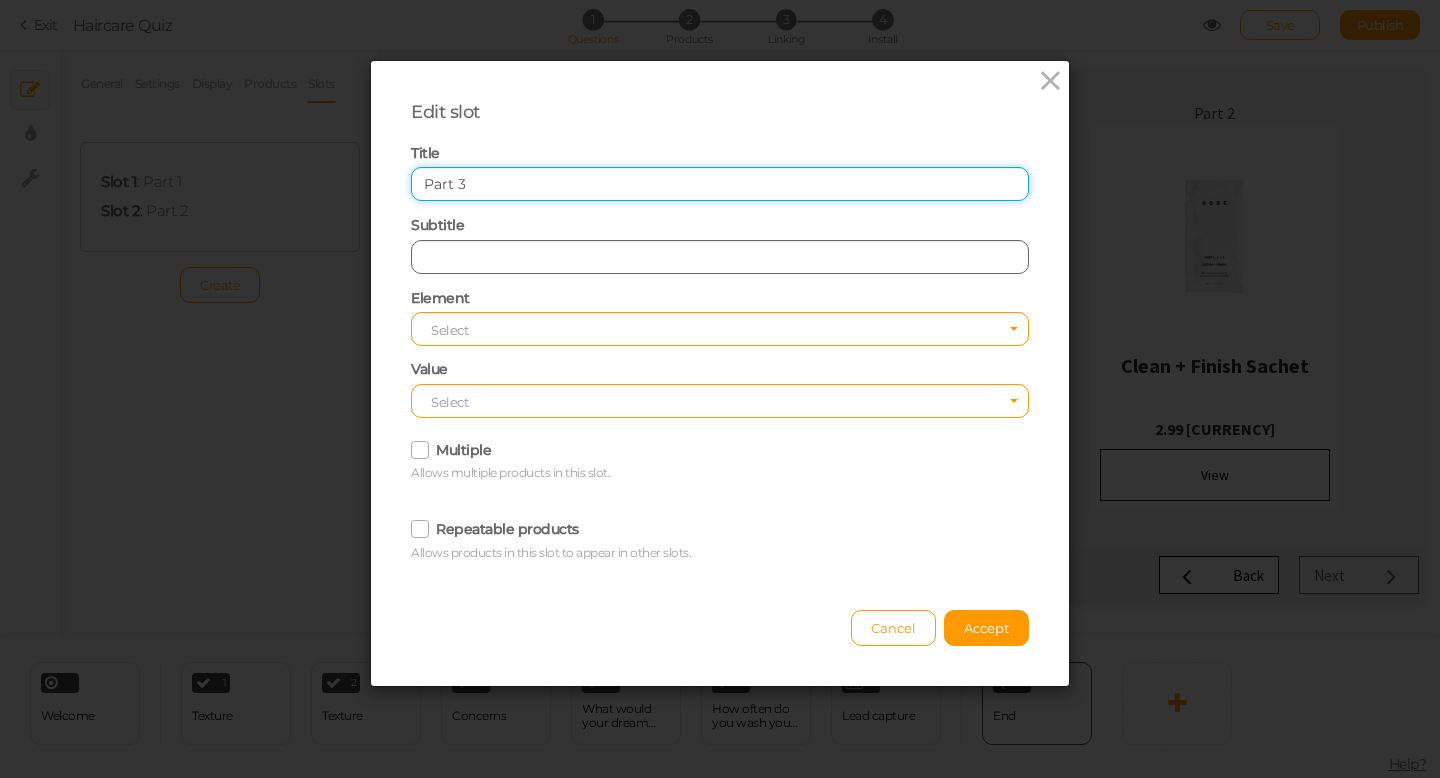 type on "Part 3" 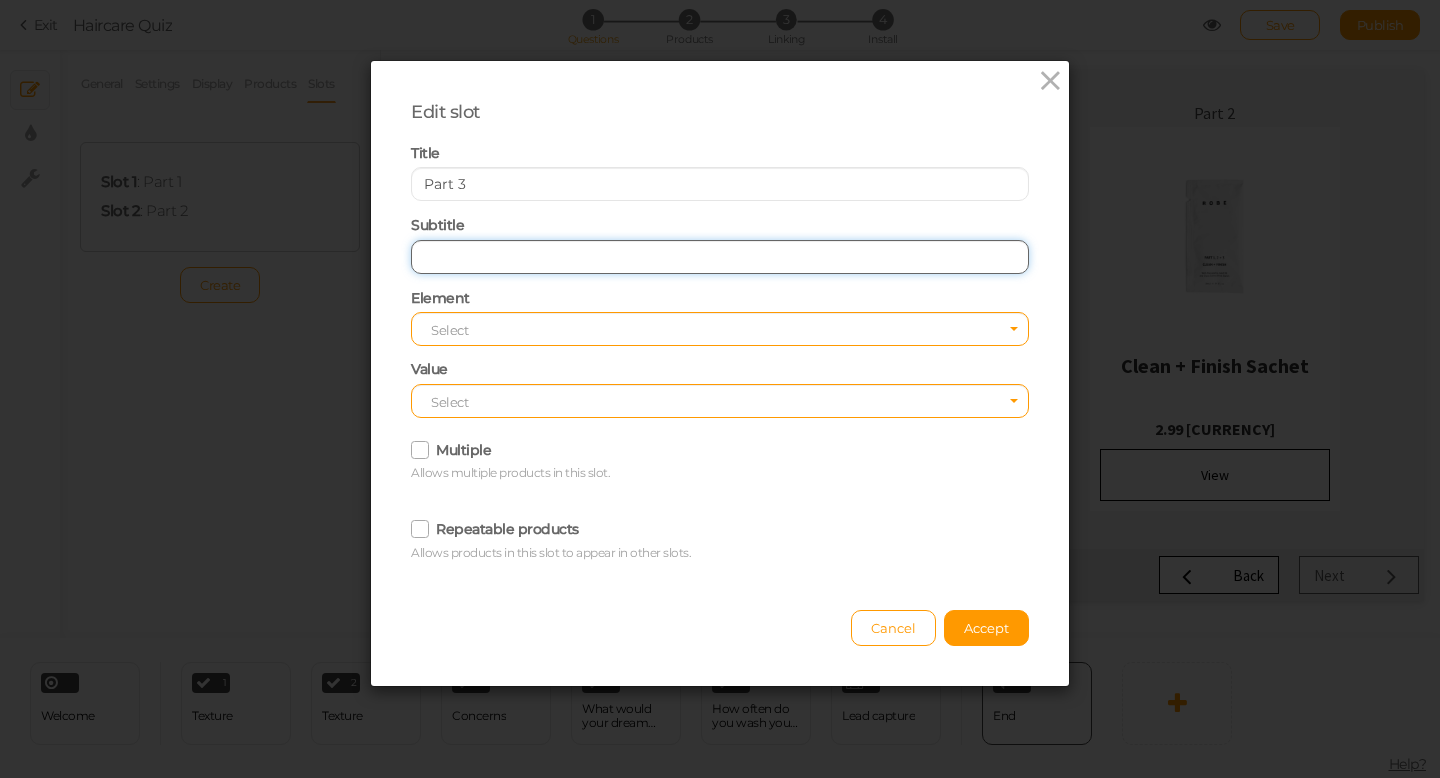 click at bounding box center [720, 257] 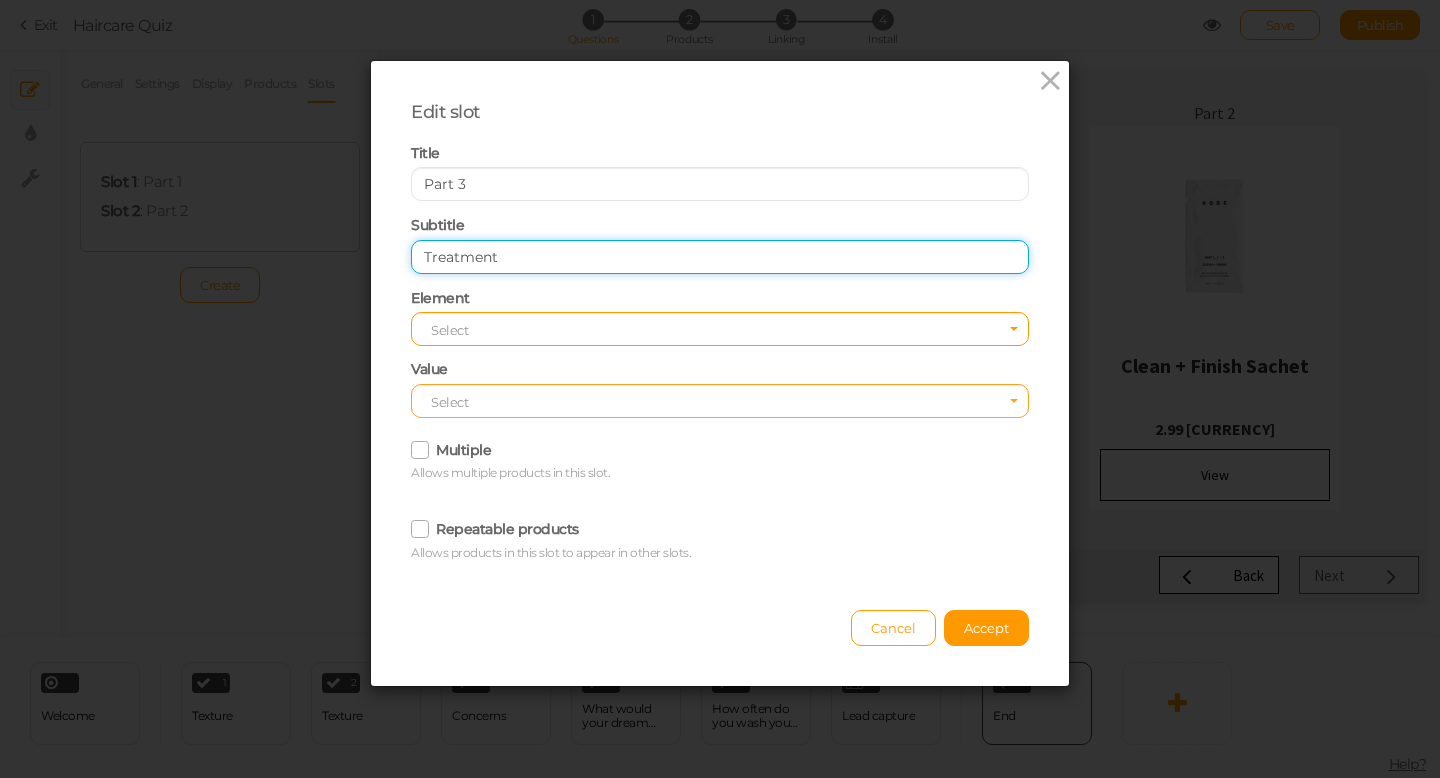type on "Treatment" 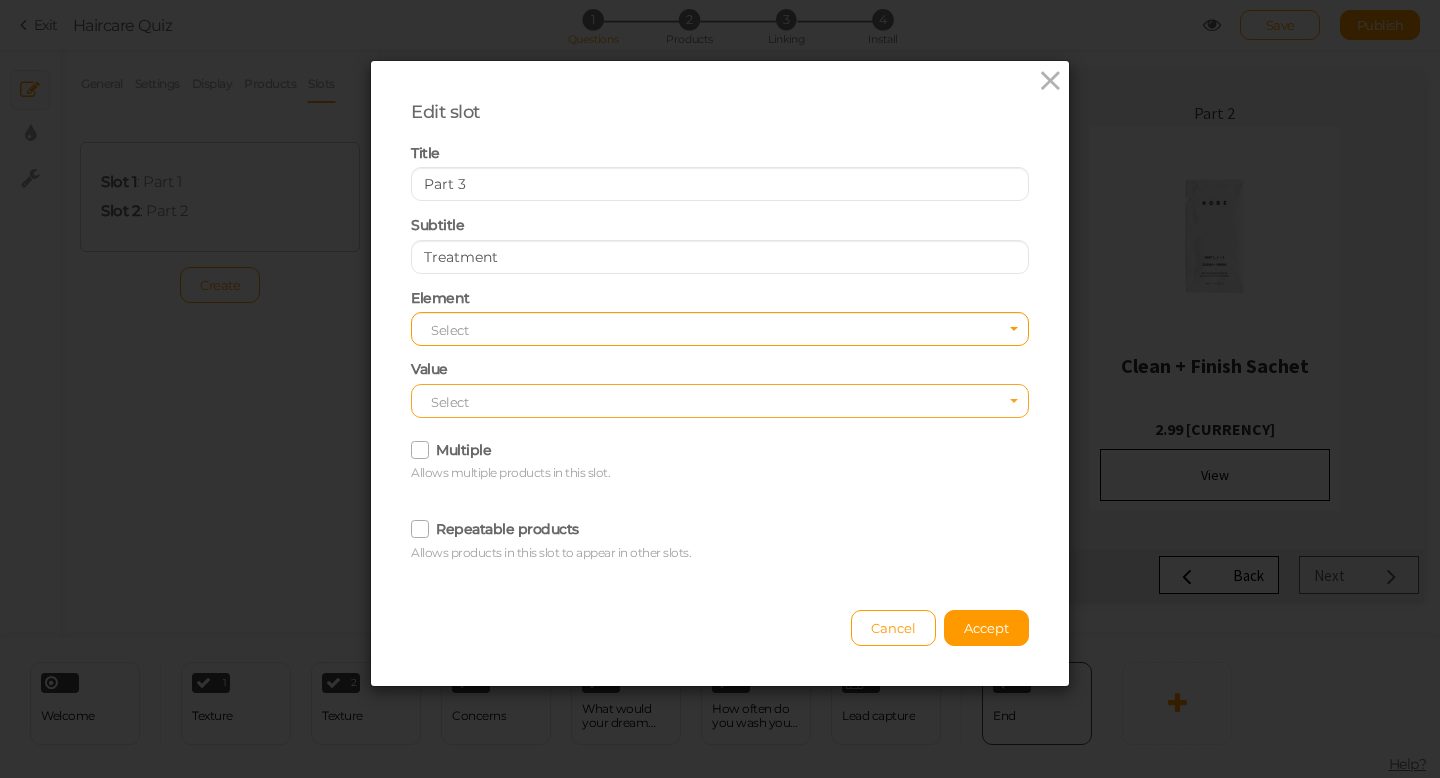 click on "Select" at bounding box center [720, 401] 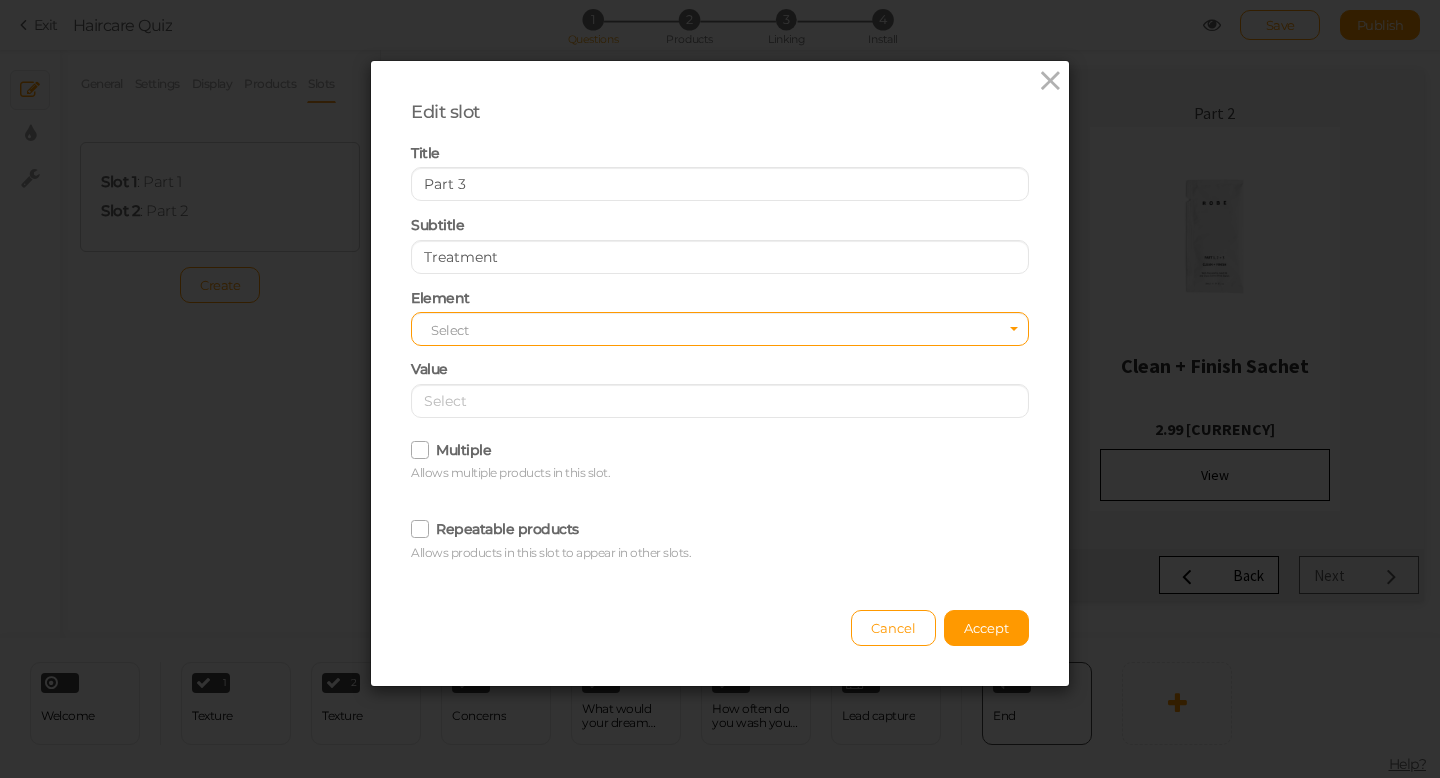 click at bounding box center [421, 449] 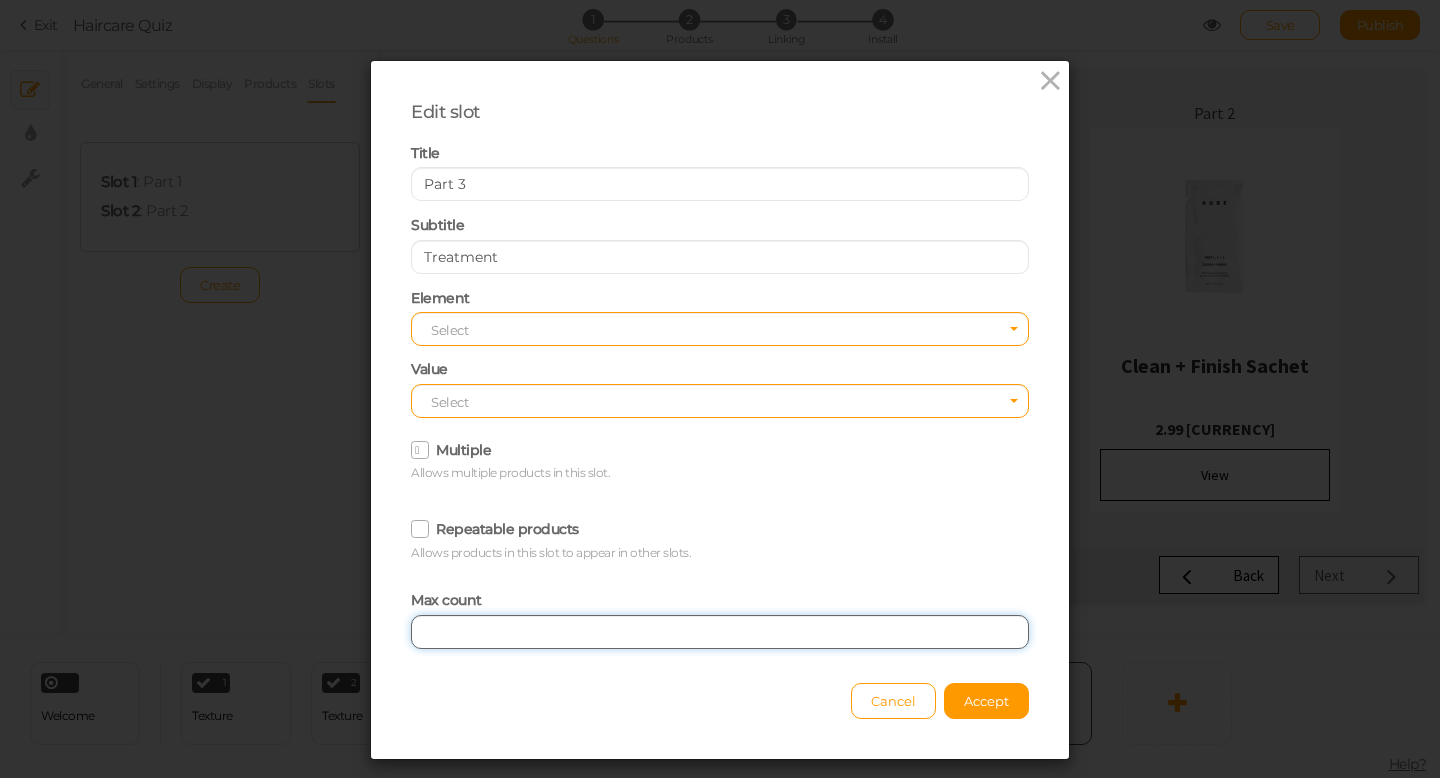 click at bounding box center (720, 632) 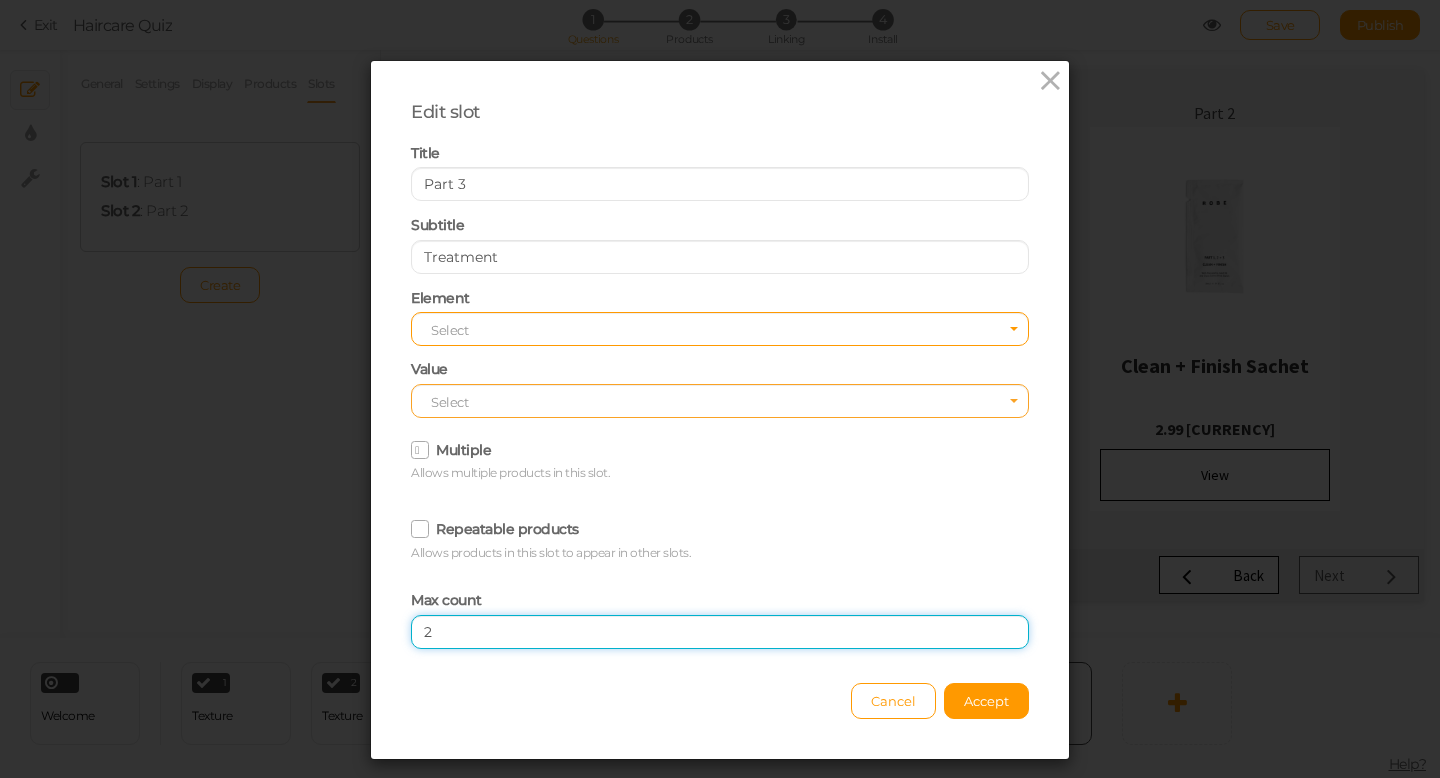 type on "2" 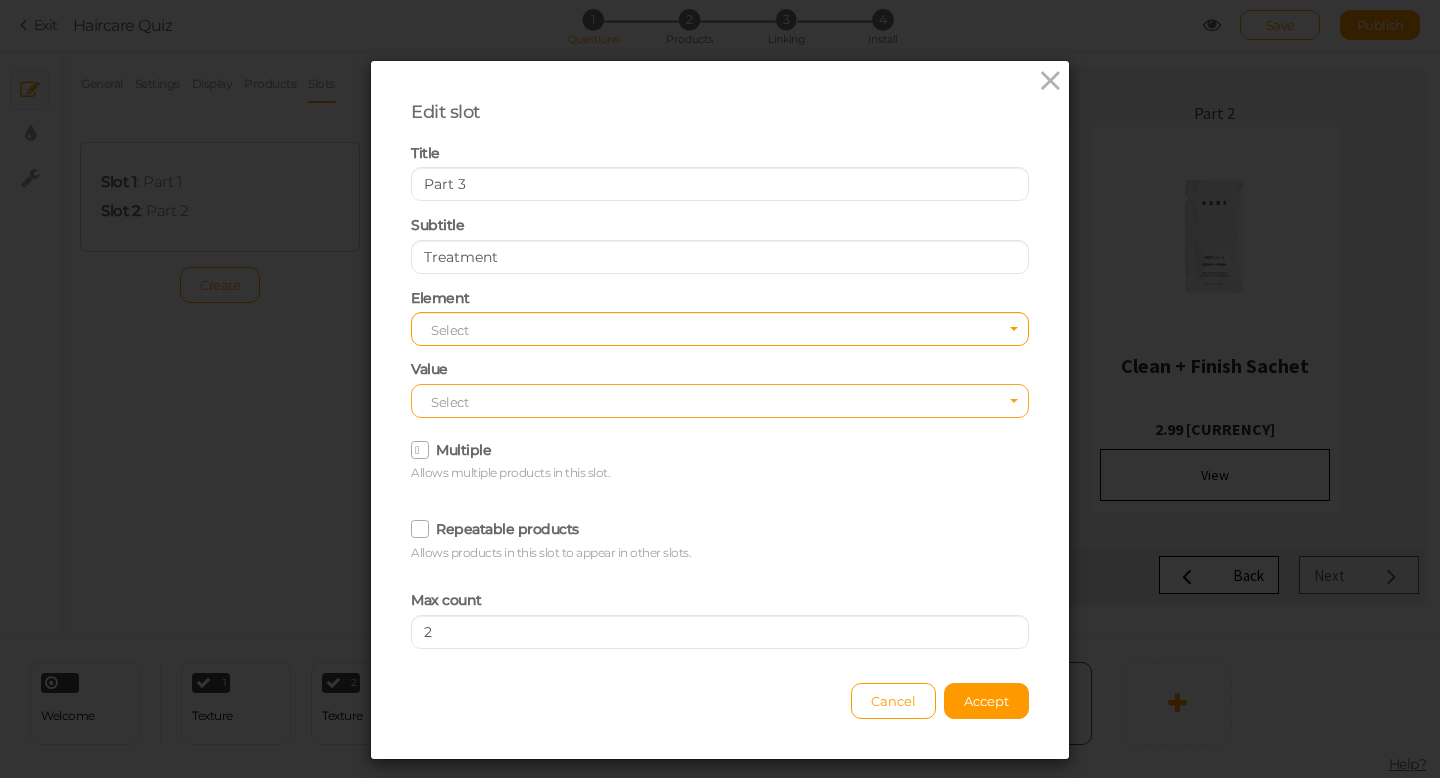 click on "Select" at bounding box center (720, 401) 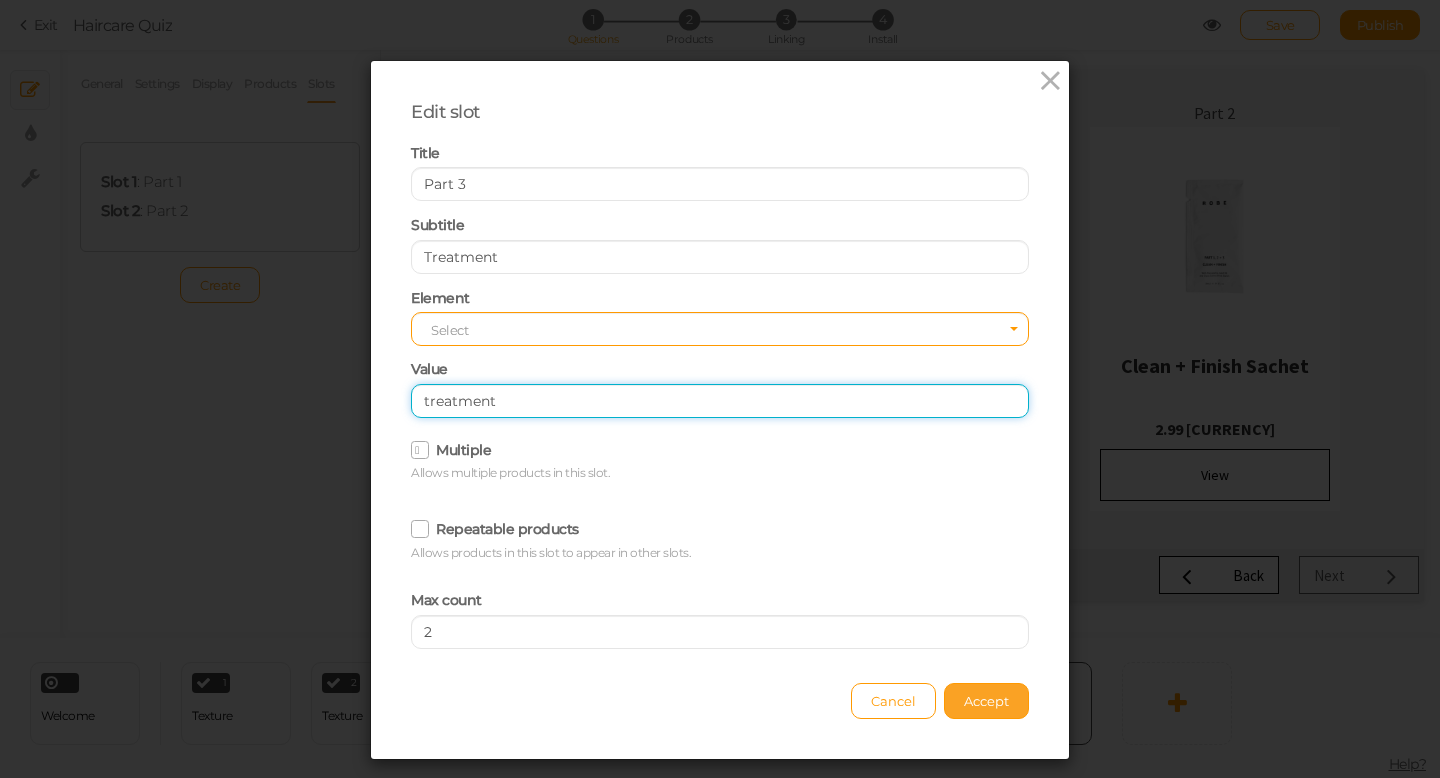 type on "treatment" 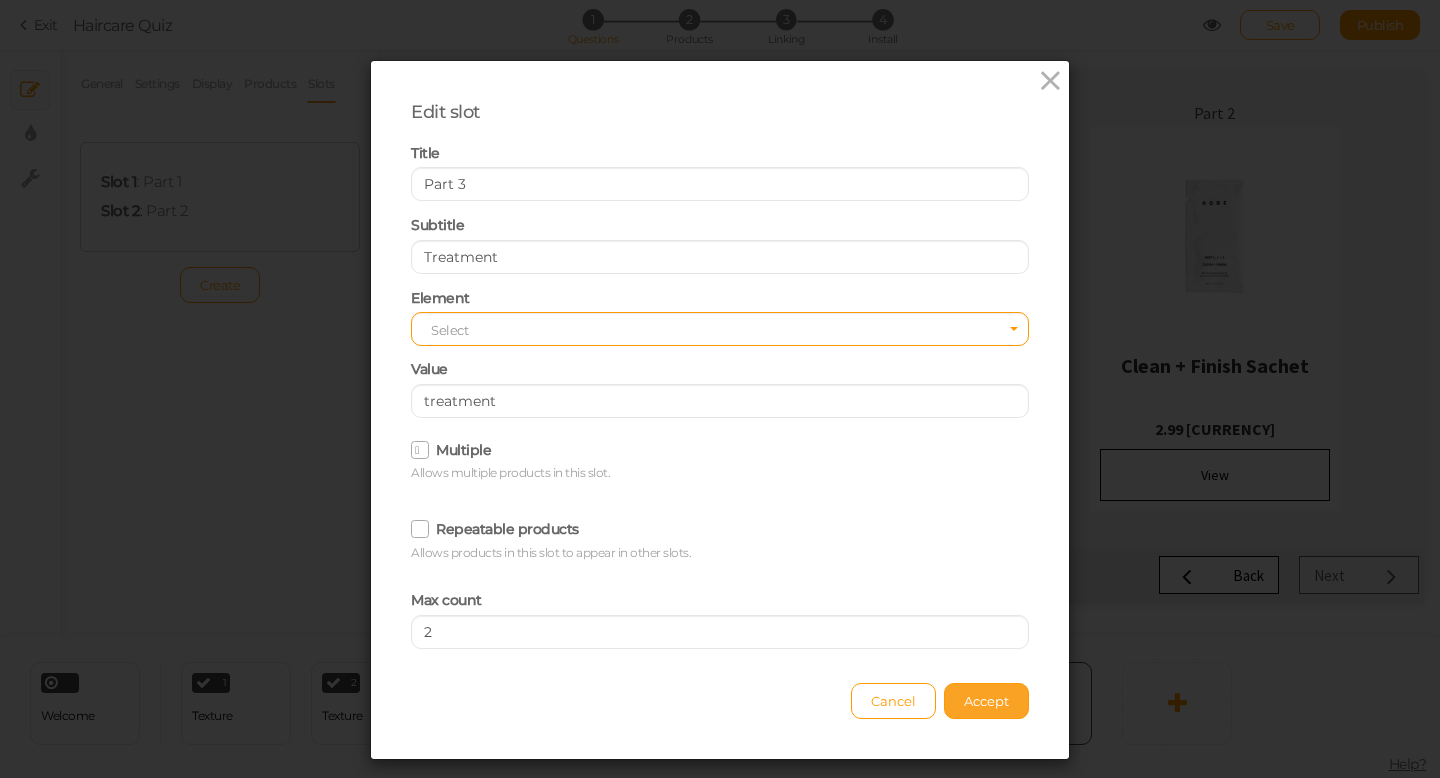 click on "Accept" at bounding box center (986, 701) 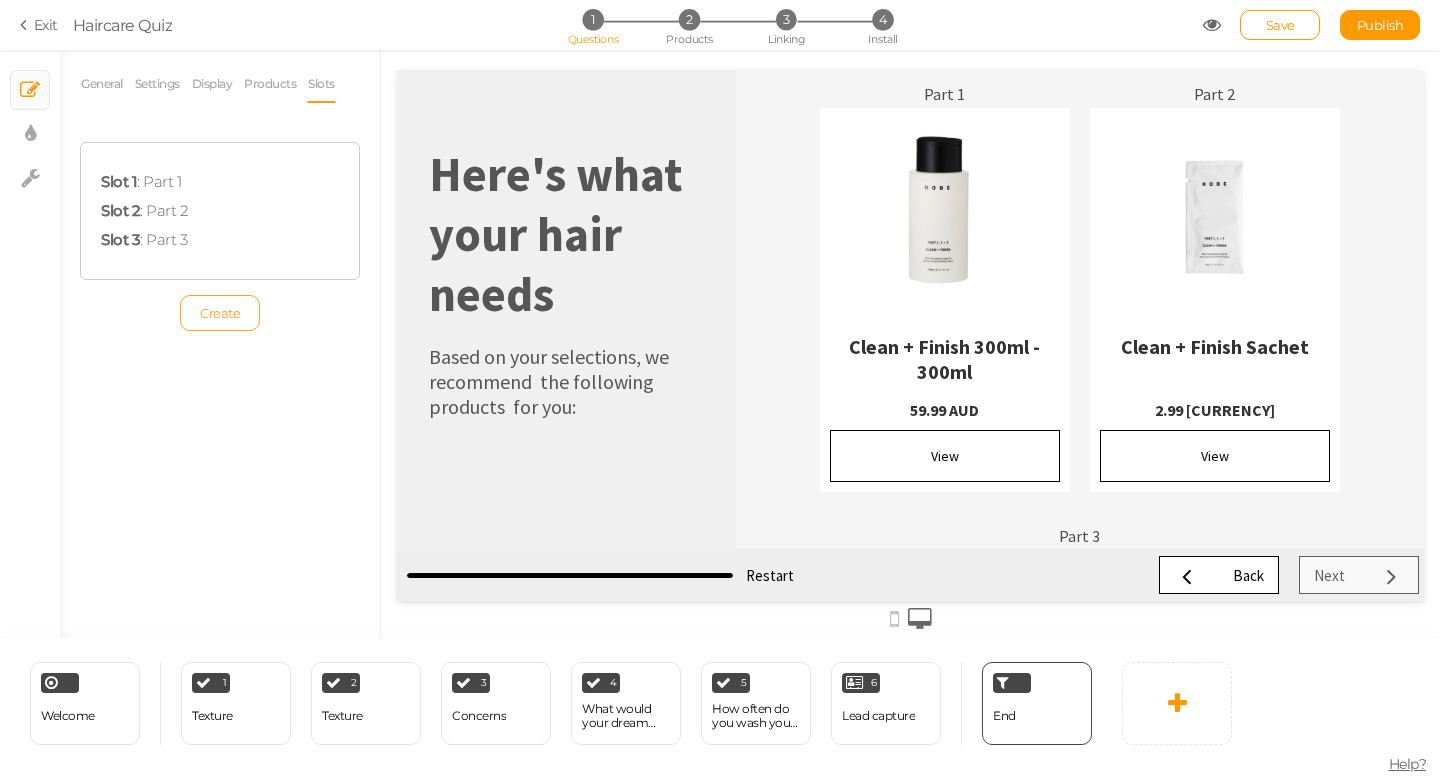 click on "Create" at bounding box center (220, 313) 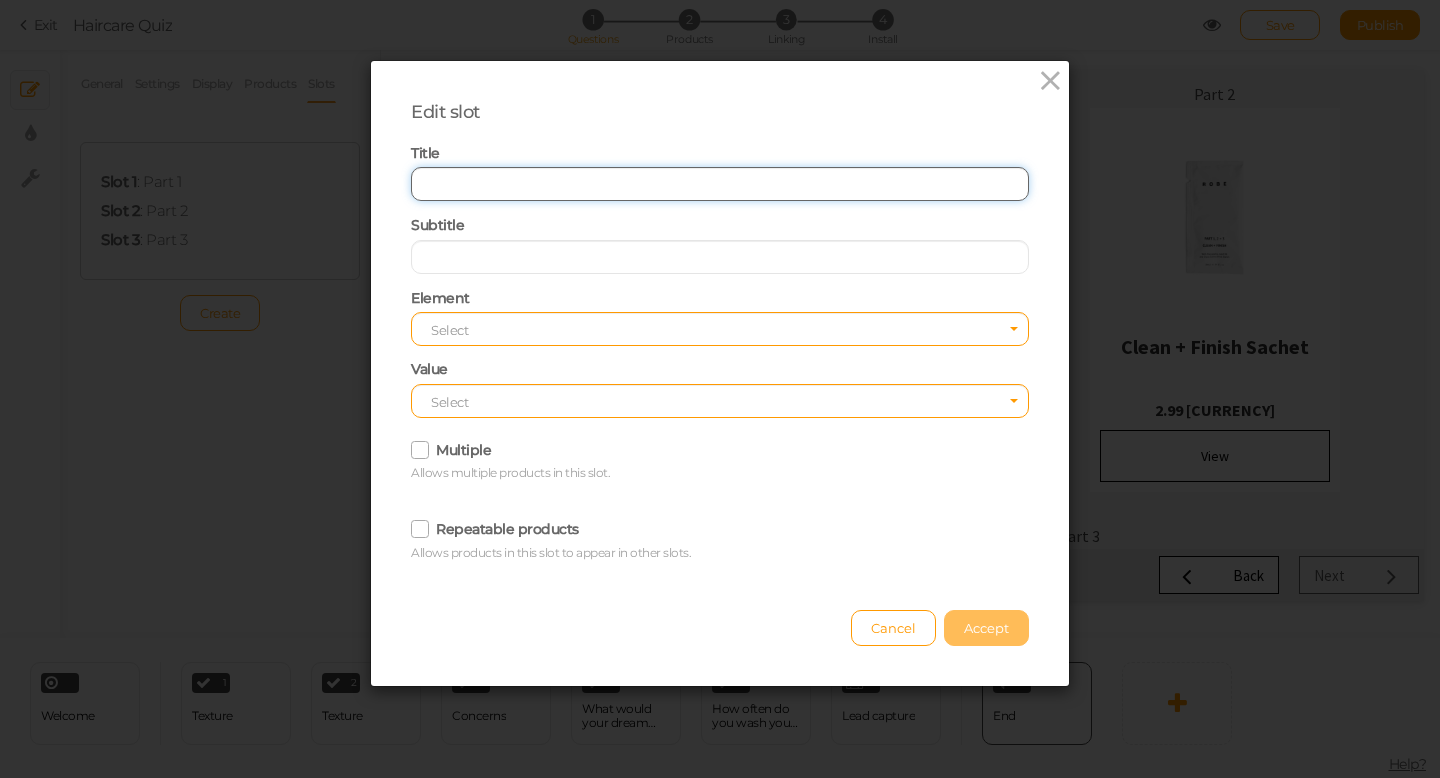 click at bounding box center (720, 184) 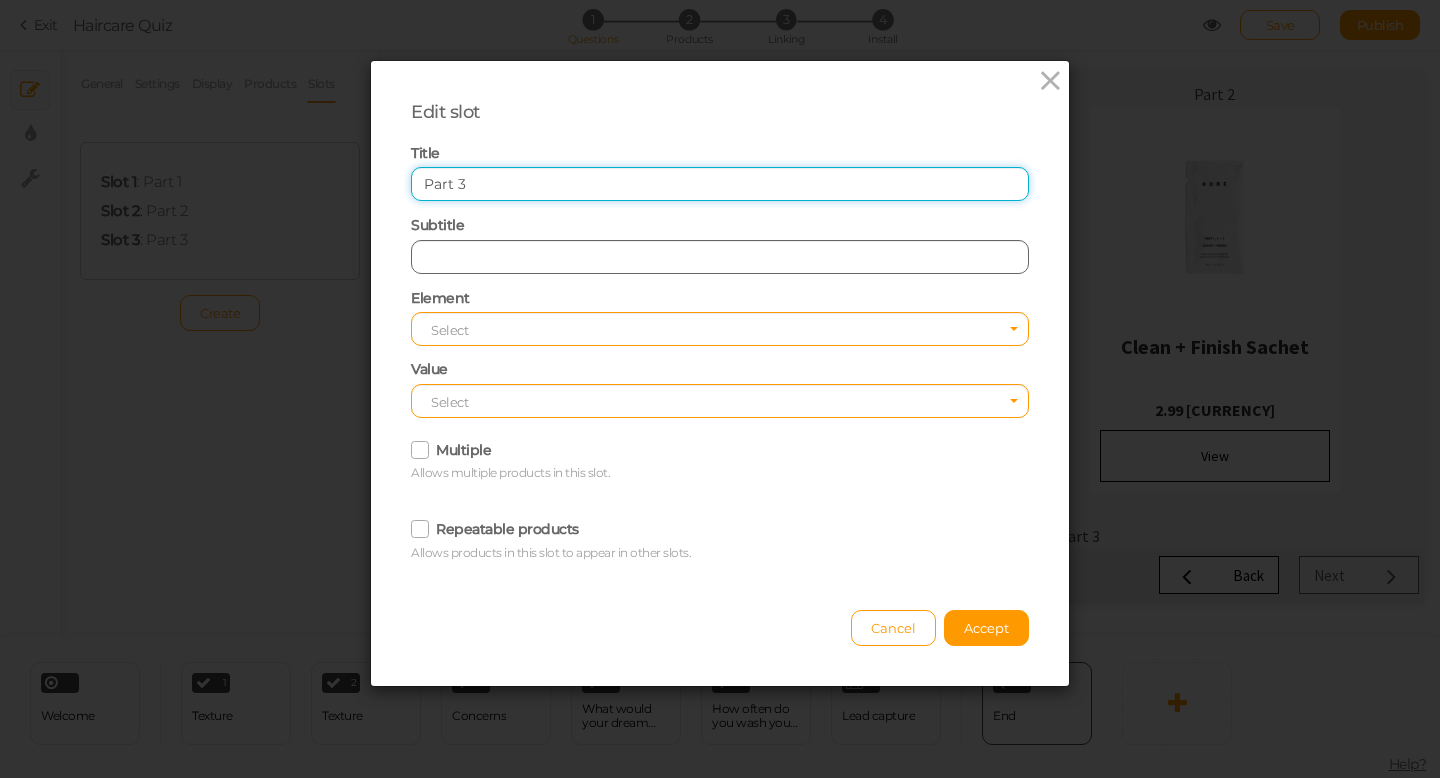 type on "Part 3" 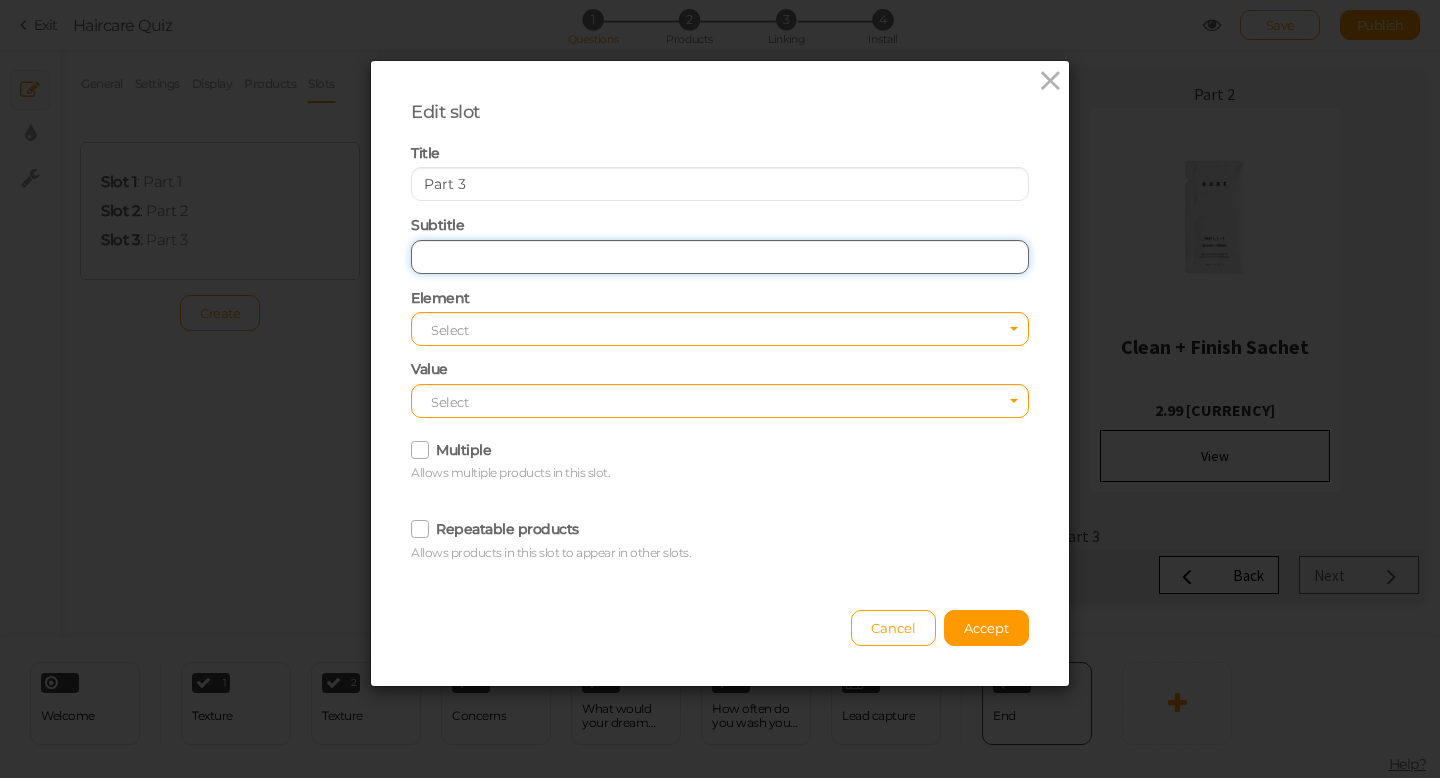 click at bounding box center [720, 257] 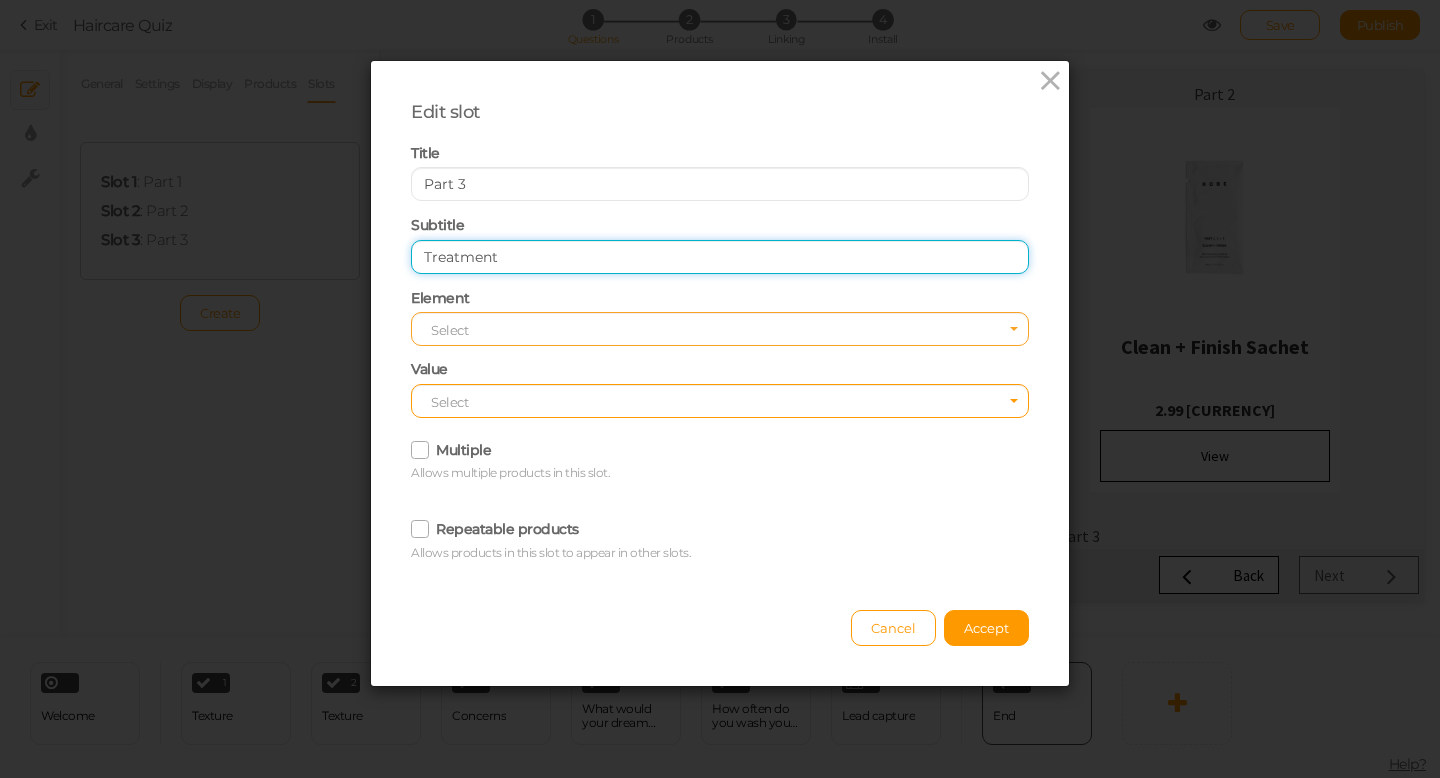 type on "Treatment" 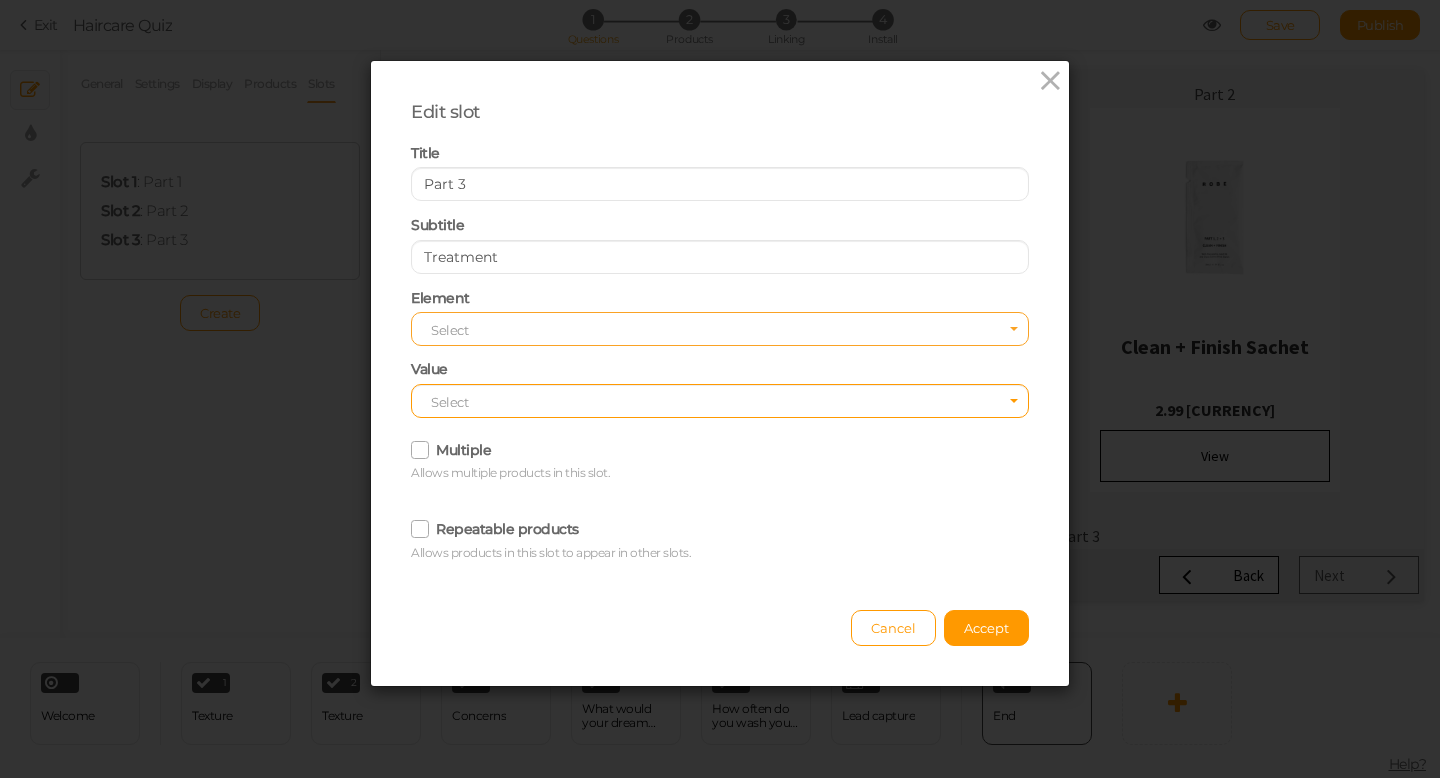 click on "Select" at bounding box center (720, 329) 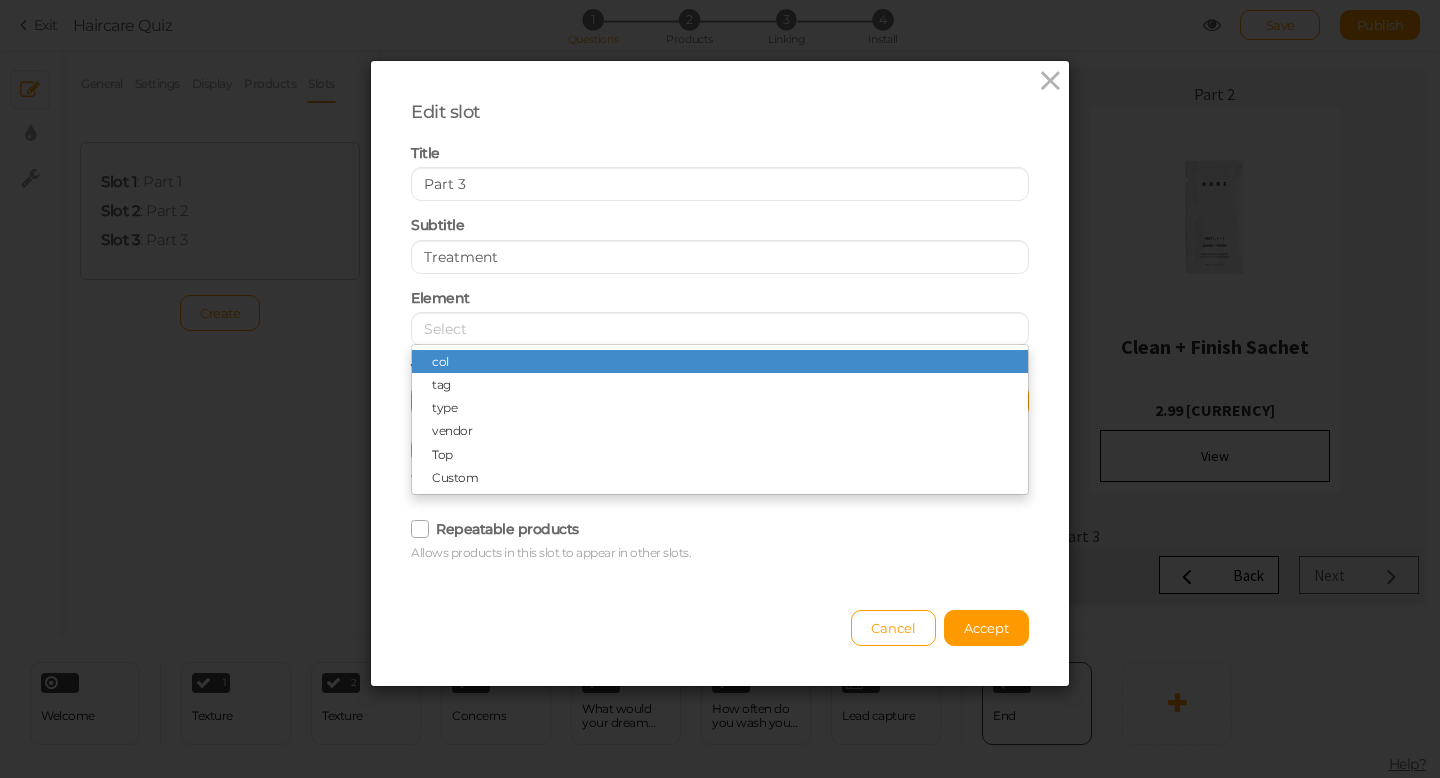 click on "Repeatable products    Allows products in this slot to appear in other slots." at bounding box center [720, 536] 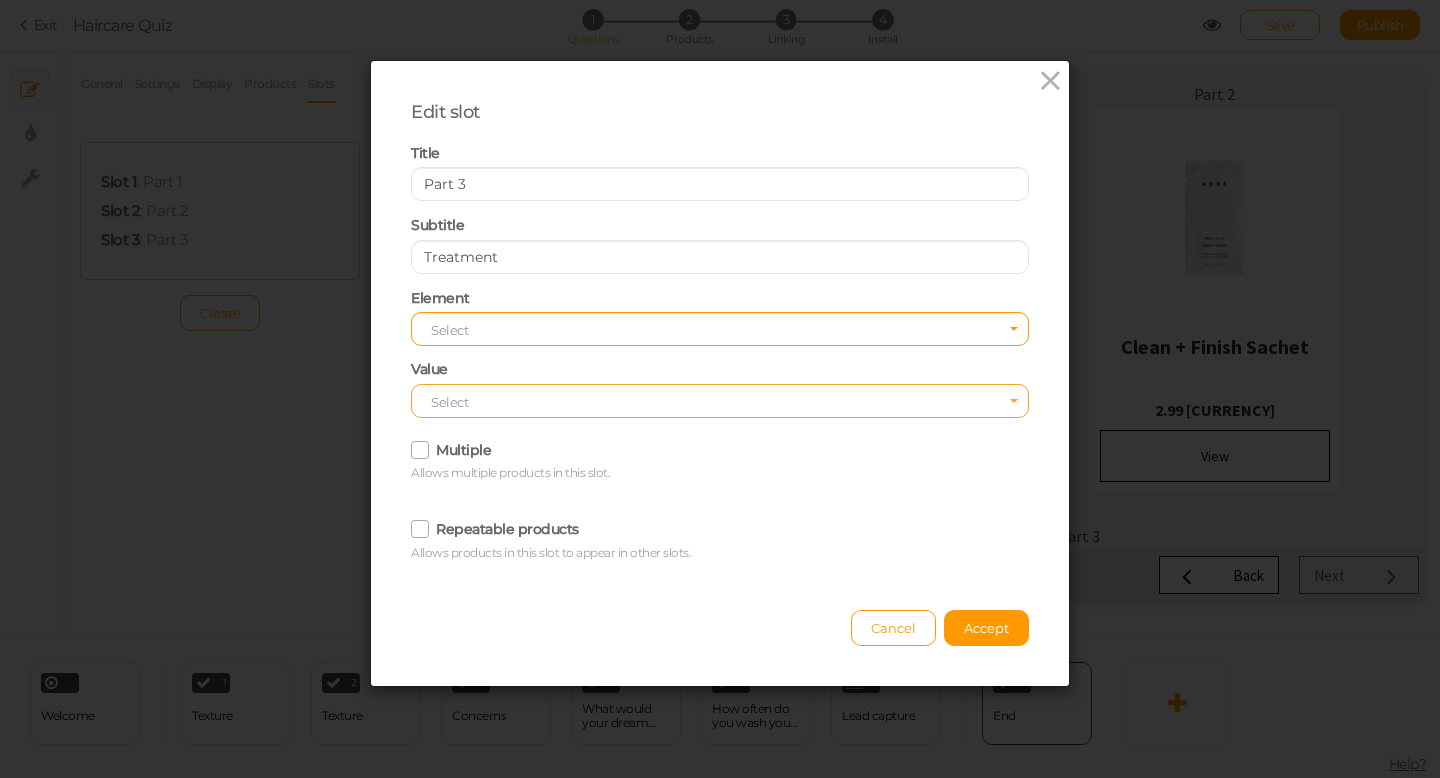 click on "Select" at bounding box center (720, 401) 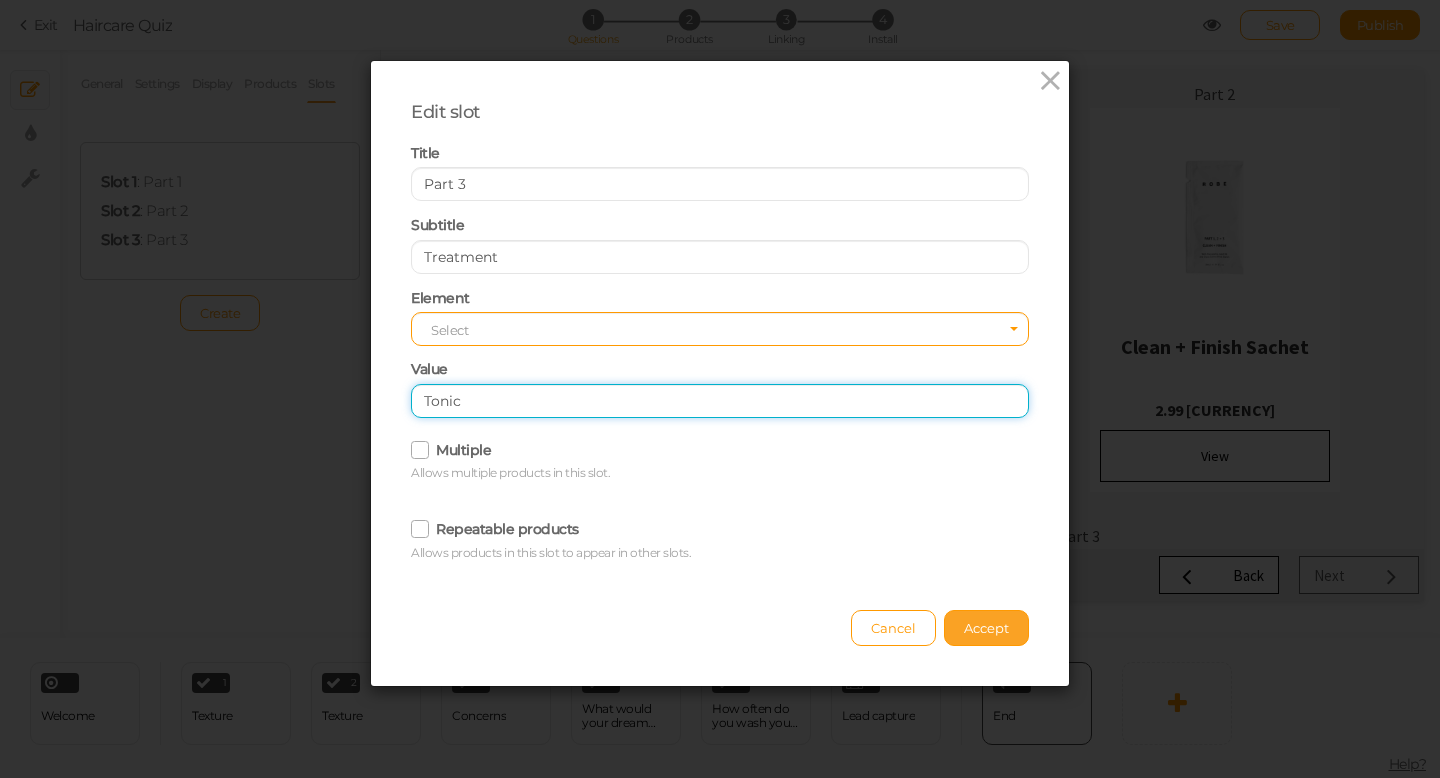 type on "Tonic" 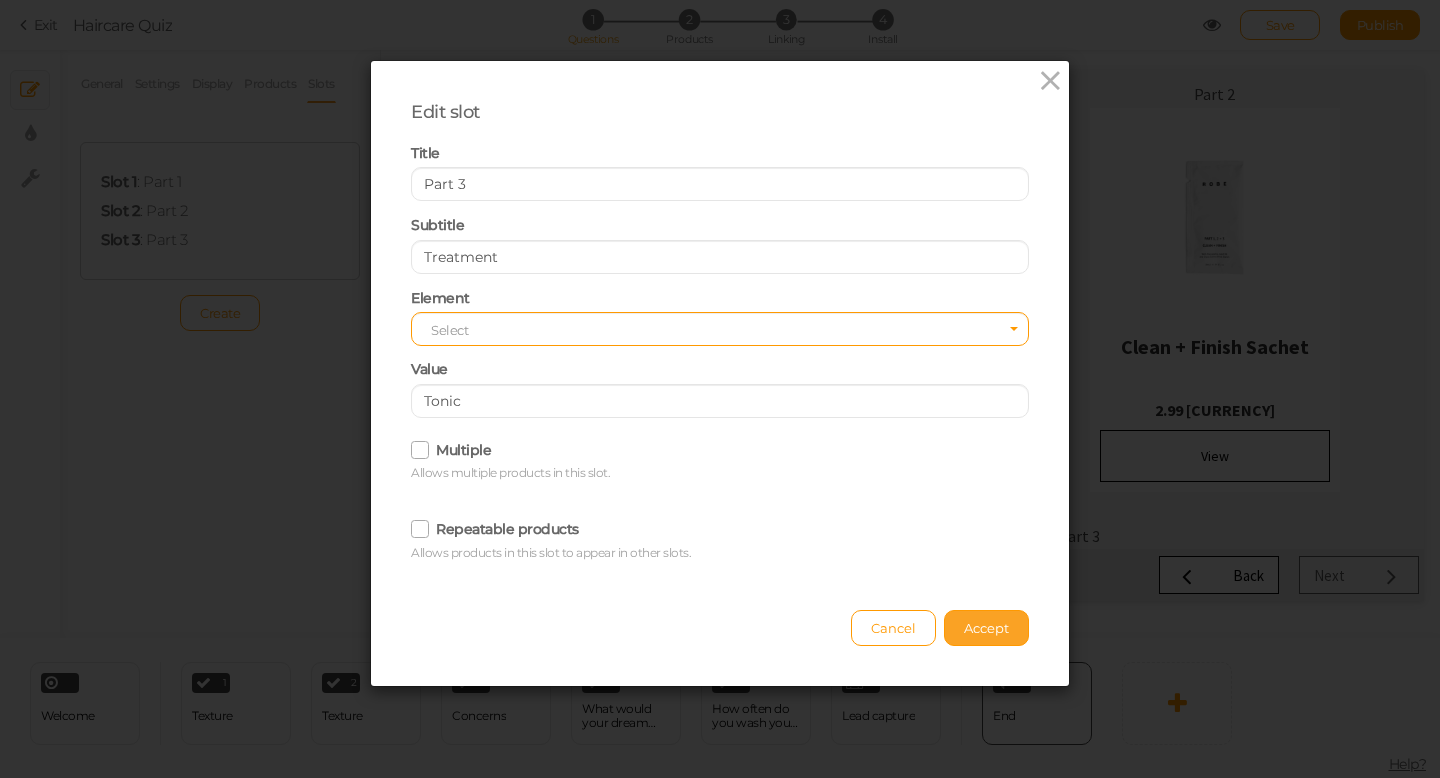 click on "Accept" at bounding box center (986, 628) 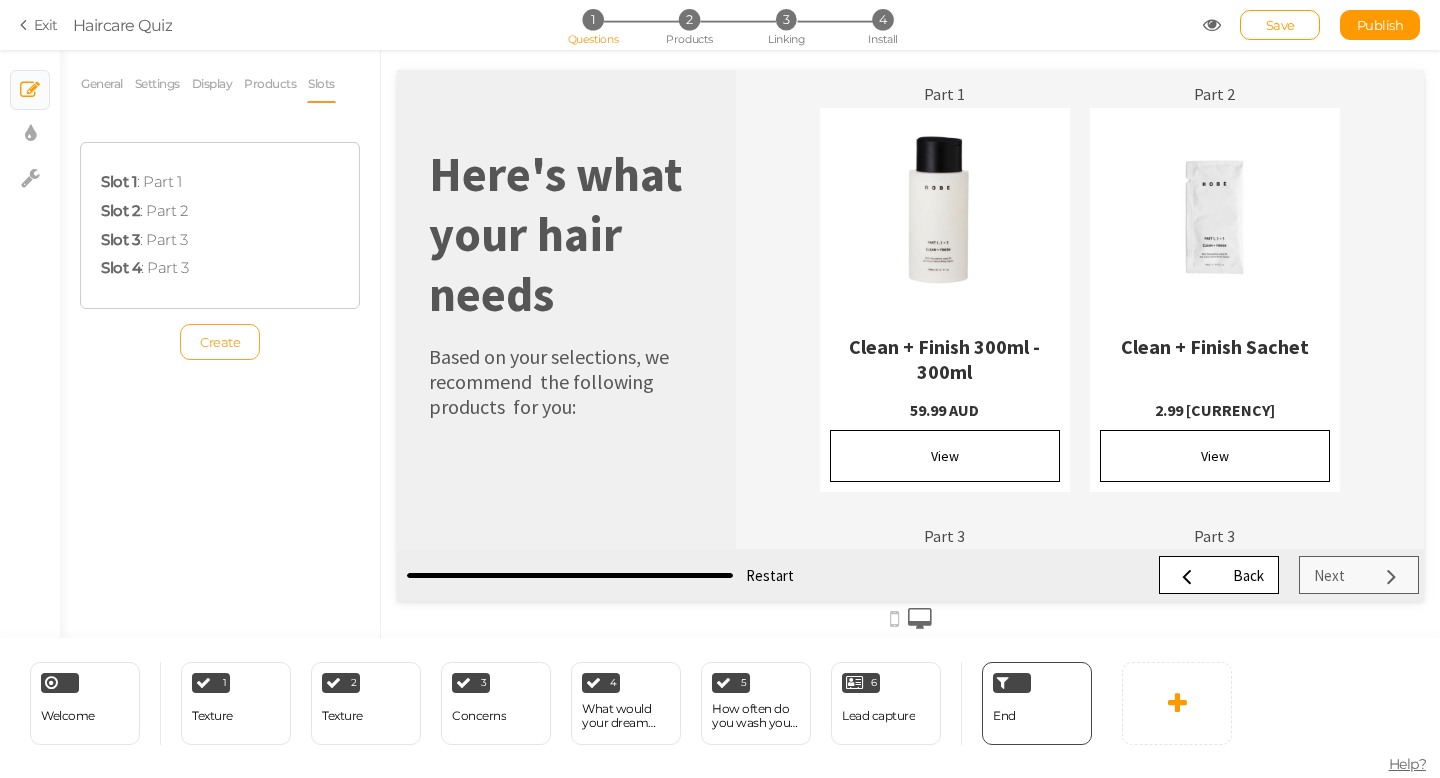click on "Create" at bounding box center (220, 342) 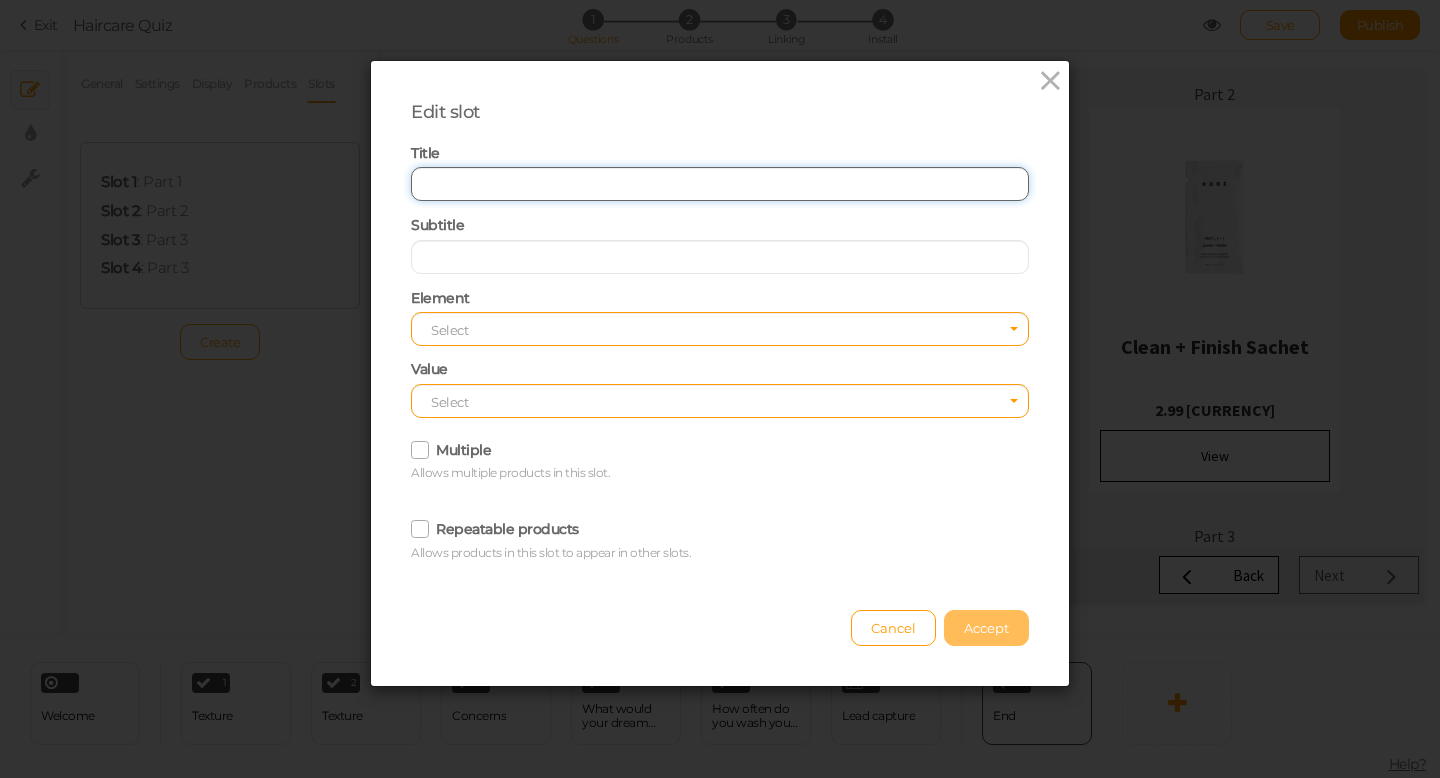 click at bounding box center (720, 184) 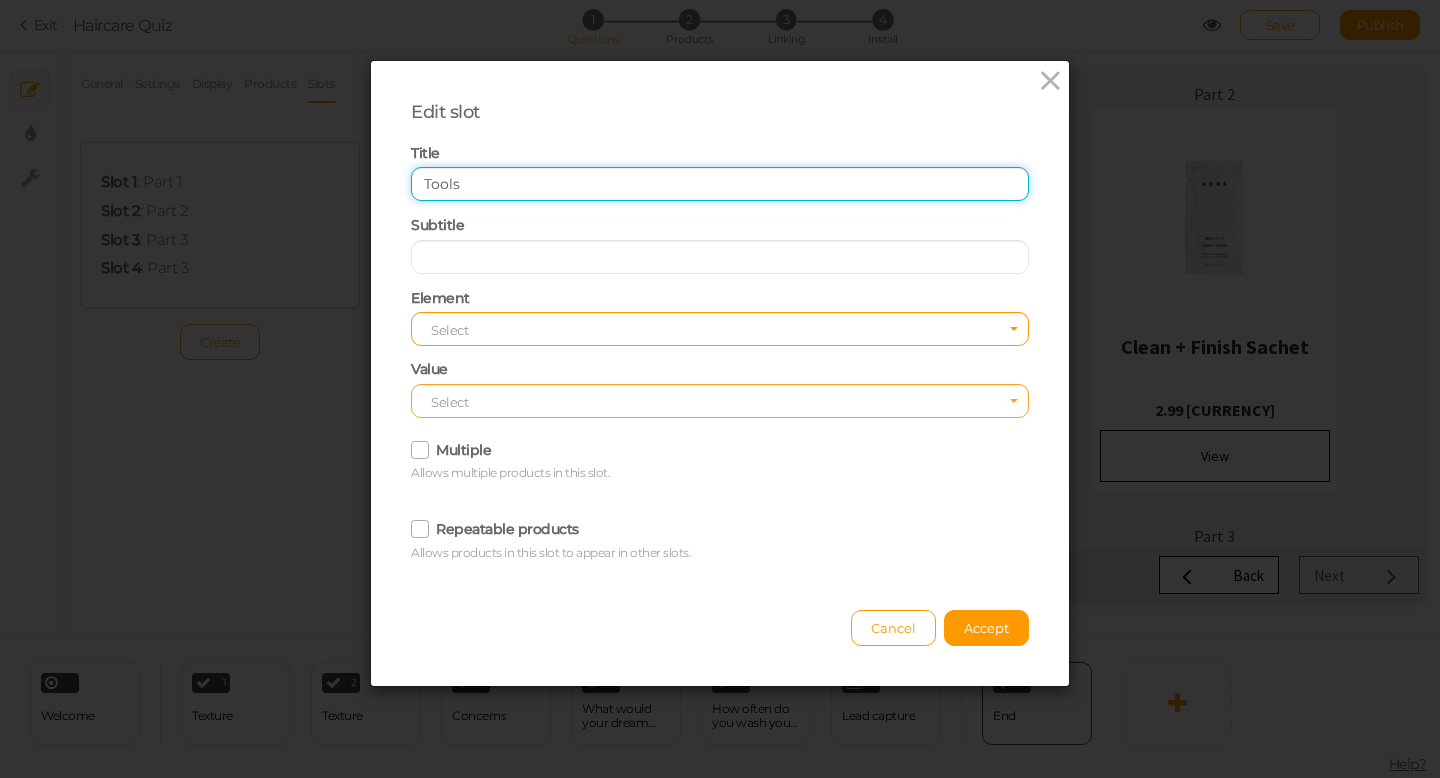 type on "Tools" 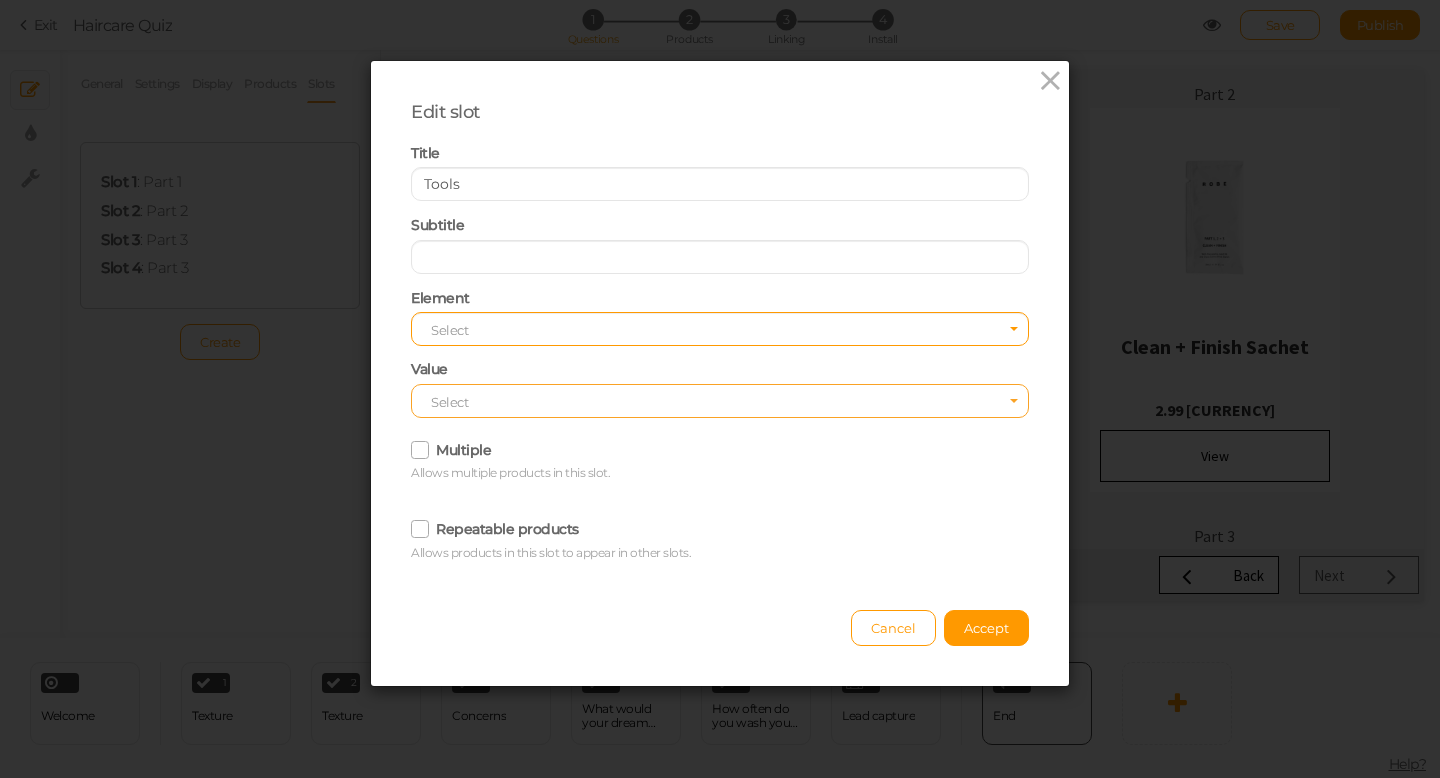 click on "Select" at bounding box center (720, 401) 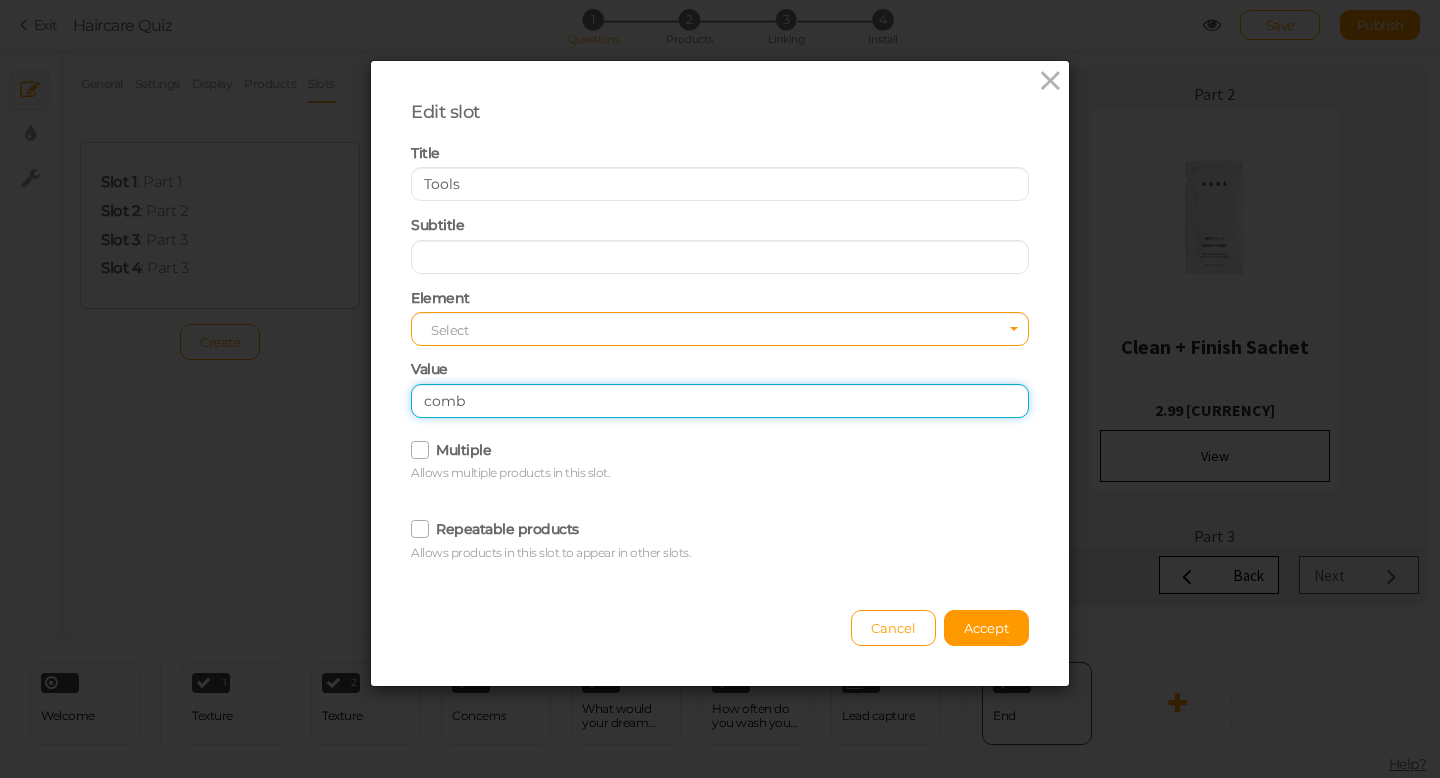 type on "comb" 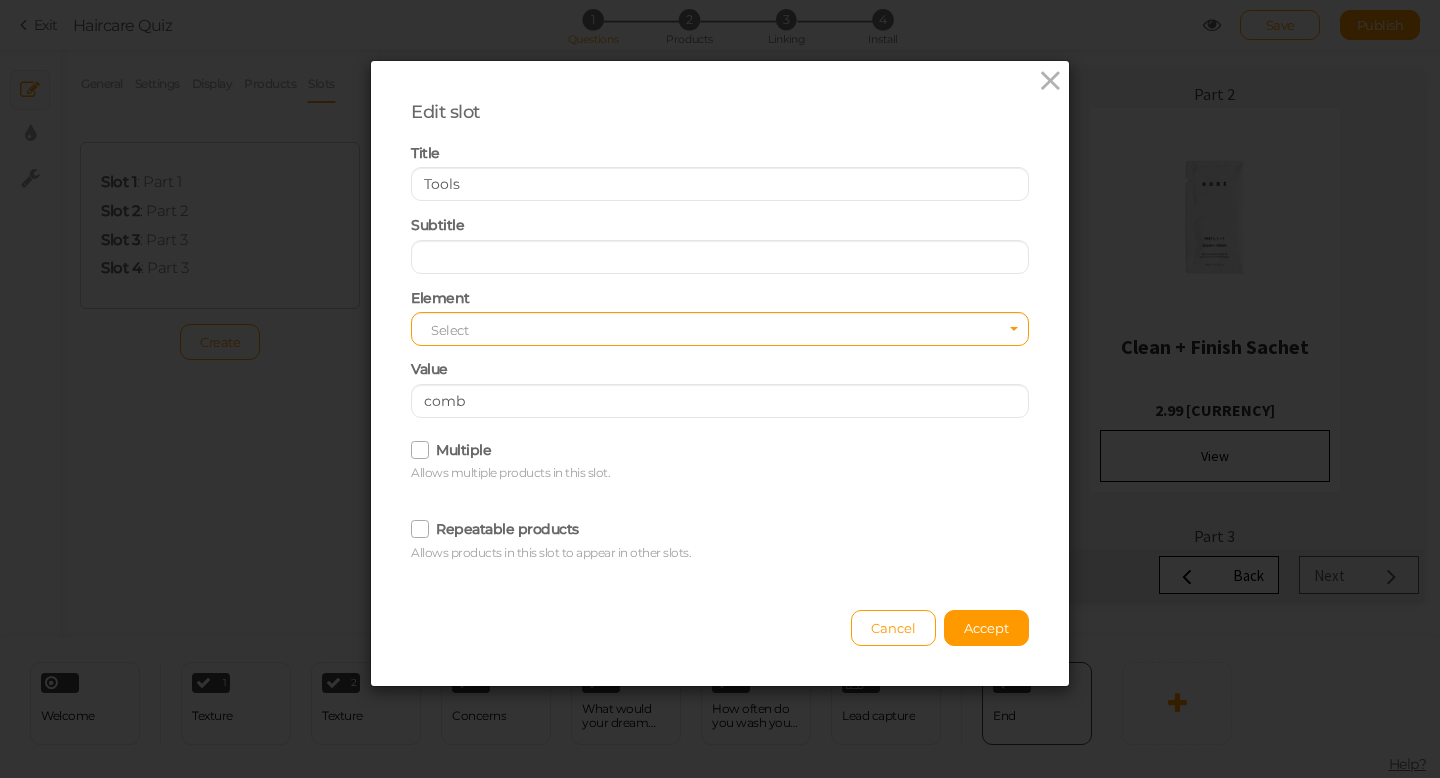 click at bounding box center [421, 449] 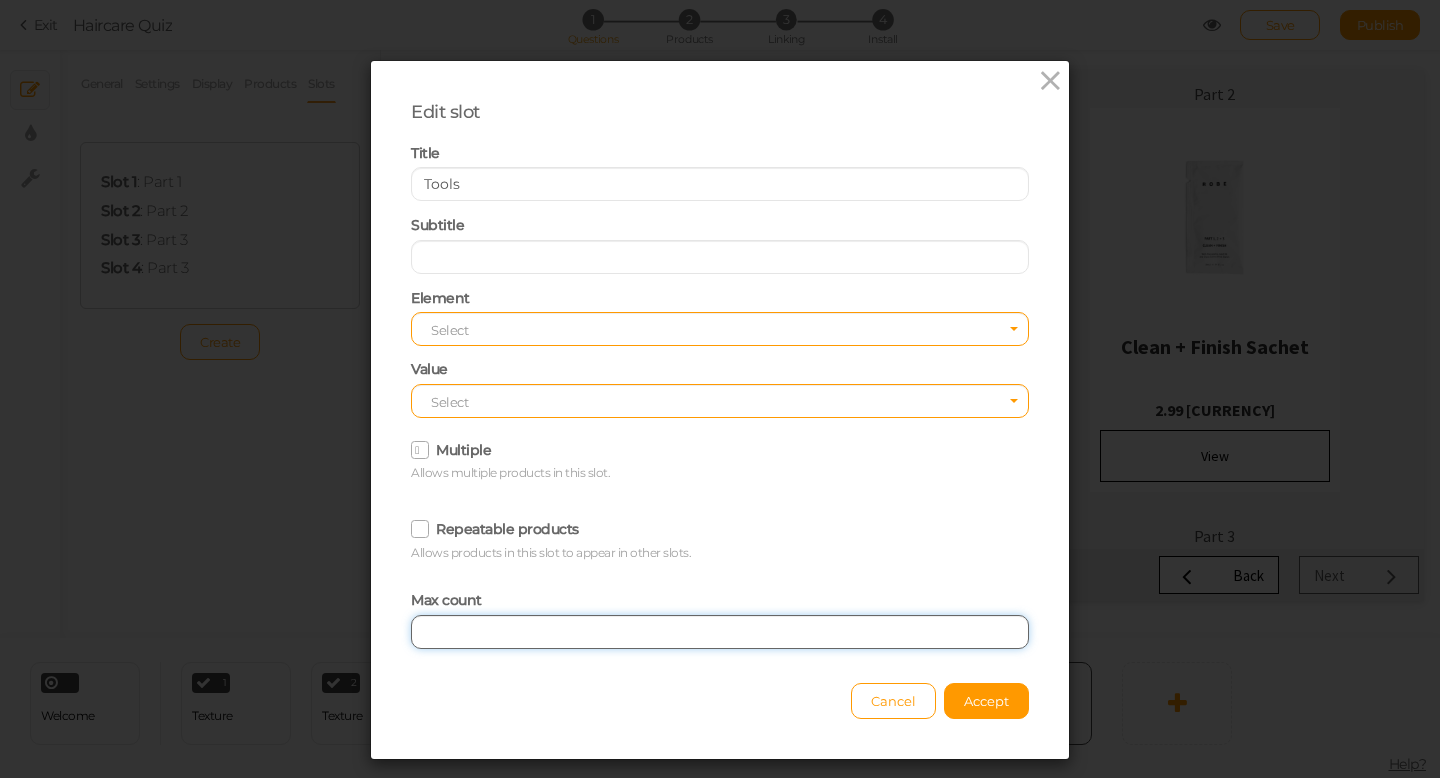 click at bounding box center [720, 632] 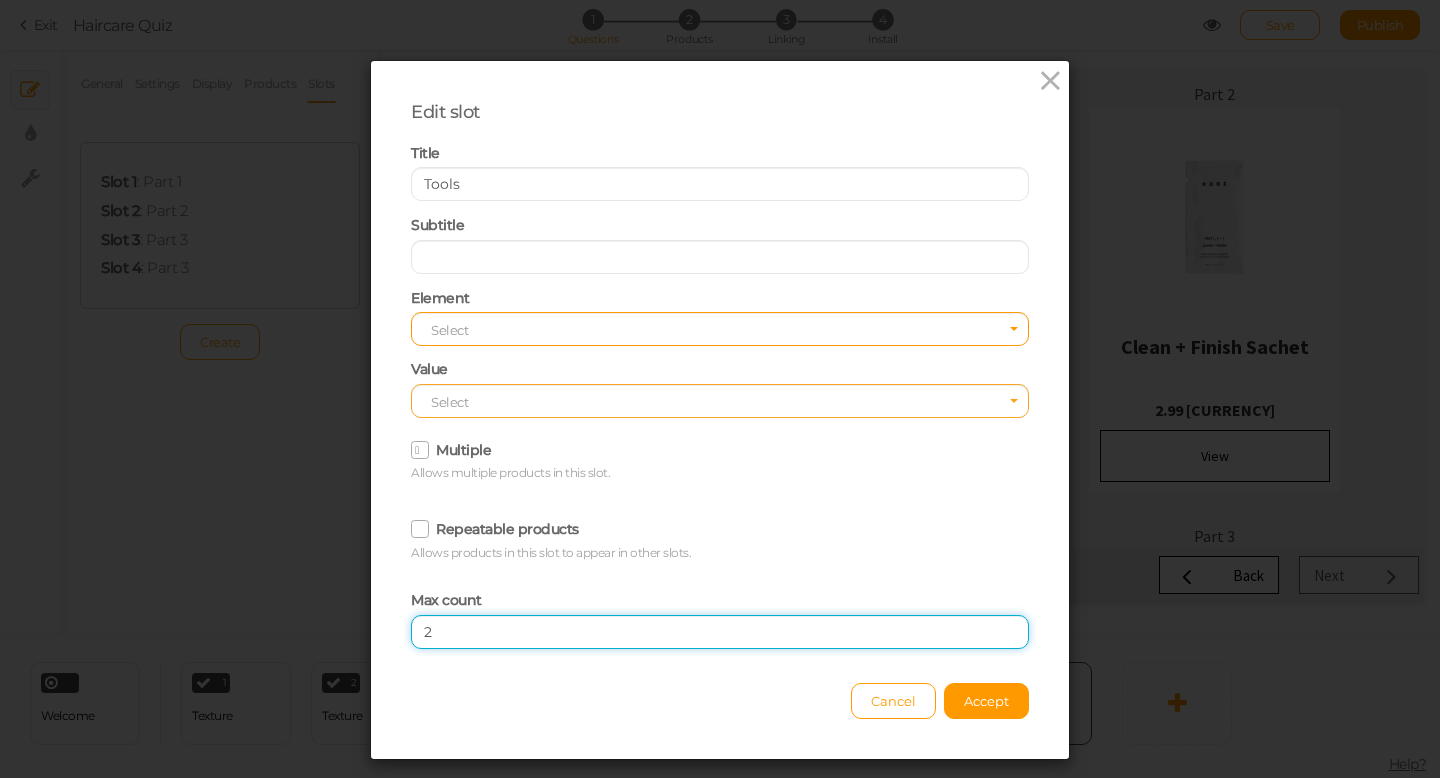 type on "2" 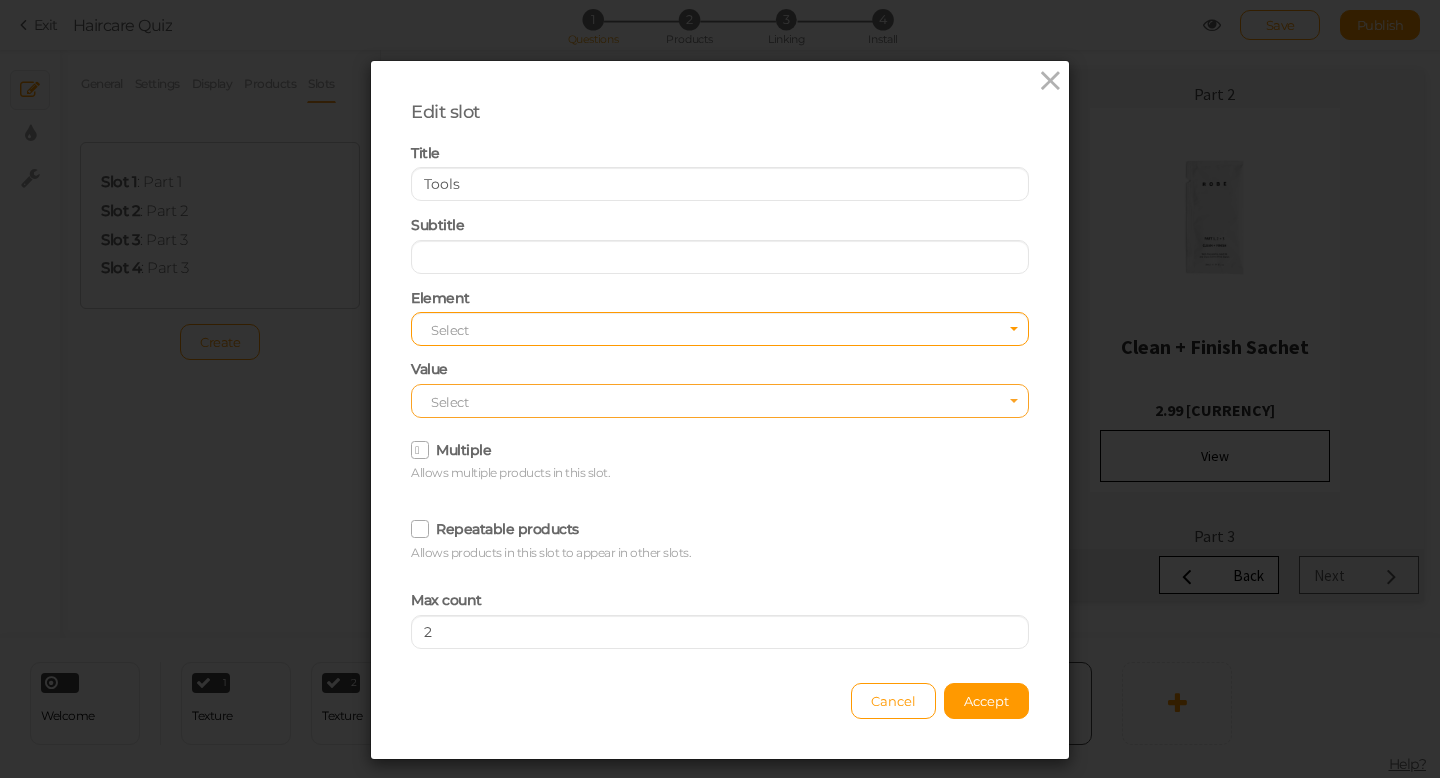 click on "Select" at bounding box center [720, 401] 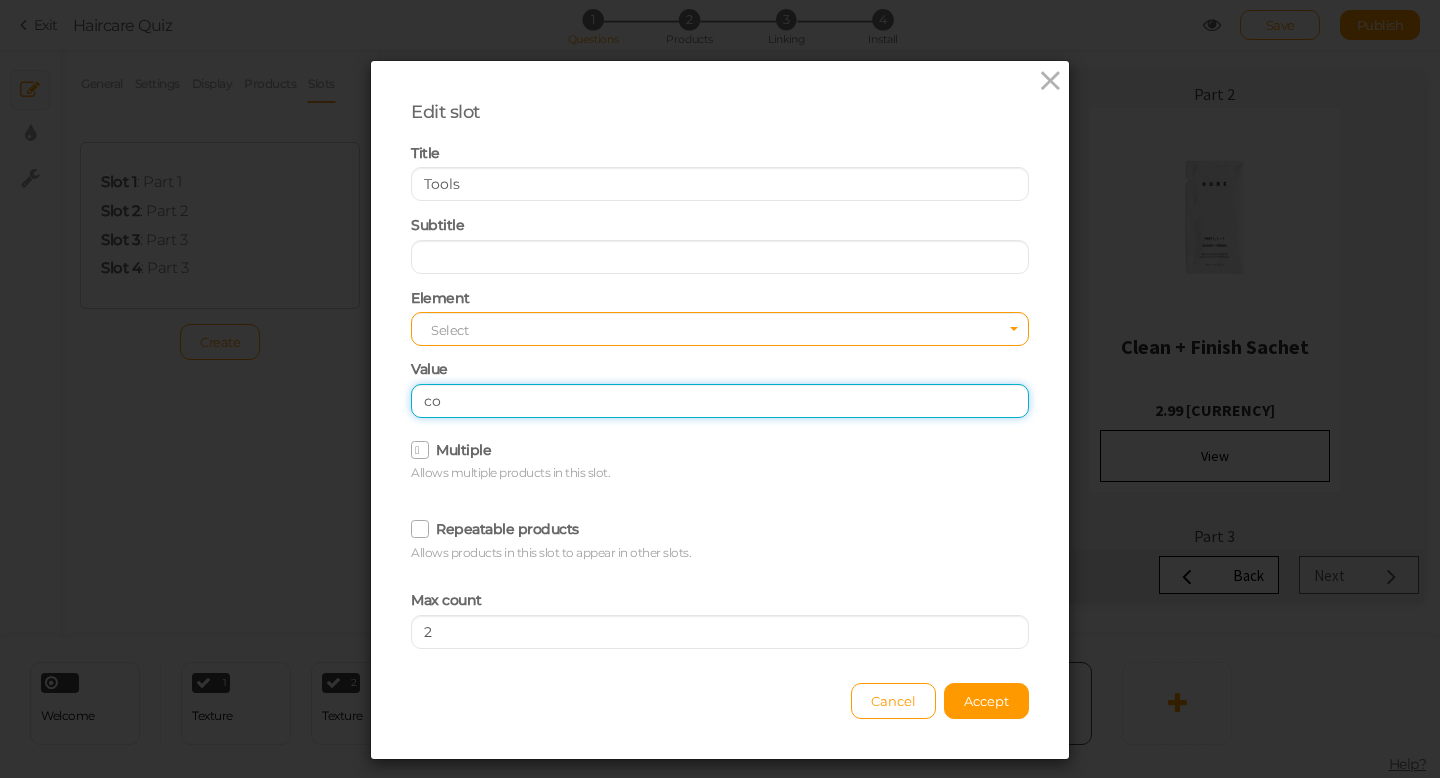 type on "c" 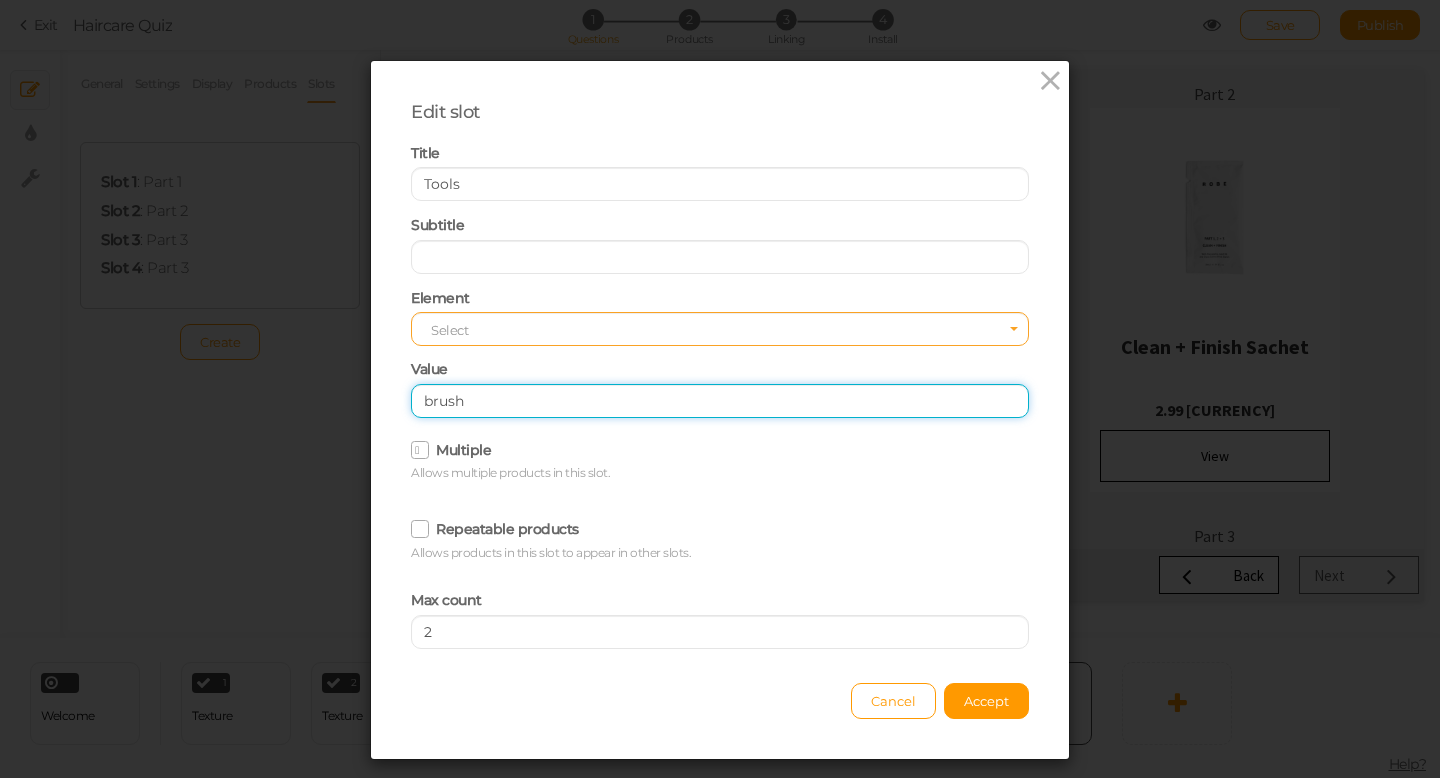 type on "brush" 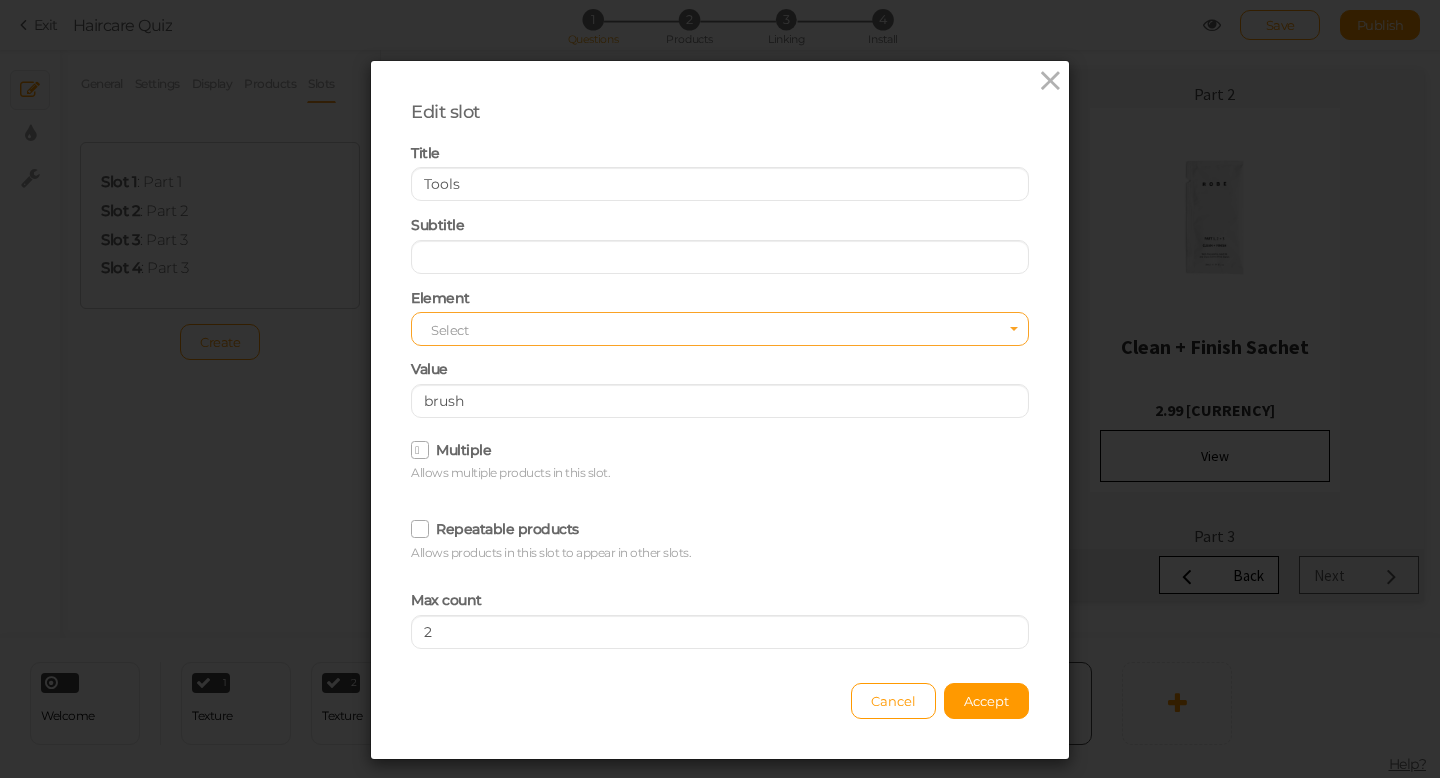 click on "Select" at bounding box center [720, 329] 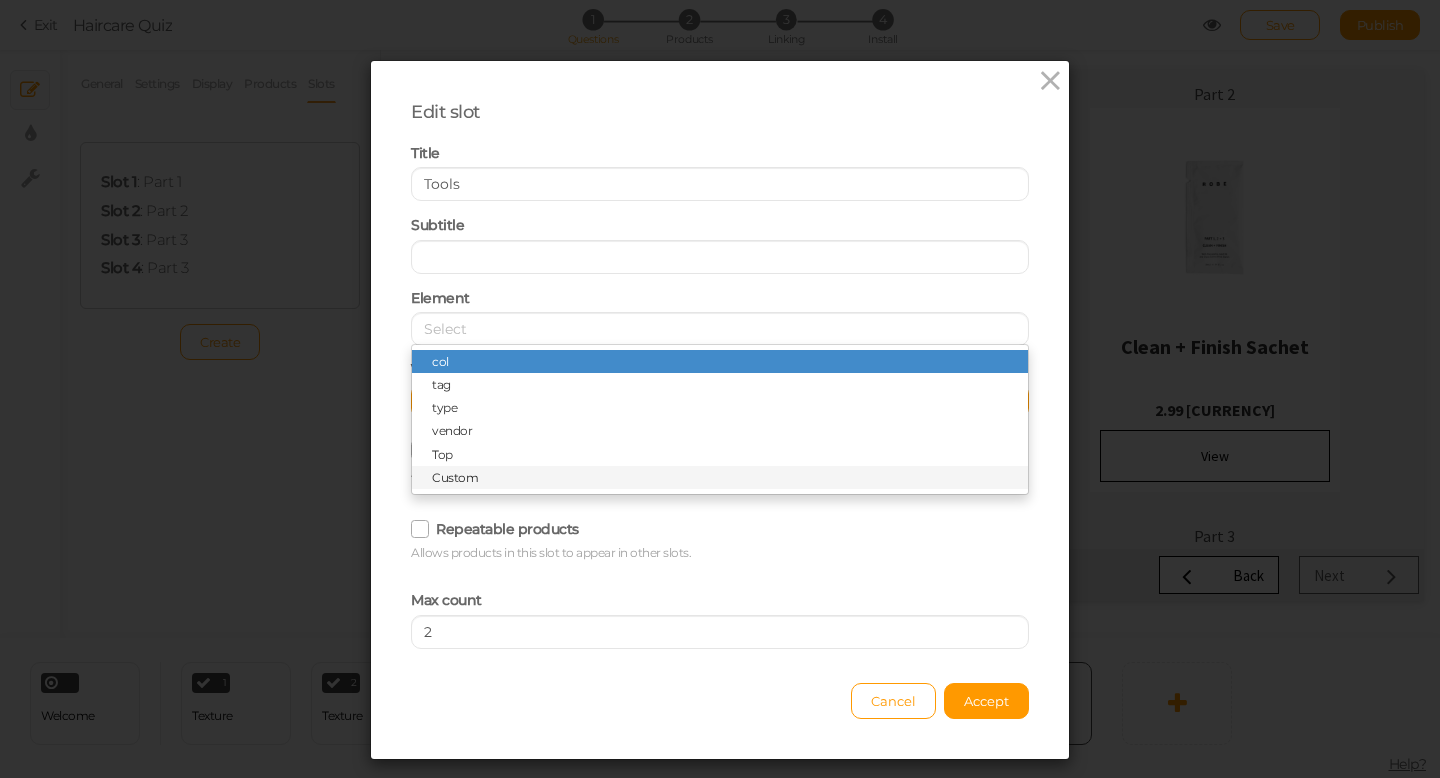 click on "Custom" at bounding box center [720, 477] 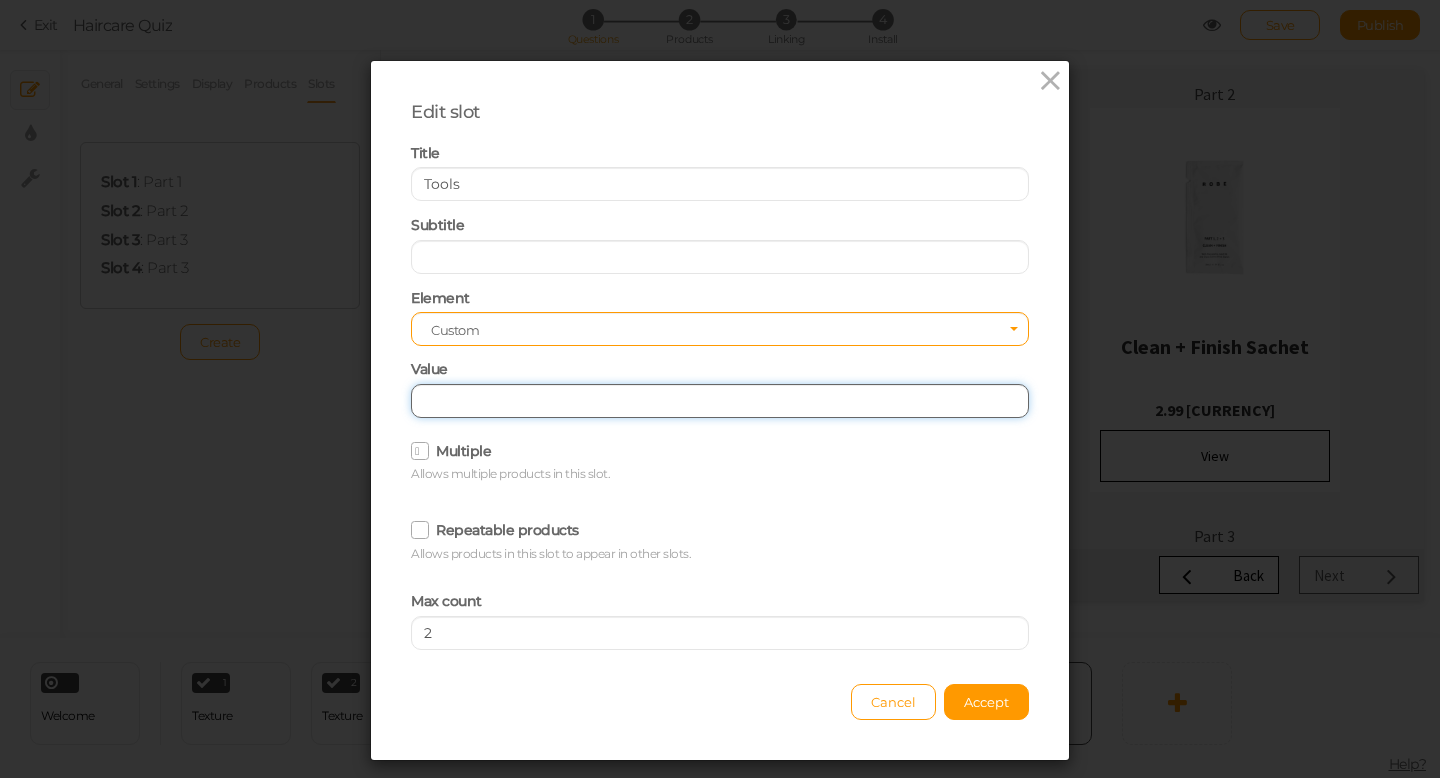 click at bounding box center (720, 401) 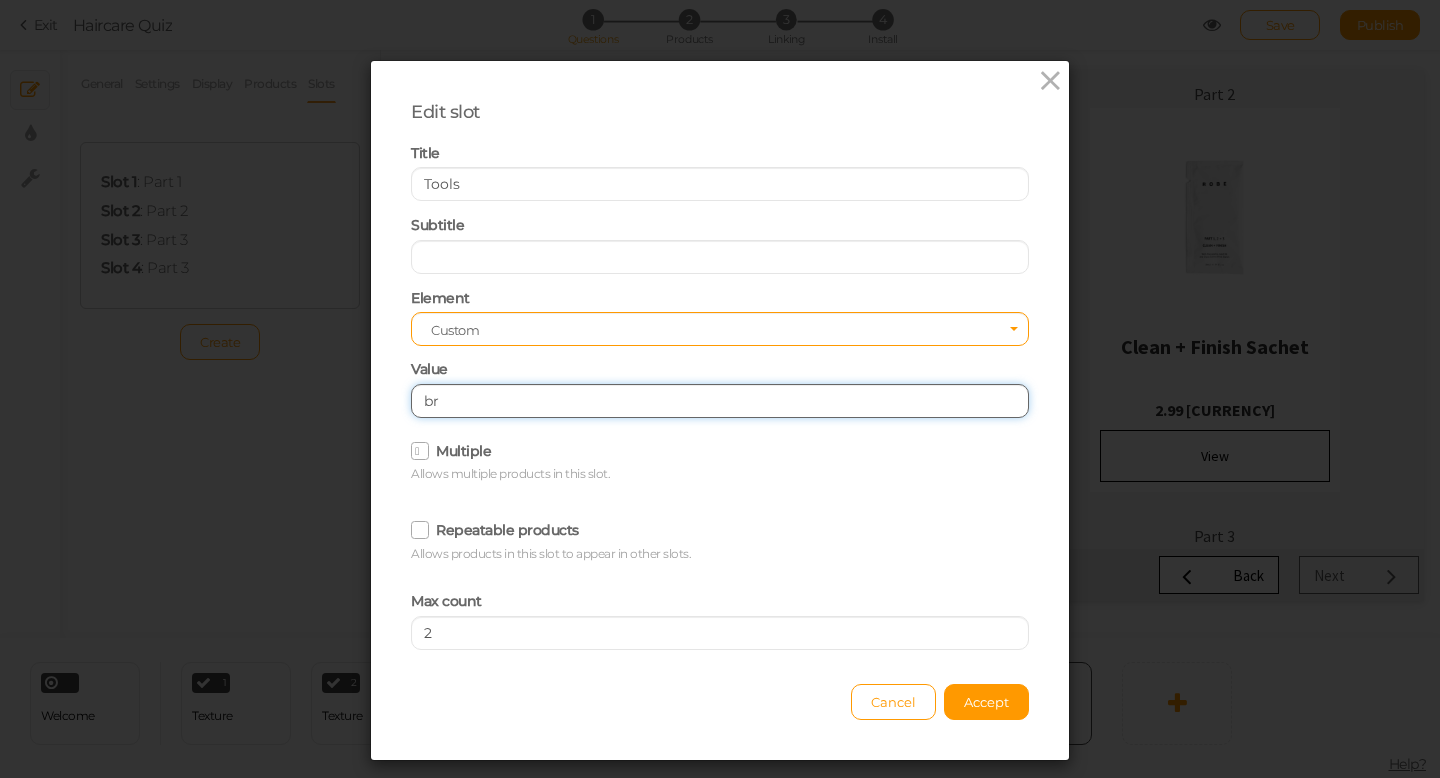 type on "b" 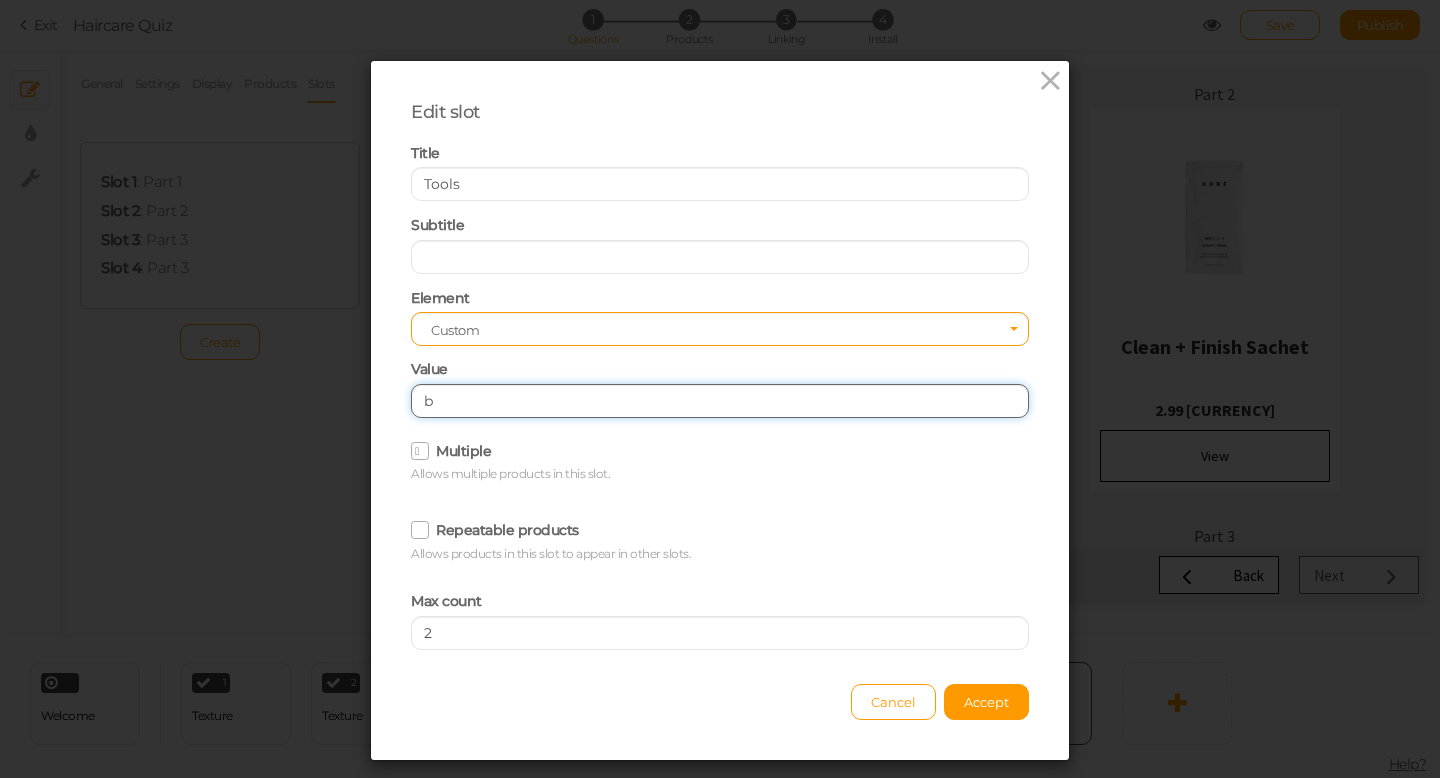 type 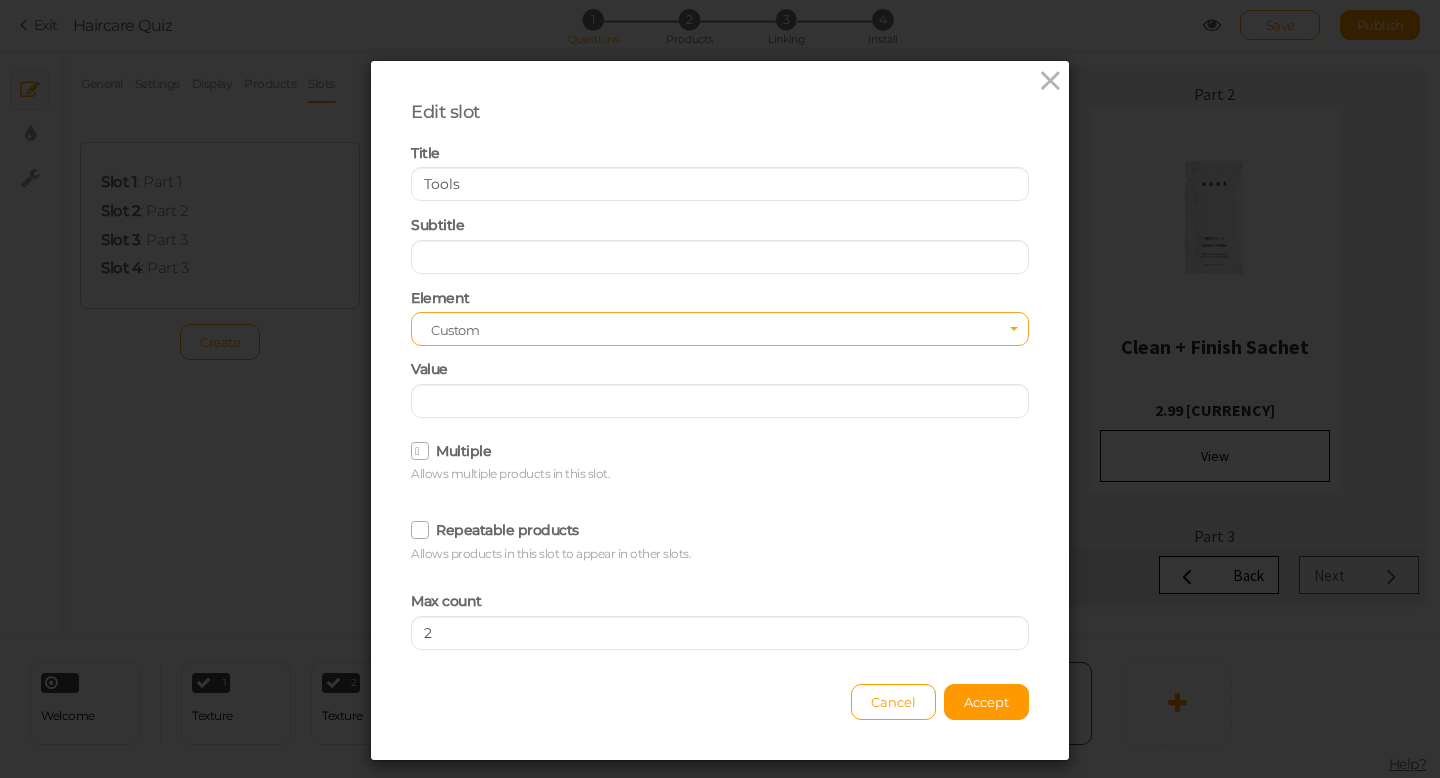 click on "Custom" at bounding box center (720, 331) 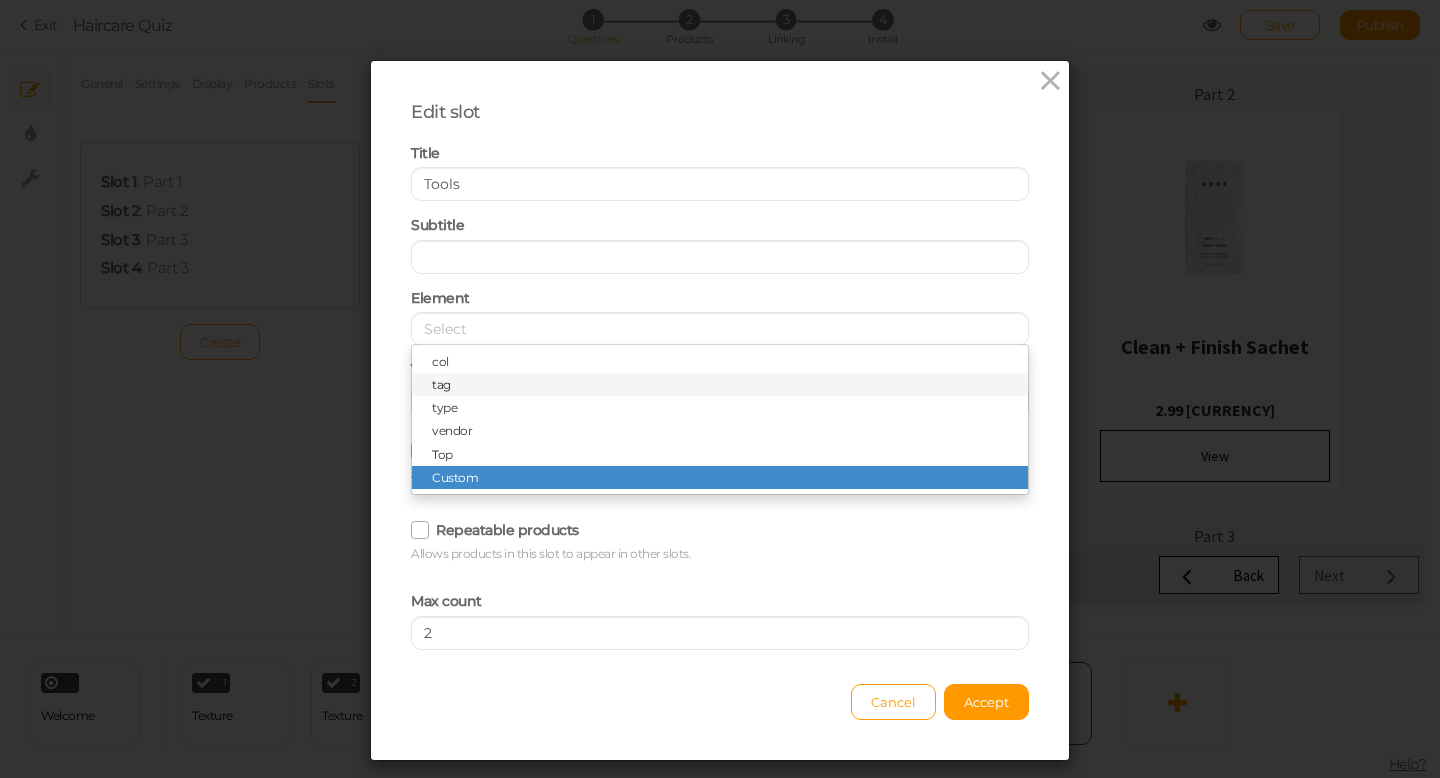 click on "tag" at bounding box center [720, 384] 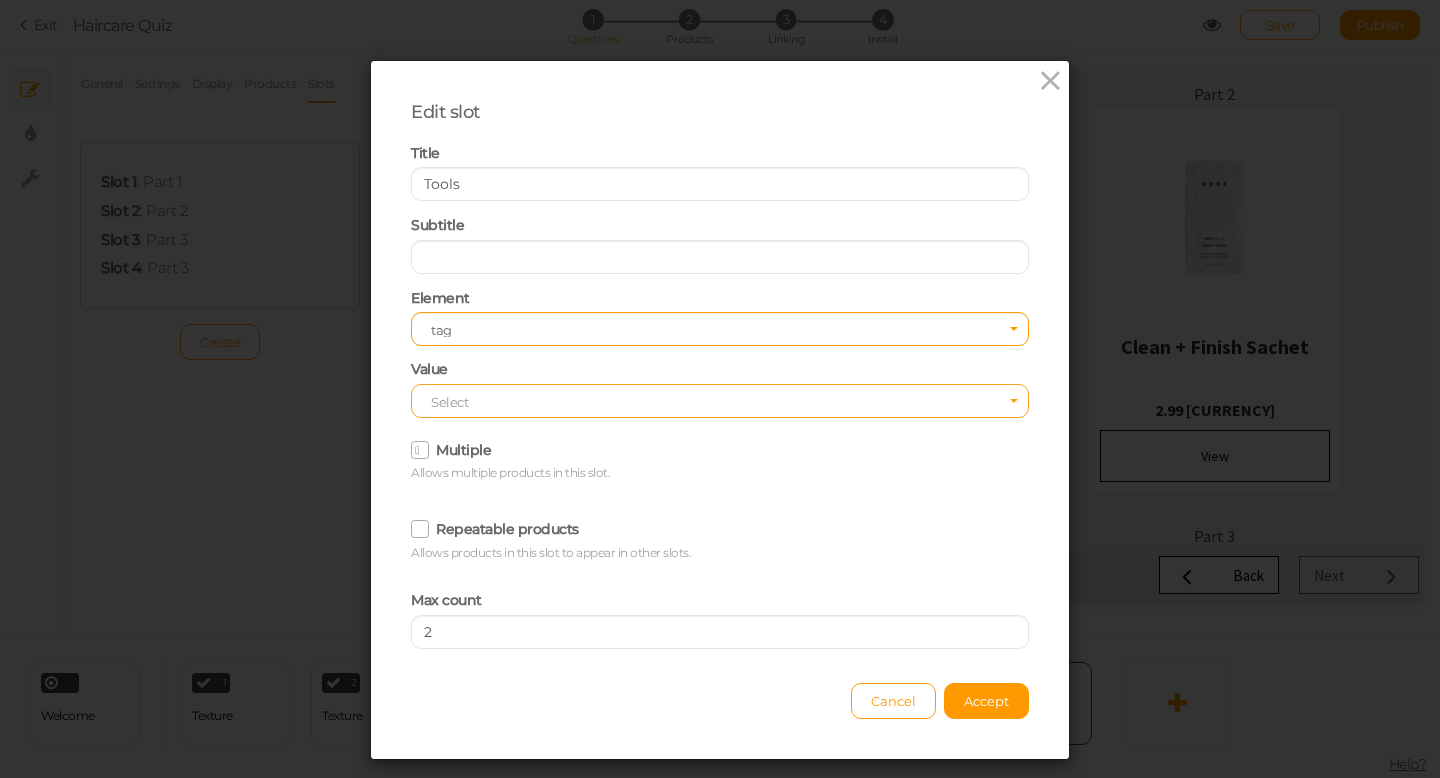 click on "Select" at bounding box center [449, 402] 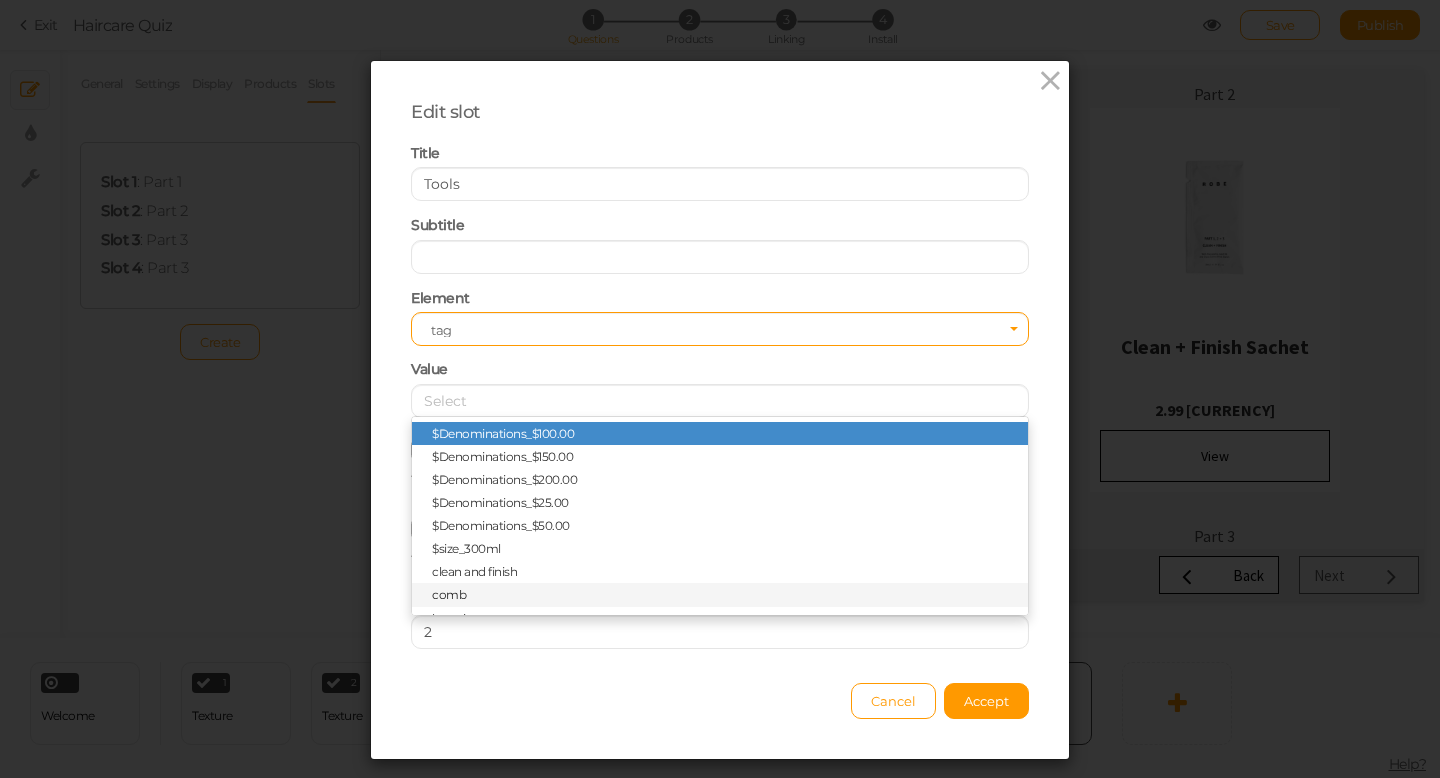click on "comb" at bounding box center (449, 594) 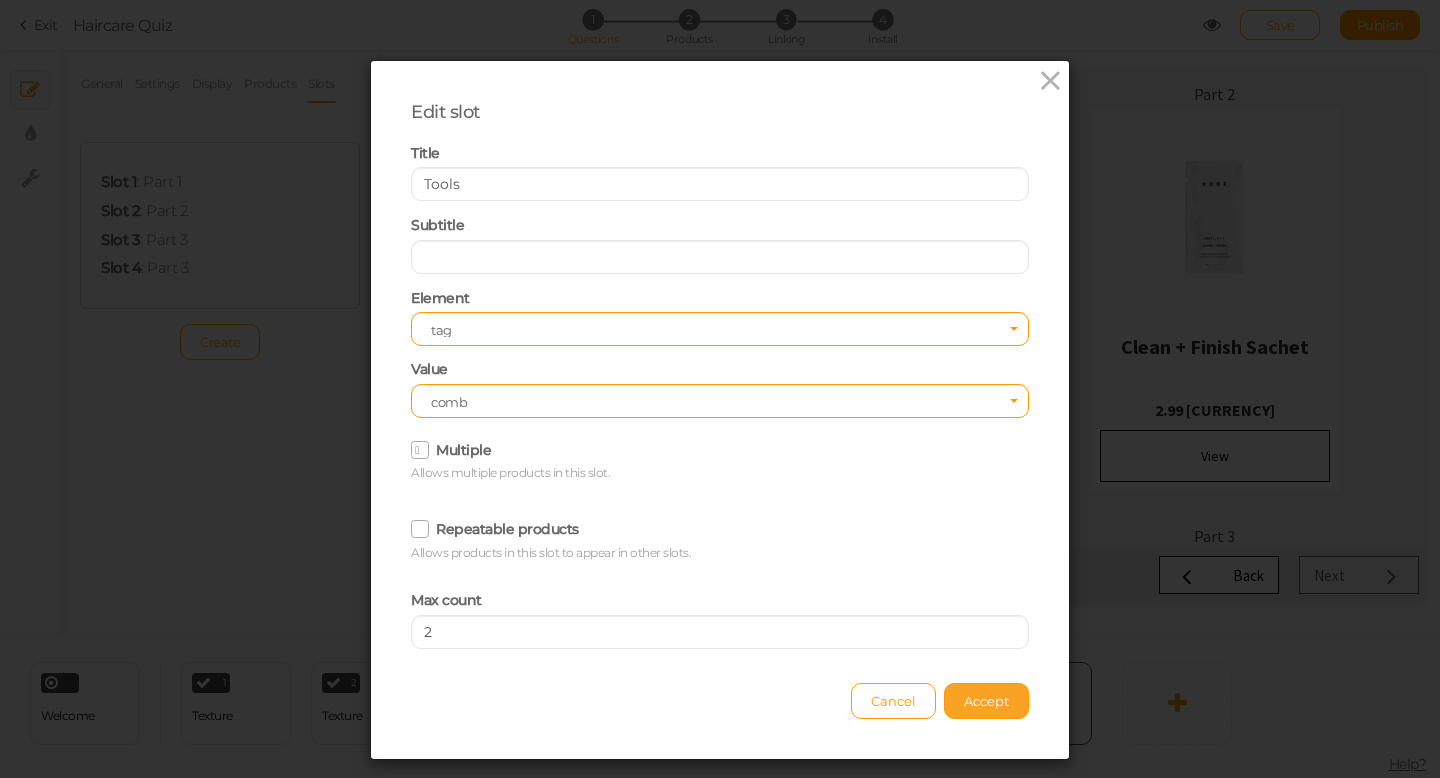 click on "Accept" at bounding box center (986, 701) 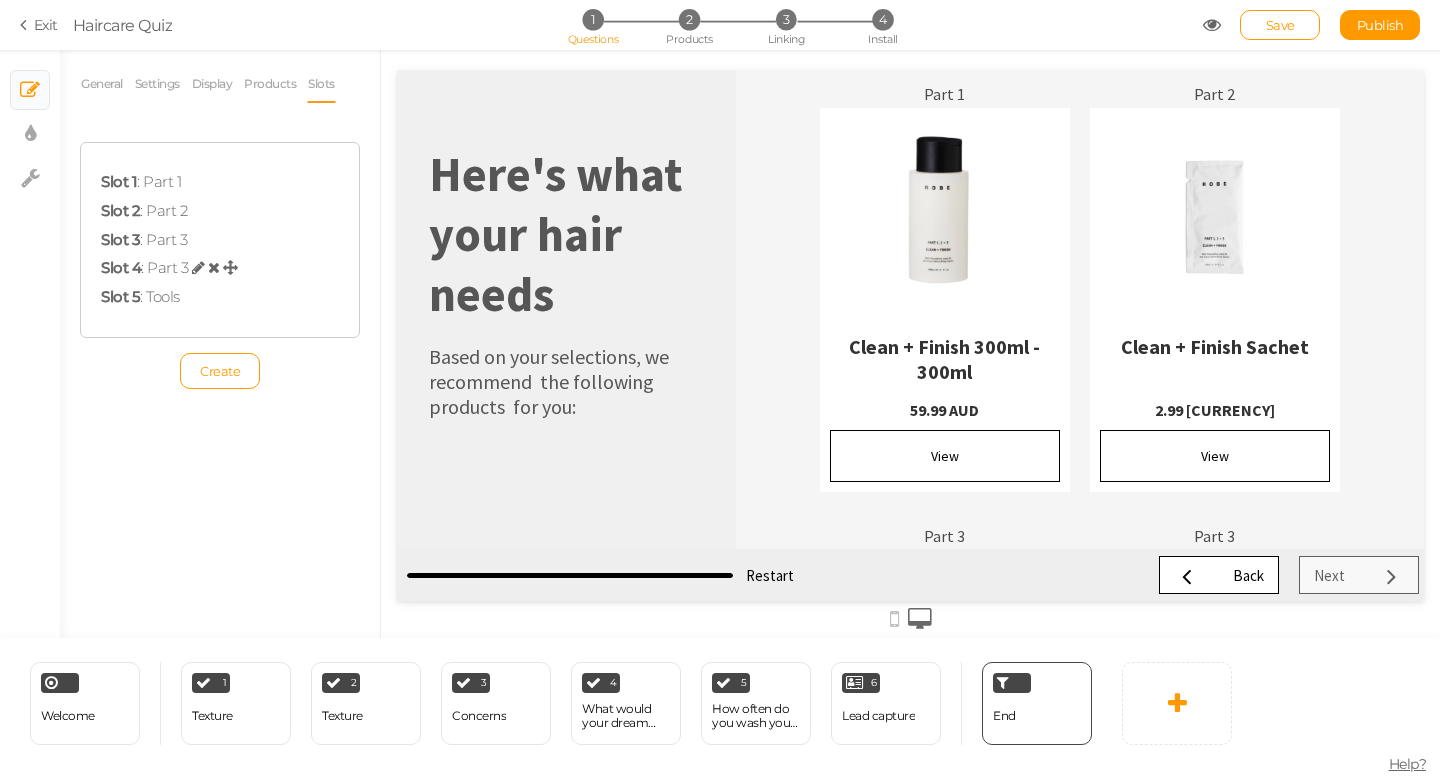 click at bounding box center [198, 267] 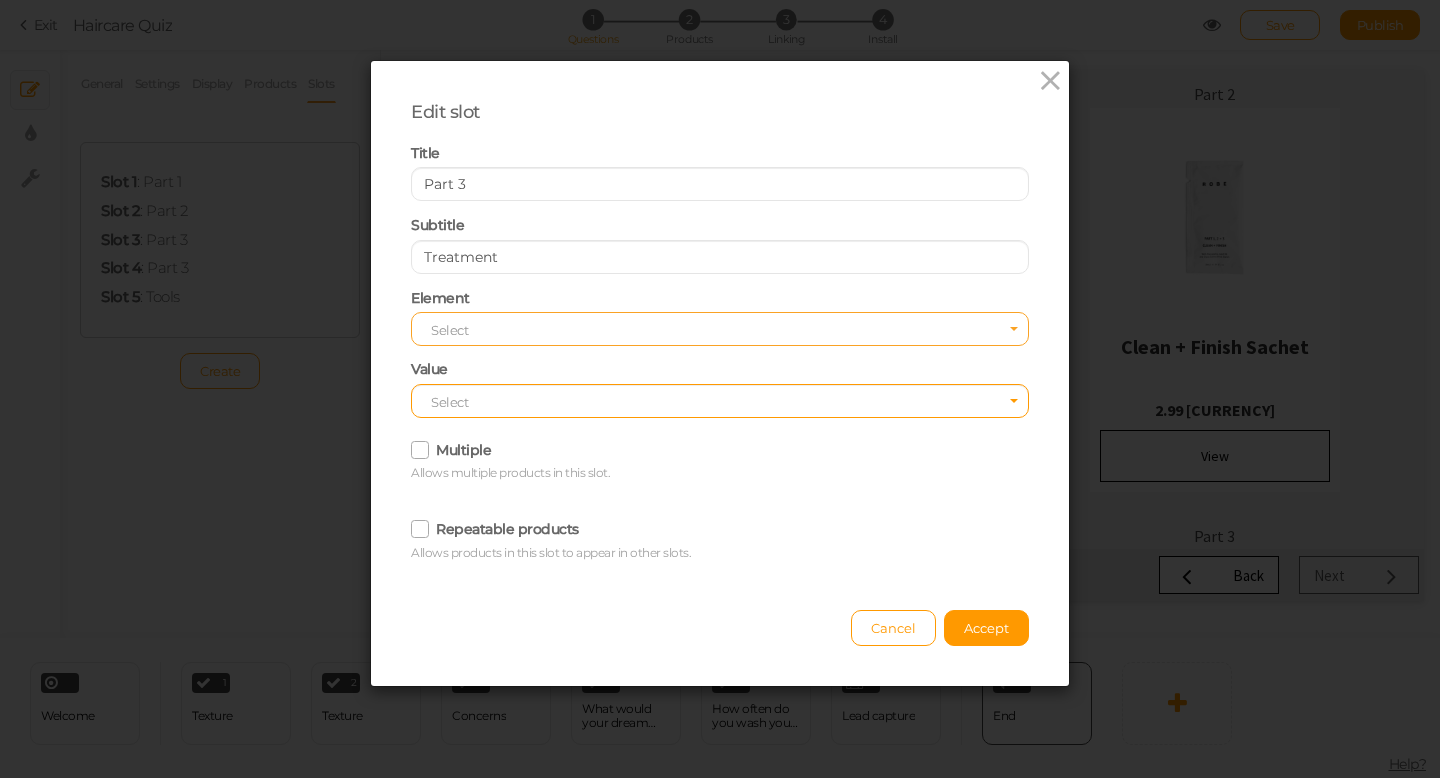 click on "Select" at bounding box center [720, 329] 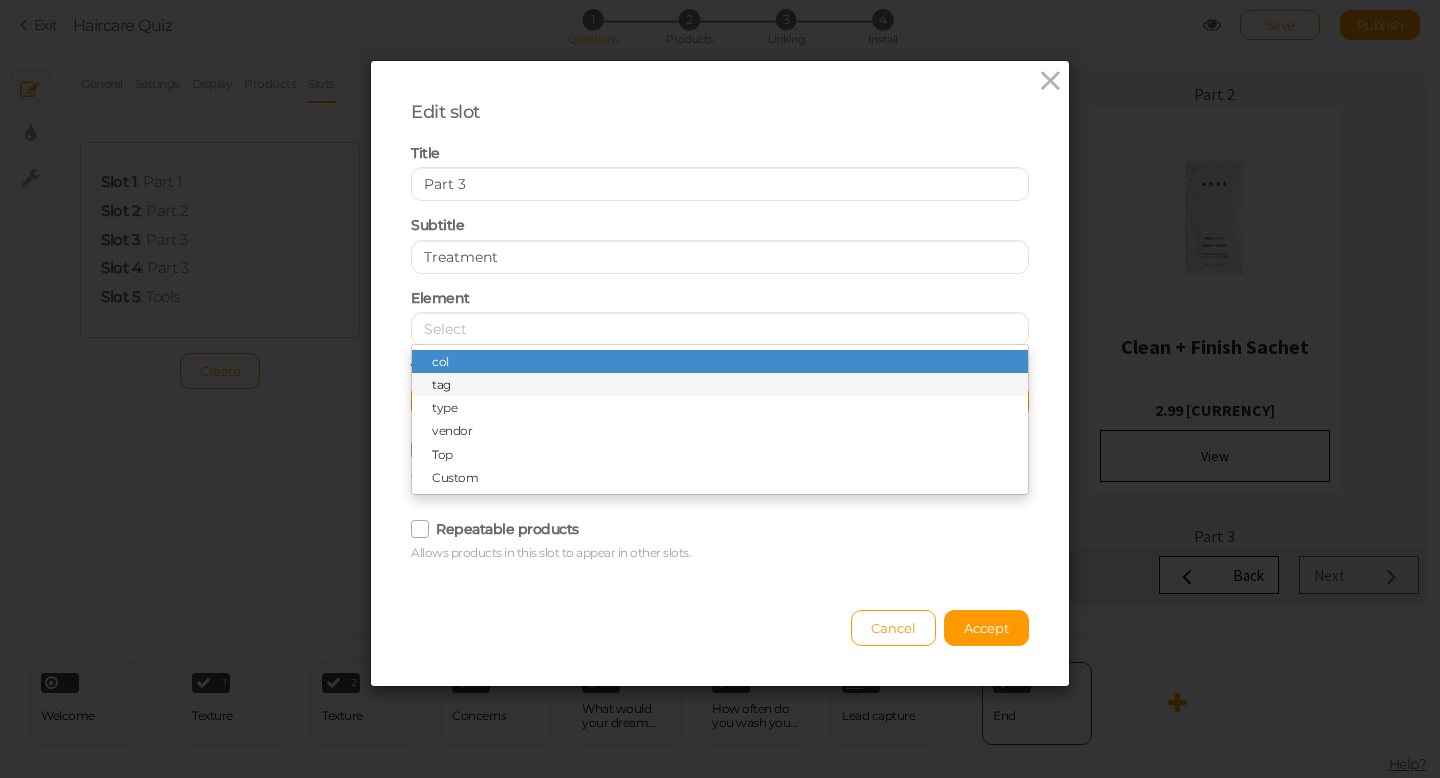 click on "tag" at bounding box center (720, 384) 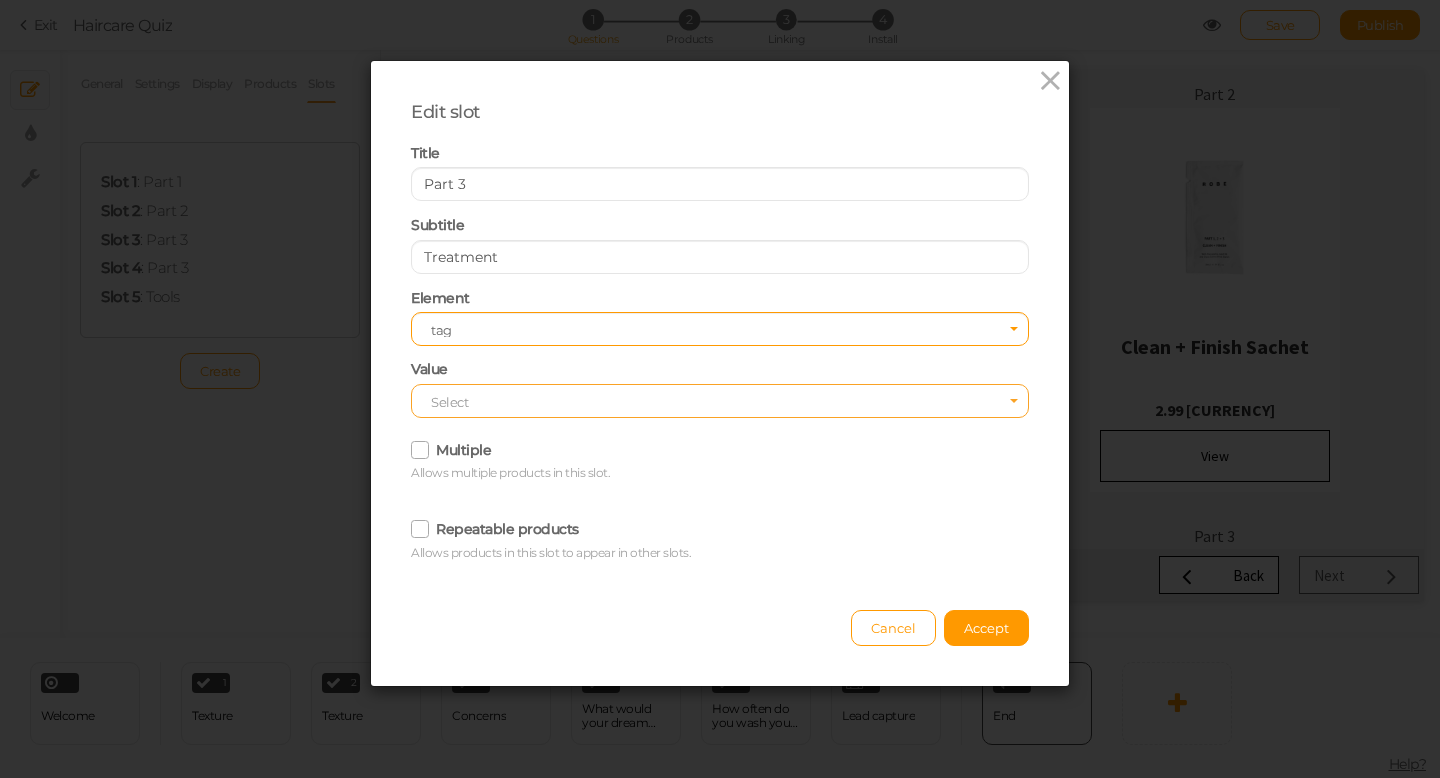 click on "Select" at bounding box center [449, 402] 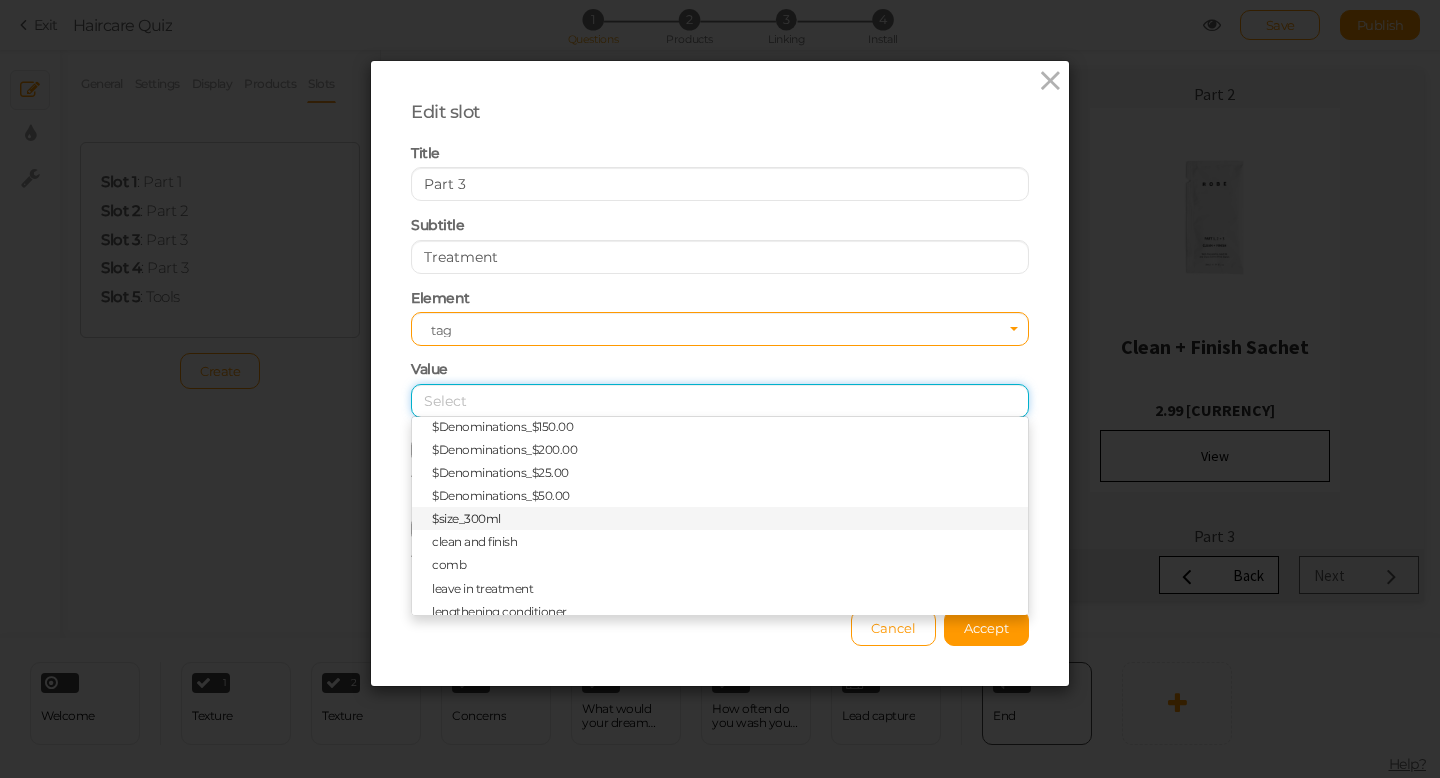 scroll, scrollTop: 0, scrollLeft: 0, axis: both 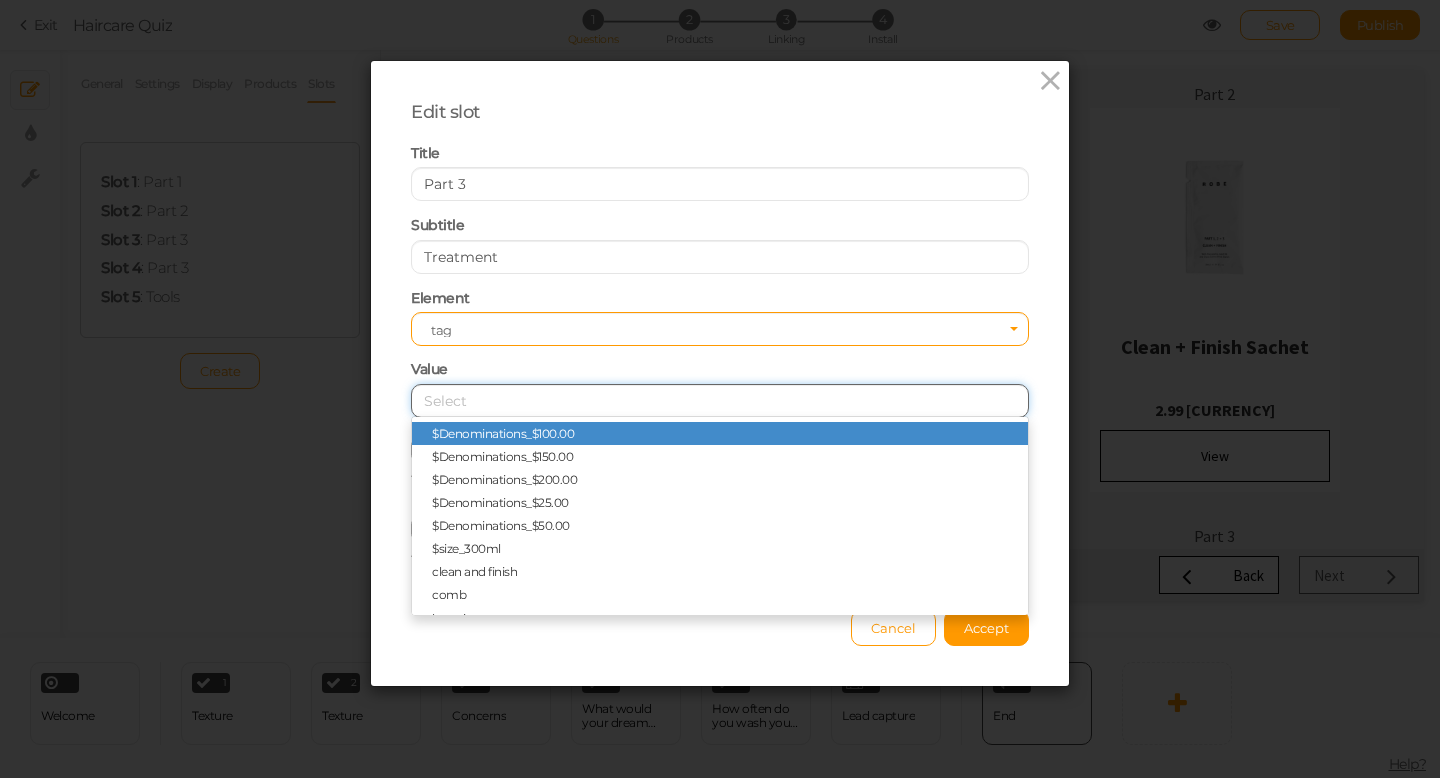 click at bounding box center (720, 401) 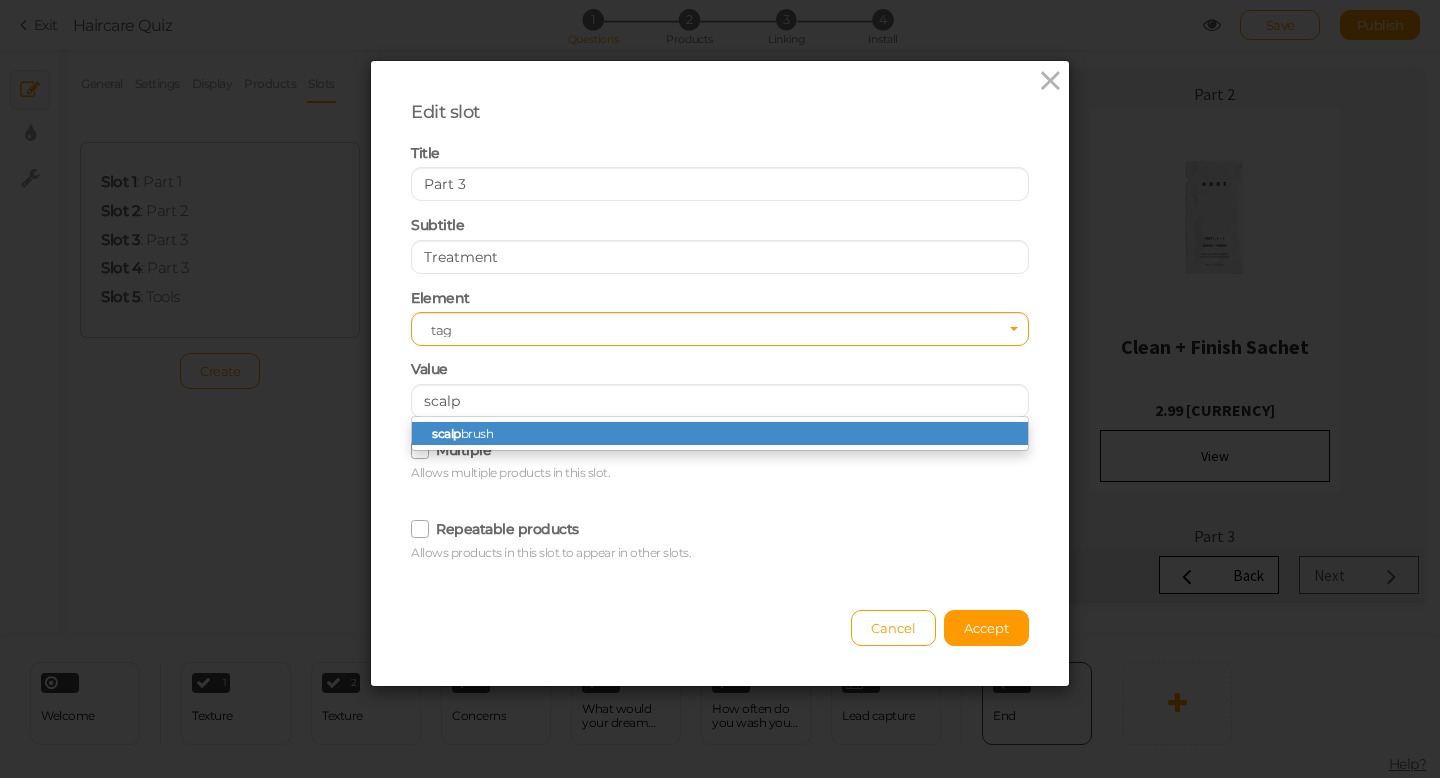 click on "scalp brush" at bounding box center (462, 433) 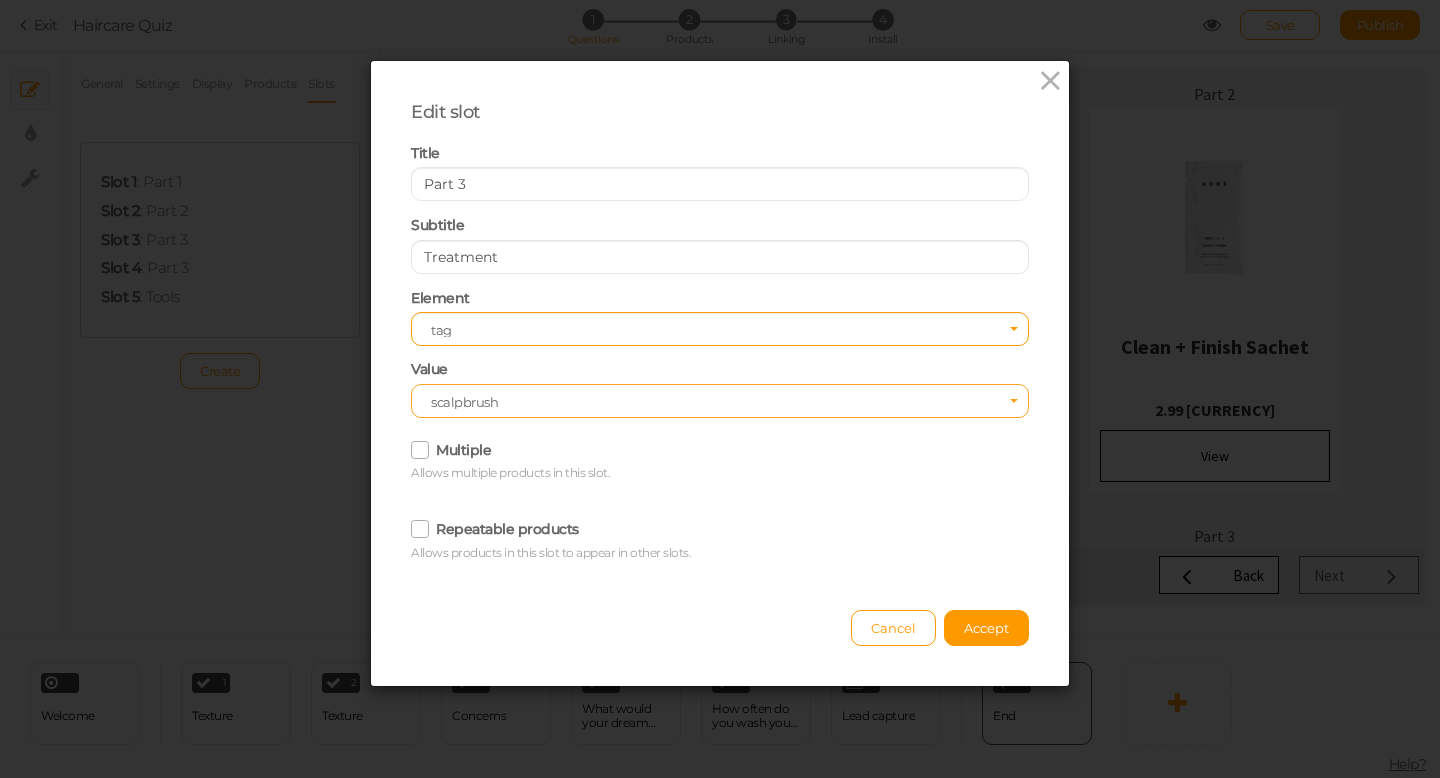 click on "scalpbrush" at bounding box center [713, 402] 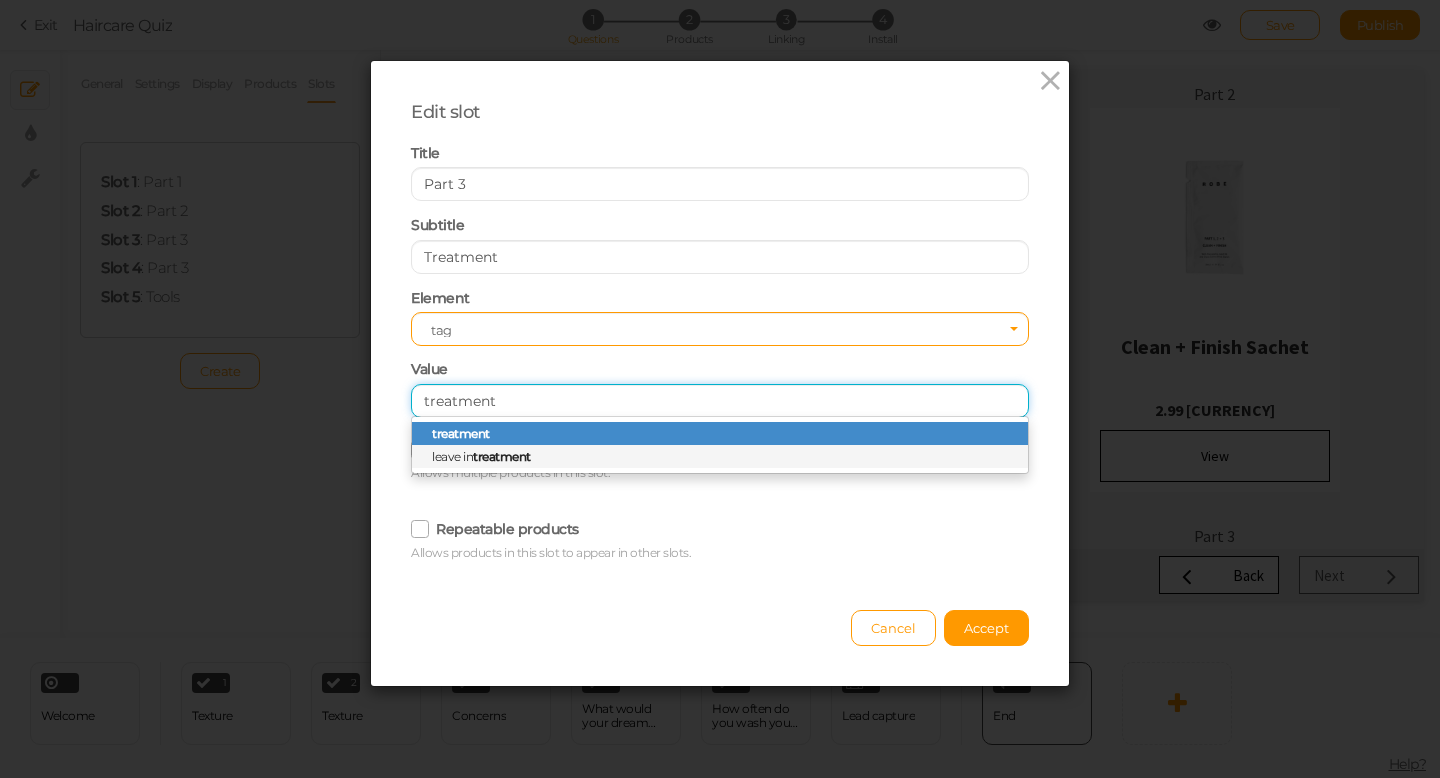 type on "treatment" 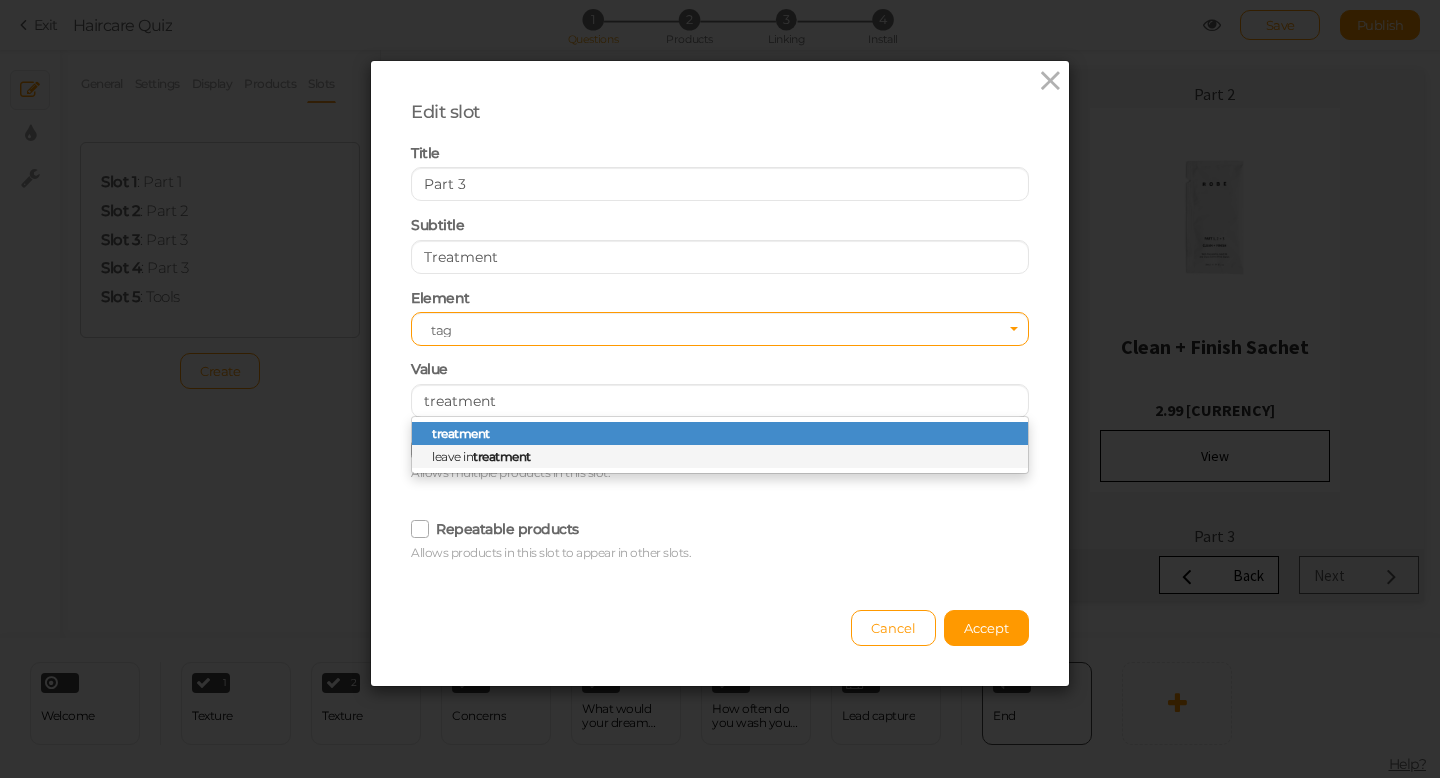 click on "treatment" at bounding box center (502, 456) 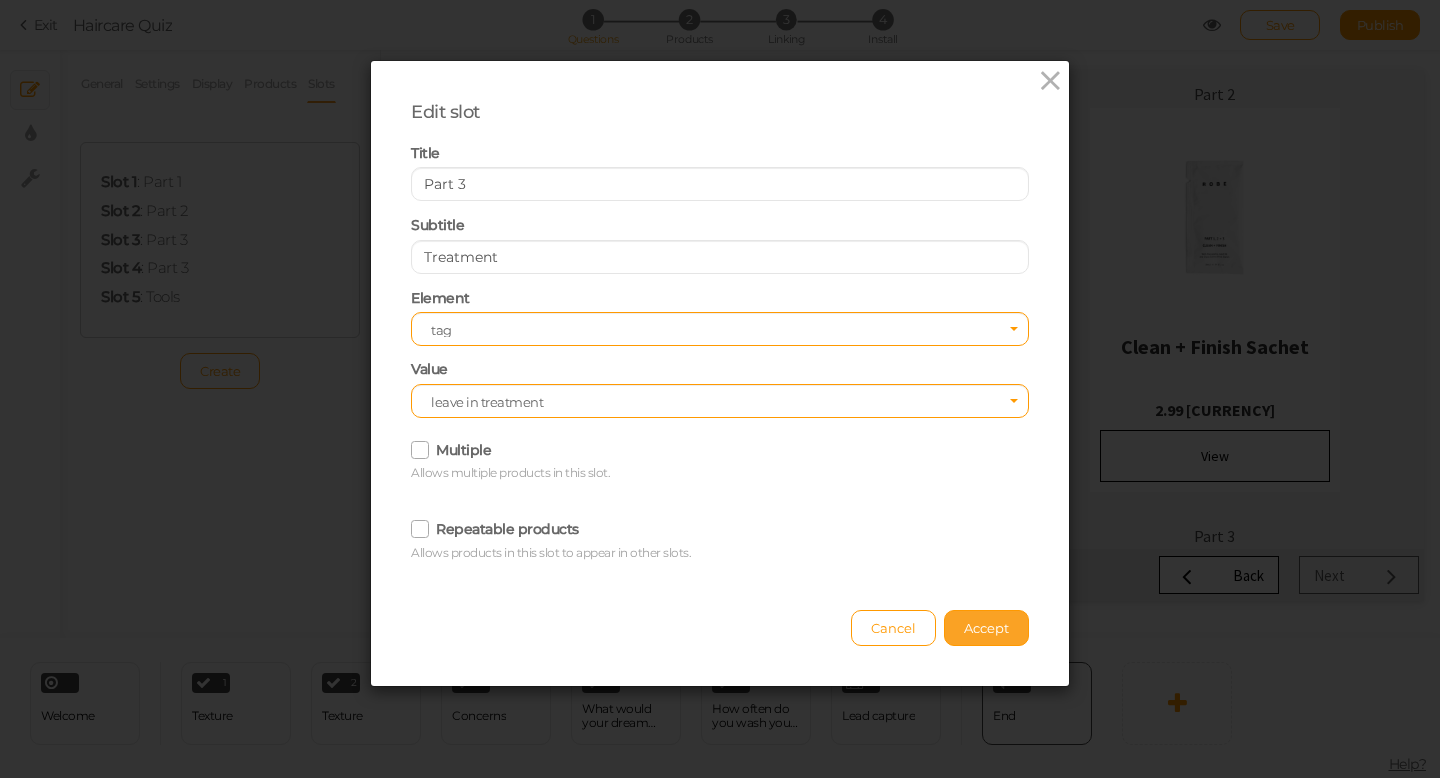 click on "Accept" at bounding box center (986, 628) 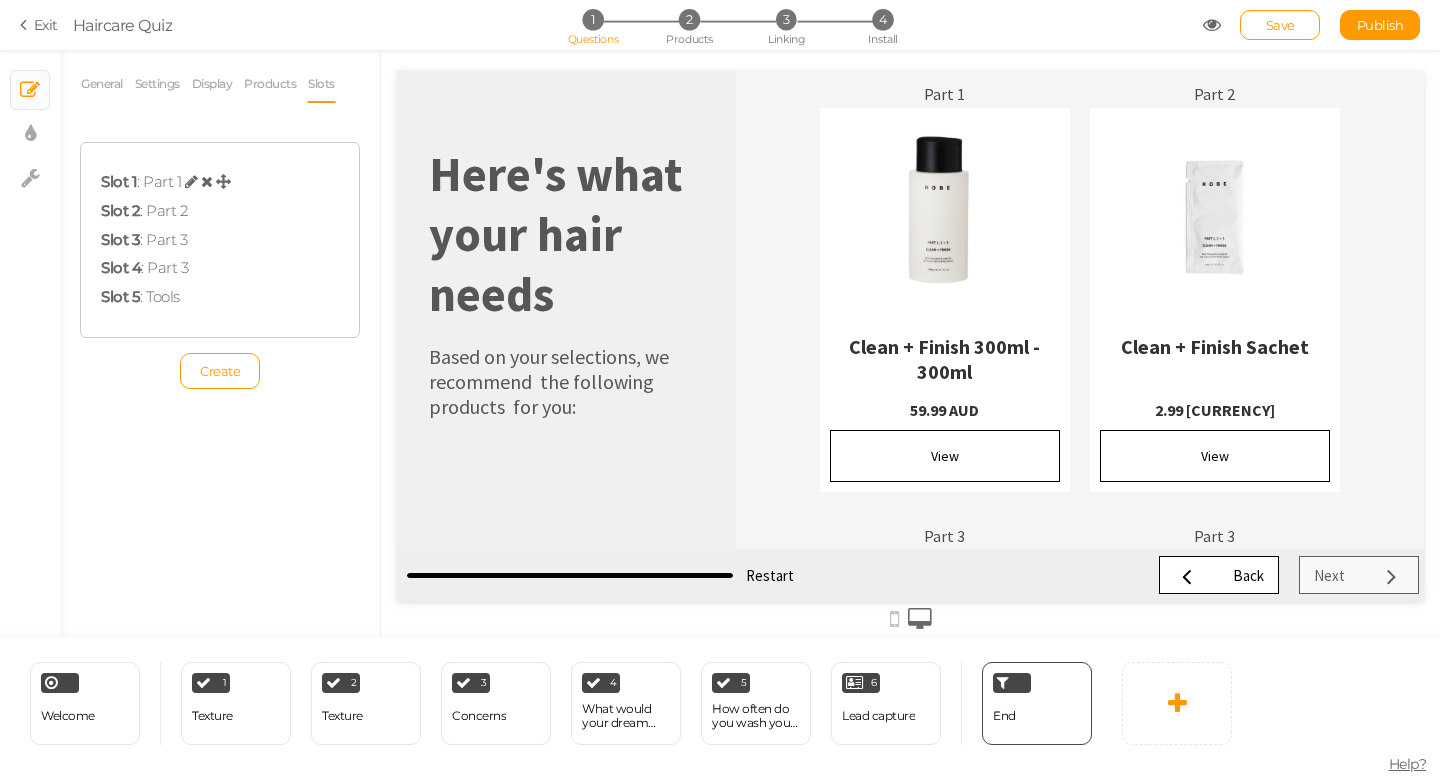 click at bounding box center (191, 181) 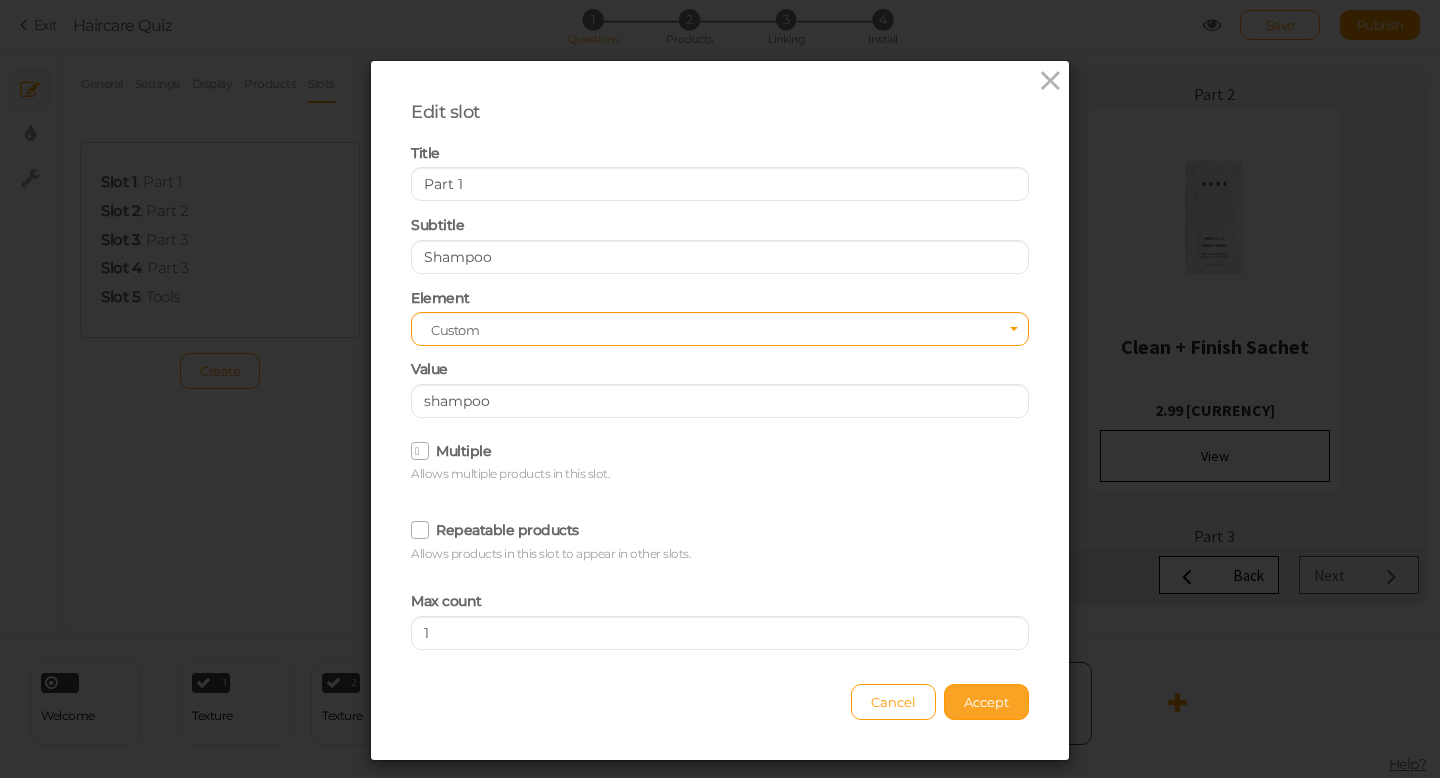 click on "Accept" at bounding box center [986, 702] 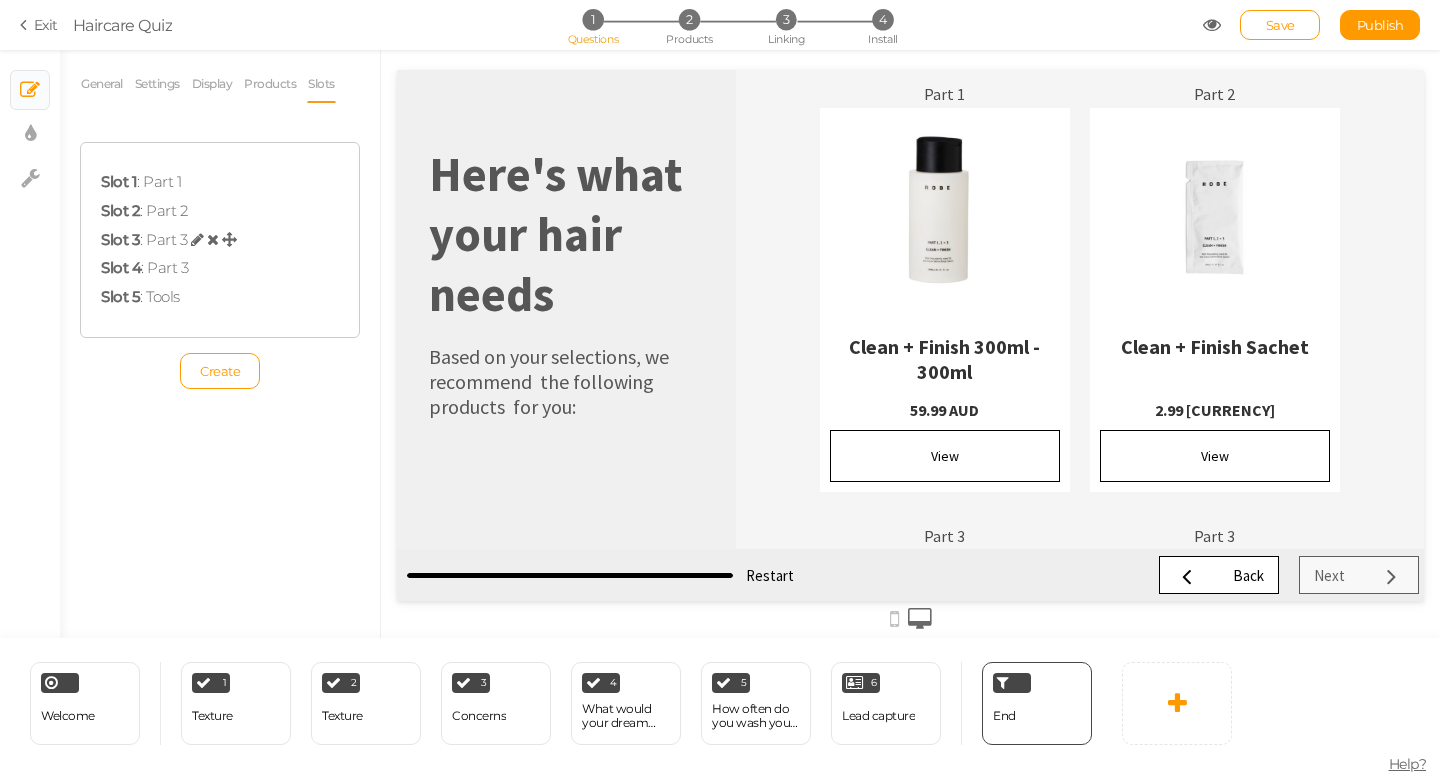 click at bounding box center (197, 239) 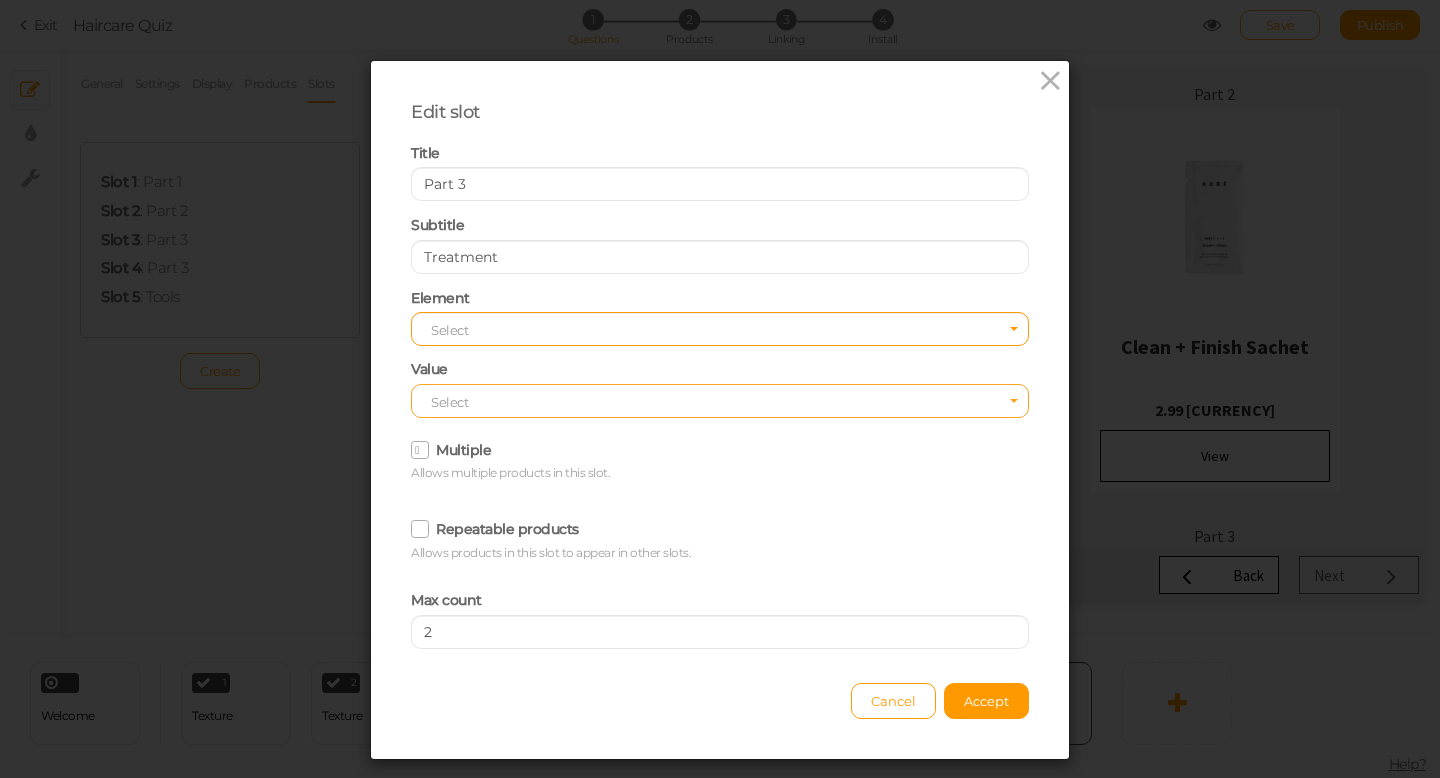 click on "Select" at bounding box center [720, 401] 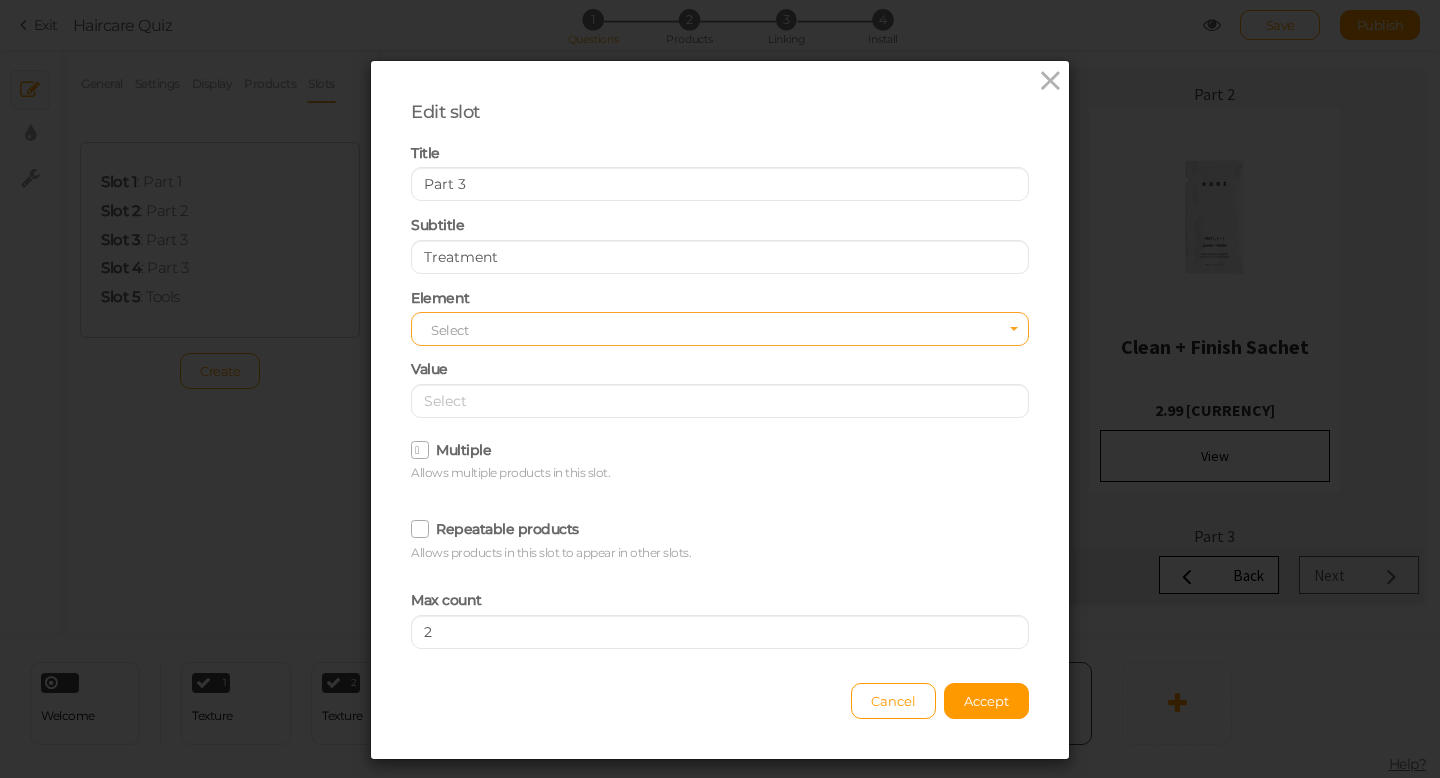click on "Select" at bounding box center (720, 329) 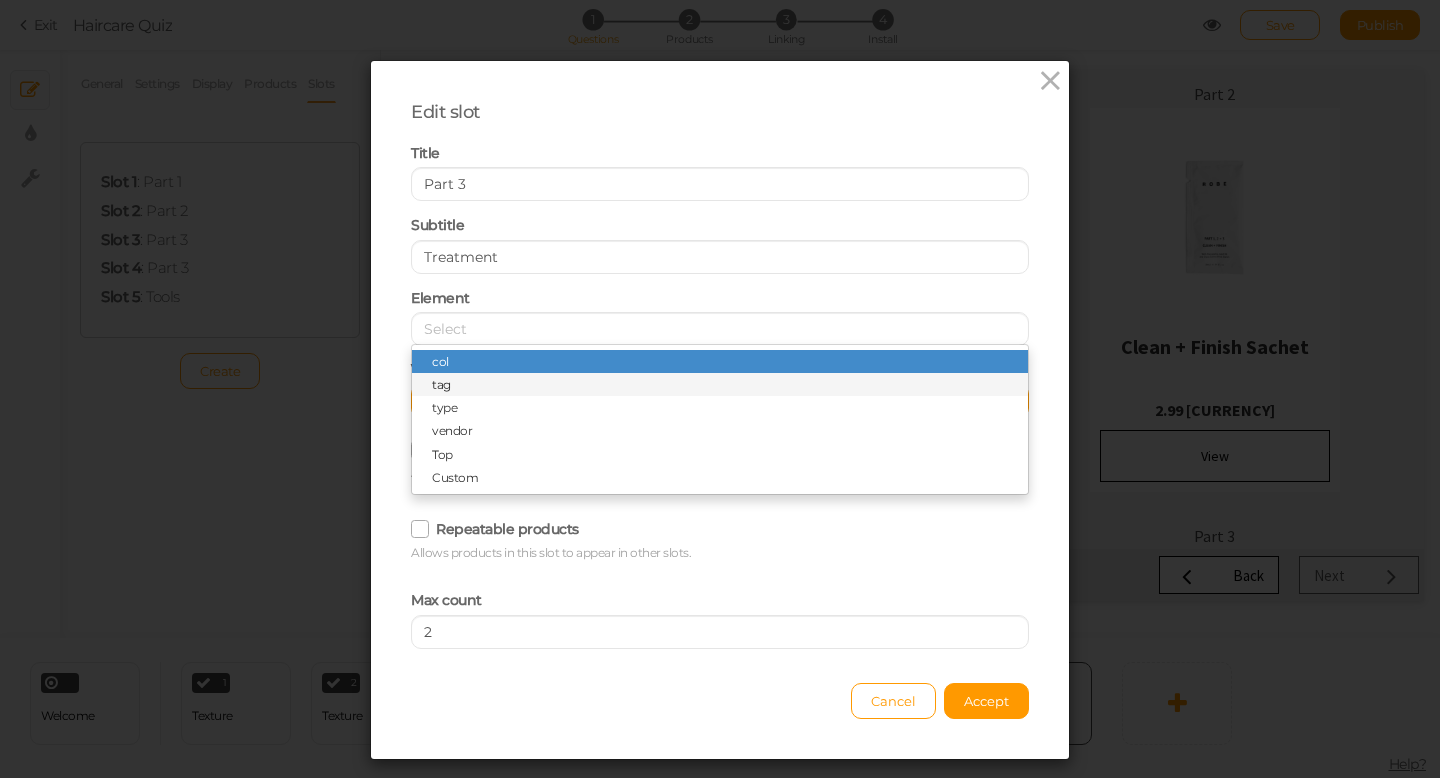 click on "tag" at bounding box center (720, 384) 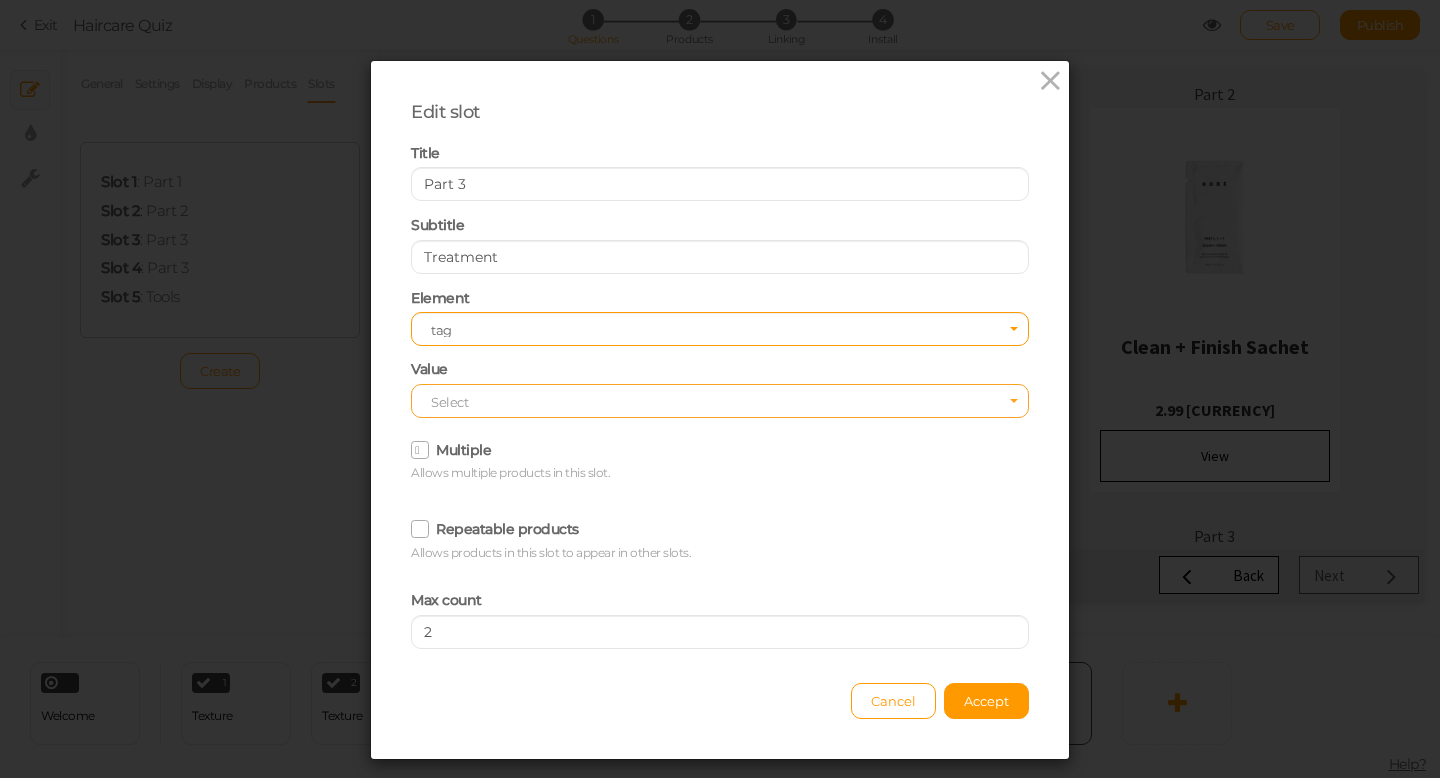 click on "Select" at bounding box center [449, 402] 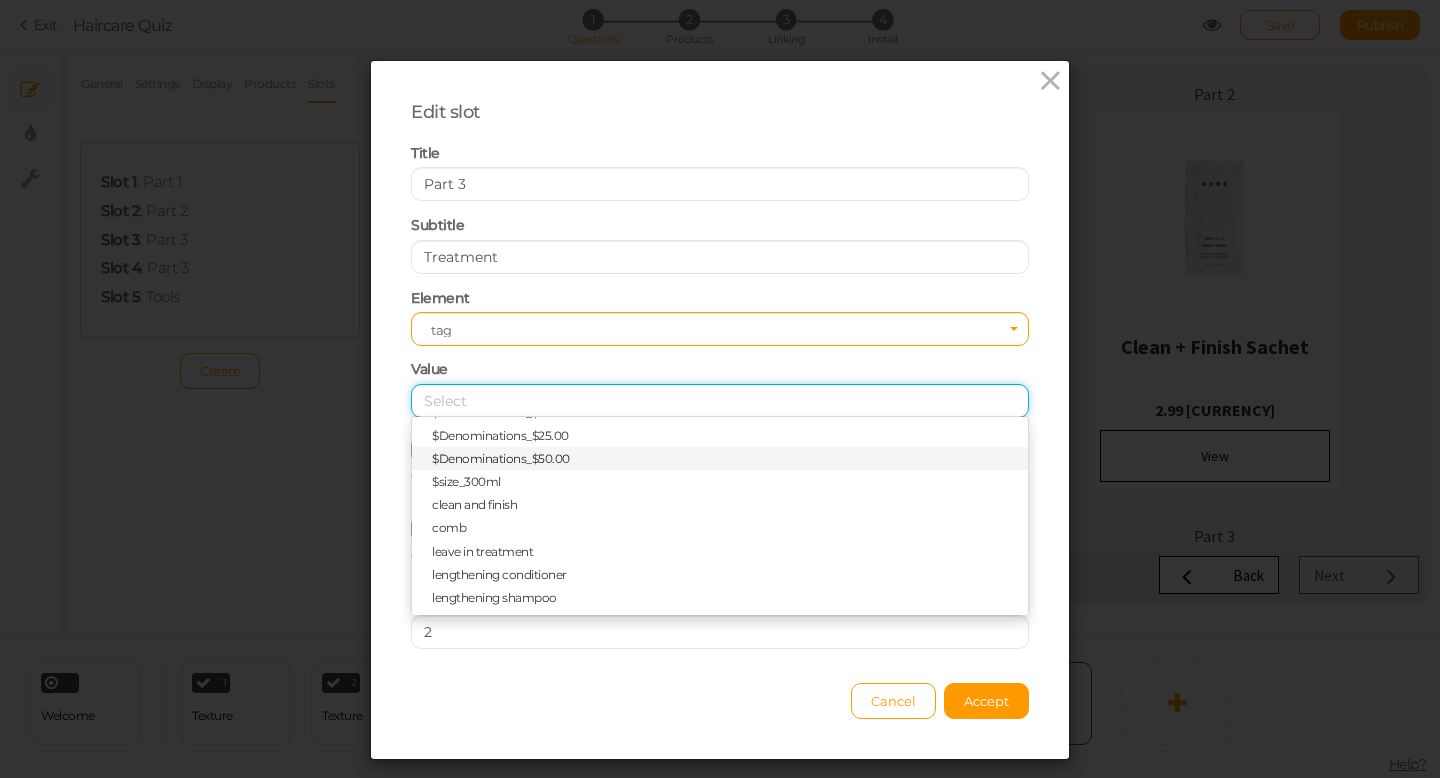 scroll, scrollTop: 68, scrollLeft: 0, axis: vertical 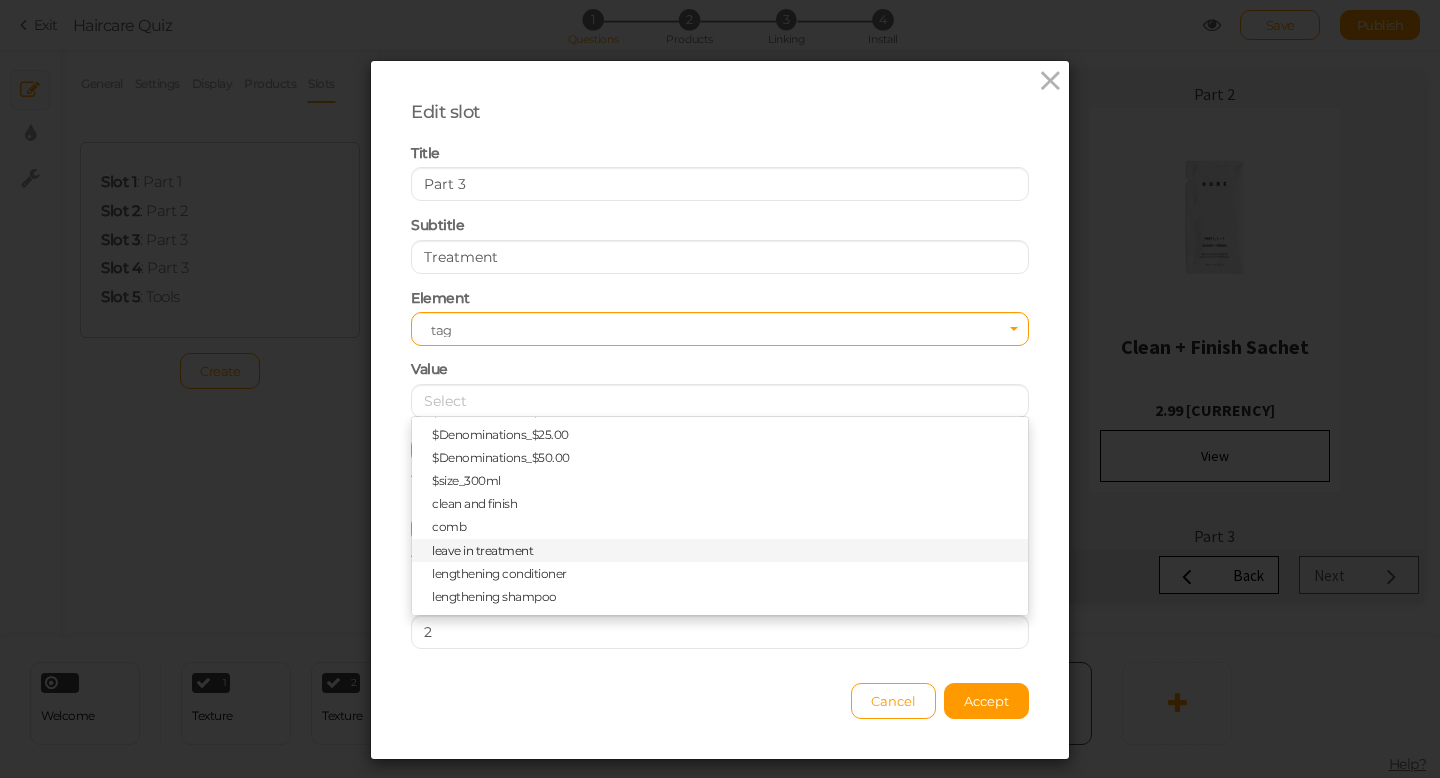 click on "leave in treatment" at bounding box center [482, 550] 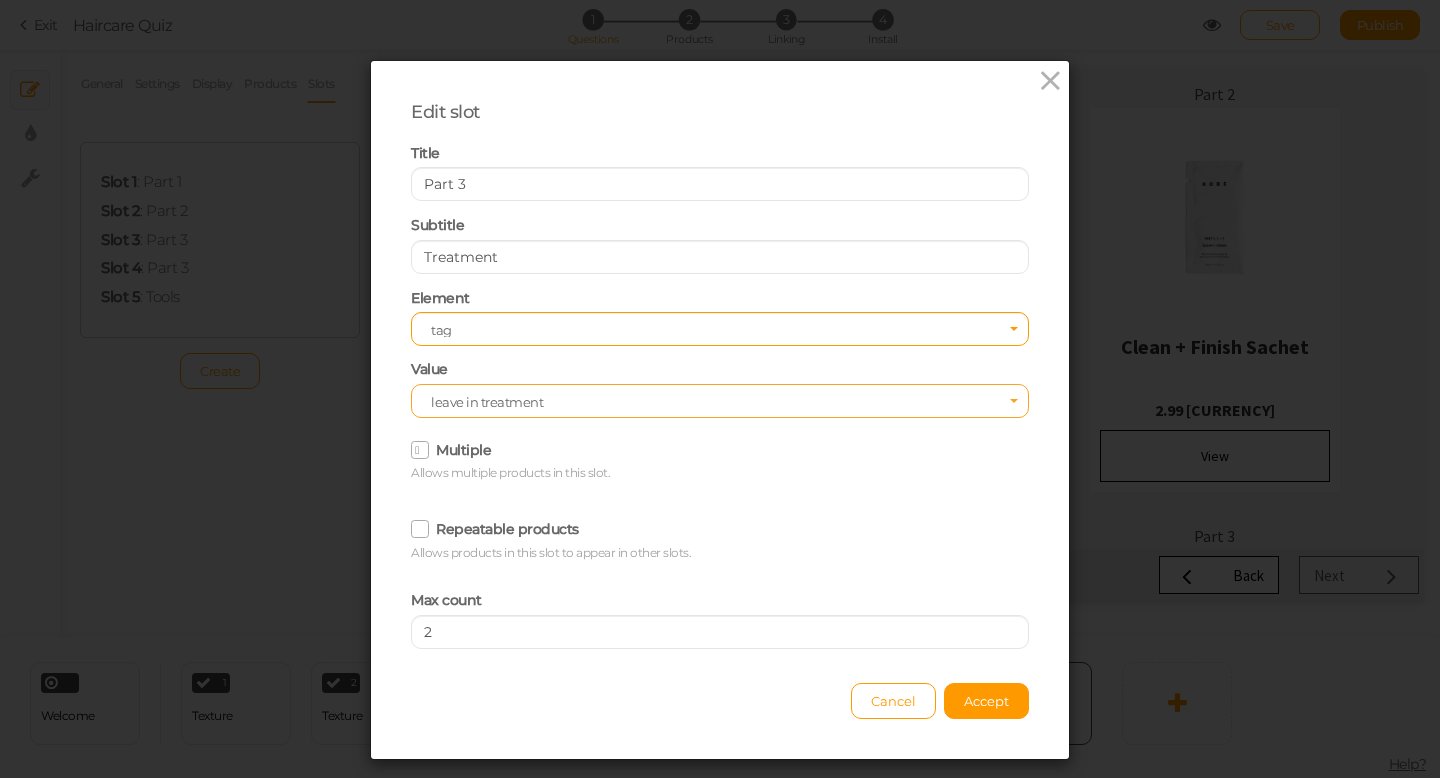 click on "leave in treatment" at bounding box center [713, 402] 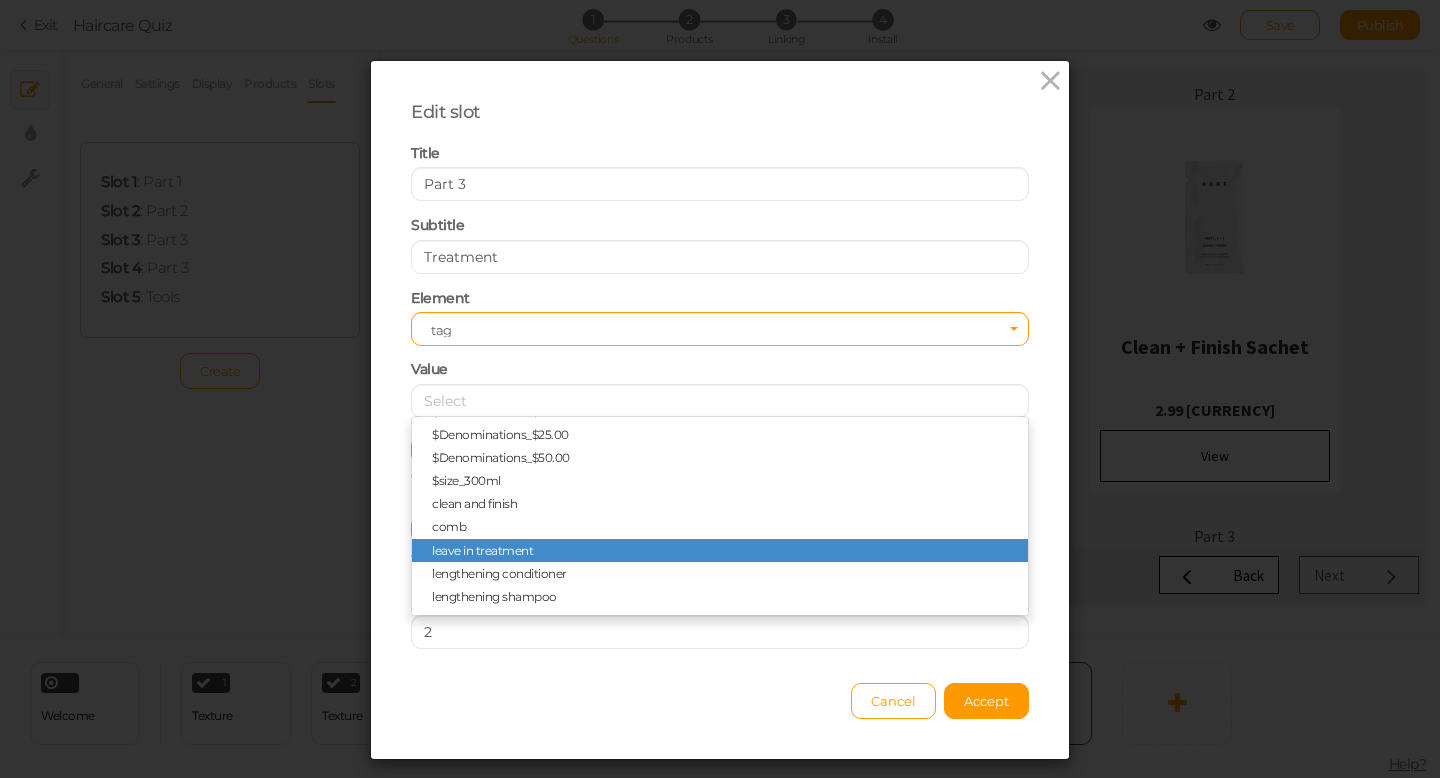 click on "leave in treatment" at bounding box center (720, 550) 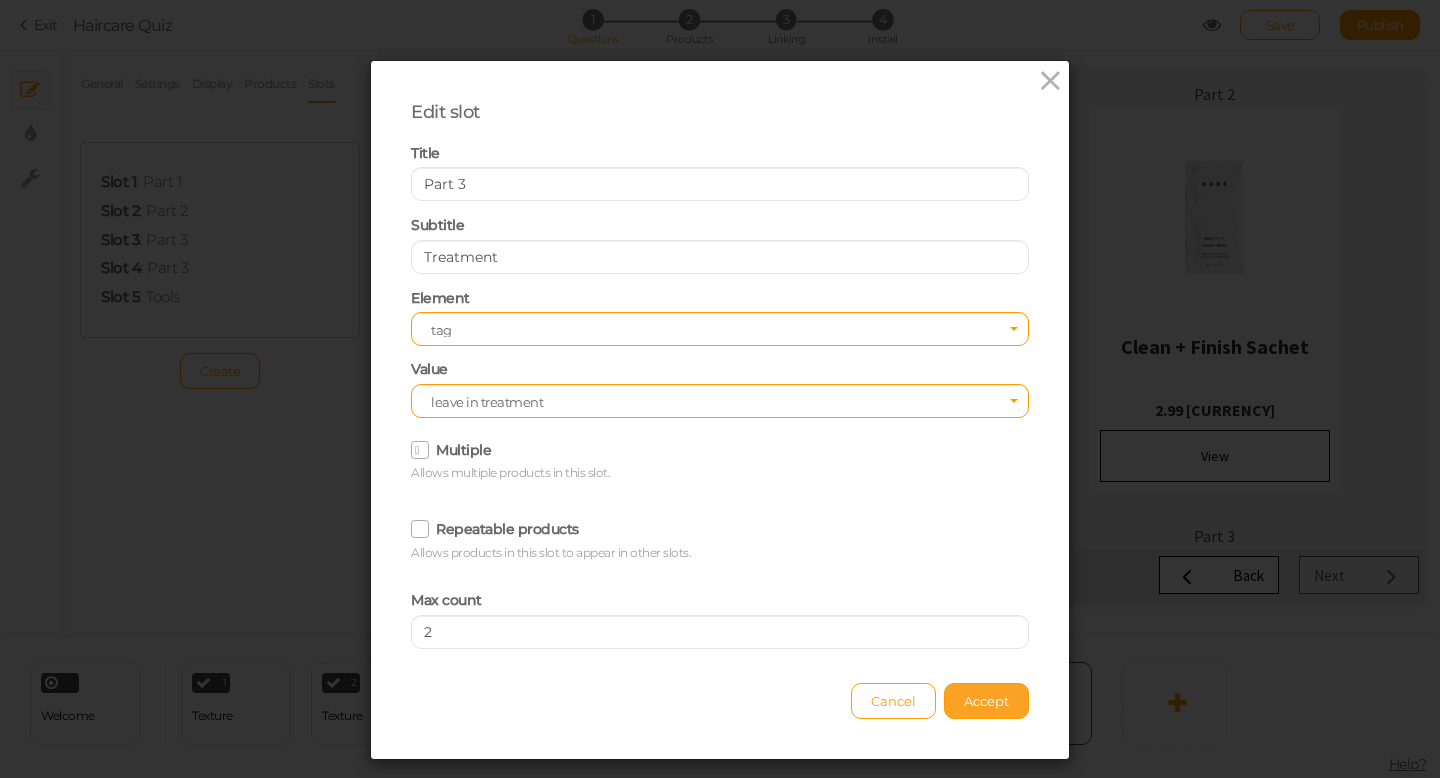 click on "Accept" at bounding box center (986, 701) 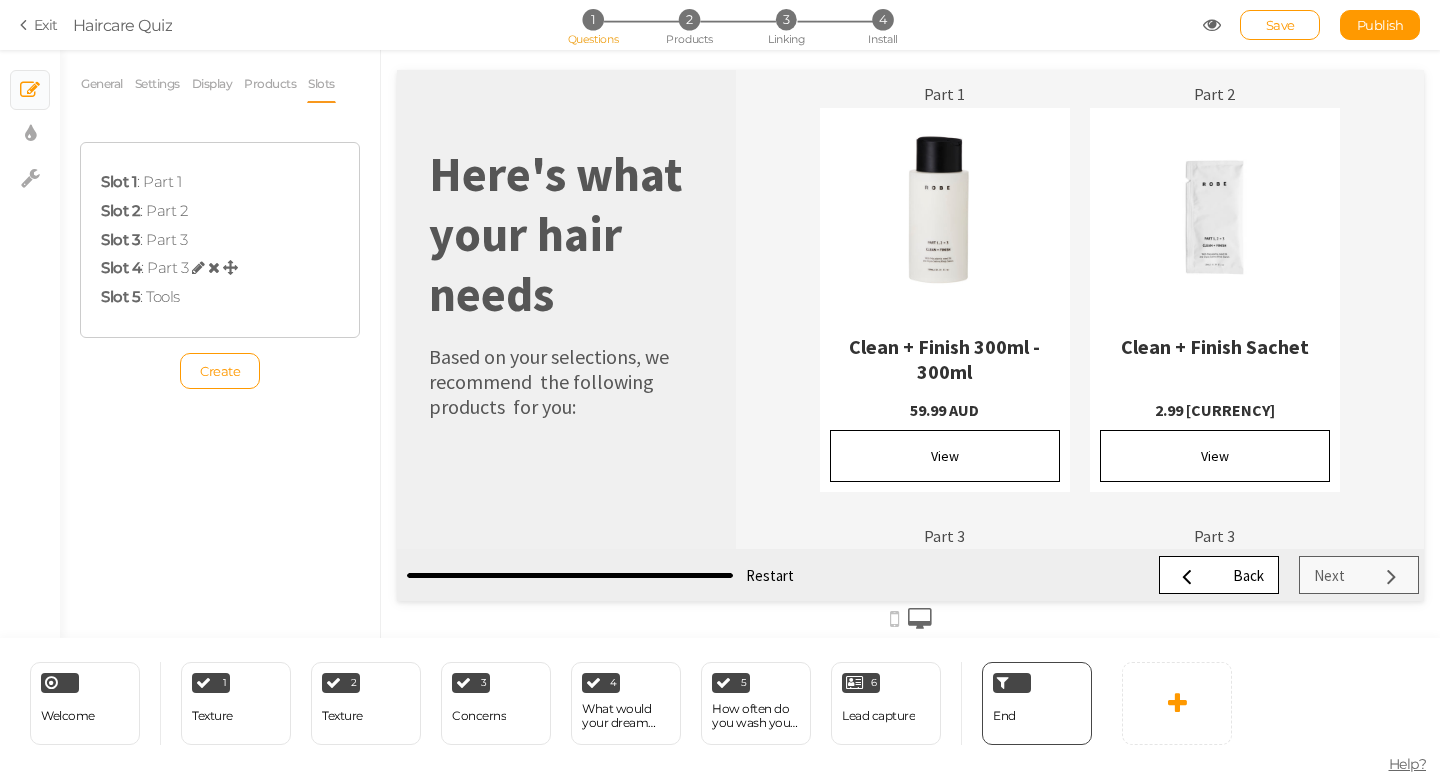 click at bounding box center (198, 267) 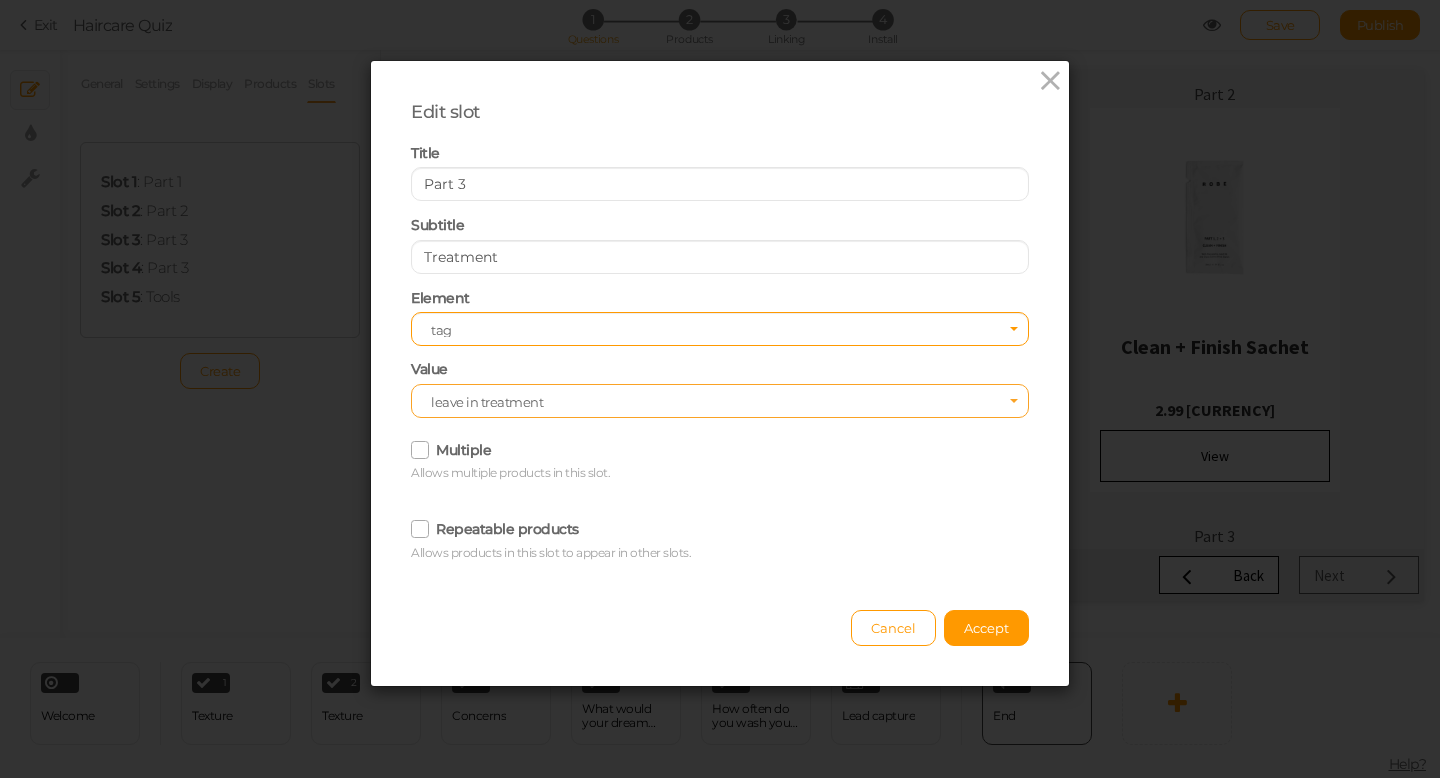 click on "leave in treatment" at bounding box center (713, 402) 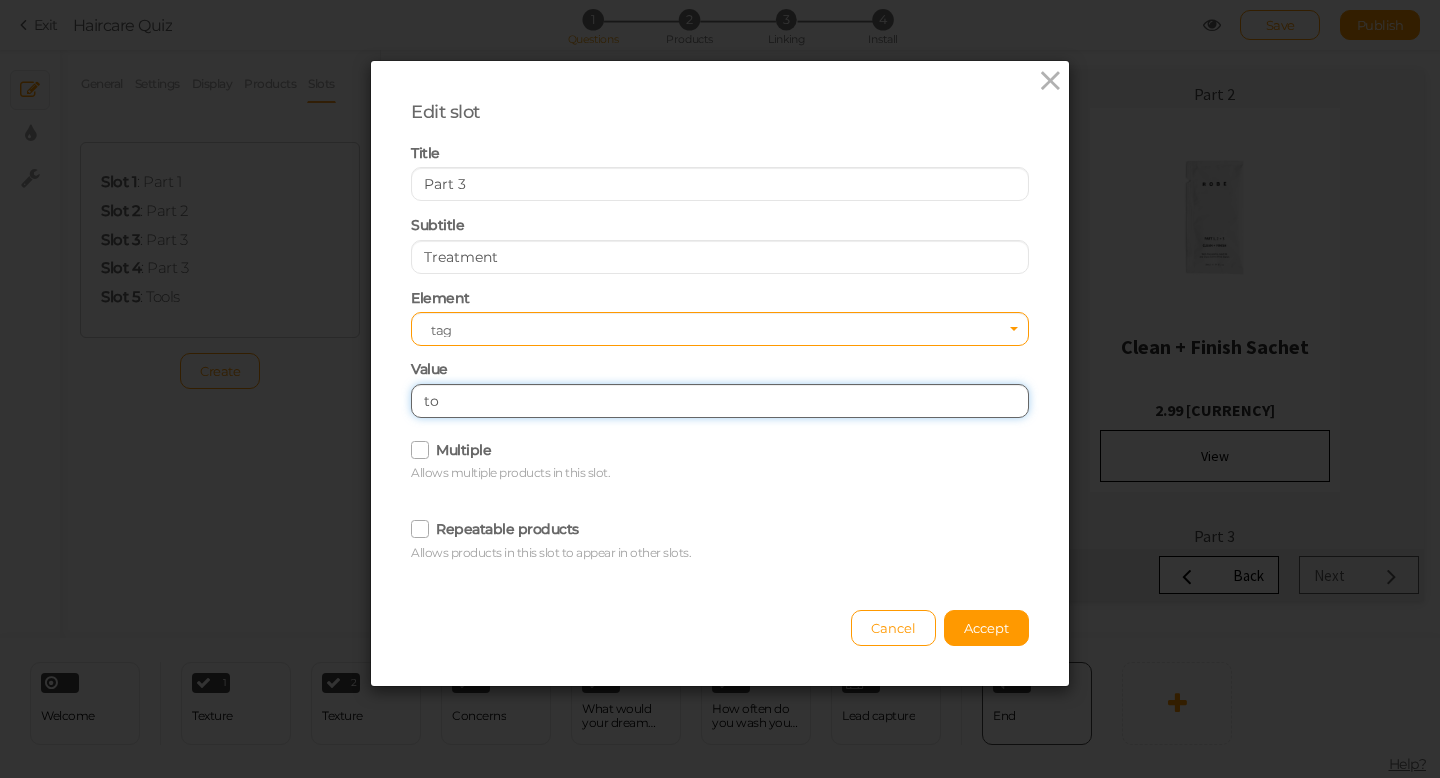 type on "t" 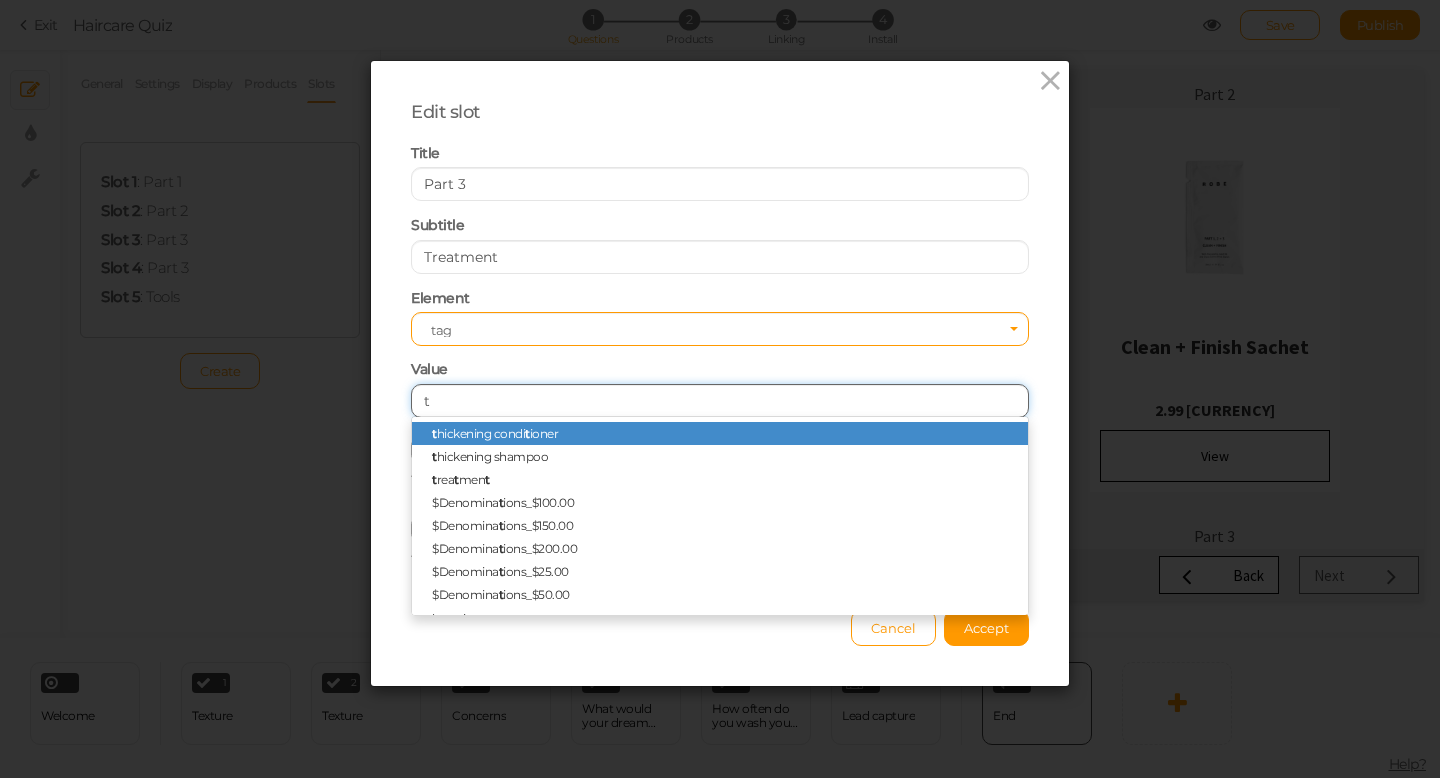 type 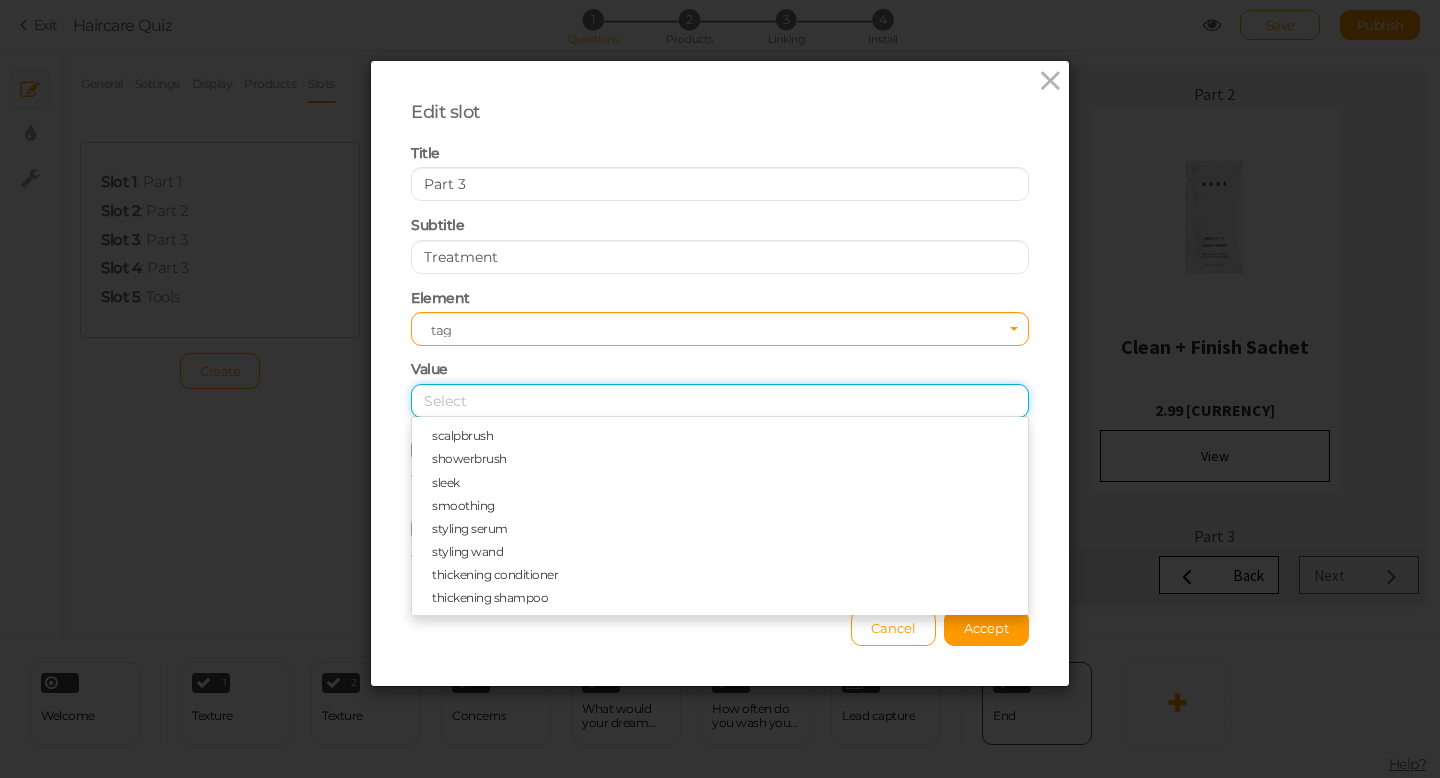 scroll, scrollTop: 367, scrollLeft: 0, axis: vertical 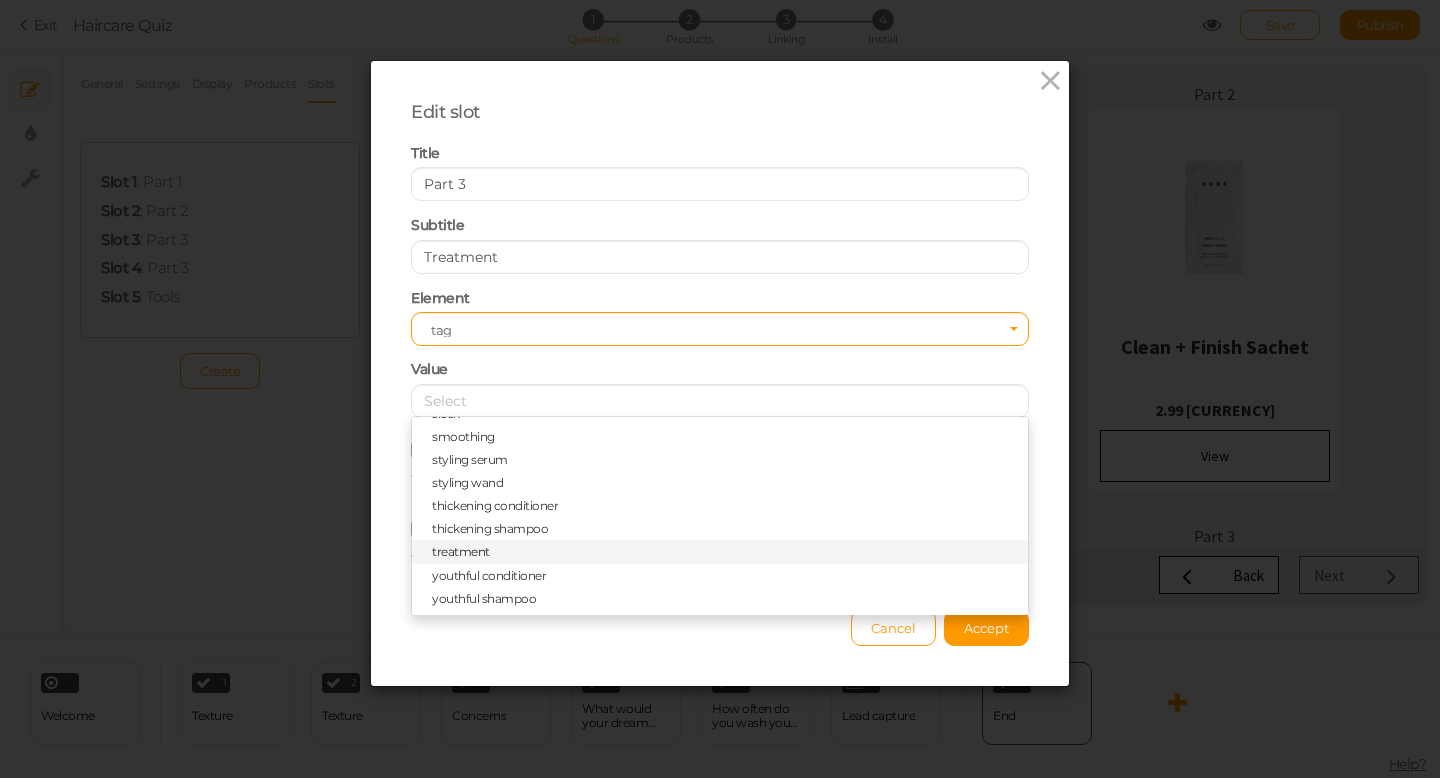 click on "treatment" at bounding box center [461, 551] 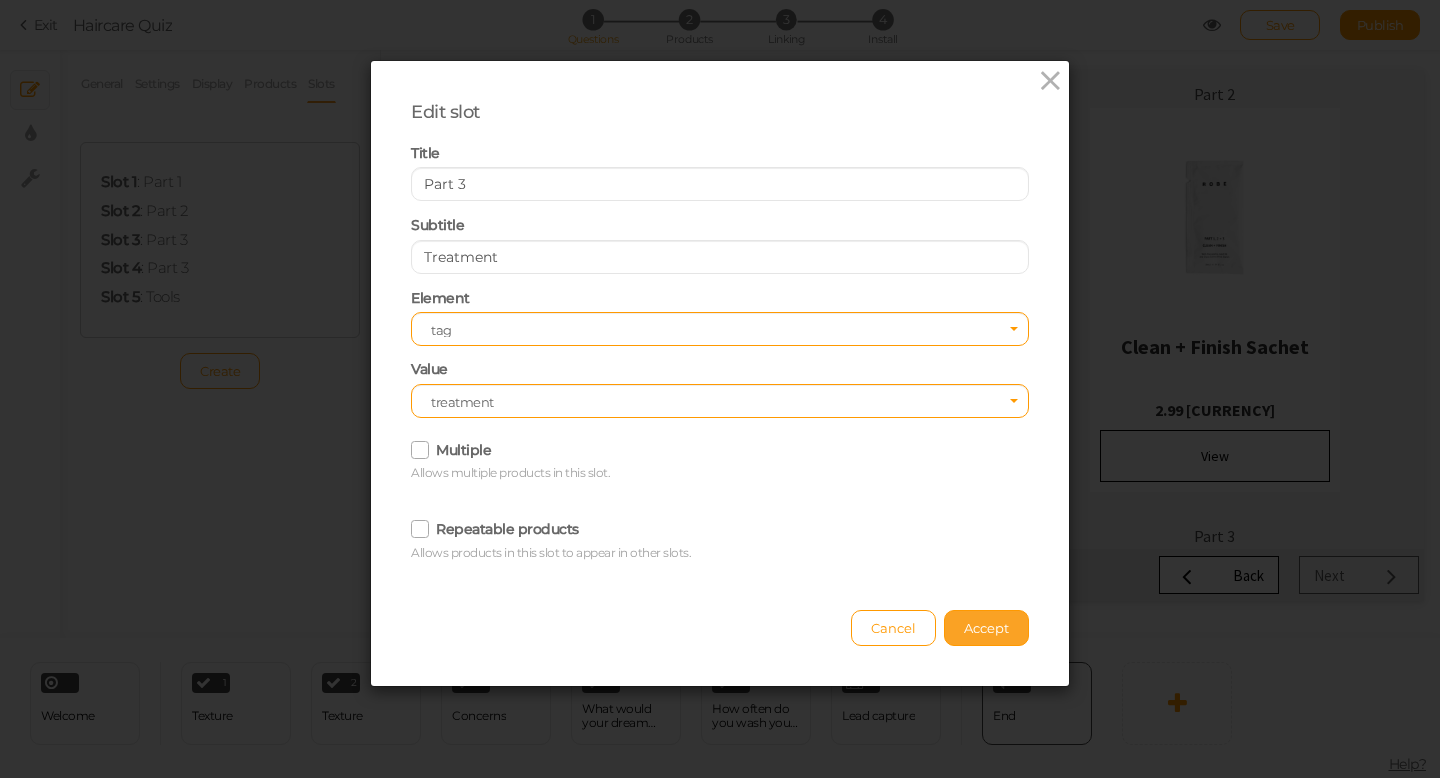 click on "Accept" at bounding box center [986, 628] 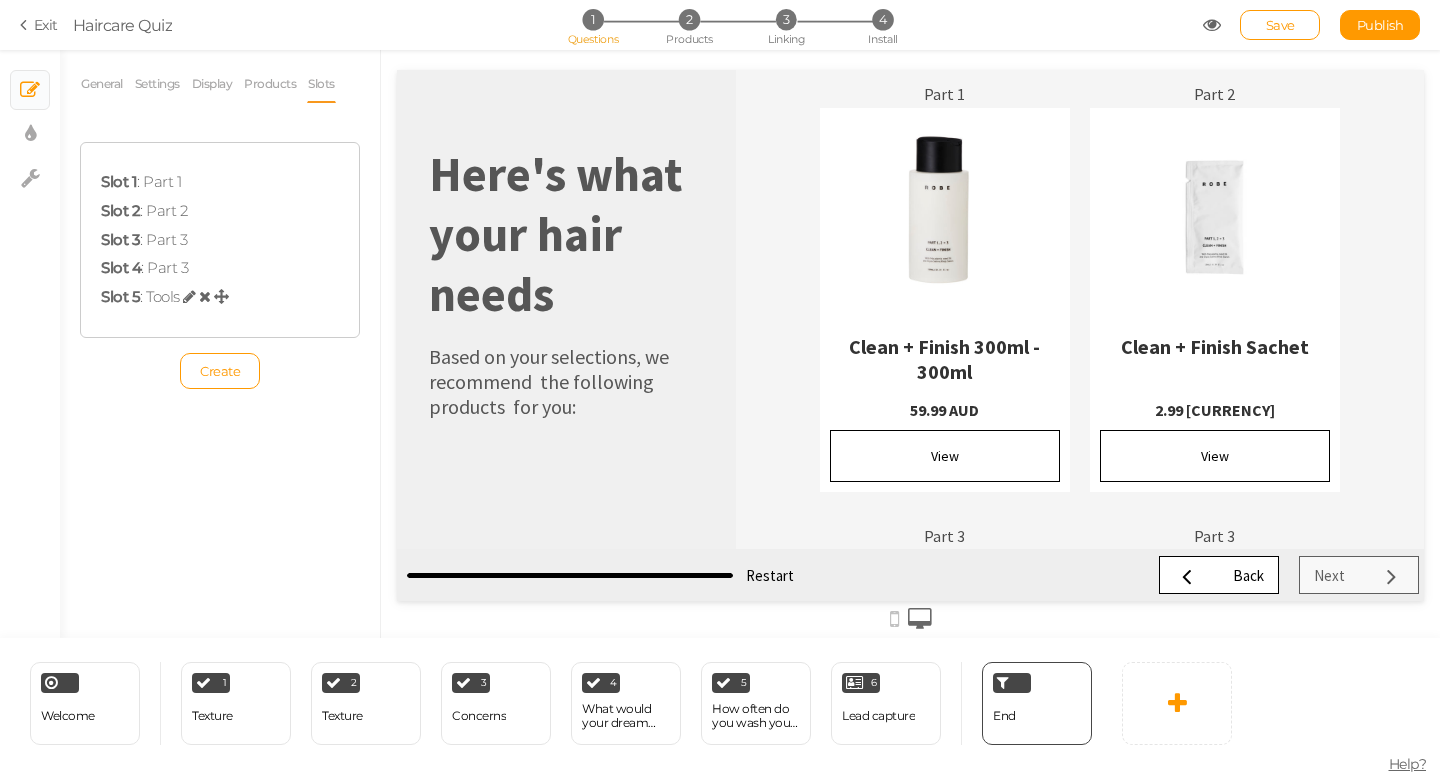 click at bounding box center (189, 296) 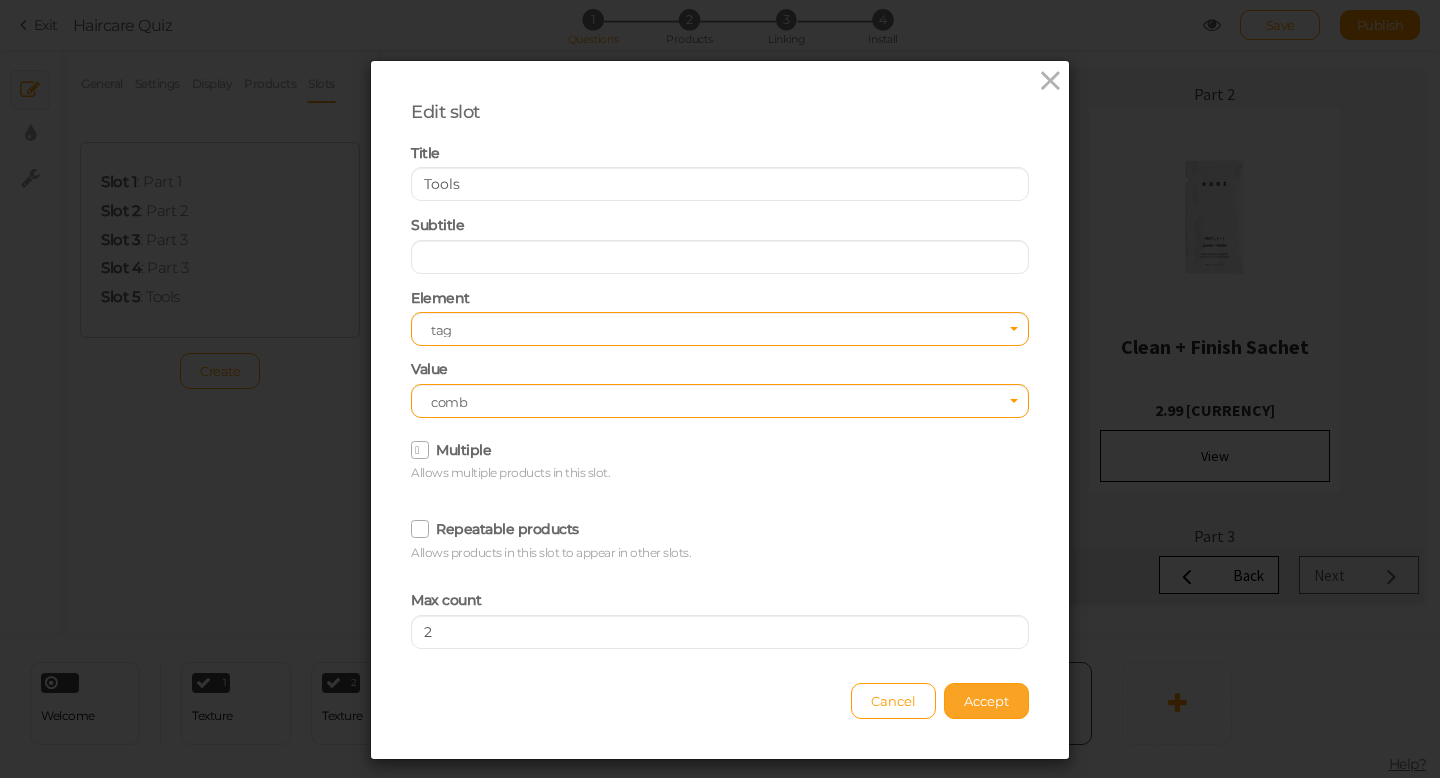 click on "Accept" at bounding box center [986, 701] 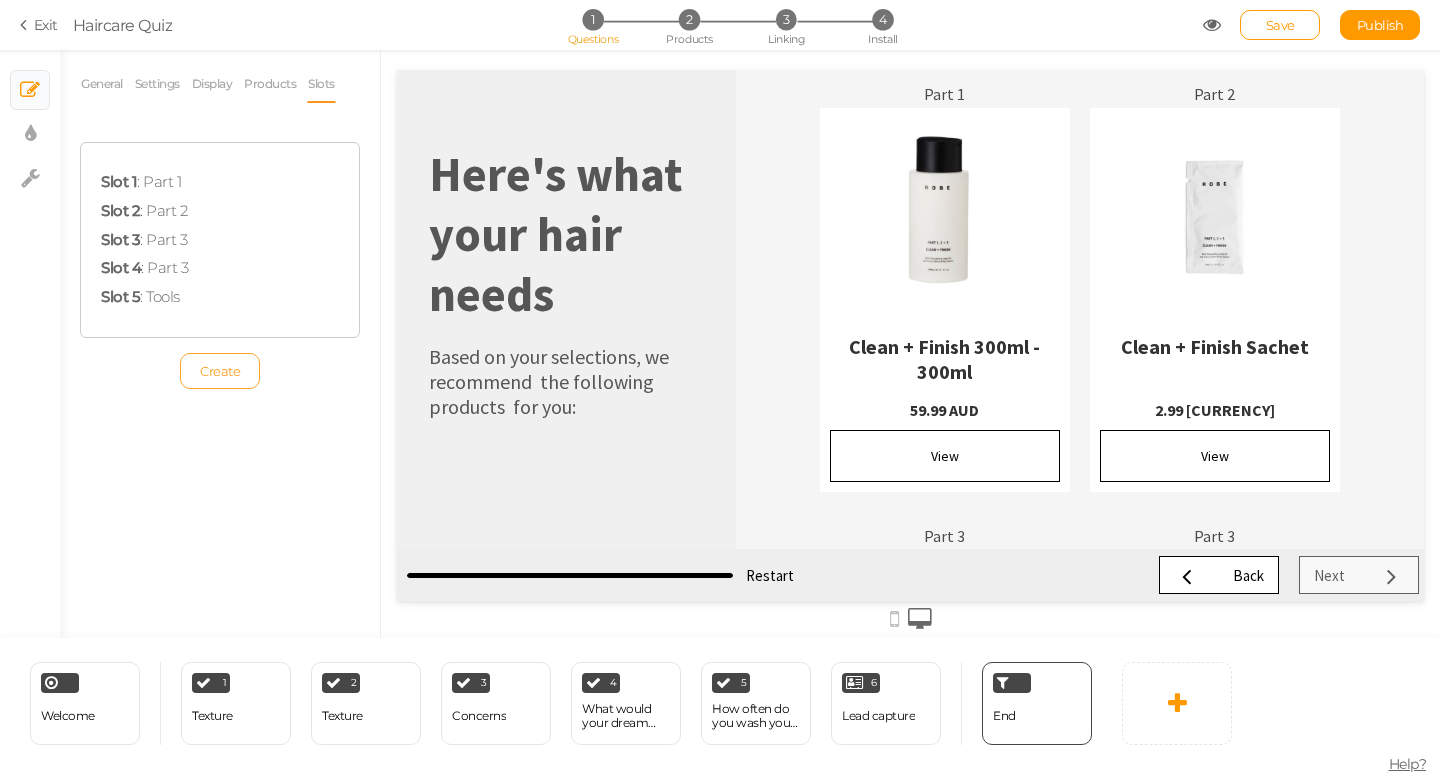 click on "Create" at bounding box center (220, 371) 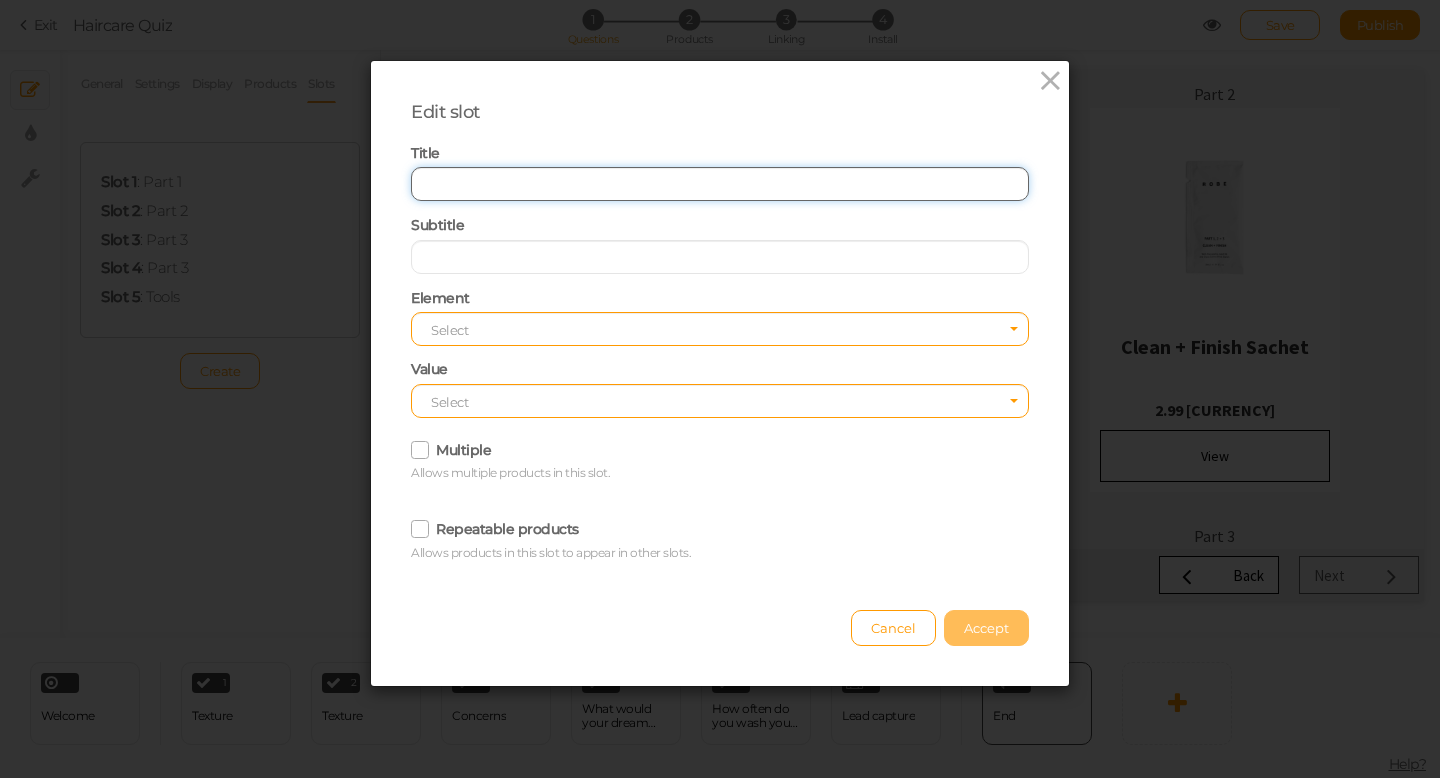 click at bounding box center [720, 184] 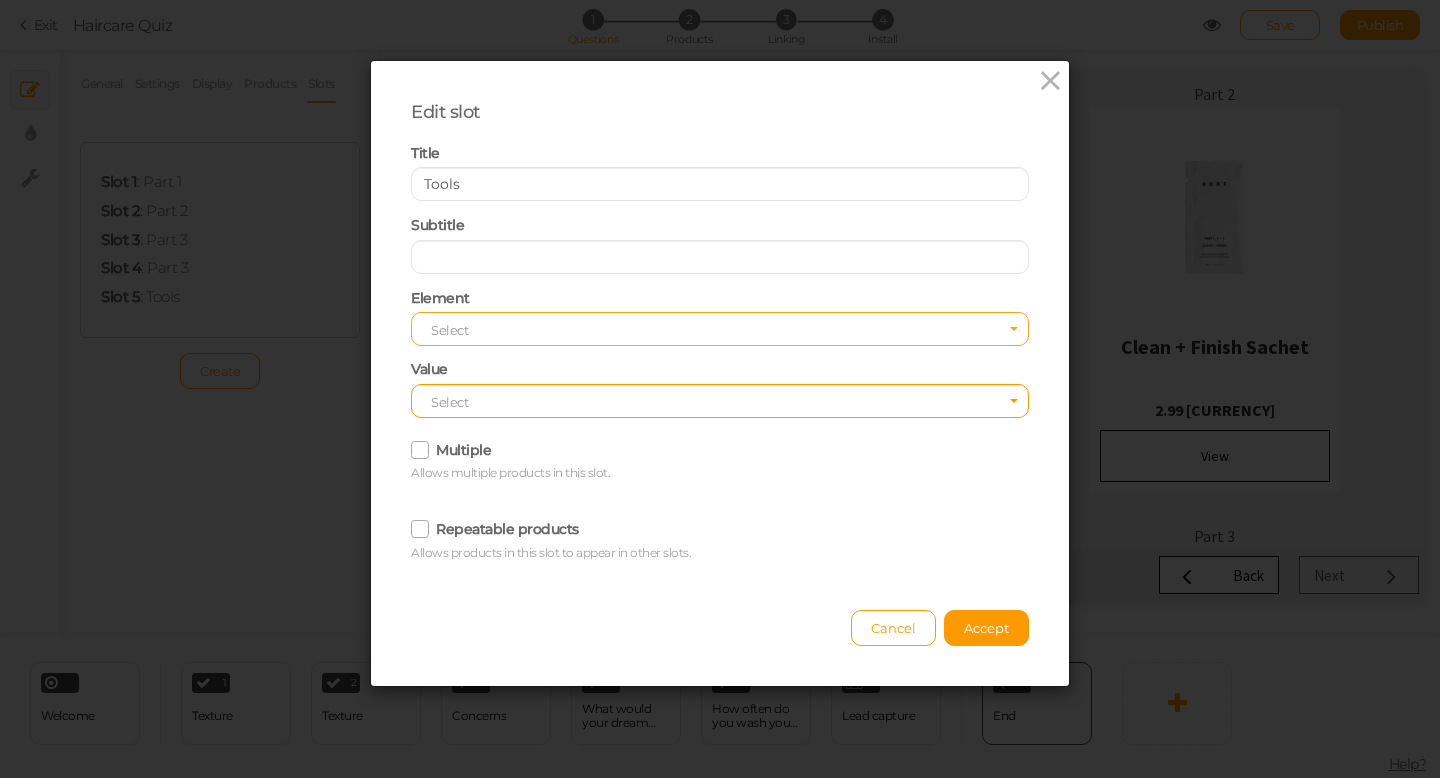 click on "Select" at bounding box center [720, 329] 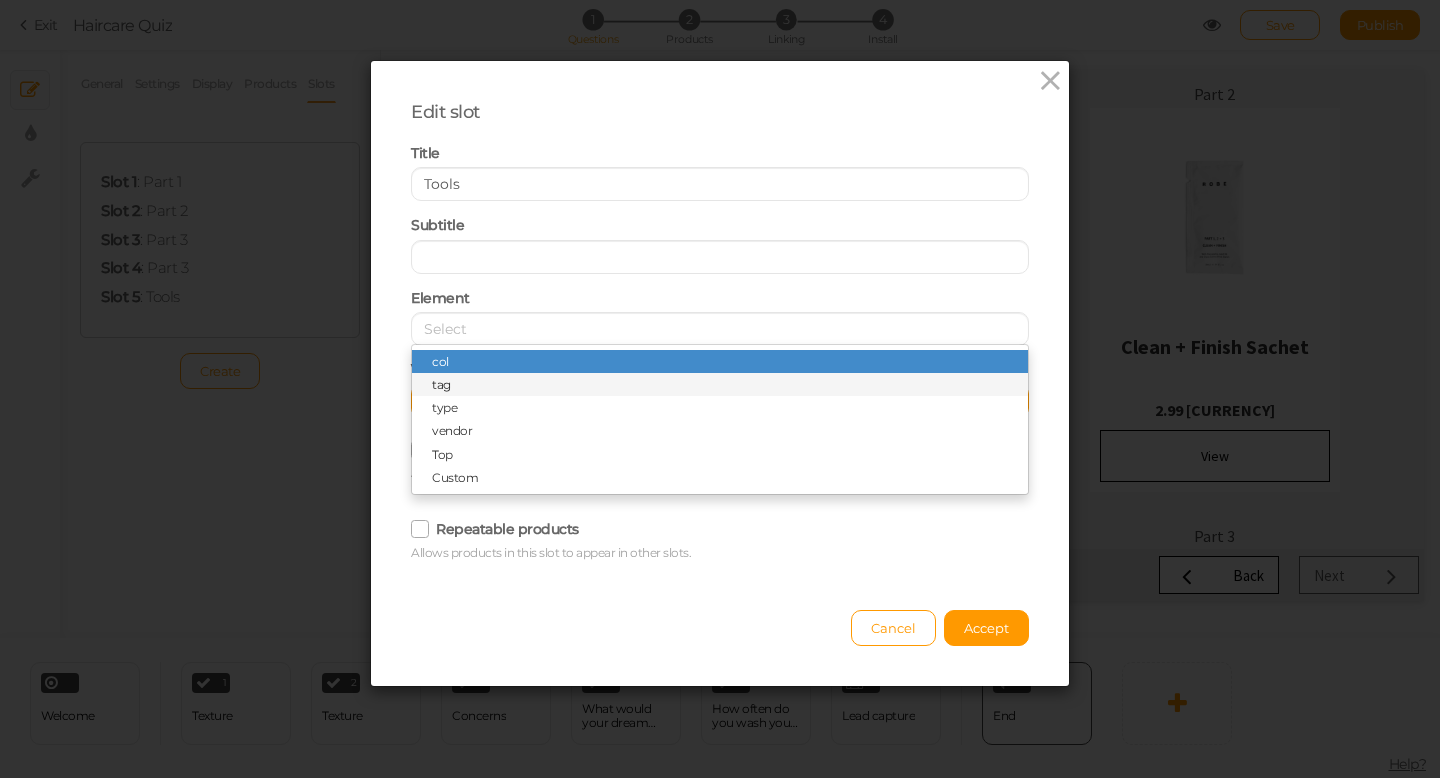 click on "tag" at bounding box center (720, 384) 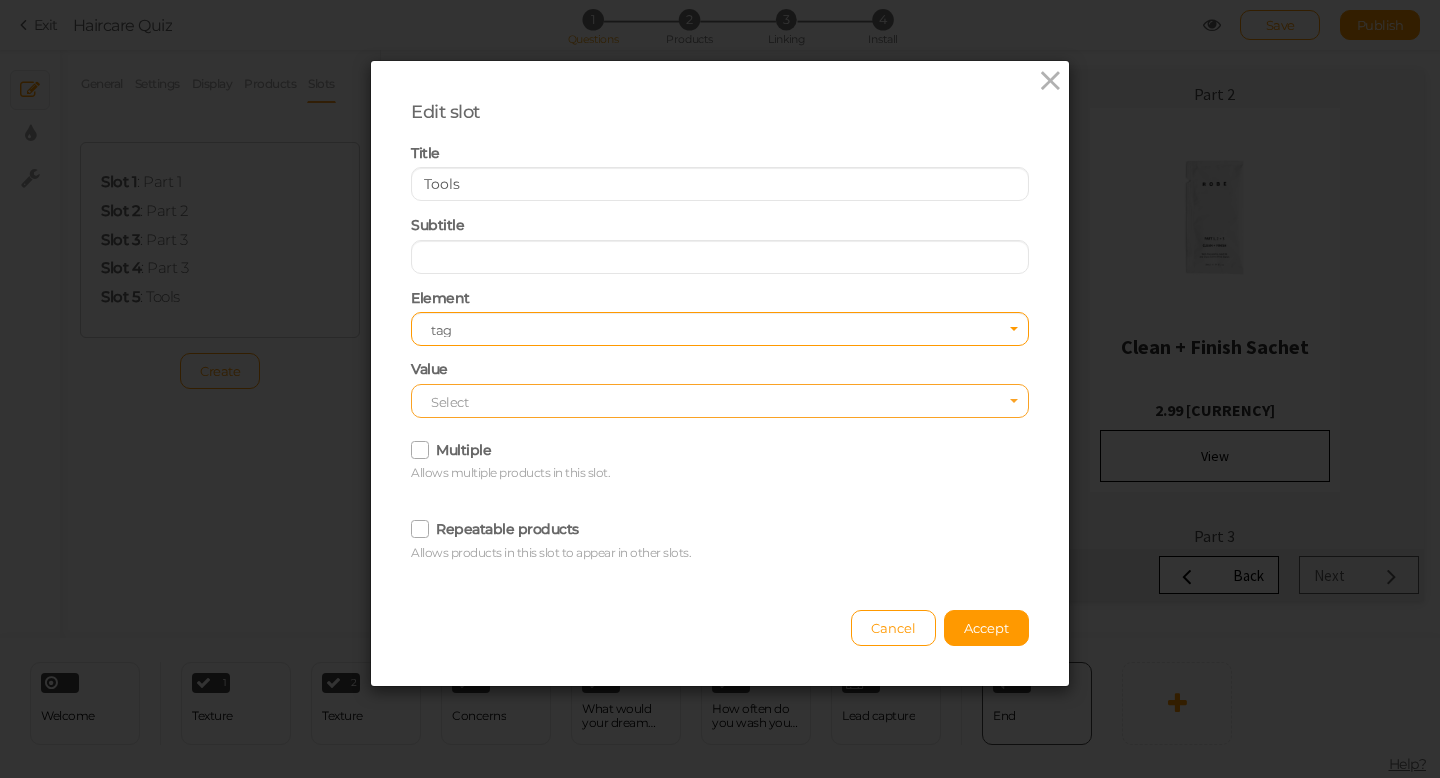 click on "Select" at bounding box center [449, 402] 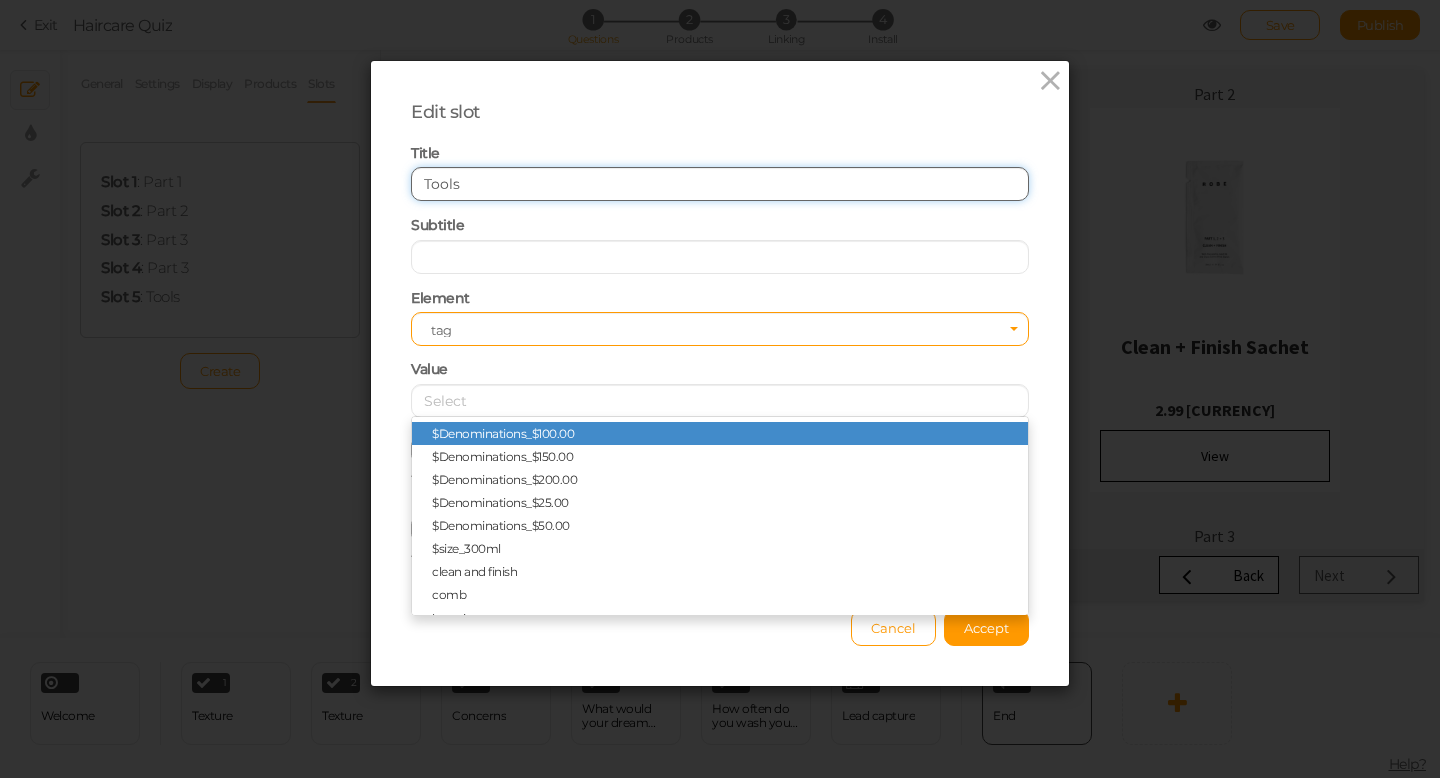 click on "Tools" at bounding box center (720, 184) 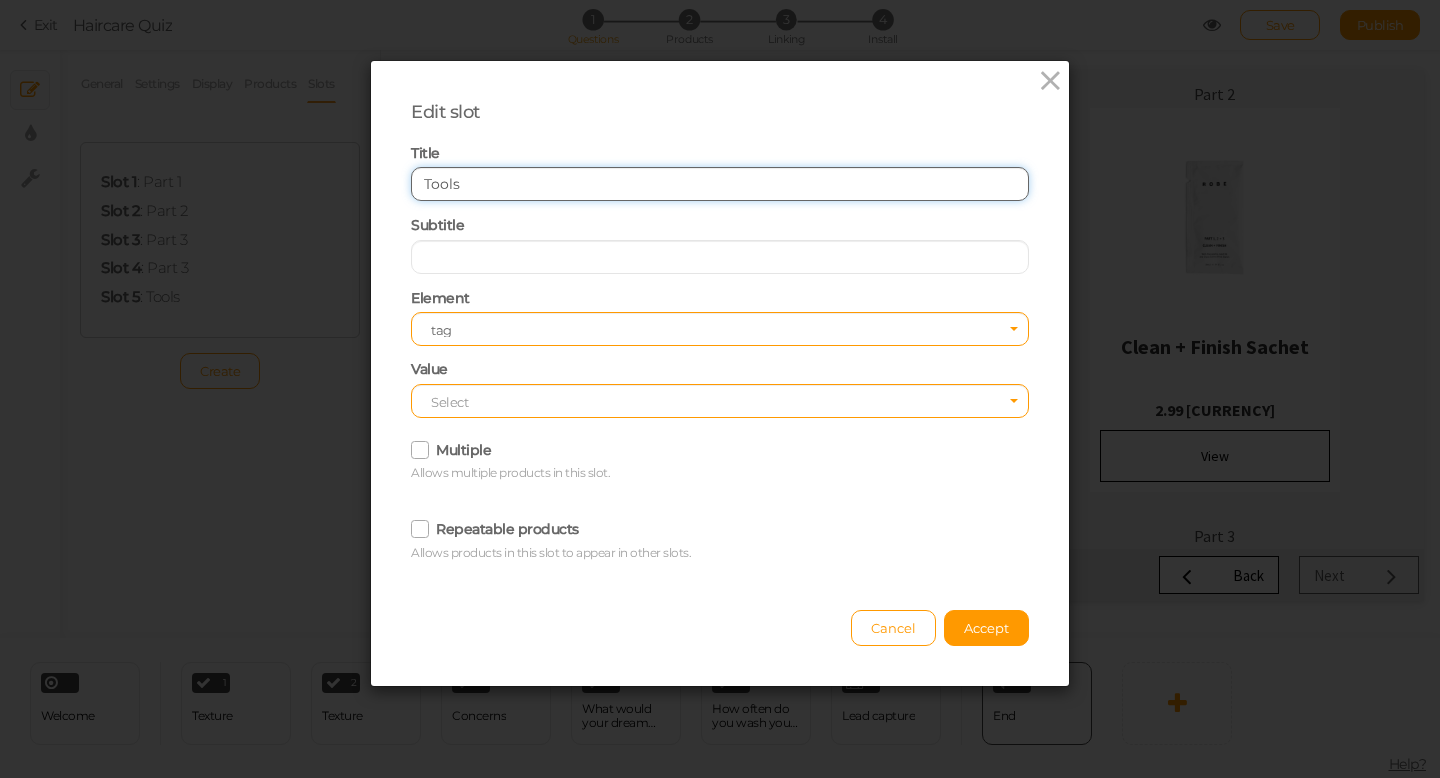 drag, startPoint x: 476, startPoint y: 185, endPoint x: 412, endPoint y: 184, distance: 64.00781 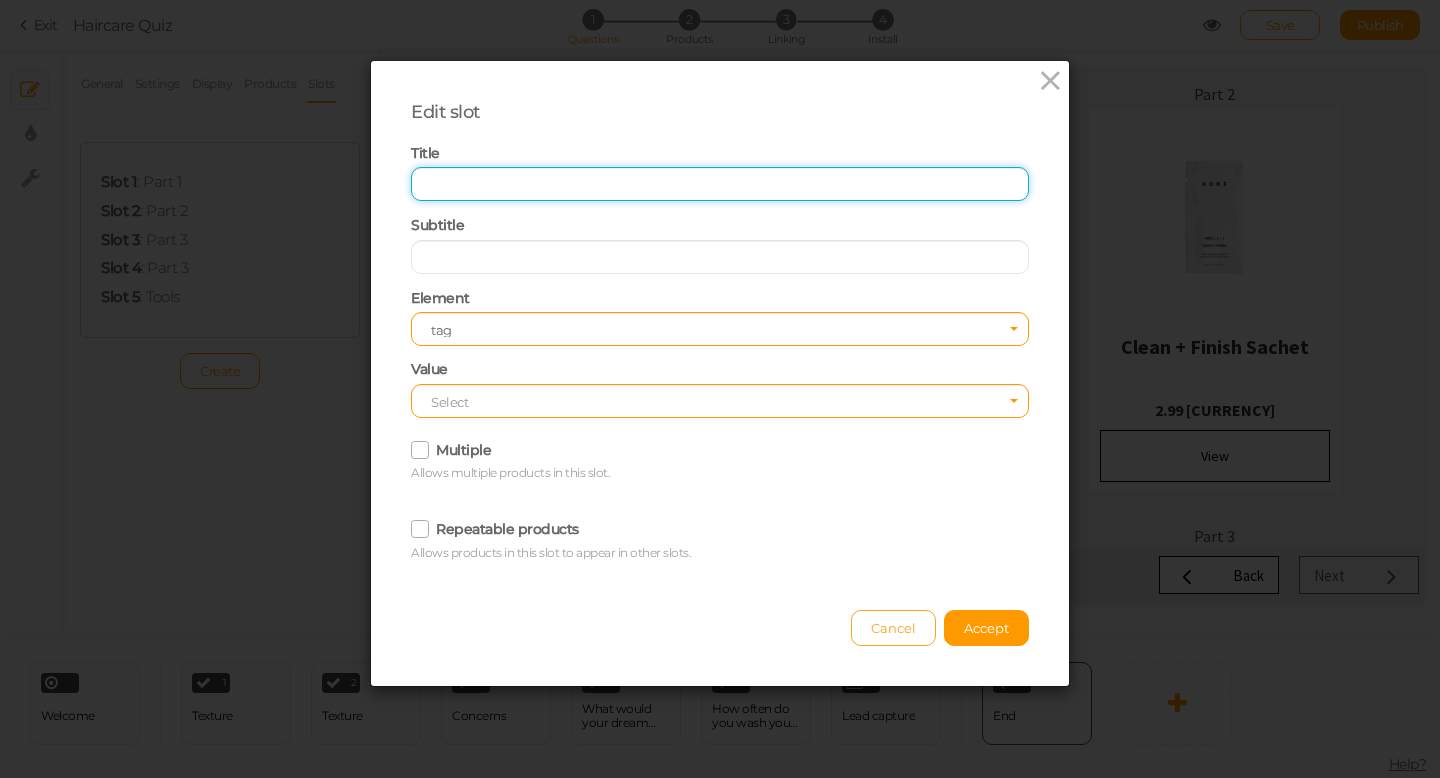 type 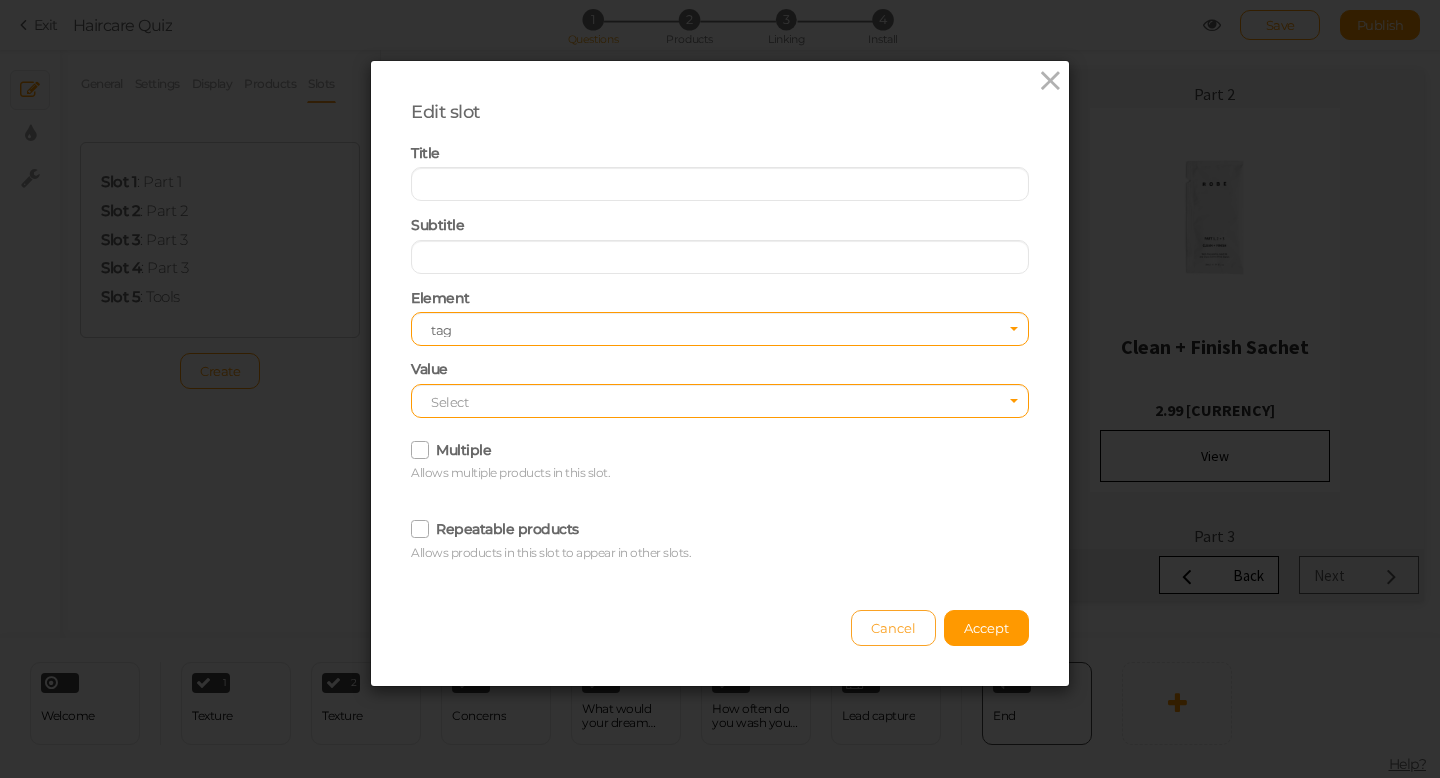 click on "Cancel" at bounding box center (893, 628) 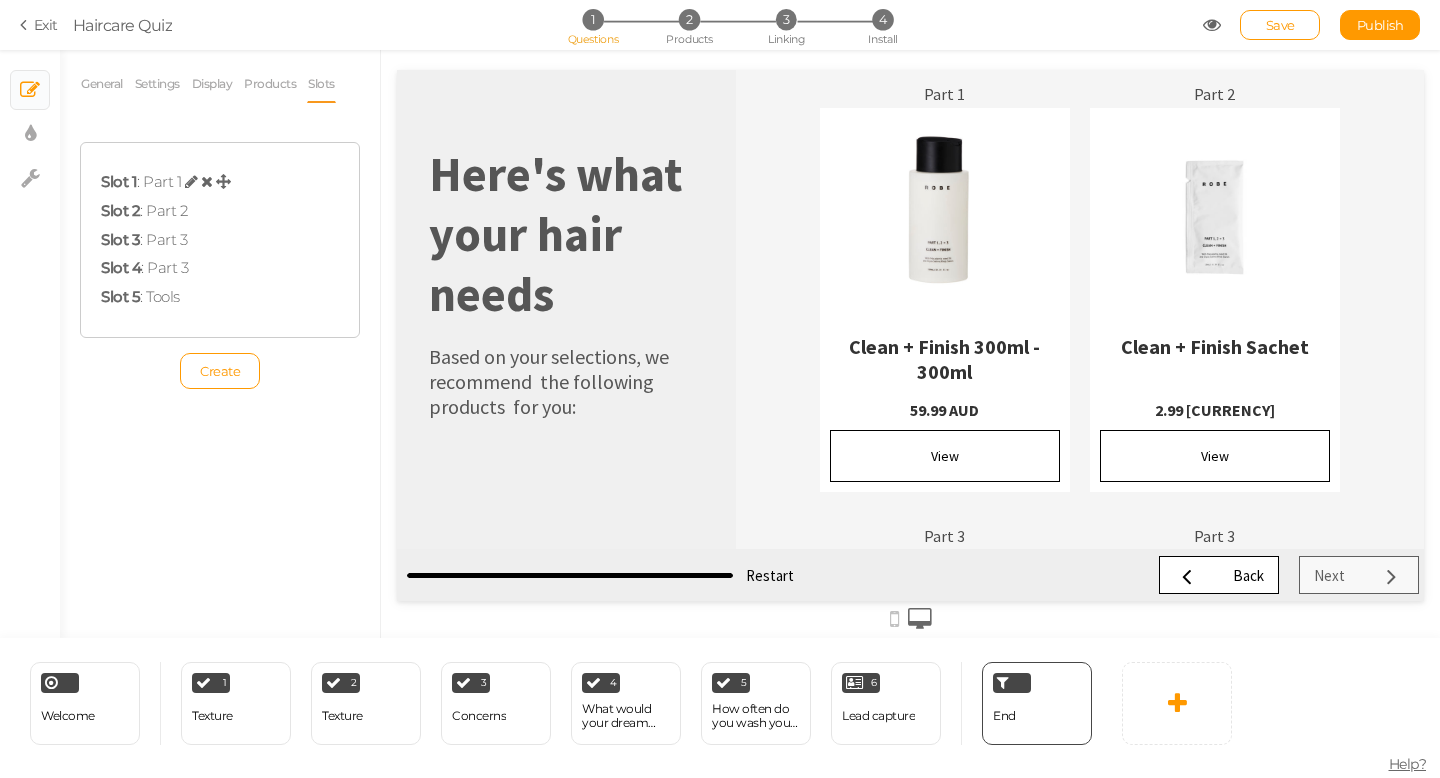 click at bounding box center [191, 181] 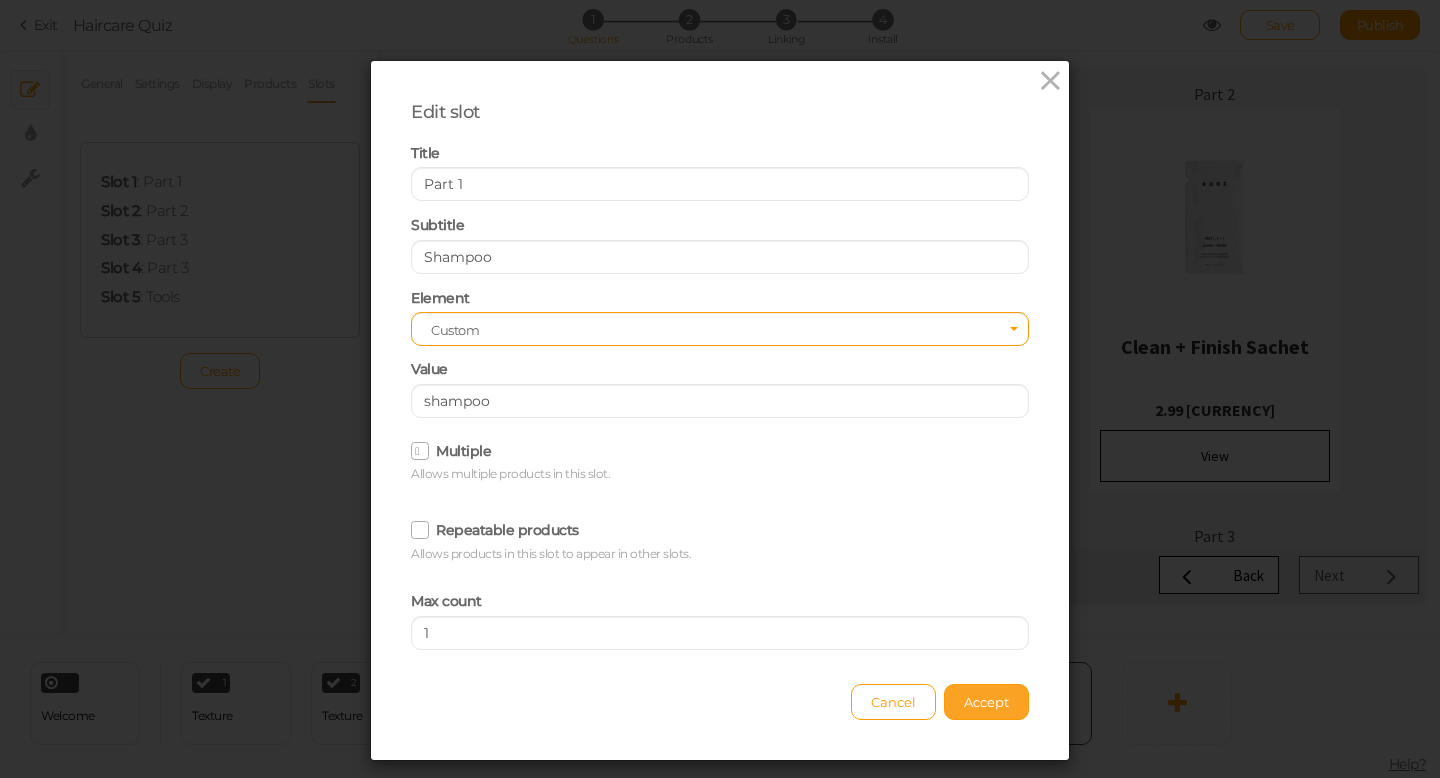 click on "Accept" at bounding box center [986, 702] 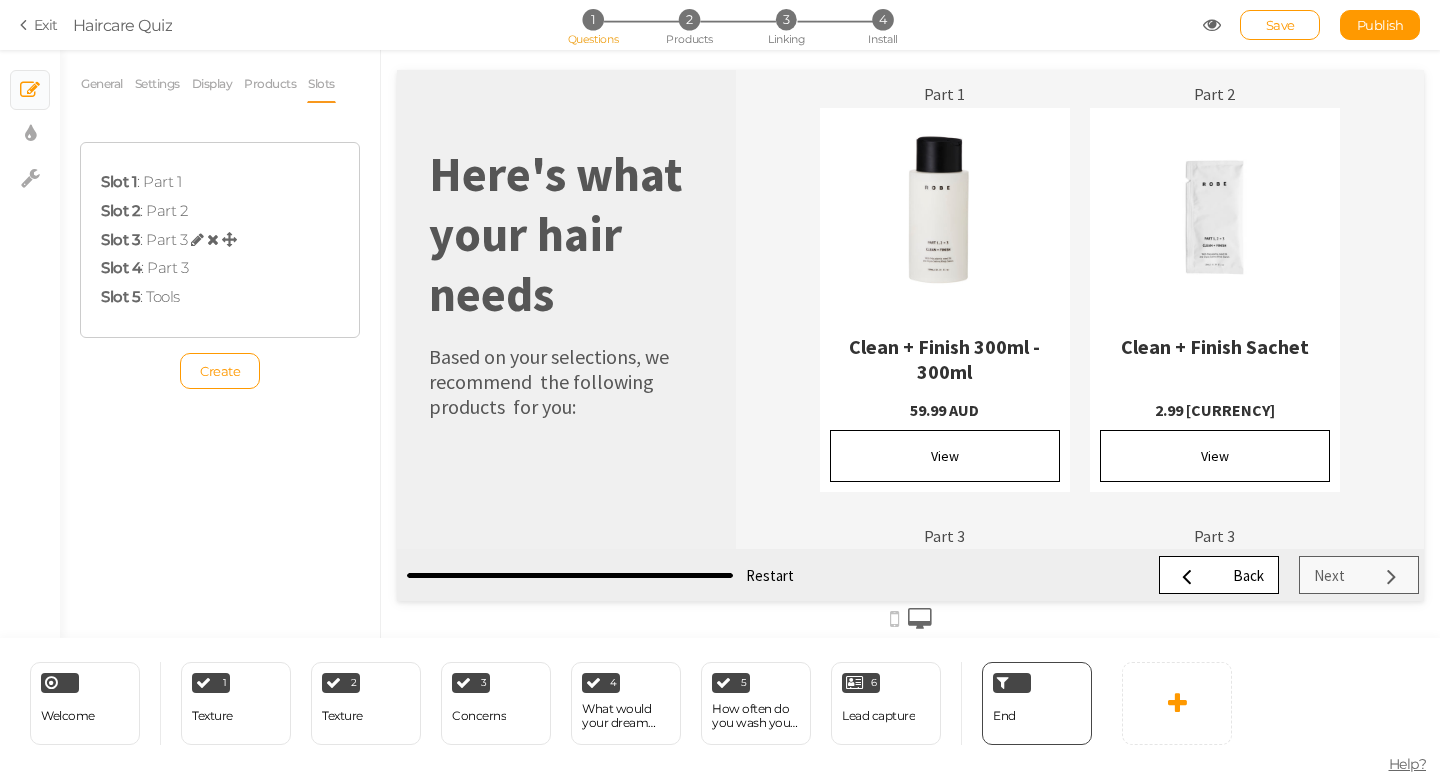 click at bounding box center (197, 239) 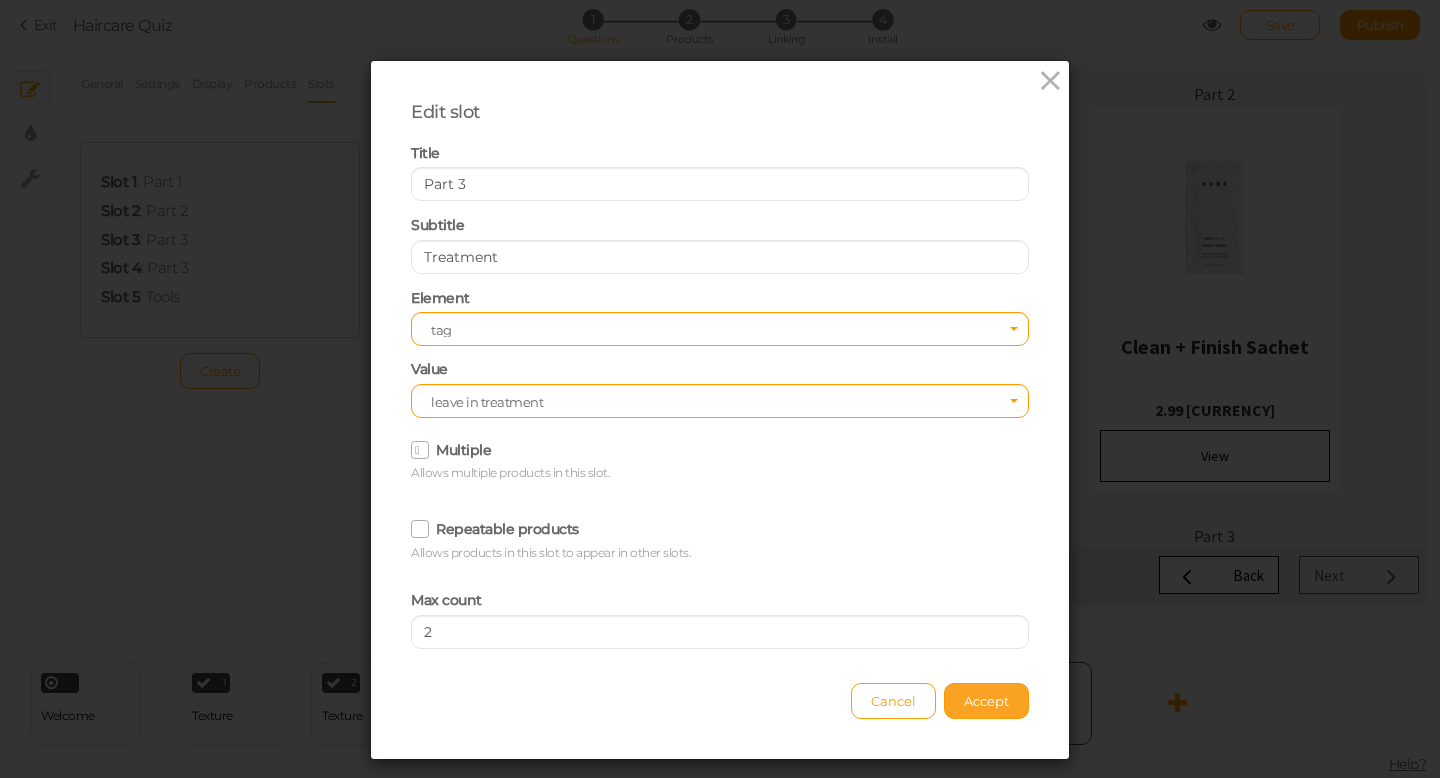 click on "Accept" at bounding box center (986, 701) 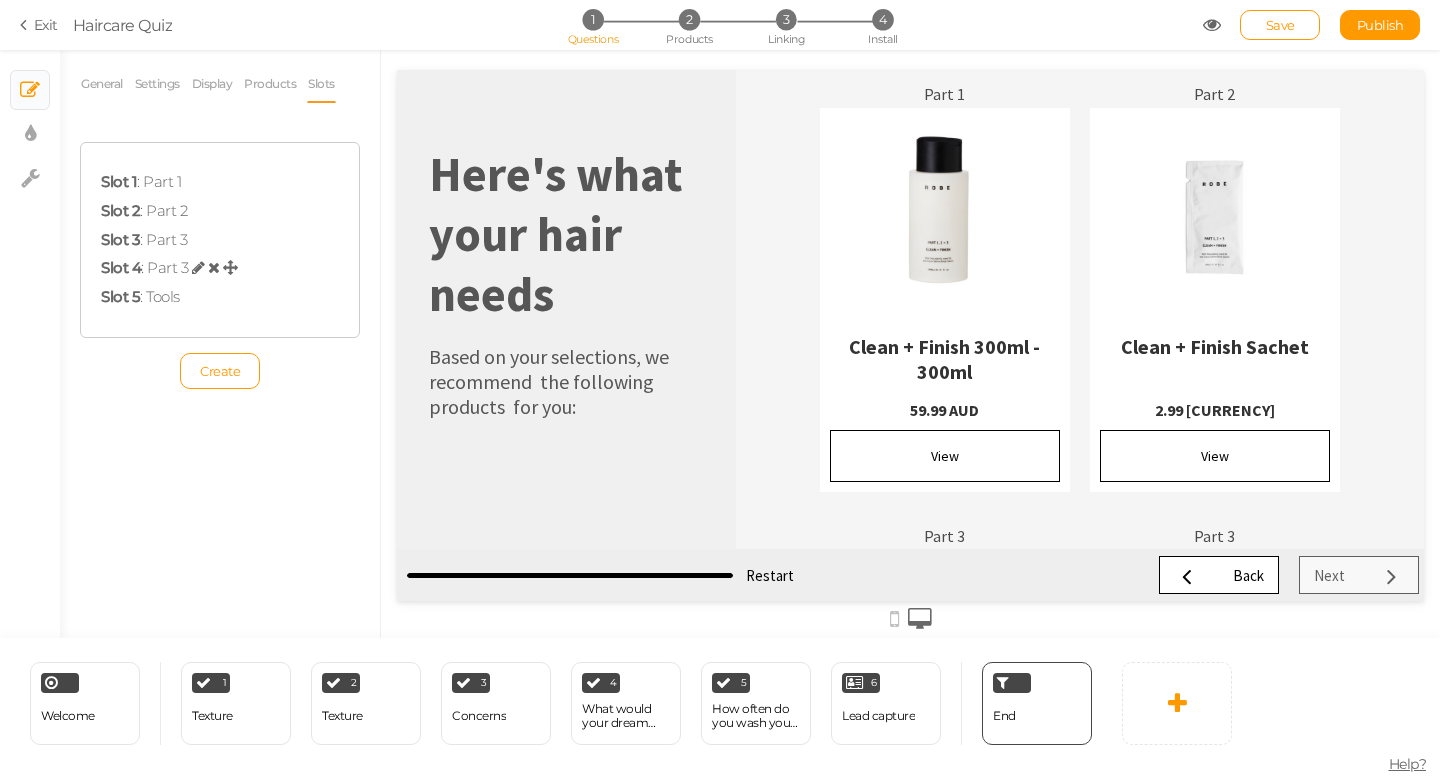click at bounding box center (198, 267) 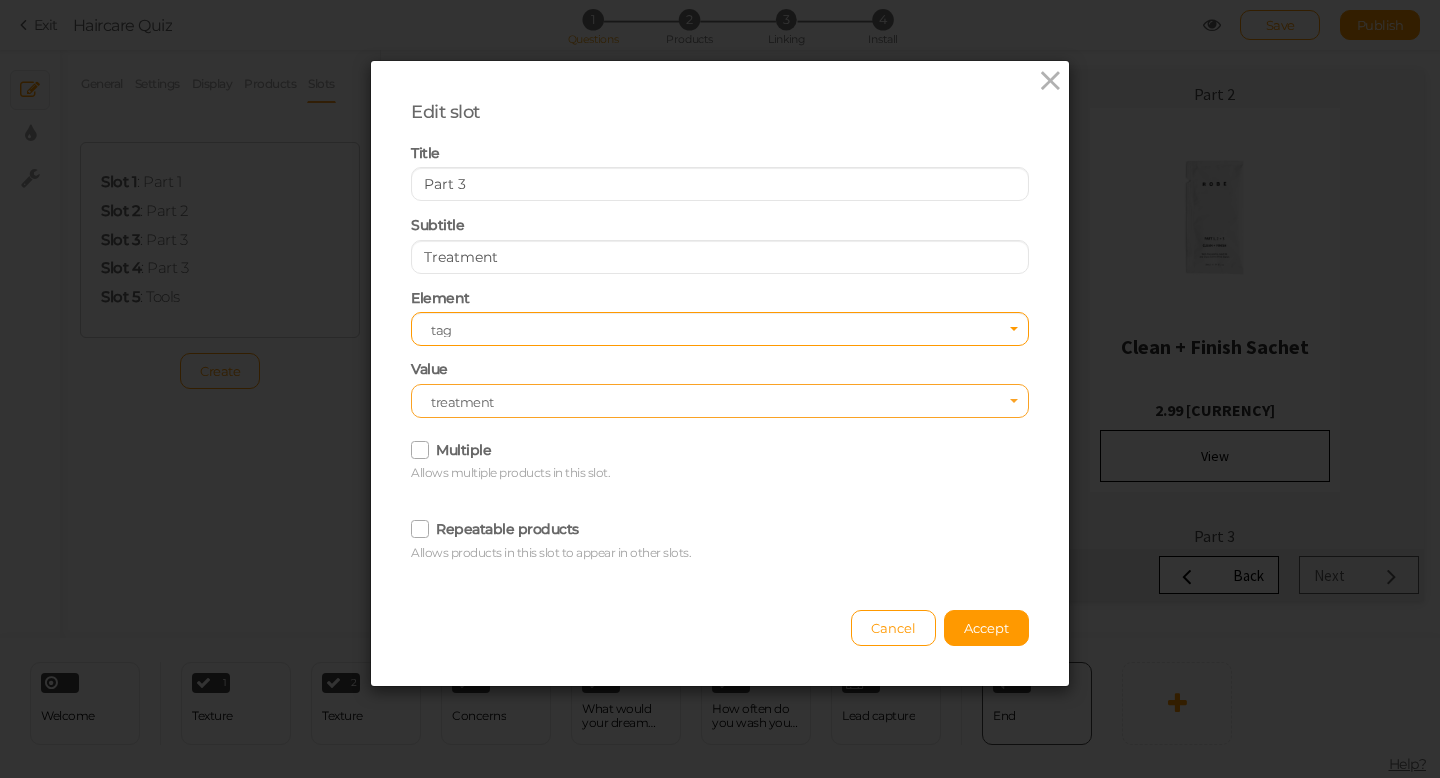 click on "treatment" at bounding box center [713, 402] 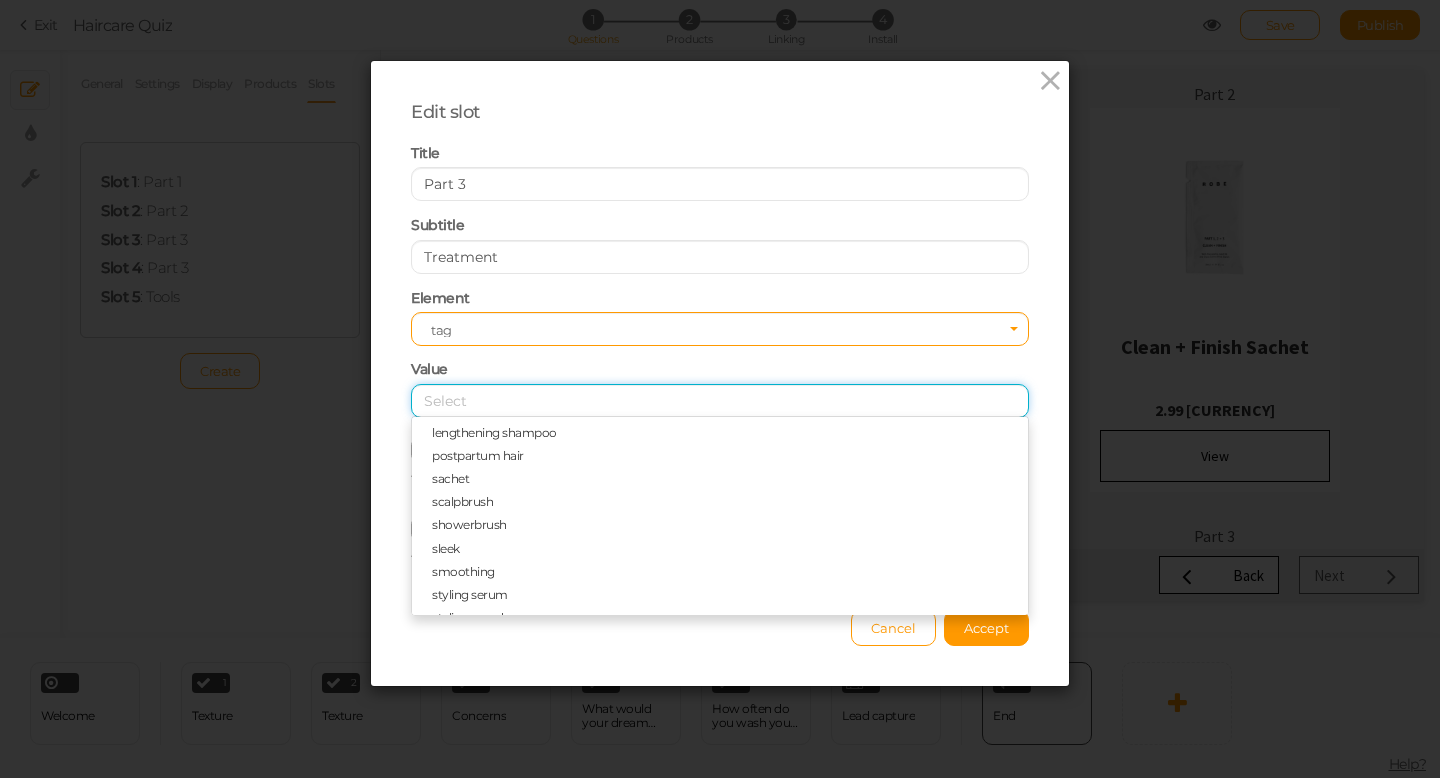 scroll, scrollTop: 237, scrollLeft: 0, axis: vertical 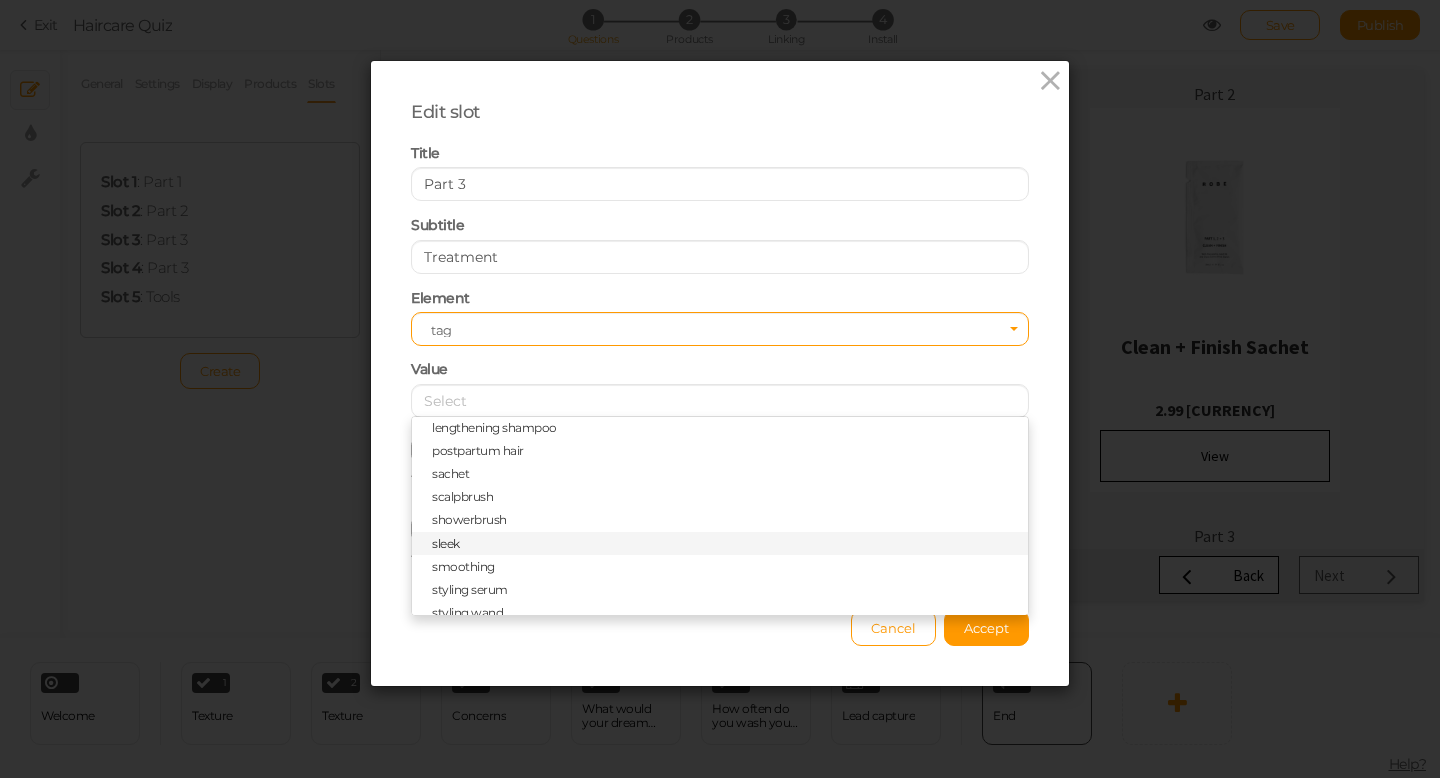click on "sleek" at bounding box center [446, 543] 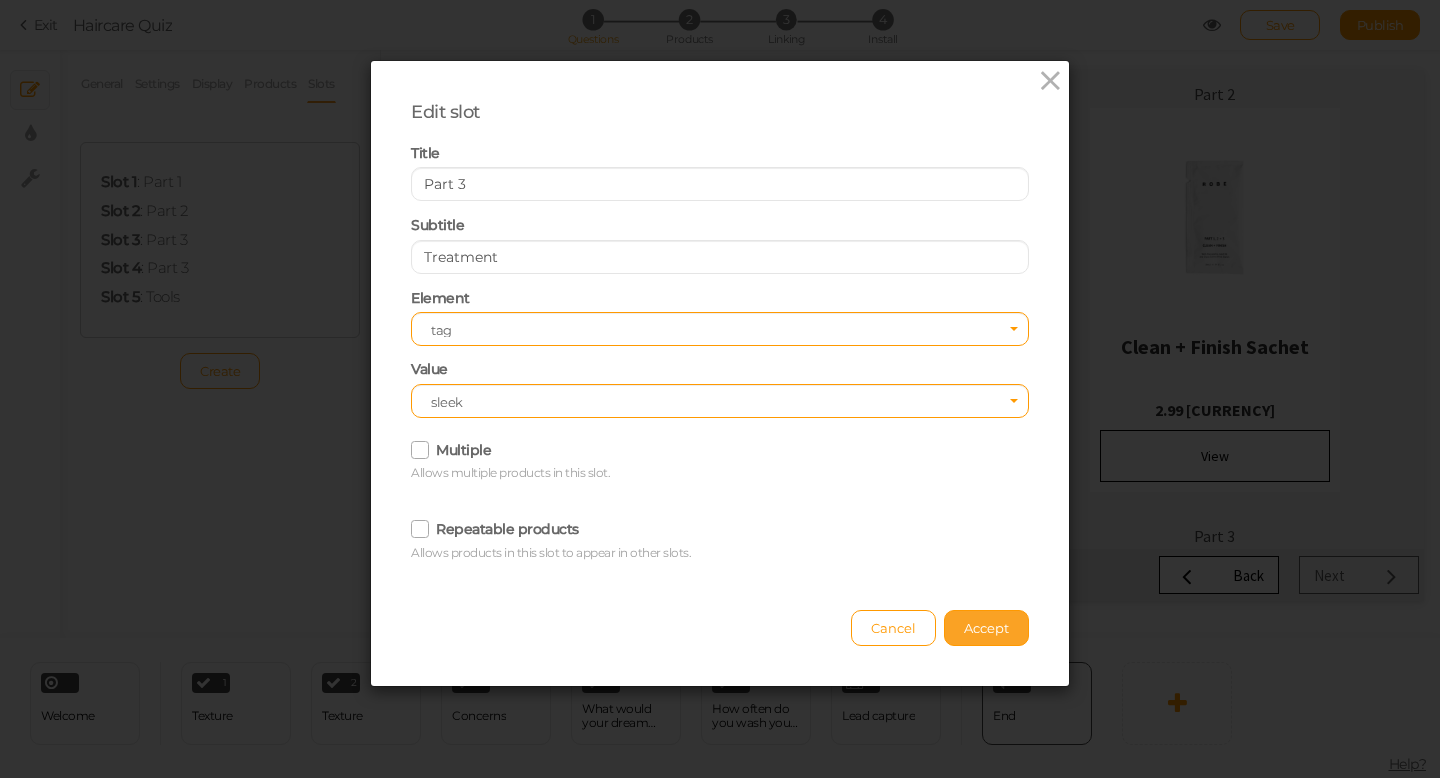 click on "Accept" at bounding box center [986, 628] 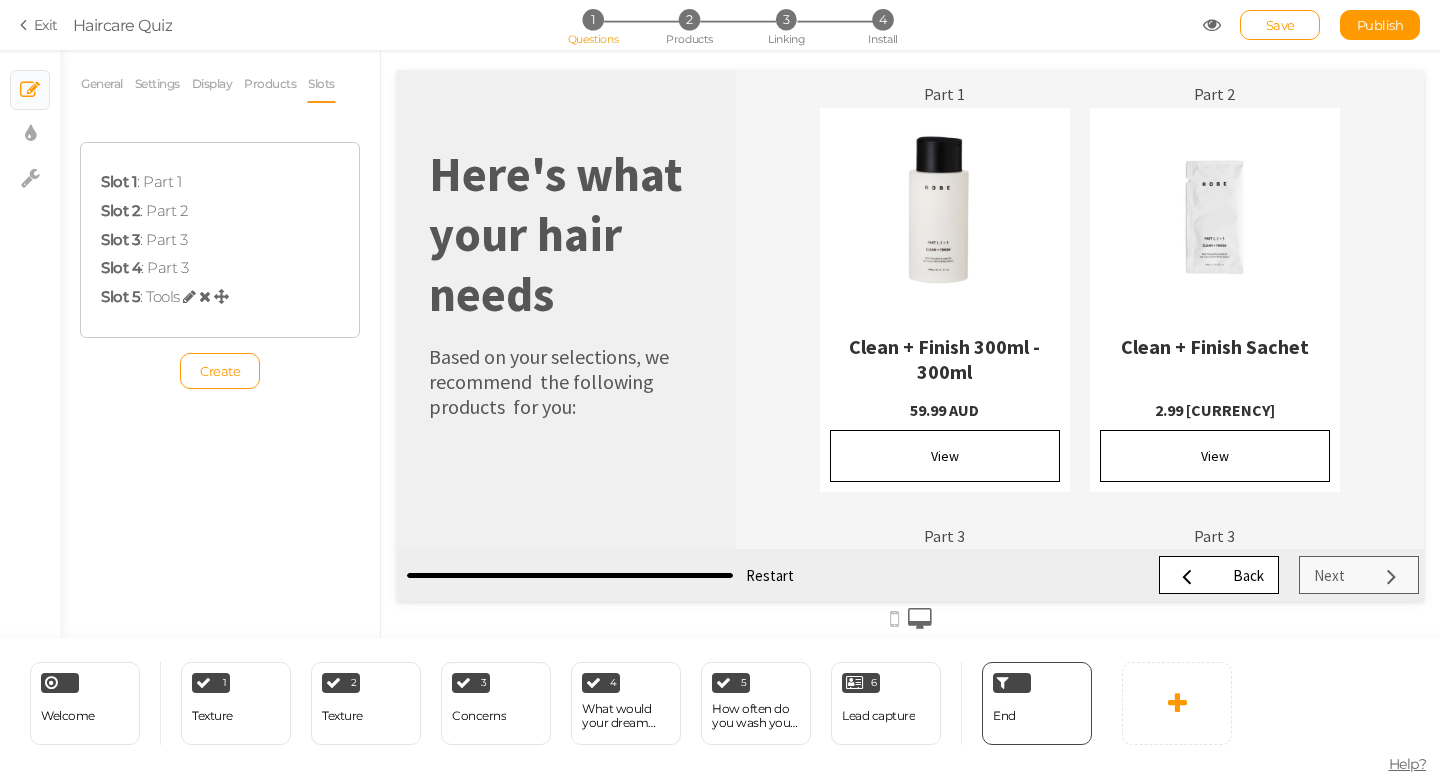 click at bounding box center [189, 296] 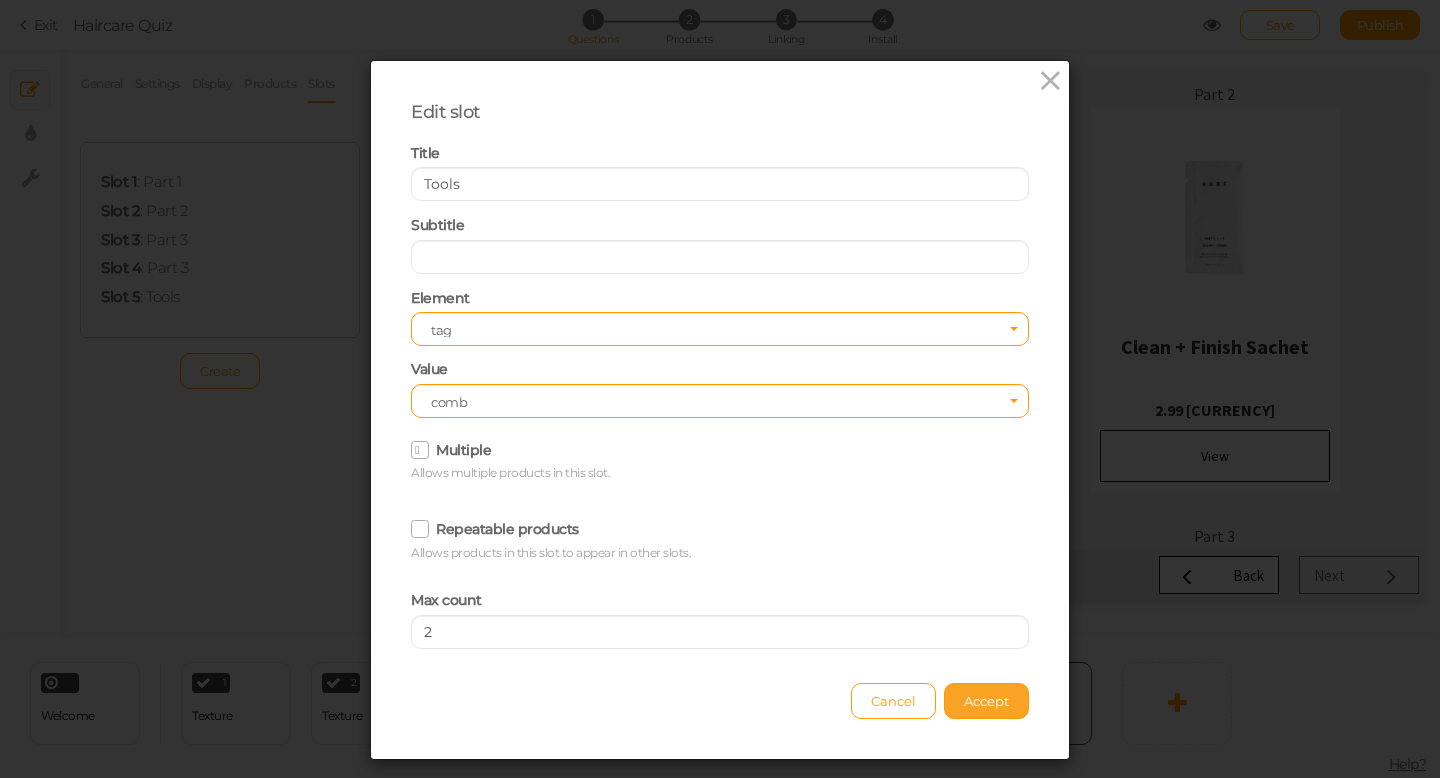 click on "Accept" at bounding box center (986, 701) 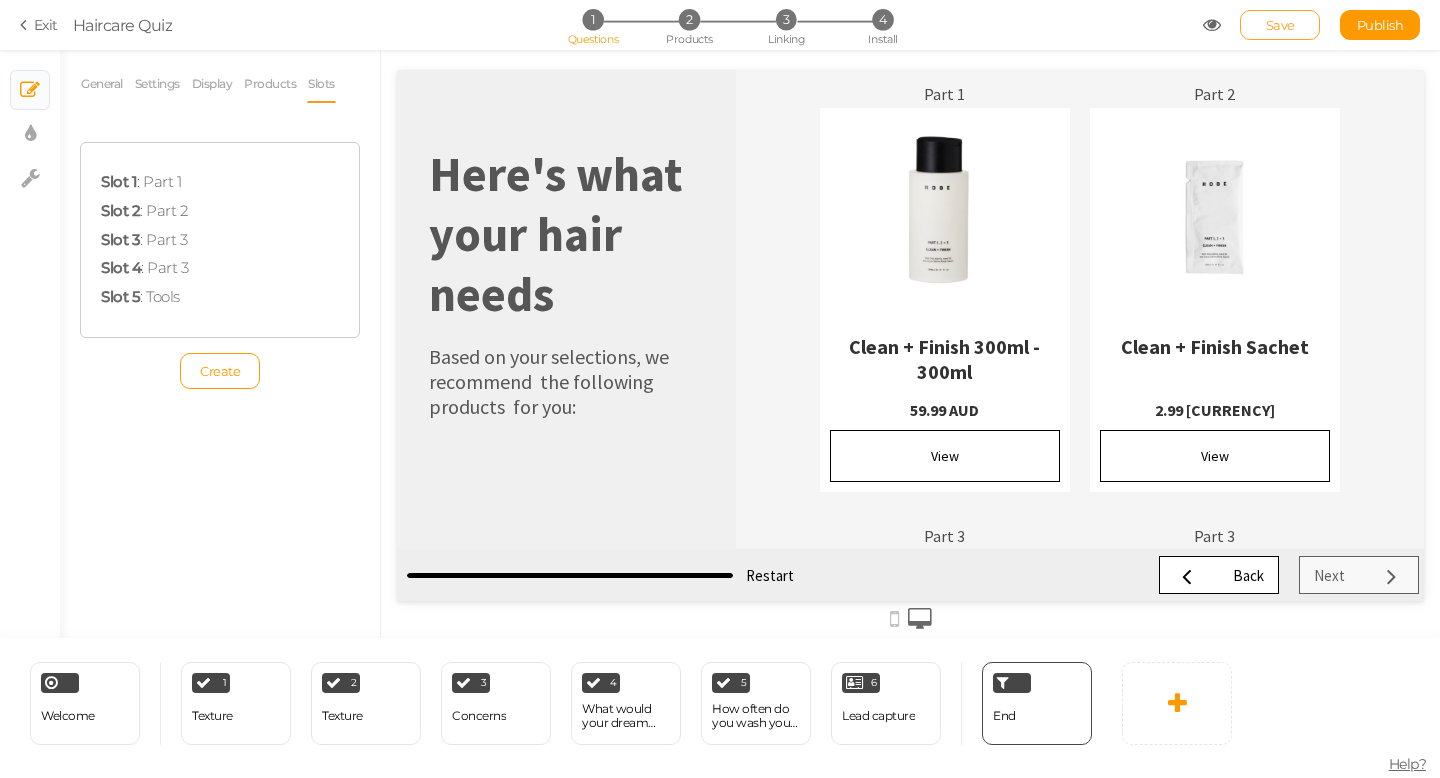 click on "Save" at bounding box center [1280, 25] 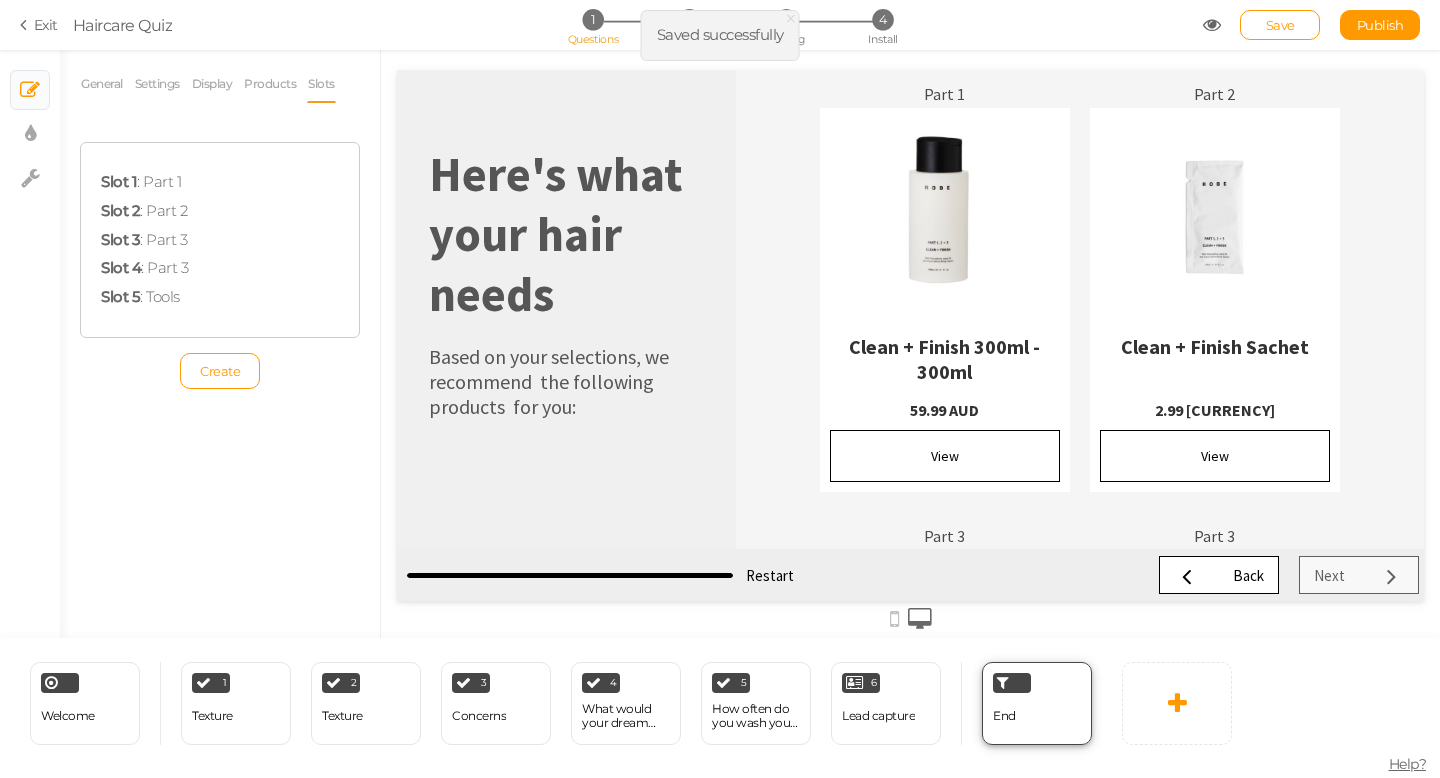 click on "End" at bounding box center (1037, 703) 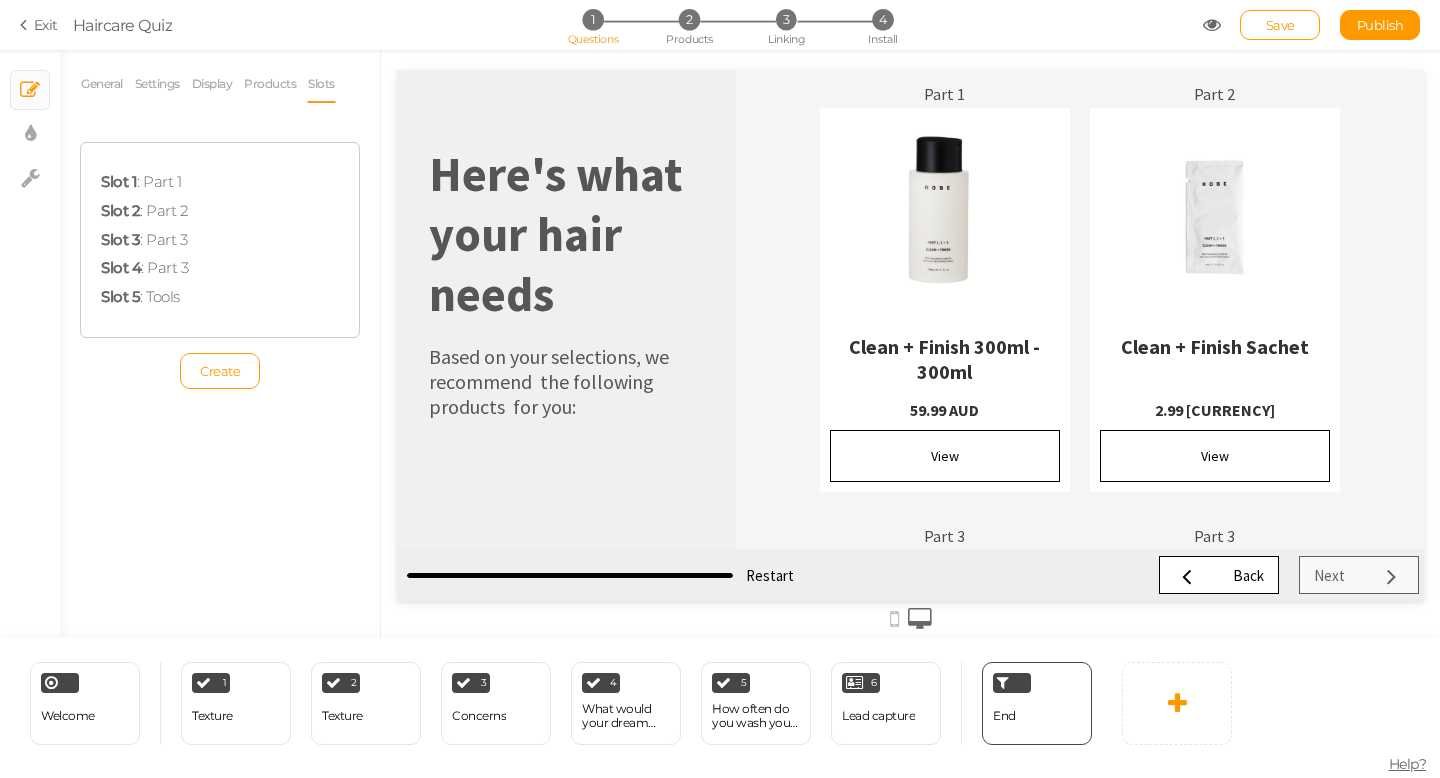 click on "Back Next" at bounding box center (1110, 575) 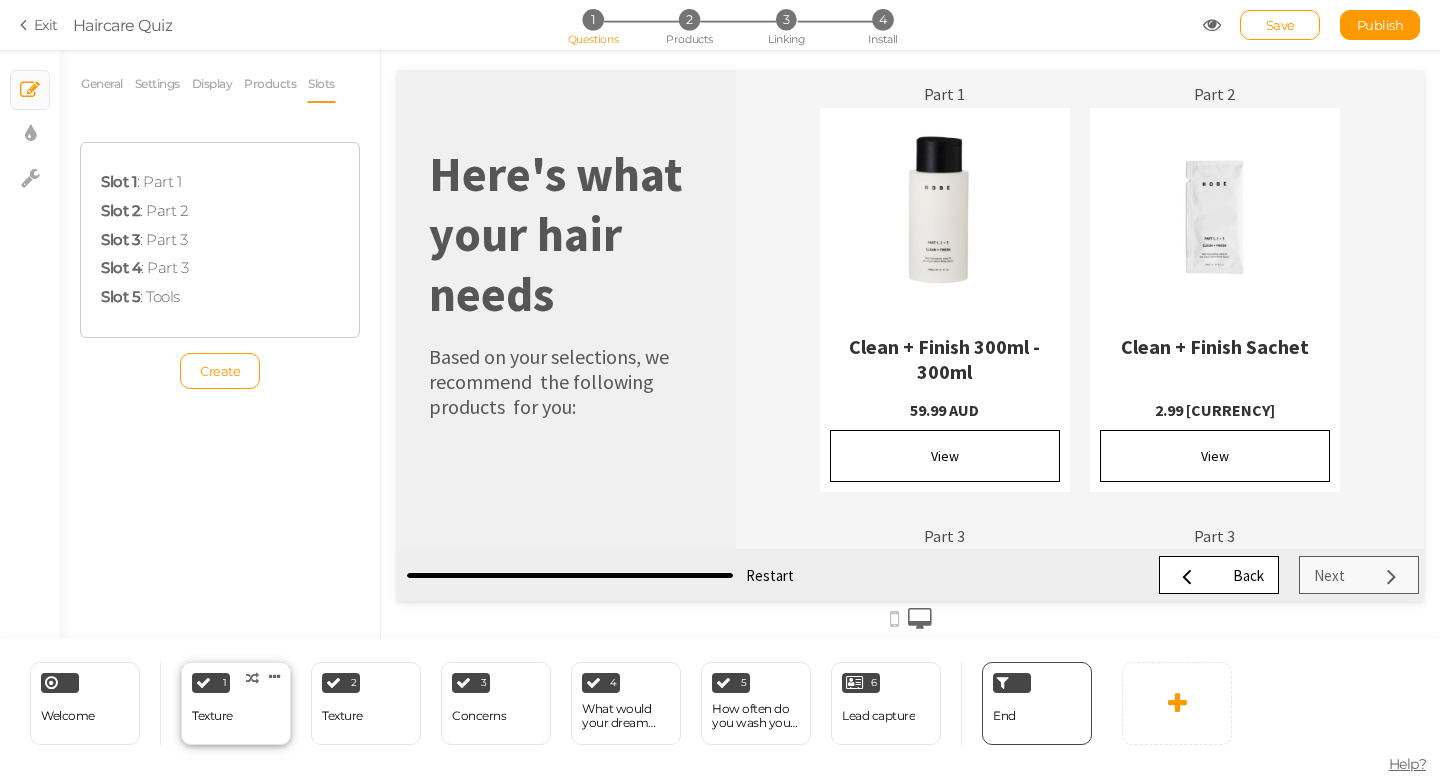 click on "Texture" at bounding box center [212, 716] 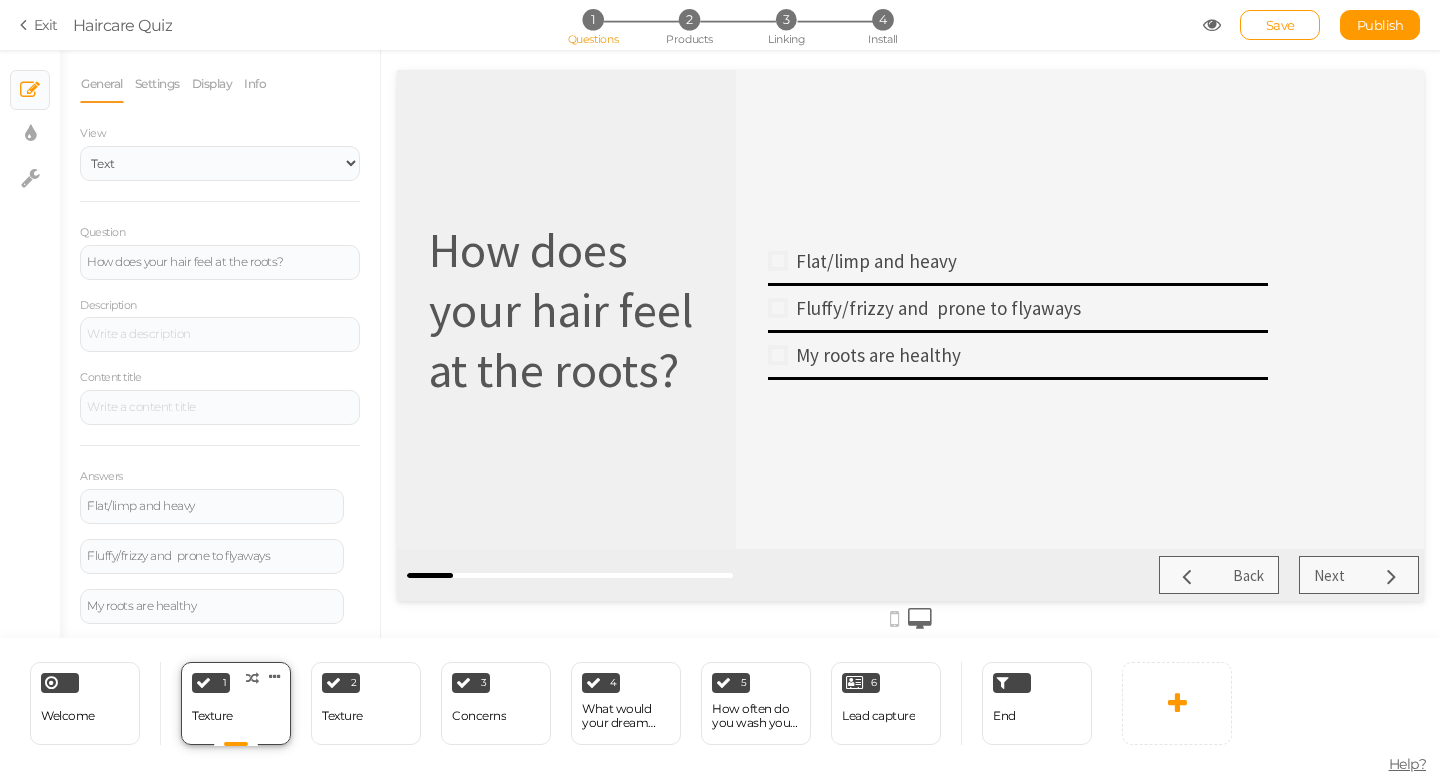 scroll, scrollTop: 0, scrollLeft: 0, axis: both 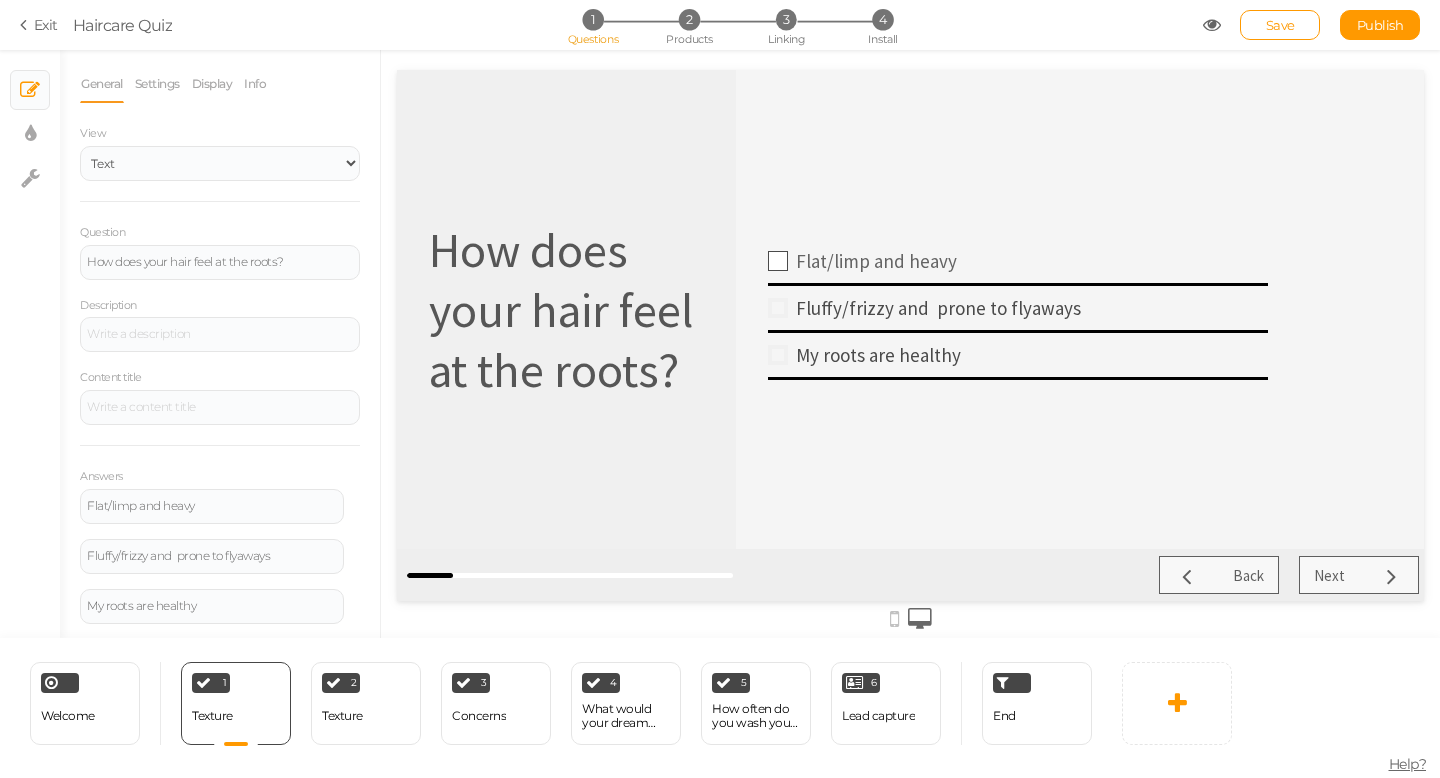 click at bounding box center [778, 261] 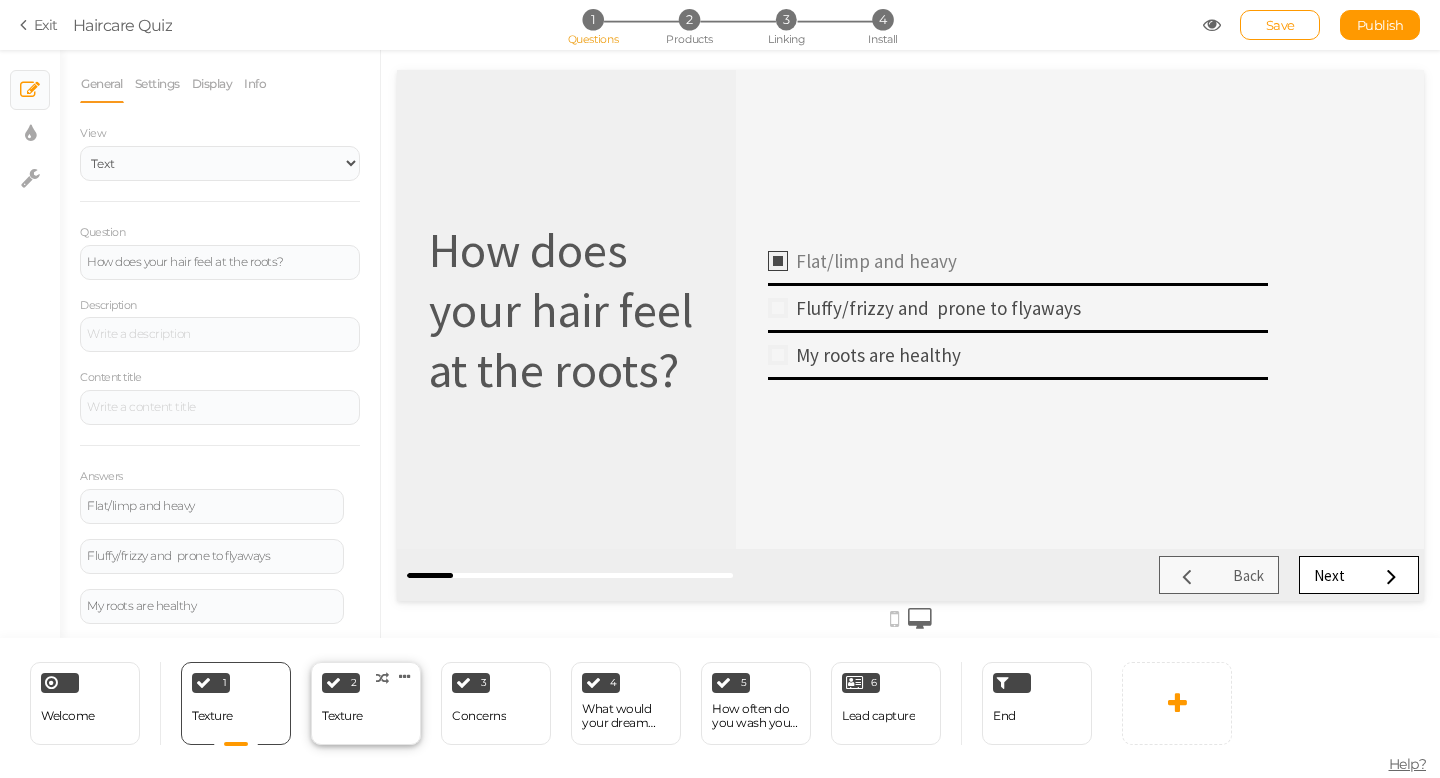 click on "2         Texture         × Define the conditions to show this slide.                     Clone             Change type             Delete" at bounding box center (366, 703) 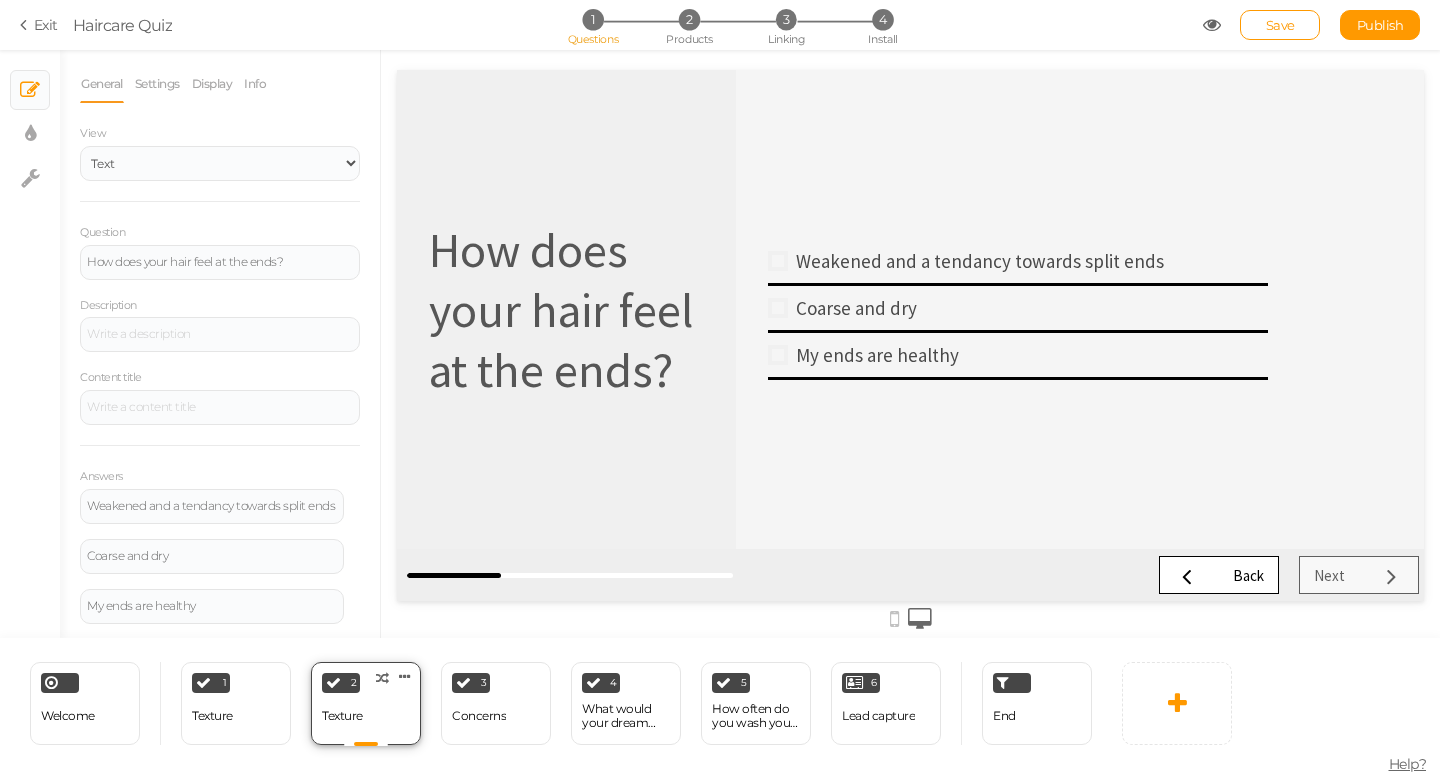 scroll, scrollTop: 0, scrollLeft: 0, axis: both 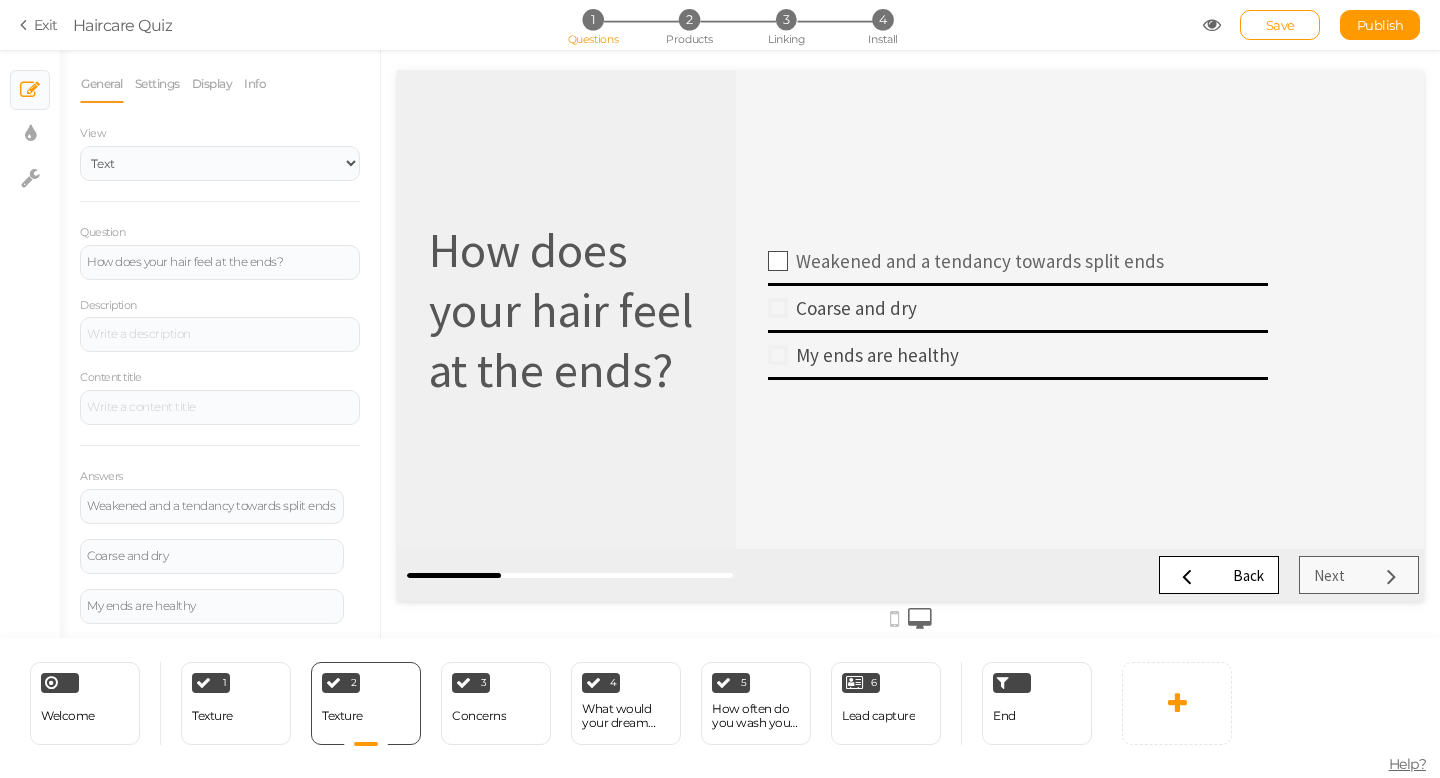 click at bounding box center (778, 261) 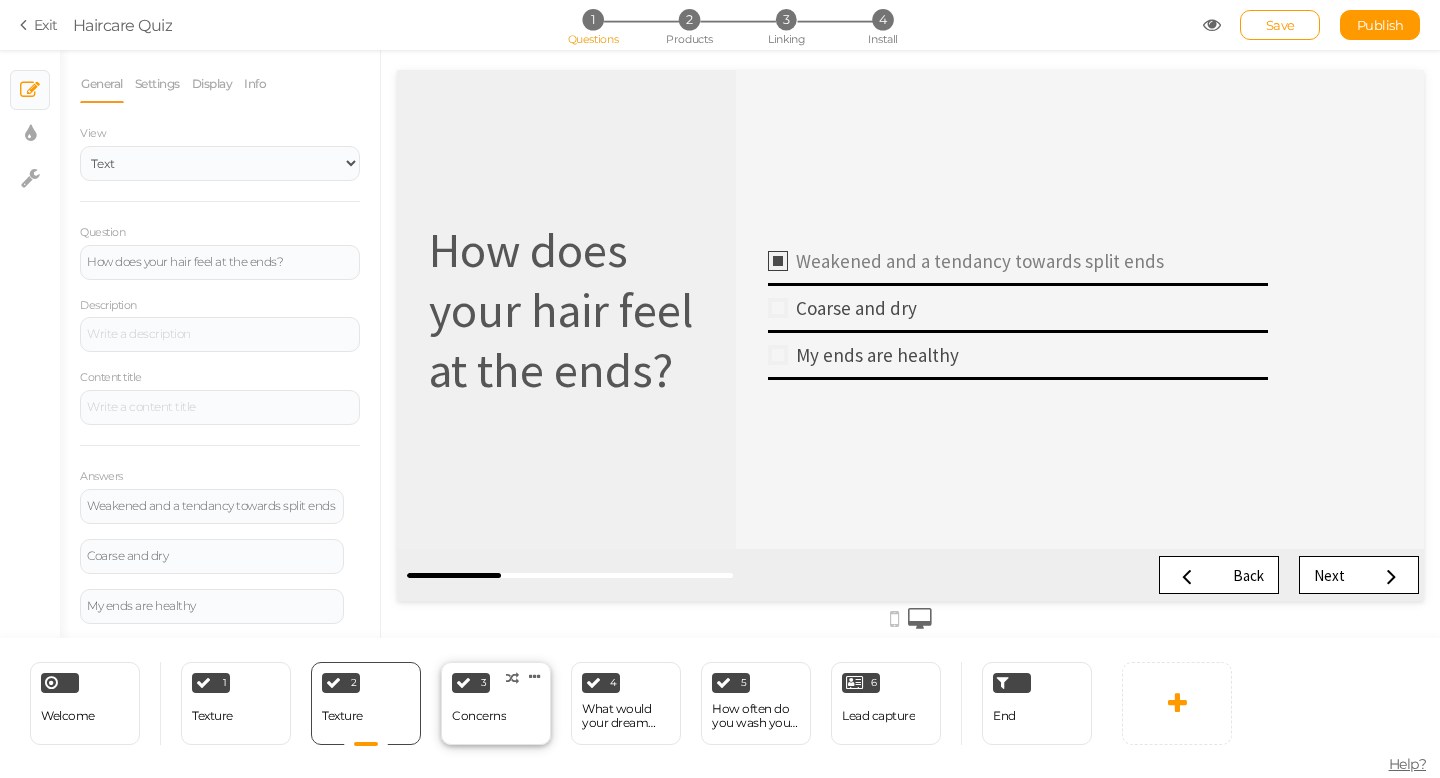 click on "3         Concerns         × Define the conditions to show this slide.                     Clone             Change type             Delete" at bounding box center (496, 703) 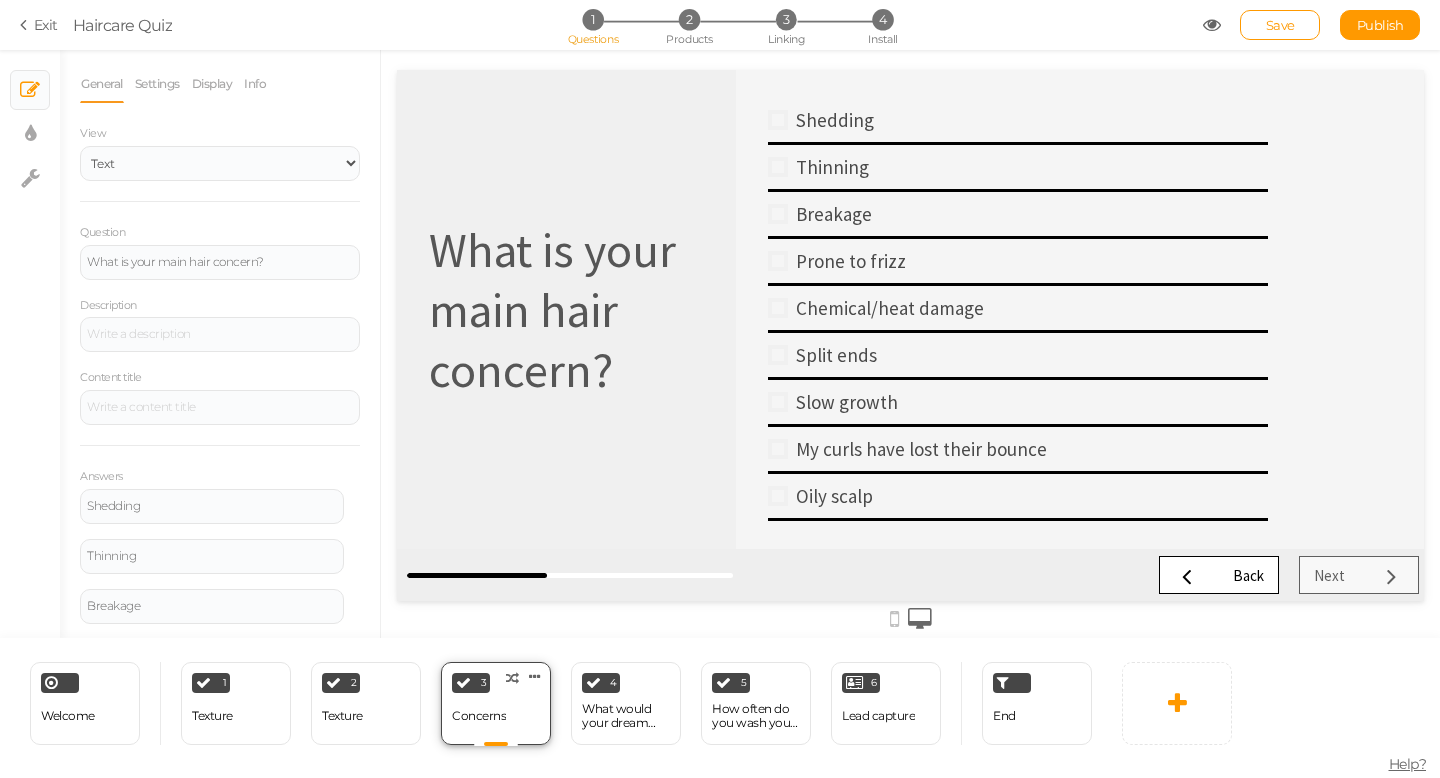 scroll, scrollTop: 0, scrollLeft: 0, axis: both 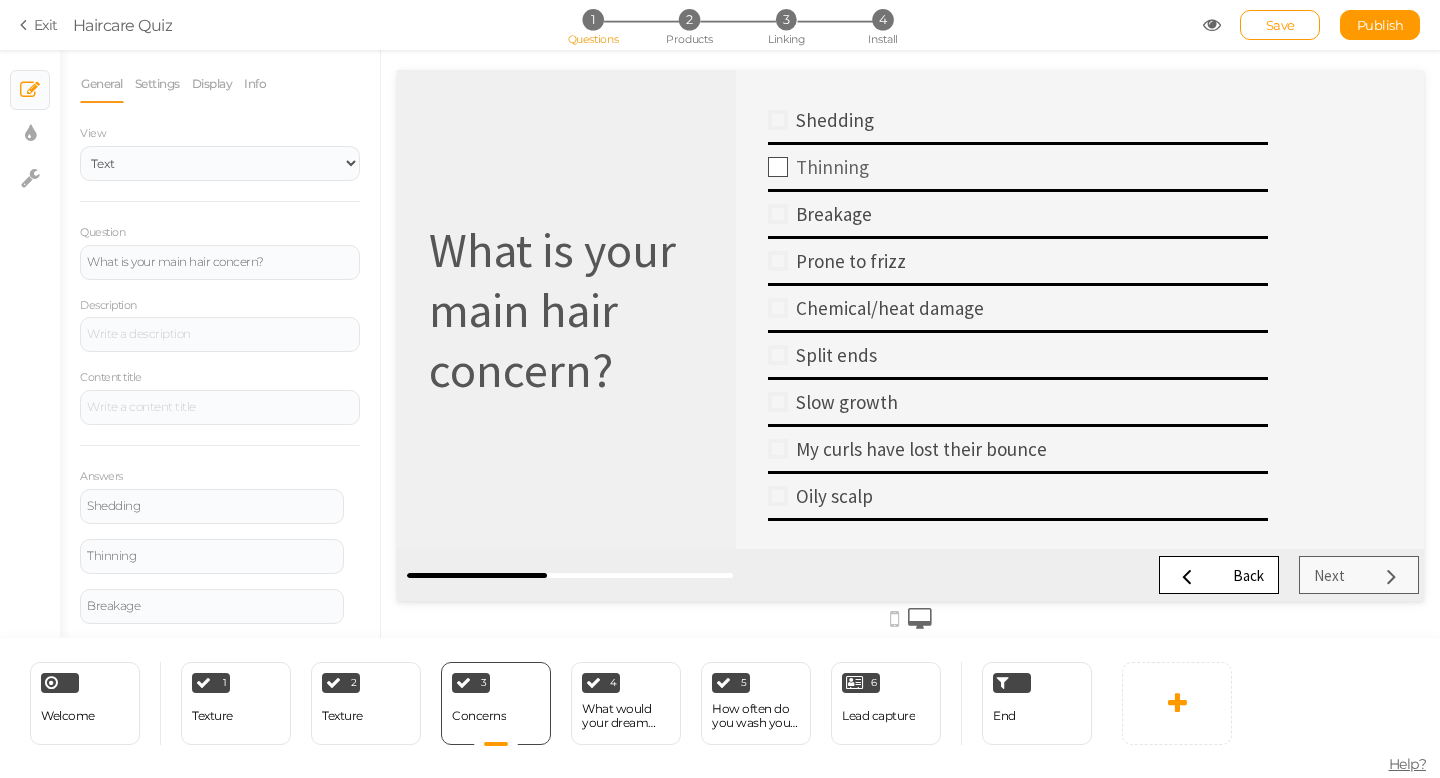 click at bounding box center [778, 167] 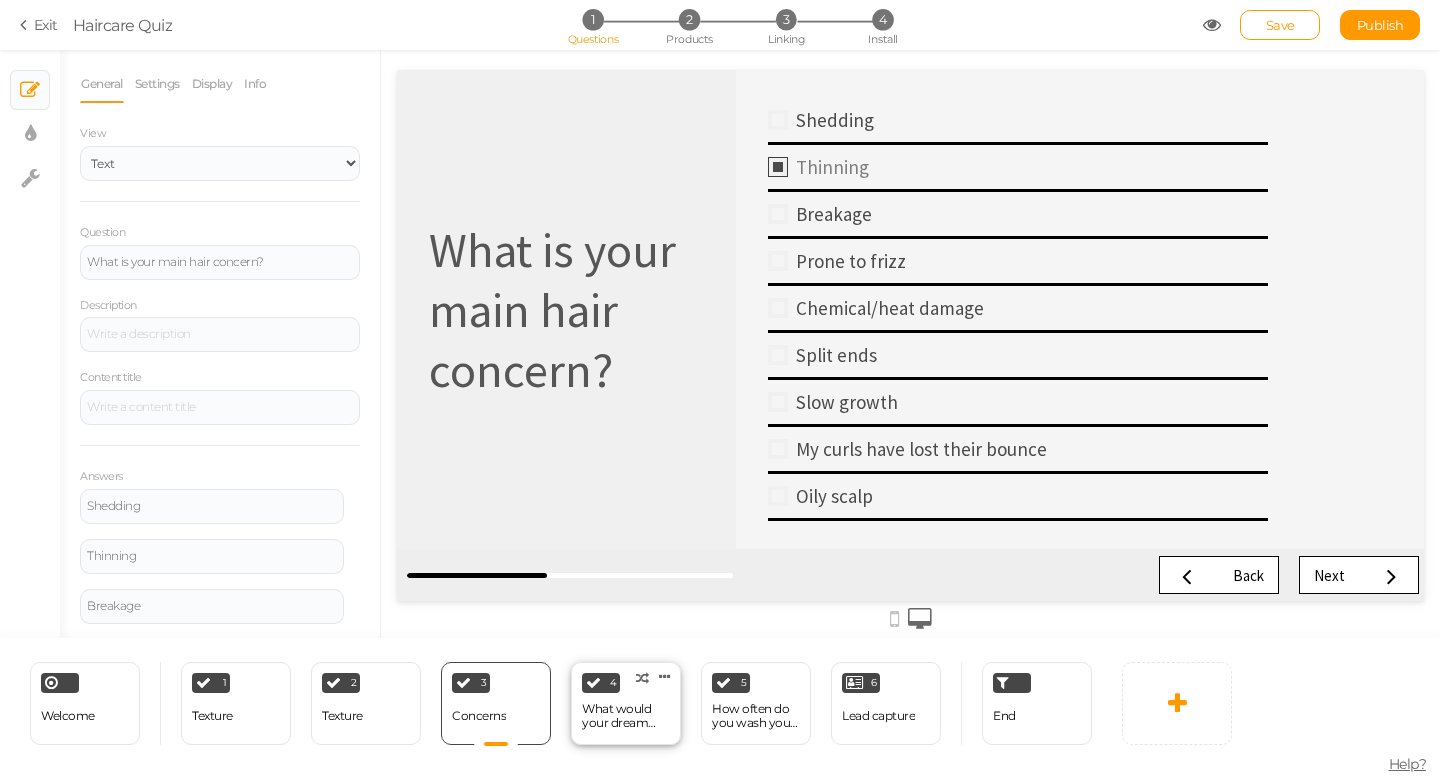 click on "What would your dream hair be?" at bounding box center (626, 716) 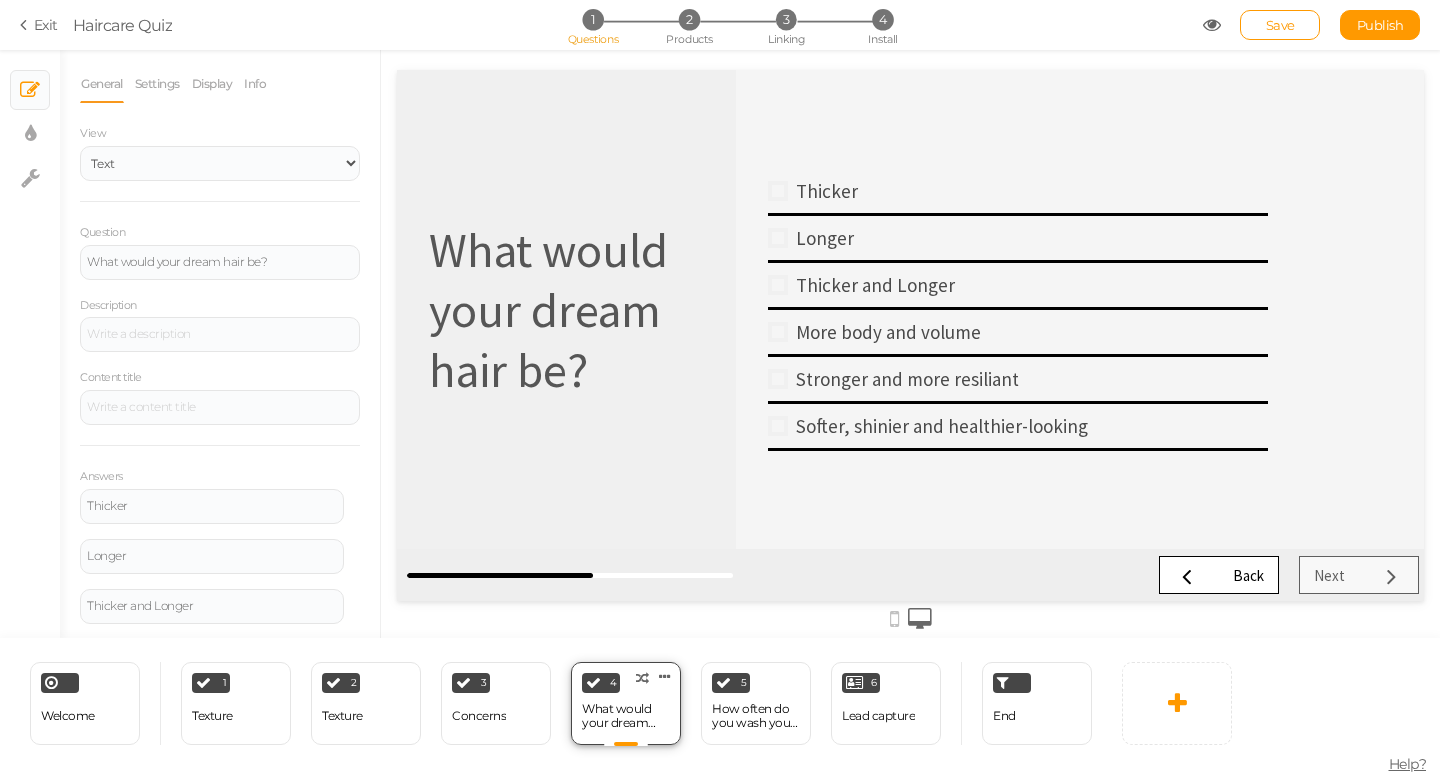 scroll, scrollTop: 0, scrollLeft: 0, axis: both 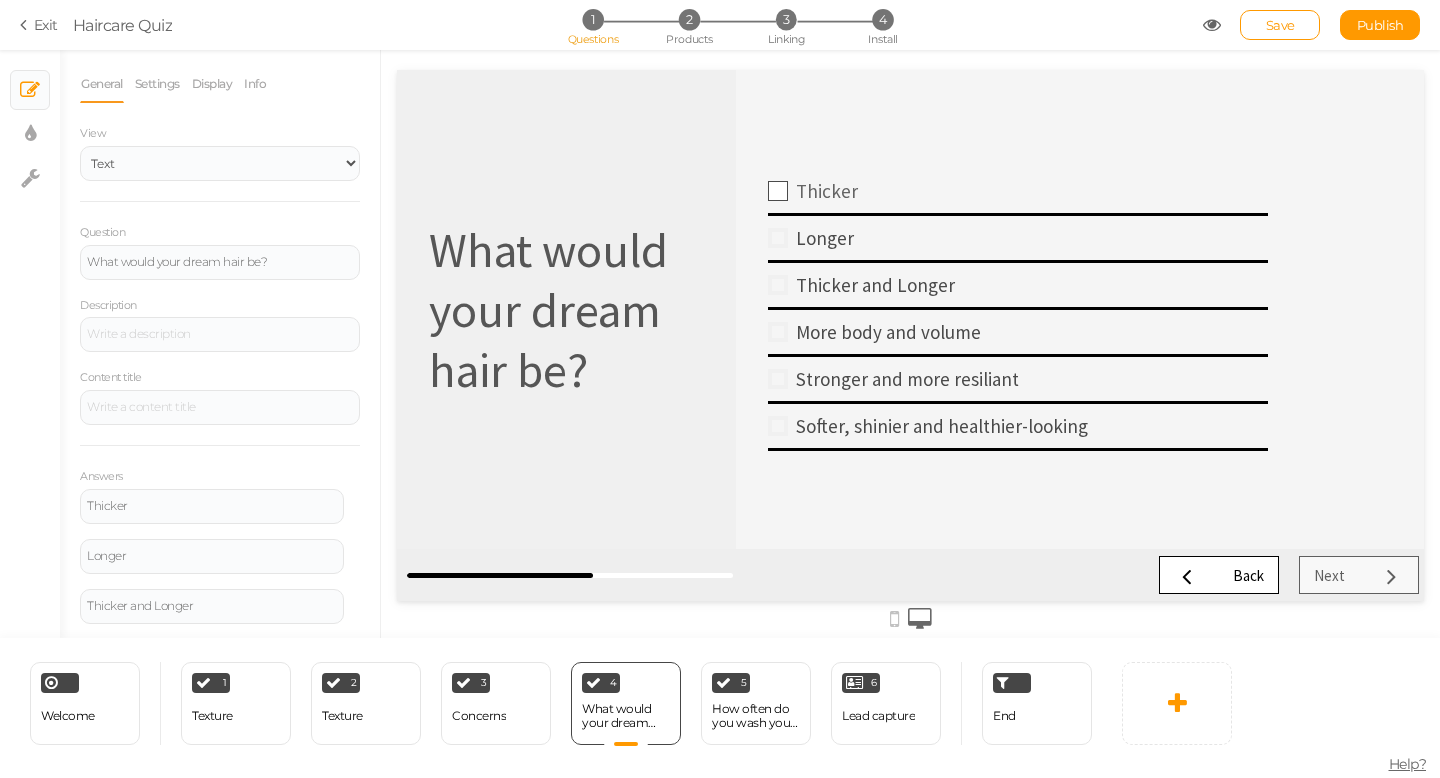 click at bounding box center (778, 191) 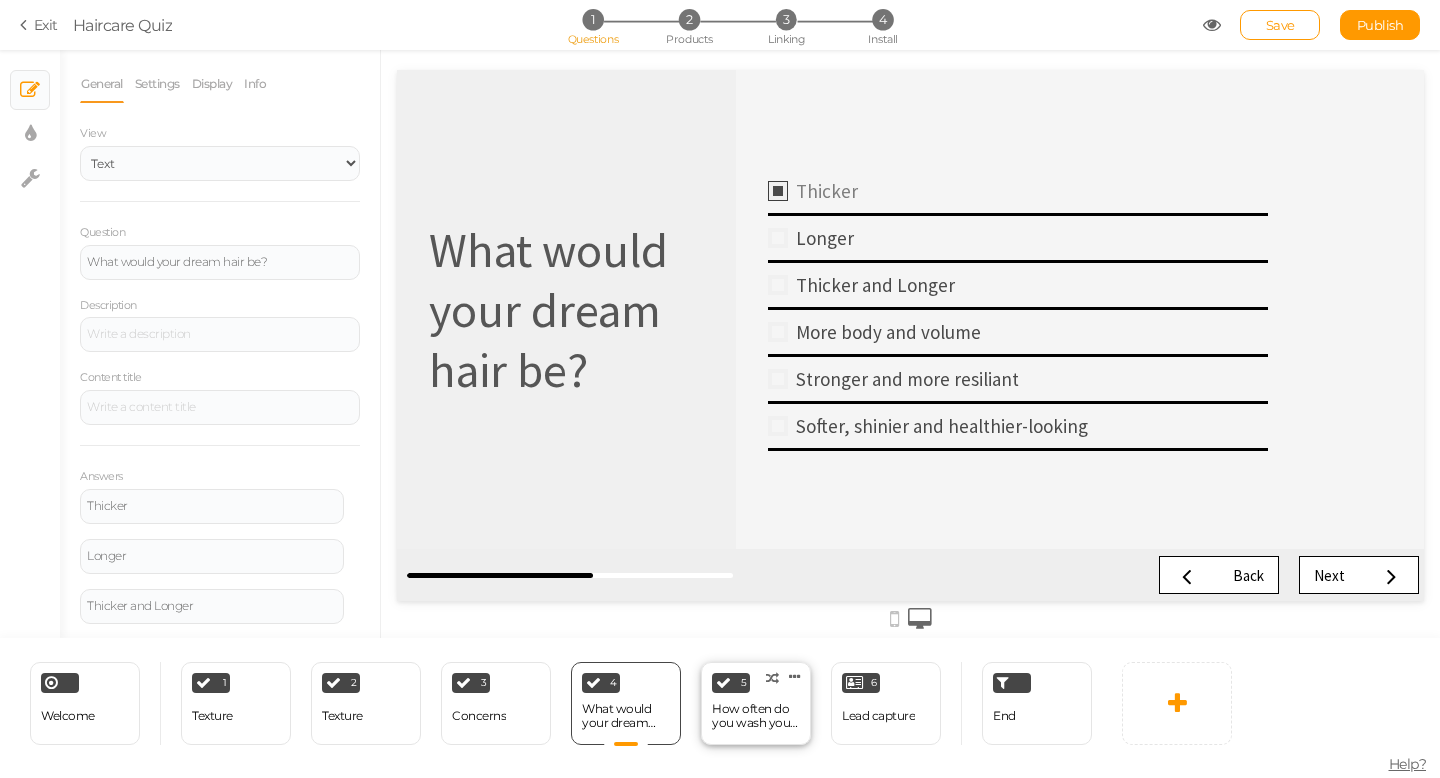 click on "How often do you wash your hair?" at bounding box center [756, 716] 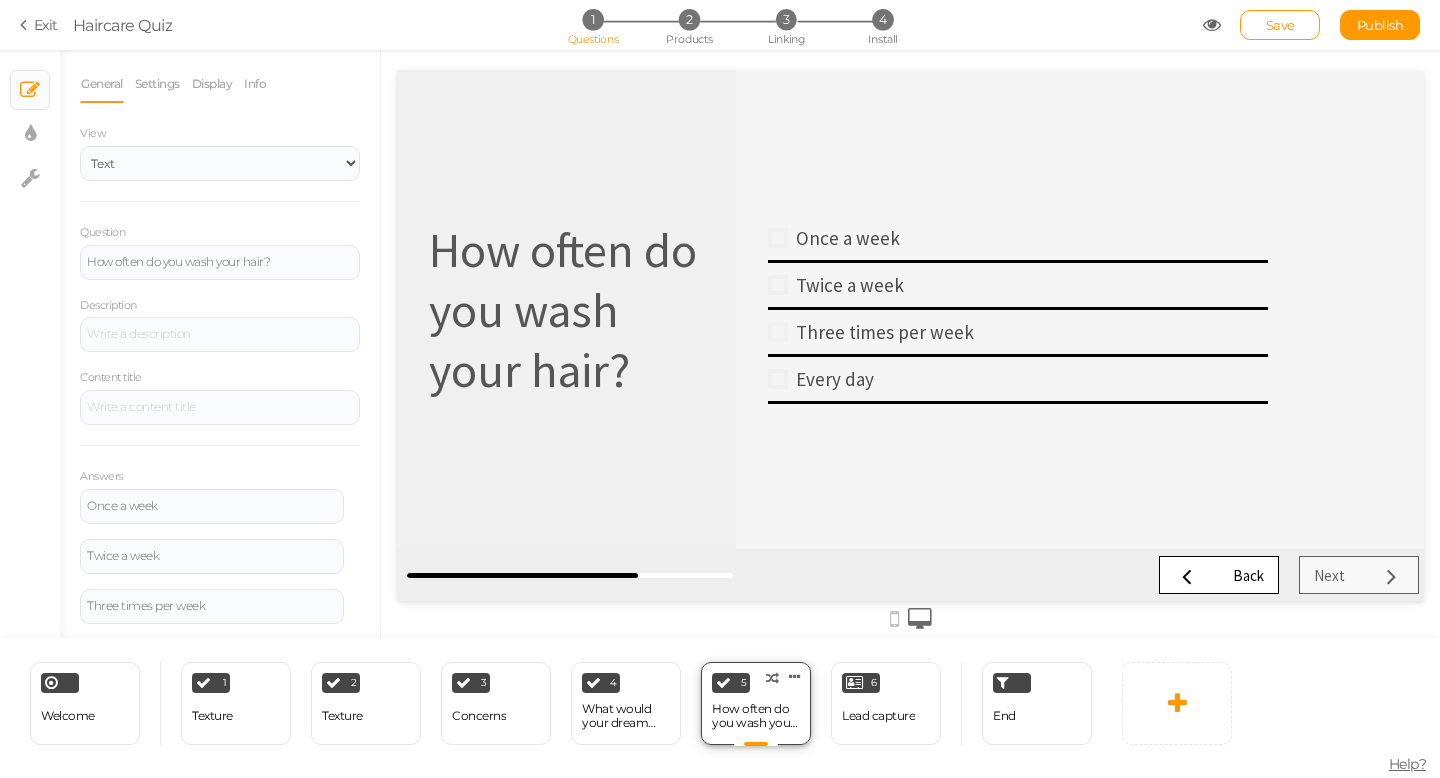 scroll, scrollTop: 0, scrollLeft: 0, axis: both 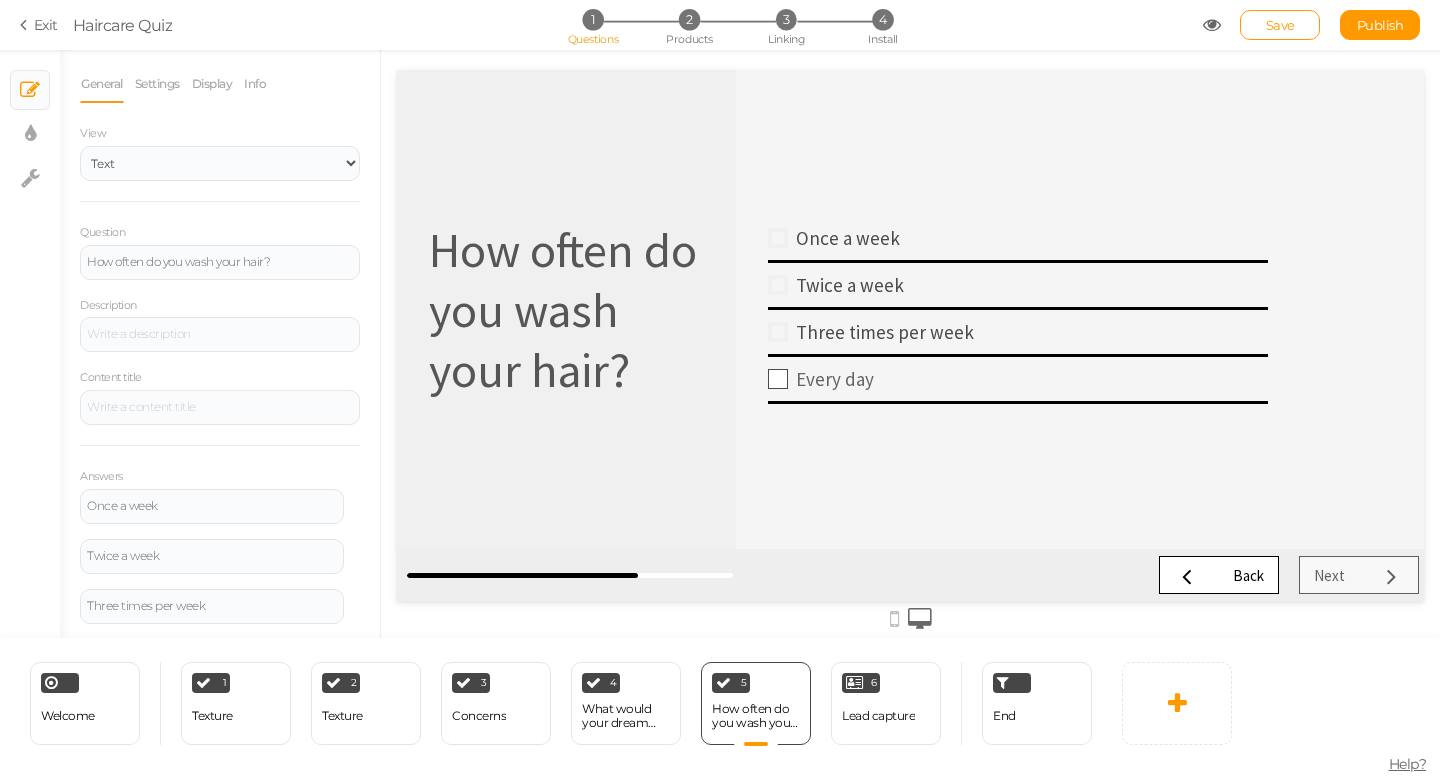 click at bounding box center [778, 379] 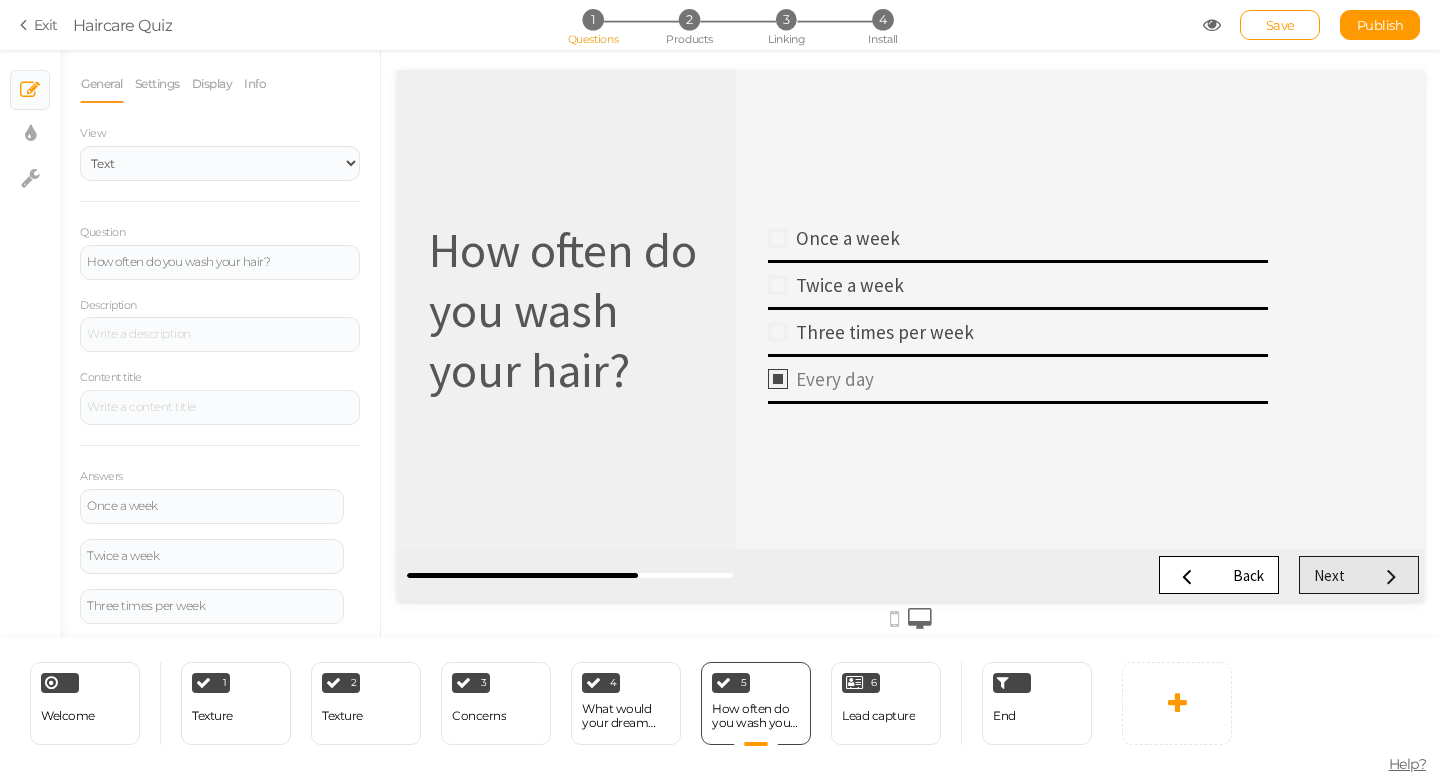 click on "Next" at bounding box center (1359, 575) 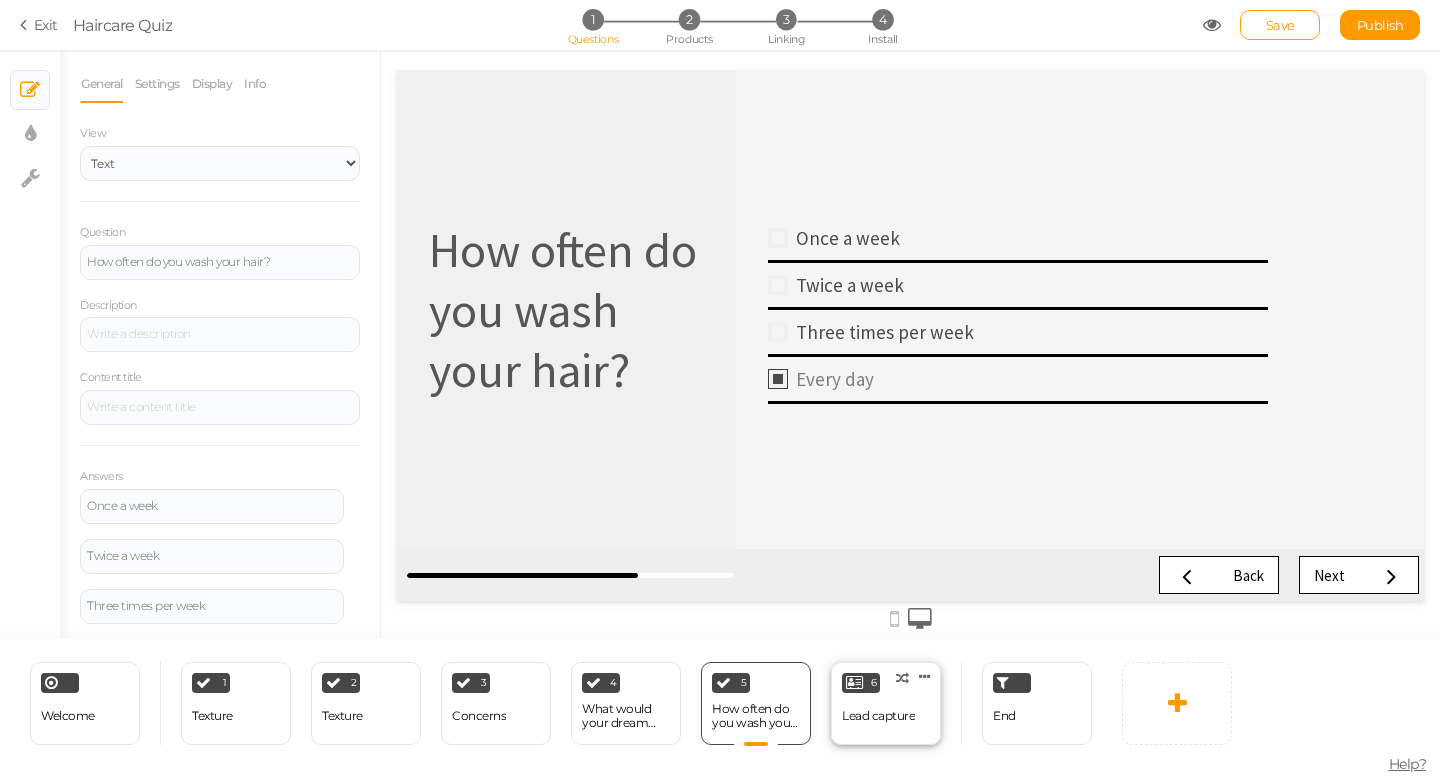 click on "6         Lead capture         × Define the conditions to show this slide.                     Clone             Change type             Delete" at bounding box center [886, 703] 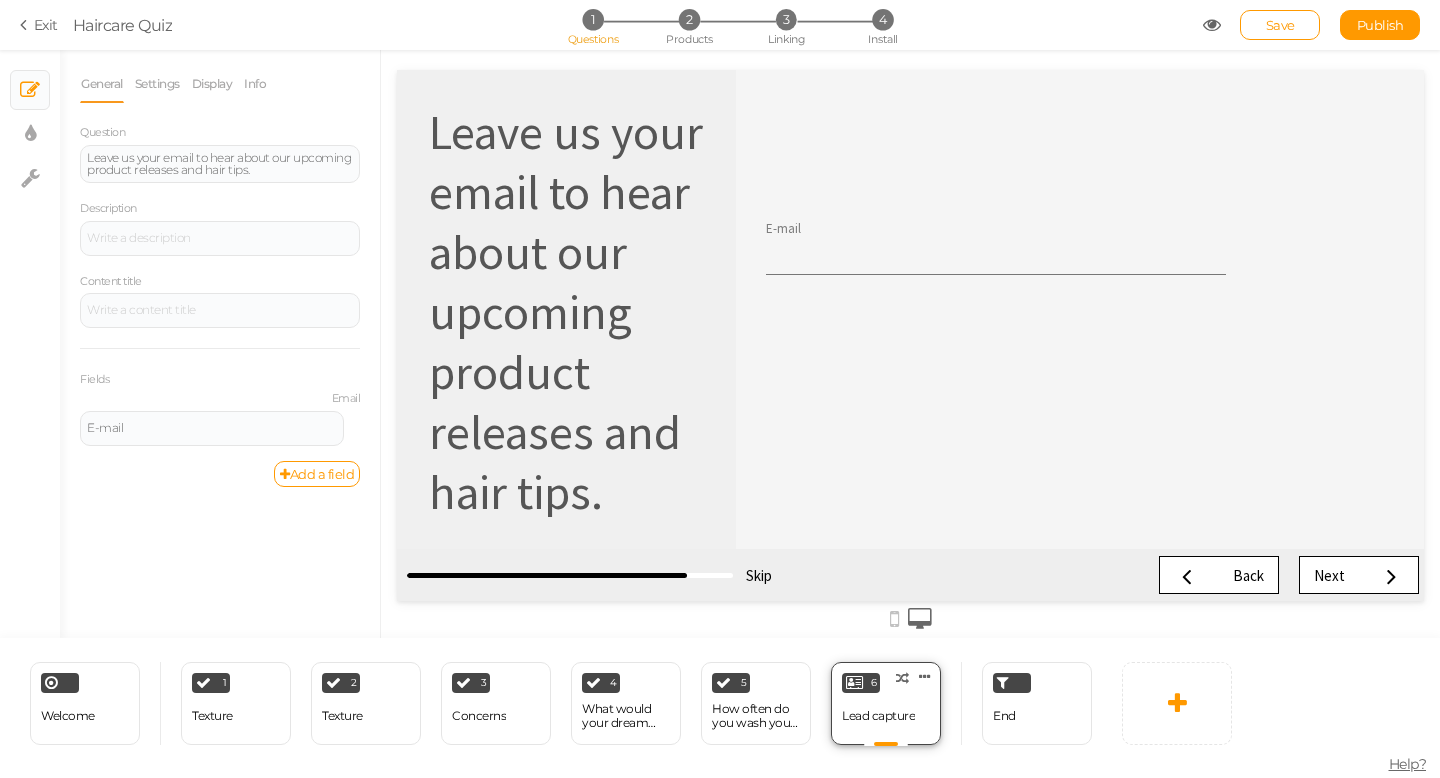 scroll, scrollTop: 0, scrollLeft: 0, axis: both 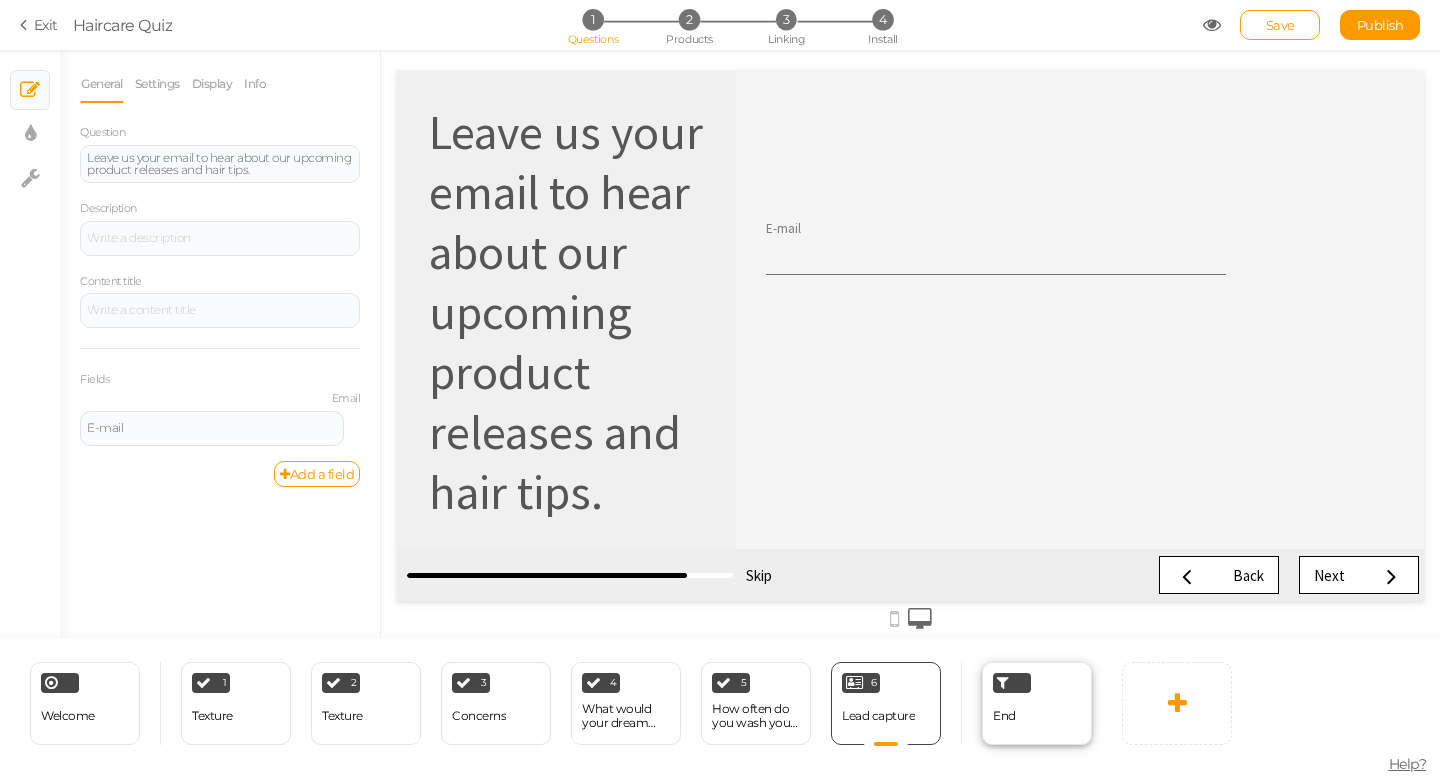click on "End" at bounding box center (1004, 715) 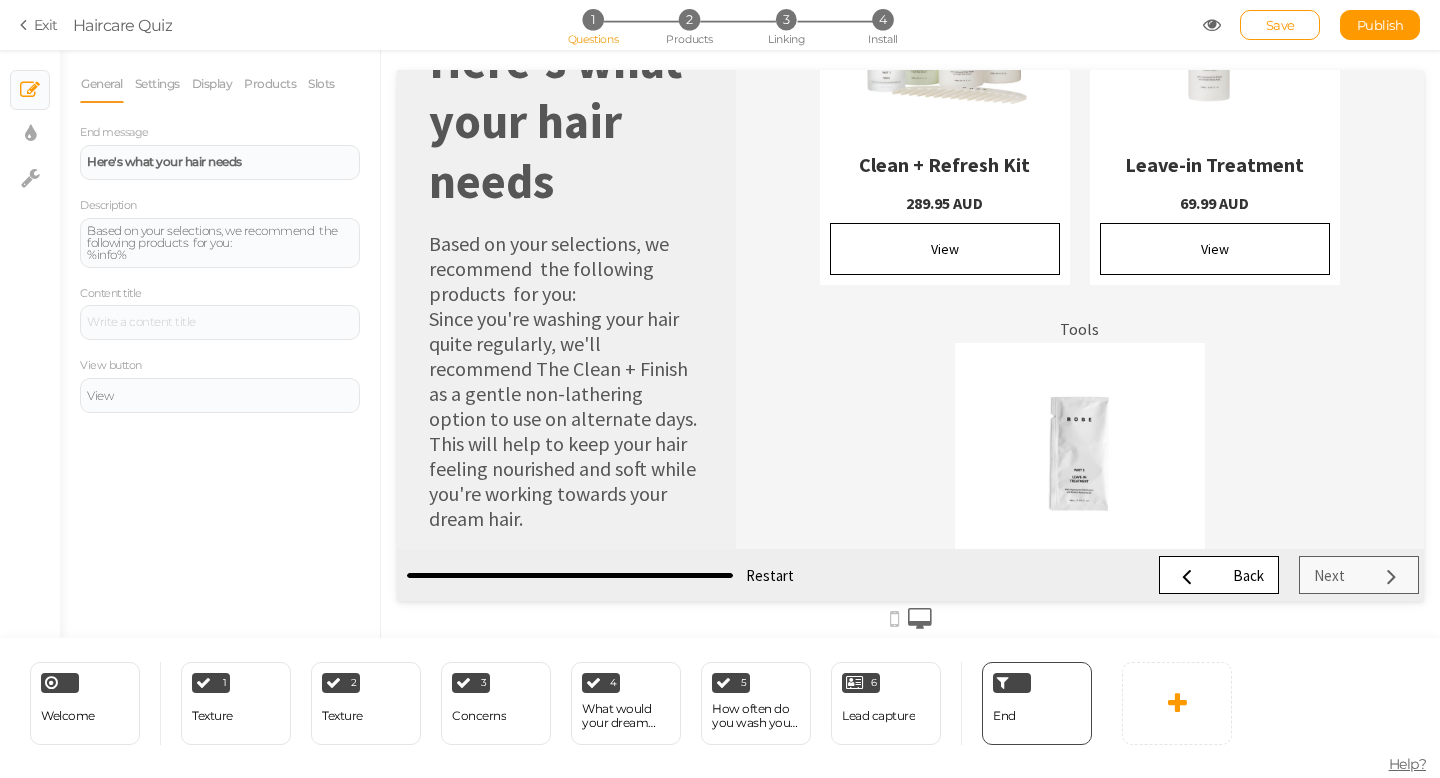scroll, scrollTop: 623, scrollLeft: 0, axis: vertical 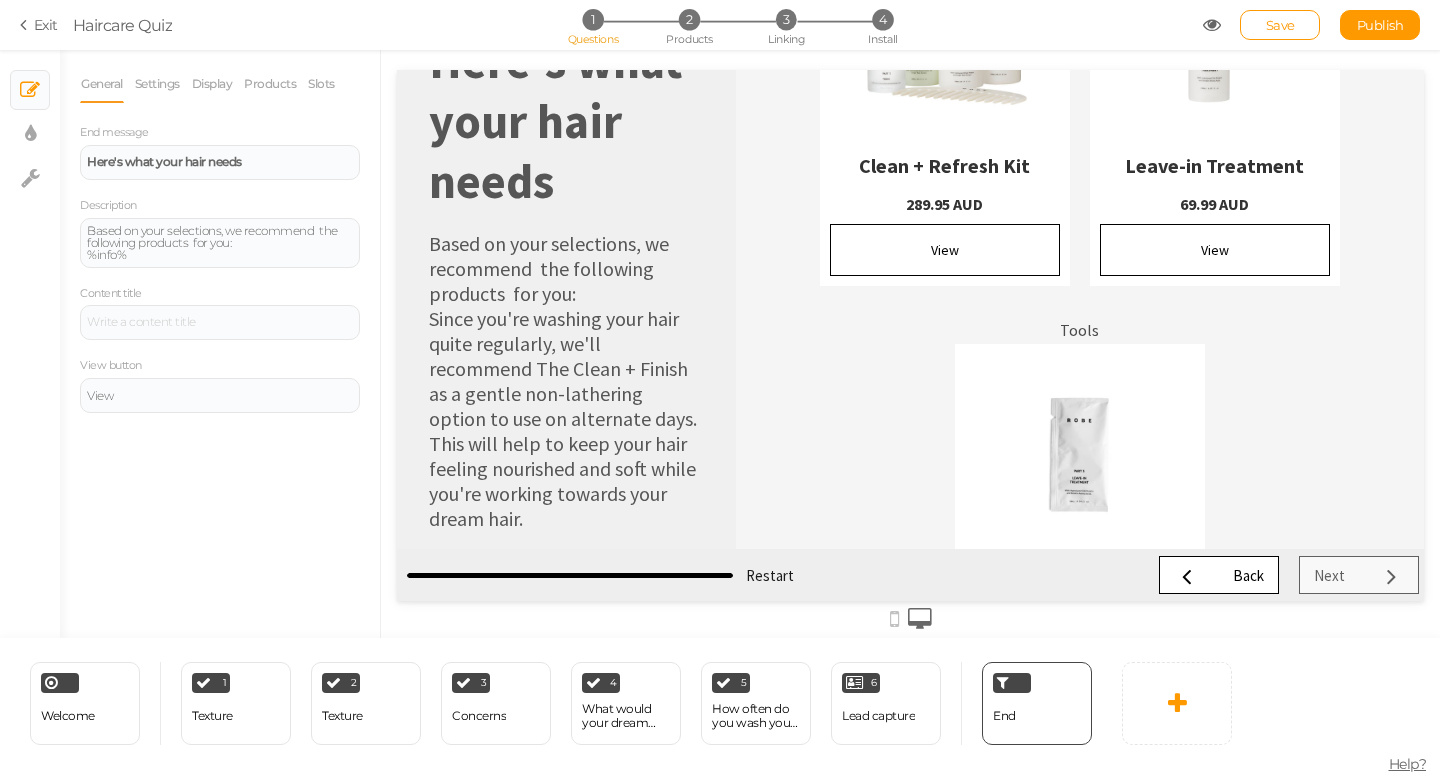 click on "Restart" at bounding box center [770, 575] 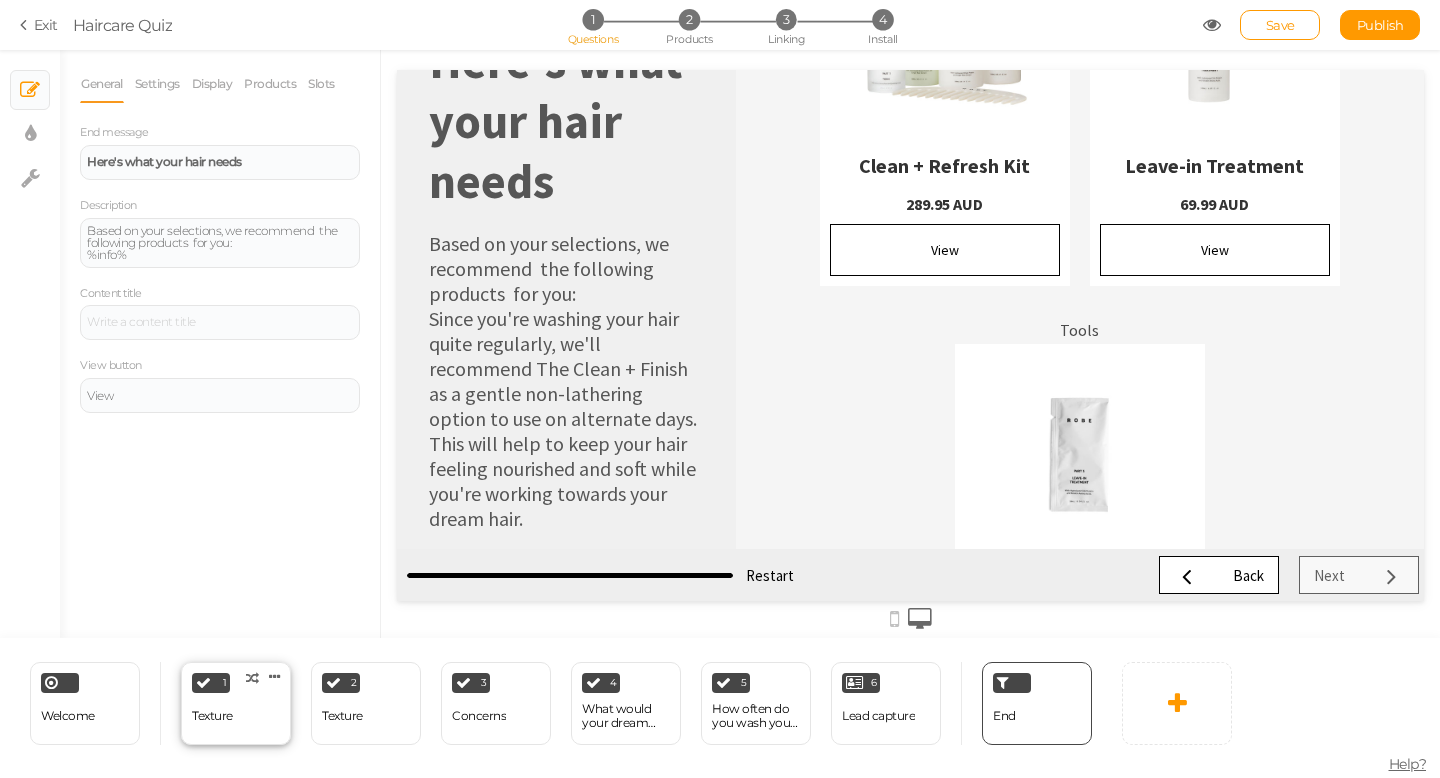 click on "Texture" at bounding box center [212, 716] 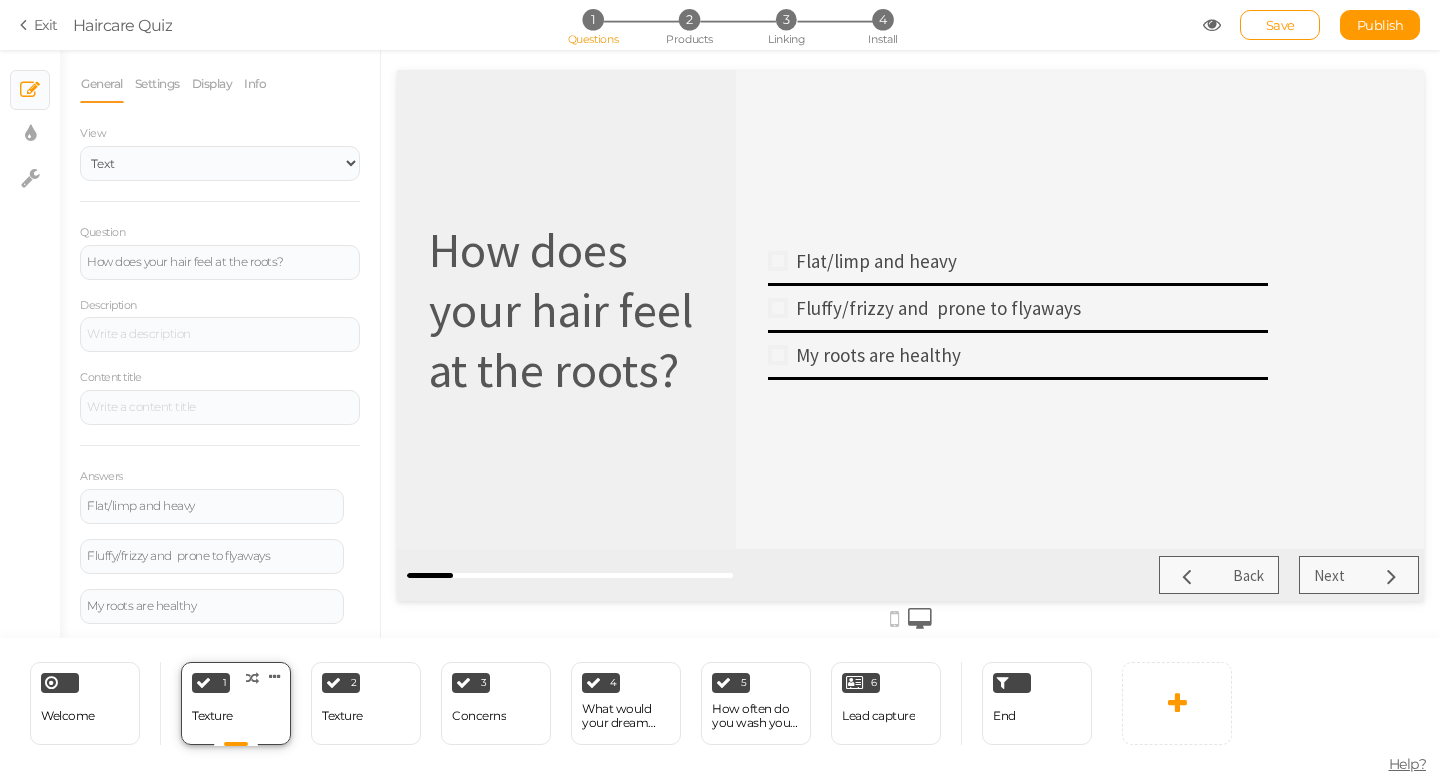 scroll, scrollTop: 0, scrollLeft: 0, axis: both 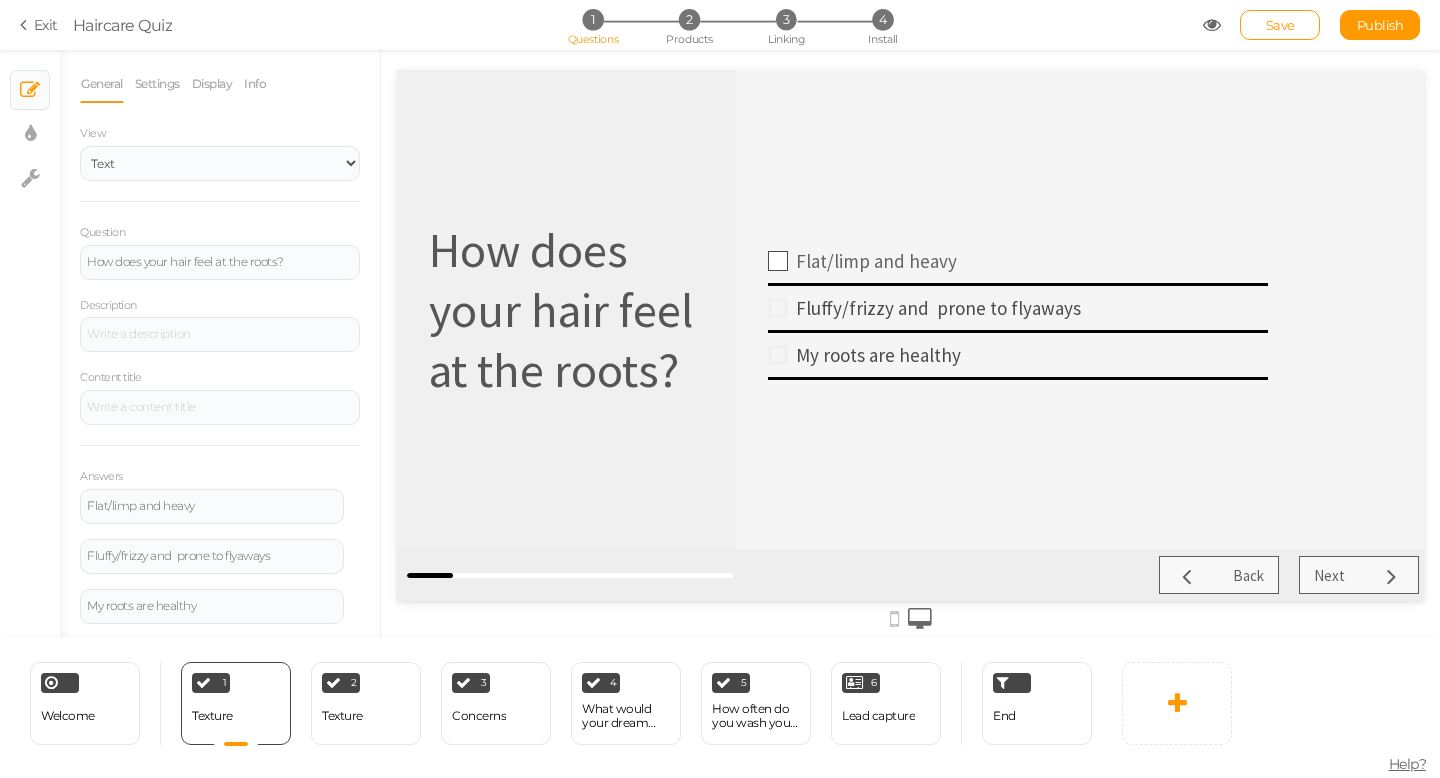 click at bounding box center [778, 261] 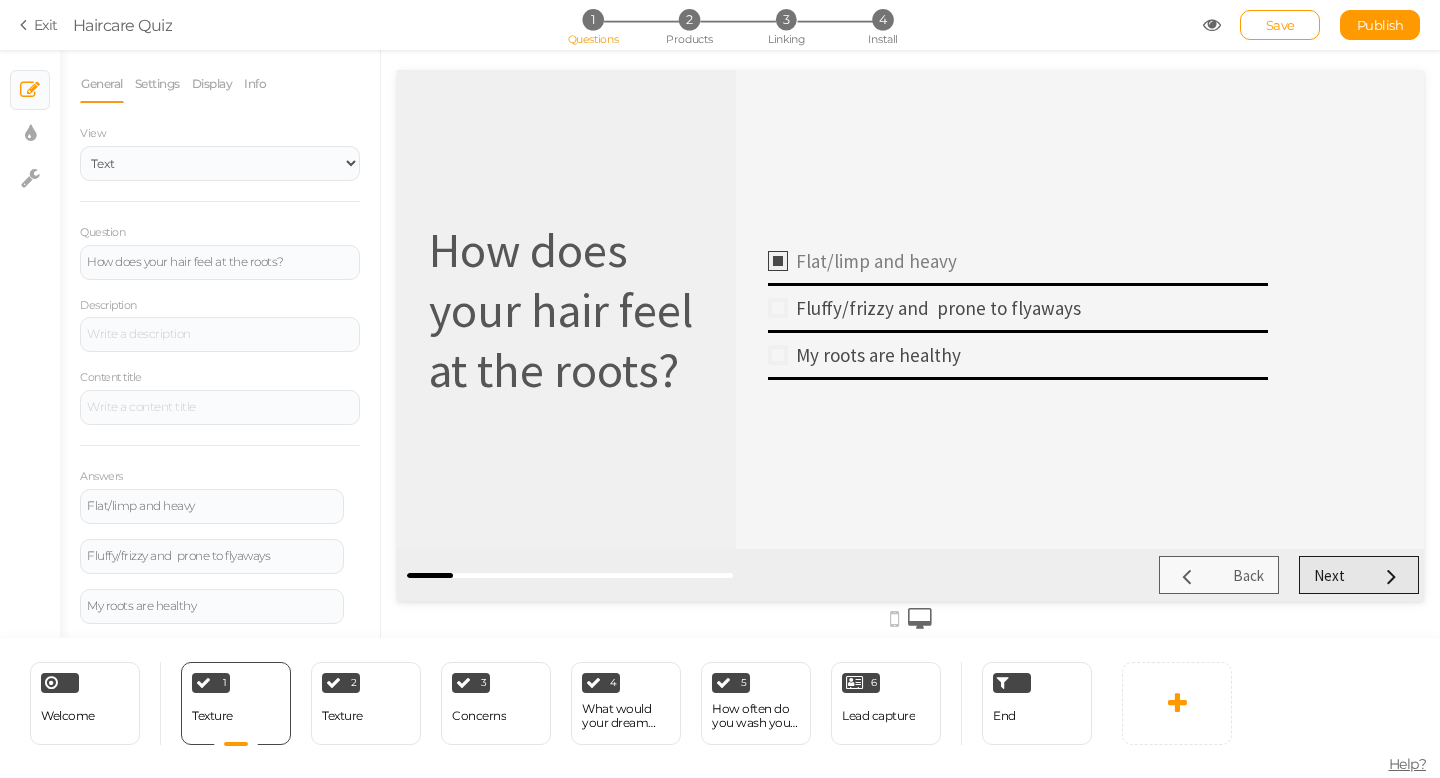 click on "Next" at bounding box center [1359, 575] 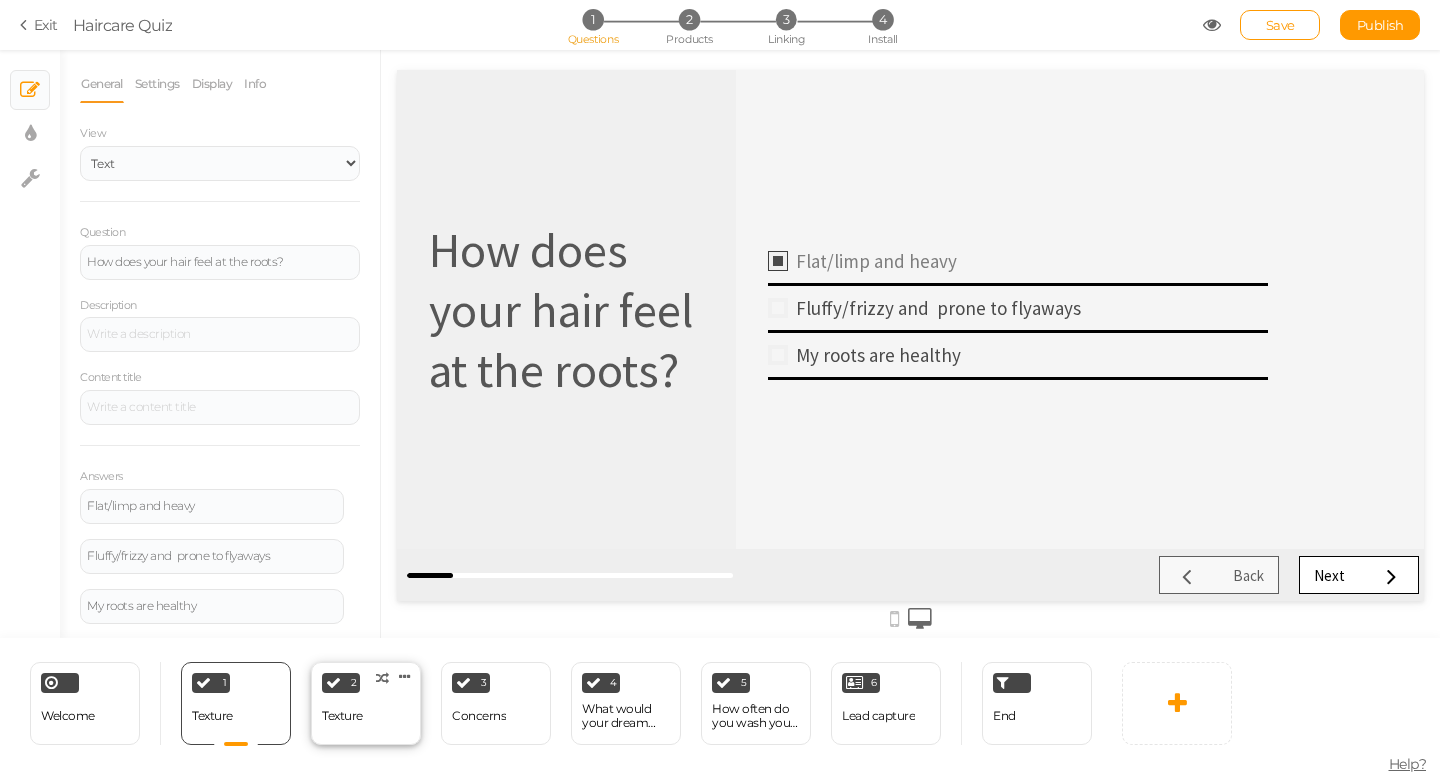 click on "2         Texture         × Define the conditions to show this slide.                     Clone             Change type             Delete" at bounding box center [366, 703] 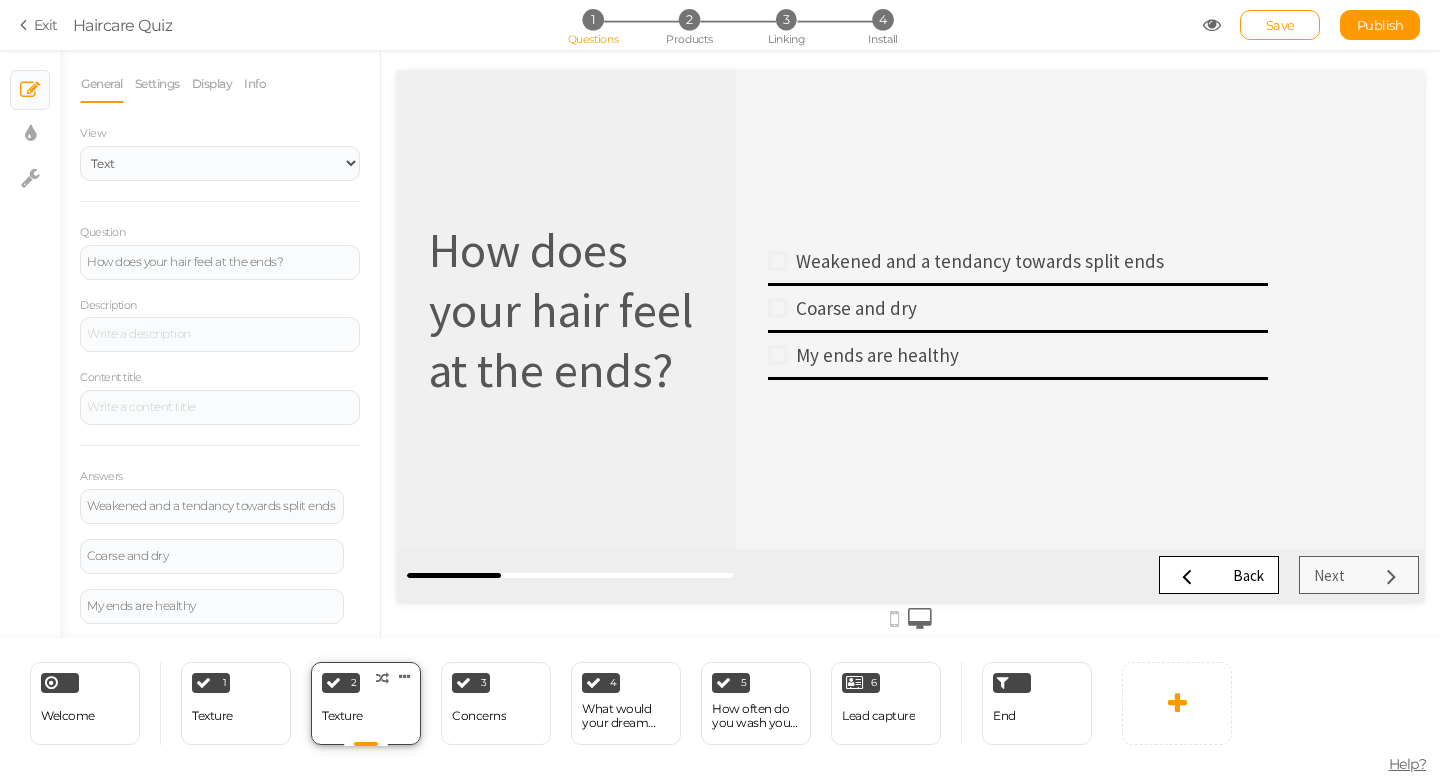 scroll, scrollTop: 0, scrollLeft: 0, axis: both 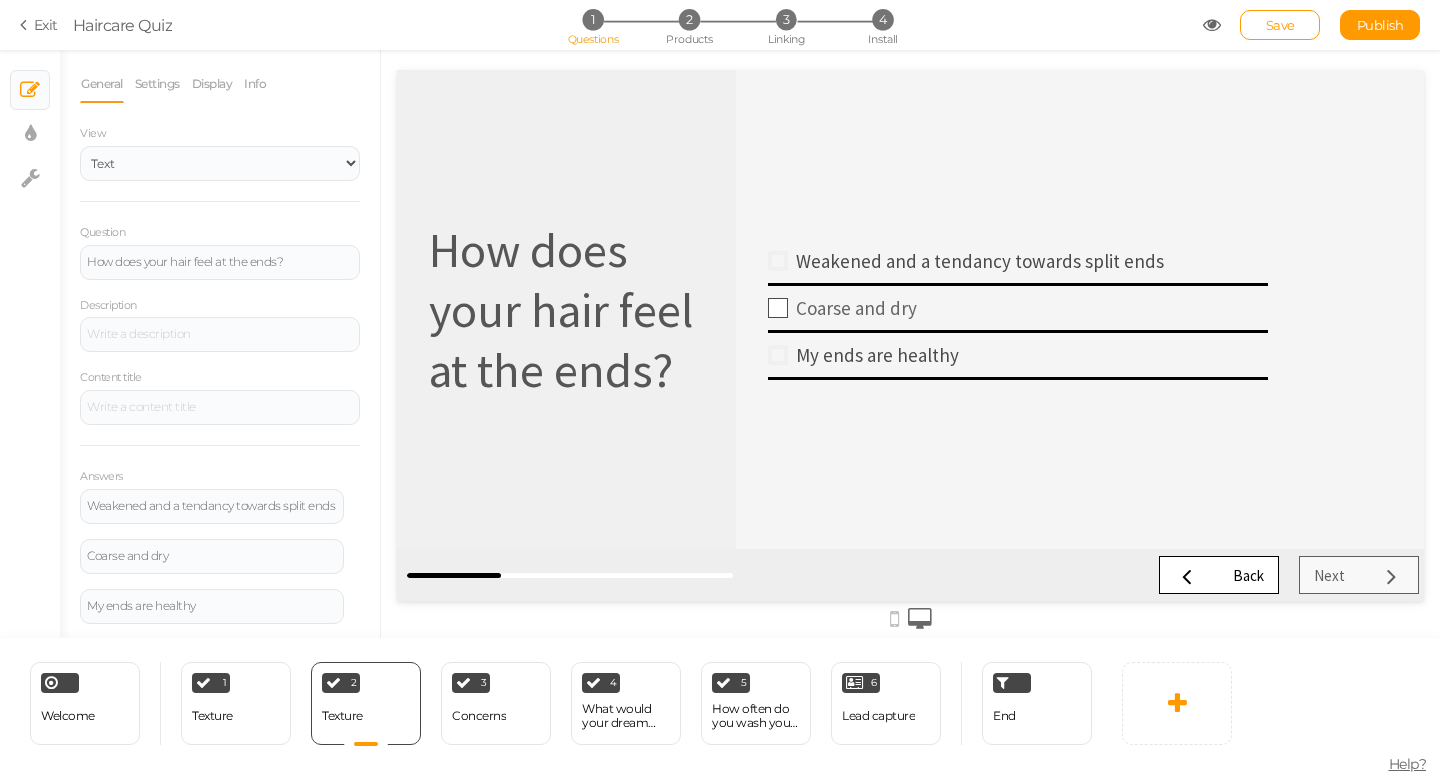 click on "Coarse and dry" at bounding box center (1018, 309) 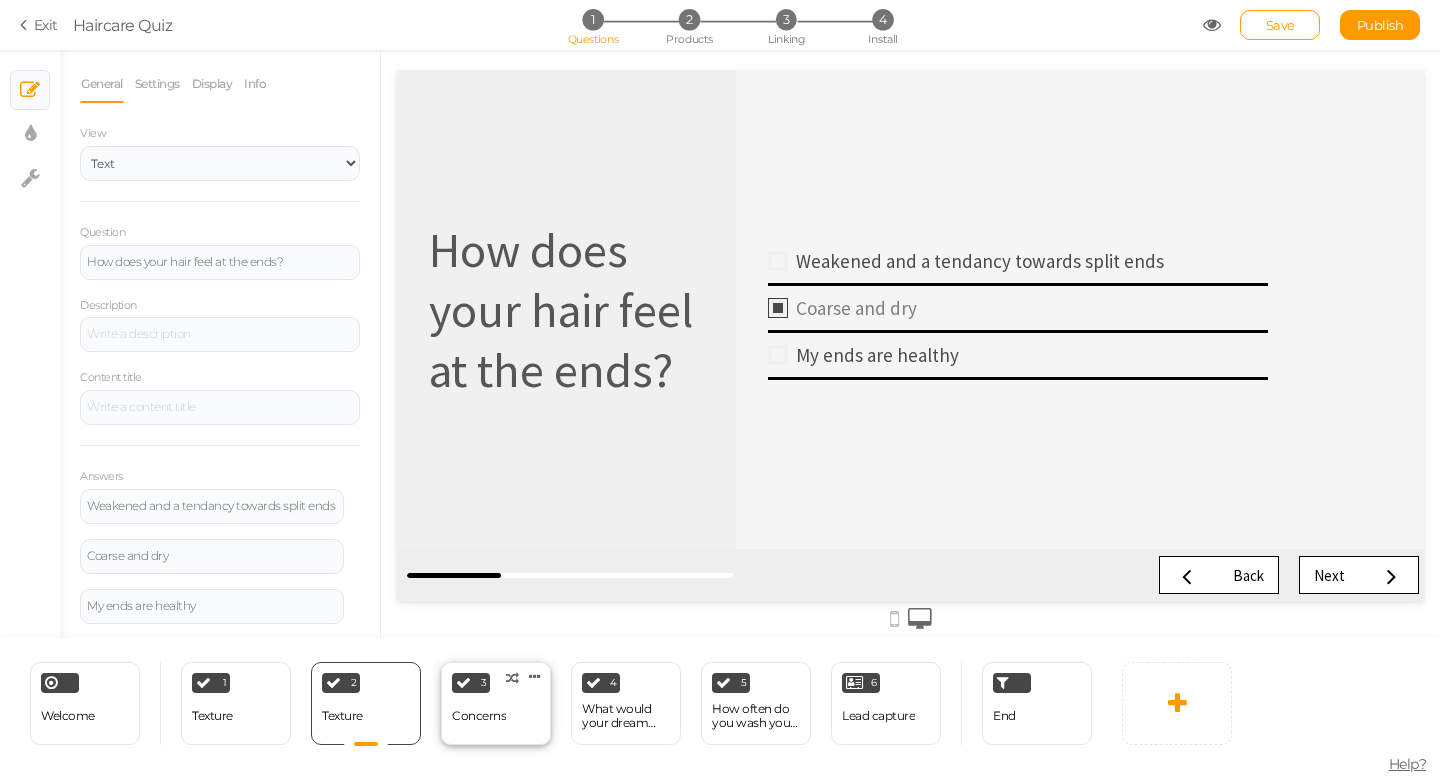 click on "Concerns" at bounding box center (479, 716) 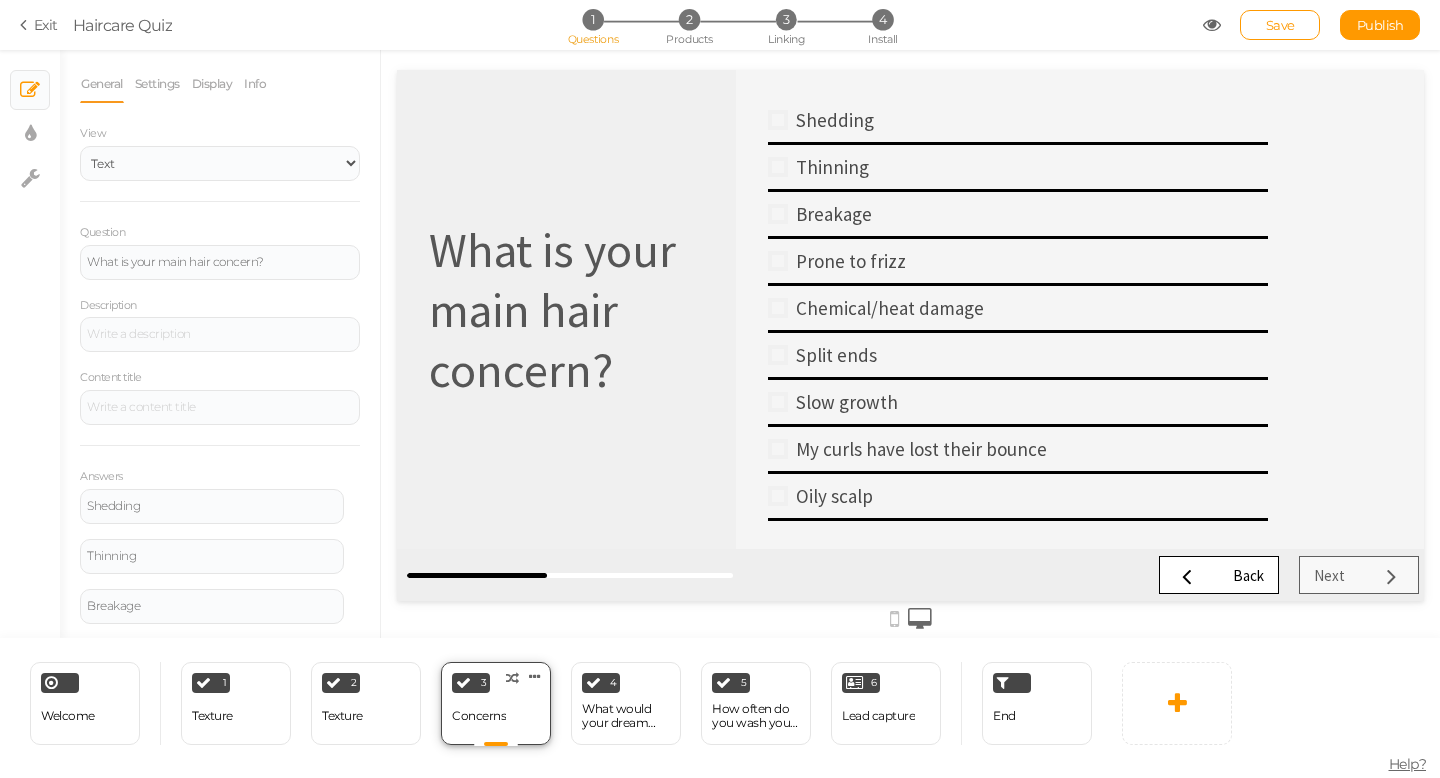 scroll, scrollTop: 0, scrollLeft: 0, axis: both 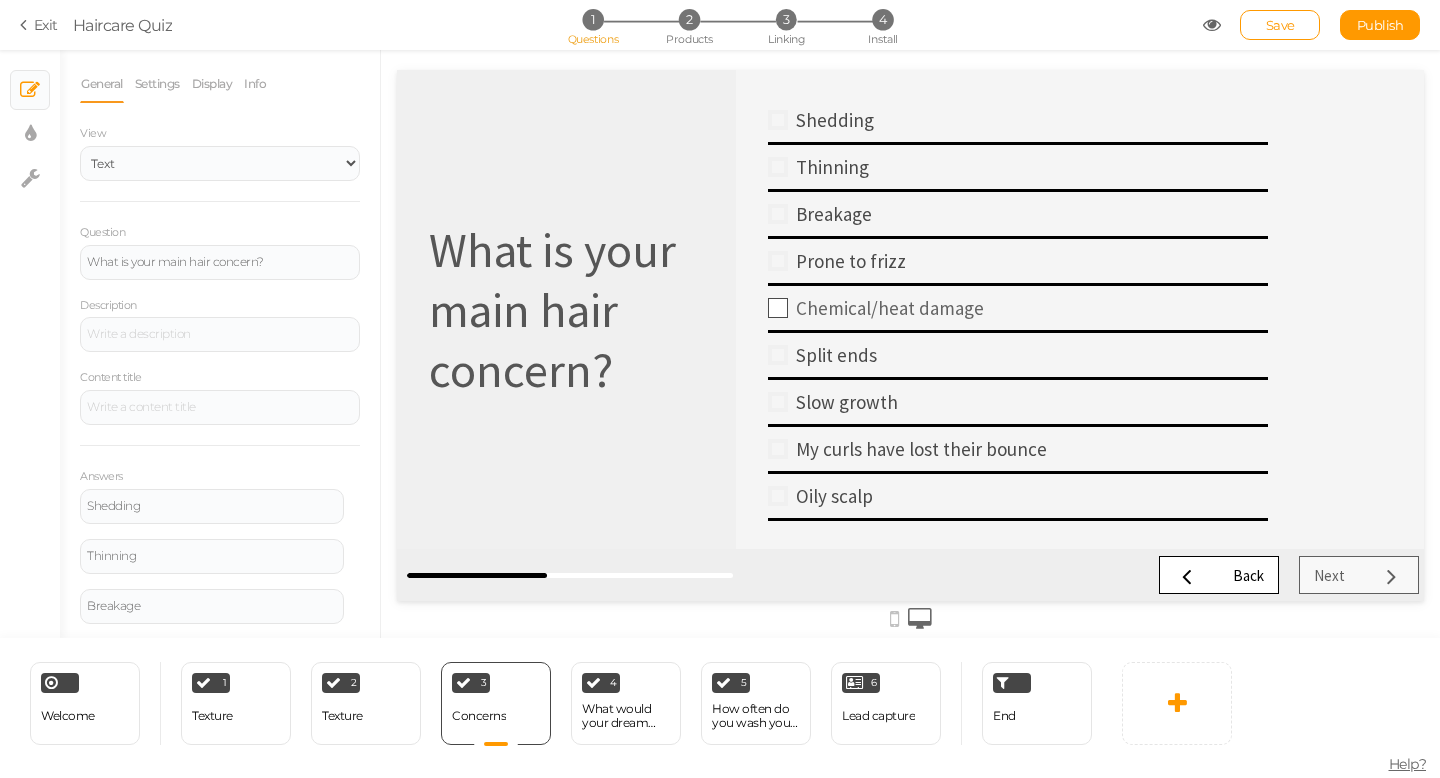 click at bounding box center (778, 308) 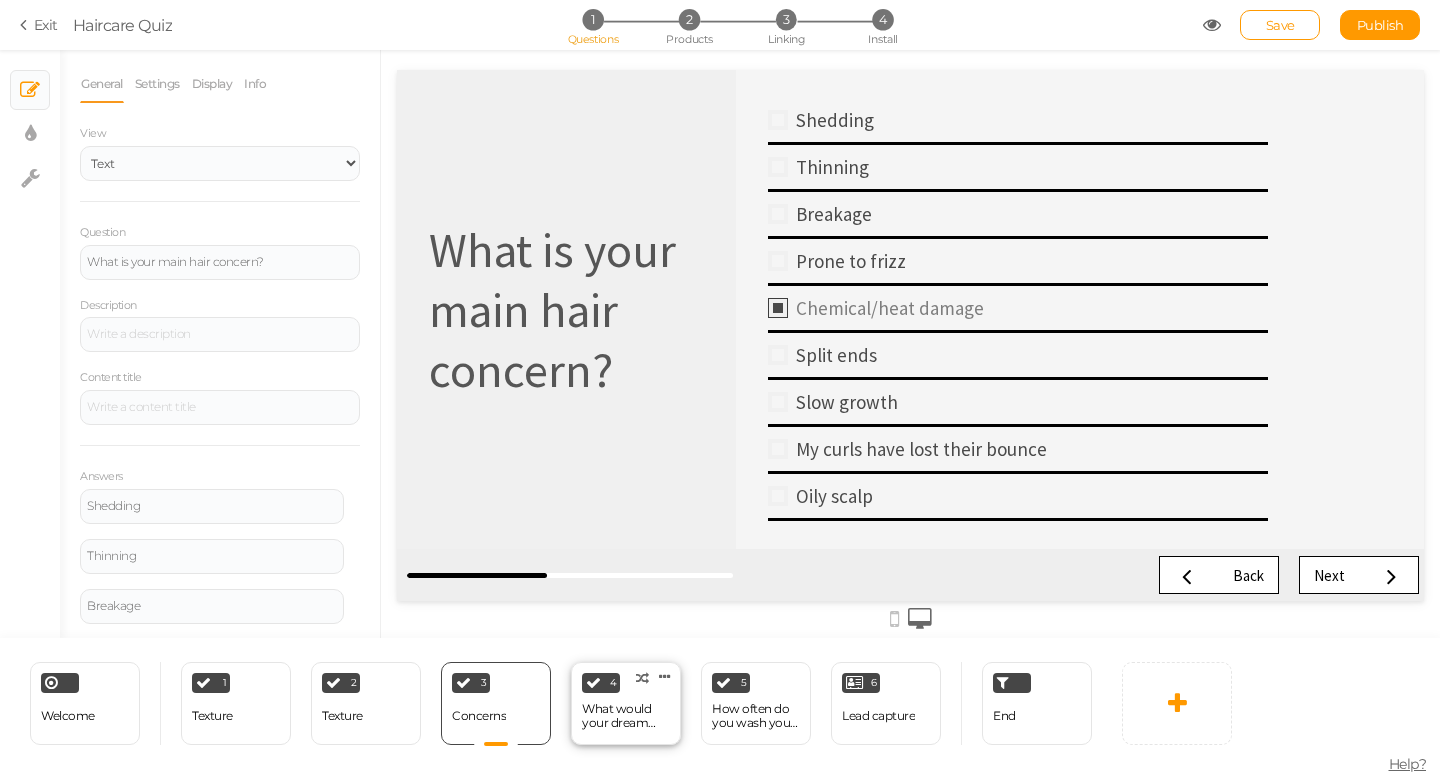 click on "What would your dream hair be?" at bounding box center (626, 716) 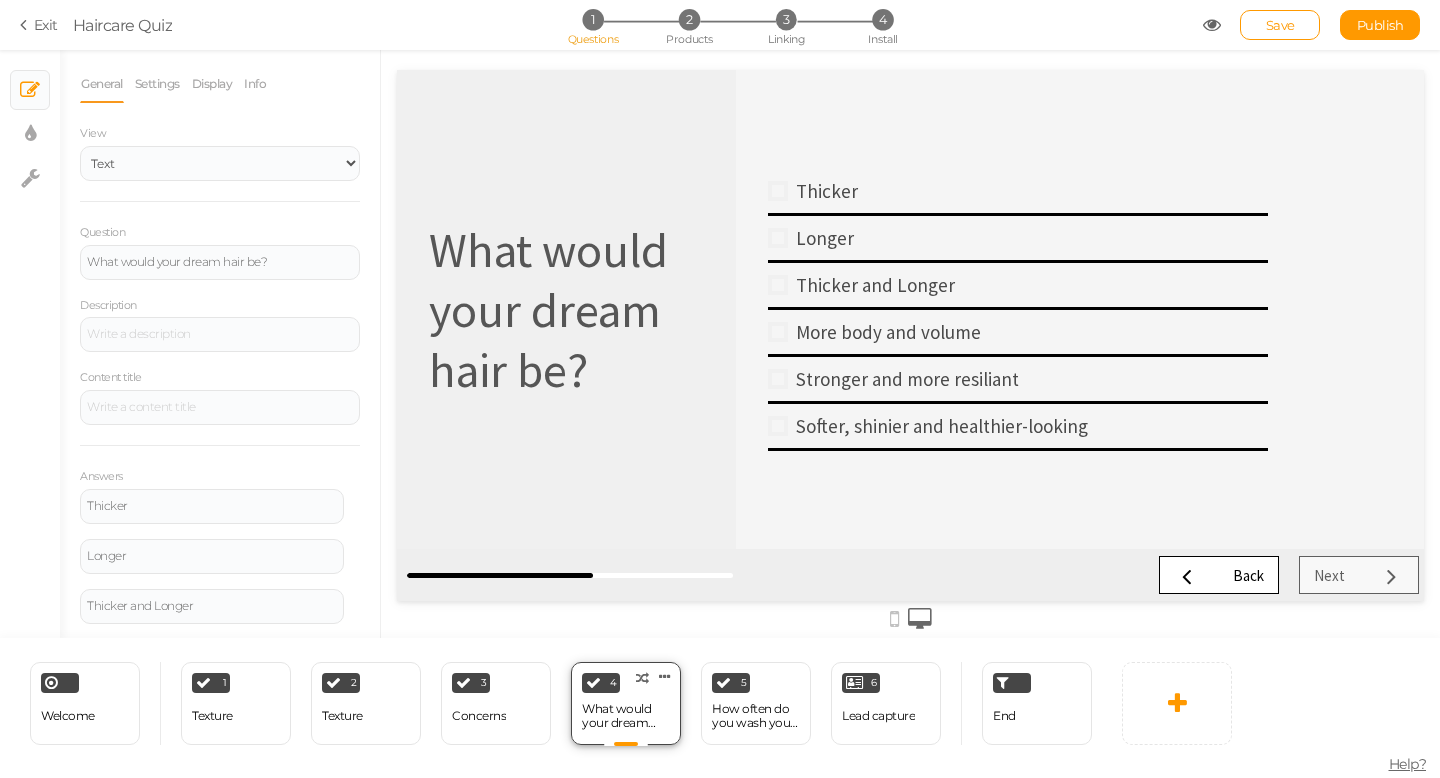 scroll, scrollTop: 0, scrollLeft: 0, axis: both 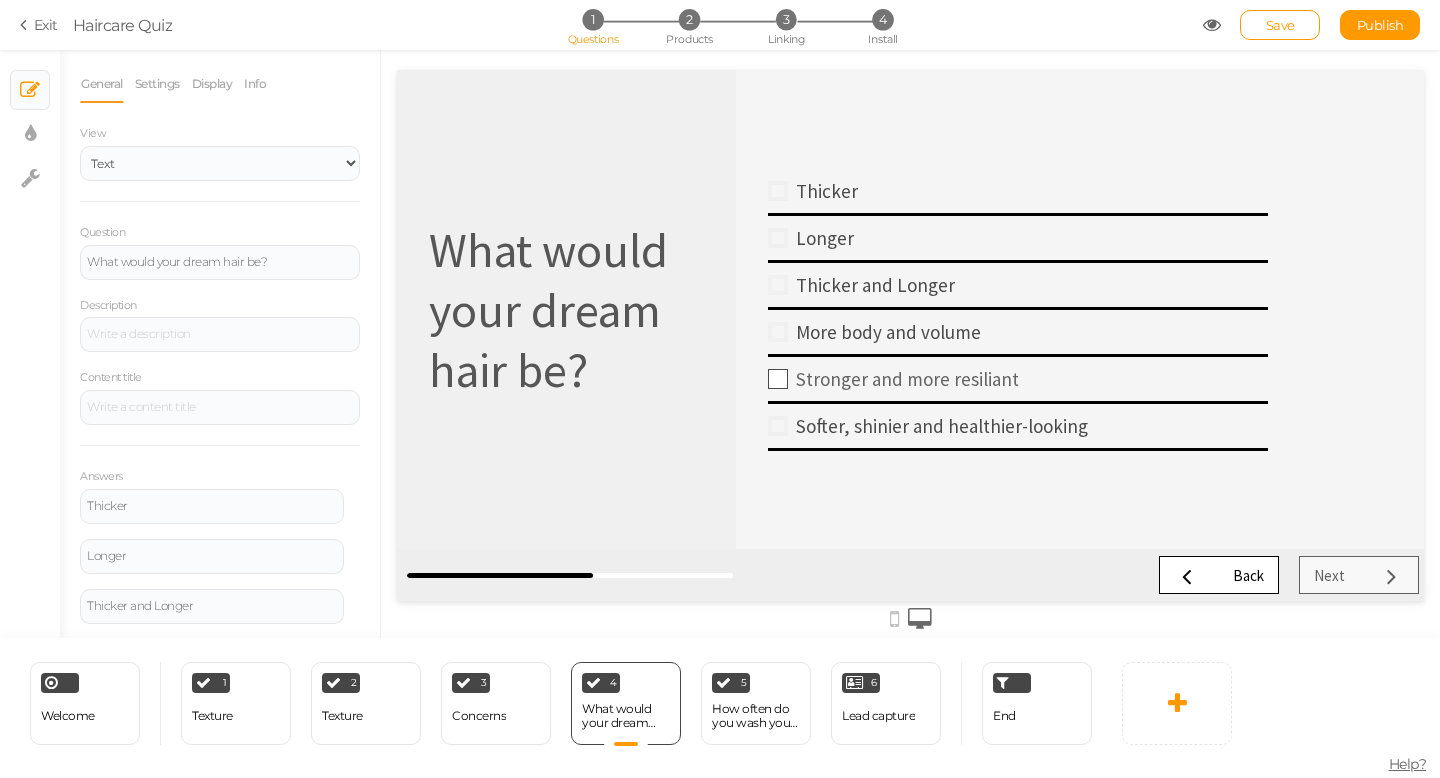 click at bounding box center [778, 379] 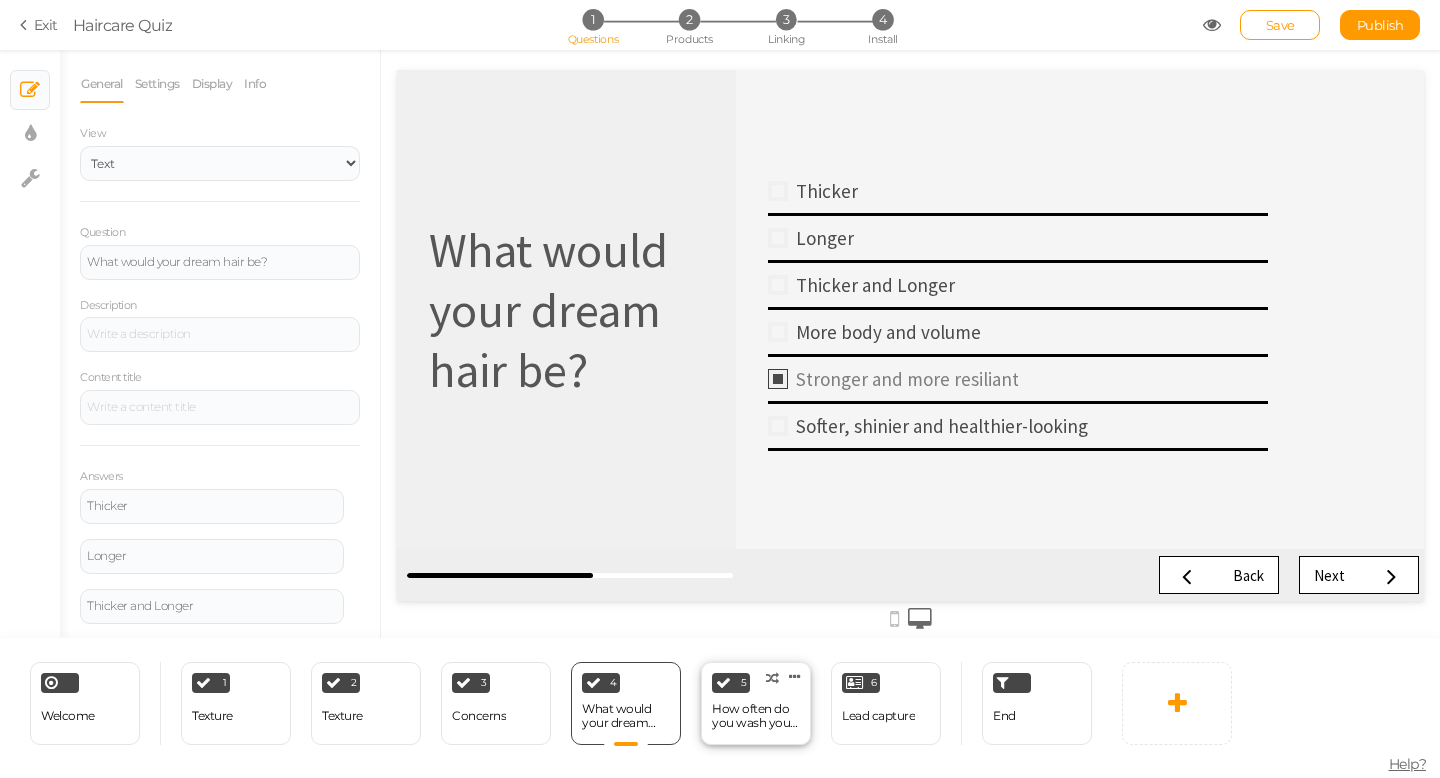 click on "How often do you wash your hair?" at bounding box center [756, 716] 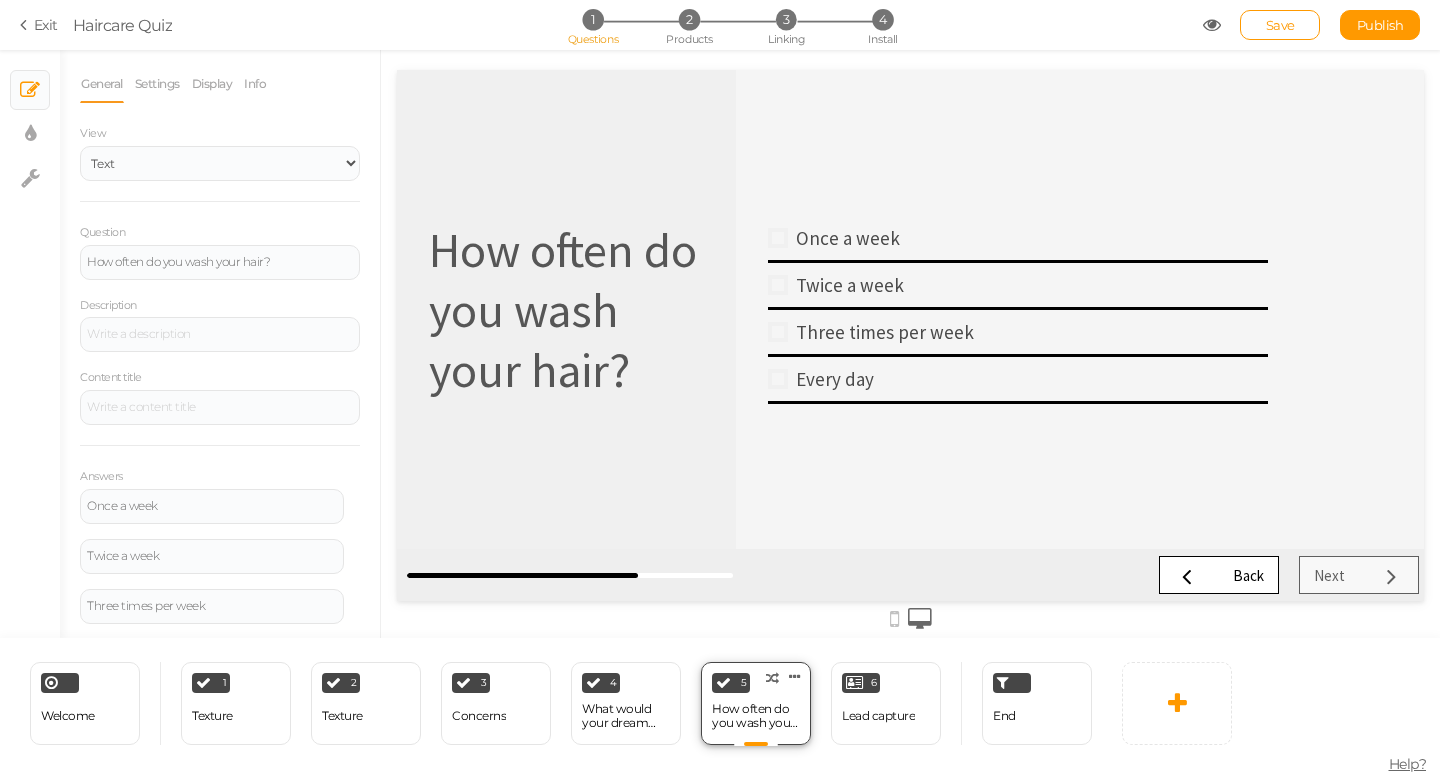 scroll, scrollTop: 0, scrollLeft: 0, axis: both 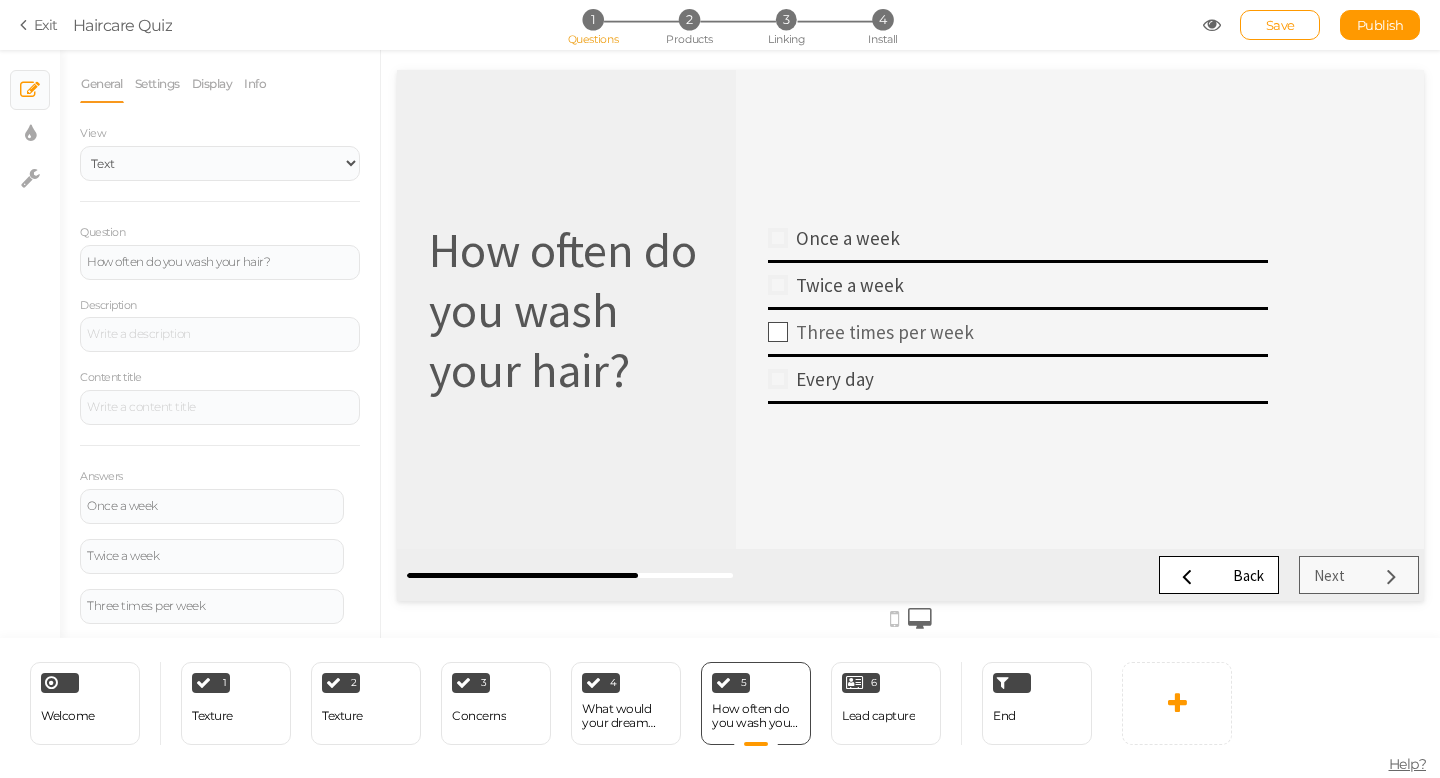 click on "Three times per week" at bounding box center (1028, 332) 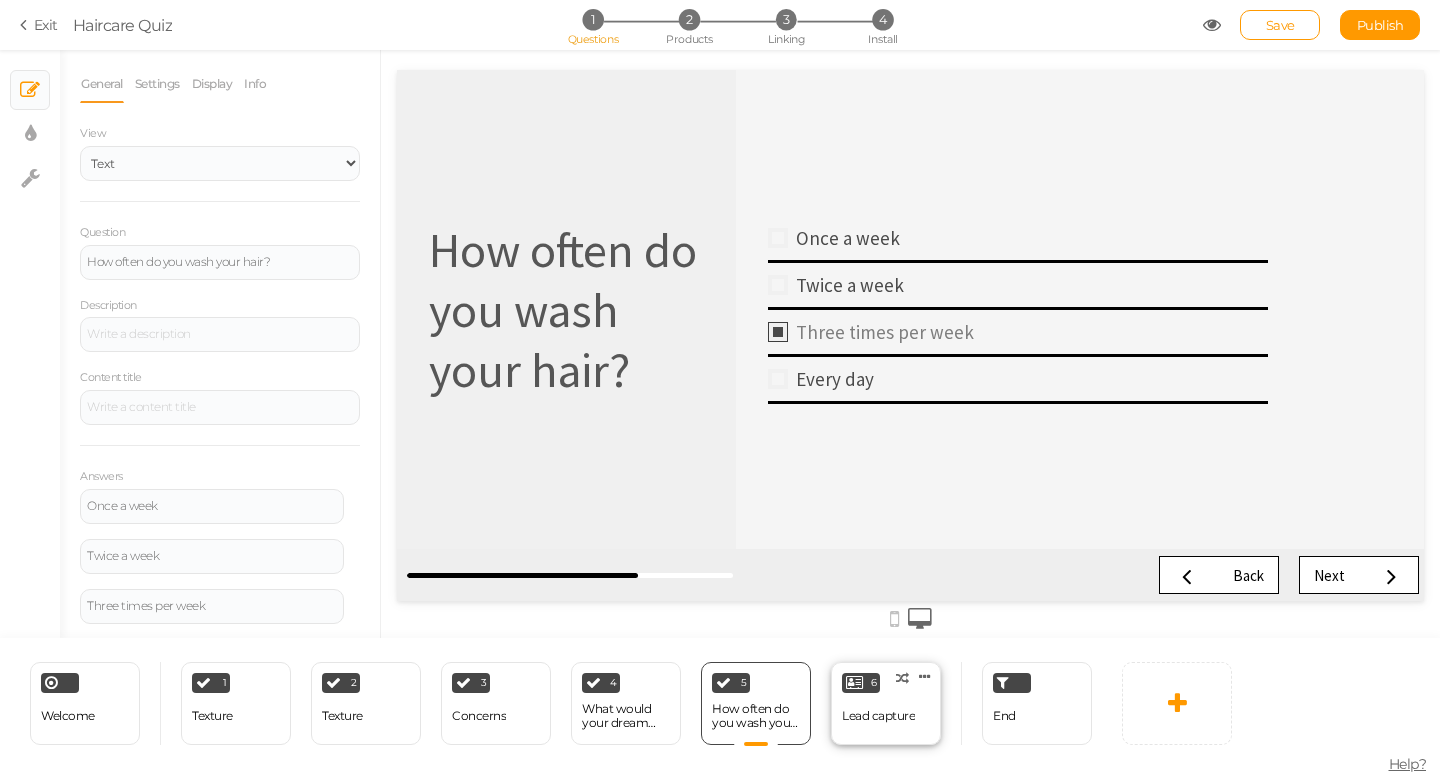 click on "Lead capture" at bounding box center (878, 716) 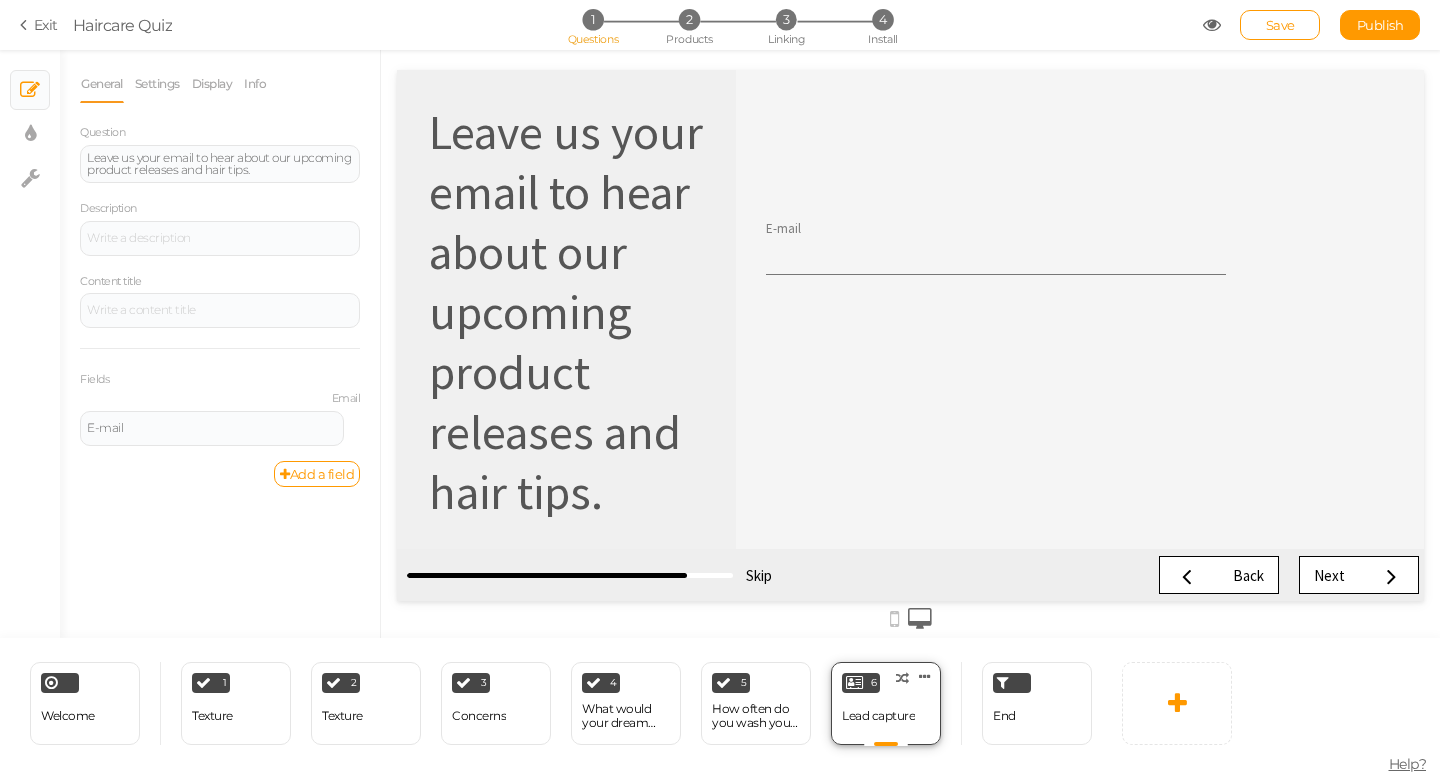 scroll, scrollTop: 0, scrollLeft: 0, axis: both 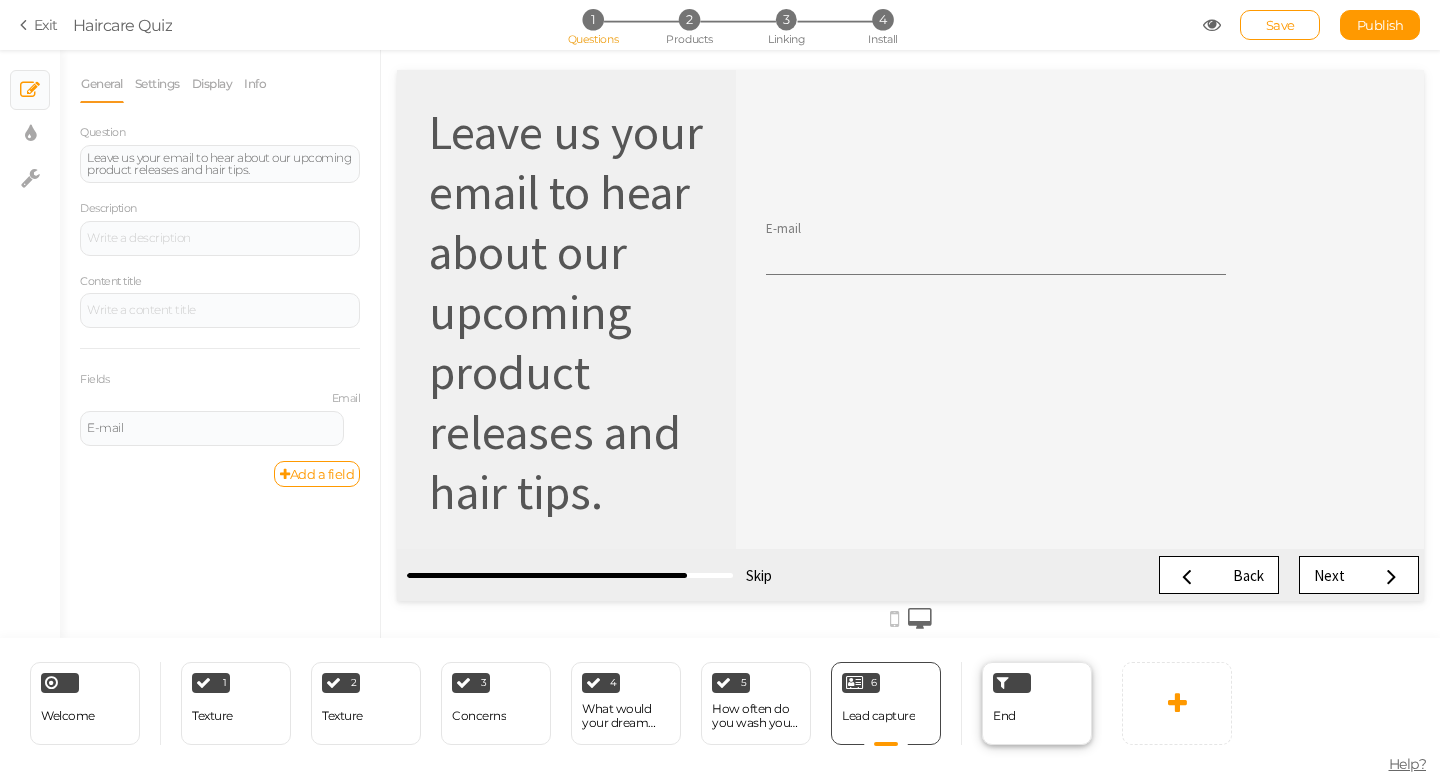click on "End" at bounding box center (1004, 715) 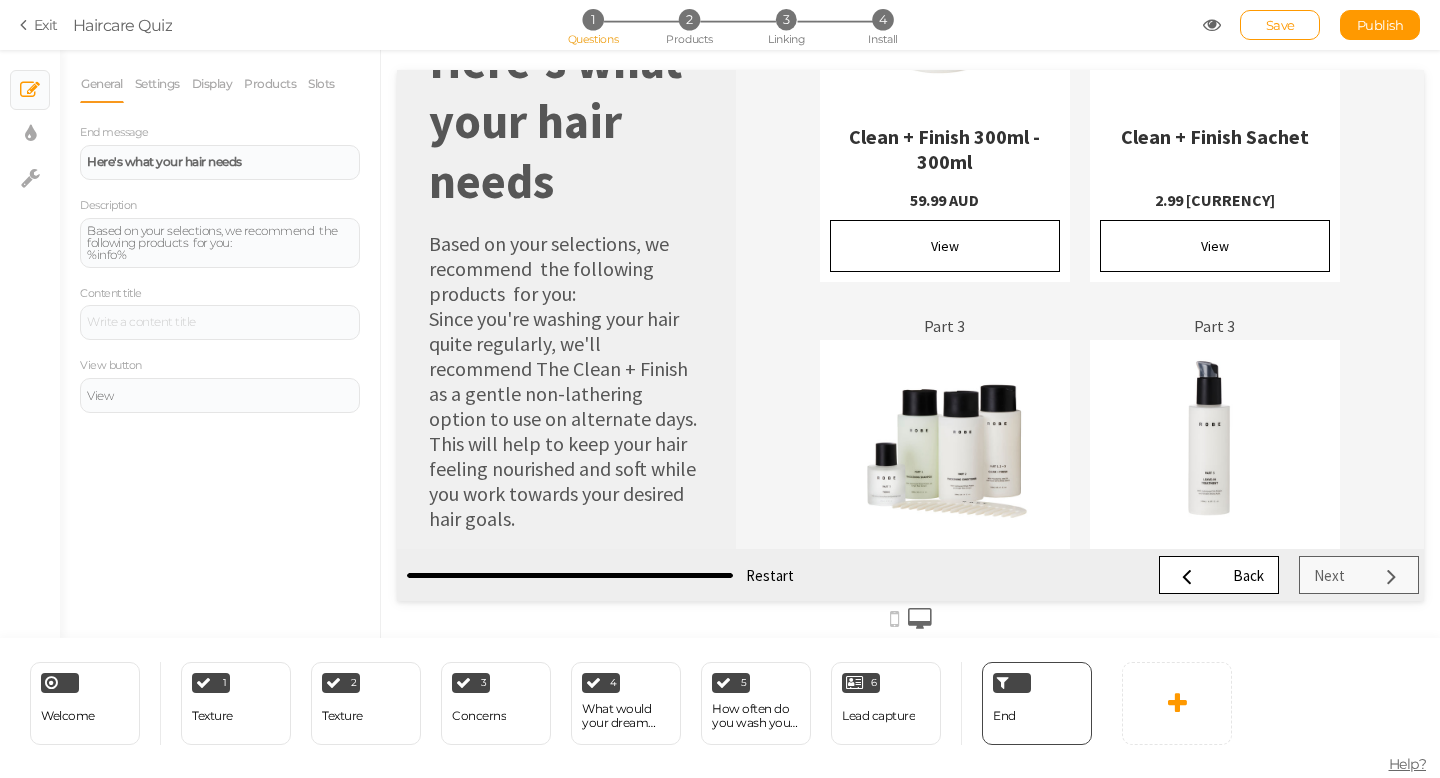 scroll, scrollTop: 0, scrollLeft: 0, axis: both 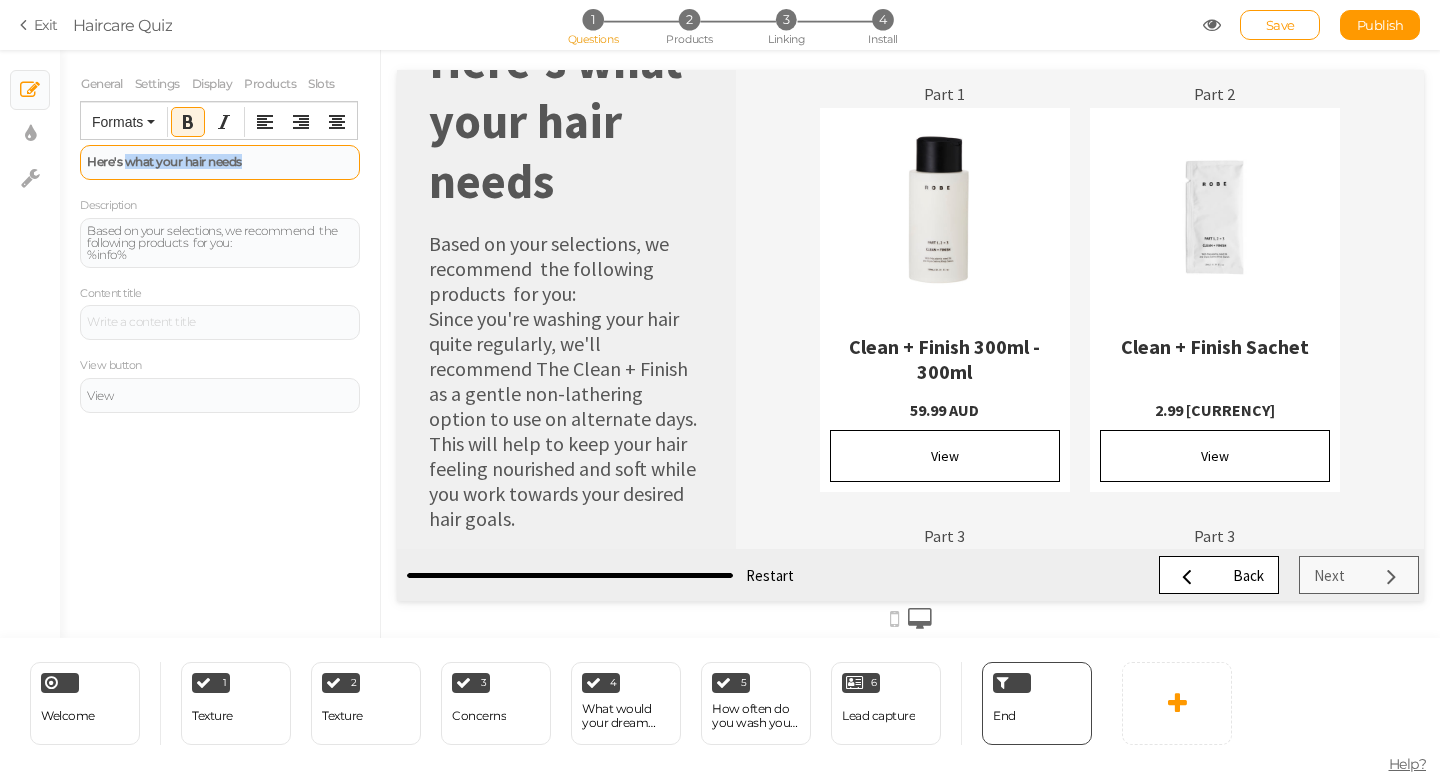 drag, startPoint x: 262, startPoint y: 164, endPoint x: 124, endPoint y: 167, distance: 138.03261 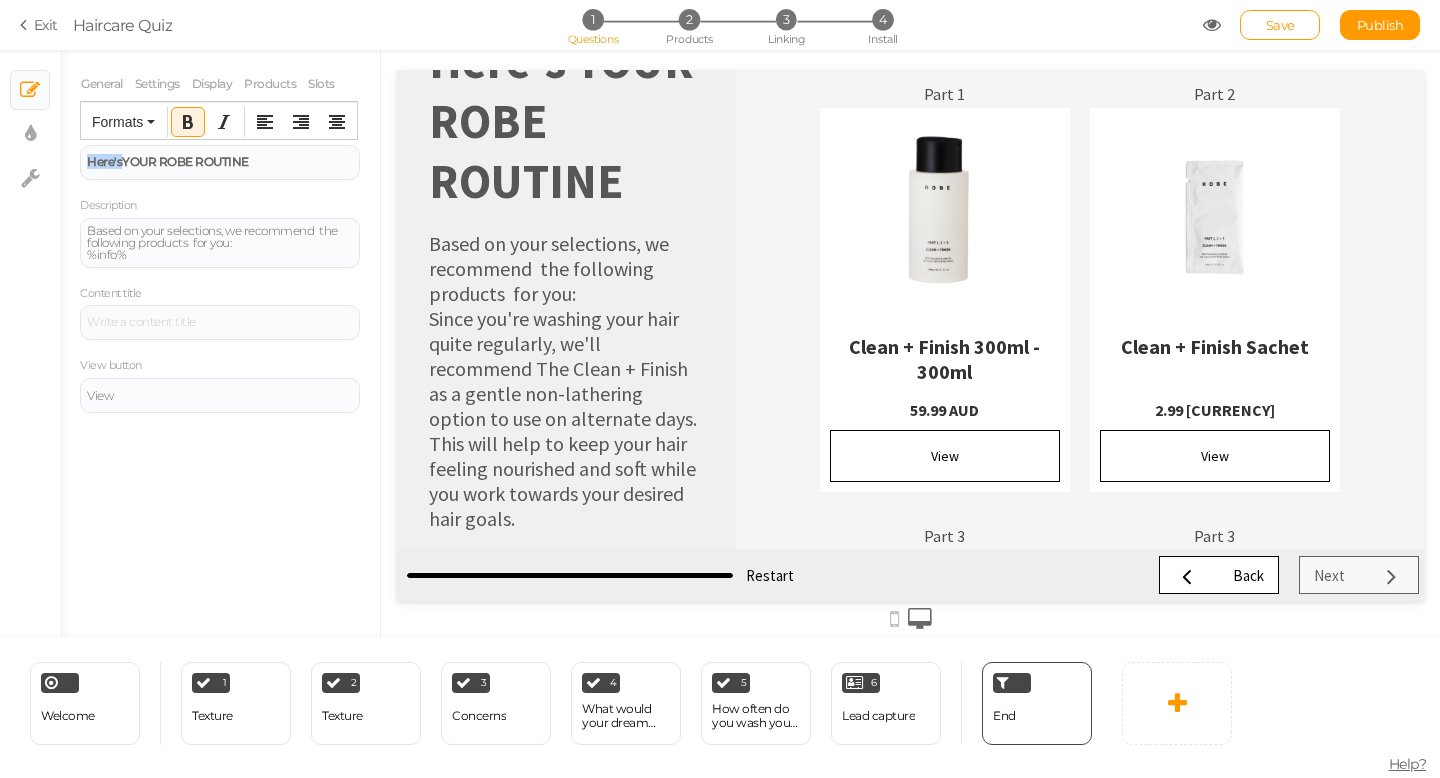 drag, startPoint x: 121, startPoint y: 166, endPoint x: 70, endPoint y: 166, distance: 51 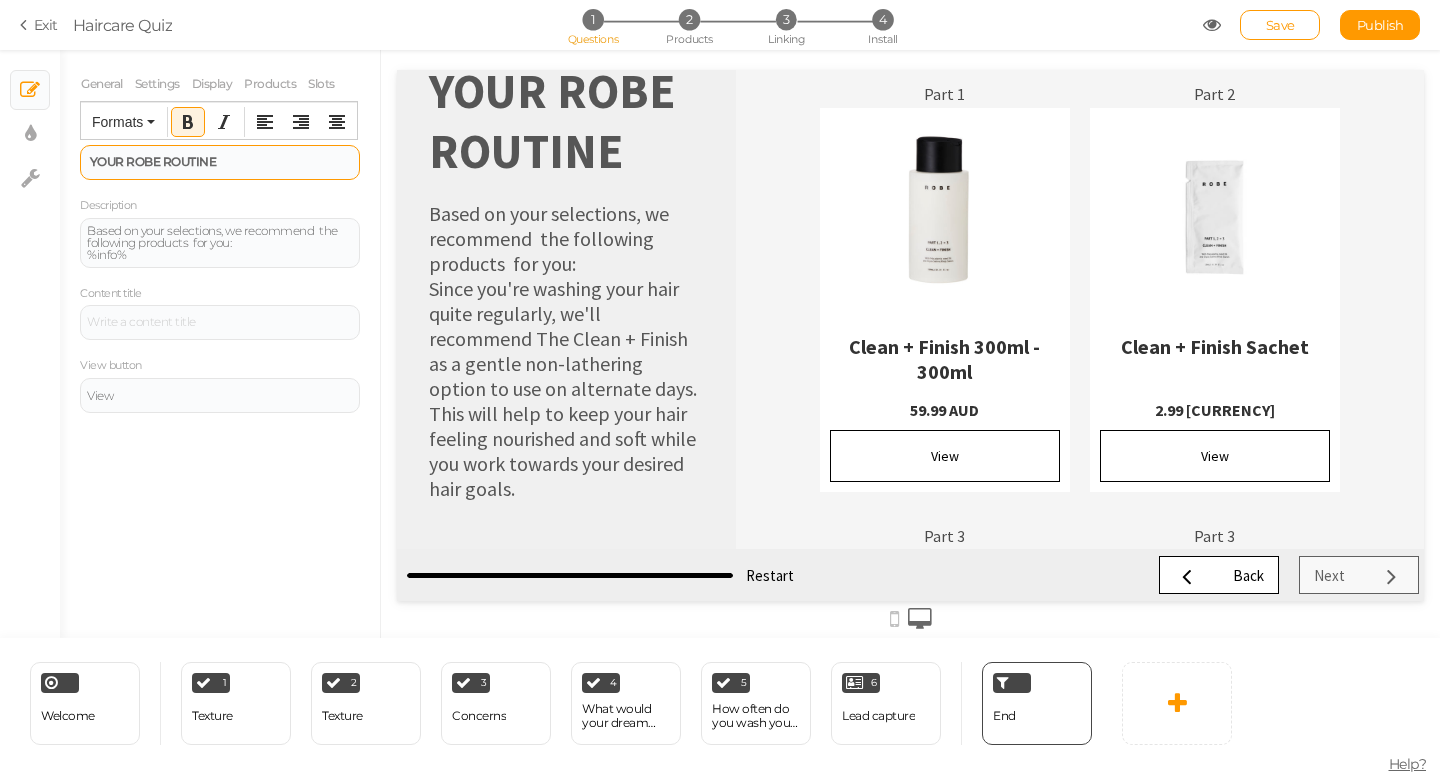 click on "YOUR ROBE ROUTINE" at bounding box center [220, 162] 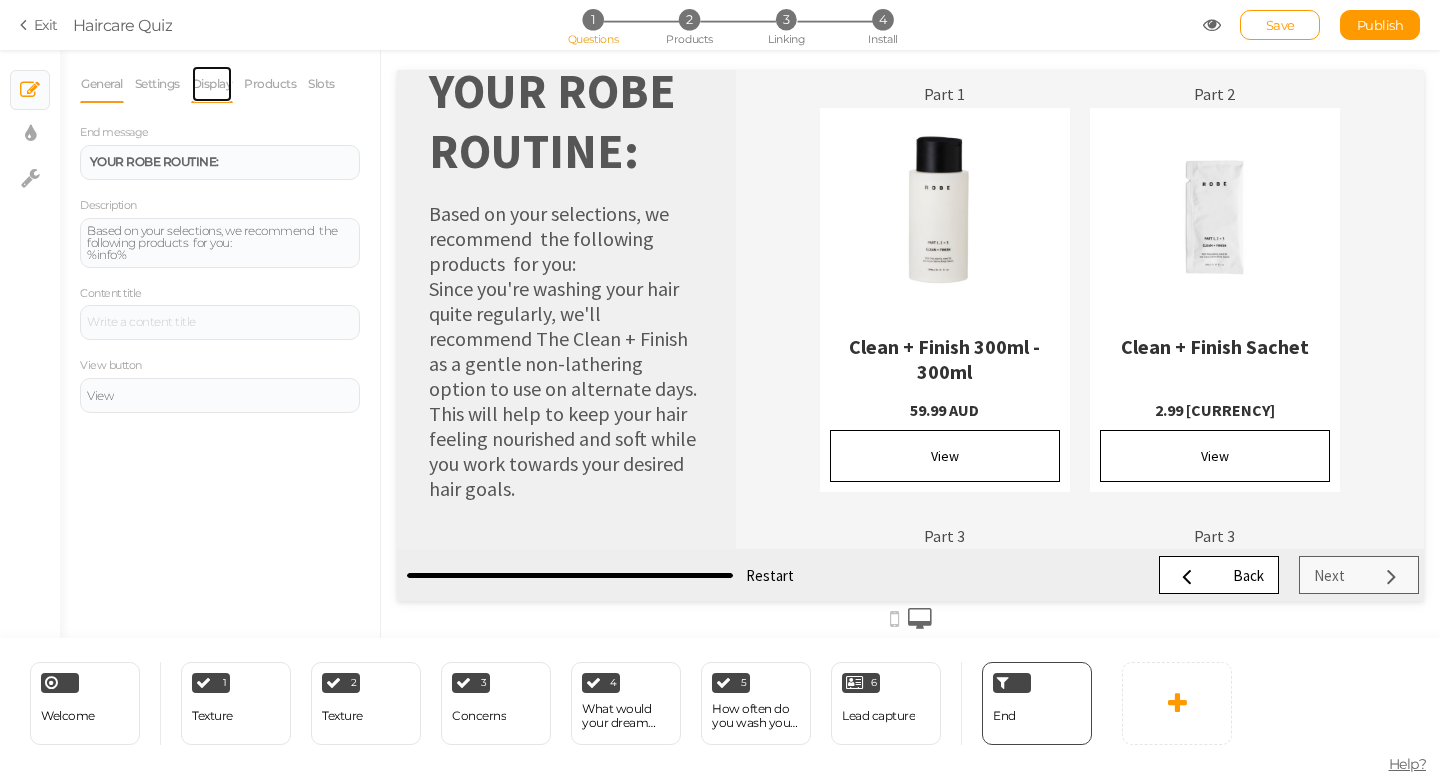 click on "Display" at bounding box center (212, 84) 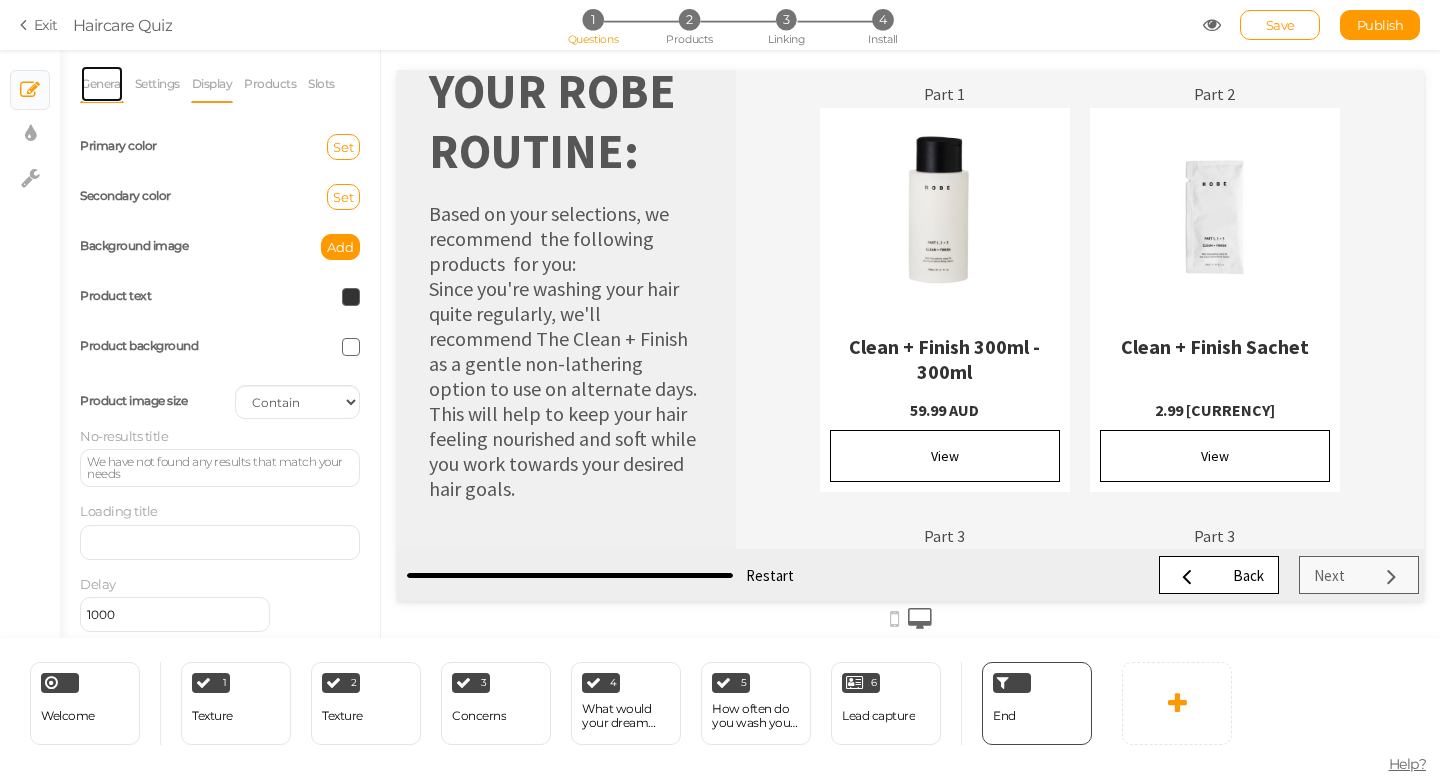 click on "General" at bounding box center (102, 84) 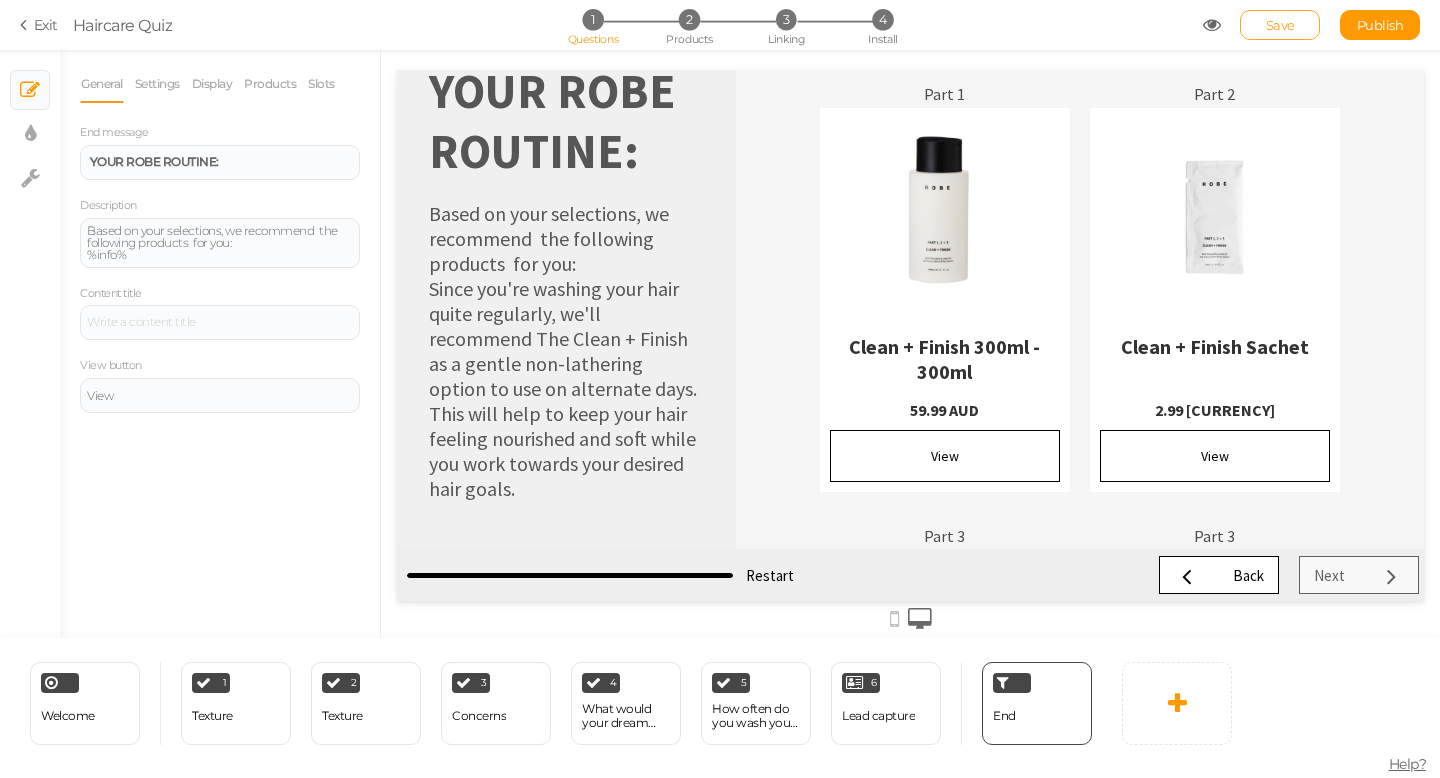 click on "Save" at bounding box center [1280, 25] 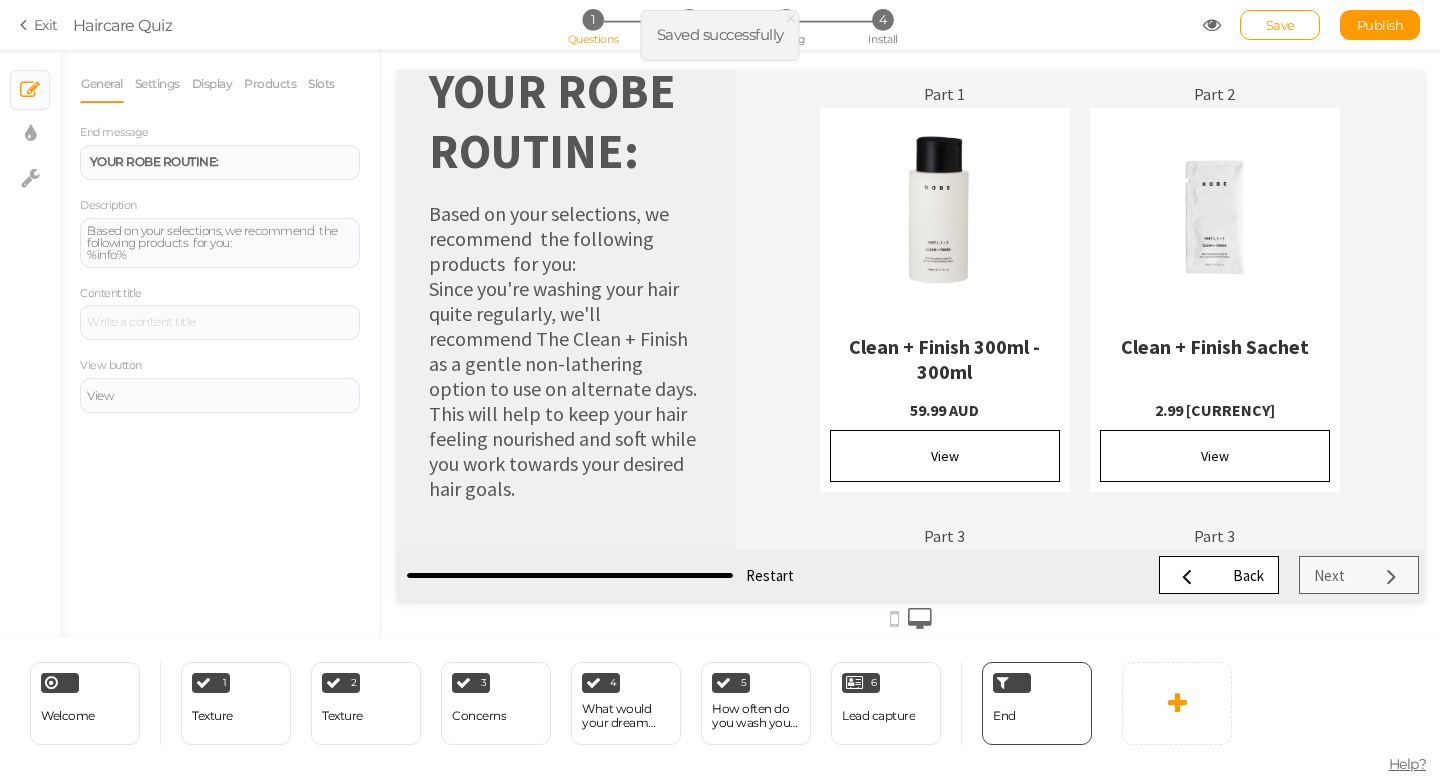click on "Exit" at bounding box center [39, 25] 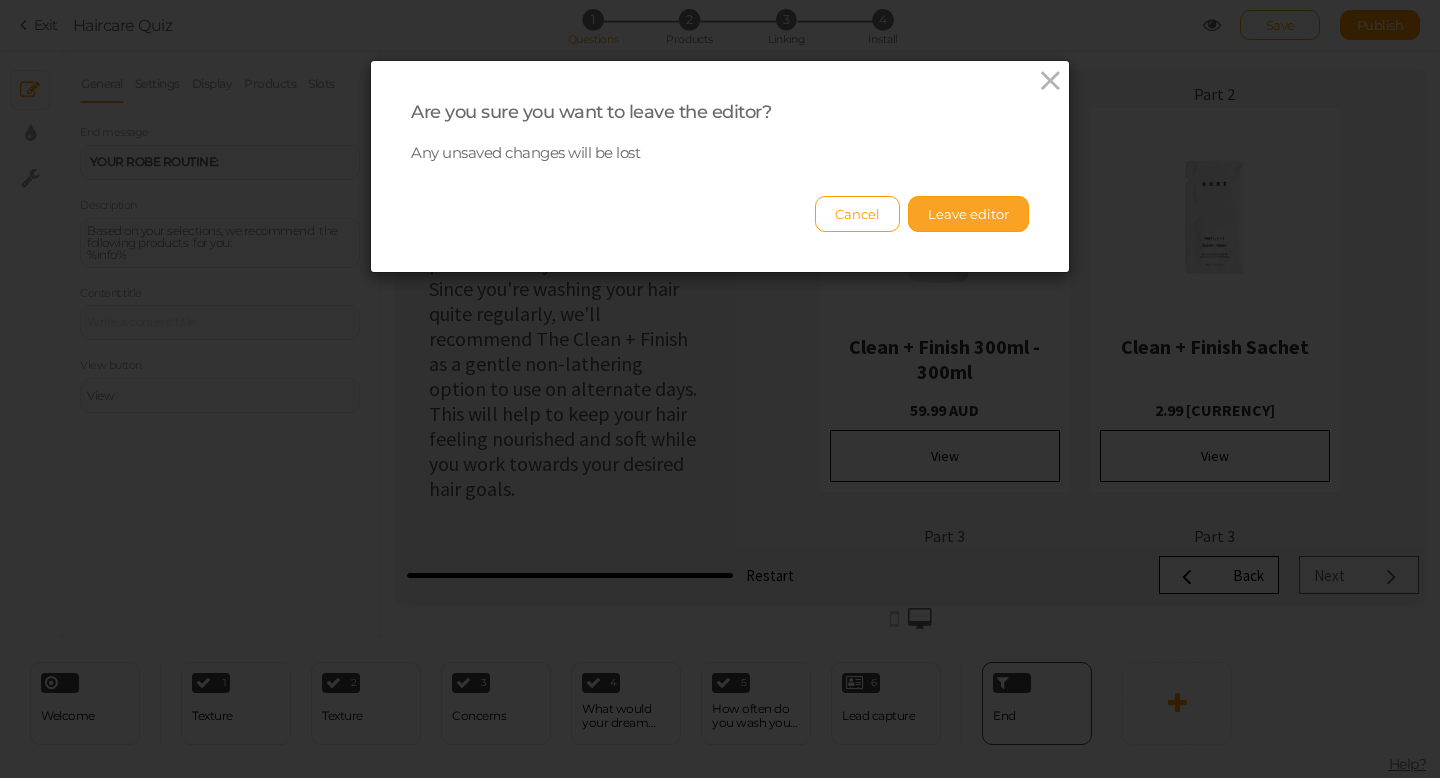 click on "Leave editor" at bounding box center (968, 214) 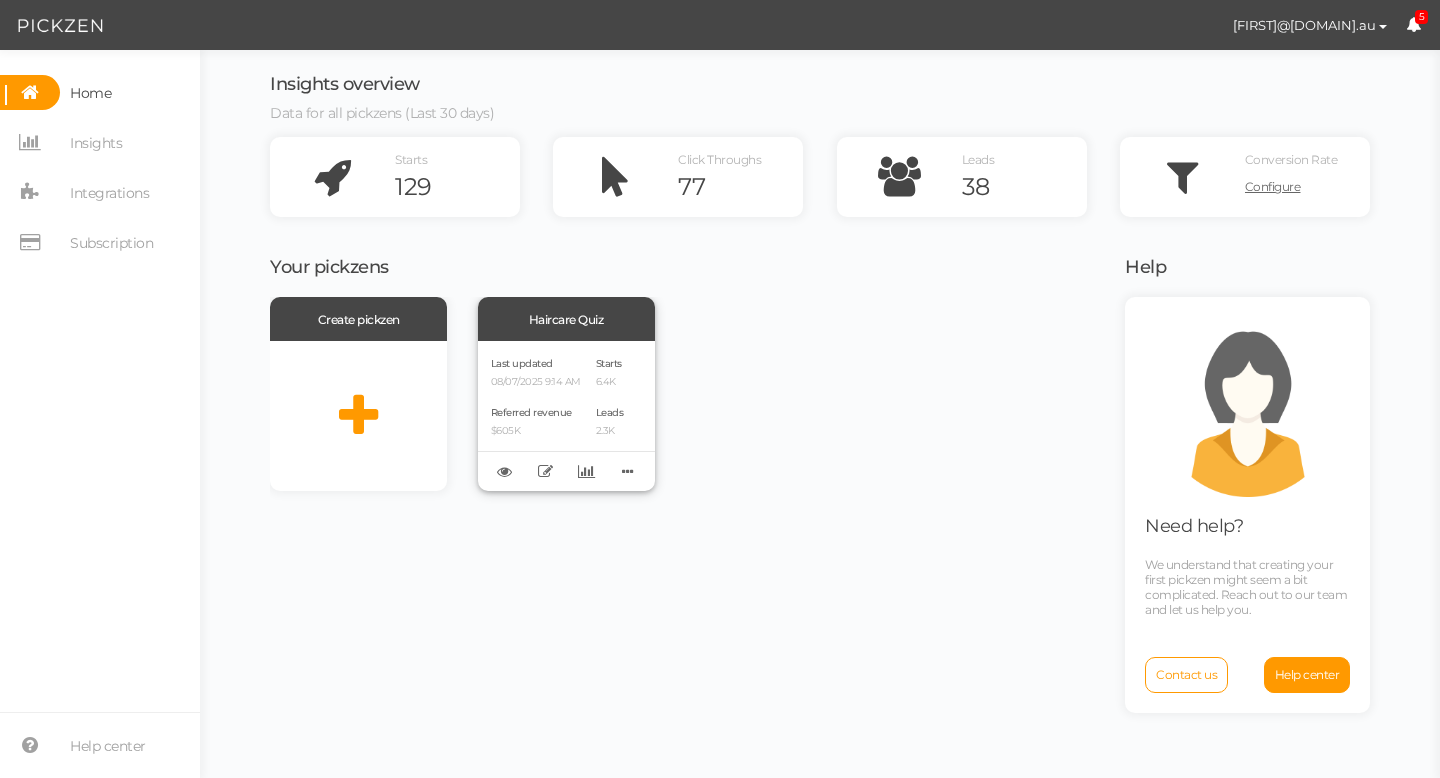 click on "Last updated   [DATE] [TIME]" at bounding box center [536, 371] 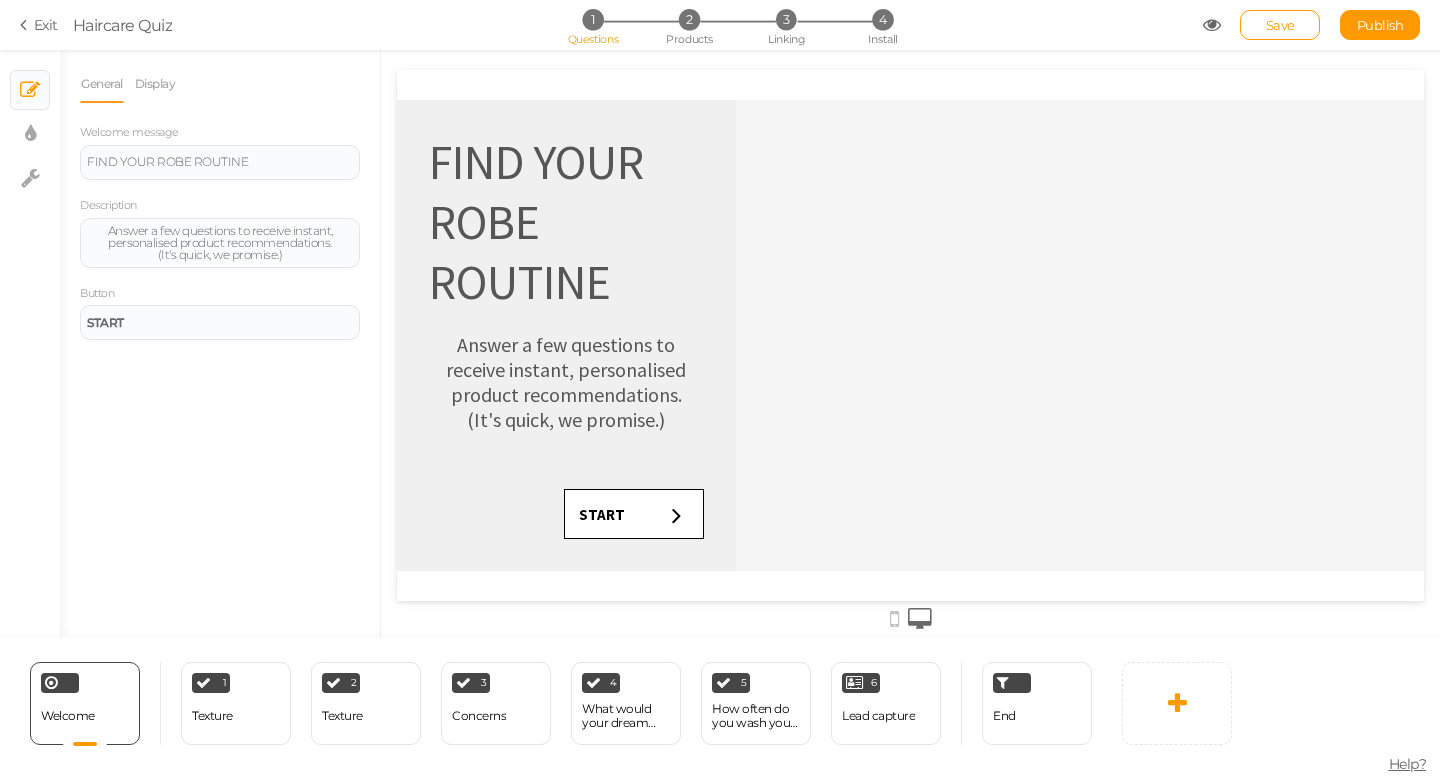 scroll, scrollTop: 0, scrollLeft: 0, axis: both 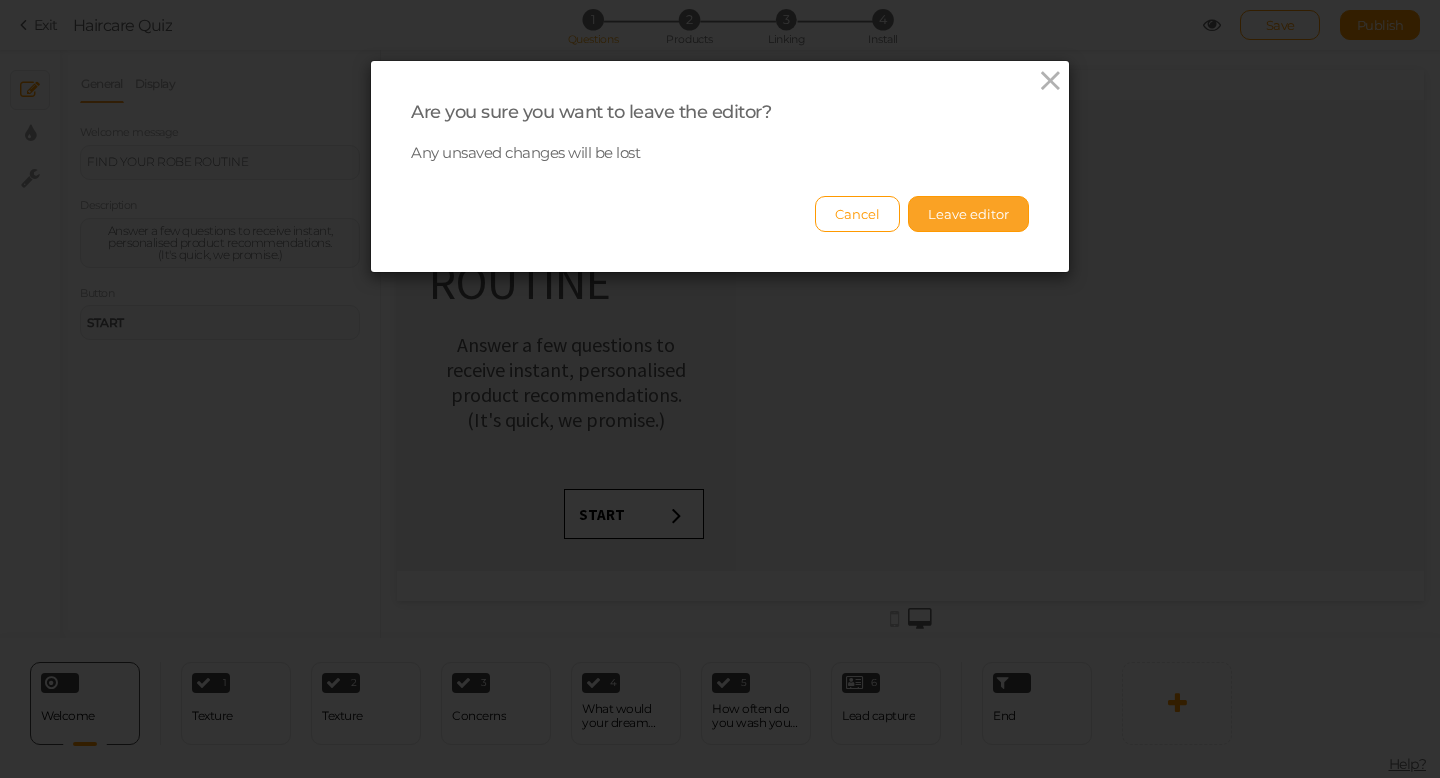 click on "Leave editor" at bounding box center (968, 214) 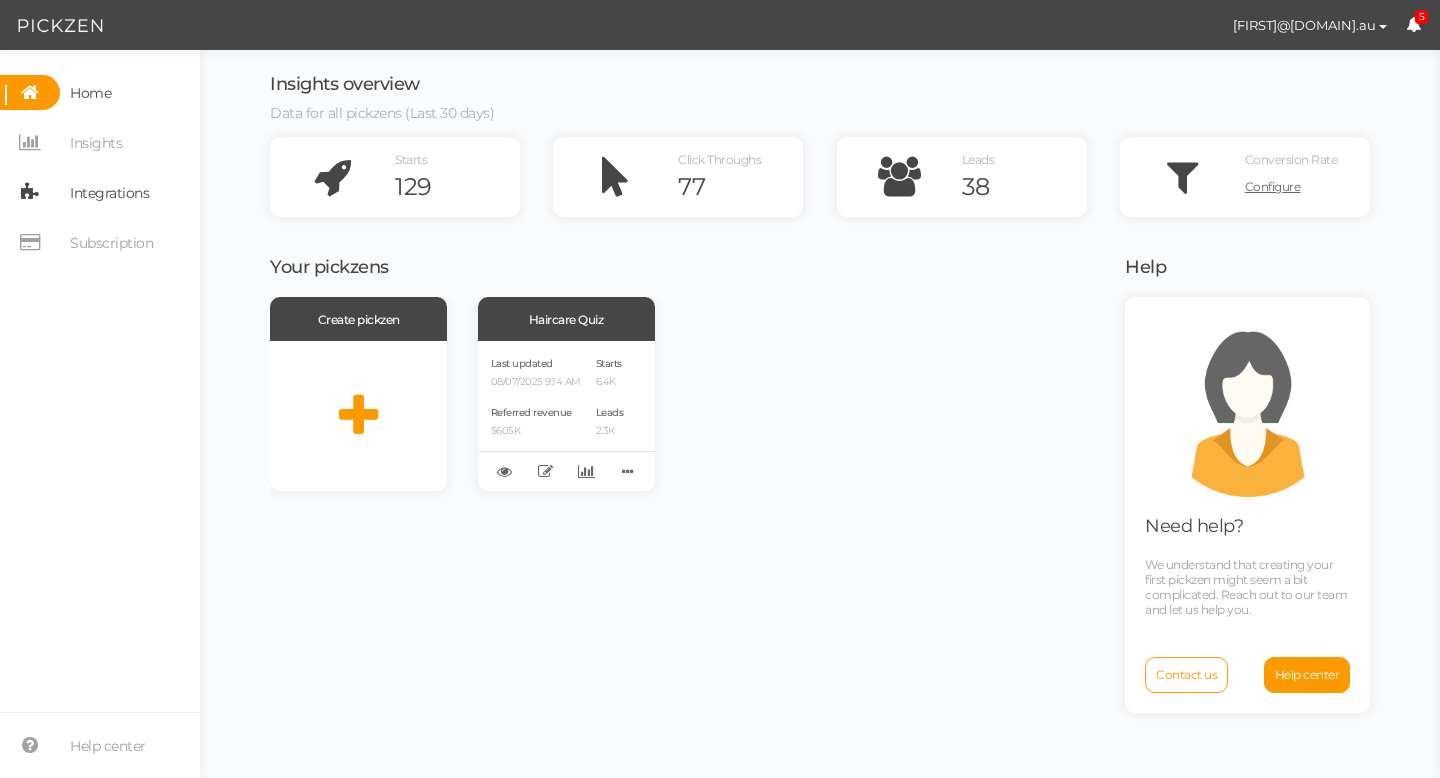 click on "Integrations" at bounding box center [109, 193] 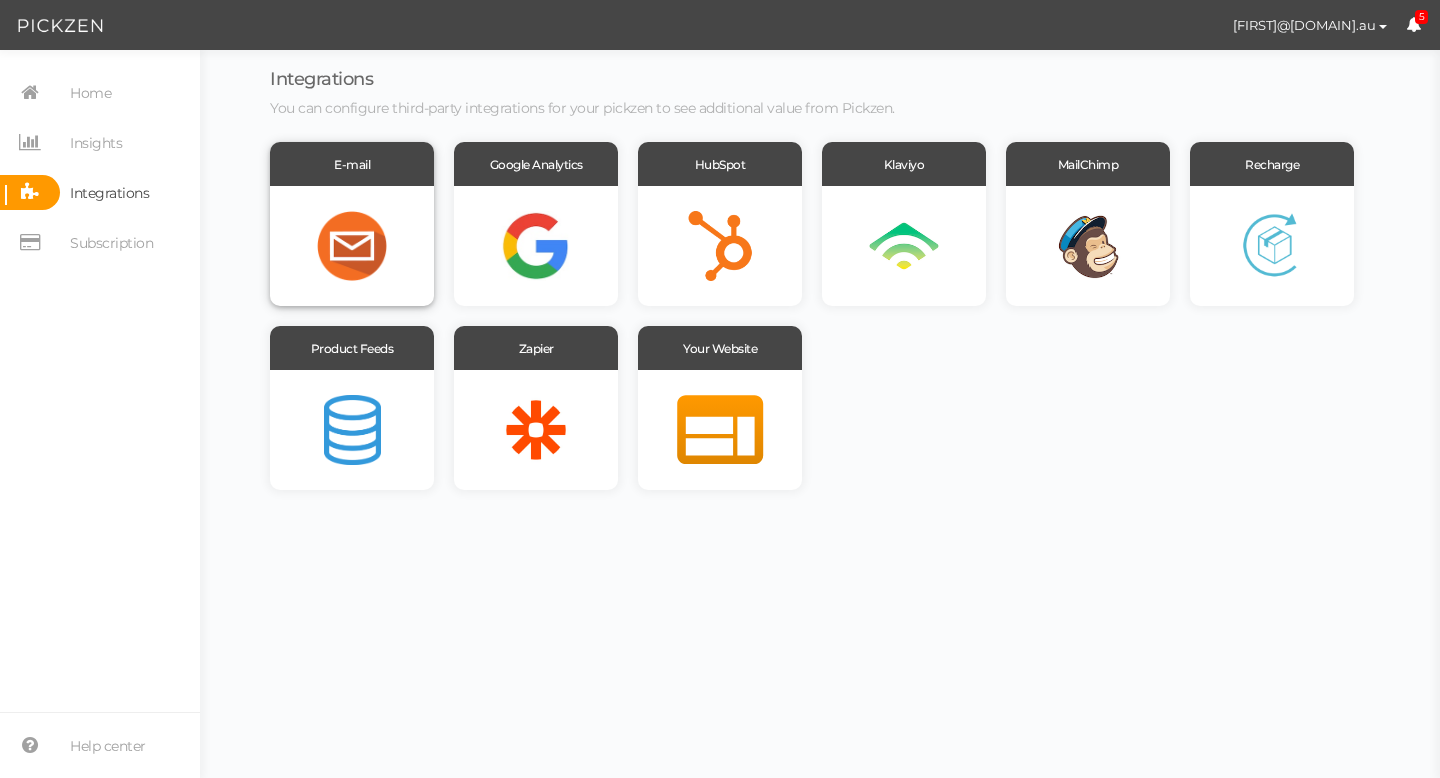 click at bounding box center [352, 246] 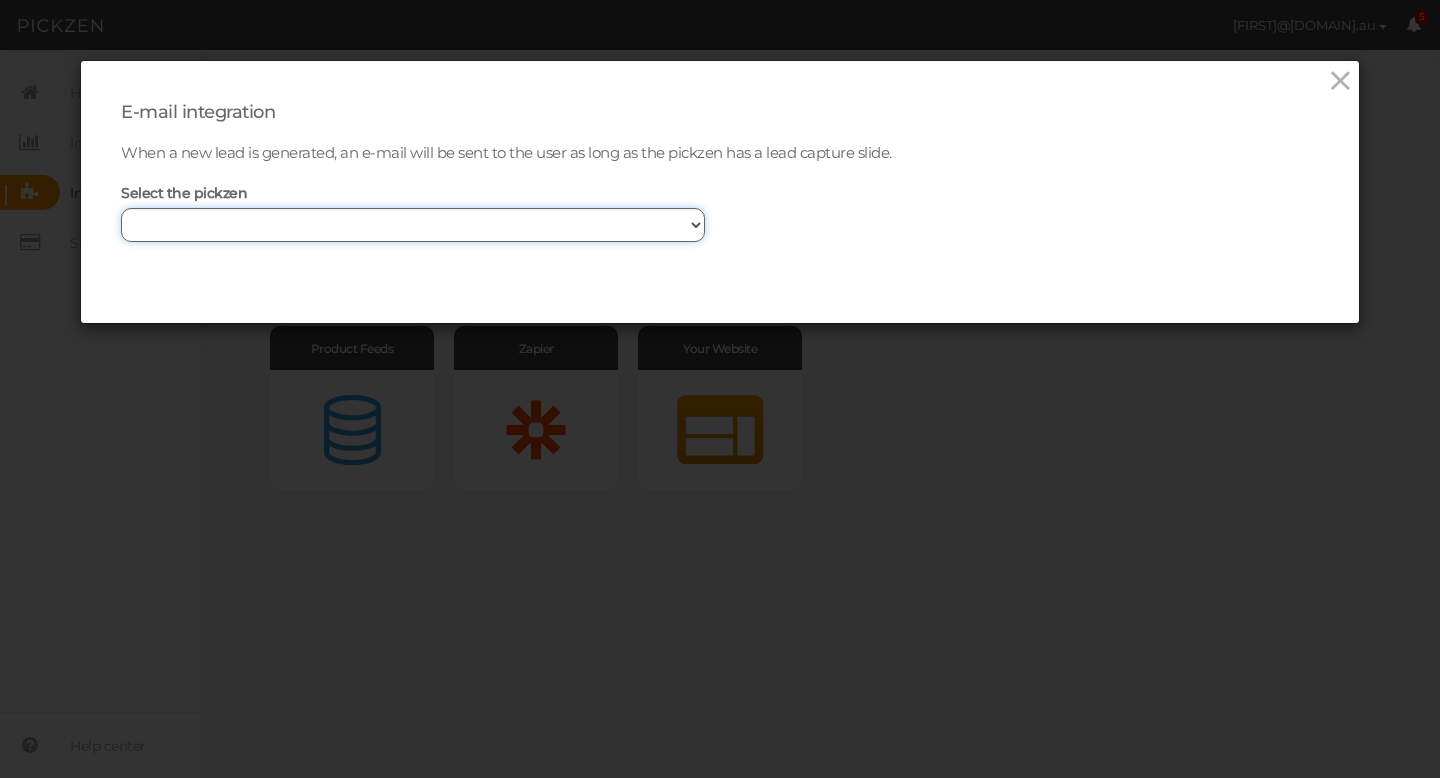 click on "Haircare Quiz" at bounding box center (413, 225) 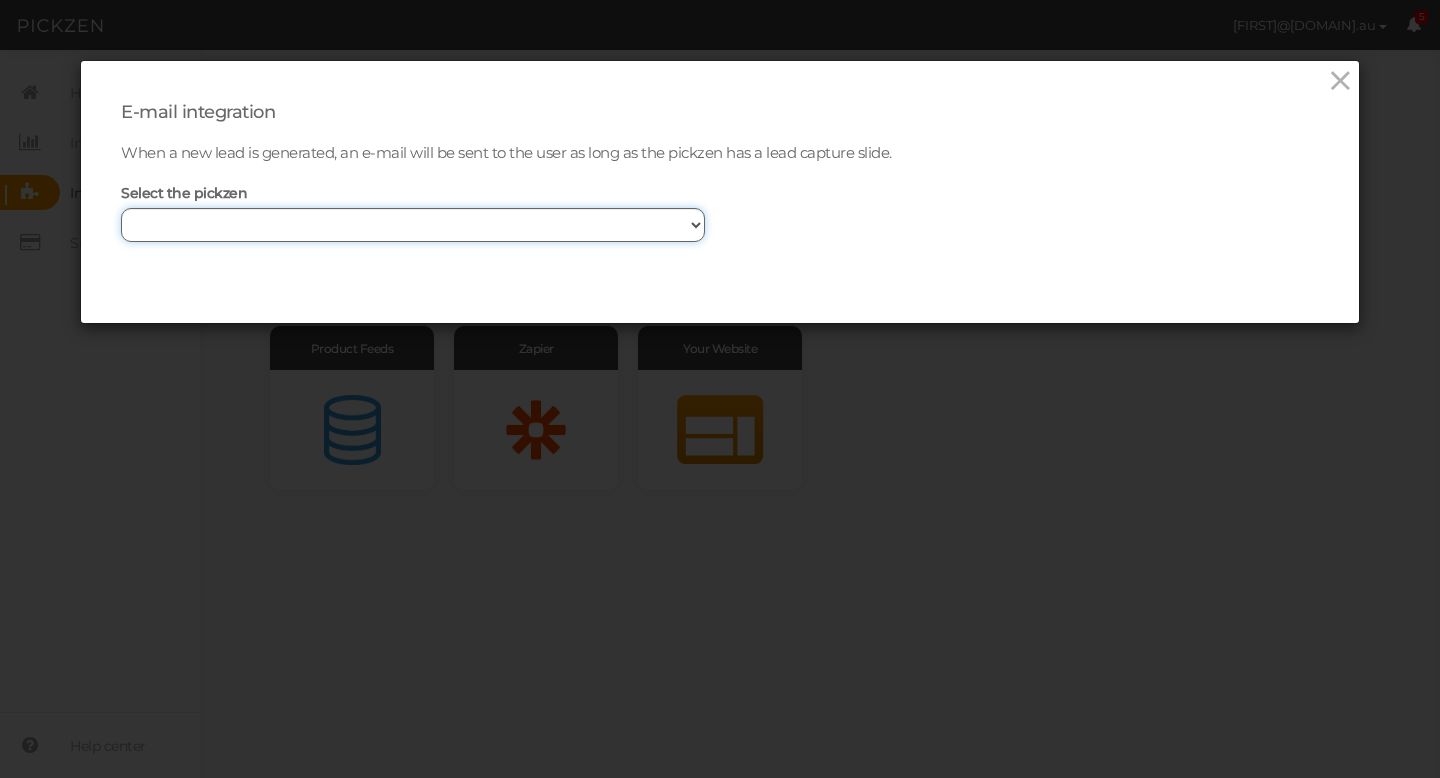select on "12312" 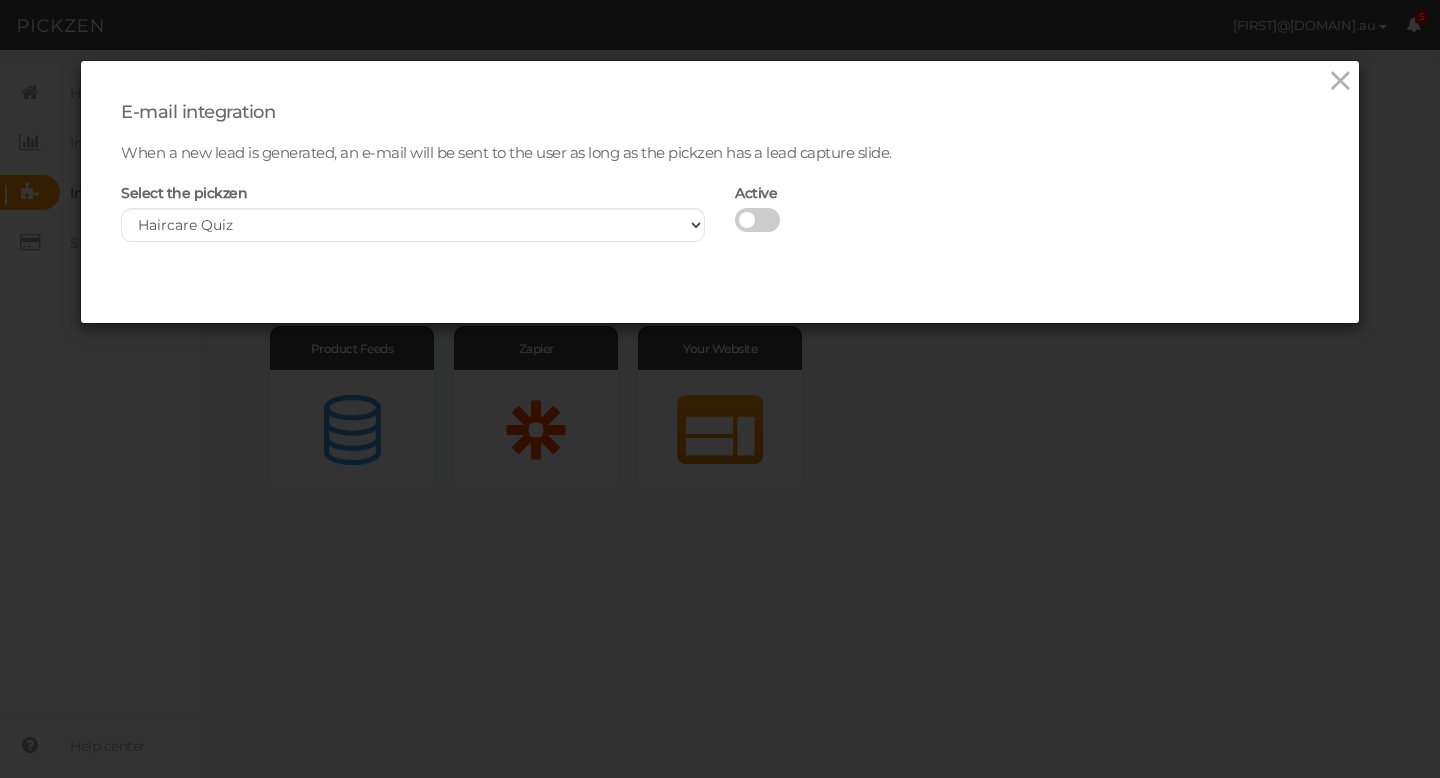 click at bounding box center (757, 220) 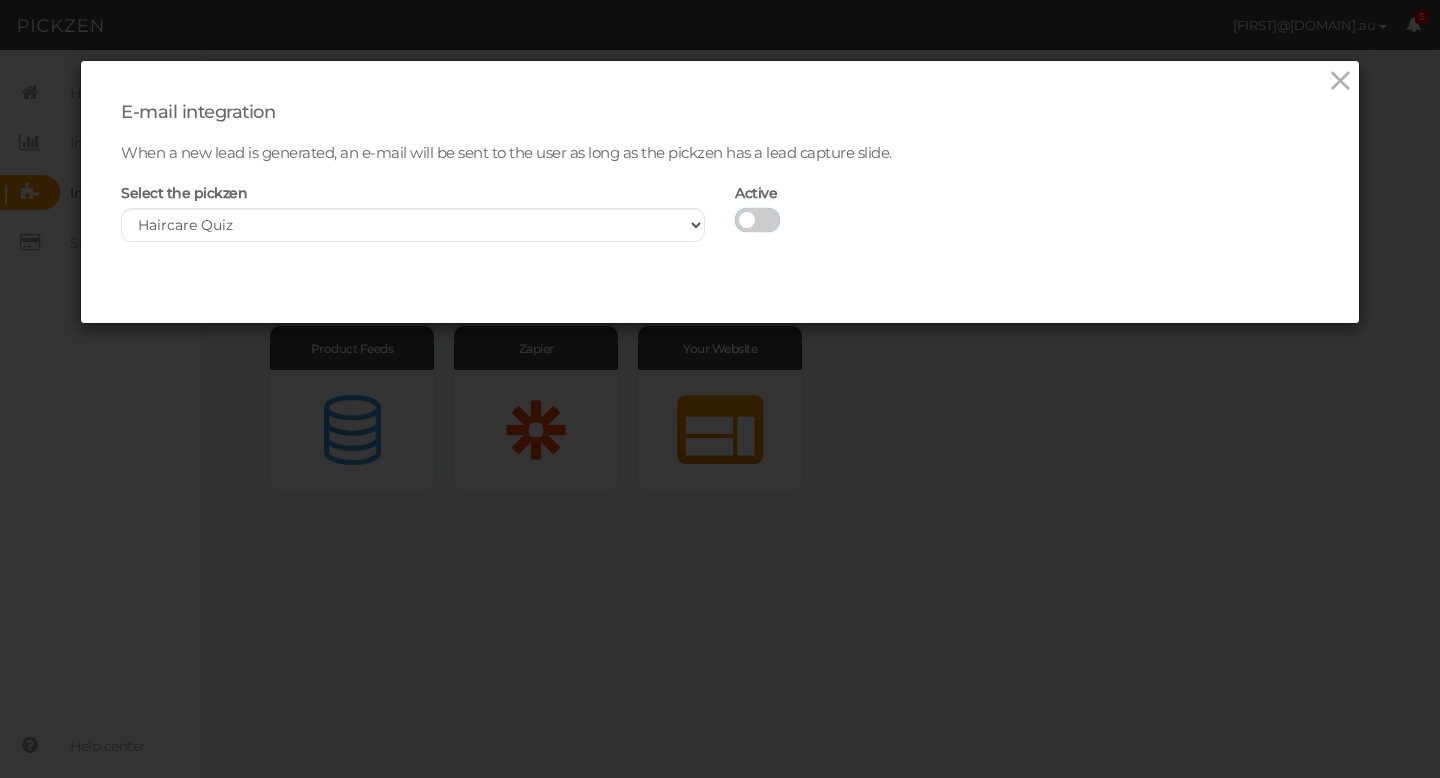 click at bounding box center (735, 221) 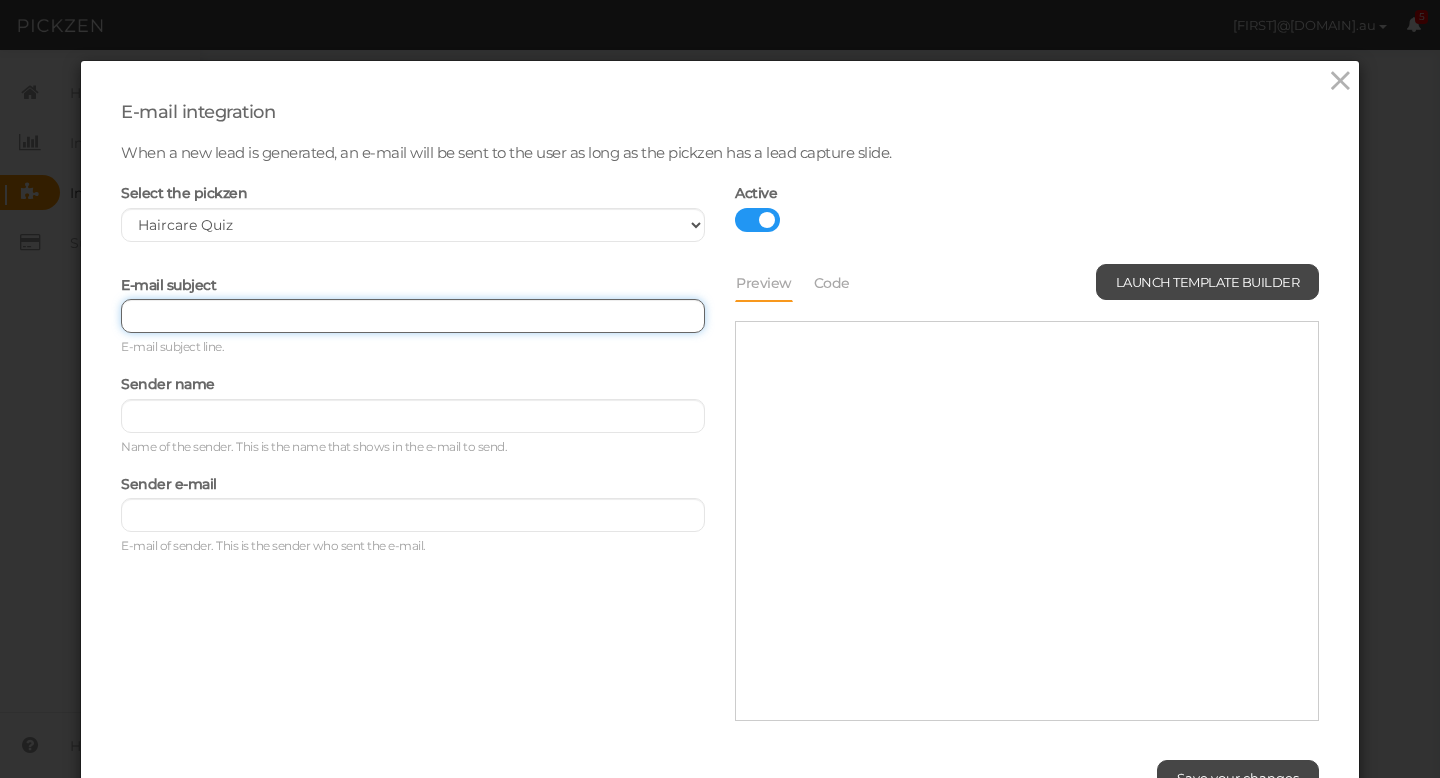 click at bounding box center (413, 316) 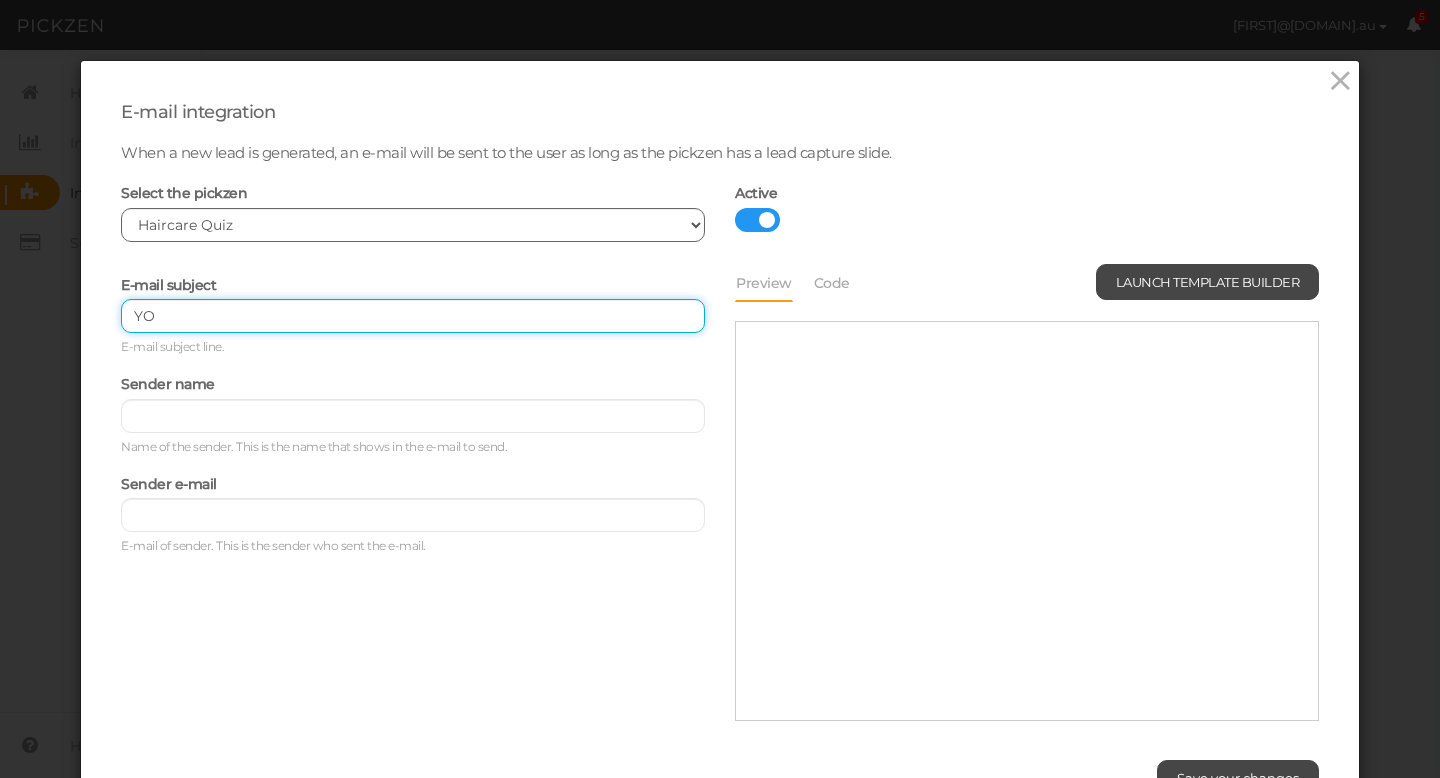 type on "Y" 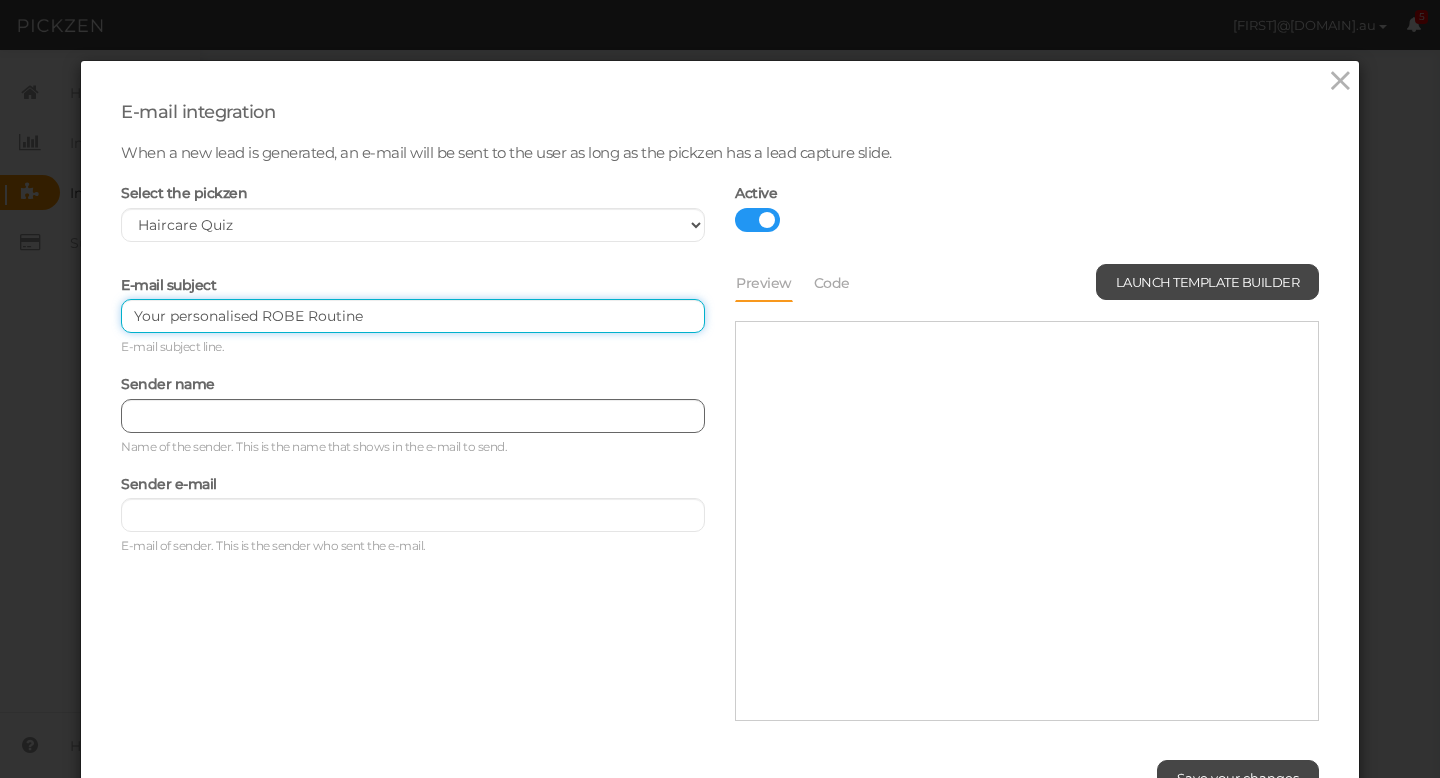 type on "Your personalised ROBE Routine" 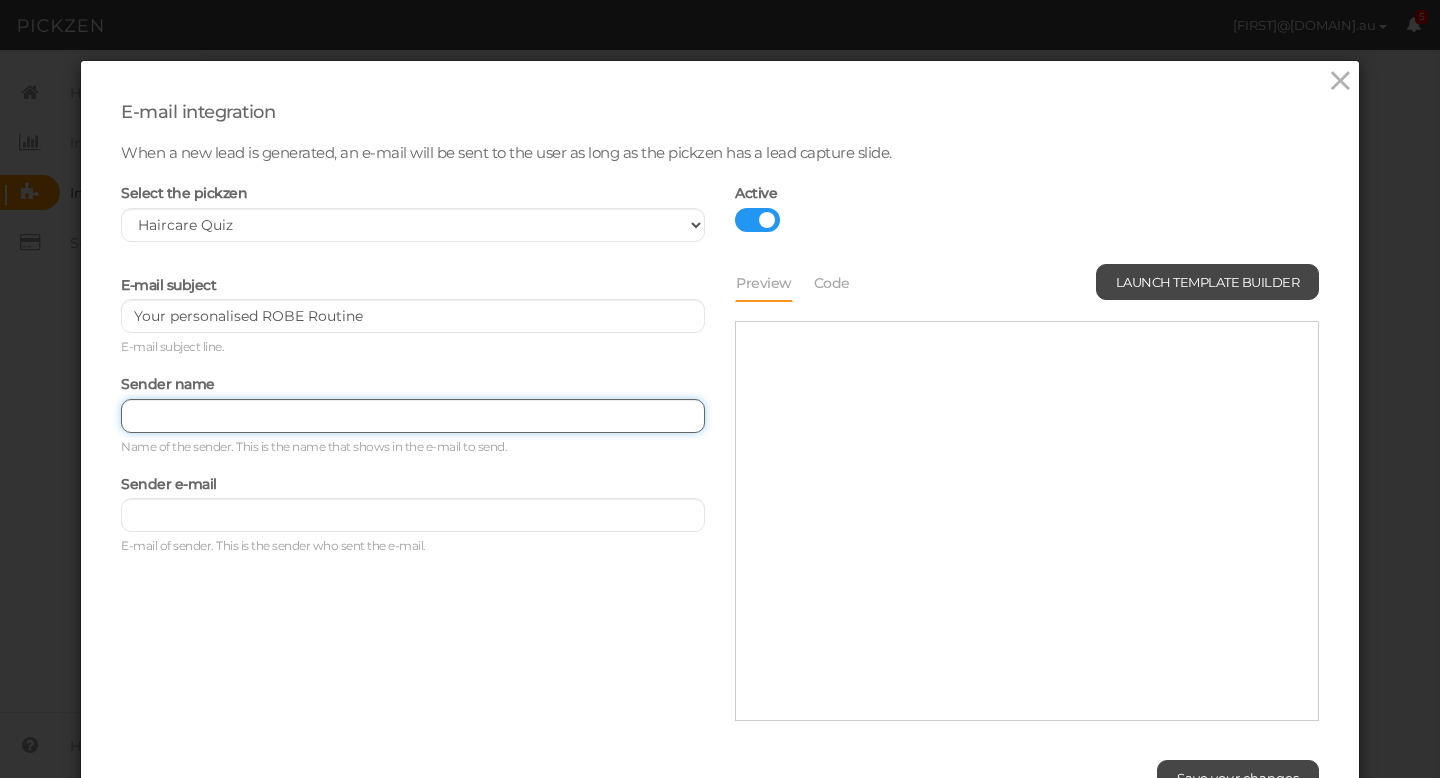 click at bounding box center (413, 416) 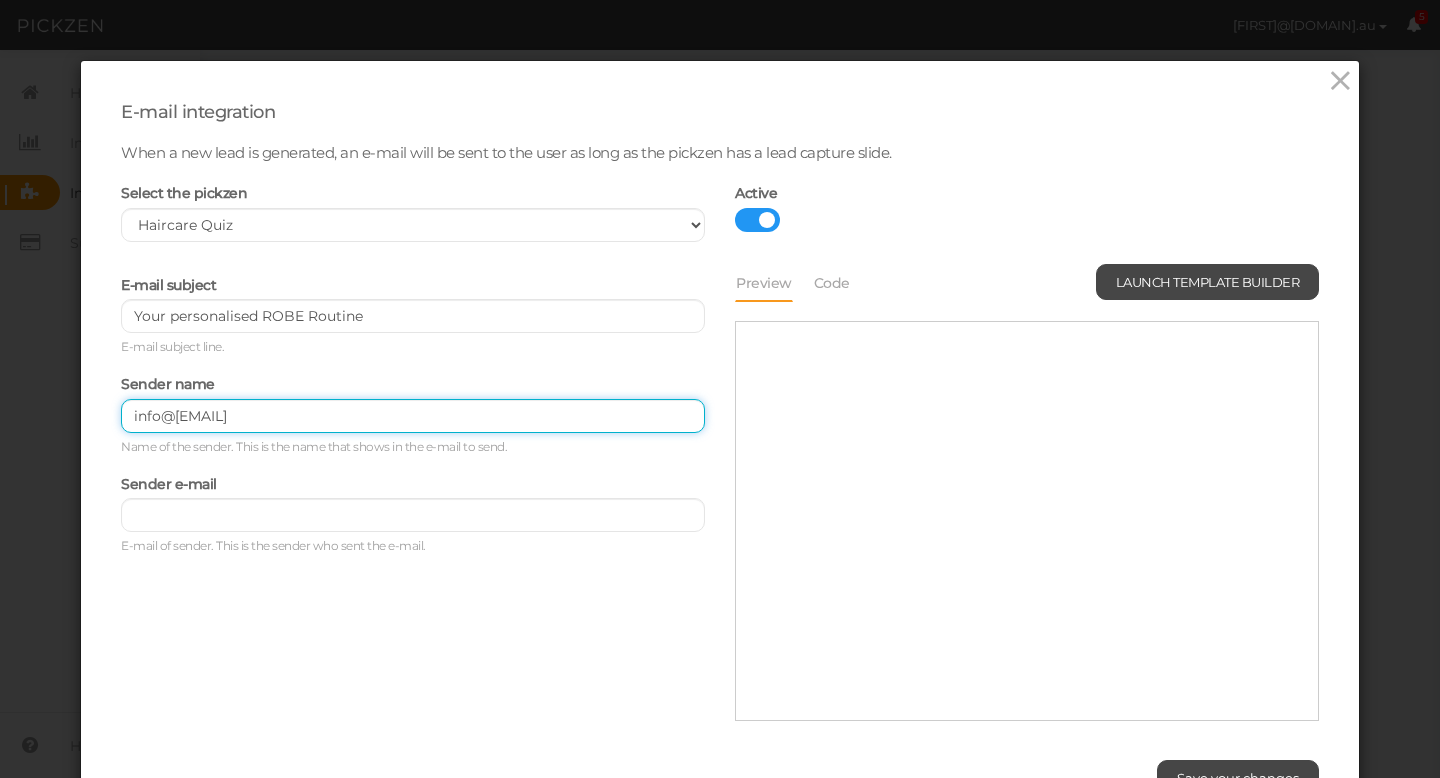drag, startPoint x: 325, startPoint y: 416, endPoint x: 119, endPoint y: 414, distance: 206.0097 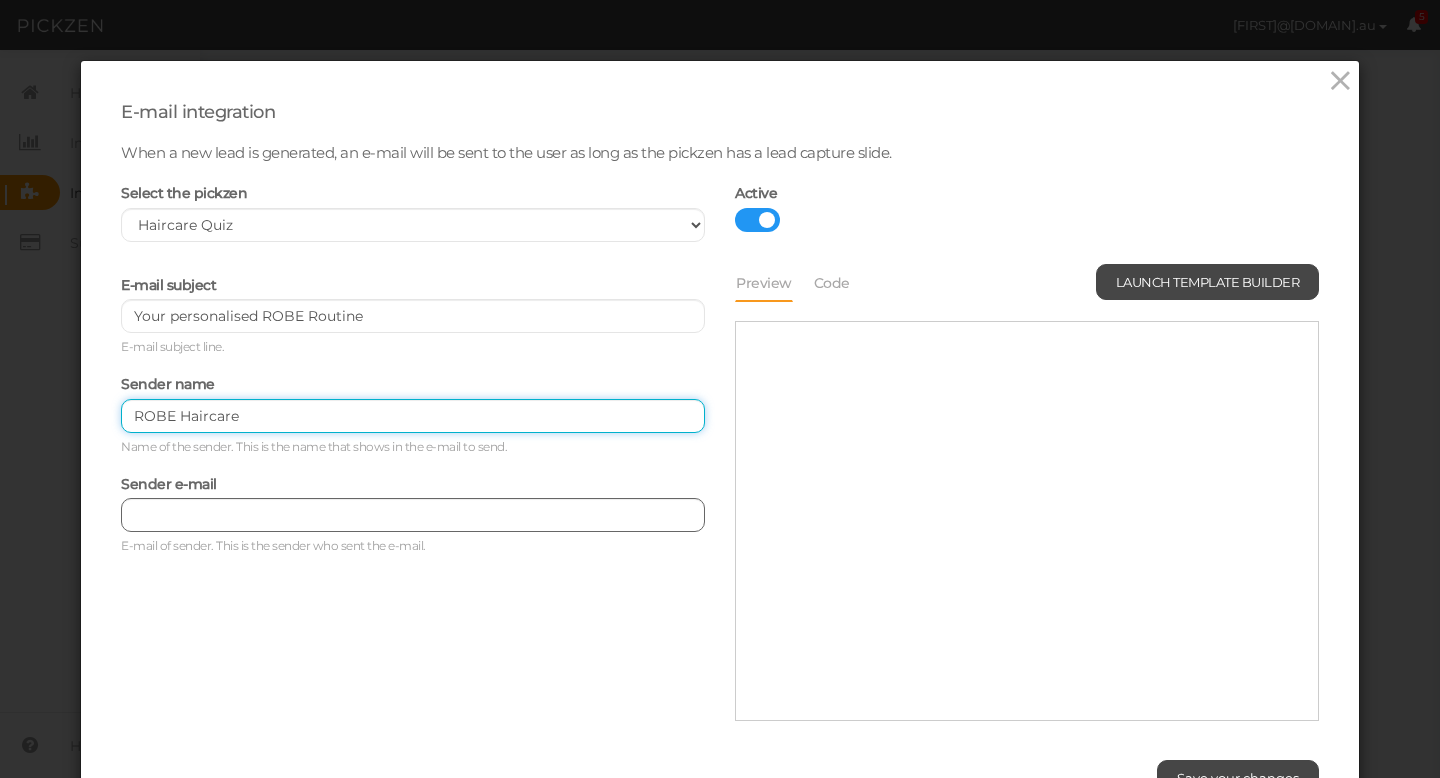 type on "ROBE Haircare" 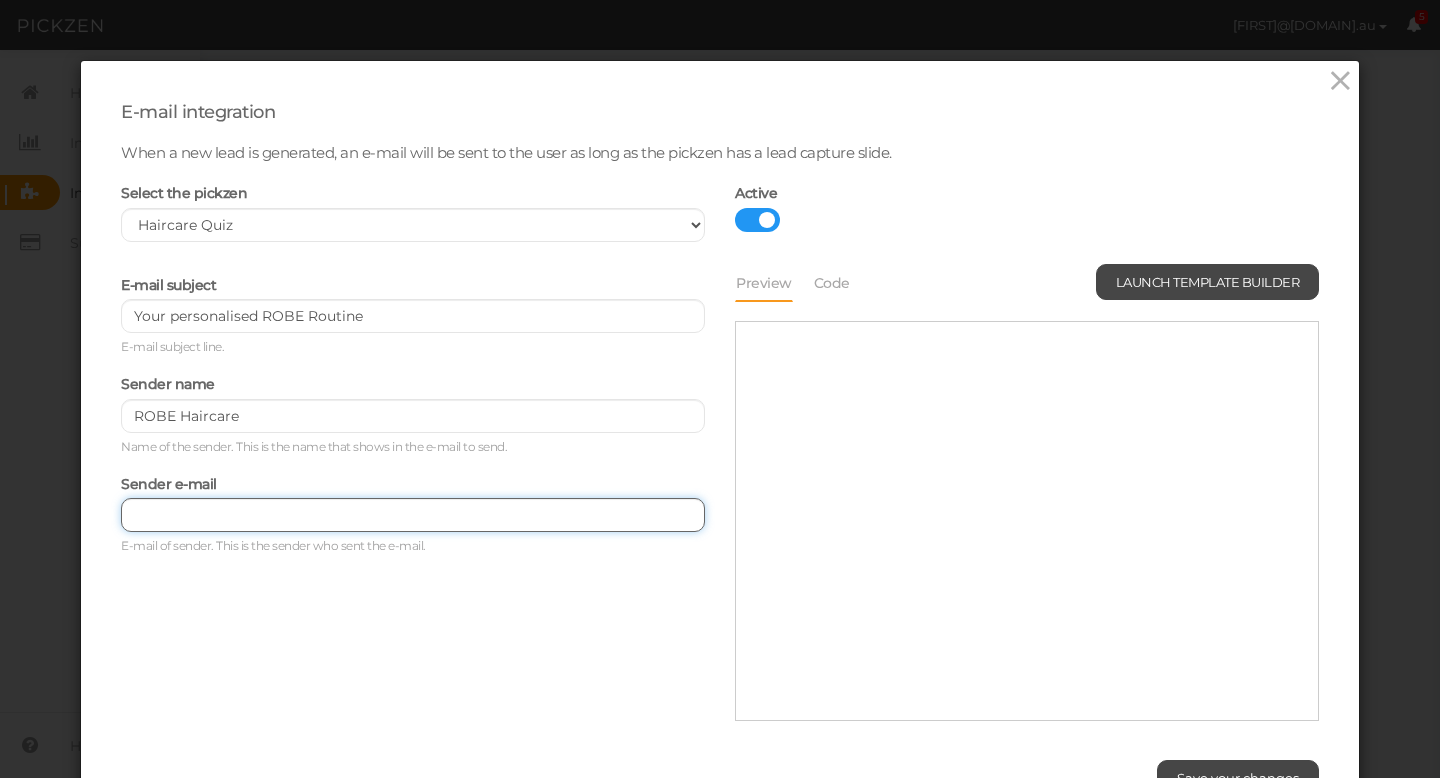 click at bounding box center [413, 515] 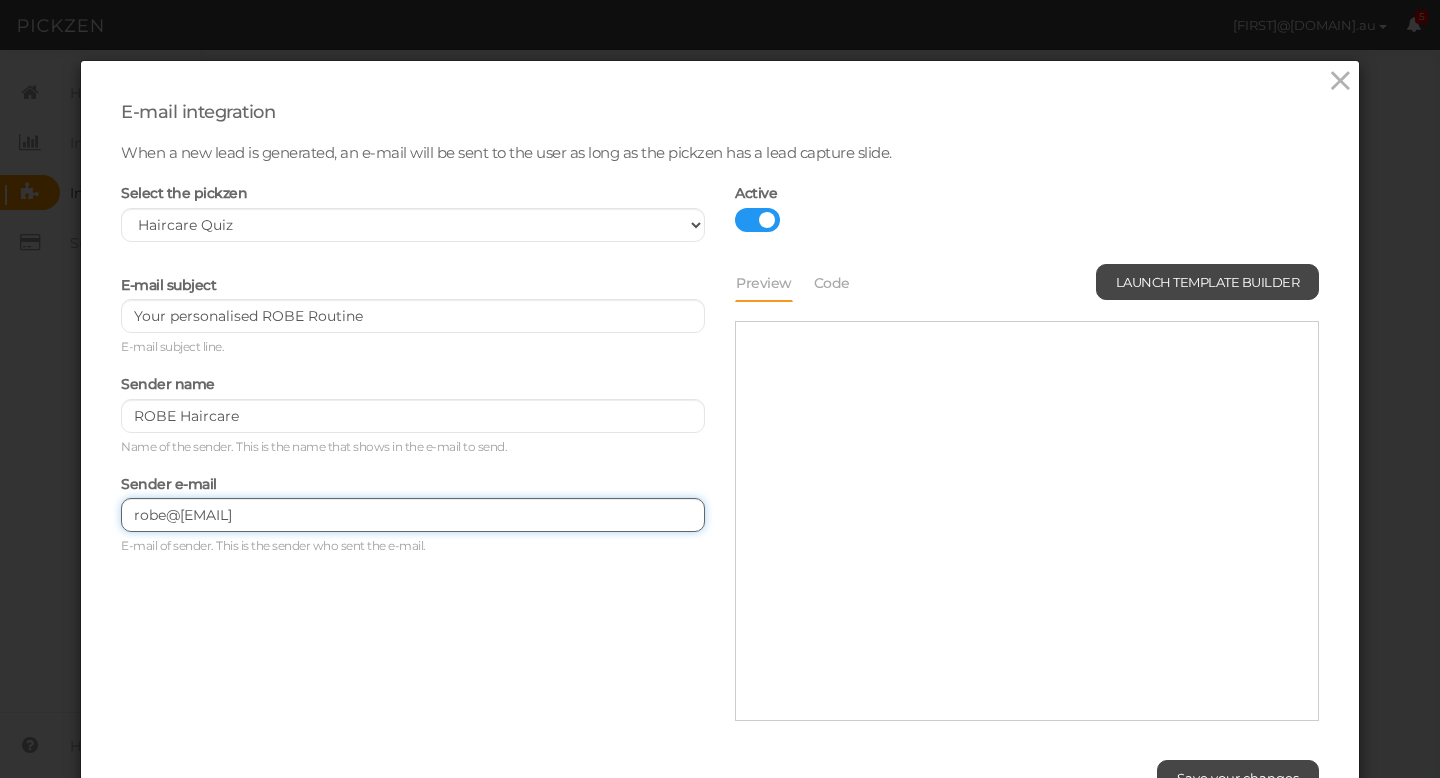 drag, startPoint x: 162, startPoint y: 518, endPoint x: 131, endPoint y: 518, distance: 31 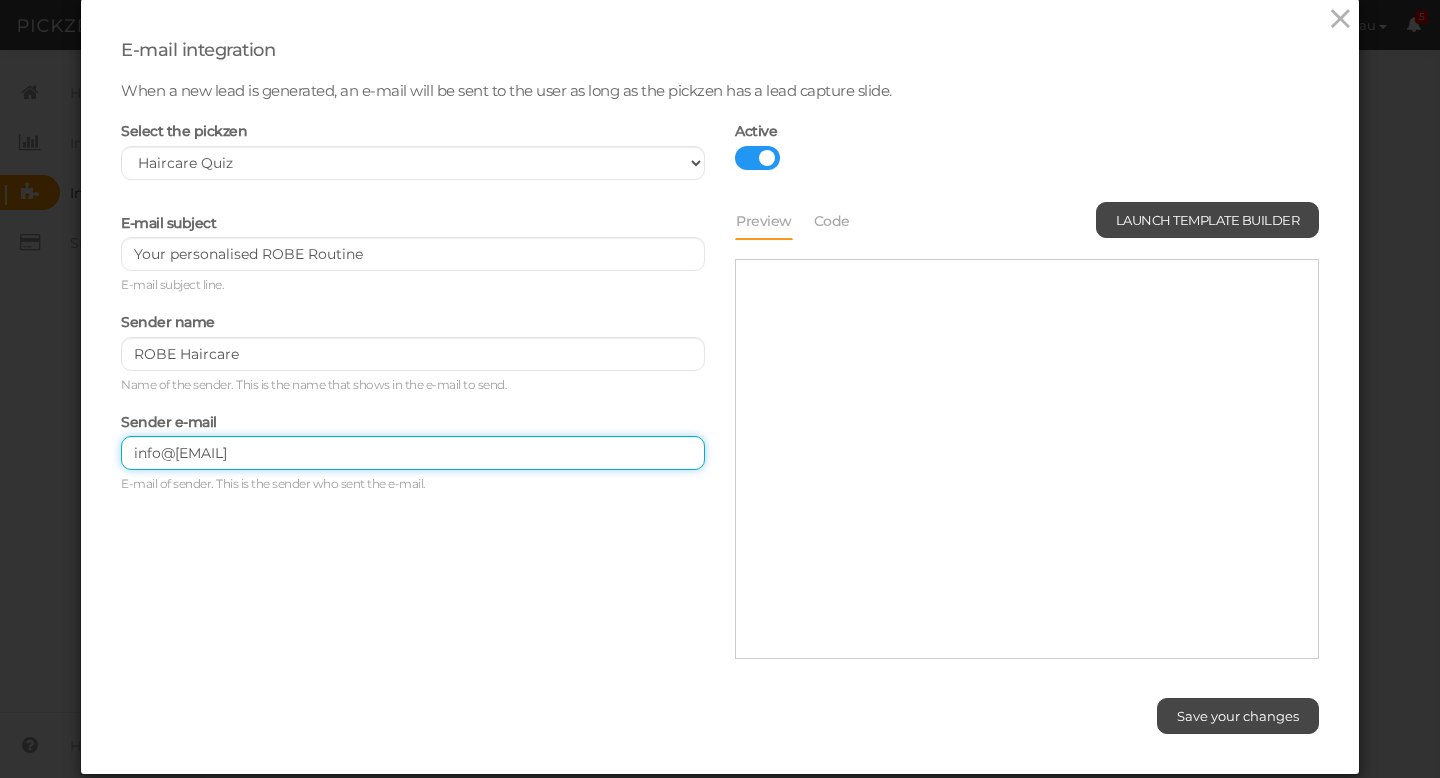 scroll, scrollTop: 61, scrollLeft: 0, axis: vertical 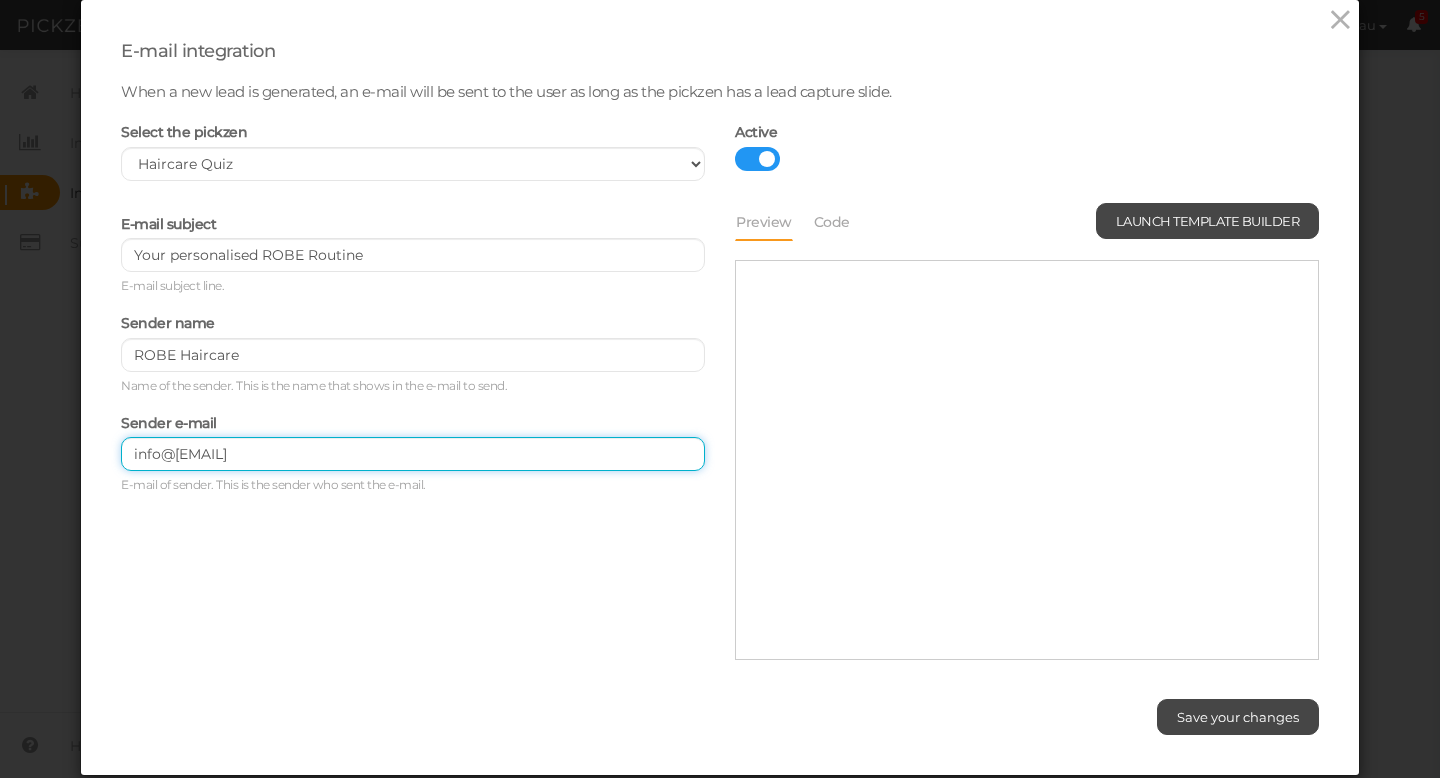 type on "info@[EMAIL]" 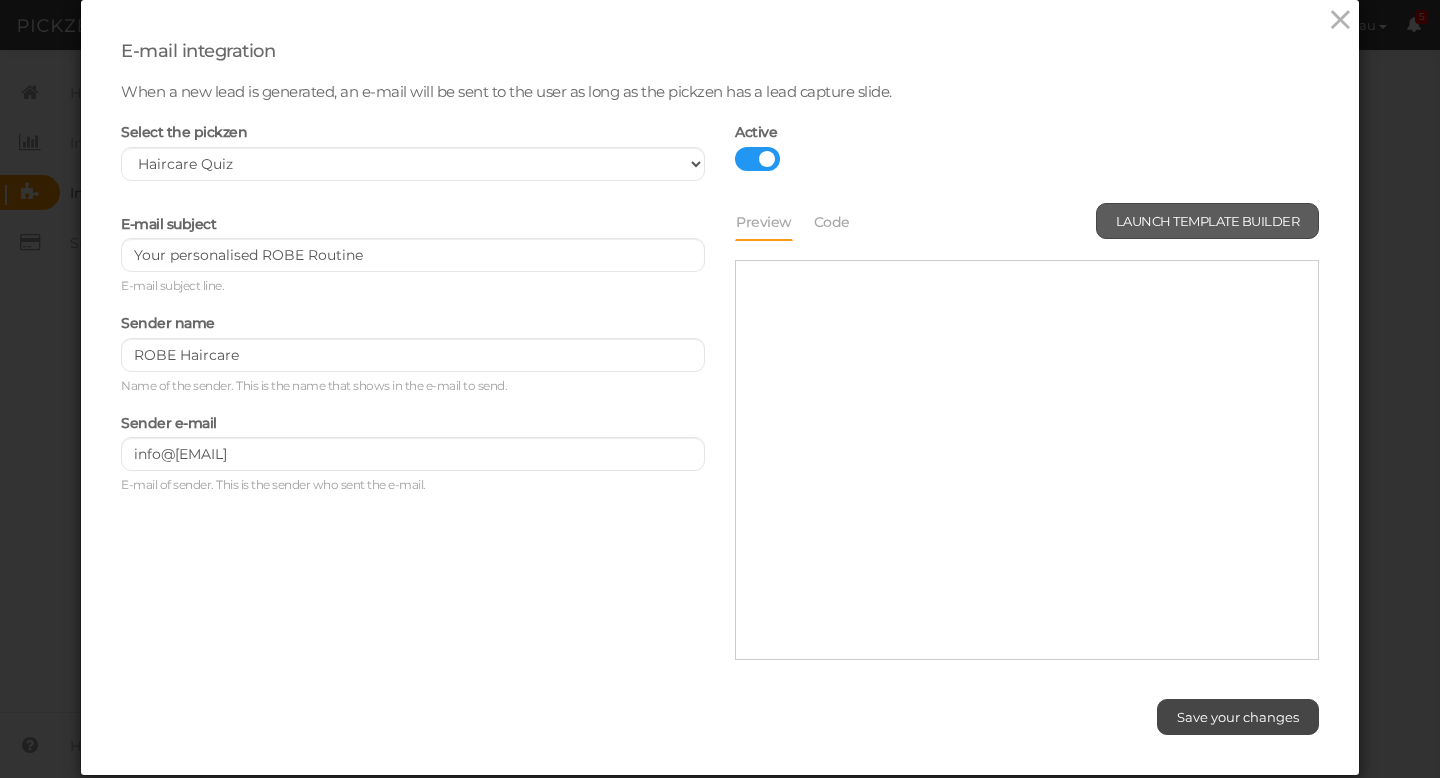 click on "Launch template builder" at bounding box center (1208, 221) 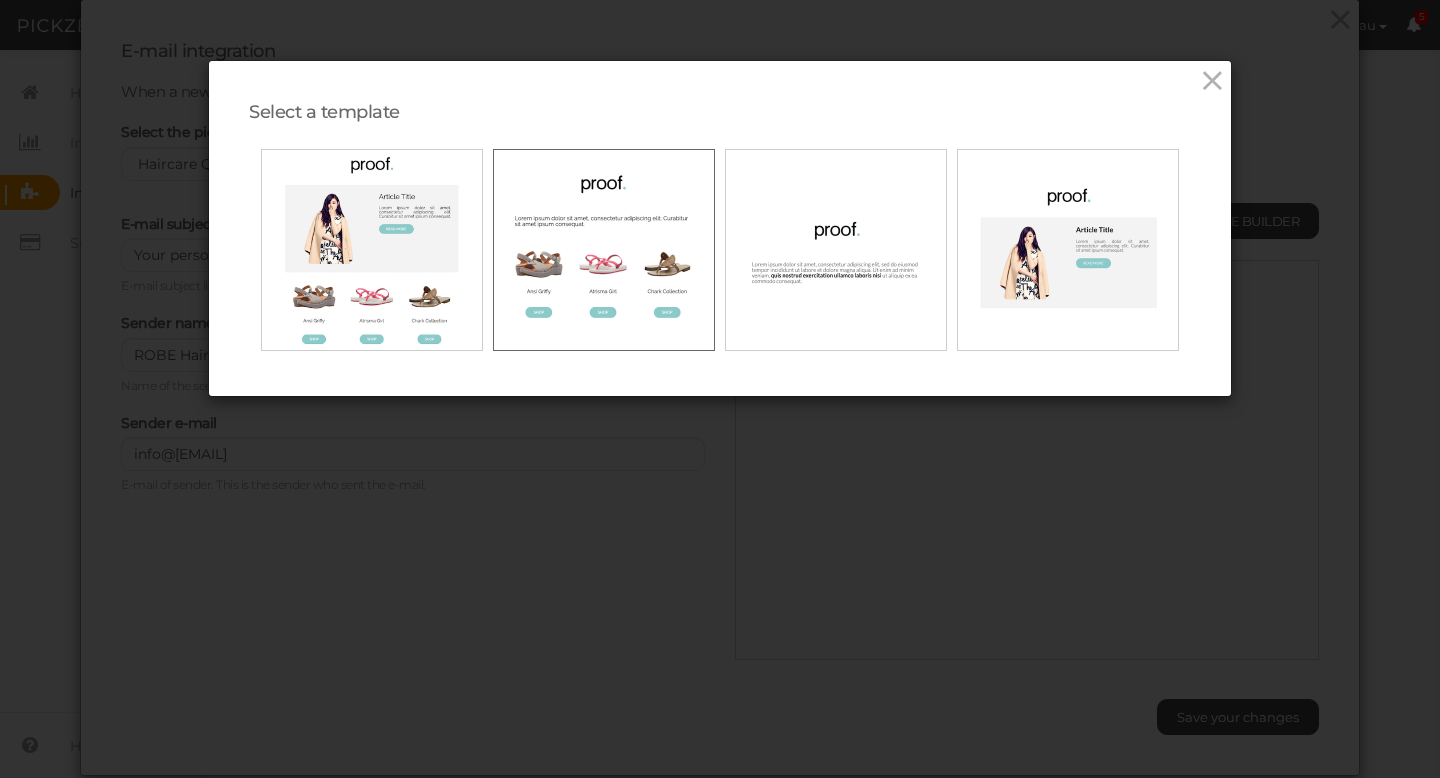 click at bounding box center (604, 250) 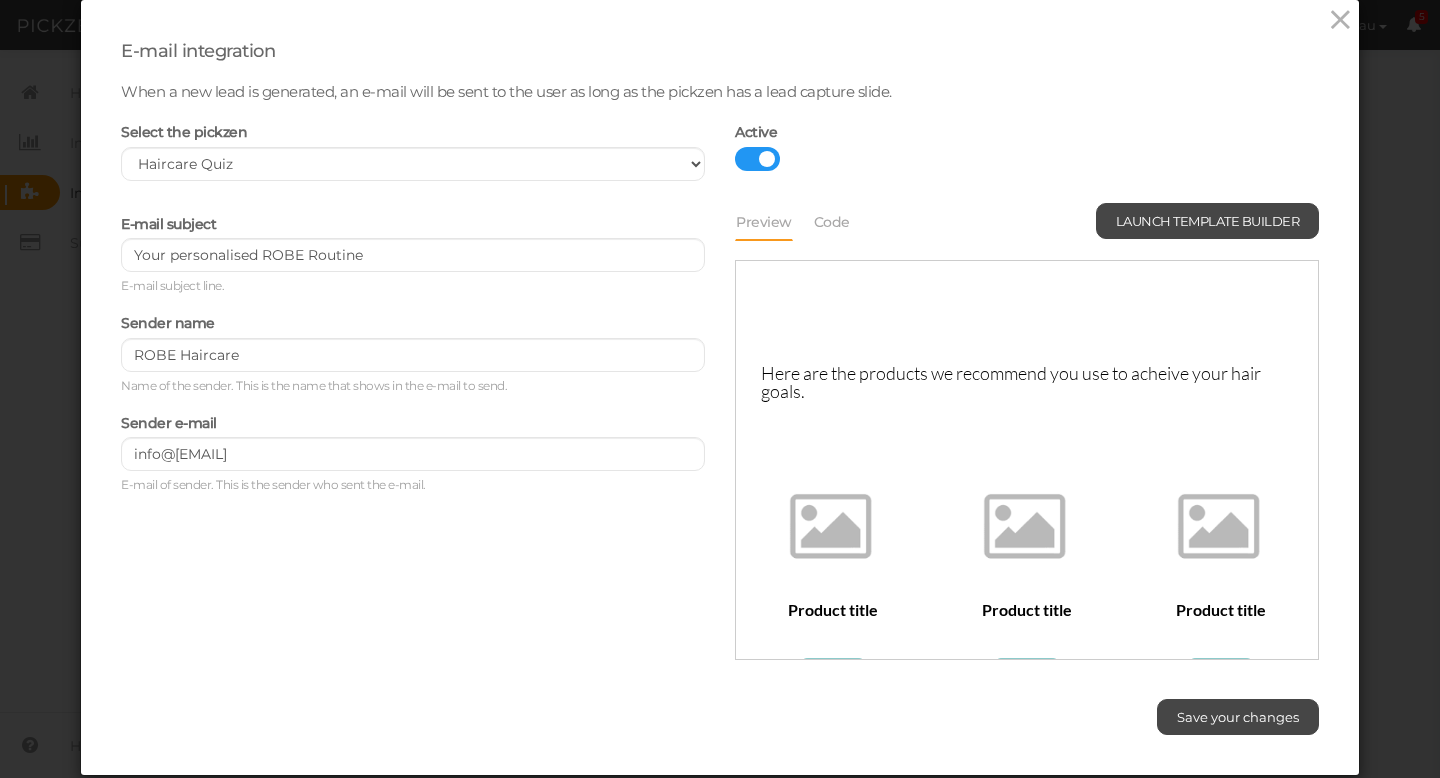 scroll, scrollTop: 0, scrollLeft: 0, axis: both 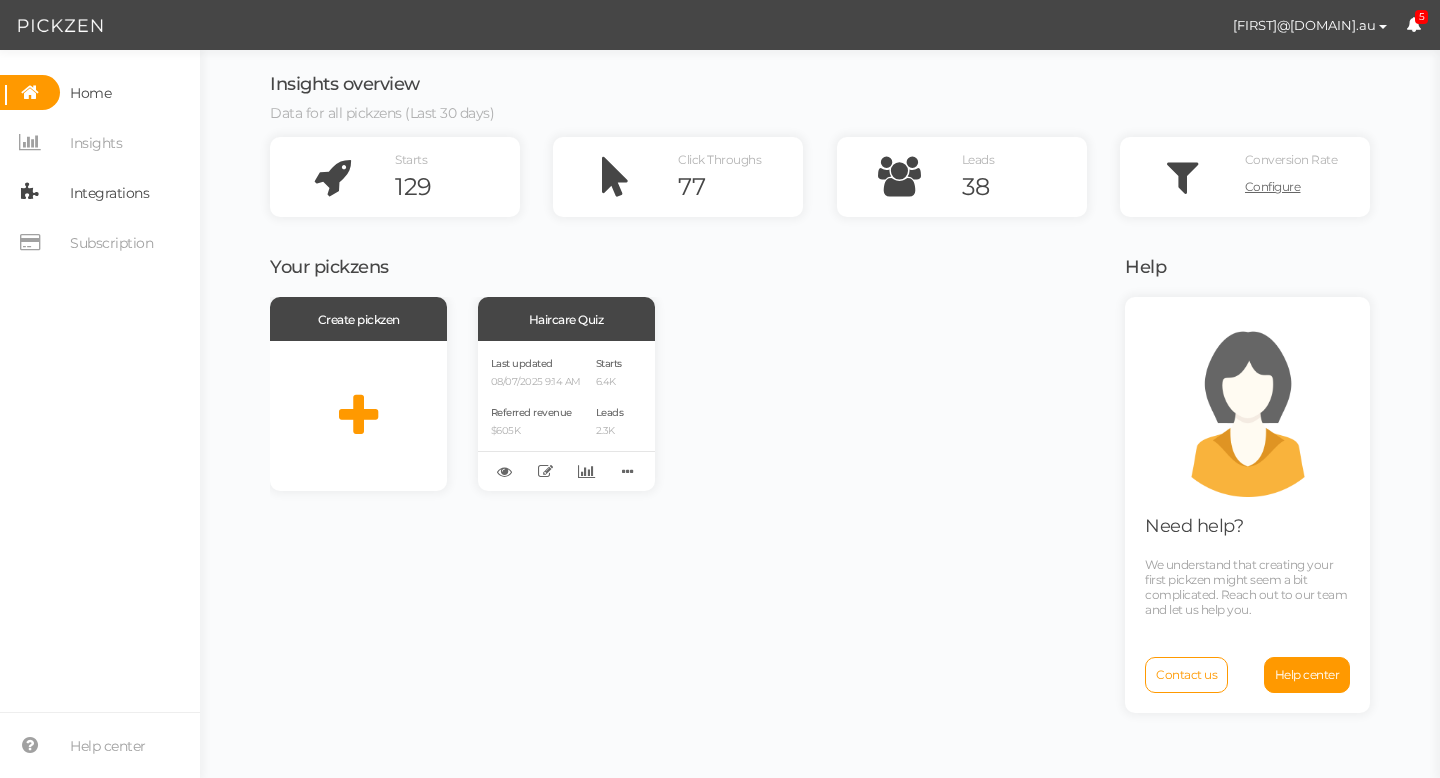 click on "Integrations" at bounding box center (109, 193) 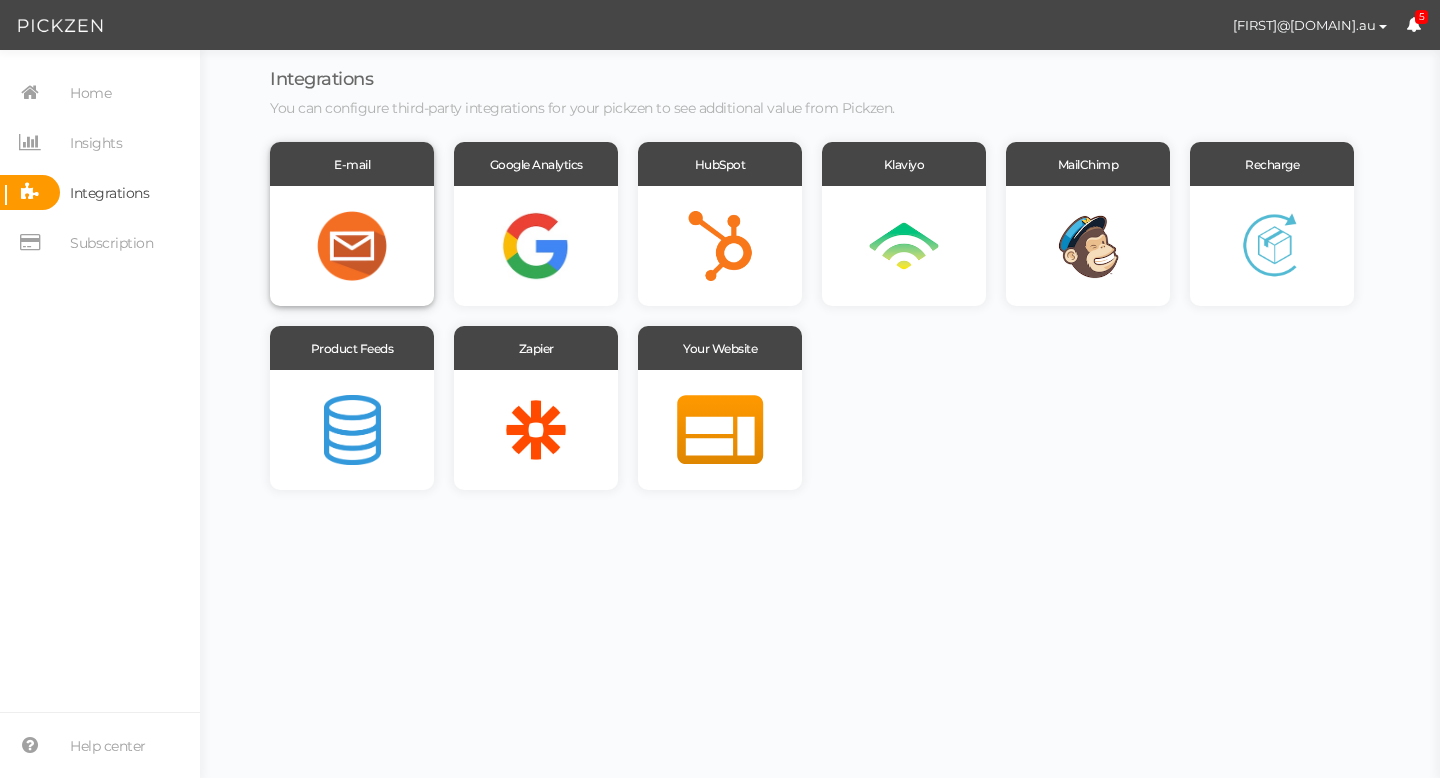 click at bounding box center [352, 246] 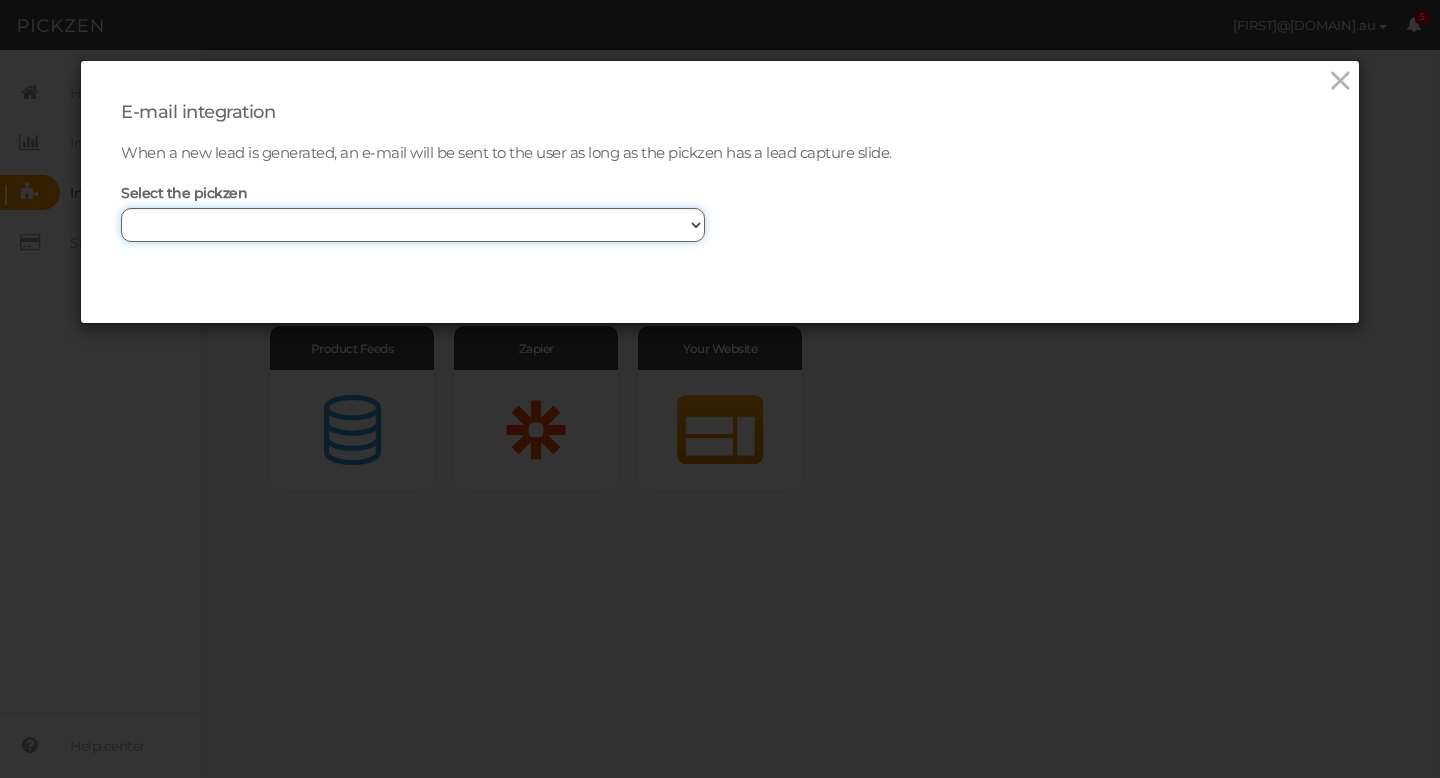 click on "Haircare Quiz" at bounding box center (413, 225) 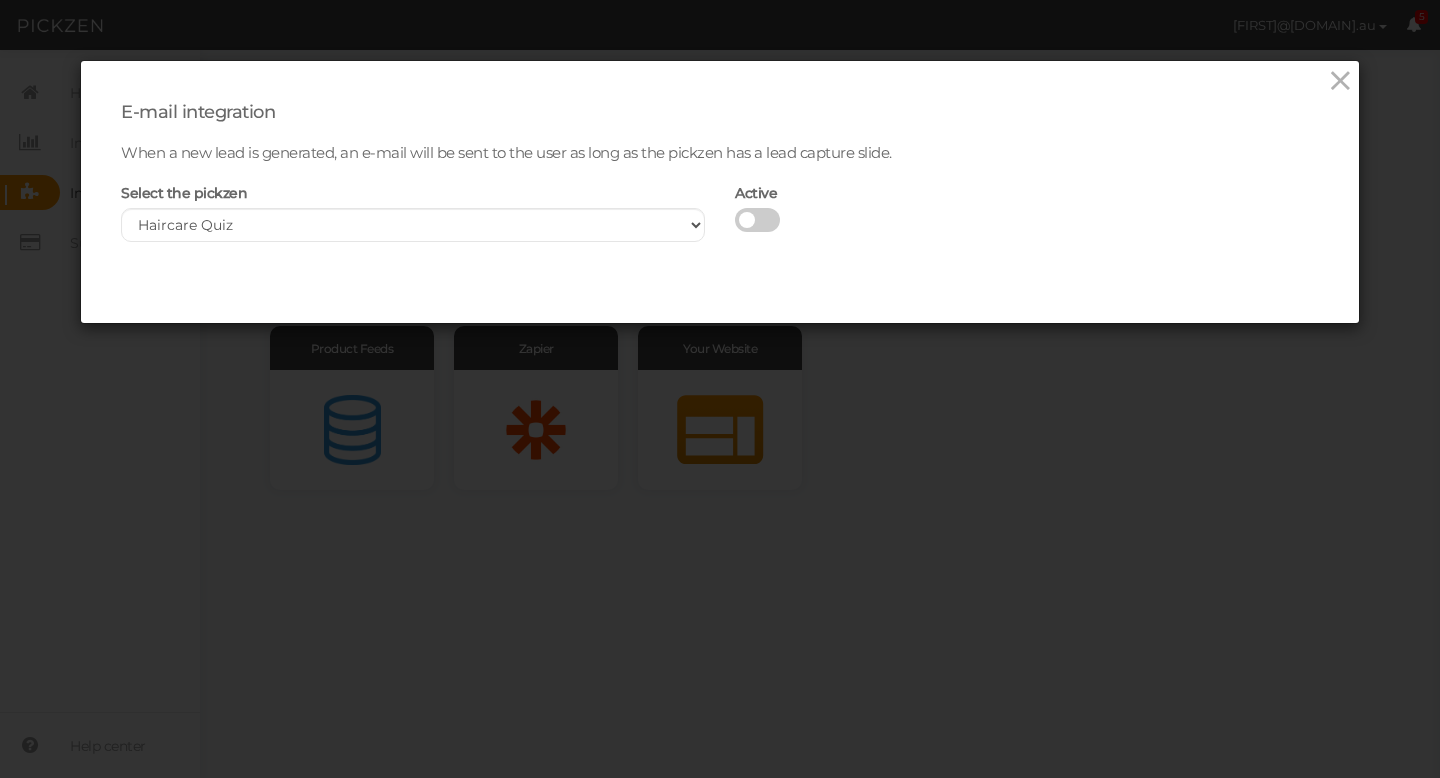 click at bounding box center (757, 220) 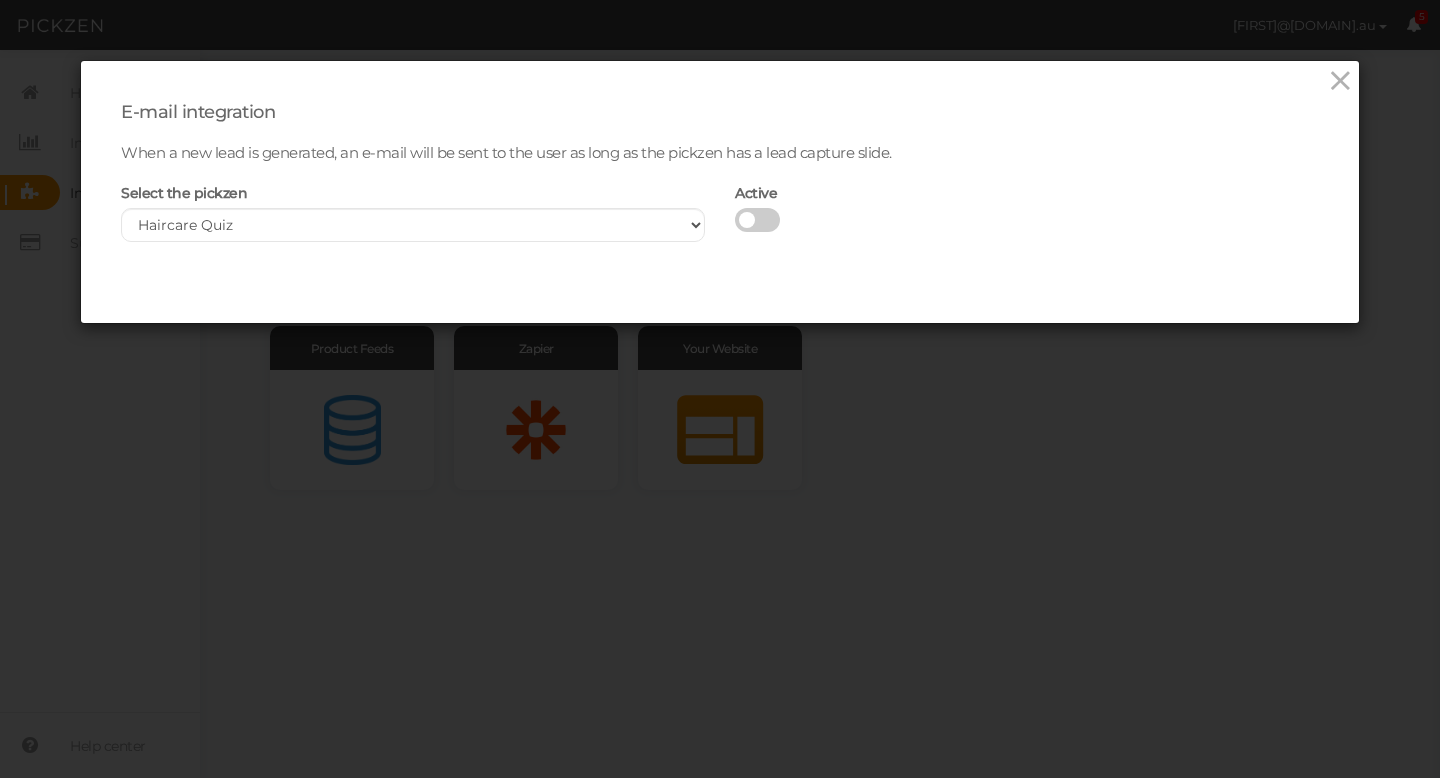 click at bounding box center (735, 221) 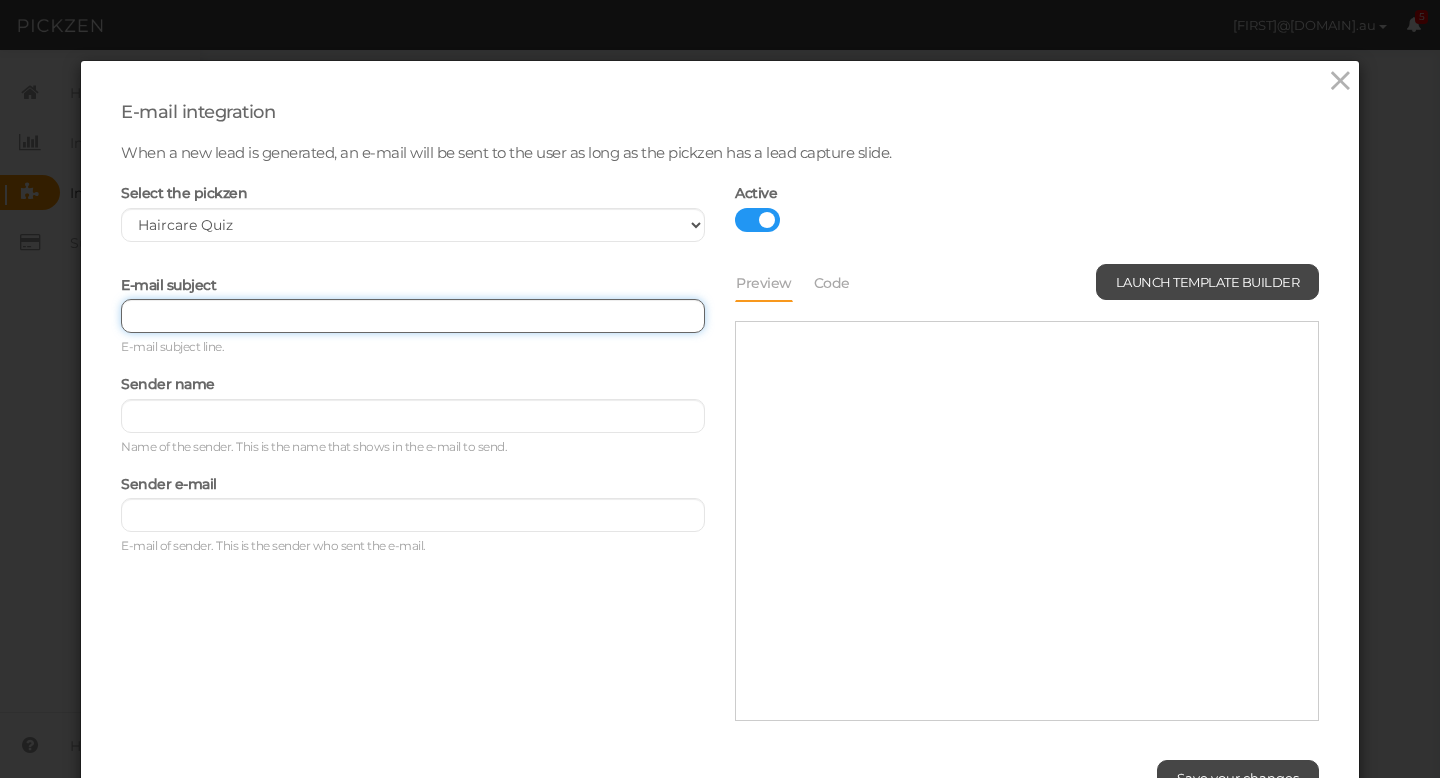 click at bounding box center (413, 316) 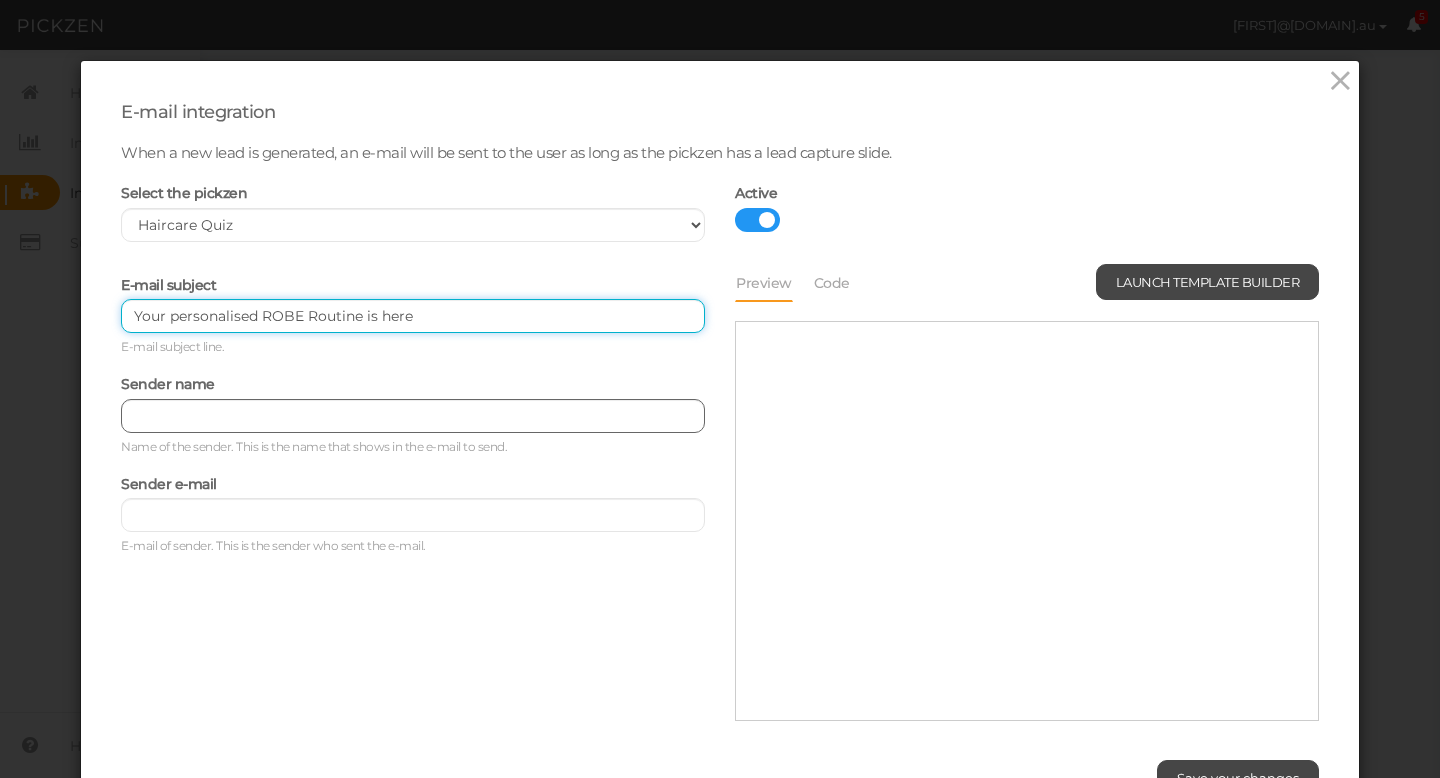 type on "Your personalised ROBE Routine is here" 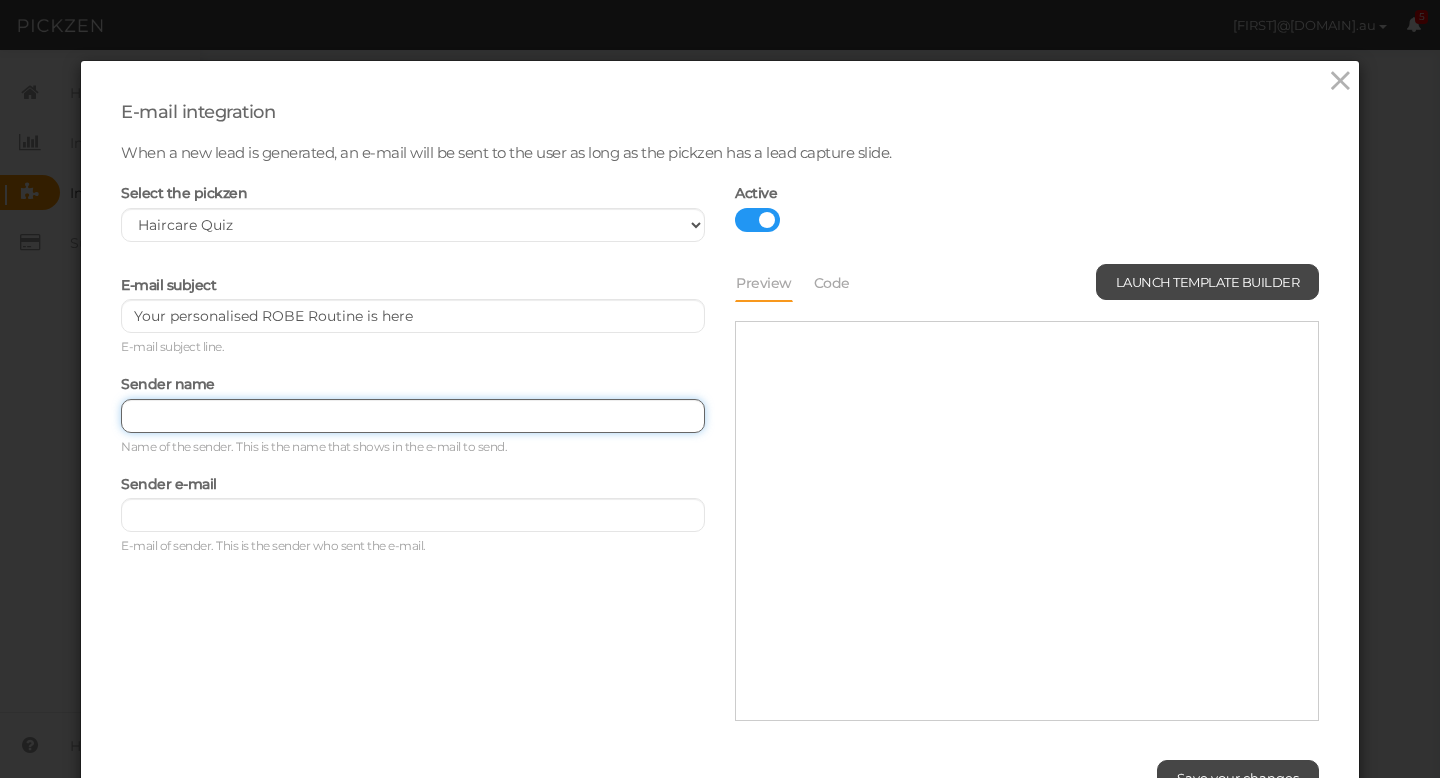 click at bounding box center (413, 416) 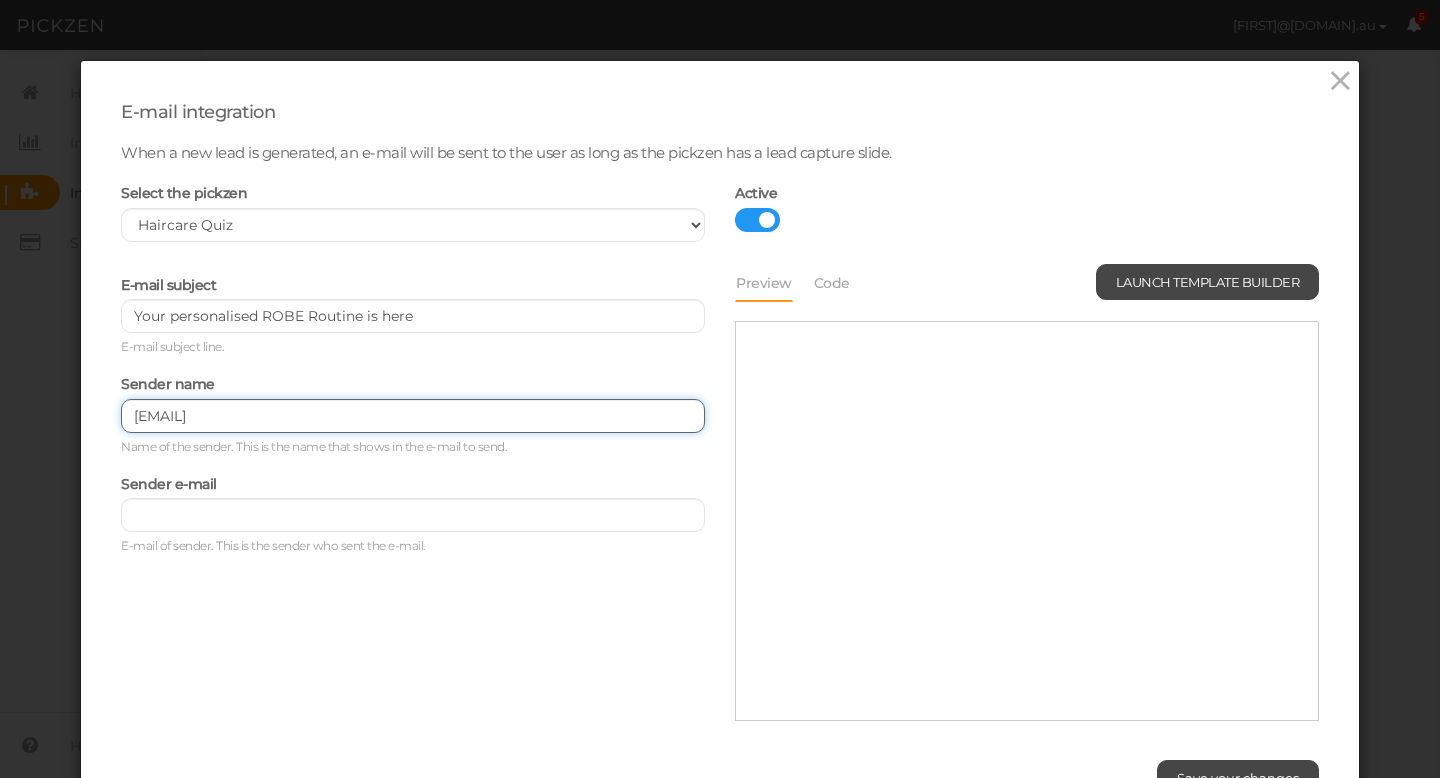 type on "robe@[DOMAIN]" 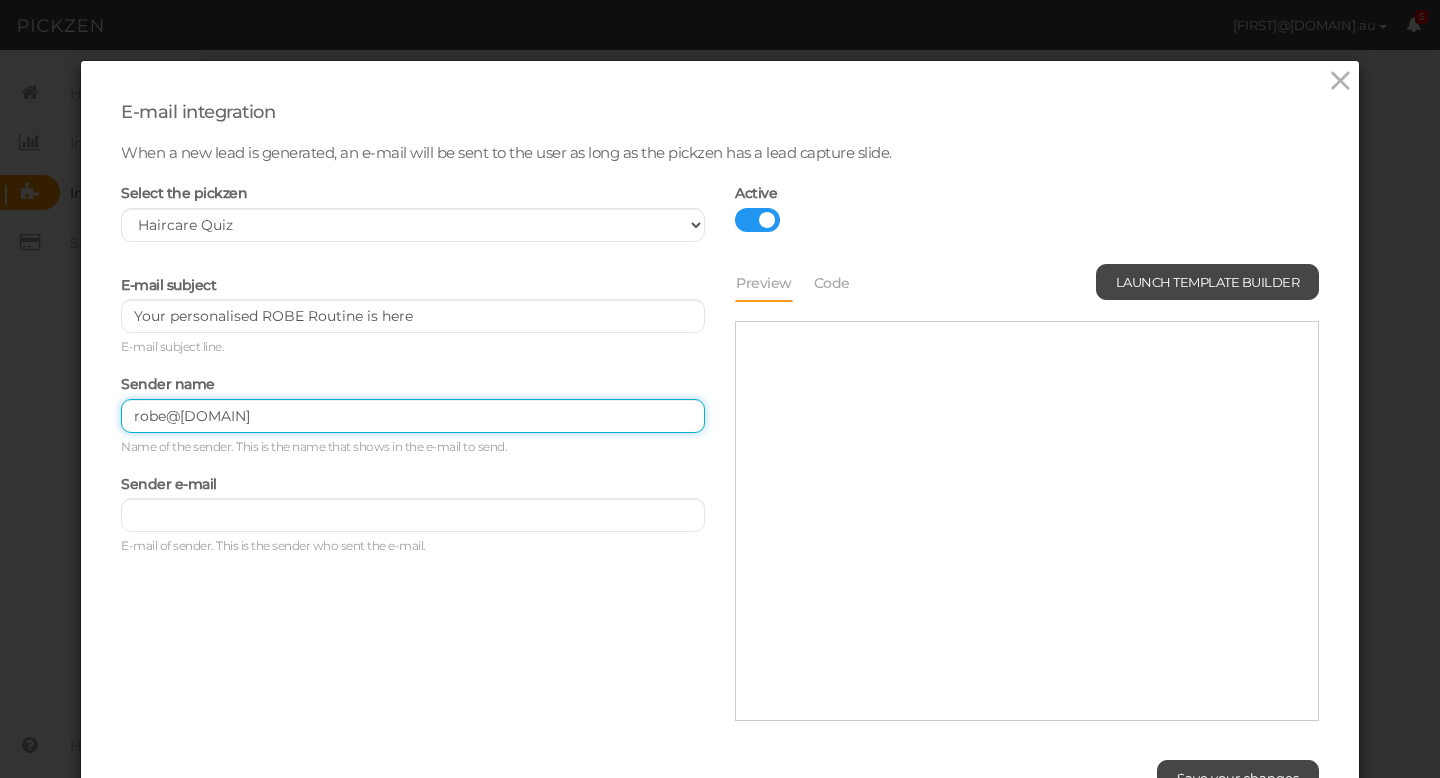 drag, startPoint x: 329, startPoint y: 421, endPoint x: 48, endPoint y: 417, distance: 281.02847 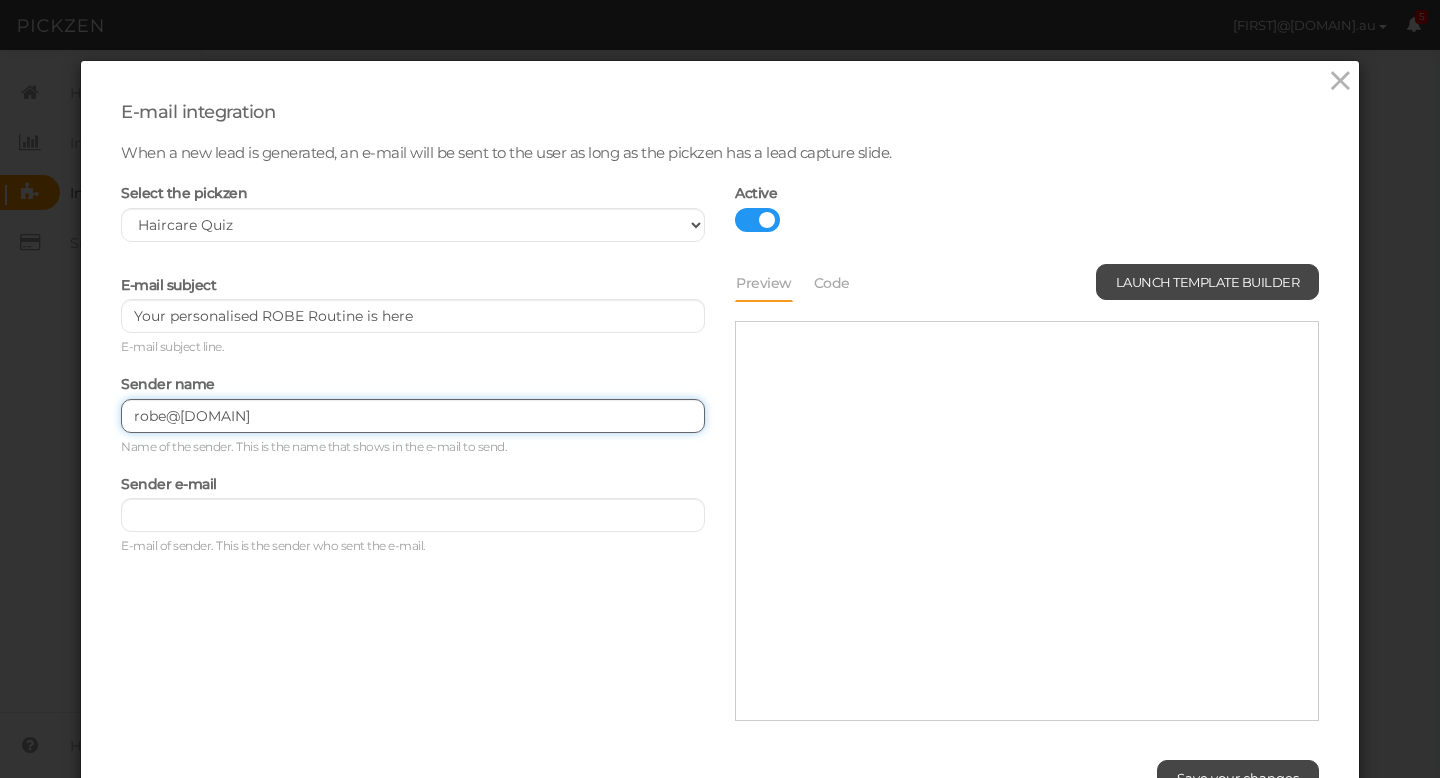type 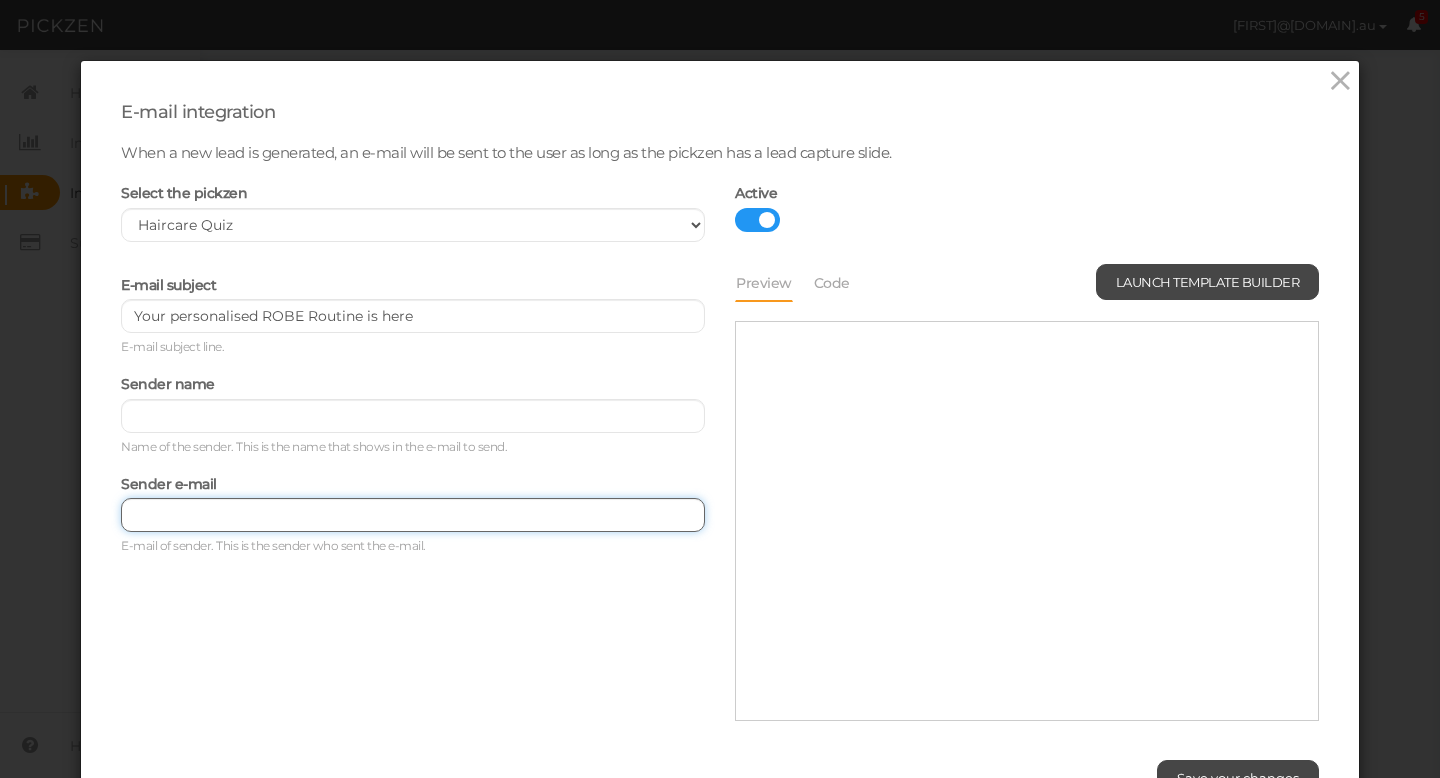 click at bounding box center (413, 515) 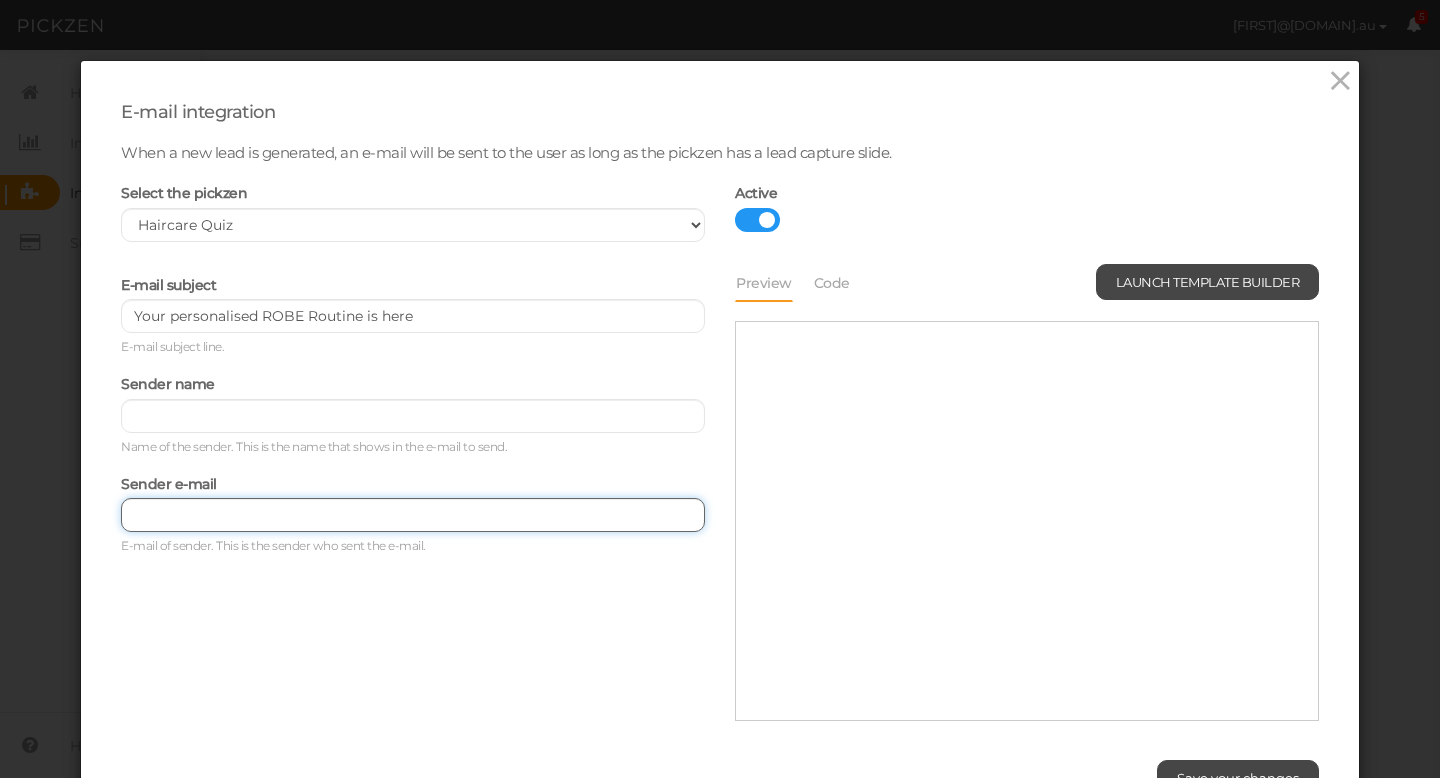 paste on "robe@[DOMAIN]" 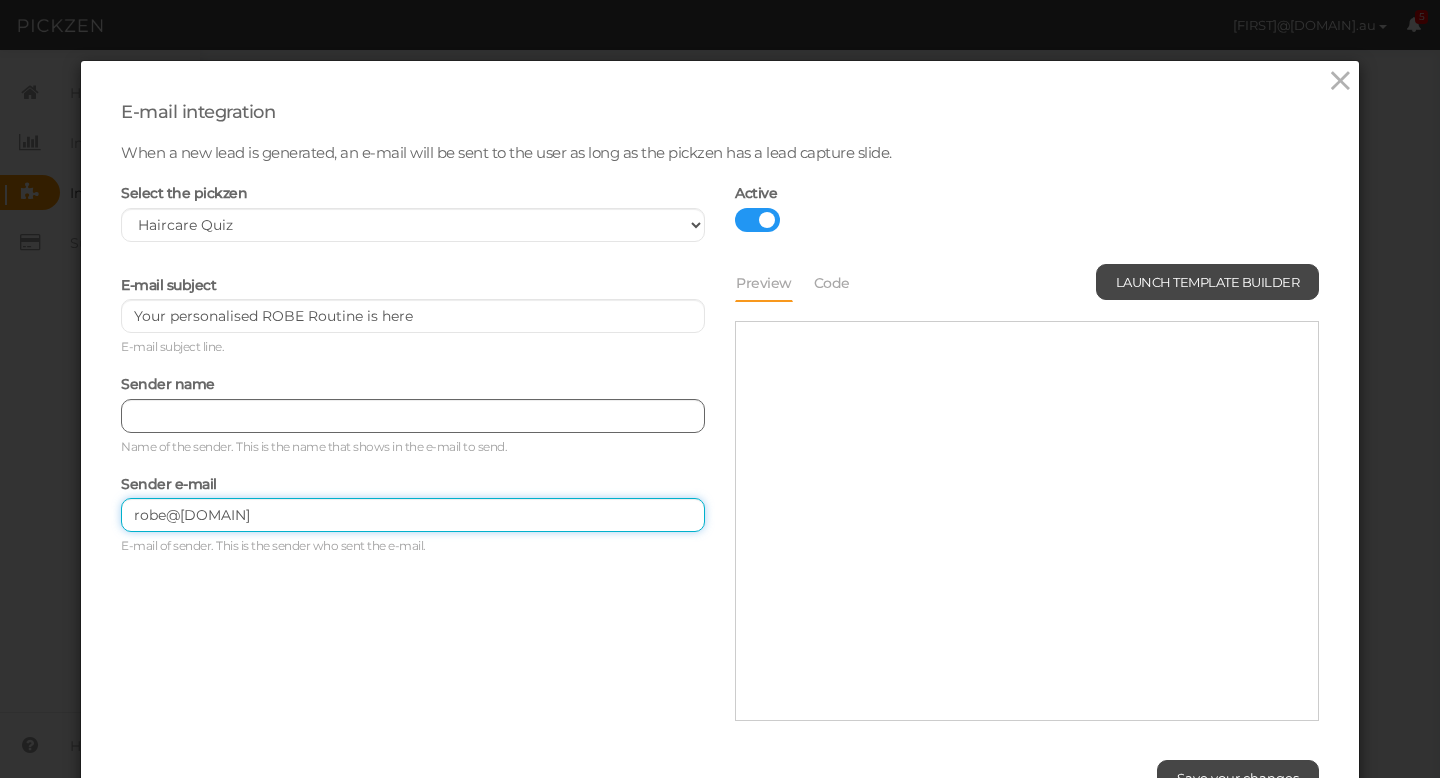type on "robe@[DOMAIN]" 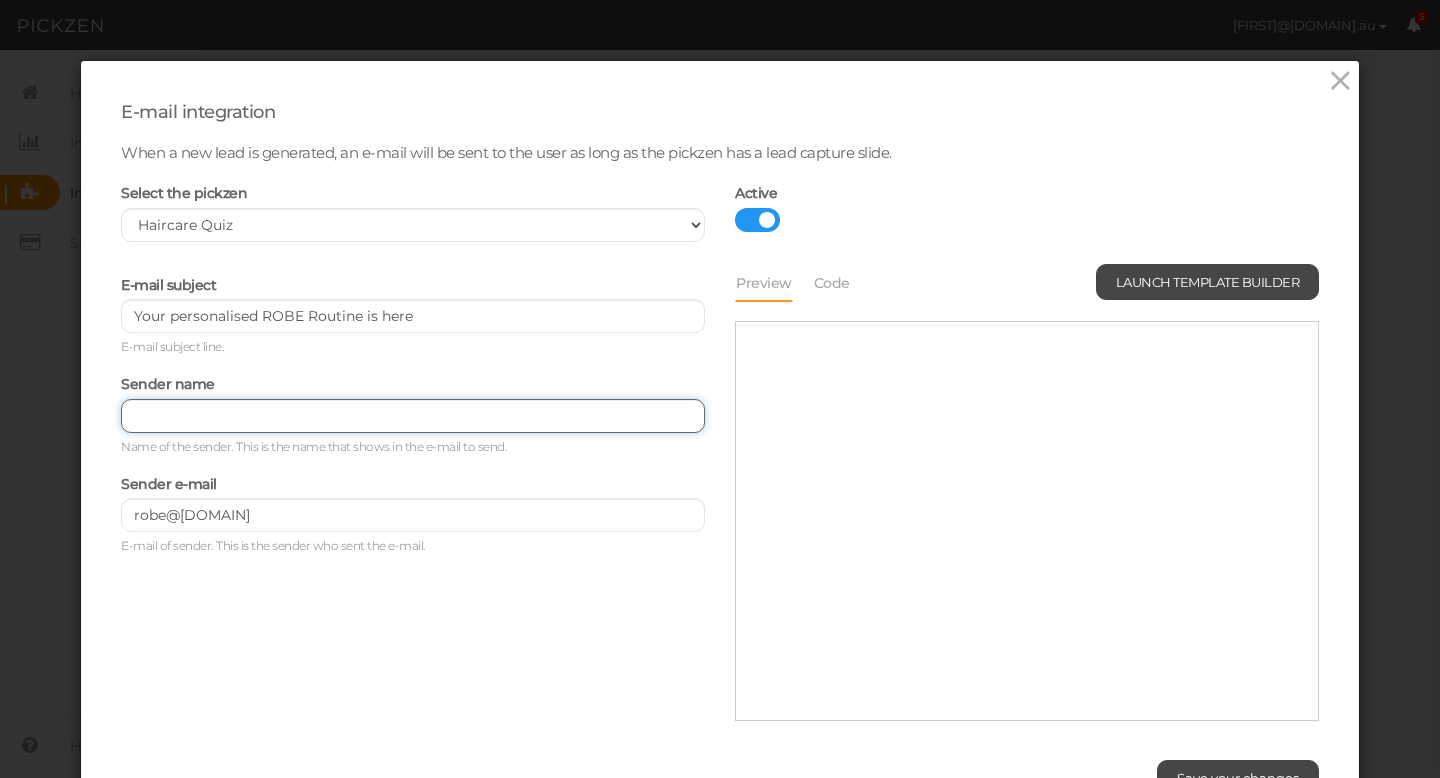 click at bounding box center (413, 416) 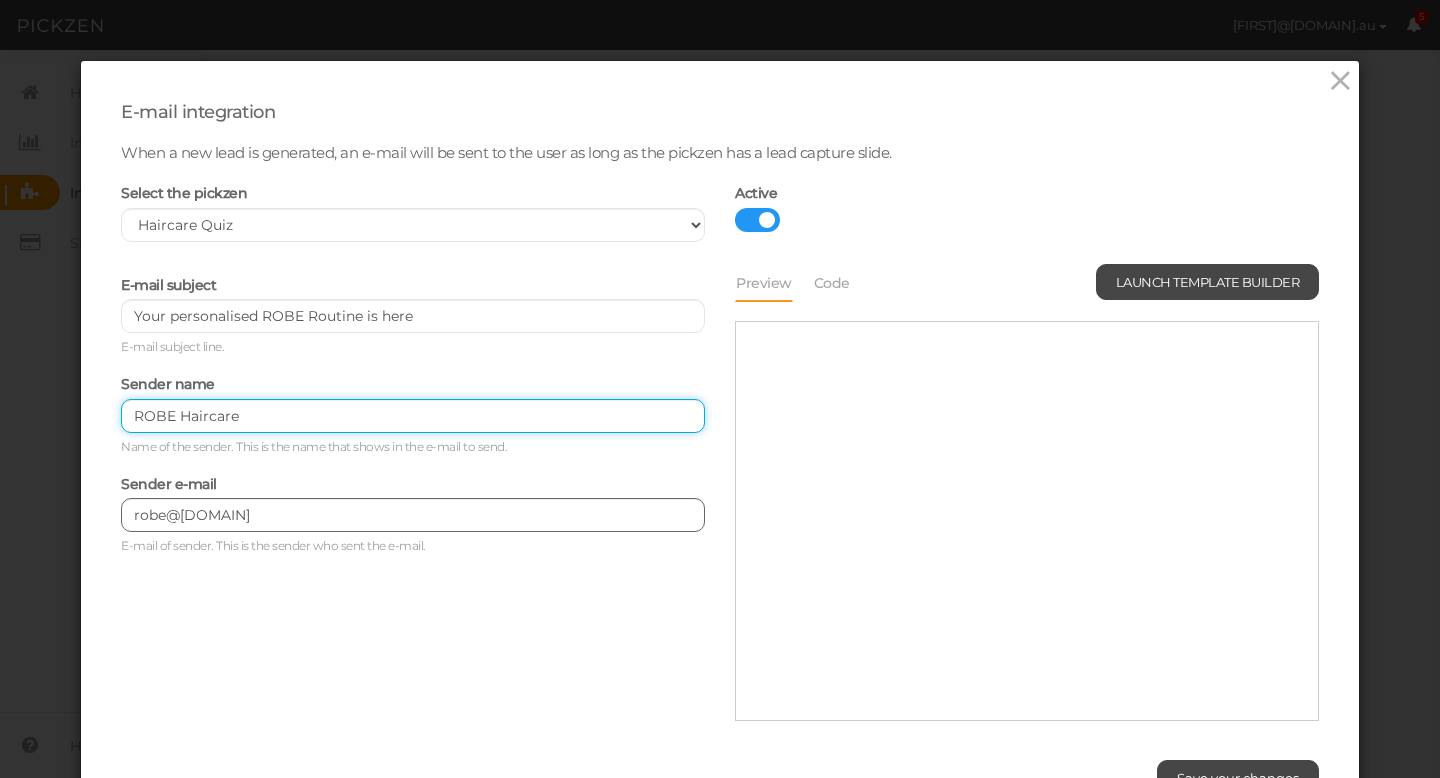 scroll, scrollTop: 118, scrollLeft: 0, axis: vertical 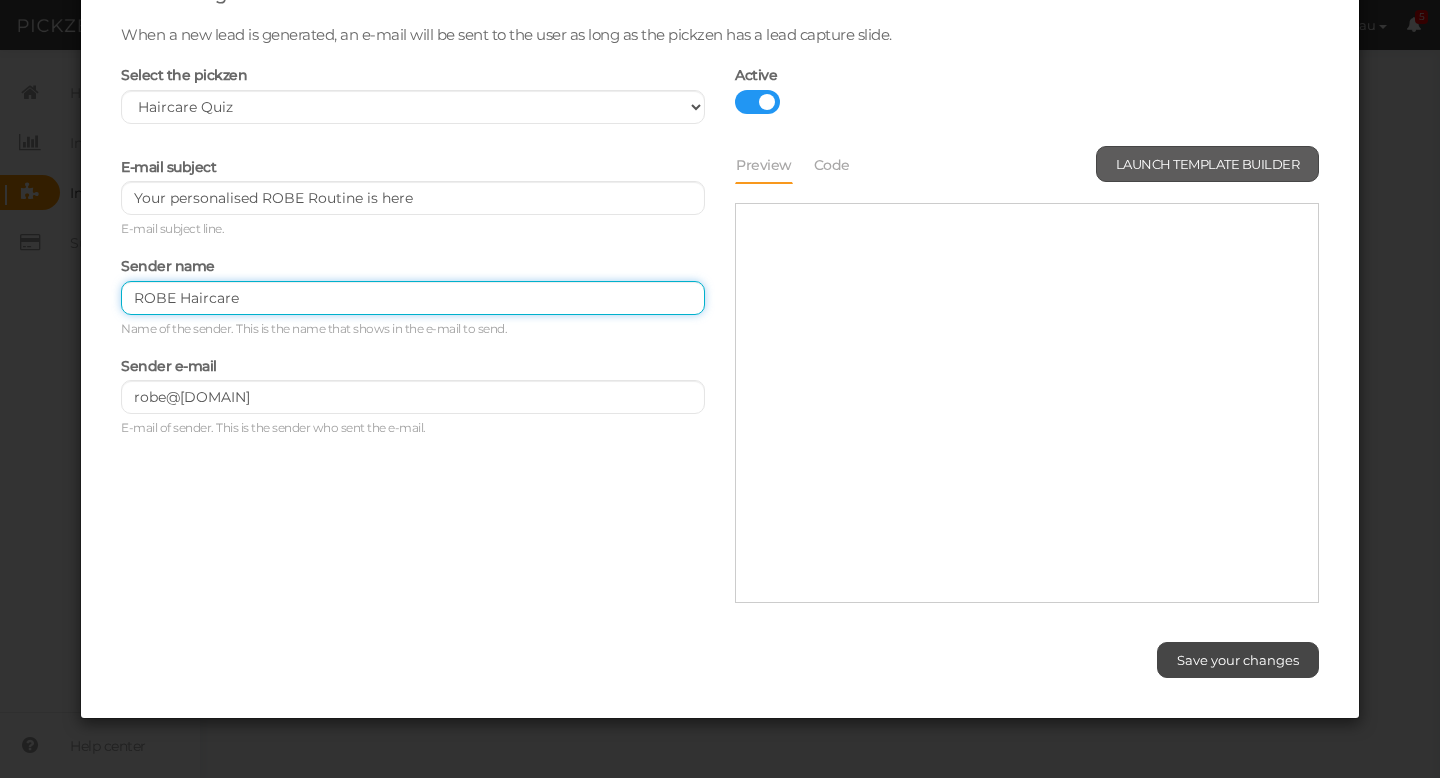 type on "ROBE Haircare" 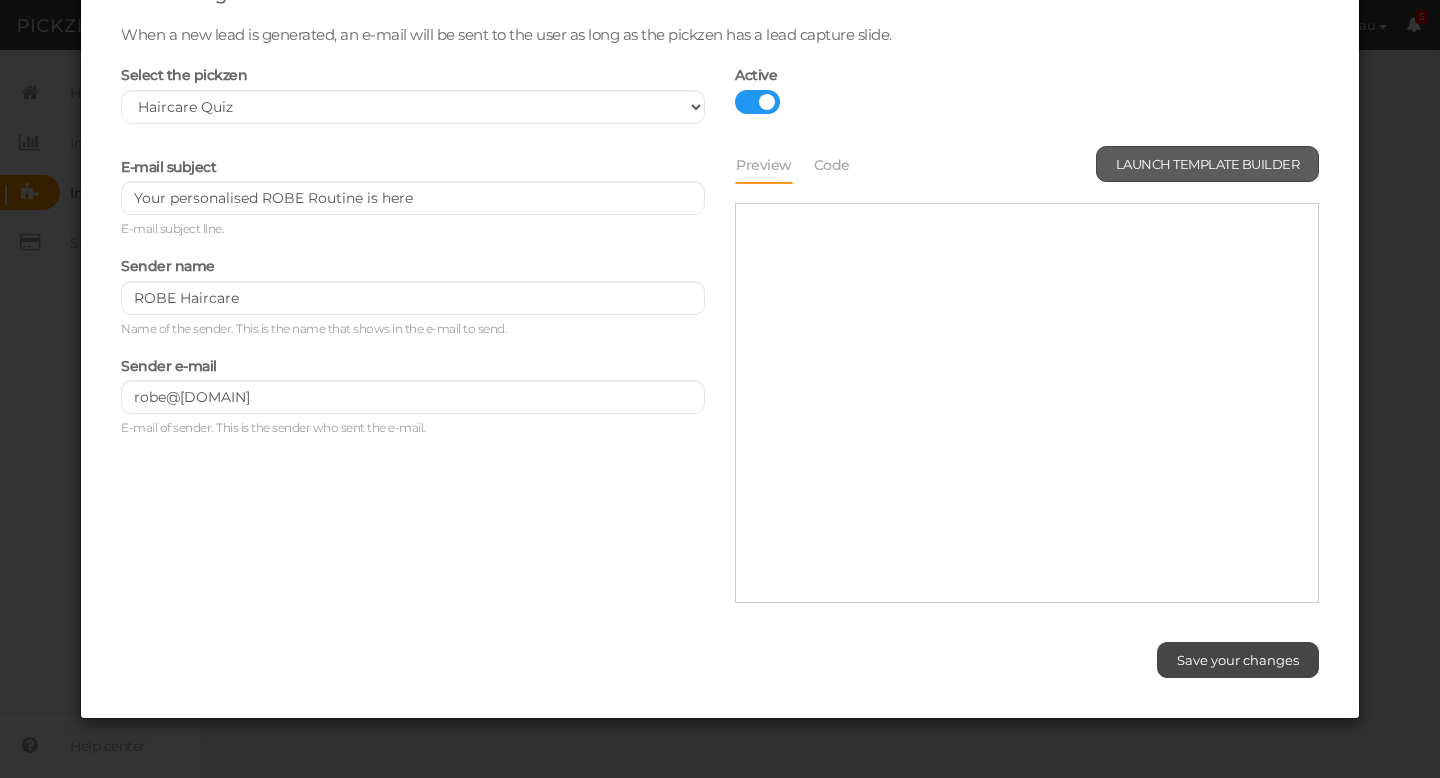 click on "Launch template builder" at bounding box center [1208, 164] 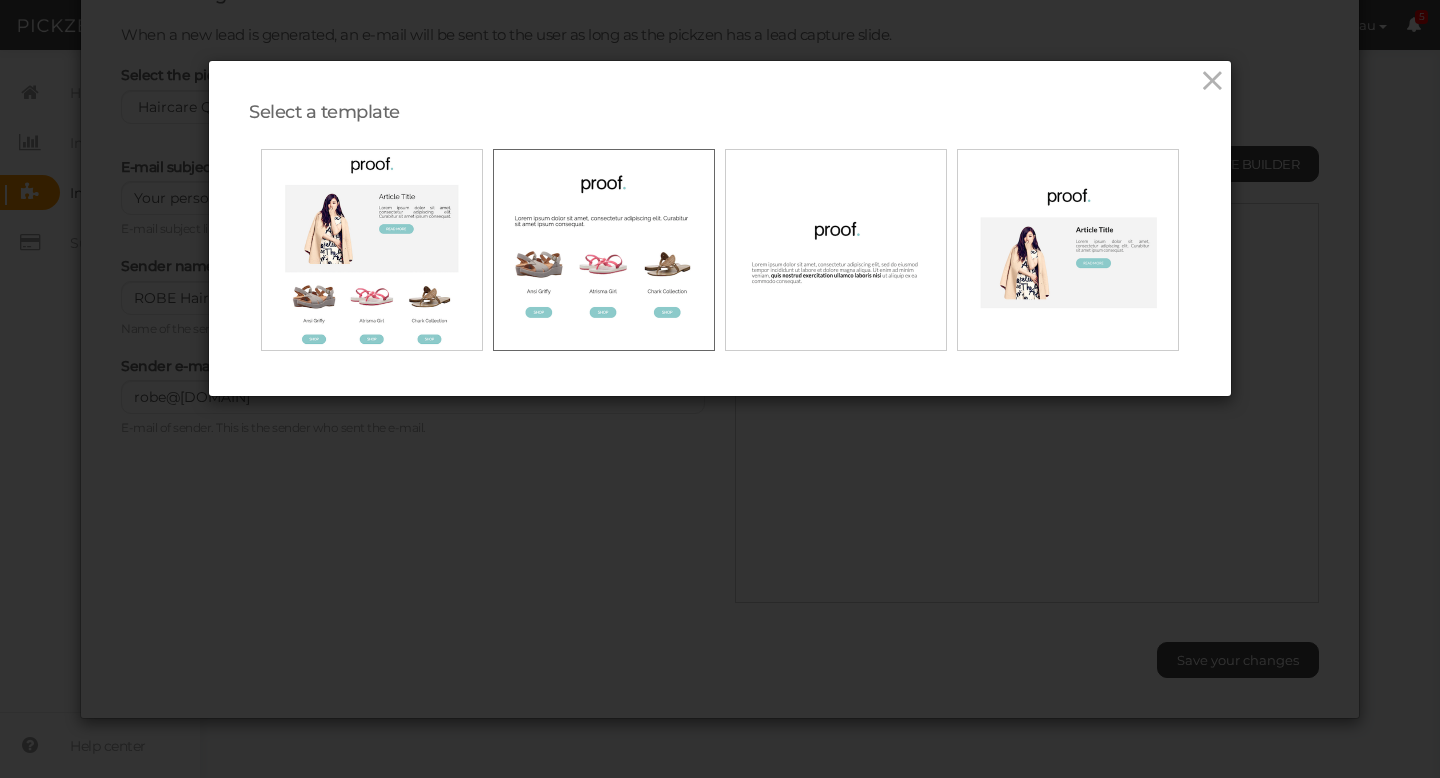 click at bounding box center (604, 250) 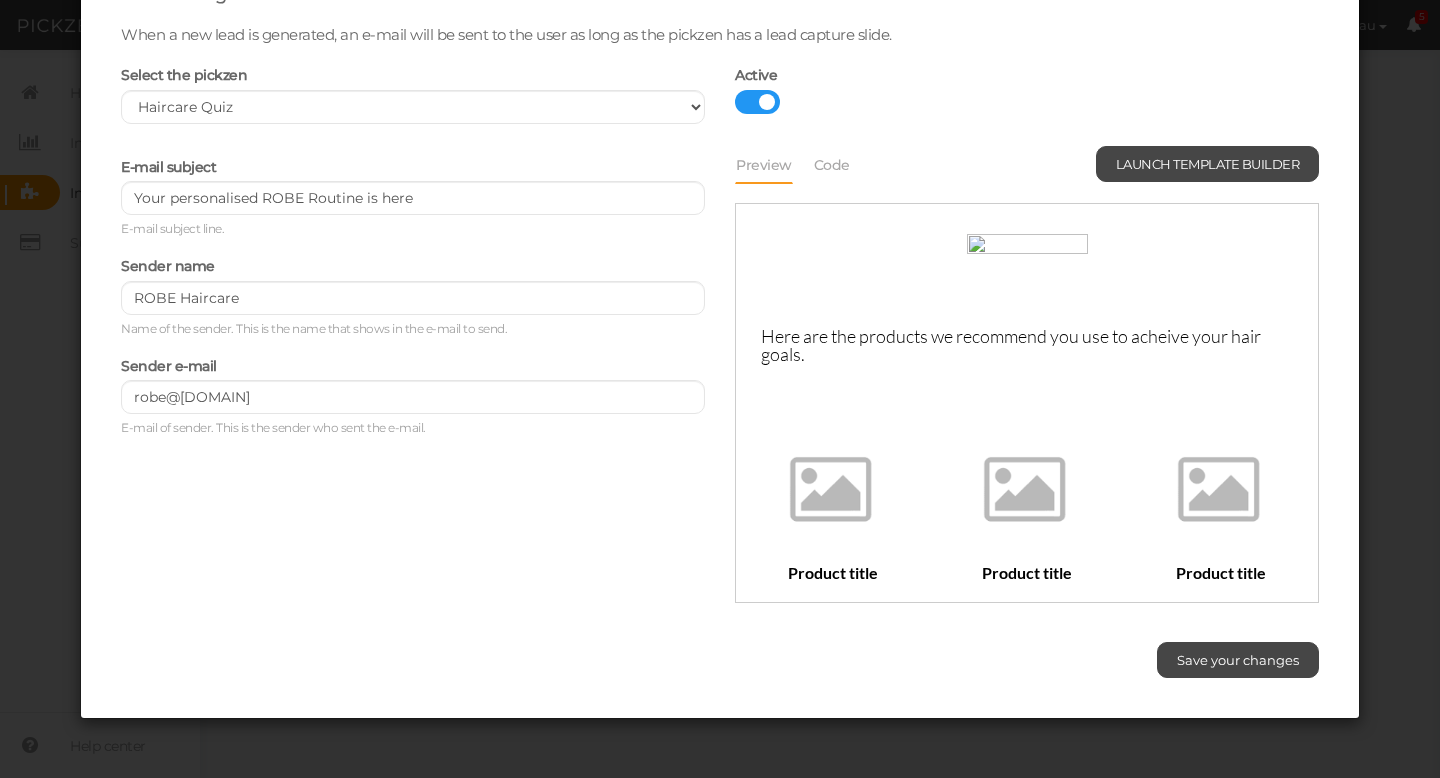 scroll, scrollTop: 0, scrollLeft: 0, axis: both 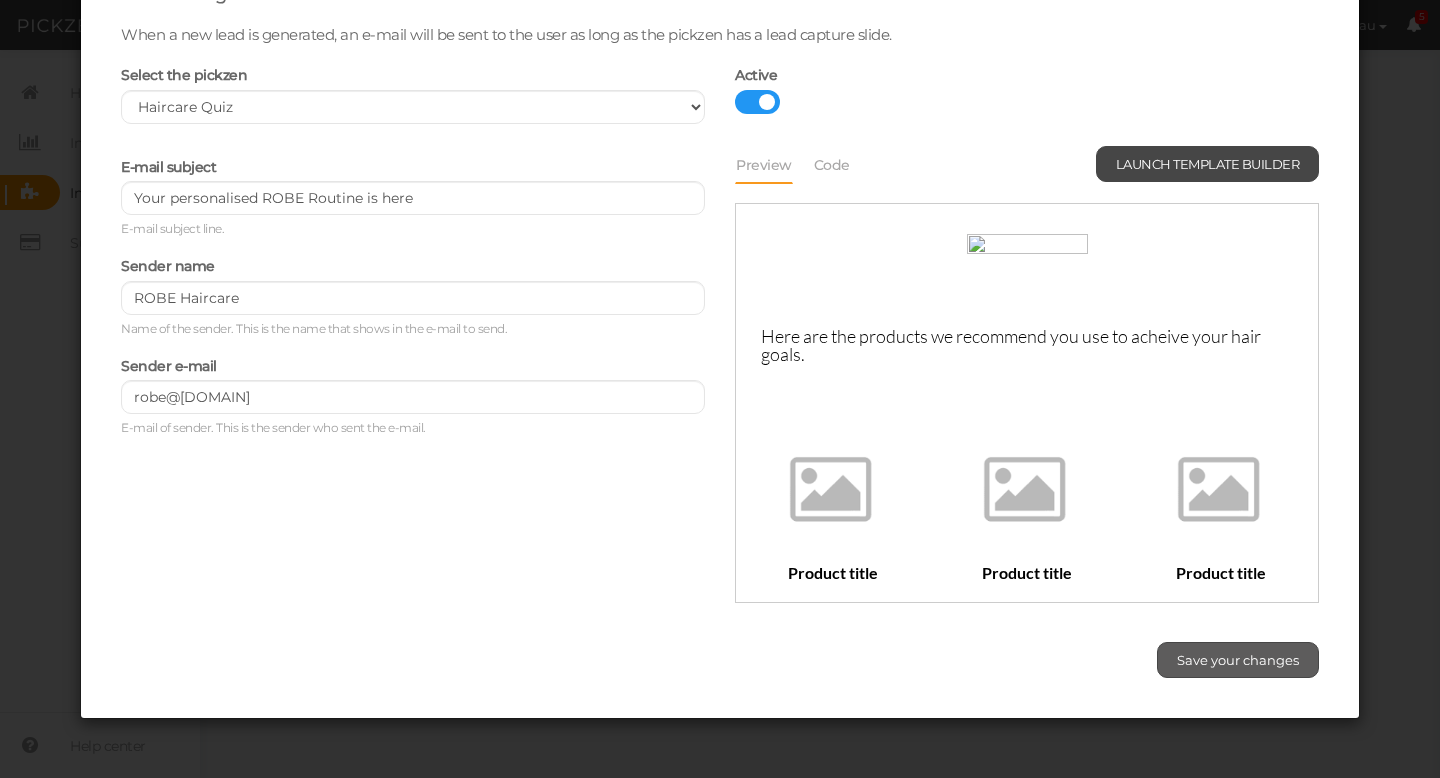 click on "Save your changes" at bounding box center [1238, 660] 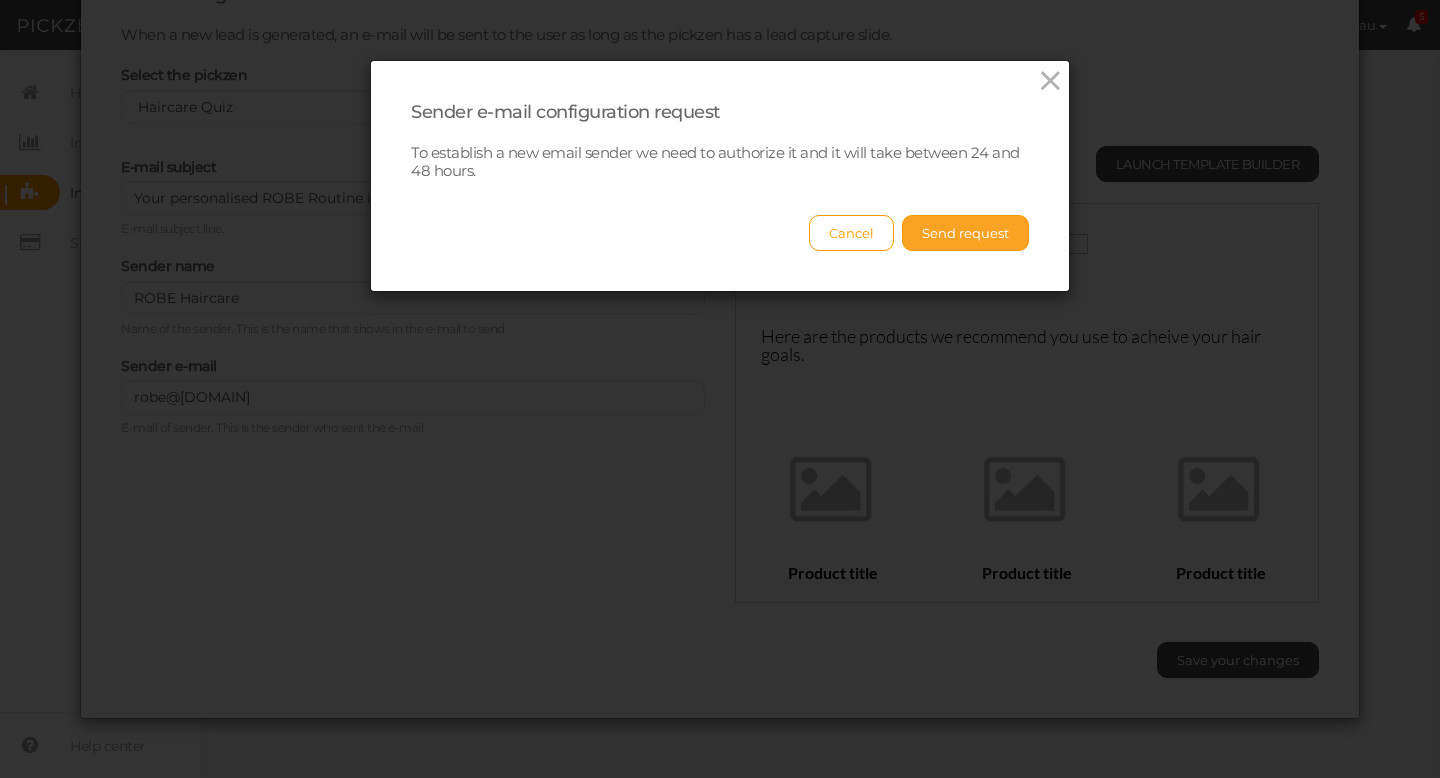 click on "Send request" at bounding box center (965, 233) 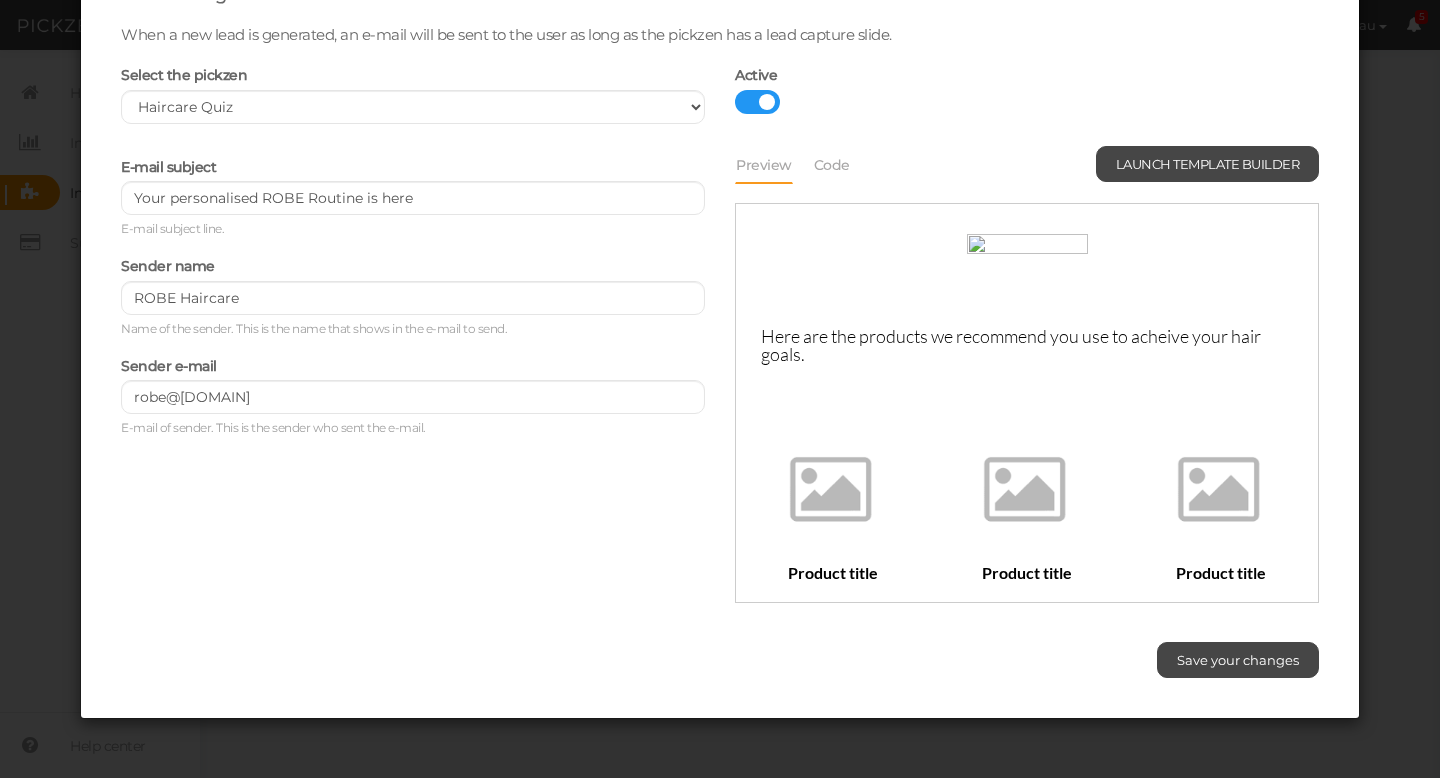scroll, scrollTop: 0, scrollLeft: 0, axis: both 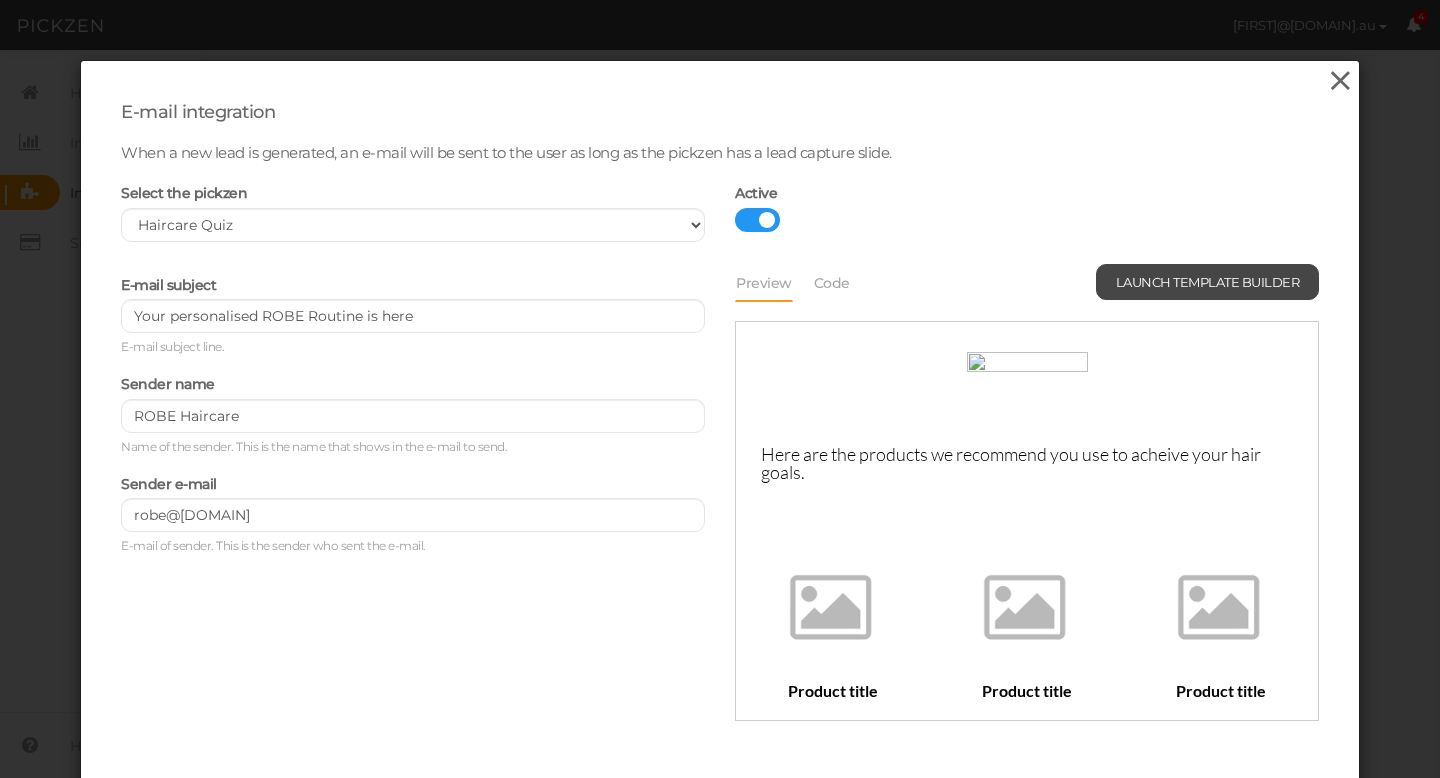 click at bounding box center [1340, 81] 